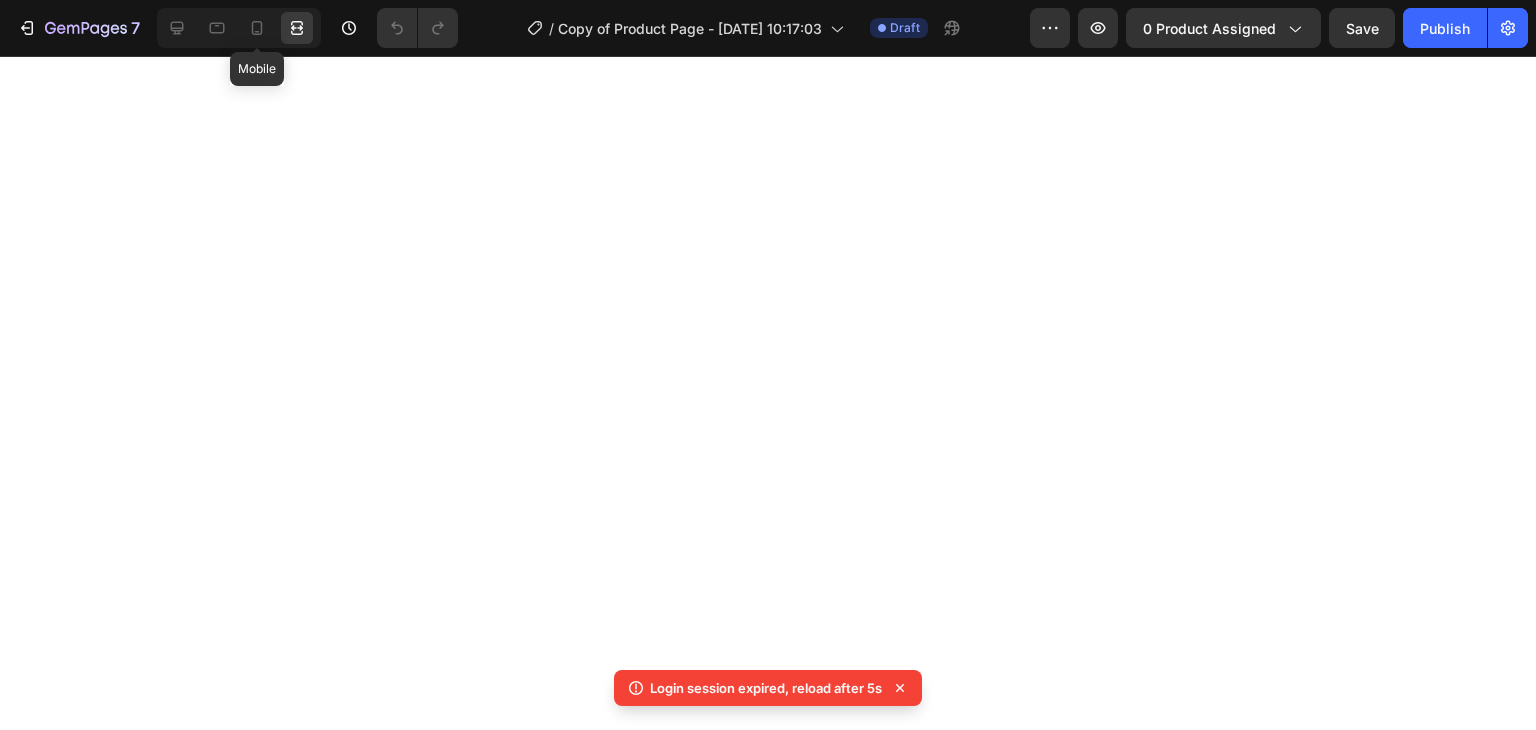 scroll, scrollTop: 0, scrollLeft: 0, axis: both 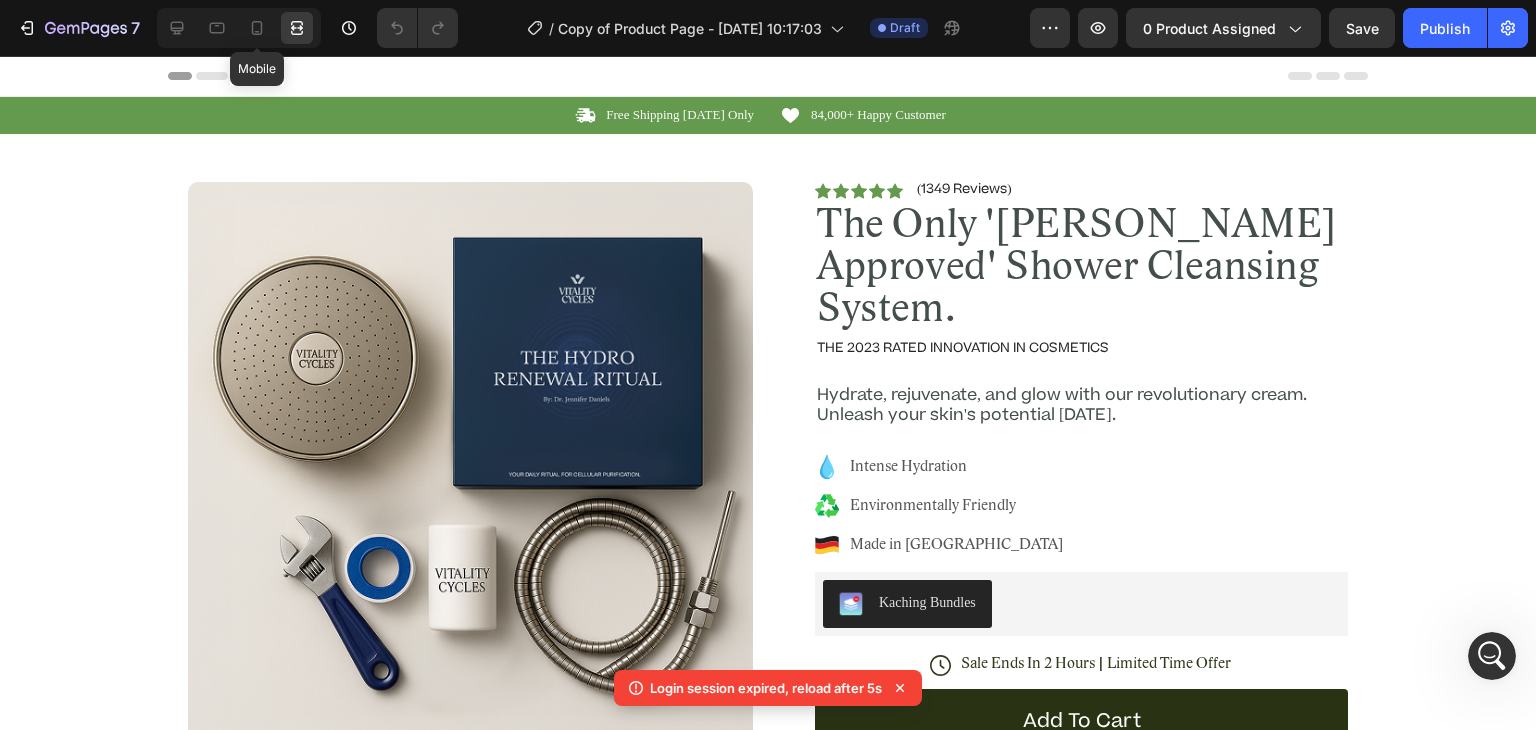 click 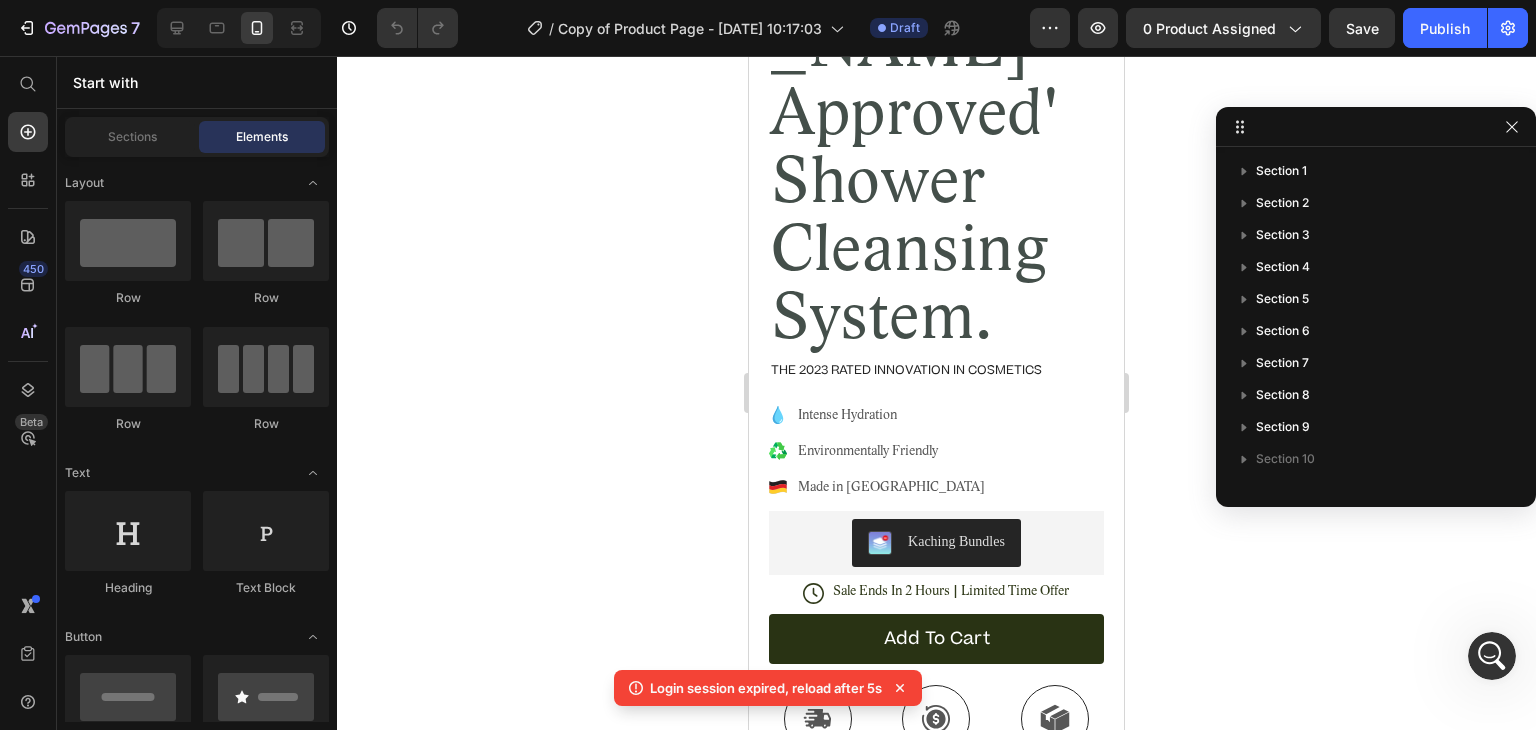 scroll, scrollTop: 756, scrollLeft: 0, axis: vertical 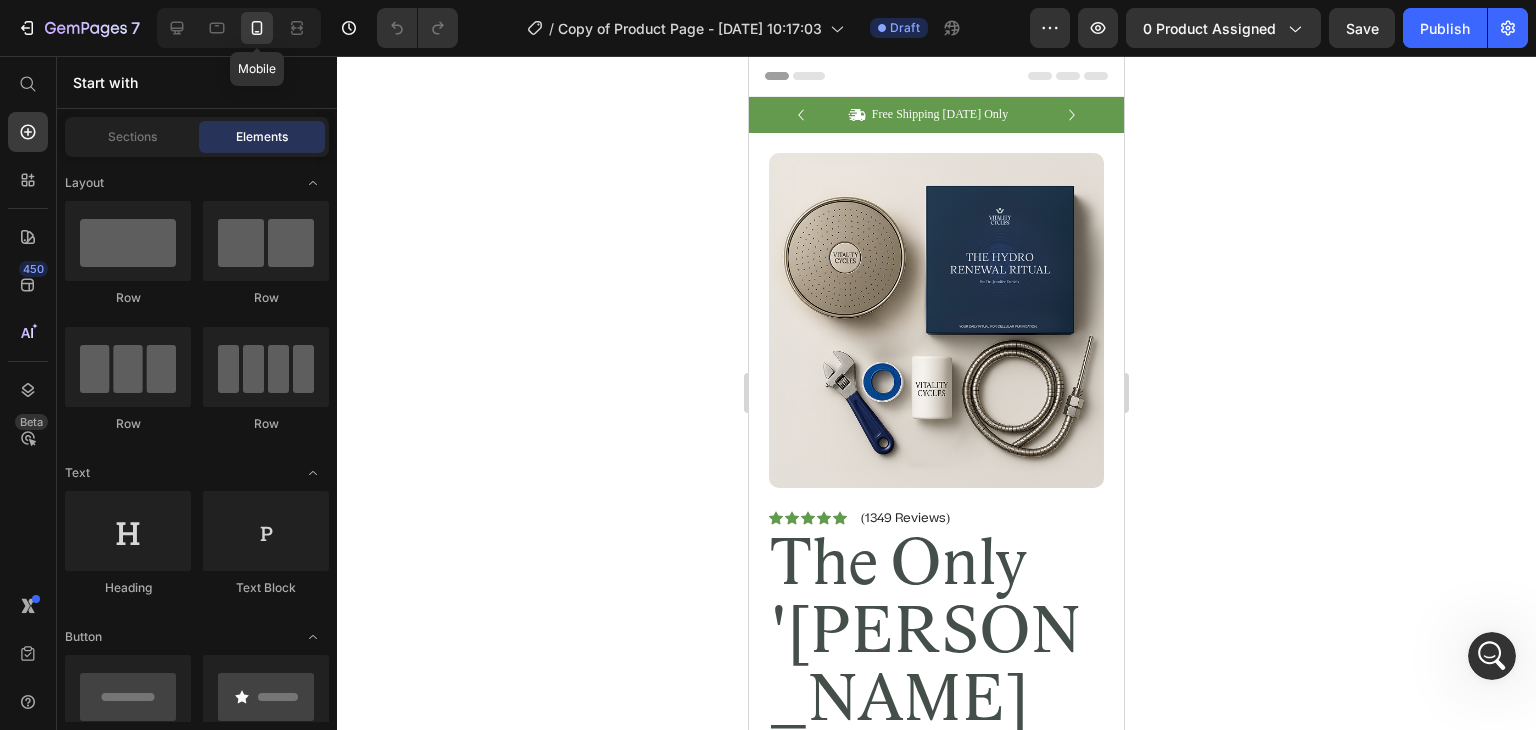 click 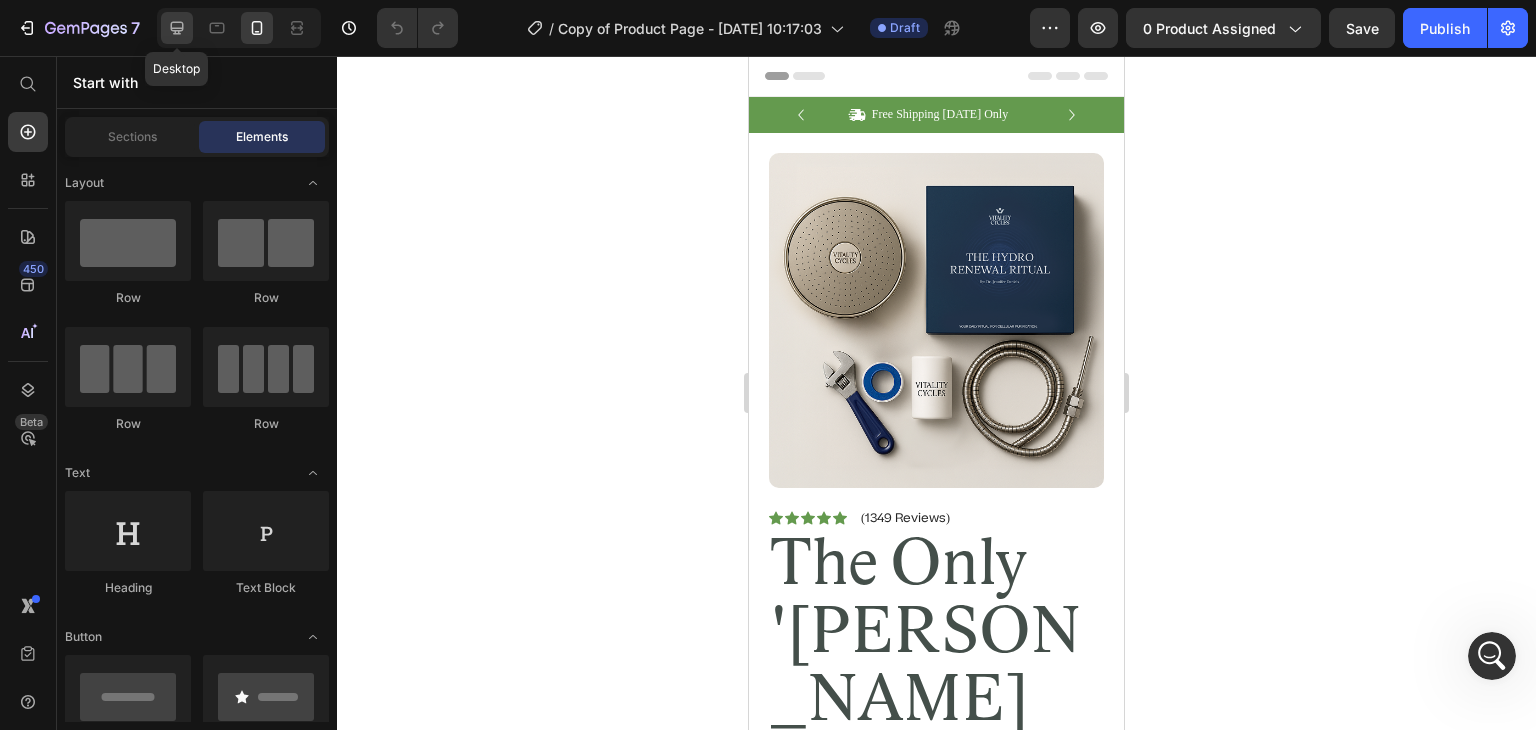 click 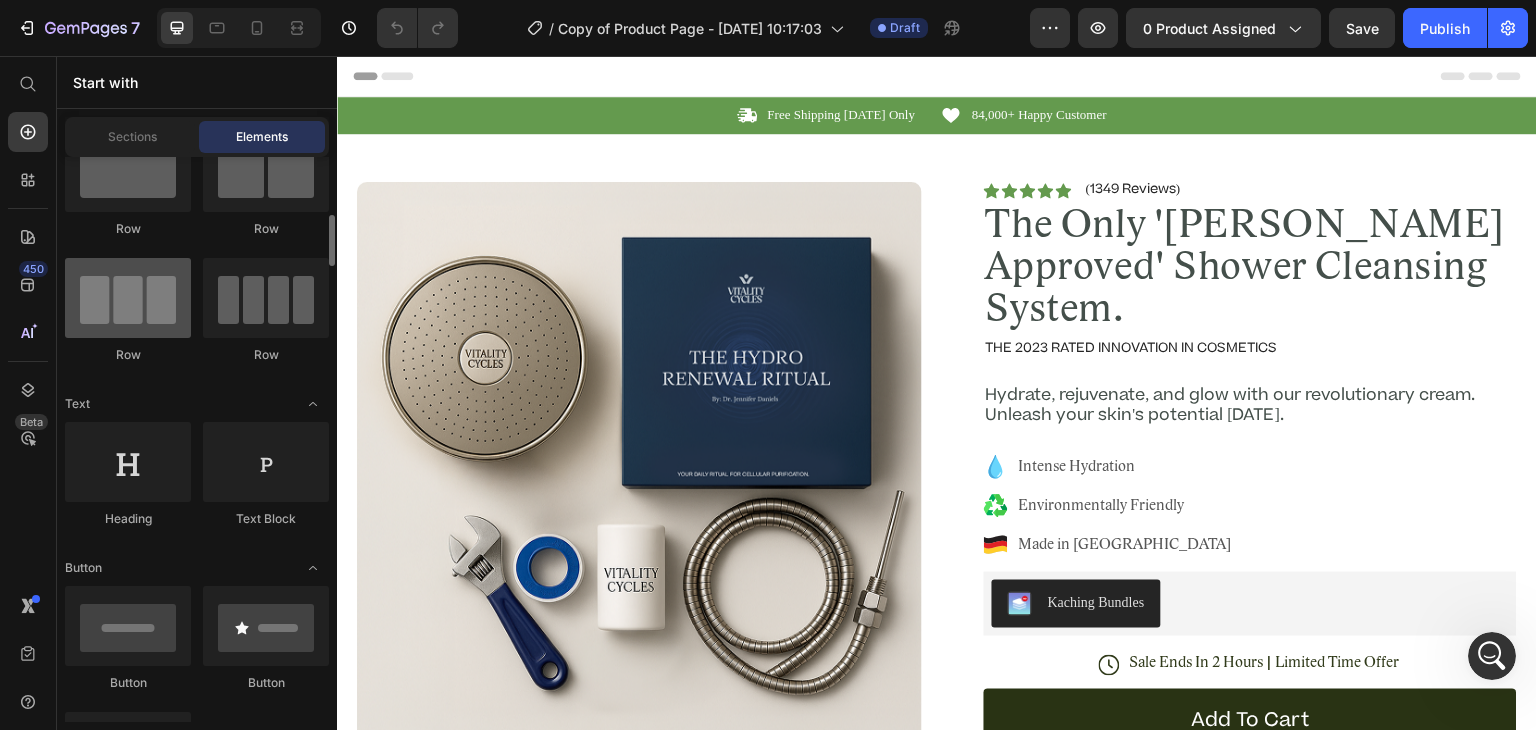 scroll, scrollTop: 0, scrollLeft: 0, axis: both 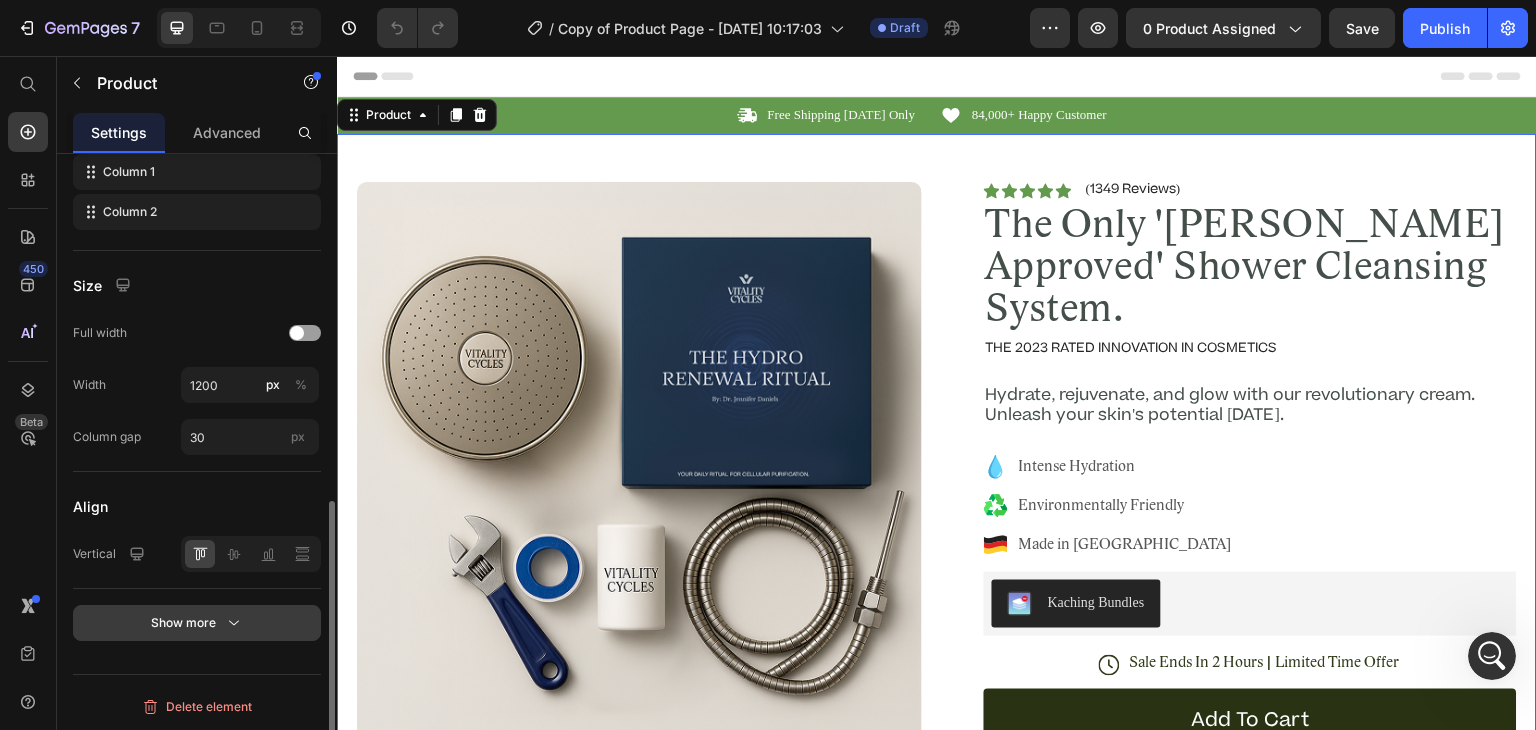 click on "Show more" at bounding box center [197, 623] 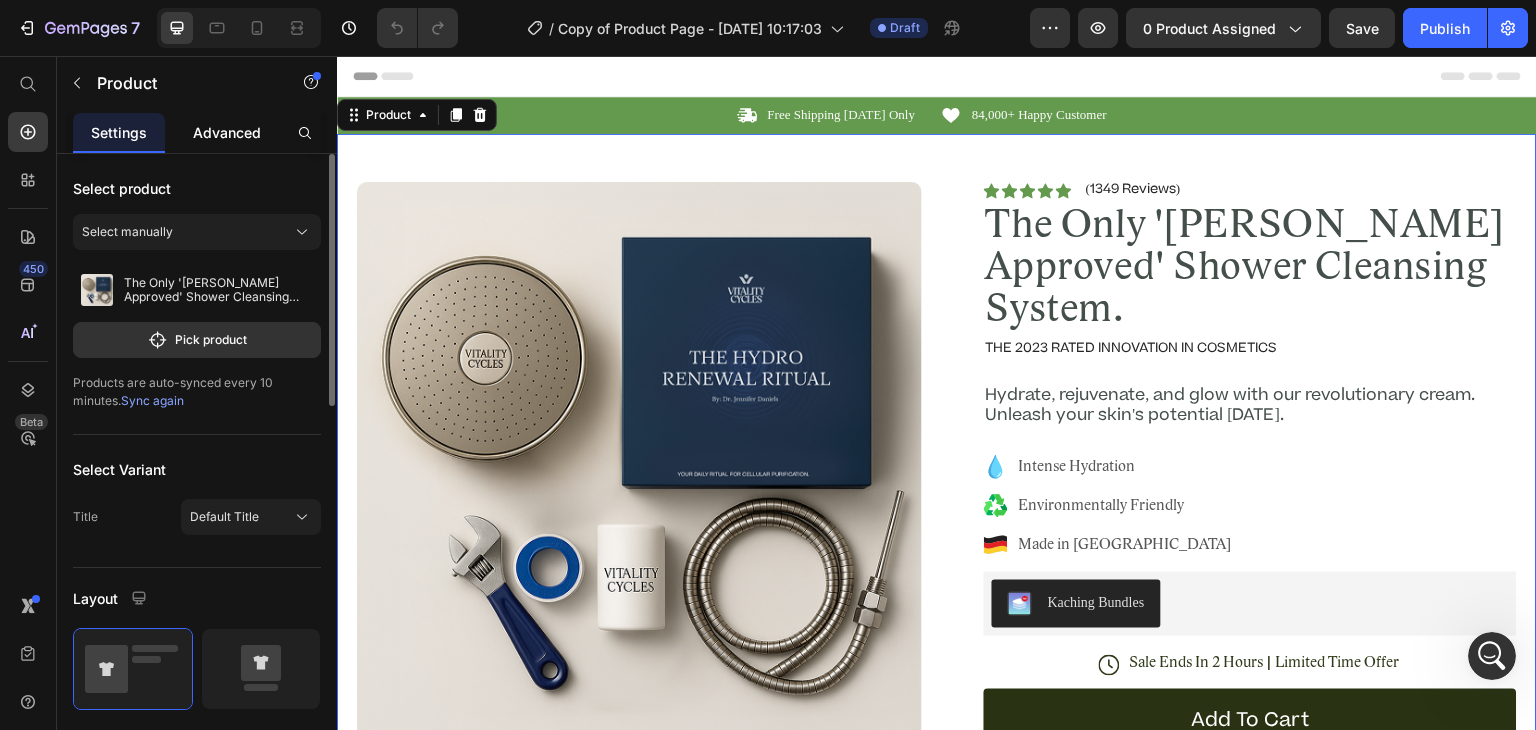 scroll, scrollTop: 0, scrollLeft: 0, axis: both 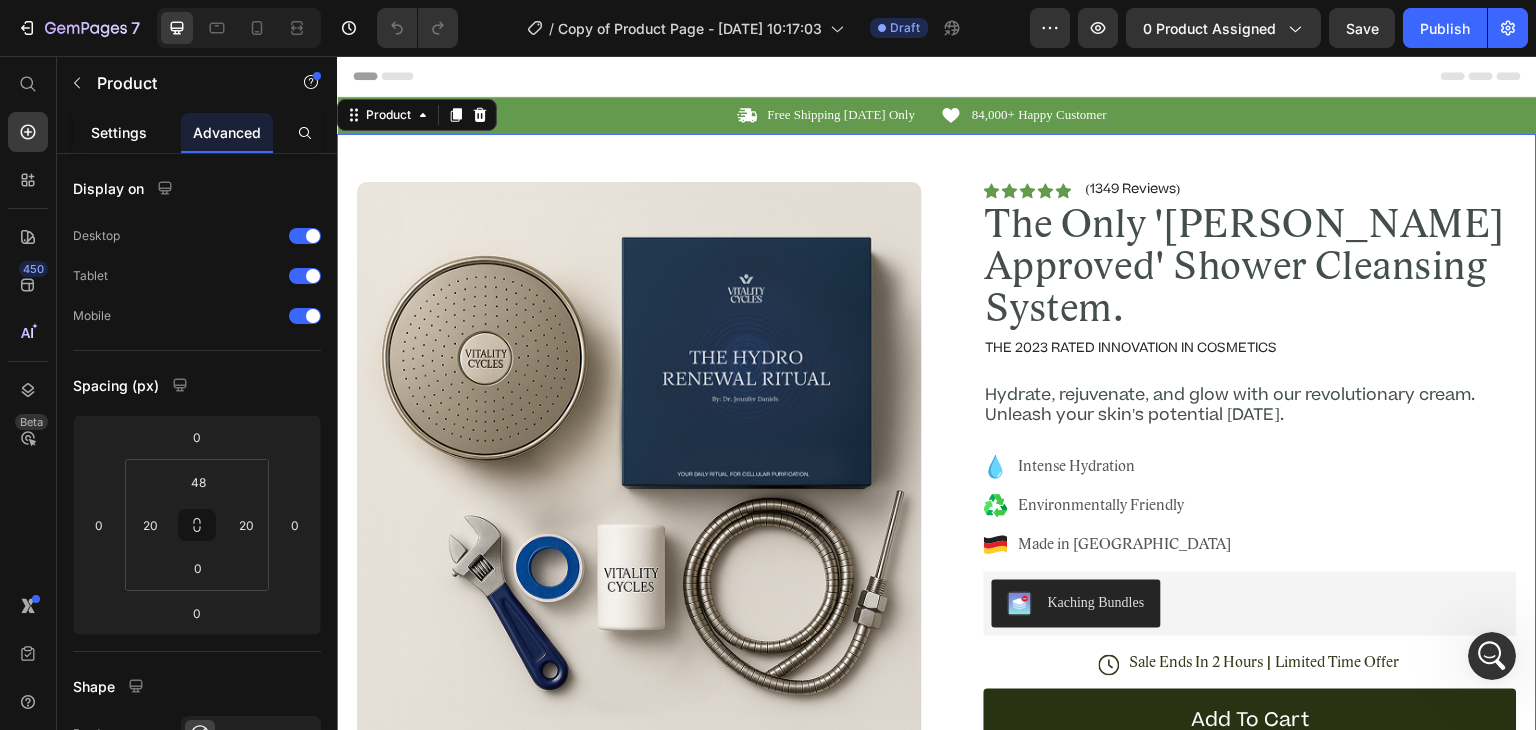 click on "Settings" at bounding box center [119, 132] 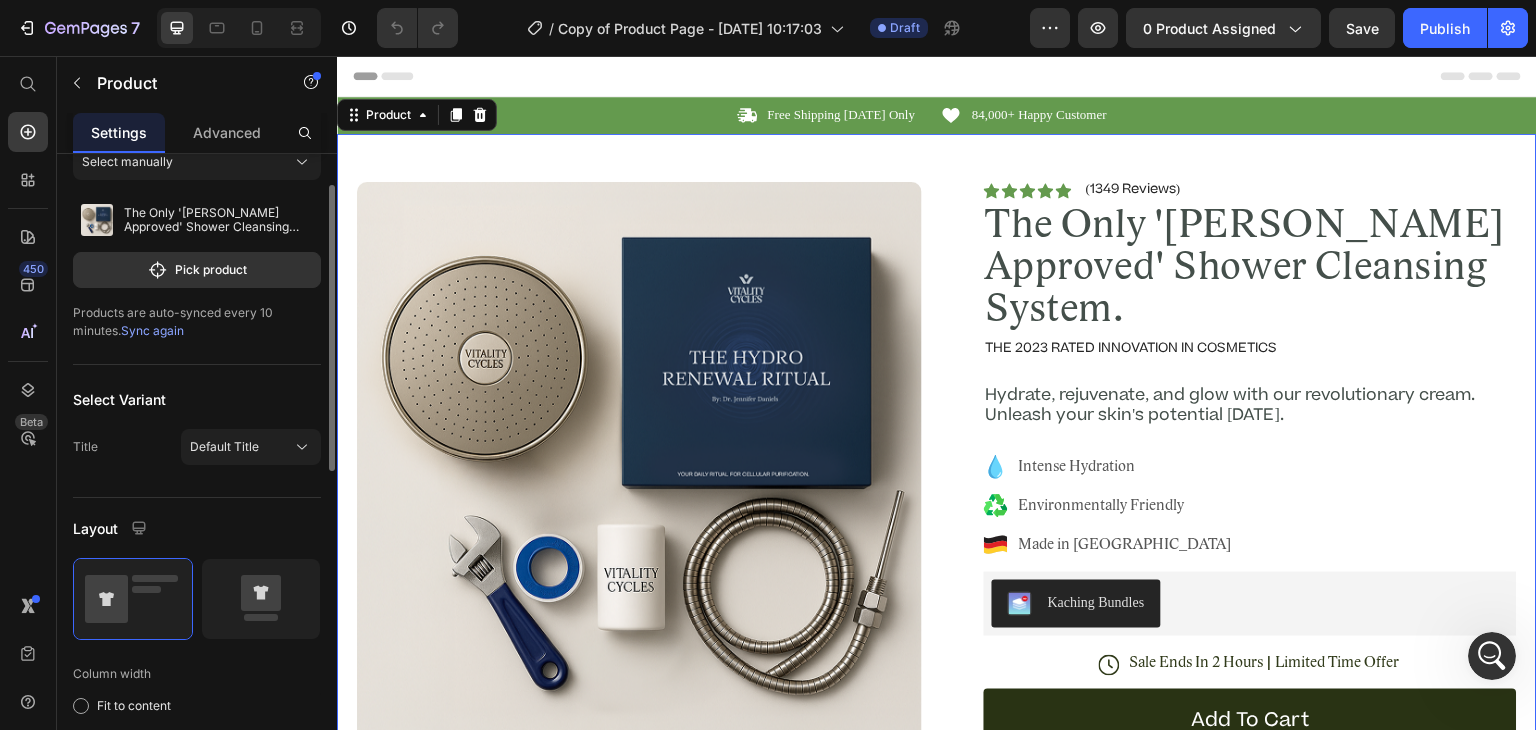 scroll, scrollTop: 0, scrollLeft: 0, axis: both 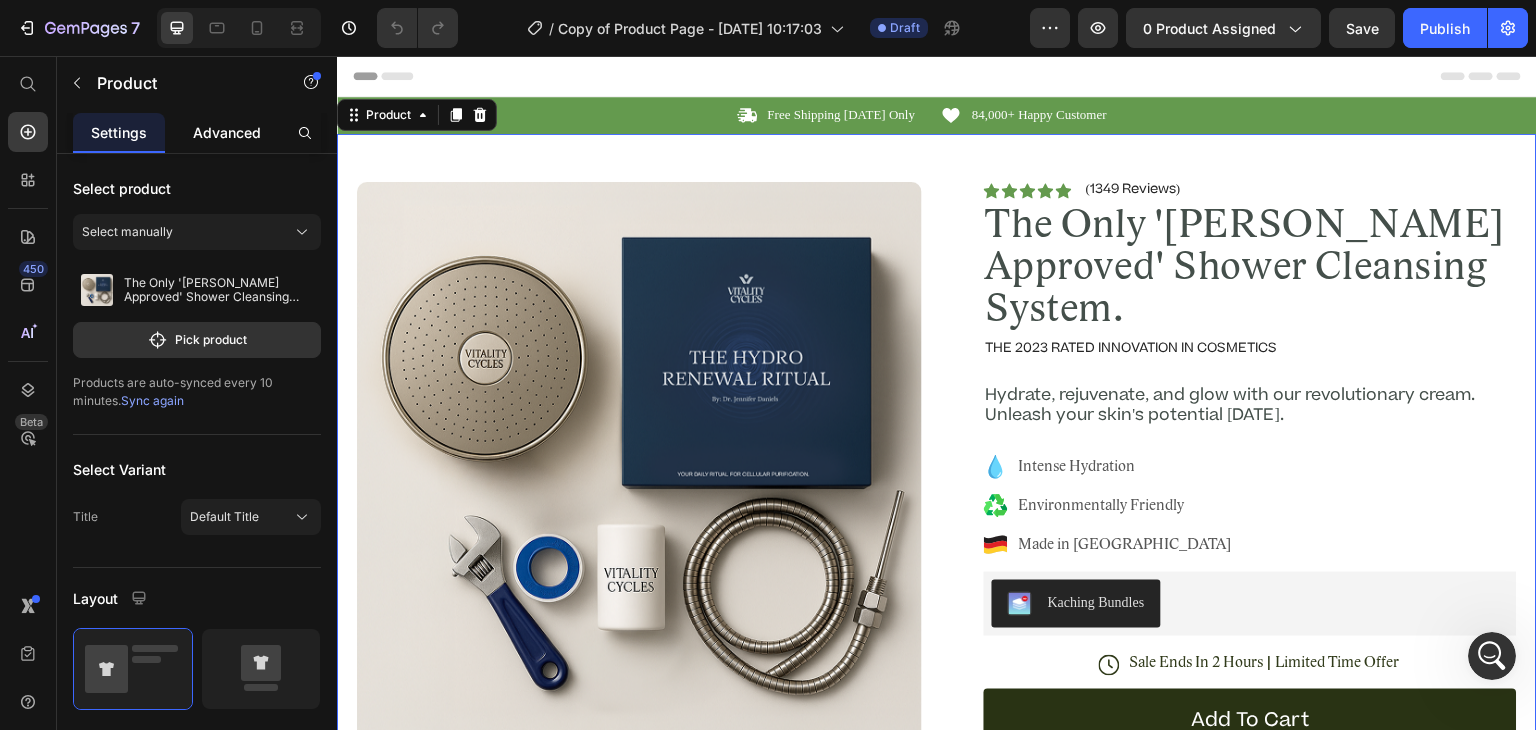 click on "Advanced" 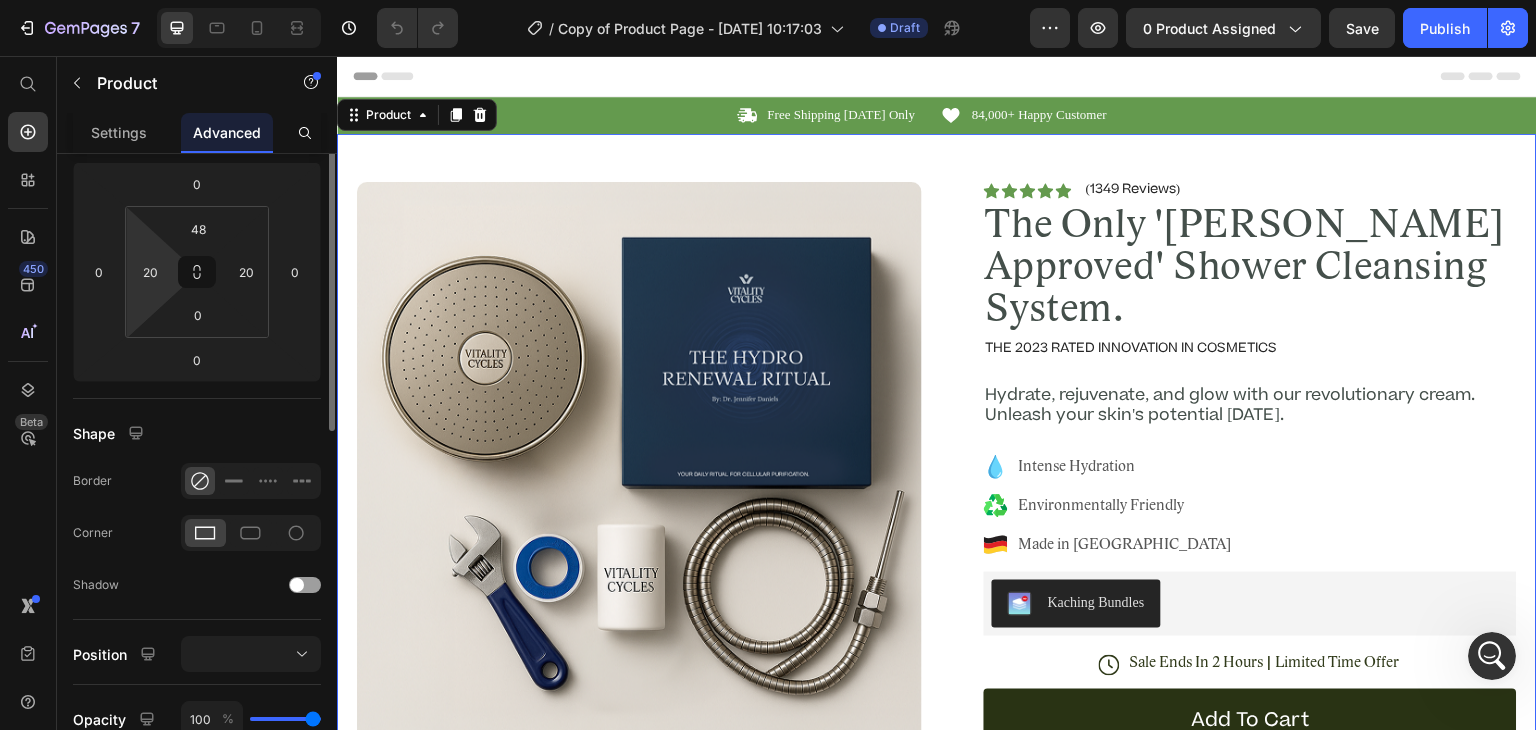 scroll, scrollTop: 0, scrollLeft: 0, axis: both 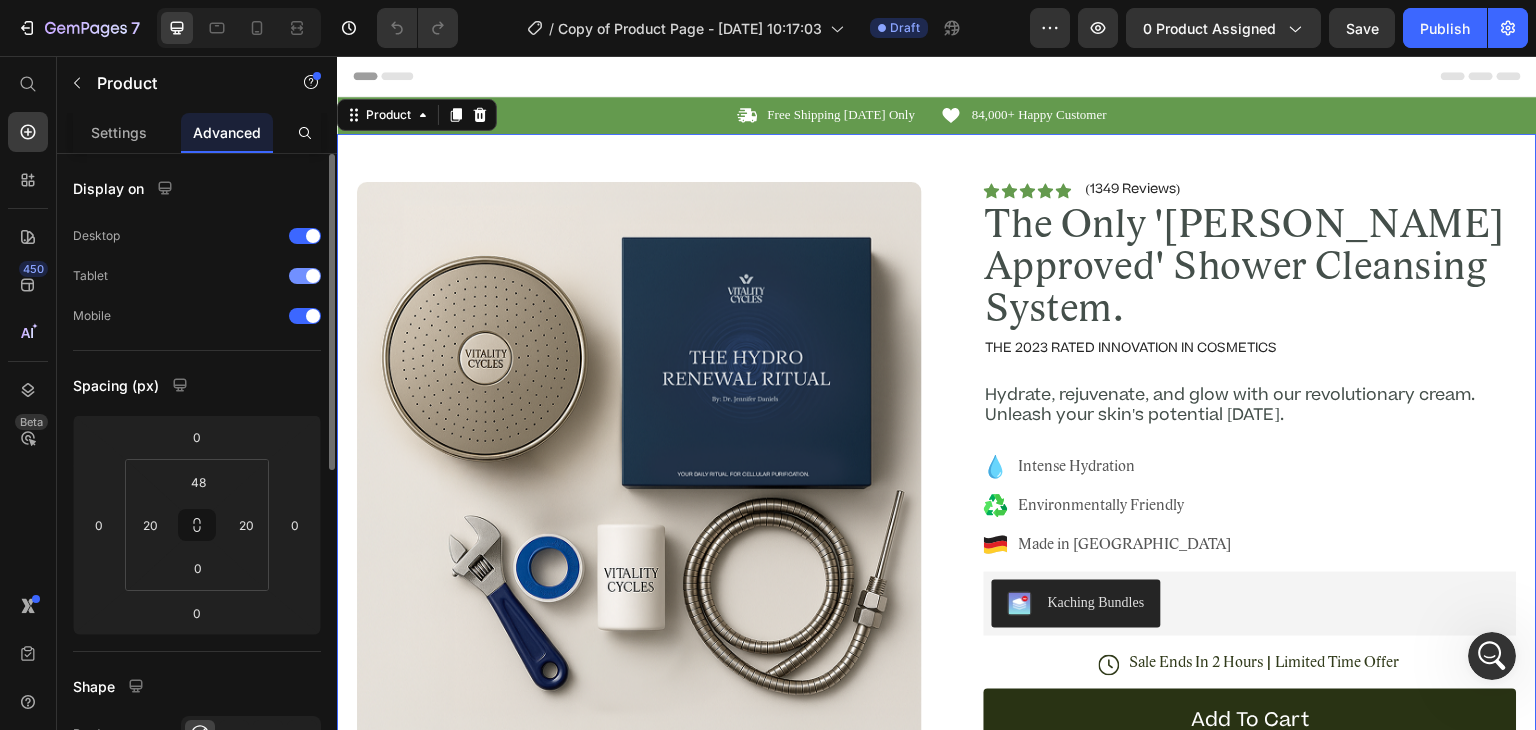 click at bounding box center (305, 276) 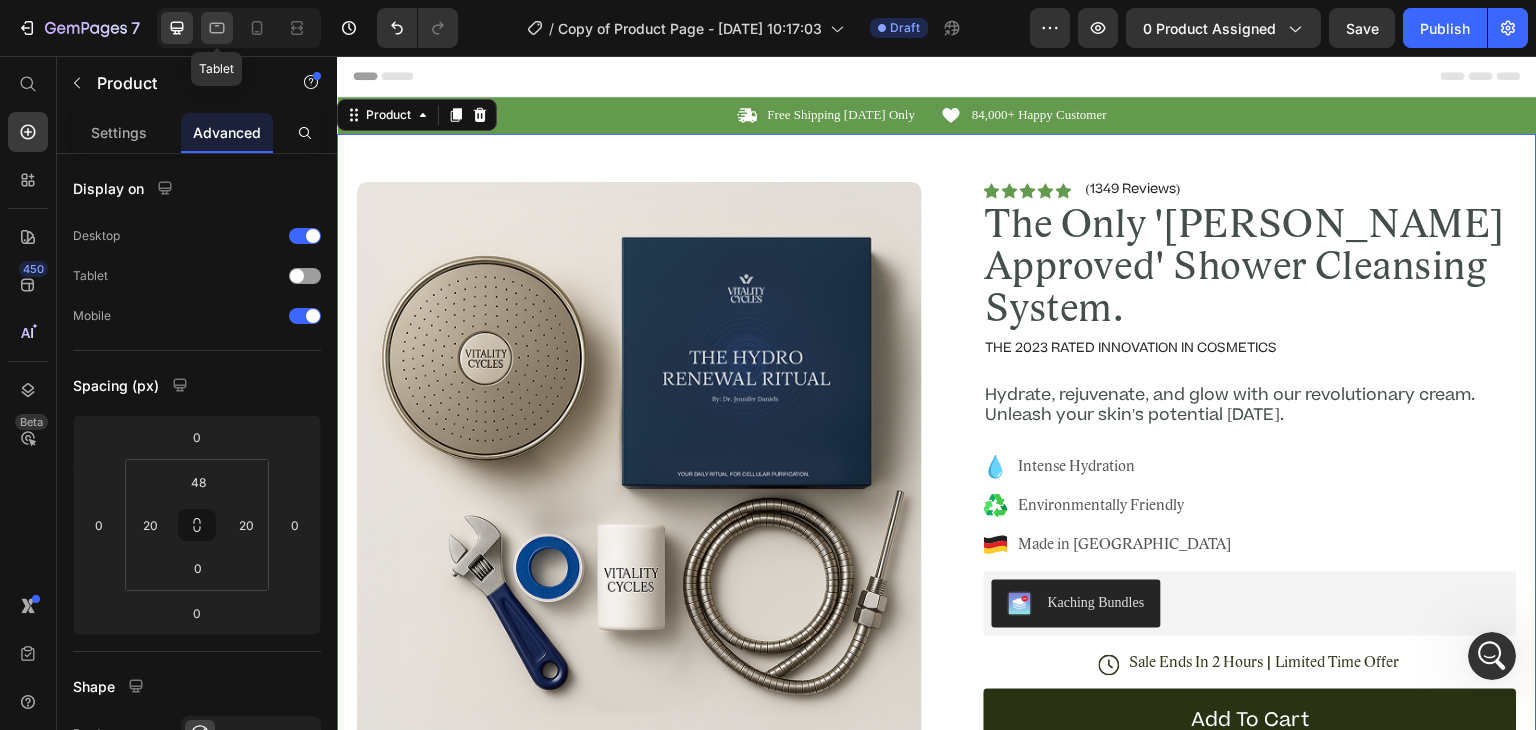 click 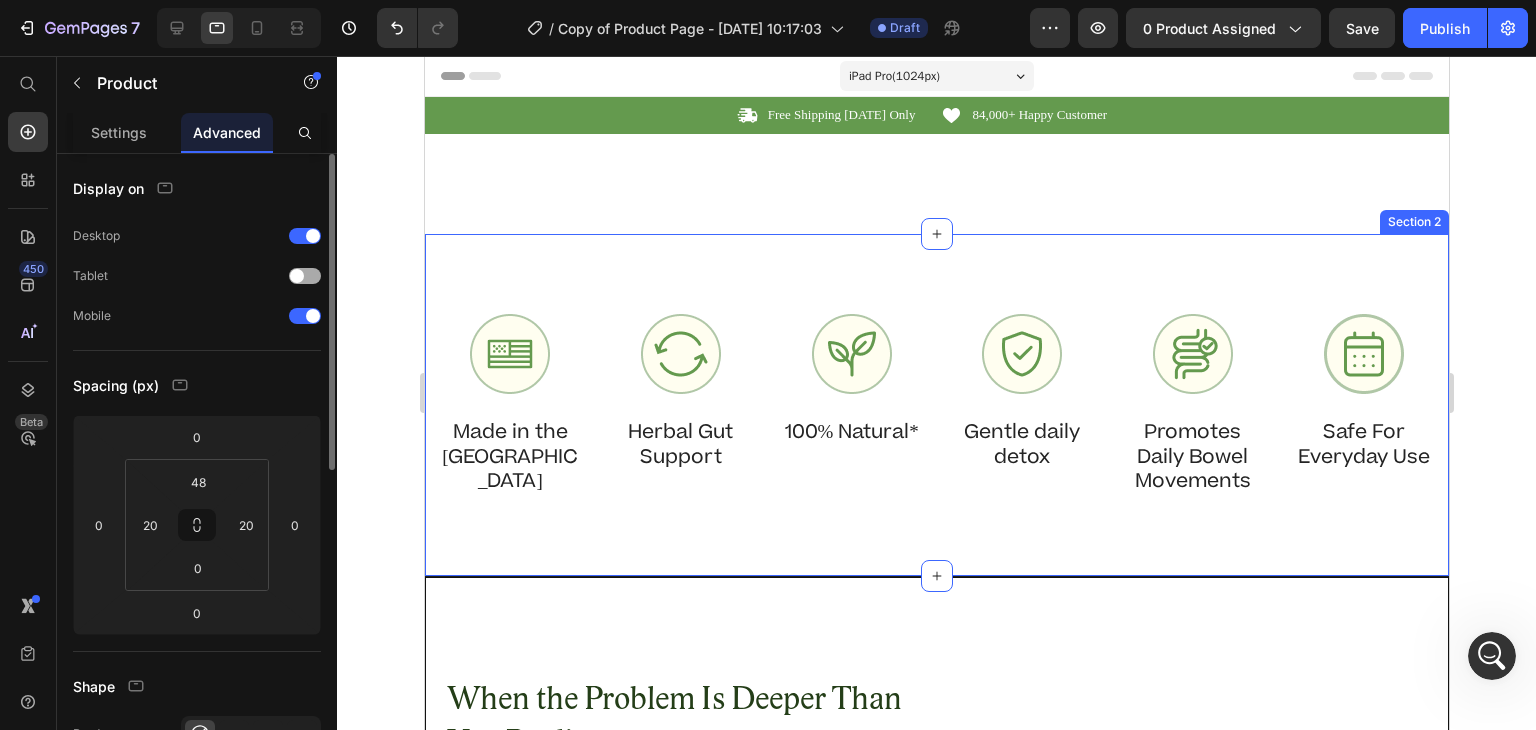 click at bounding box center [305, 276] 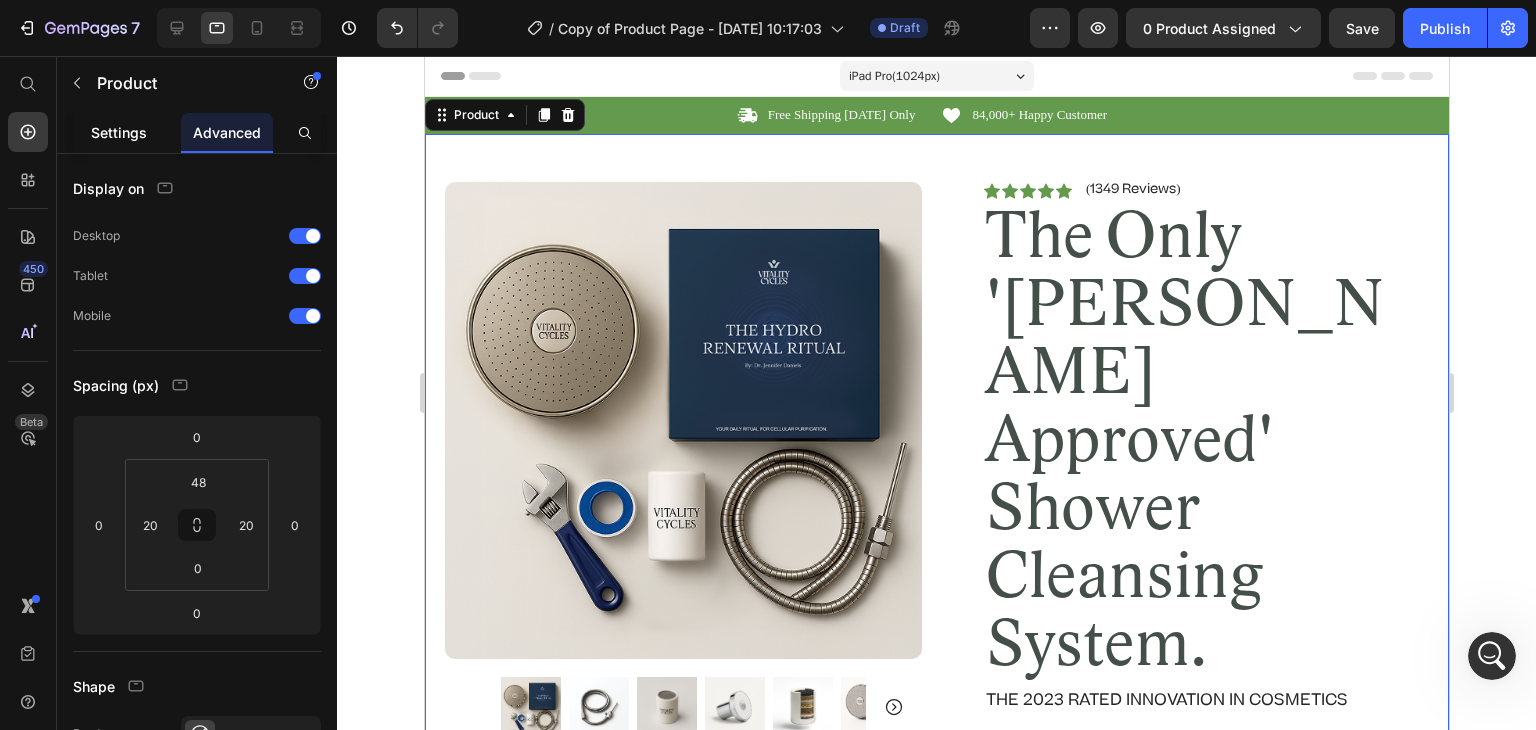 click on "Settings" at bounding box center [119, 132] 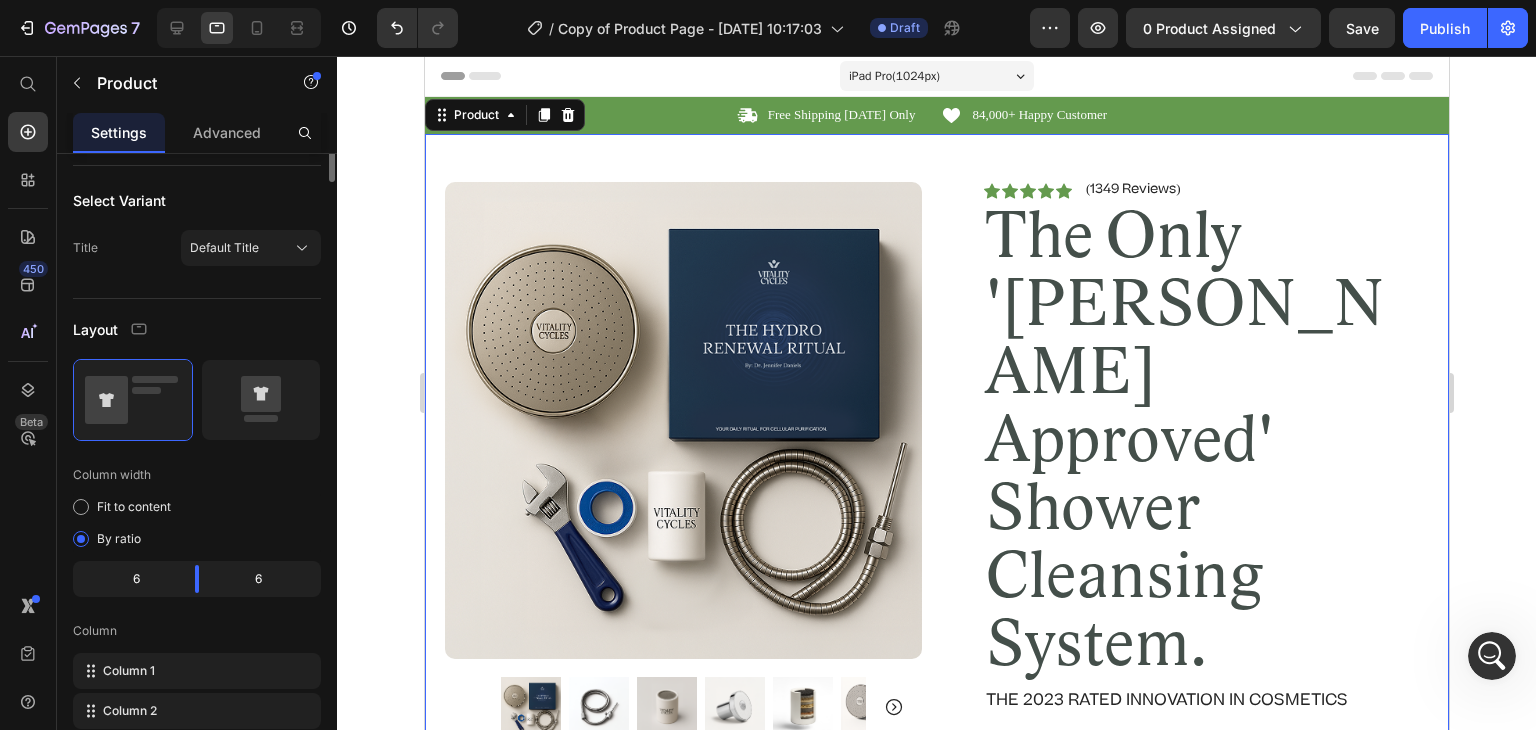 scroll, scrollTop: 0, scrollLeft: 0, axis: both 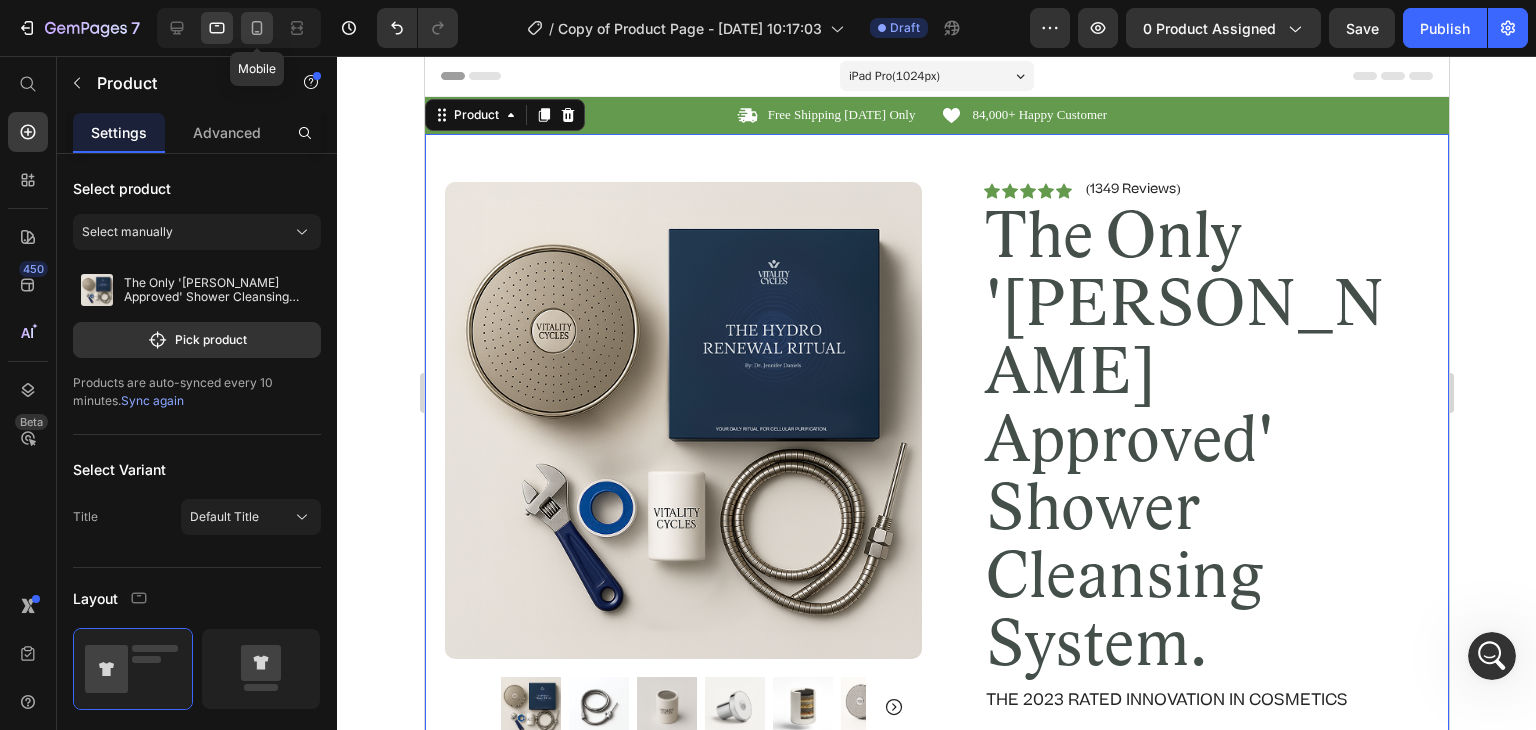 click 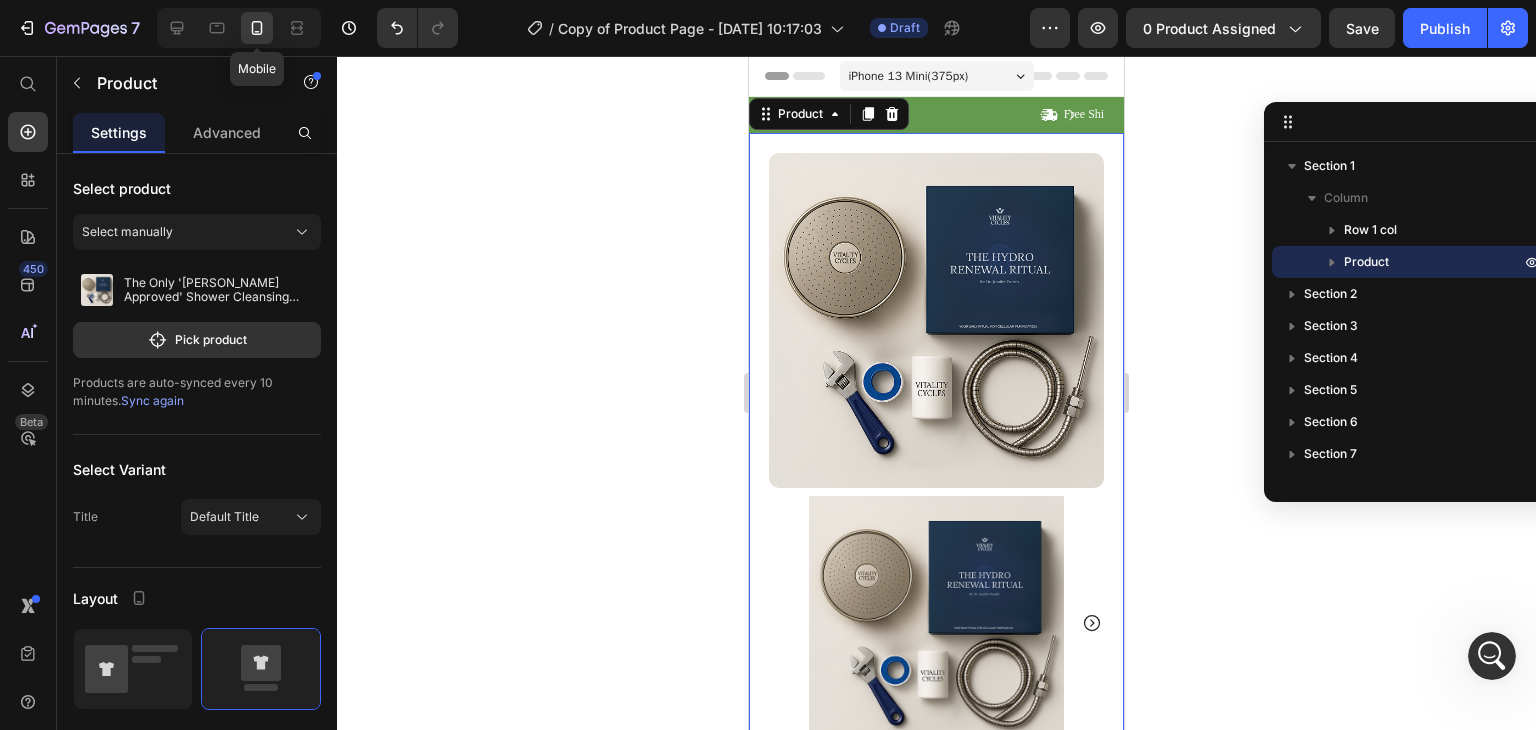 scroll, scrollTop: 6, scrollLeft: 0, axis: vertical 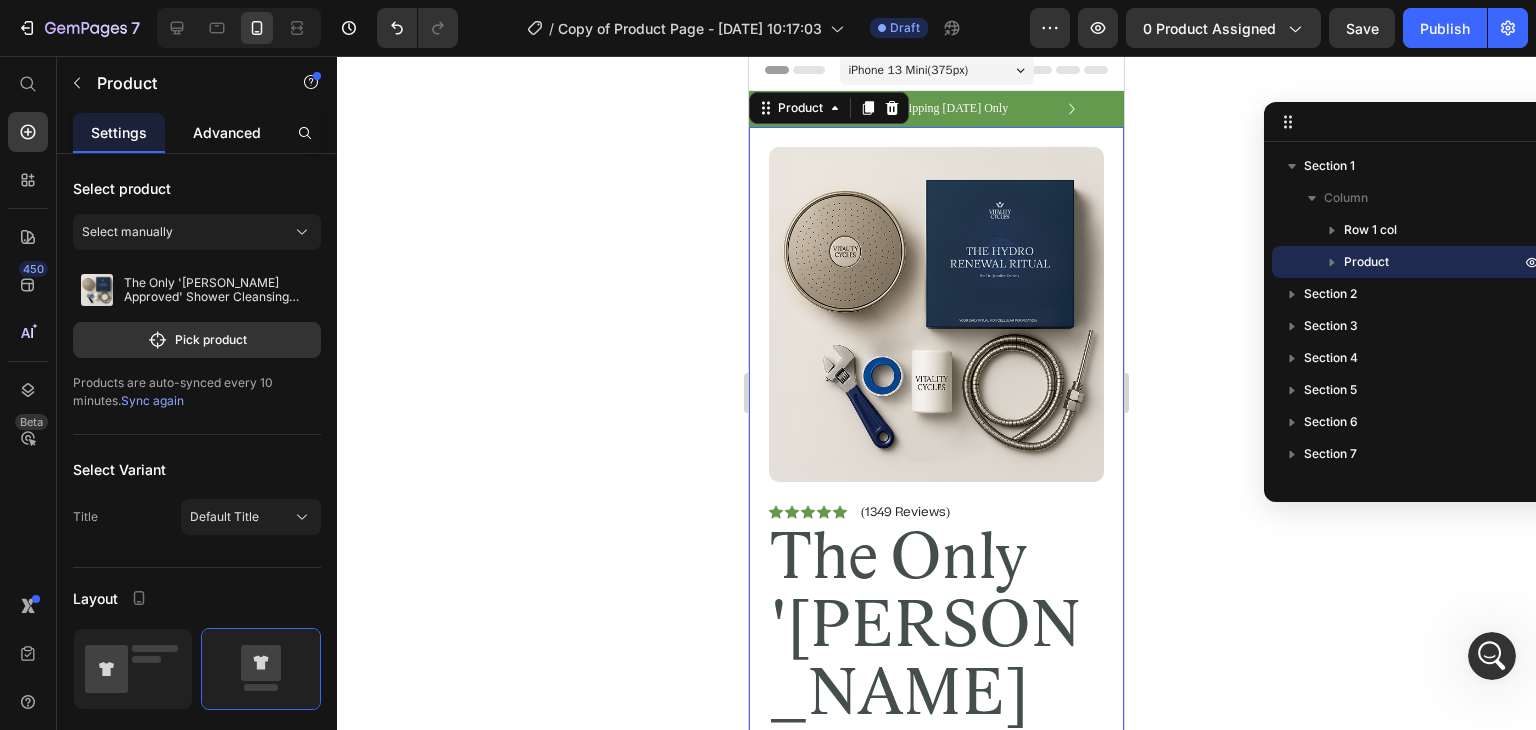 click on "Advanced" at bounding box center [227, 132] 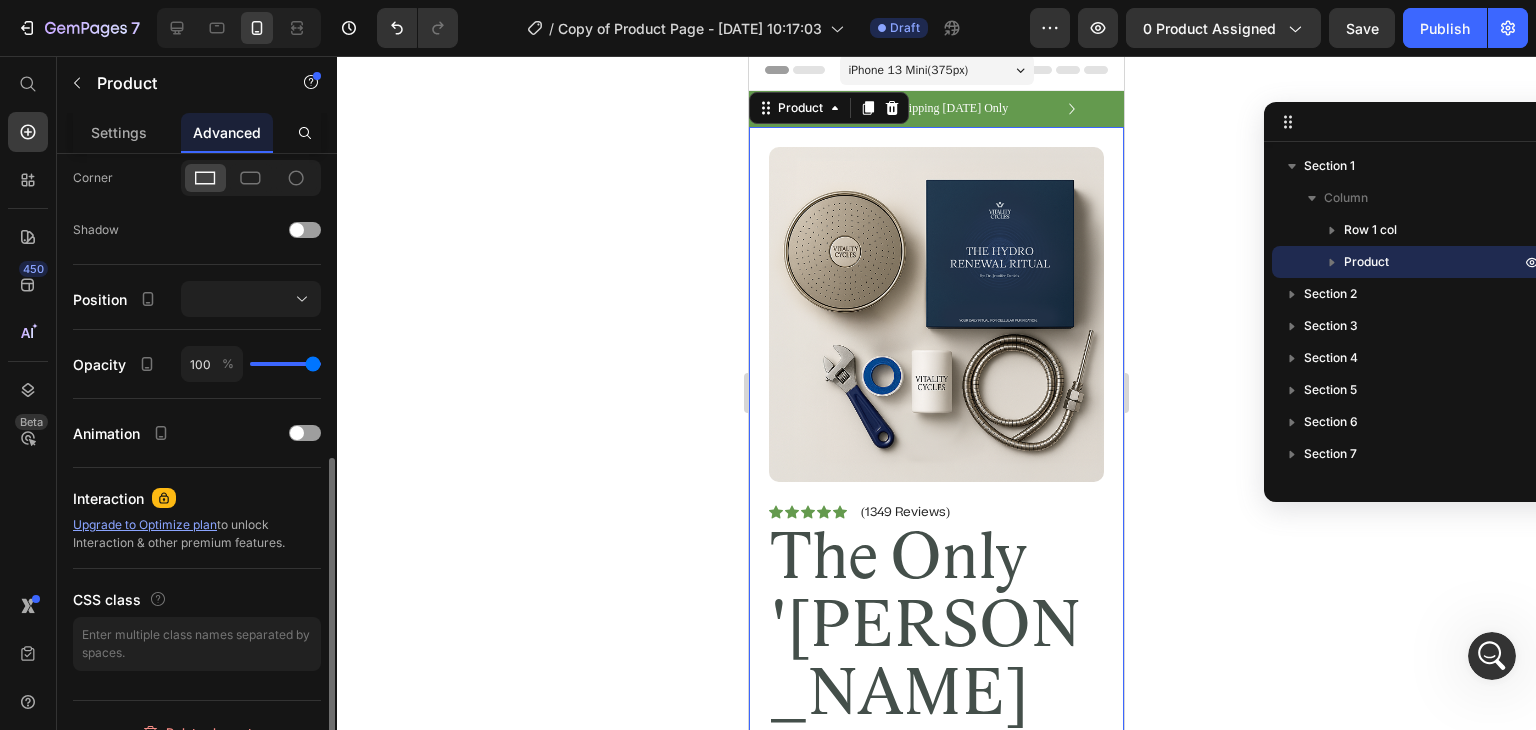 scroll, scrollTop: 609, scrollLeft: 0, axis: vertical 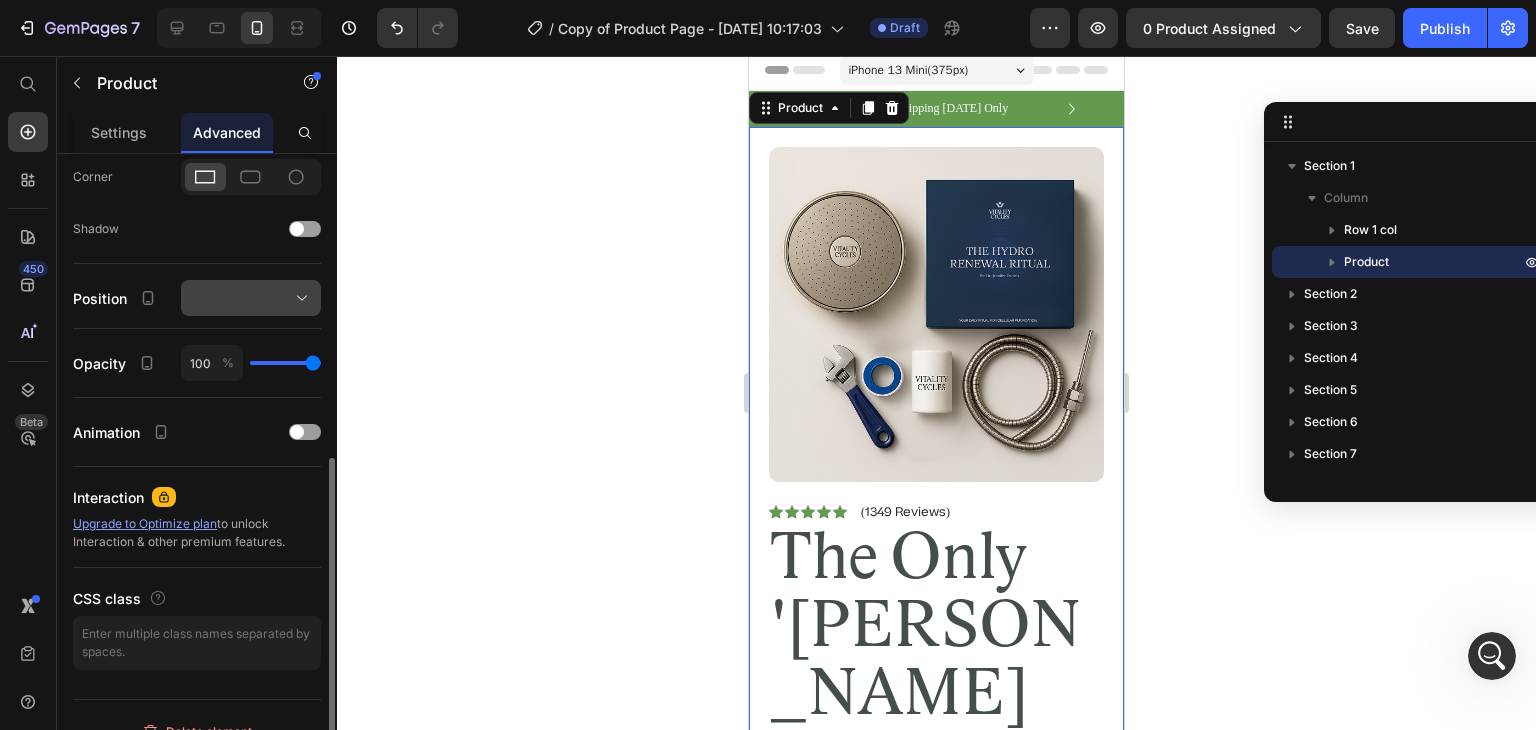 click at bounding box center (251, 298) 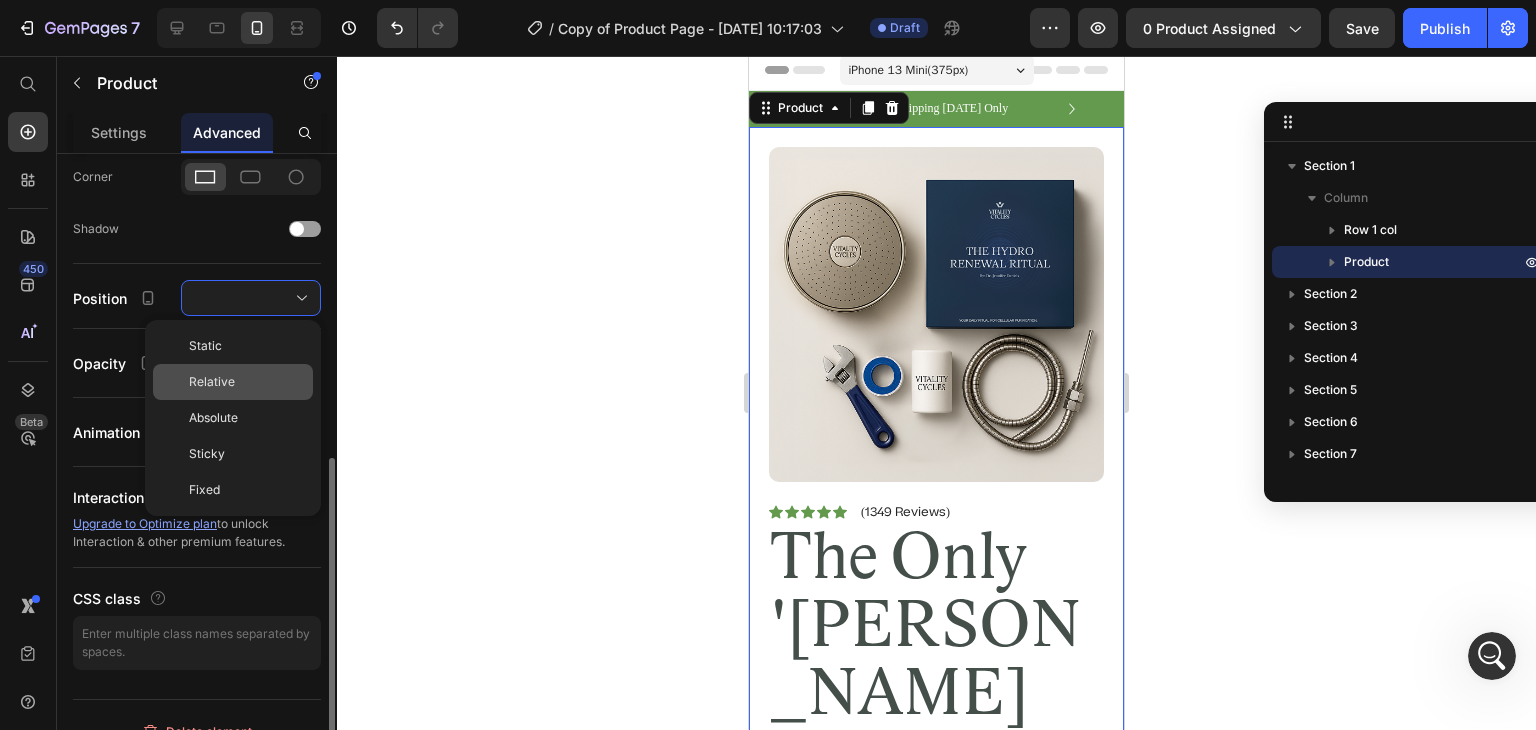 click on "Relative" at bounding box center (212, 382) 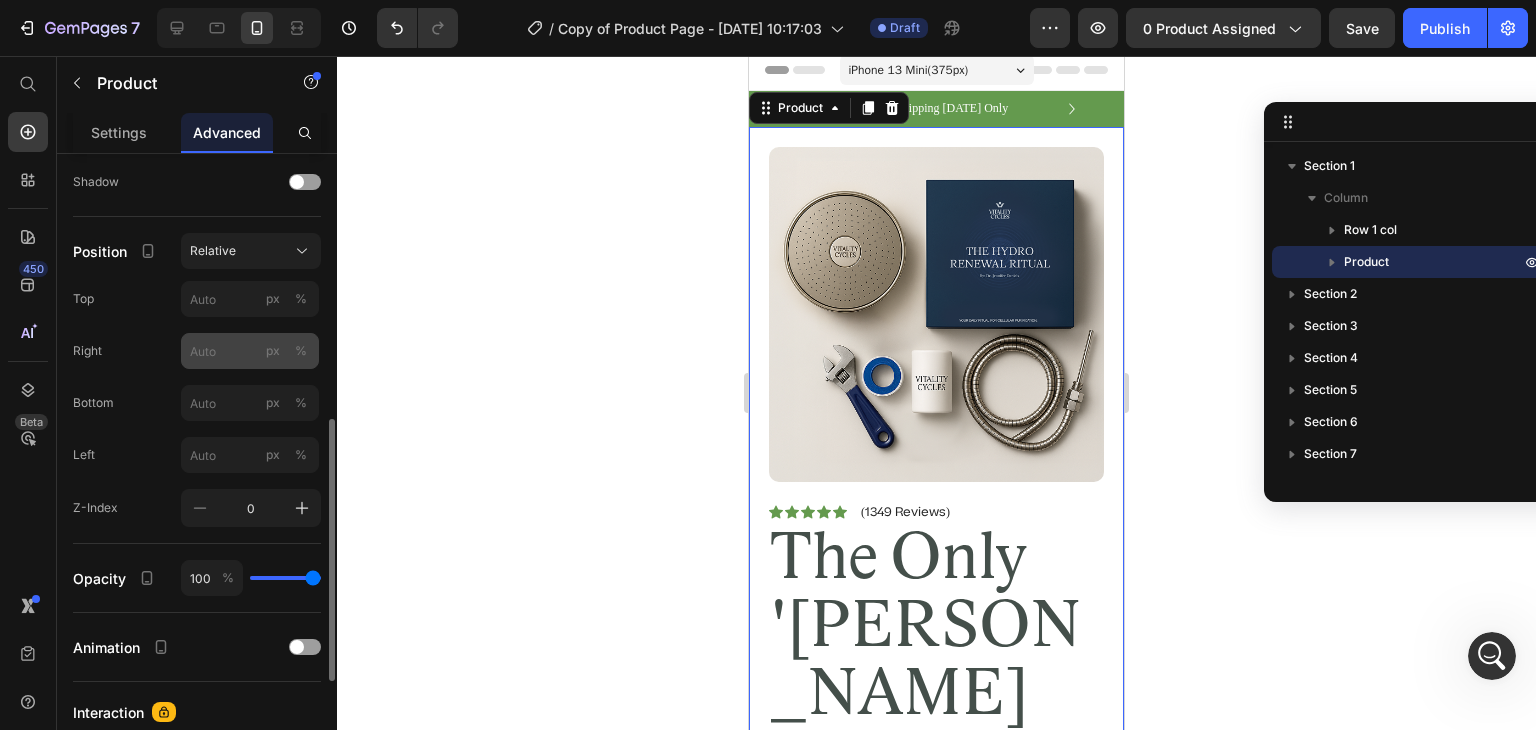 scroll, scrollTop: 657, scrollLeft: 0, axis: vertical 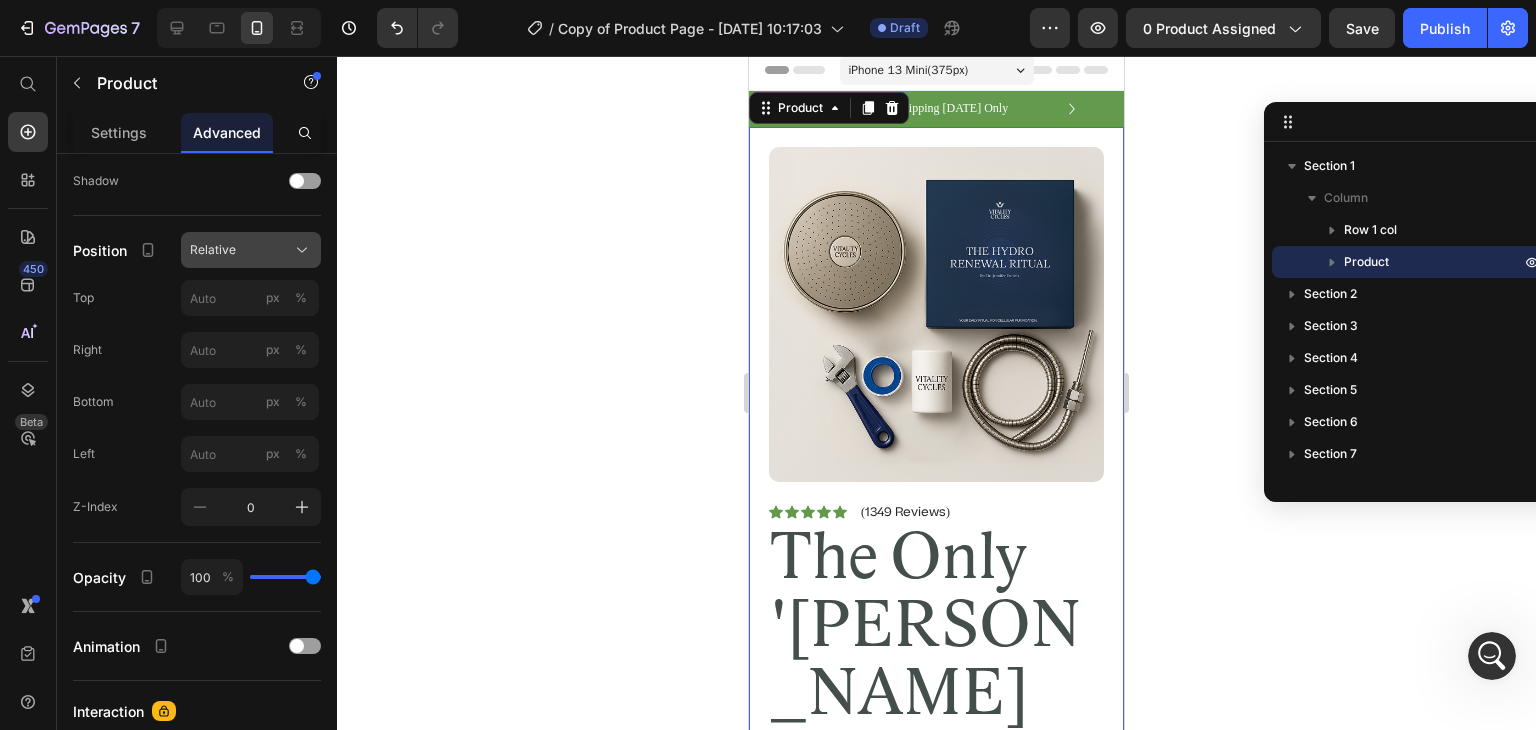 click on "Relative" 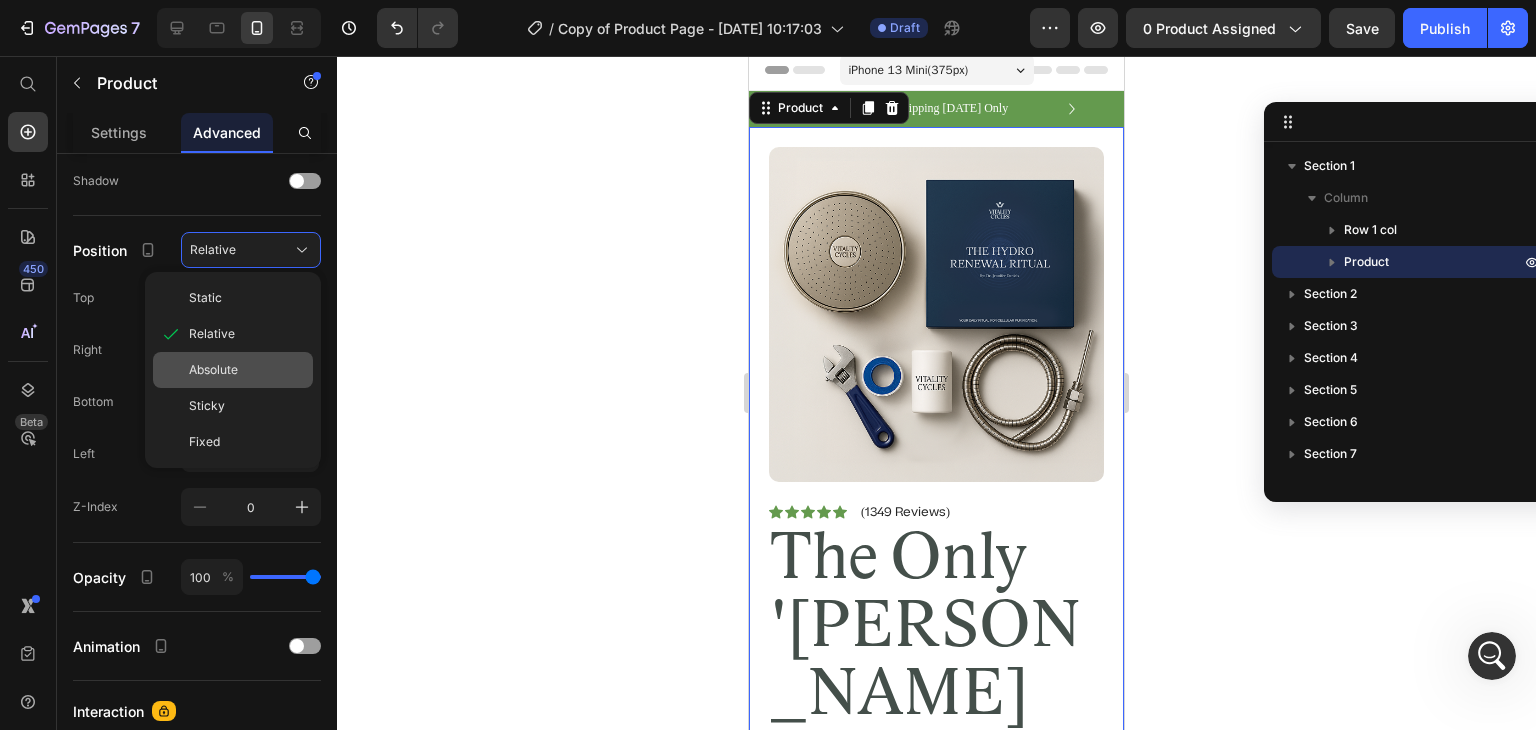 click on "Absolute" at bounding box center [213, 370] 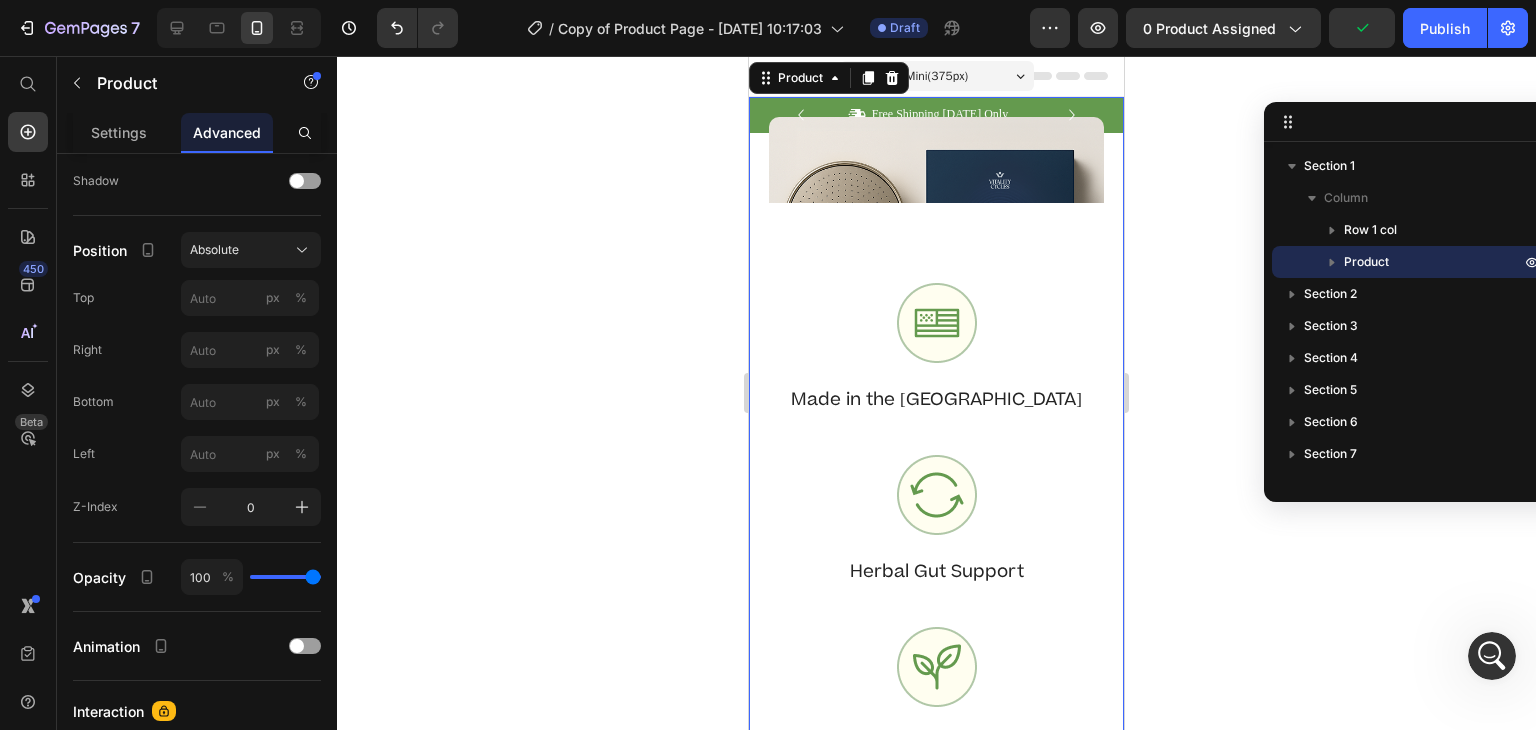 scroll, scrollTop: 74, scrollLeft: 0, axis: vertical 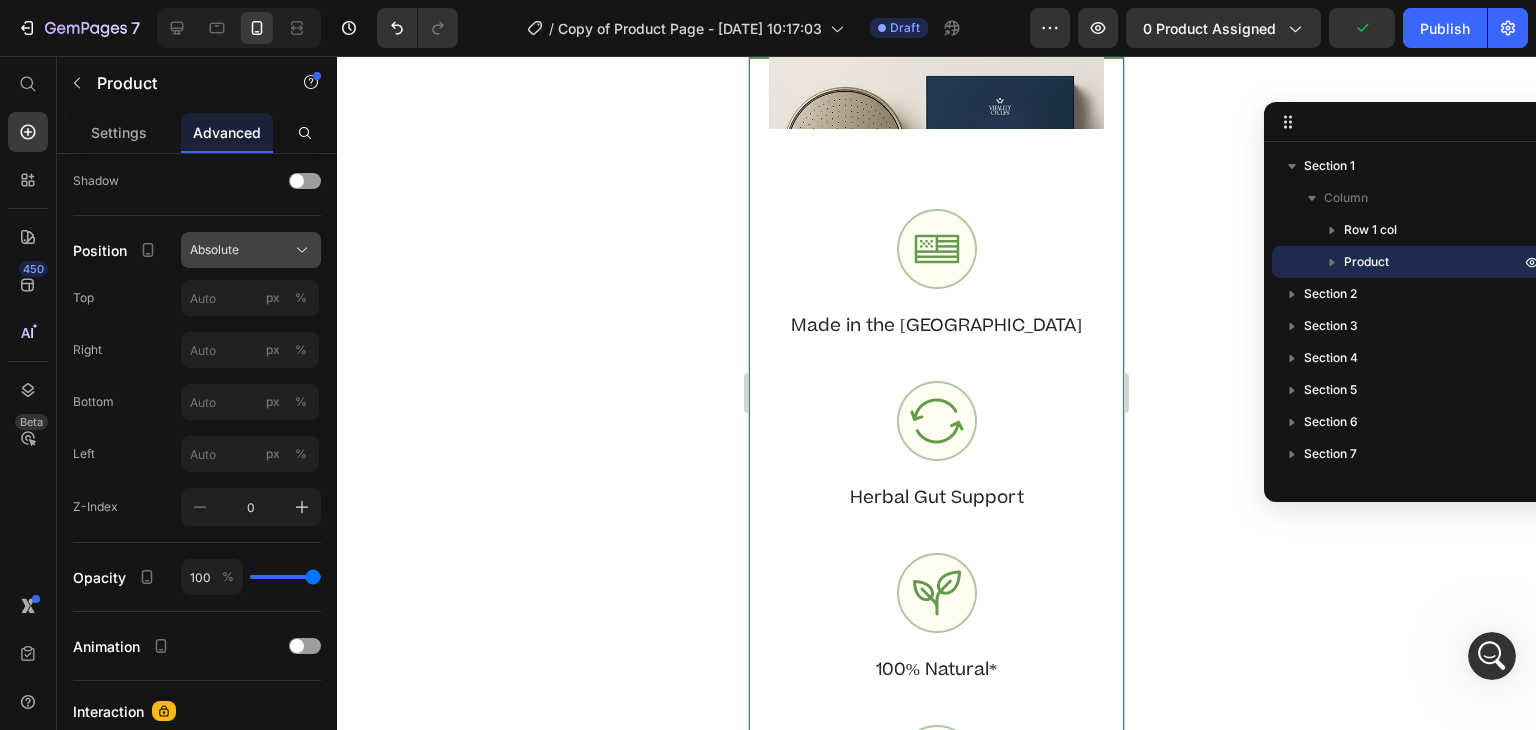 click on "Absolute" 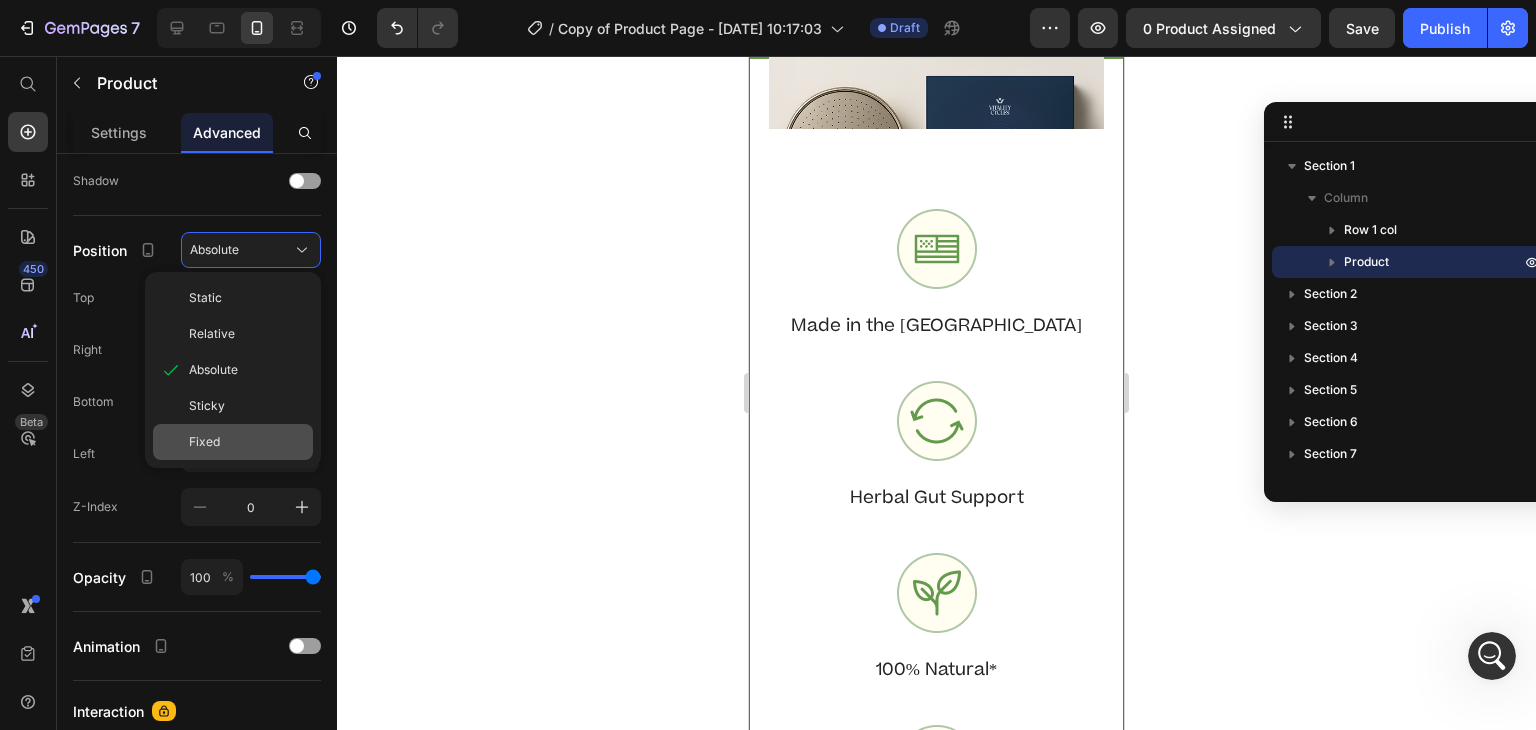 click on "Fixed" at bounding box center (204, 442) 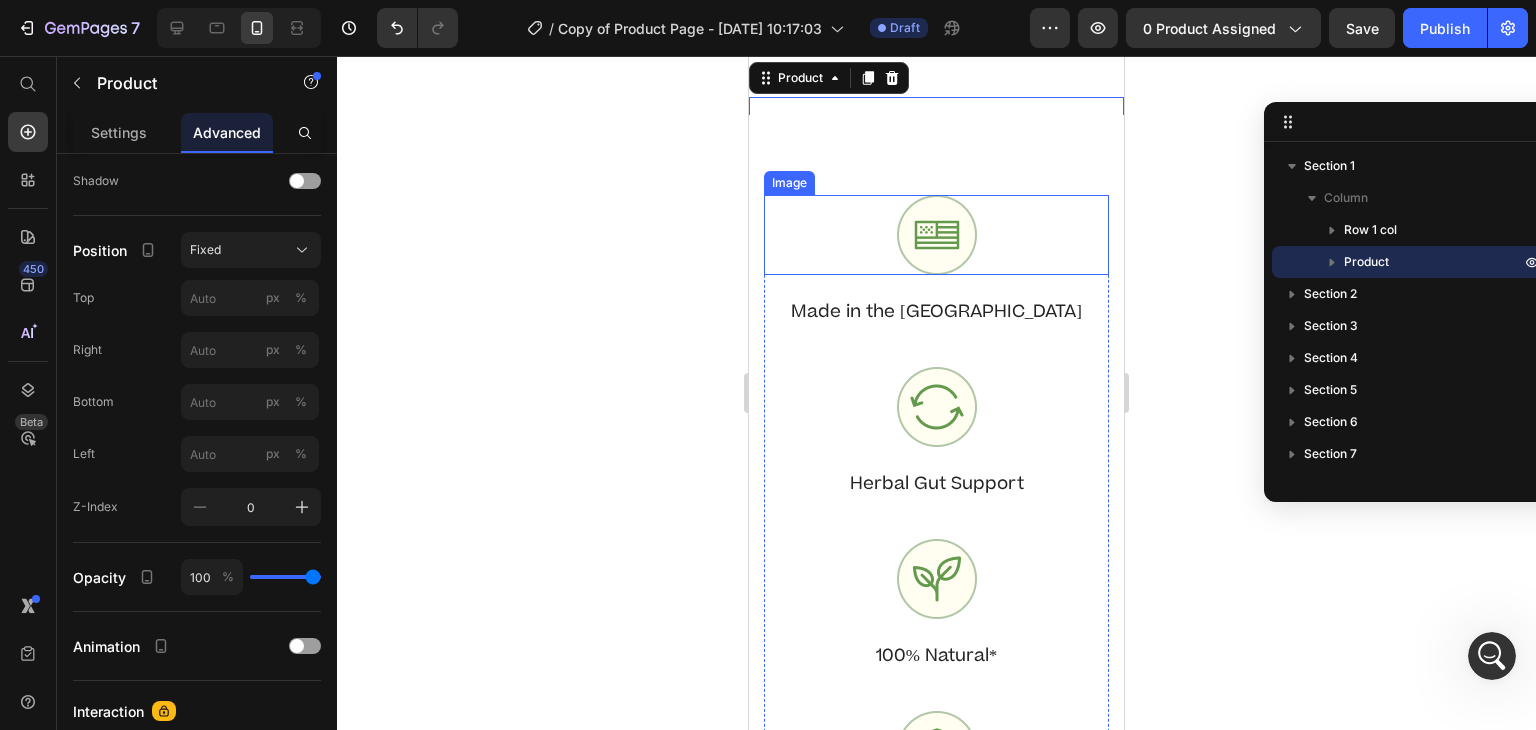 scroll, scrollTop: 0, scrollLeft: 0, axis: both 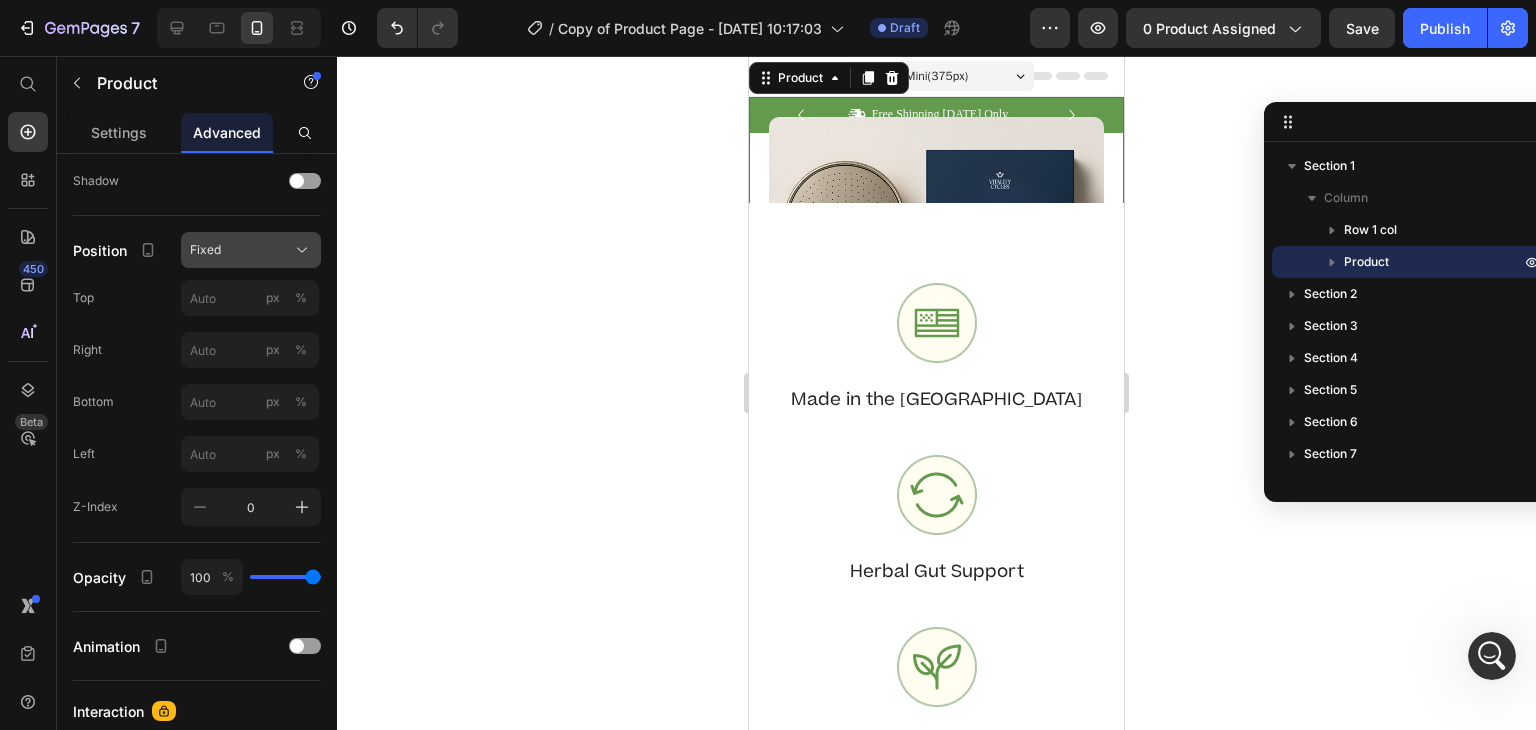 click on "Fixed" 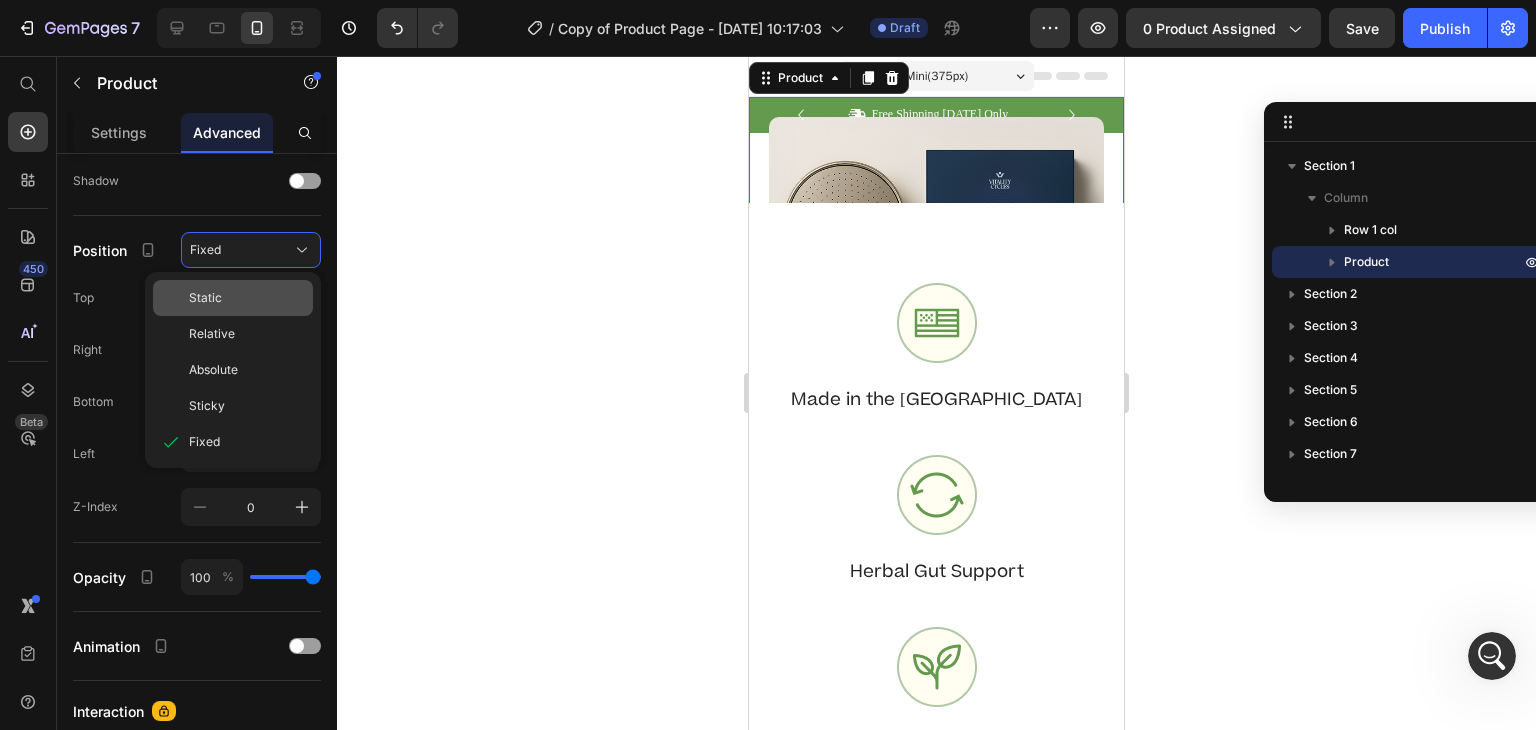 click on "Static" at bounding box center (205, 298) 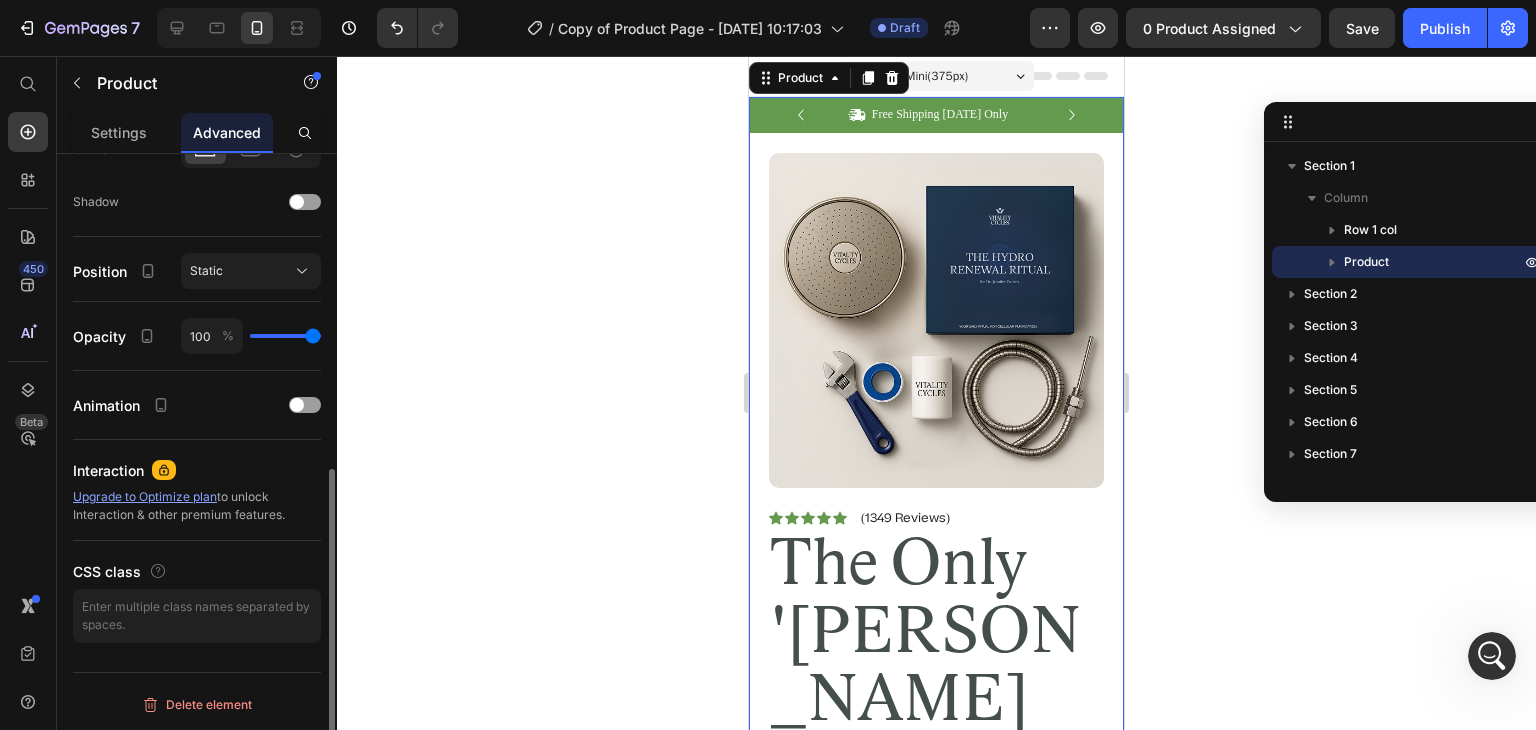 scroll, scrollTop: 634, scrollLeft: 0, axis: vertical 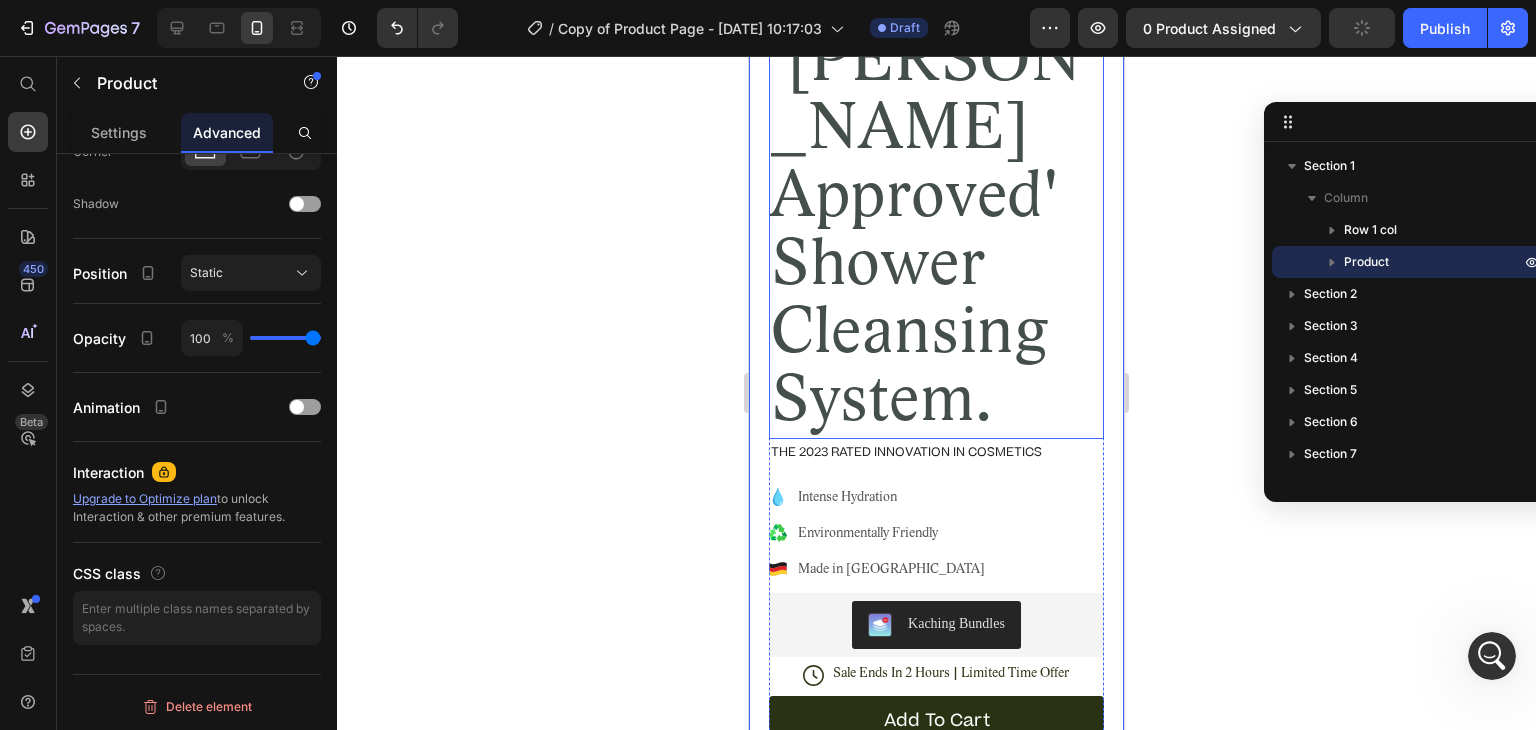 click on "The Only '[PERSON_NAME] Approved' Shower Cleansing System." at bounding box center [936, 199] 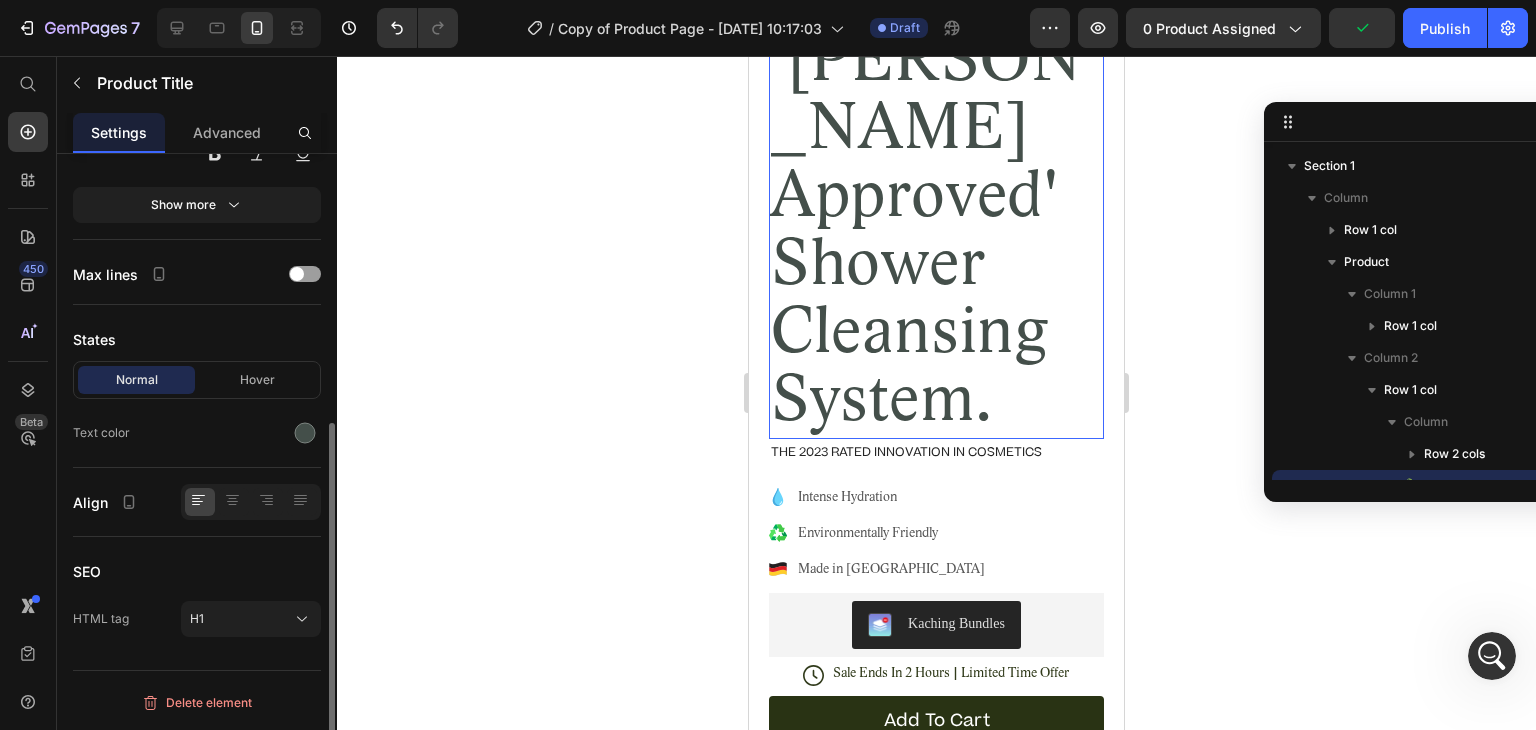 scroll, scrollTop: 186, scrollLeft: 0, axis: vertical 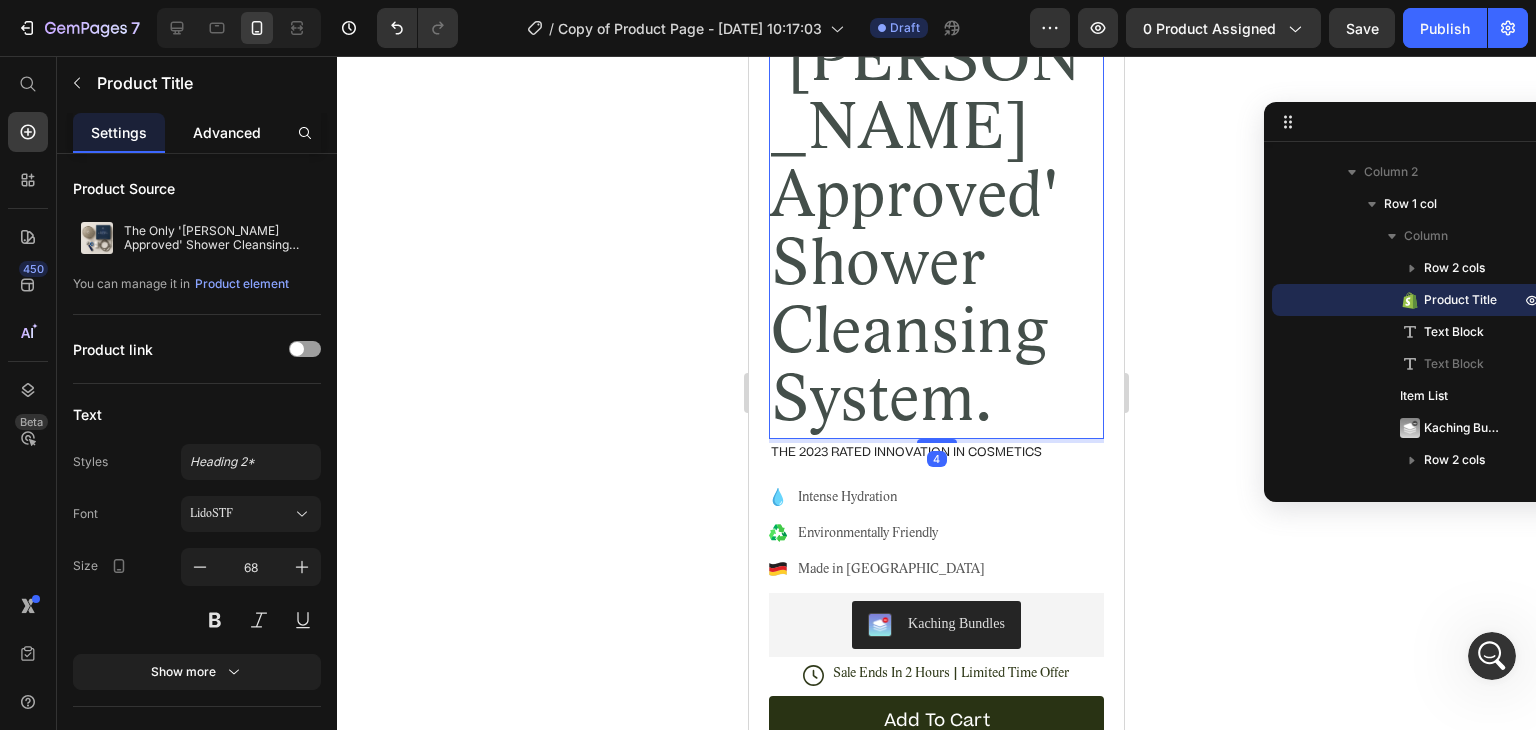 click on "Advanced" at bounding box center (227, 132) 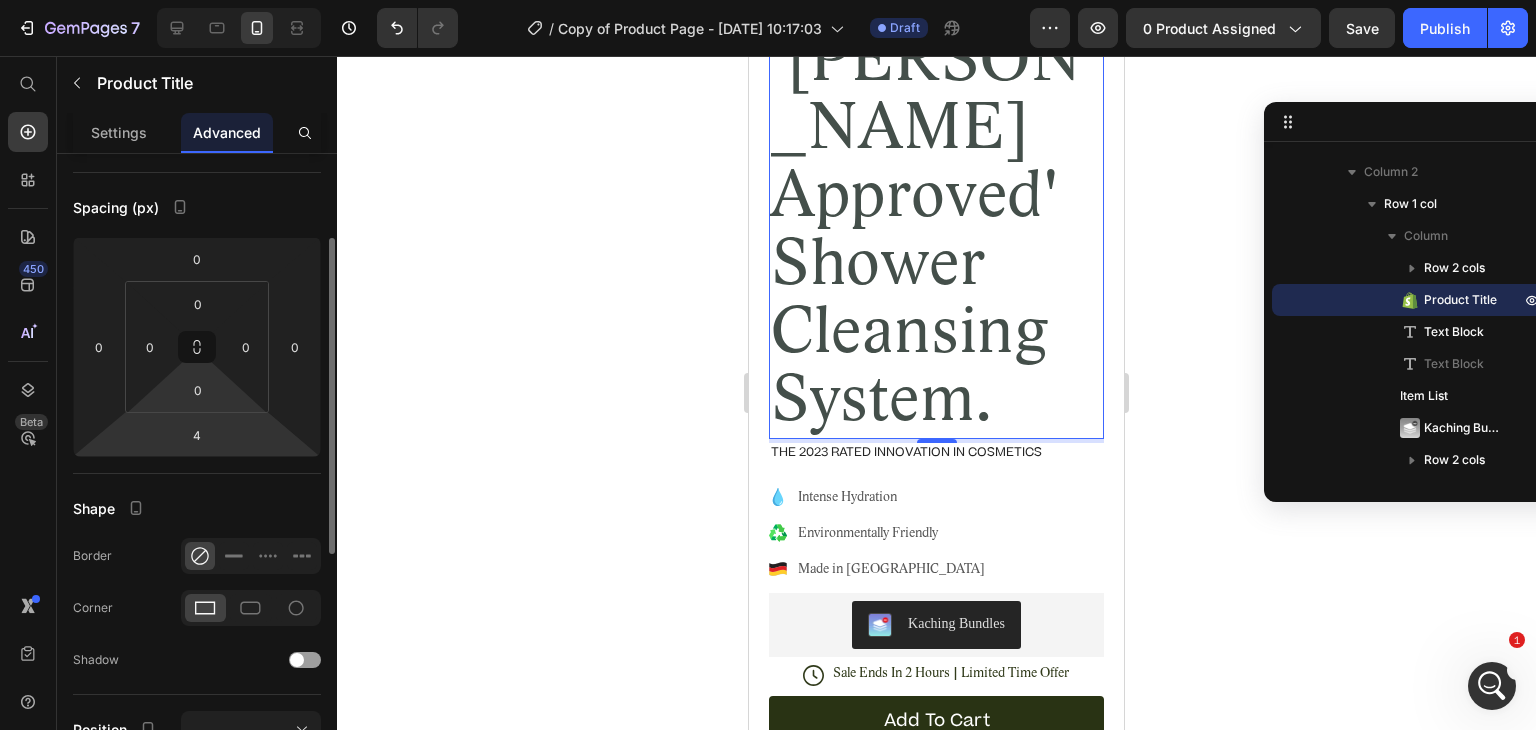 scroll, scrollTop: 172, scrollLeft: 0, axis: vertical 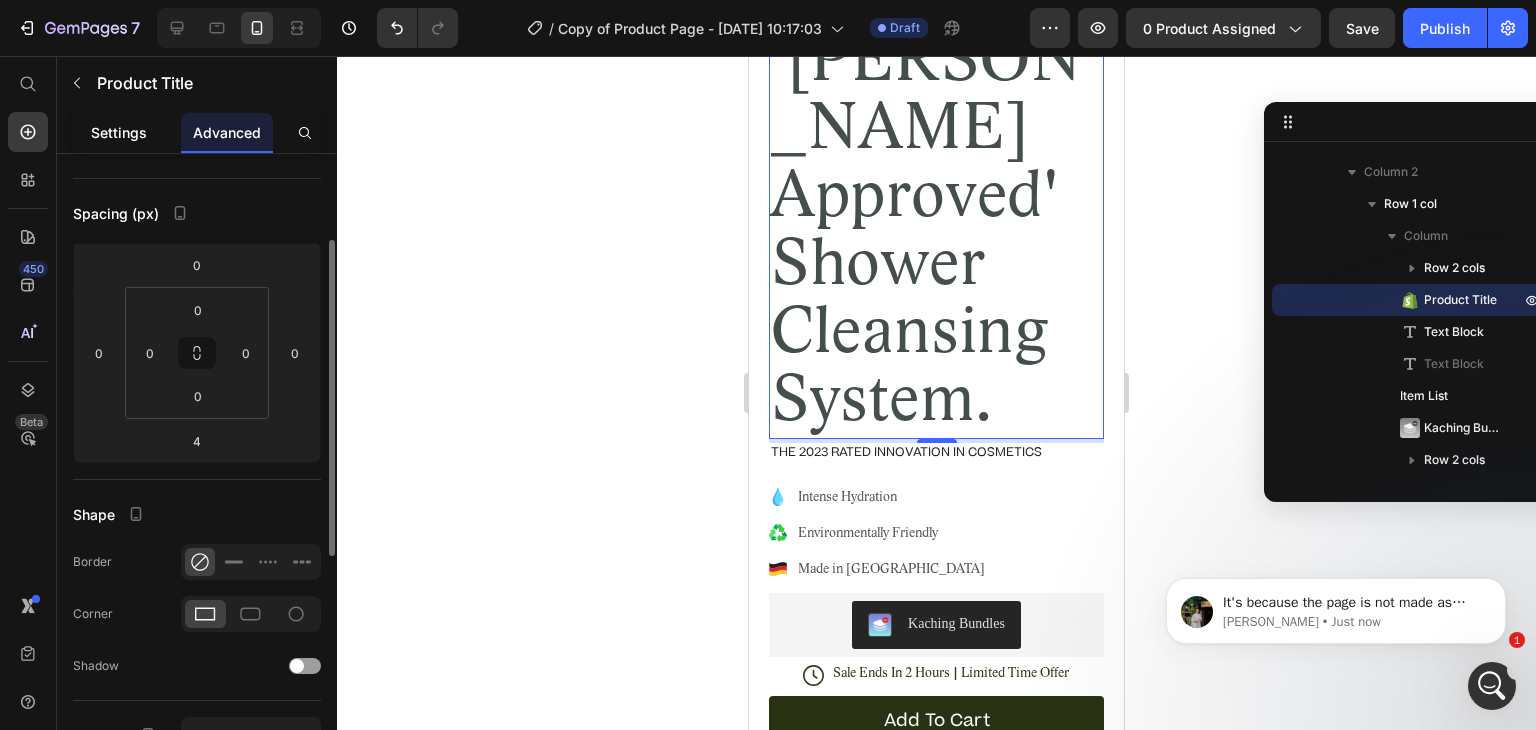 click on "Settings" at bounding box center (119, 132) 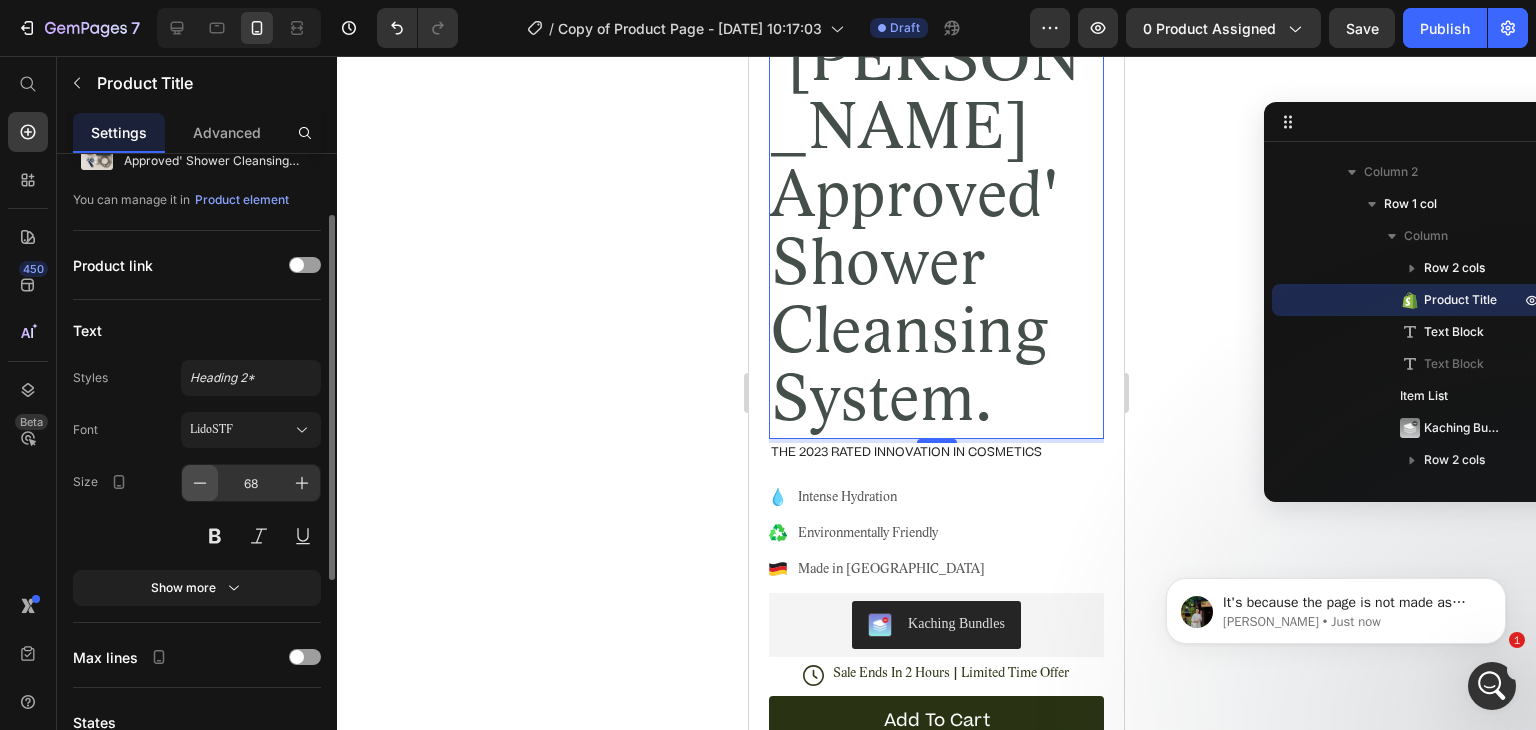 scroll, scrollTop: 92, scrollLeft: 0, axis: vertical 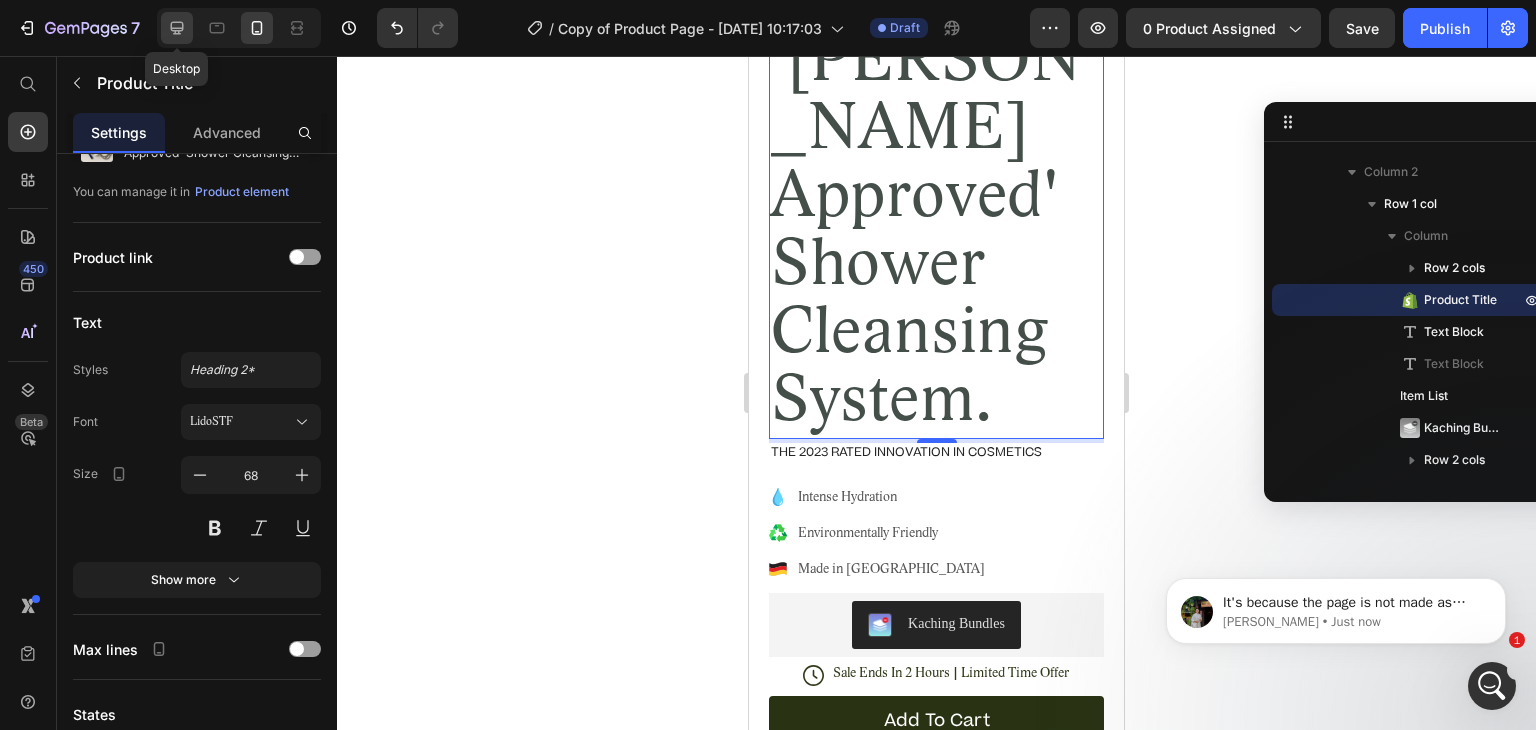 click 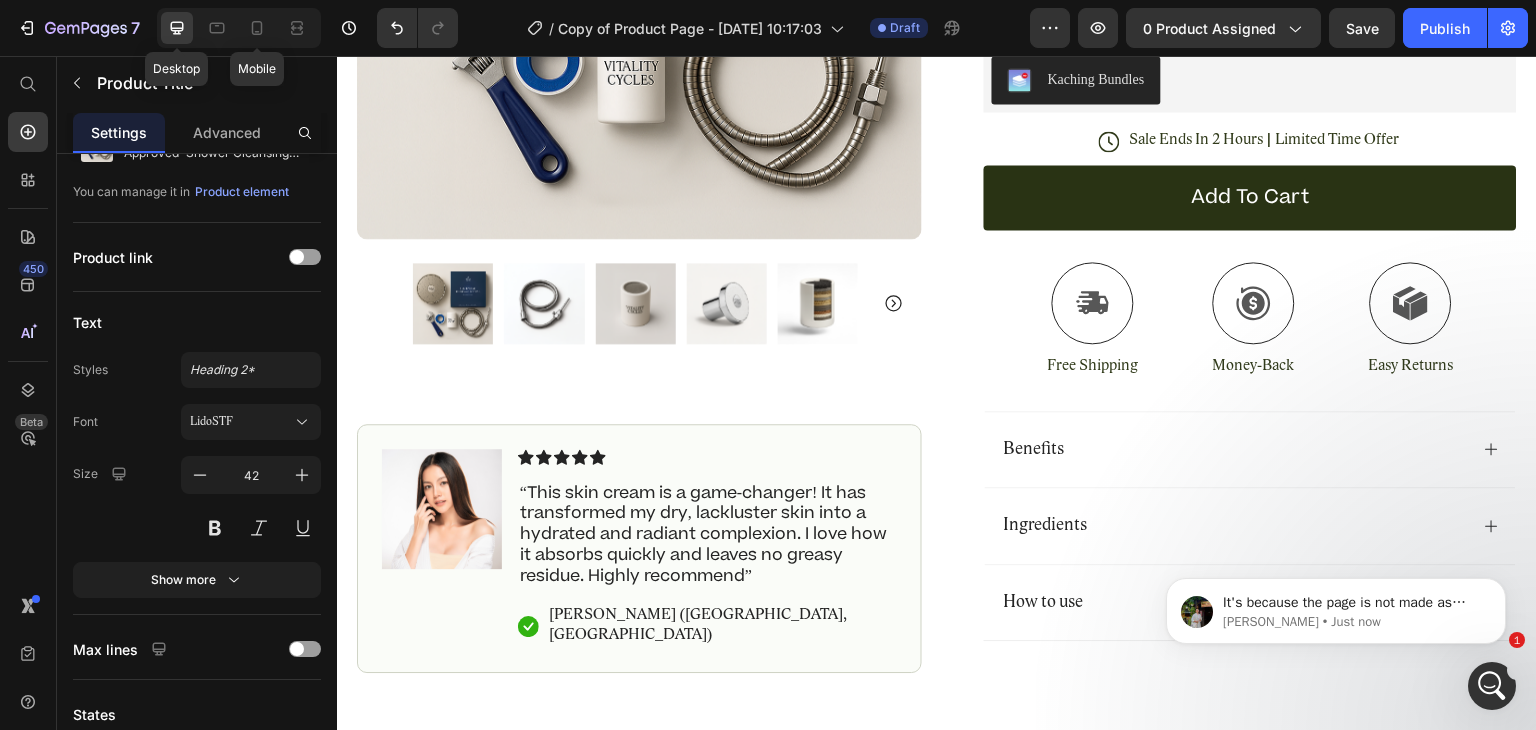 scroll, scrollTop: 77, scrollLeft: 0, axis: vertical 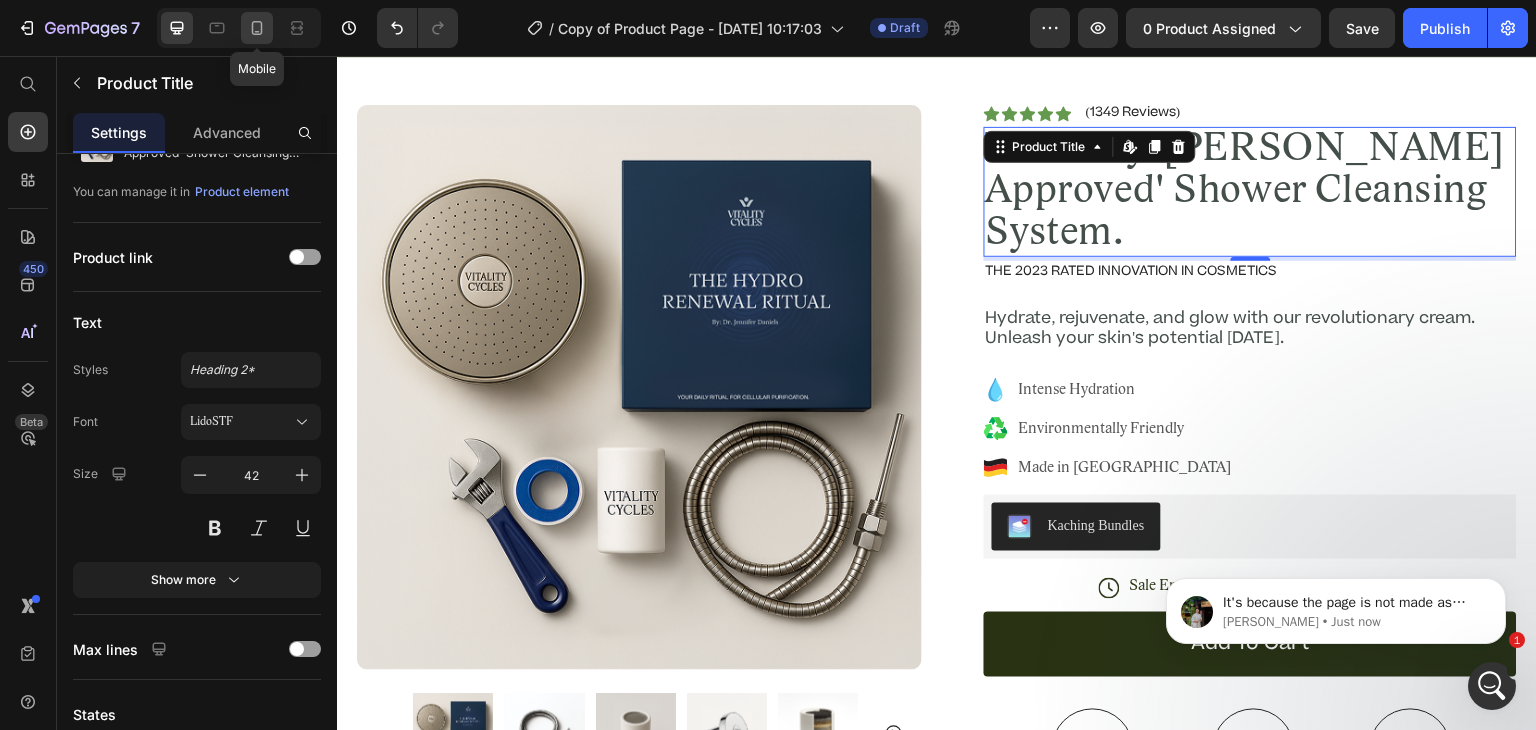 click 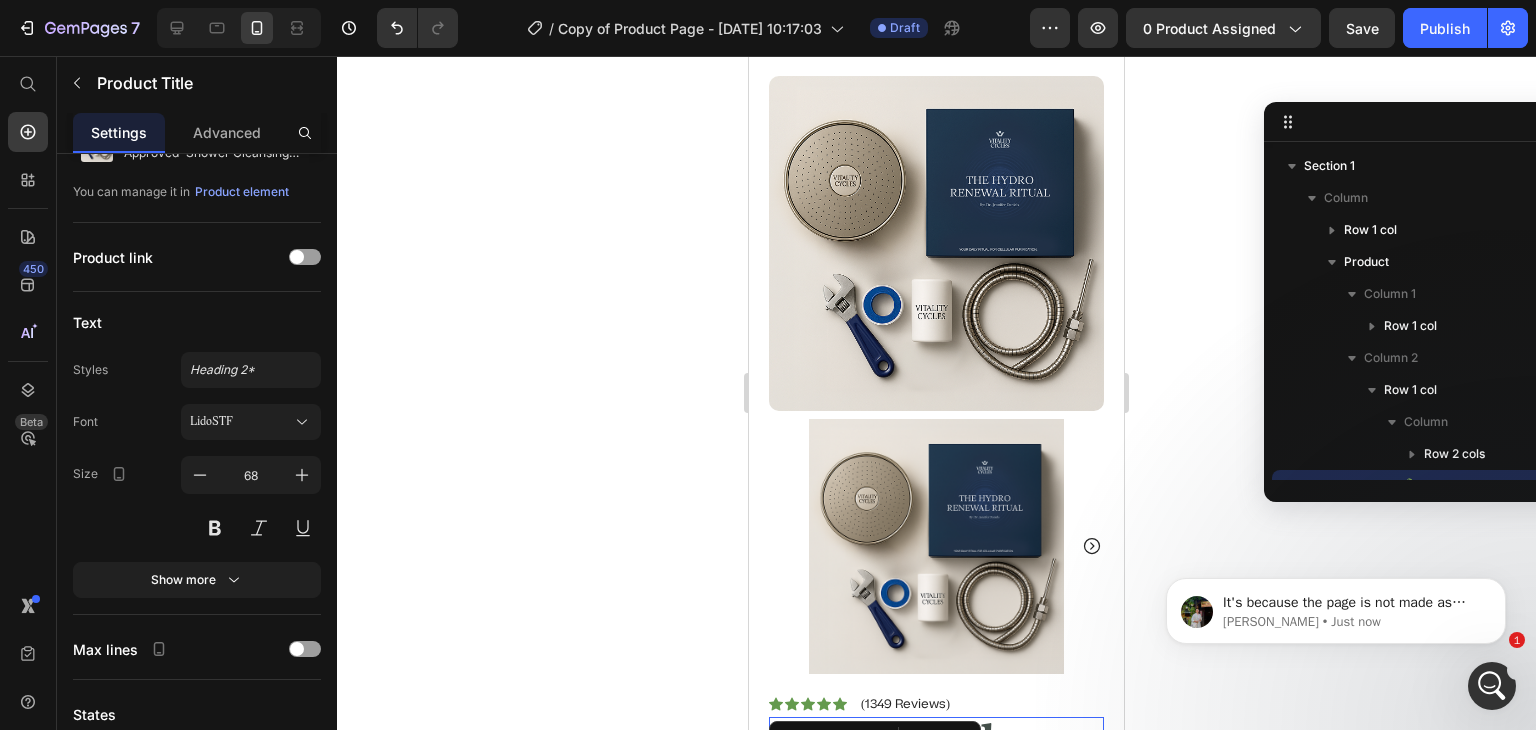 scroll, scrollTop: 84, scrollLeft: 0, axis: vertical 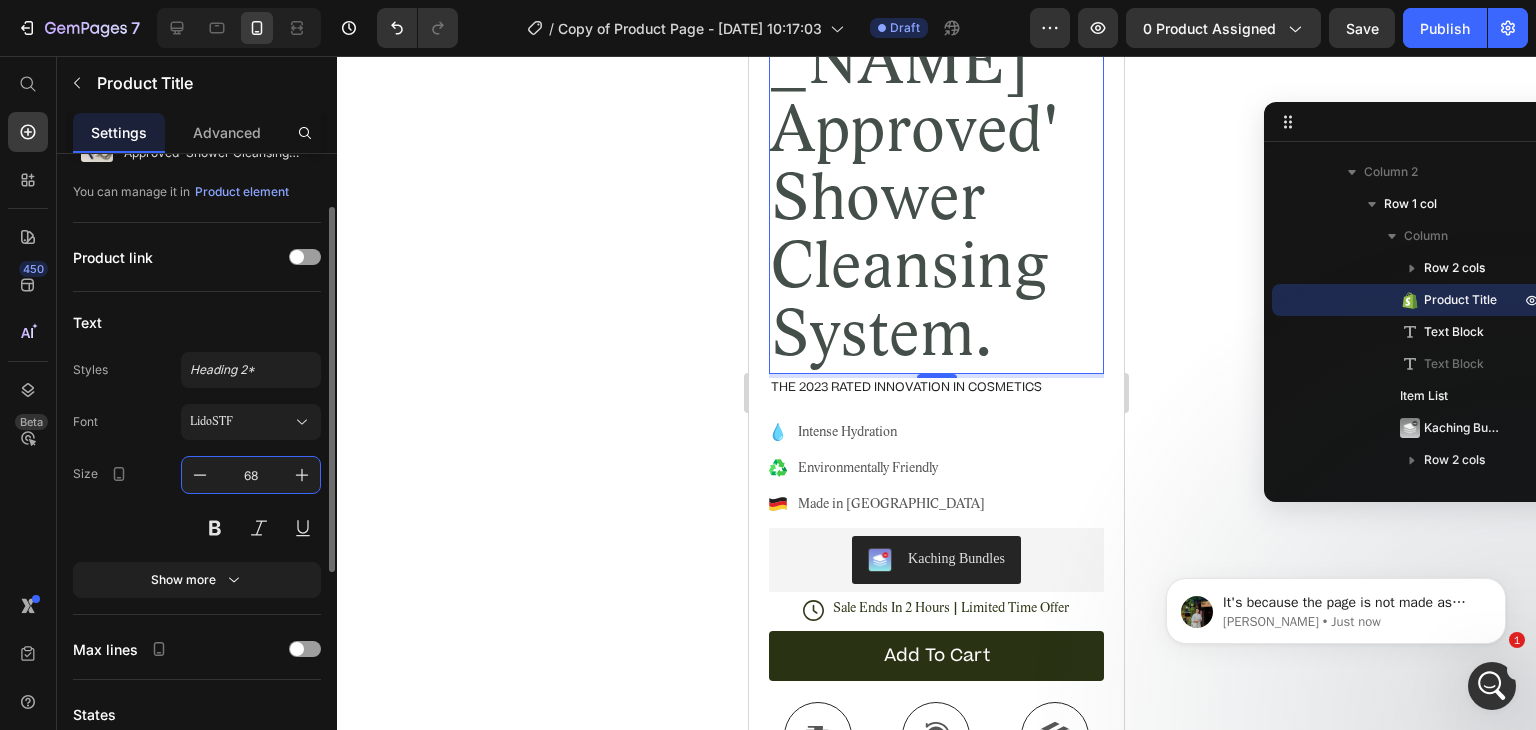 click on "68" at bounding box center [251, 475] 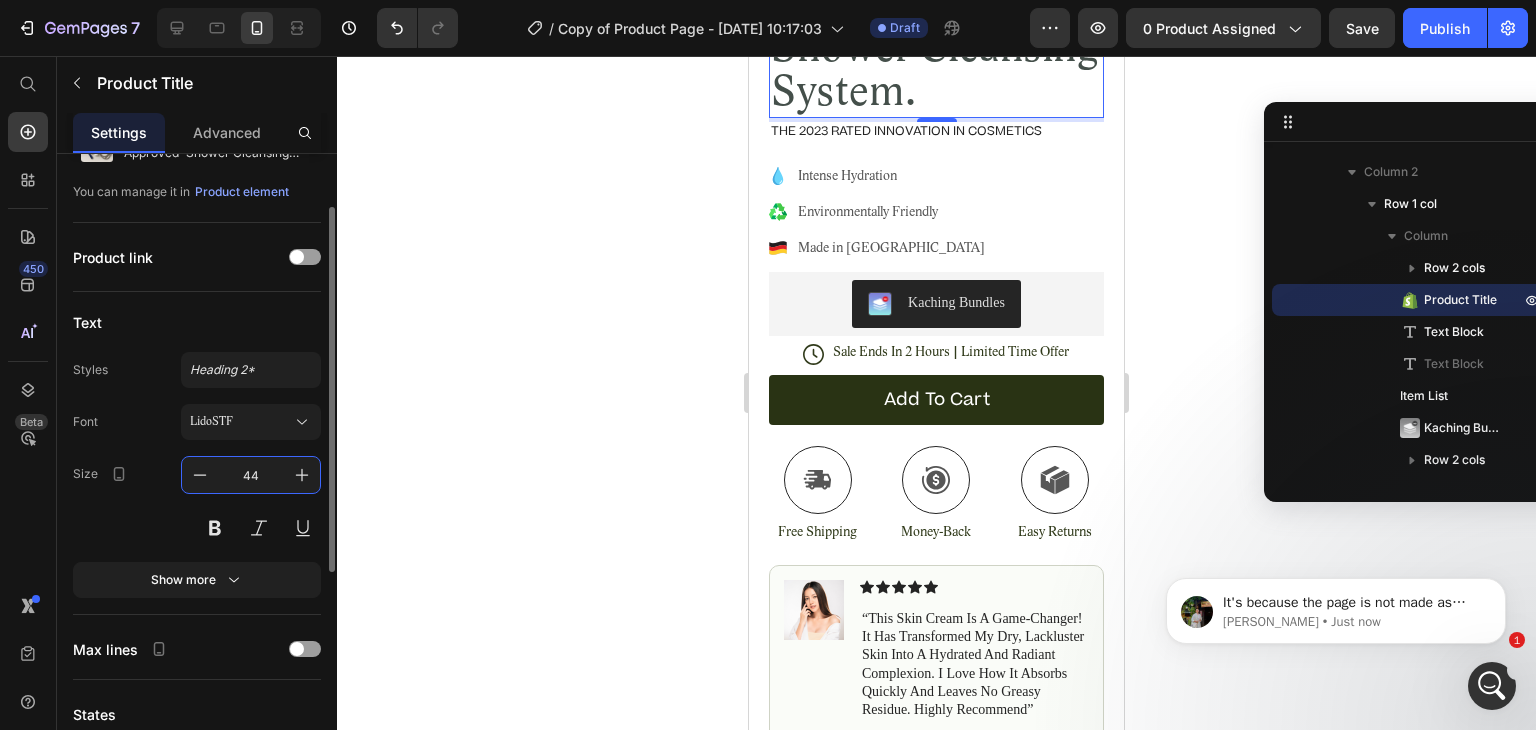scroll, scrollTop: 639, scrollLeft: 0, axis: vertical 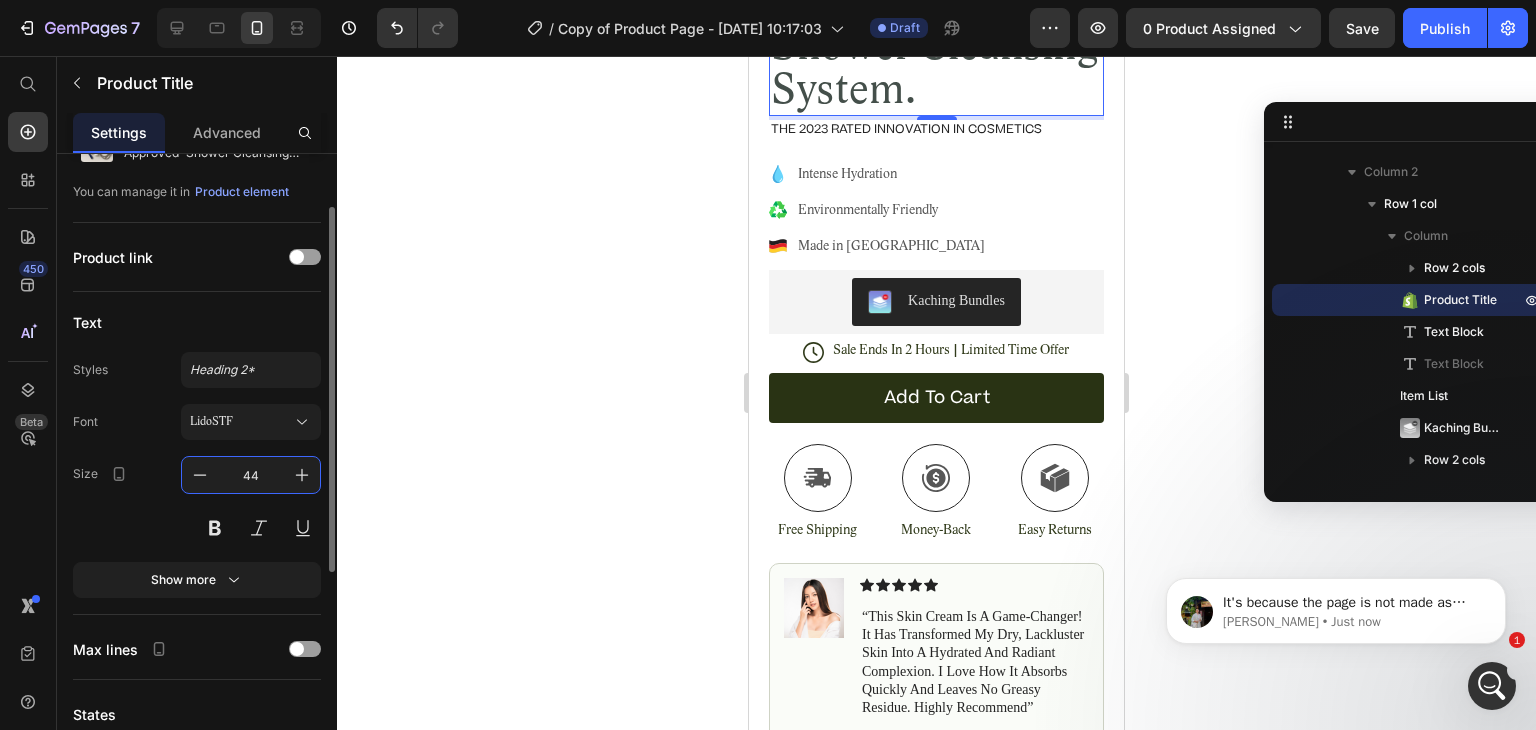 type on "44" 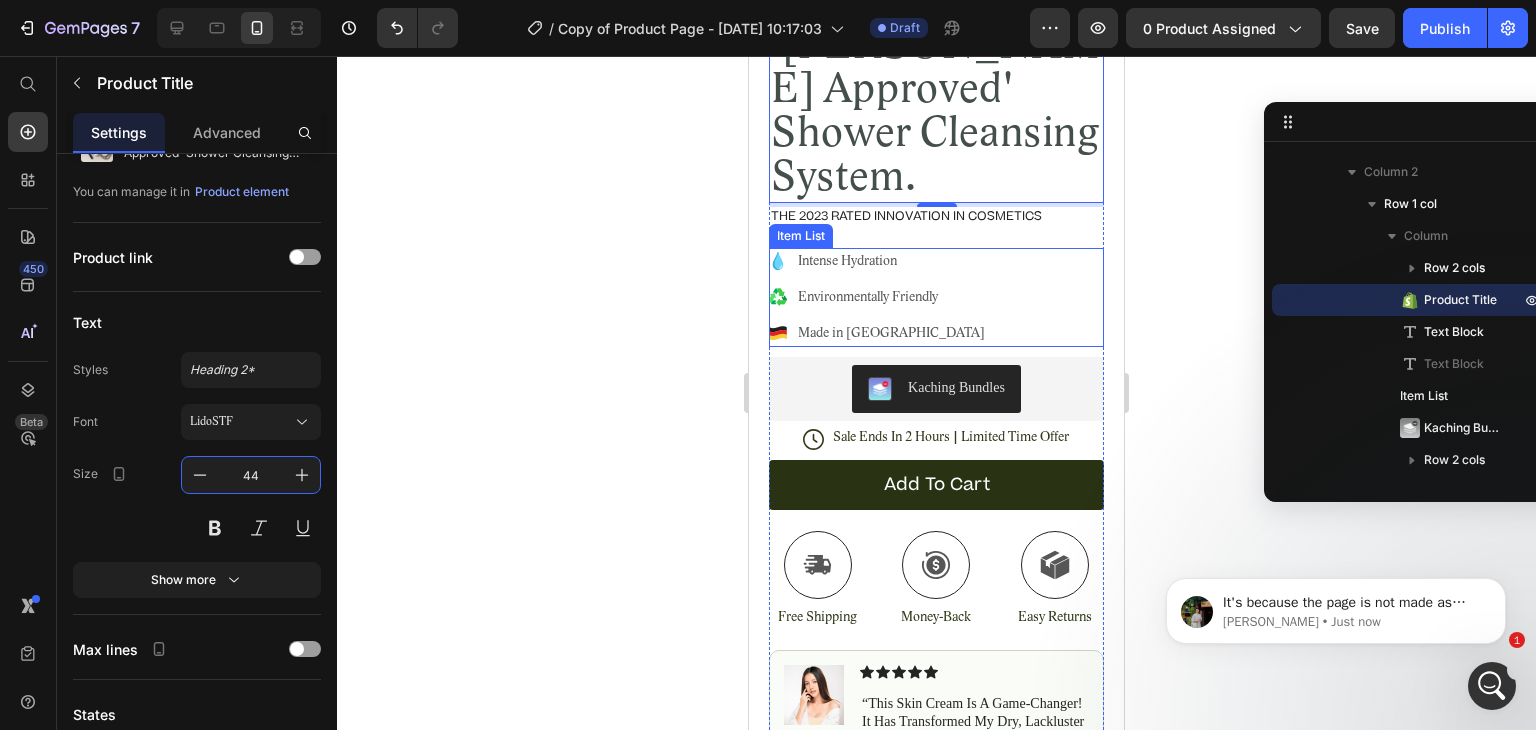 scroll, scrollTop: 700, scrollLeft: 0, axis: vertical 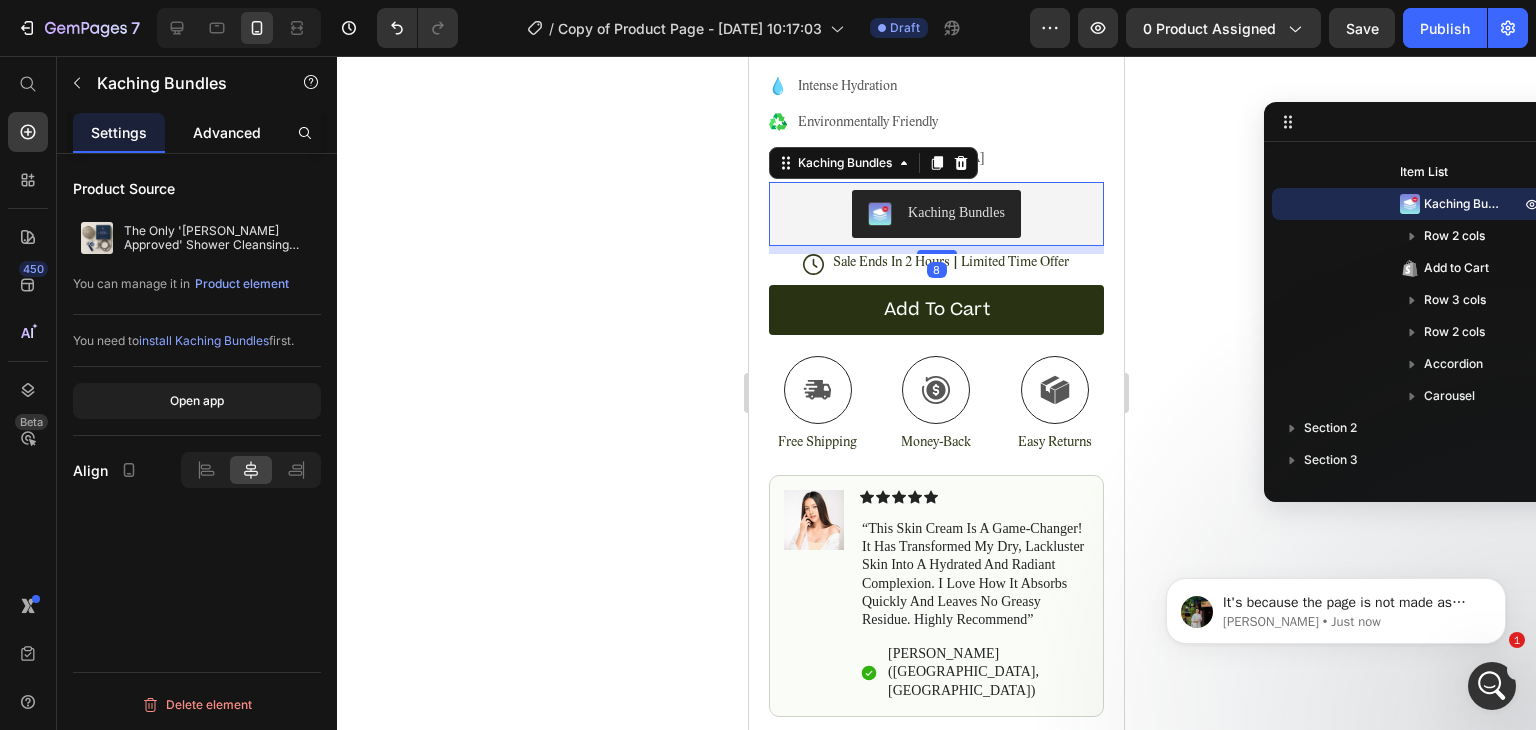 click on "Advanced" at bounding box center (227, 132) 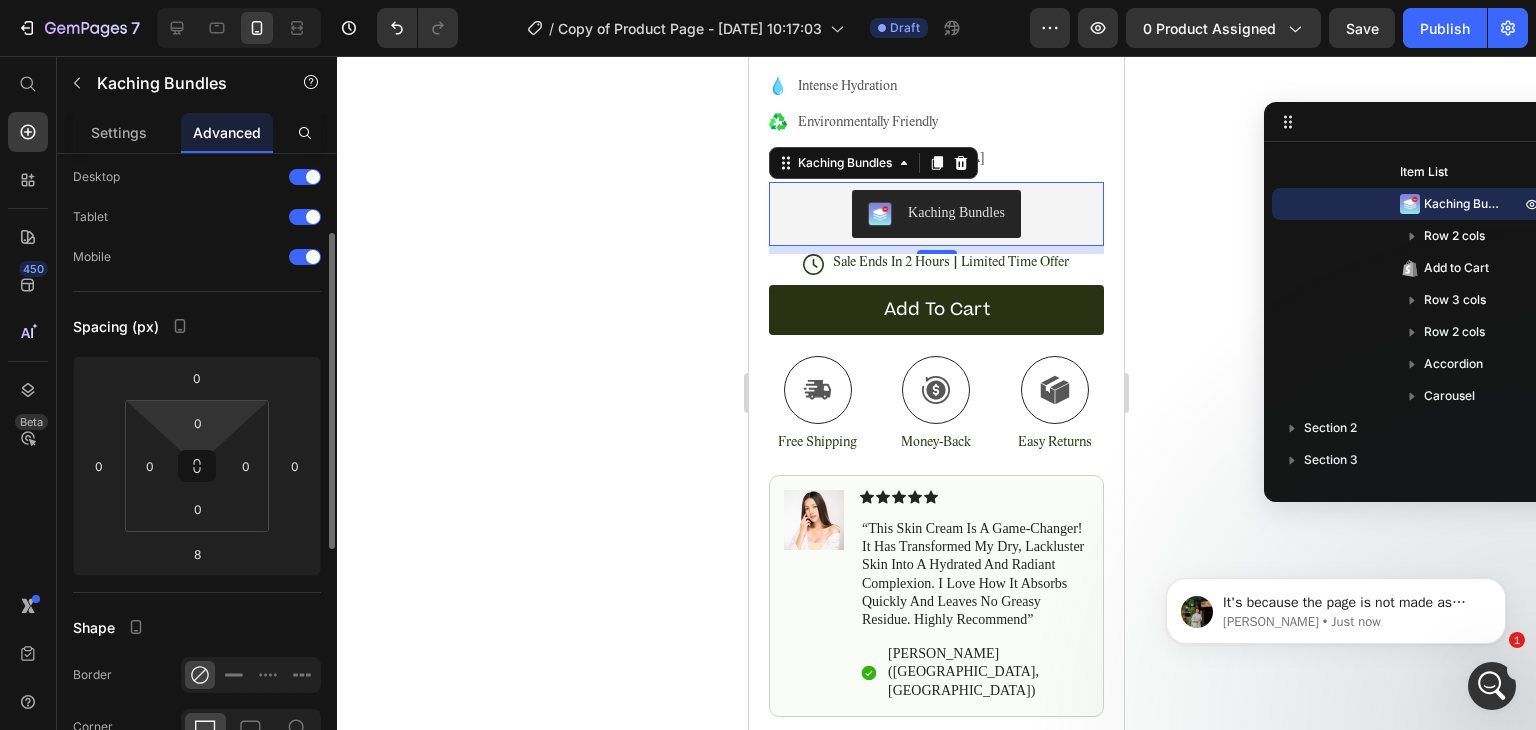 scroll, scrollTop: 0, scrollLeft: 0, axis: both 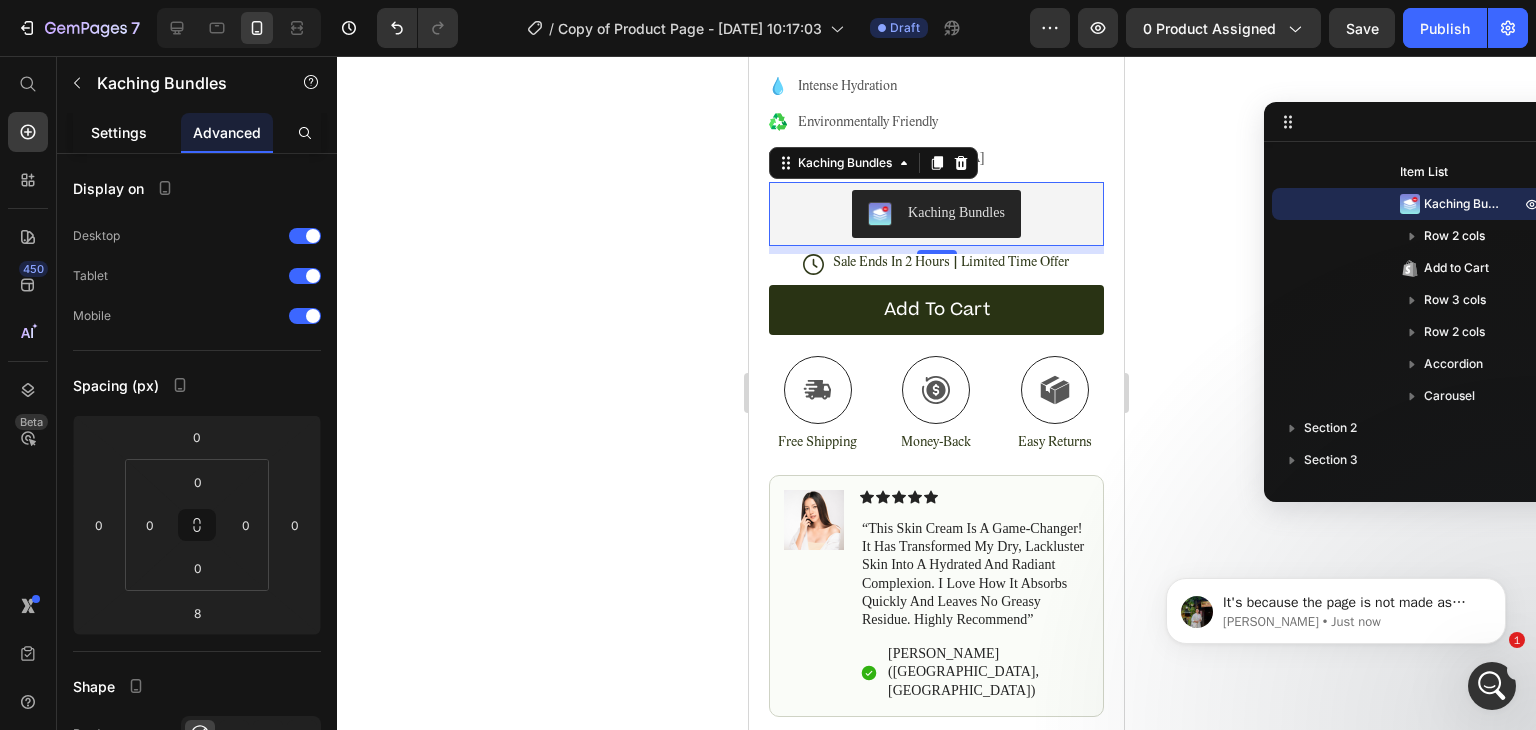 click on "Settings" at bounding box center (119, 132) 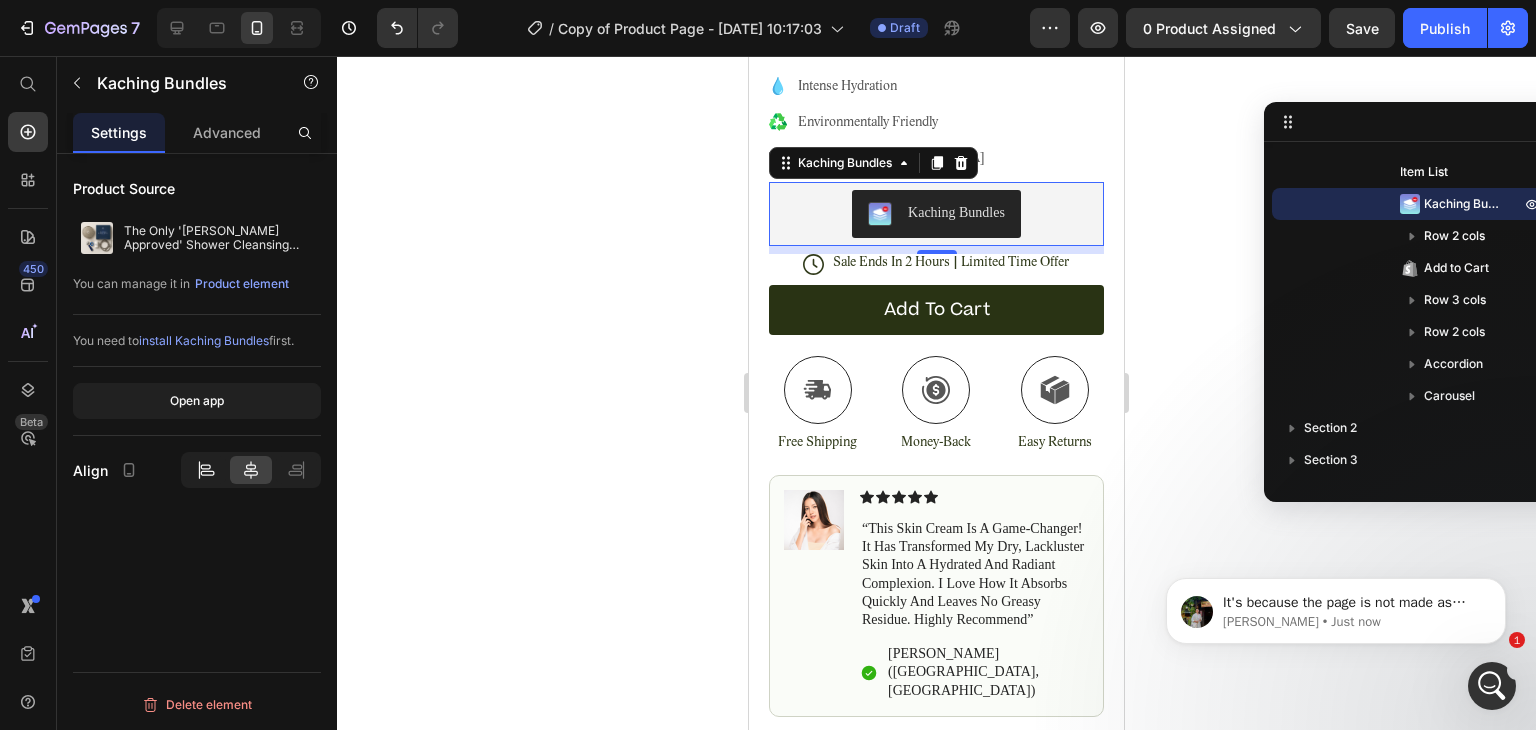 click 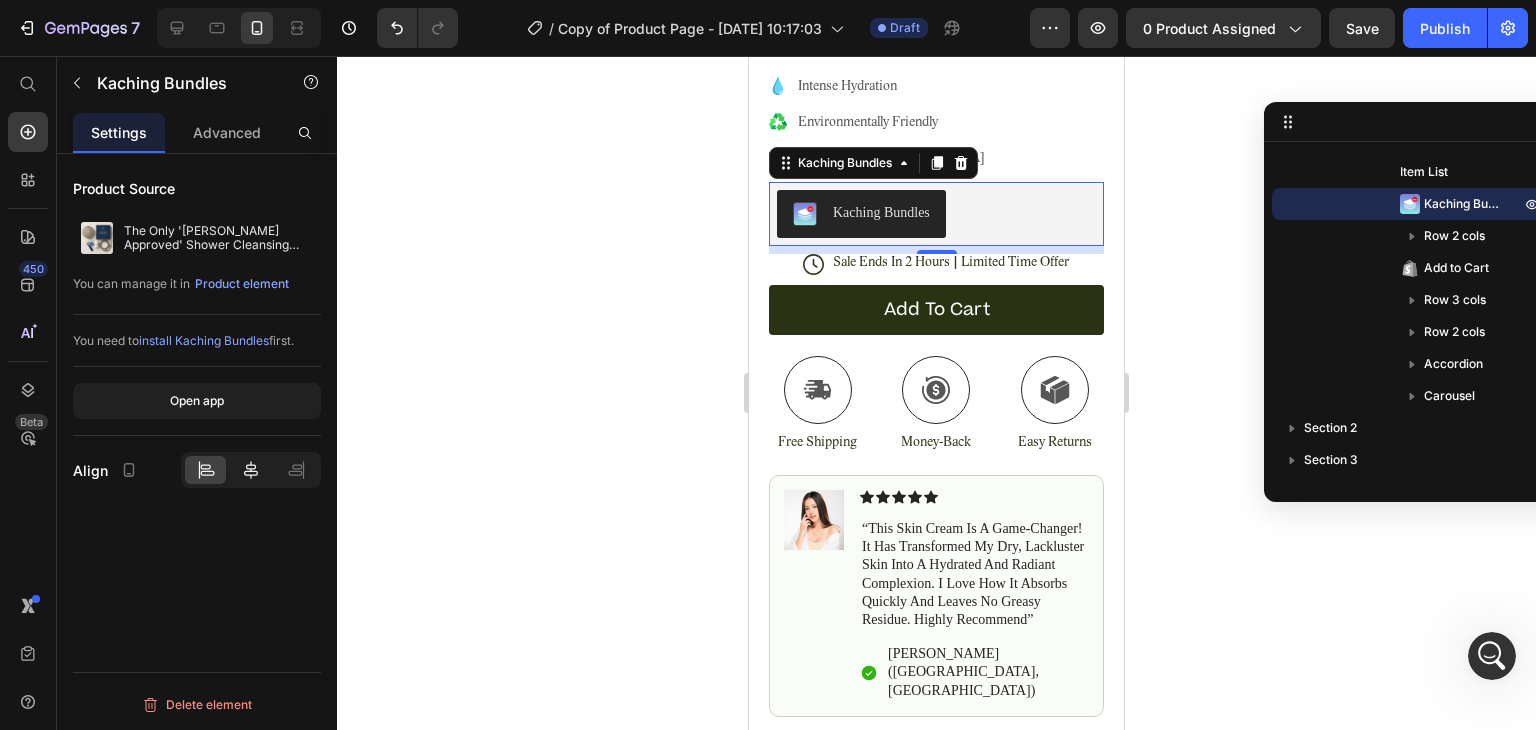 click 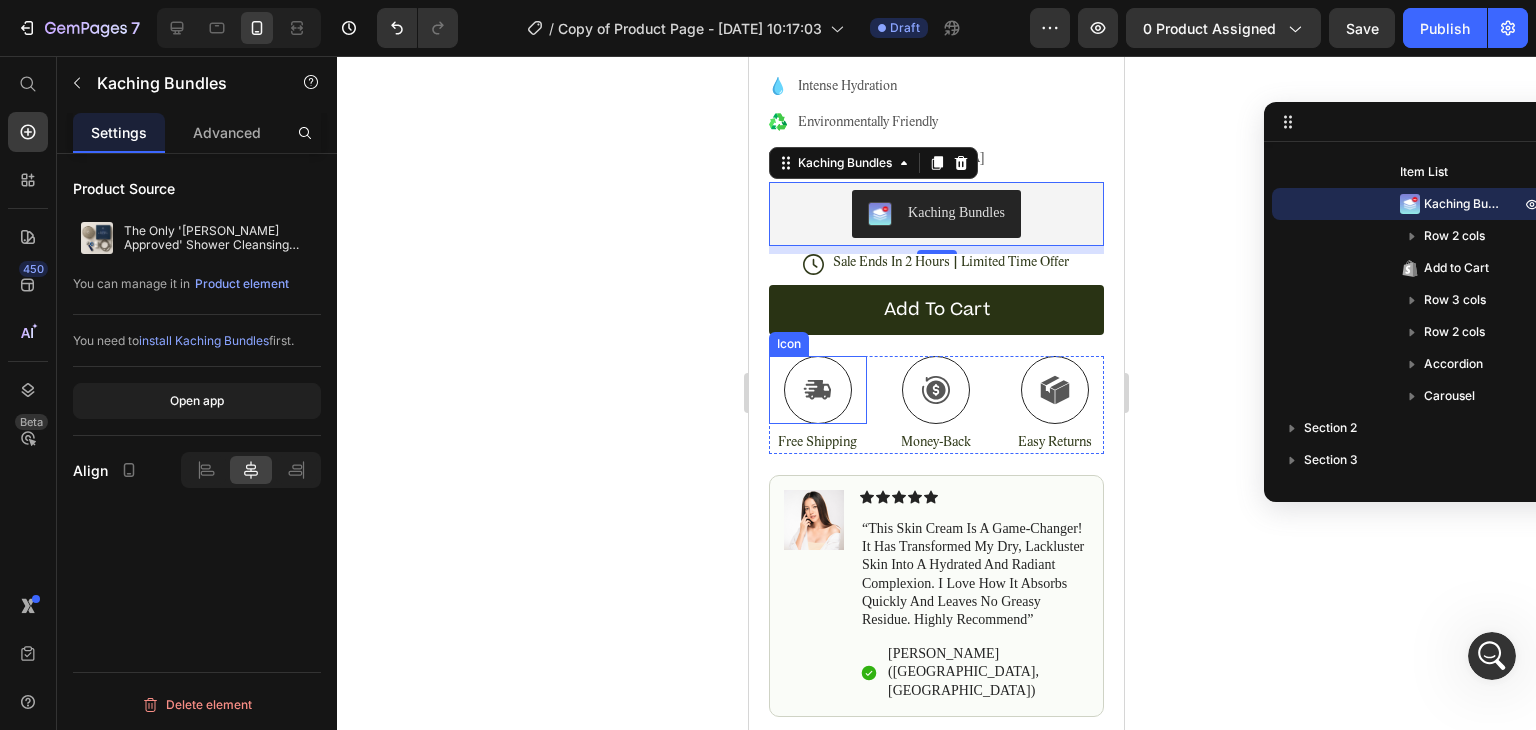 scroll, scrollTop: 764, scrollLeft: 0, axis: vertical 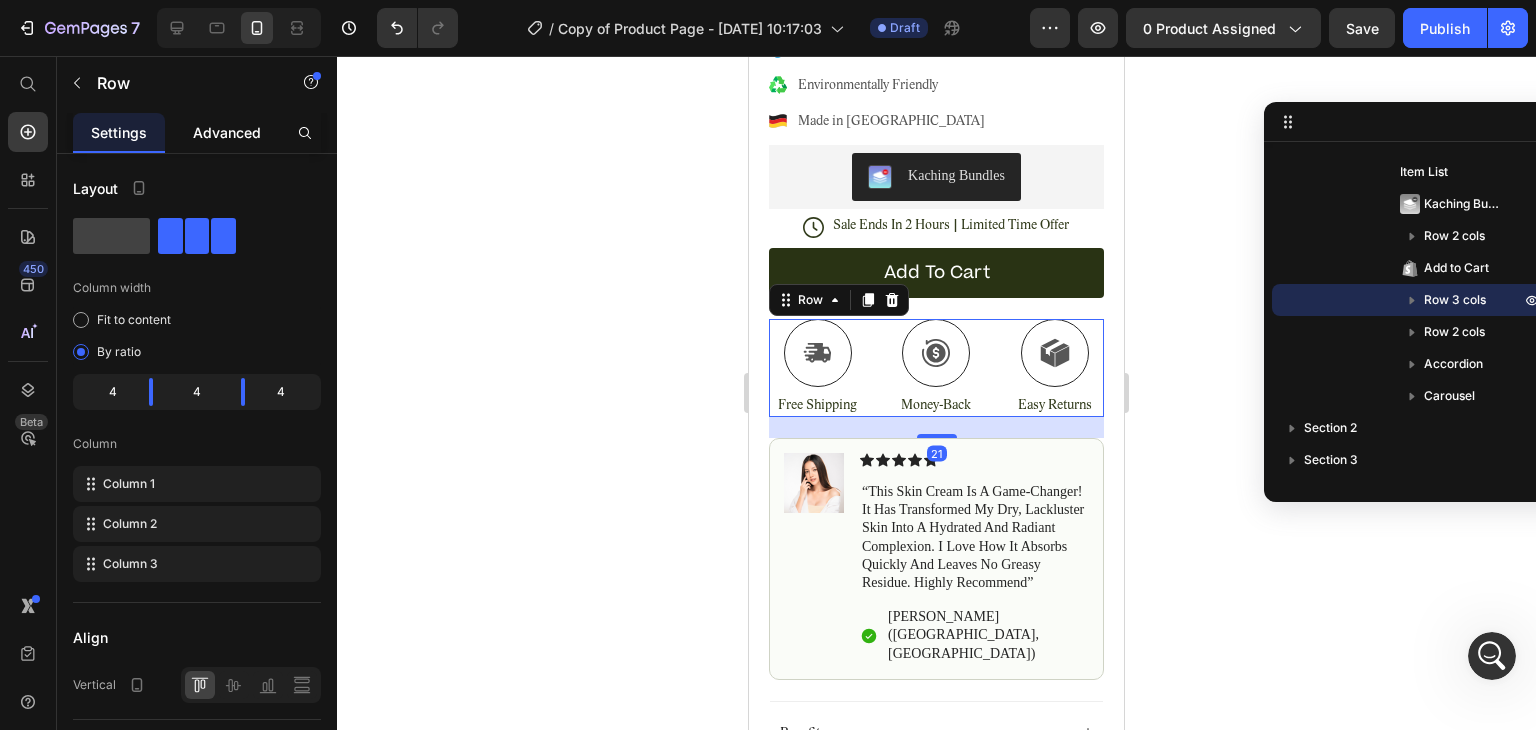 click on "Advanced" at bounding box center (227, 132) 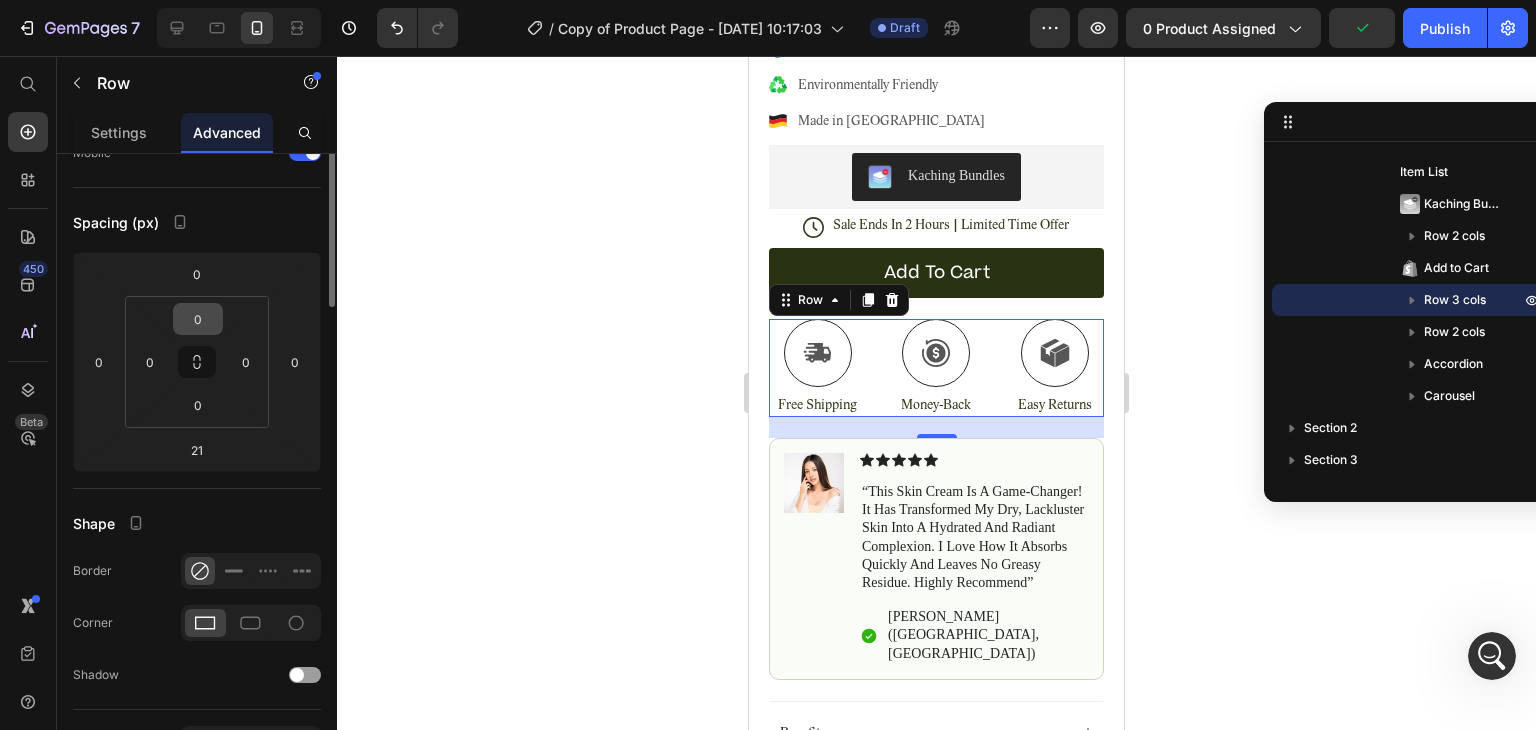 scroll, scrollTop: 0, scrollLeft: 0, axis: both 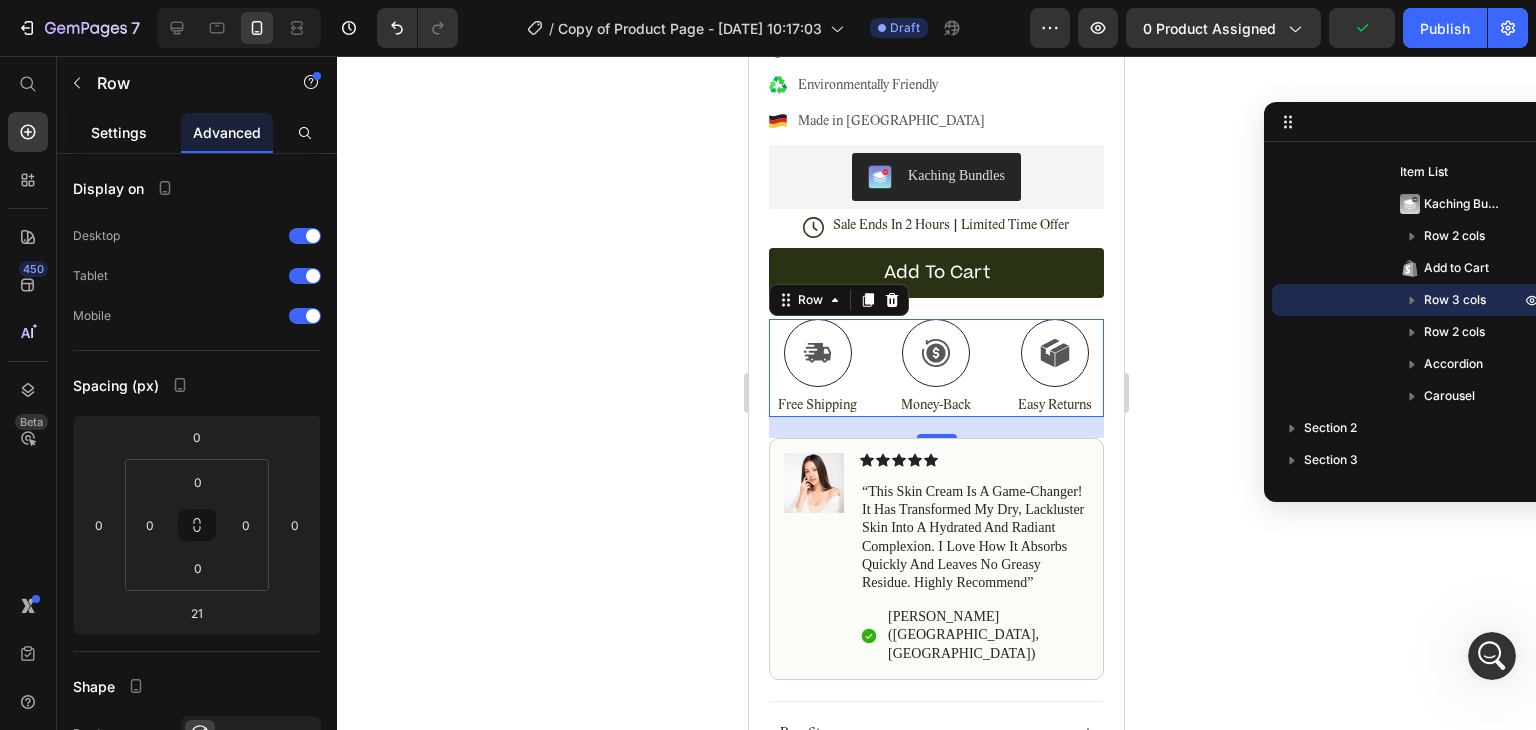 click on "Settings" at bounding box center (119, 132) 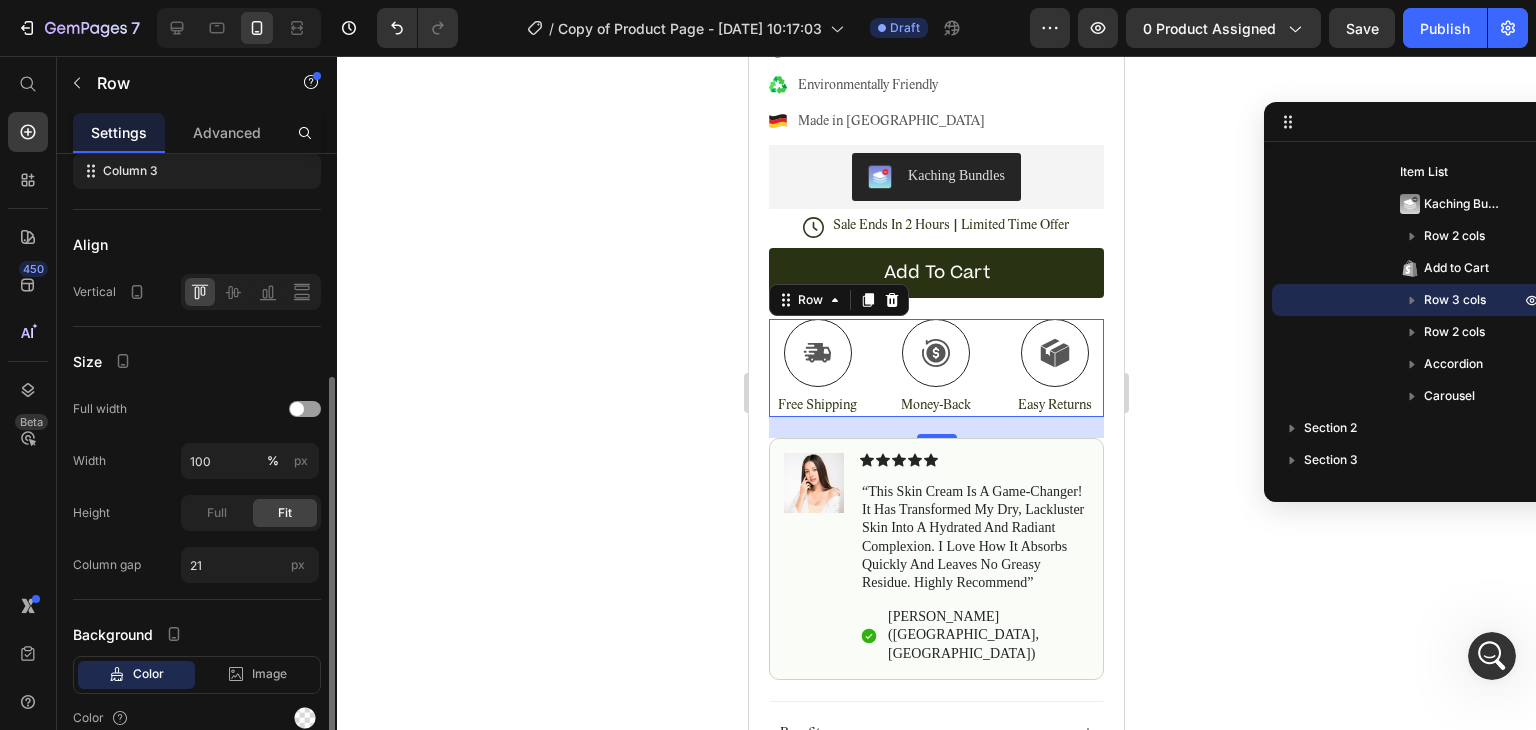 scroll, scrollTop: 391, scrollLeft: 0, axis: vertical 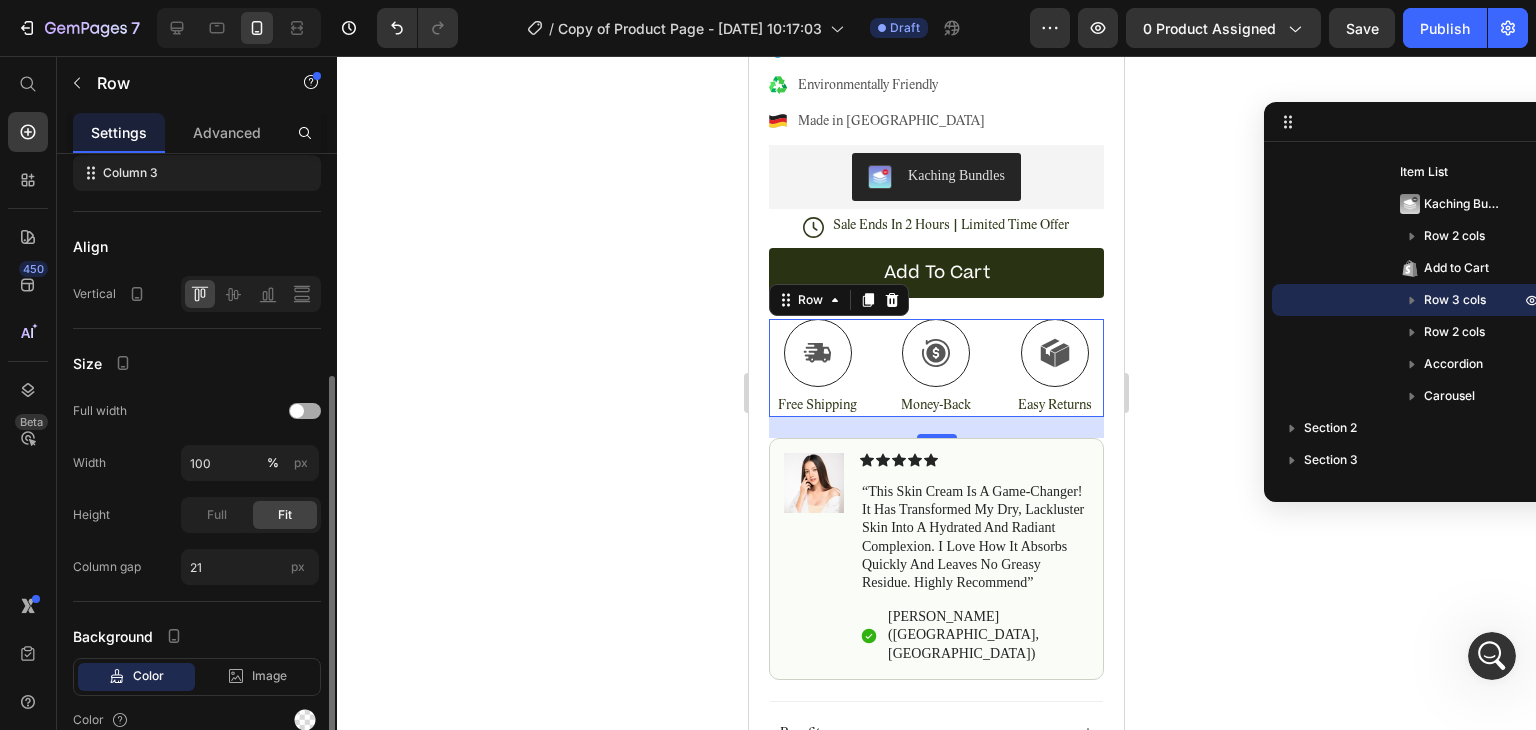 click at bounding box center [297, 411] 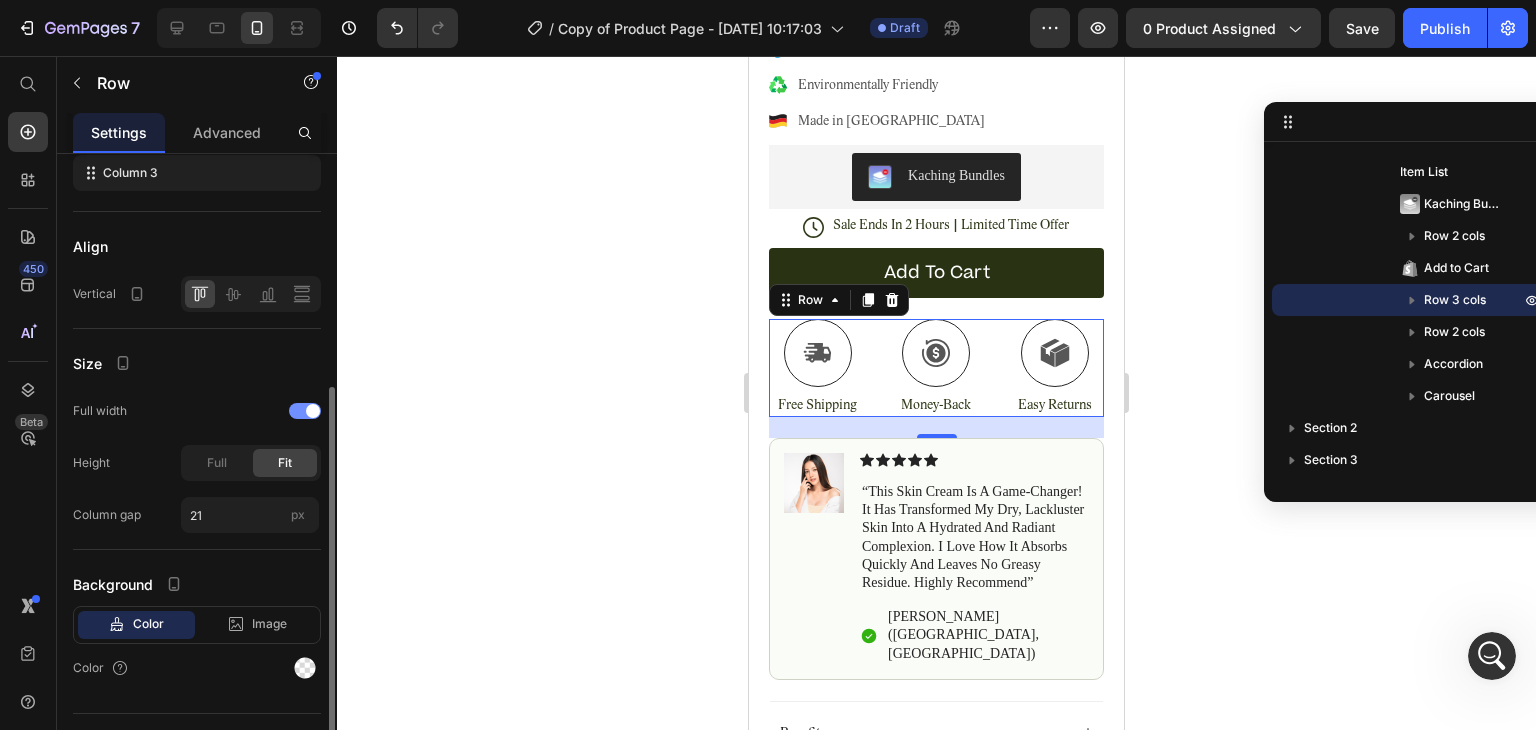 click at bounding box center [305, 411] 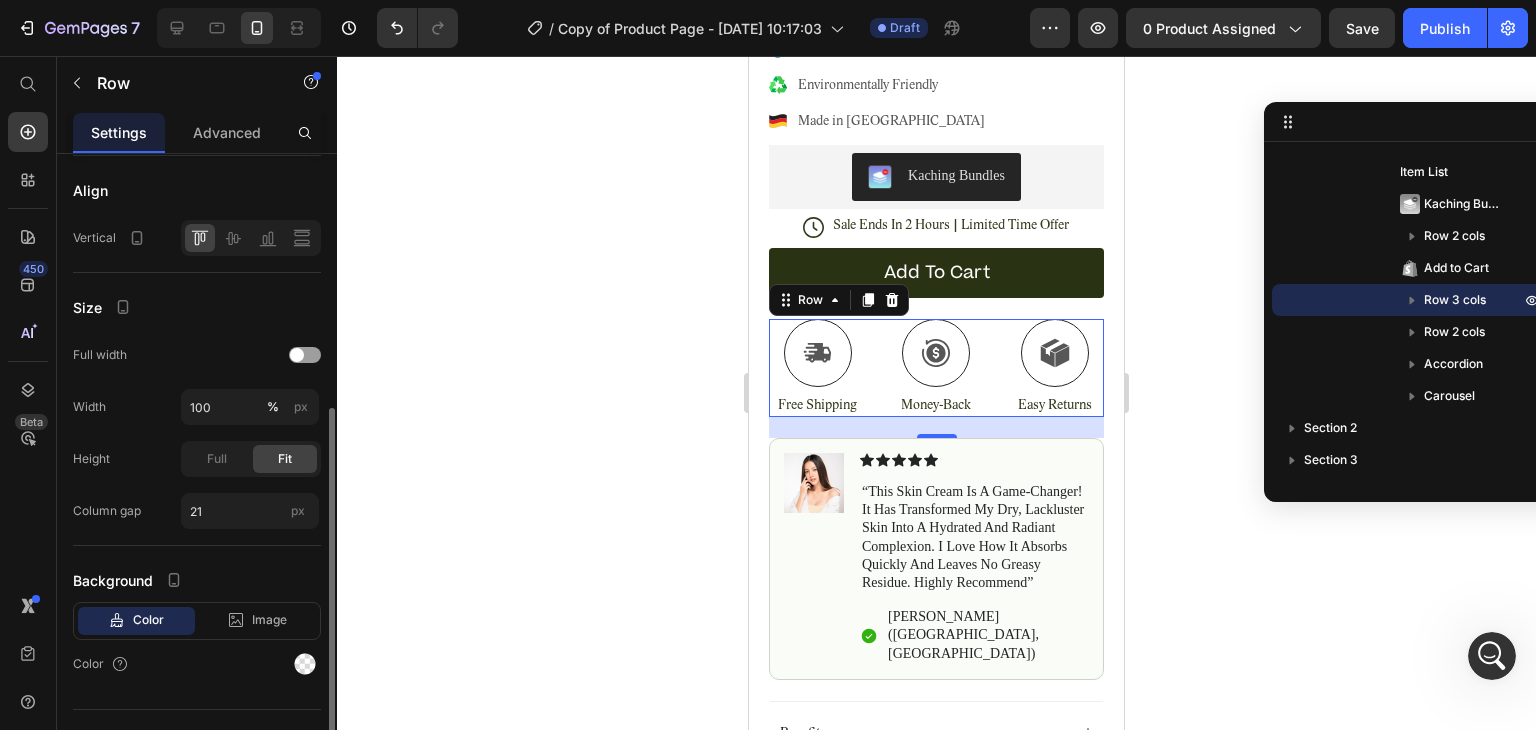 scroll, scrollTop: 482, scrollLeft: 0, axis: vertical 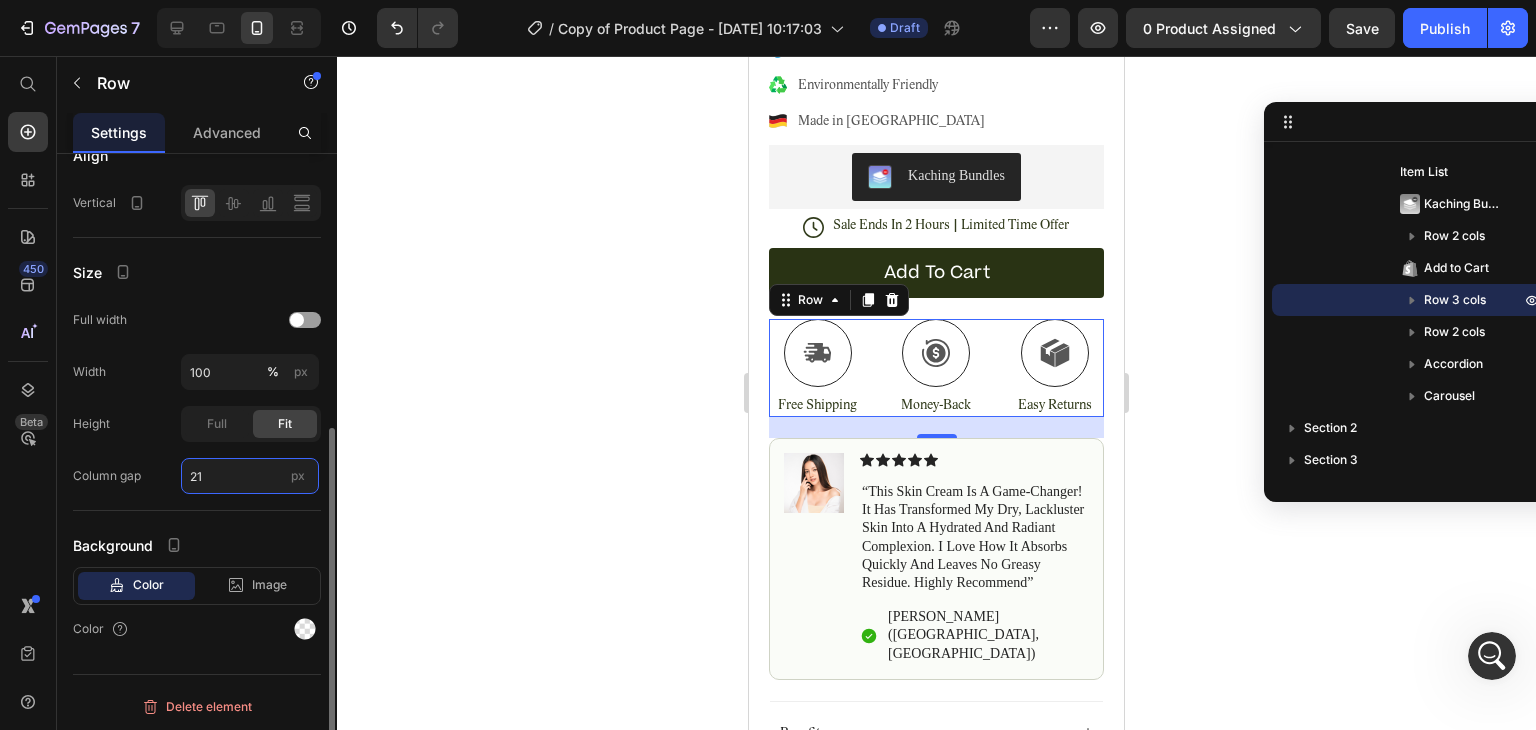 click on "21" at bounding box center [250, 476] 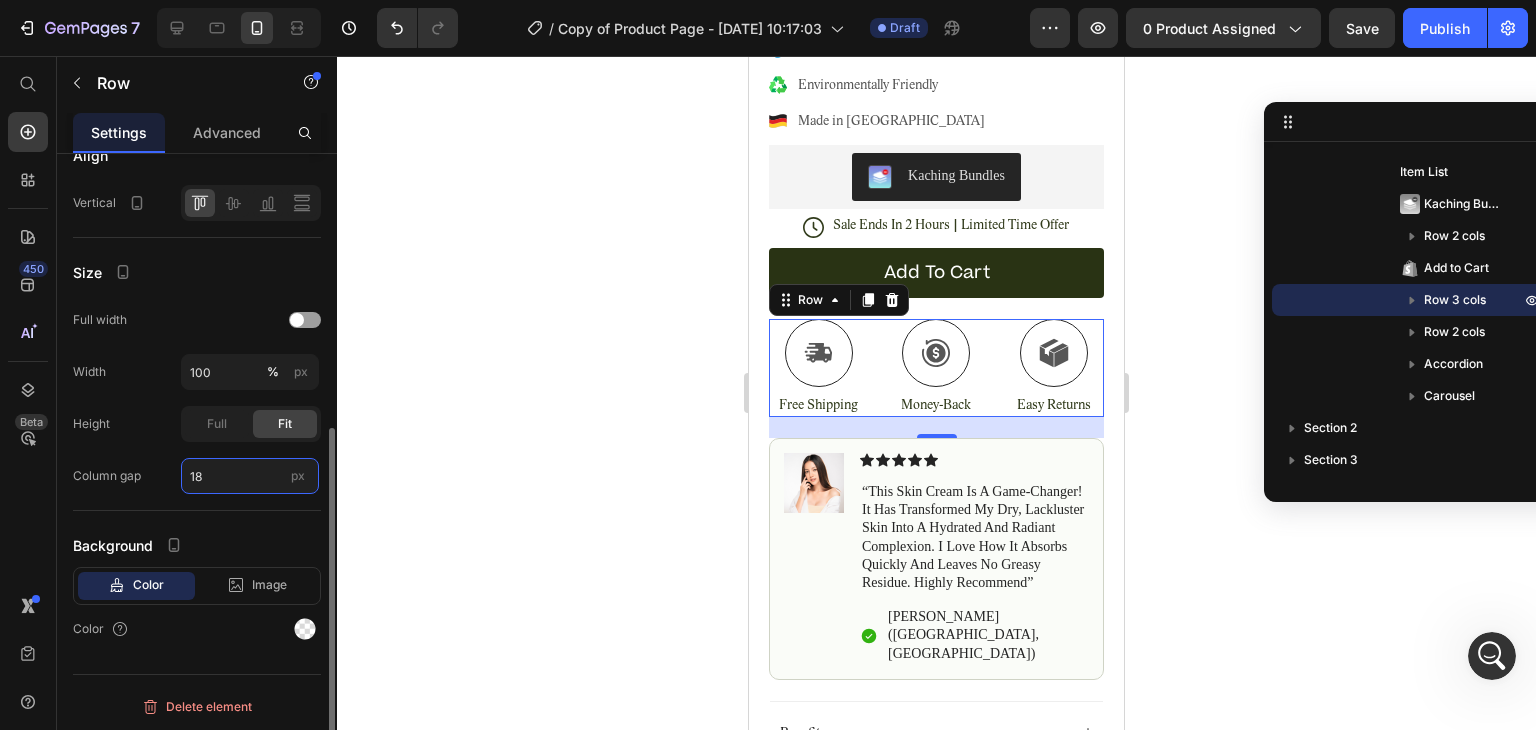 type on "19" 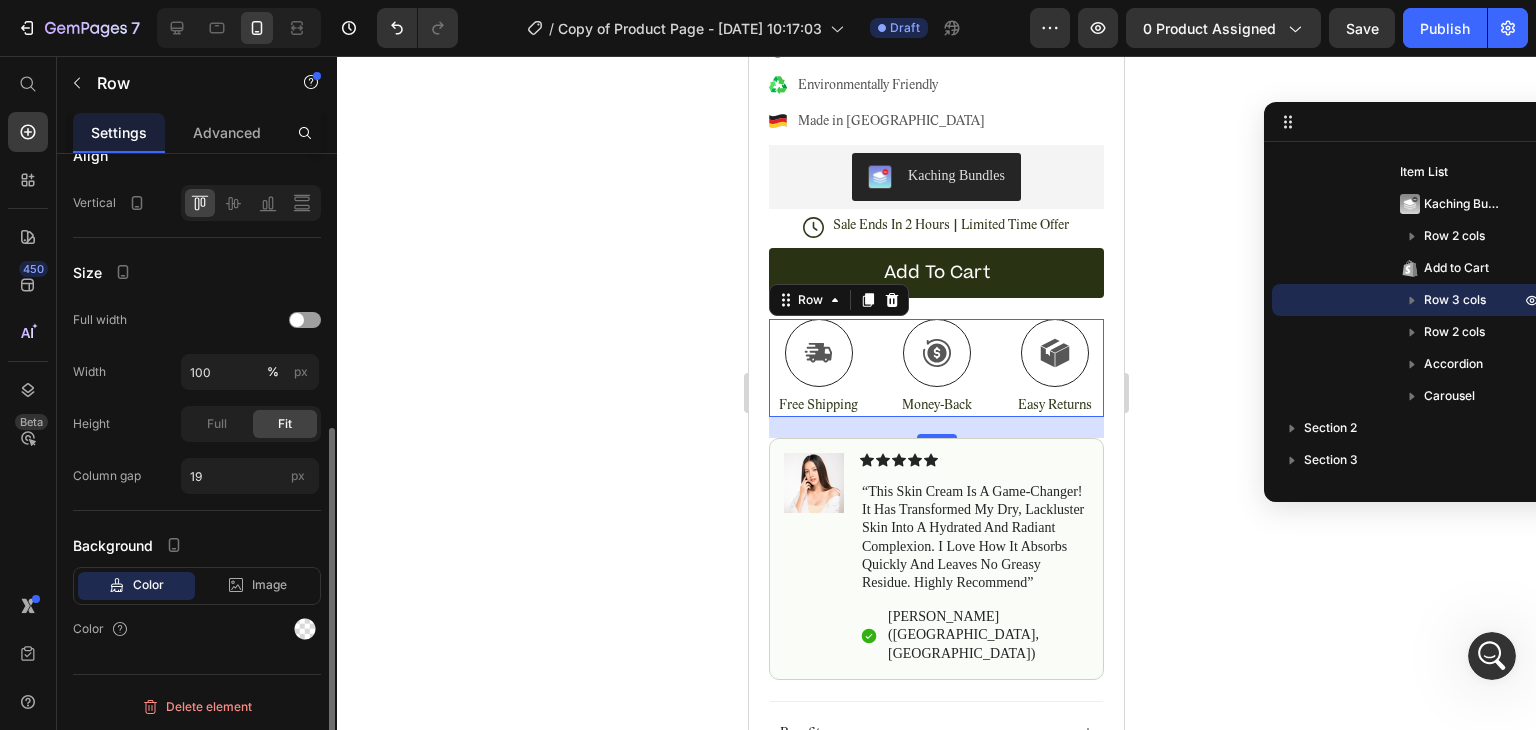 click on "Size Full width Width 100 % px Height Full Fit Column gap 19 px" 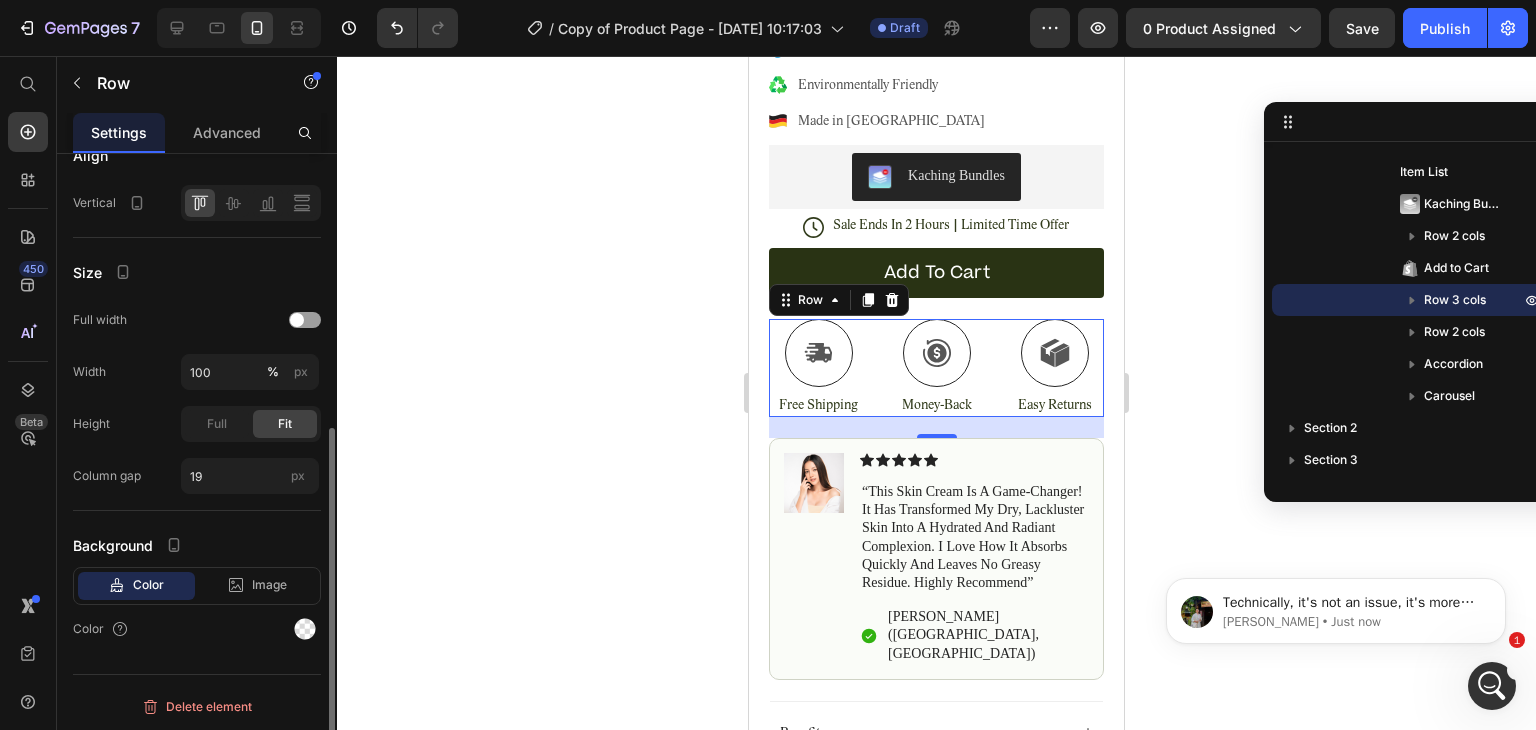 scroll, scrollTop: 0, scrollLeft: 0, axis: both 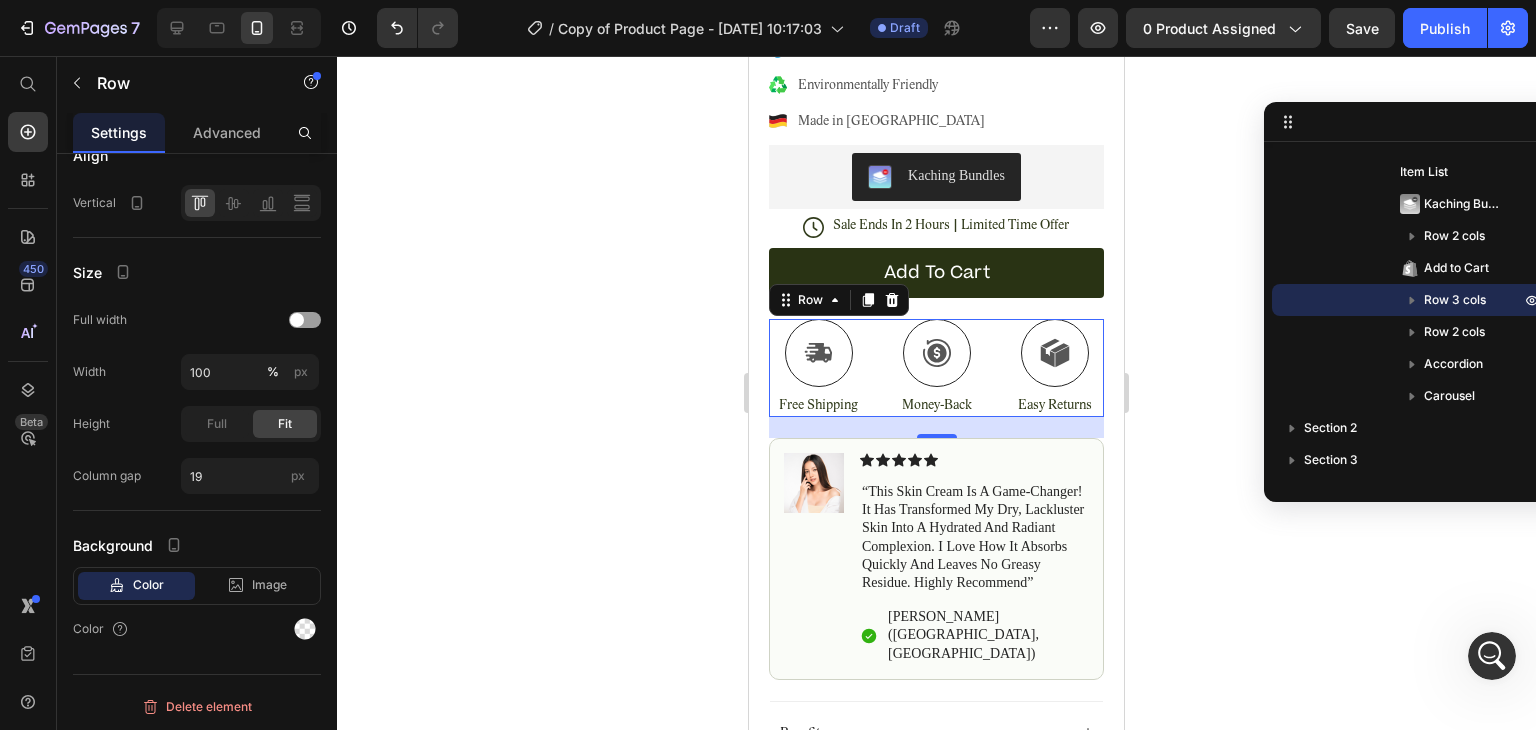 click 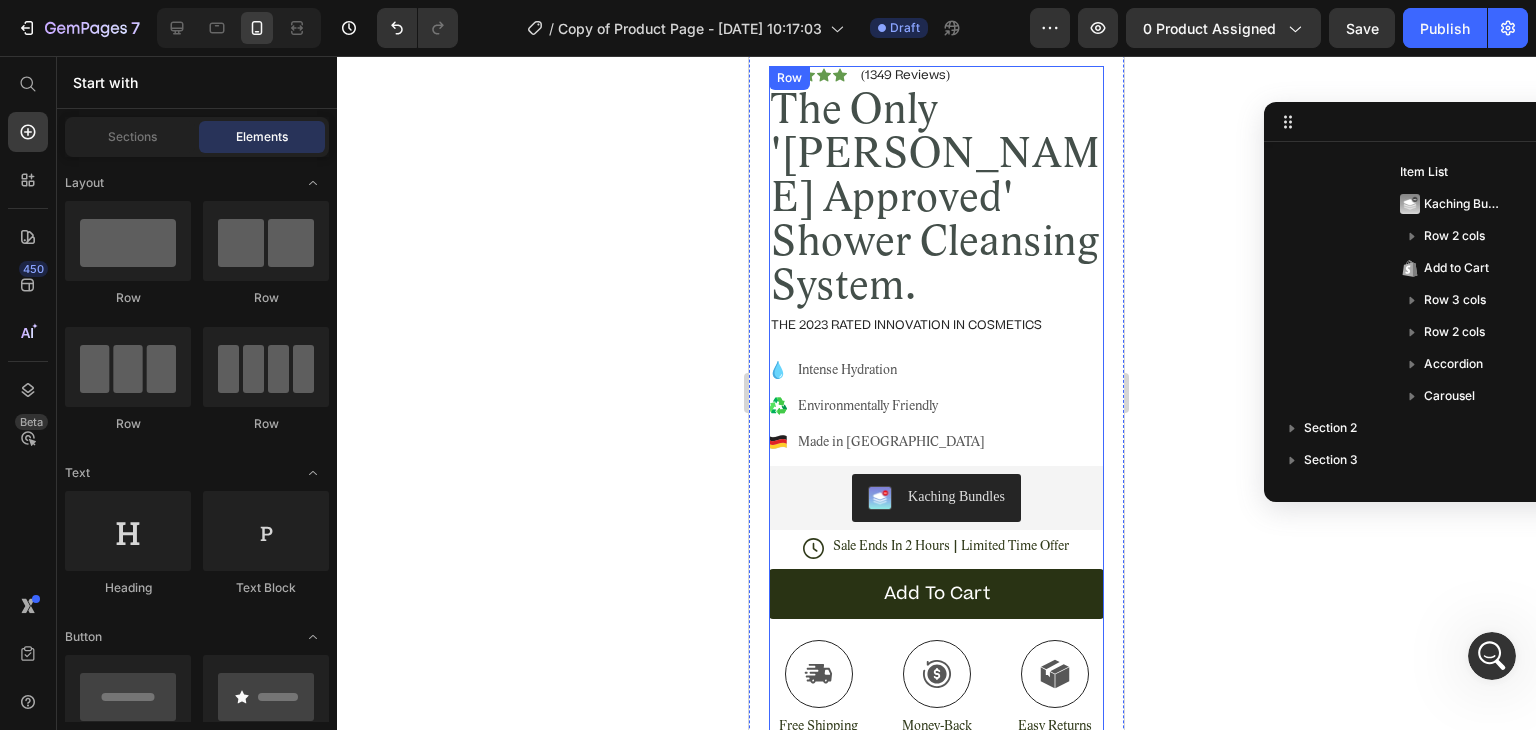 scroll, scrollTop: 315, scrollLeft: 0, axis: vertical 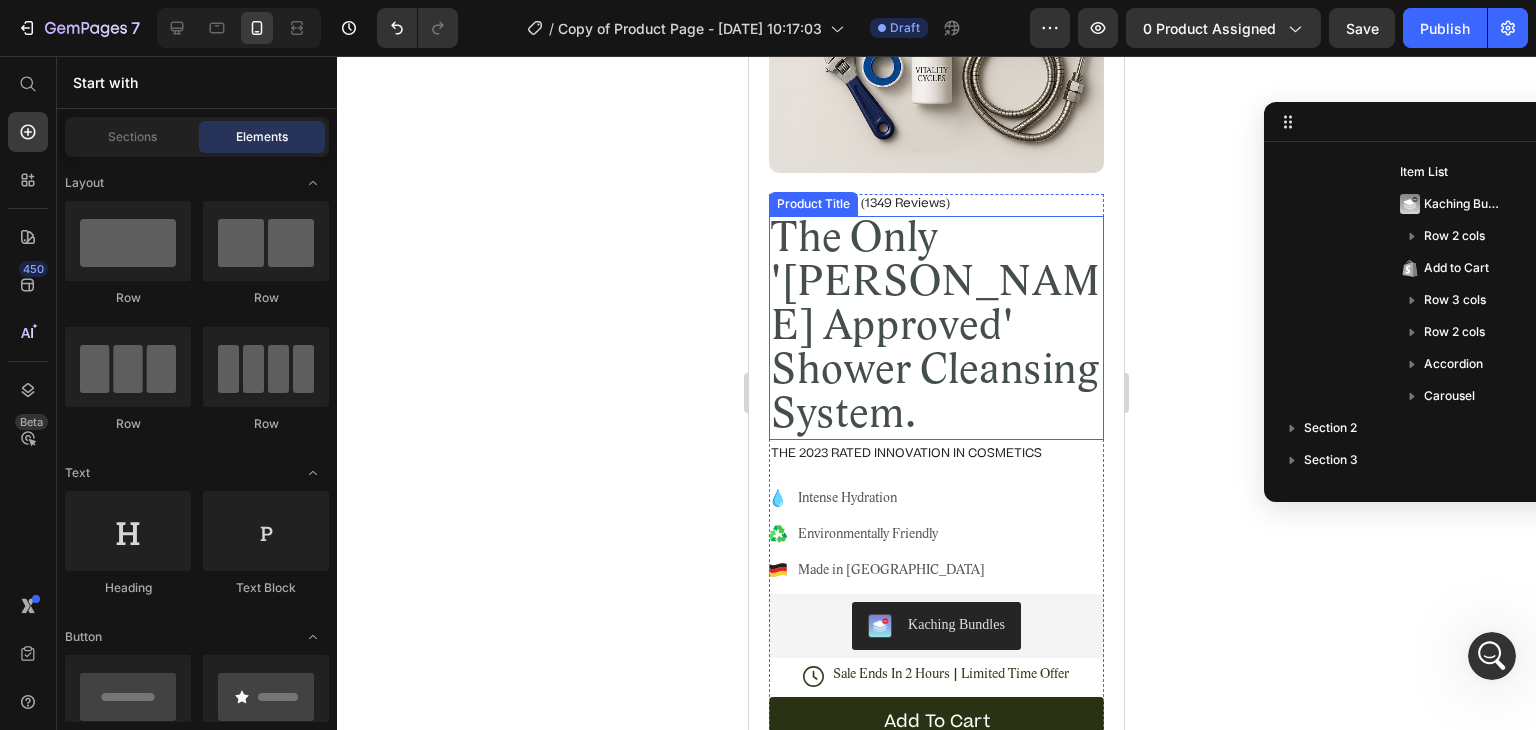 click on "The Only 'Dr. Daniels Approved' Shower Cleansing System." at bounding box center (936, 328) 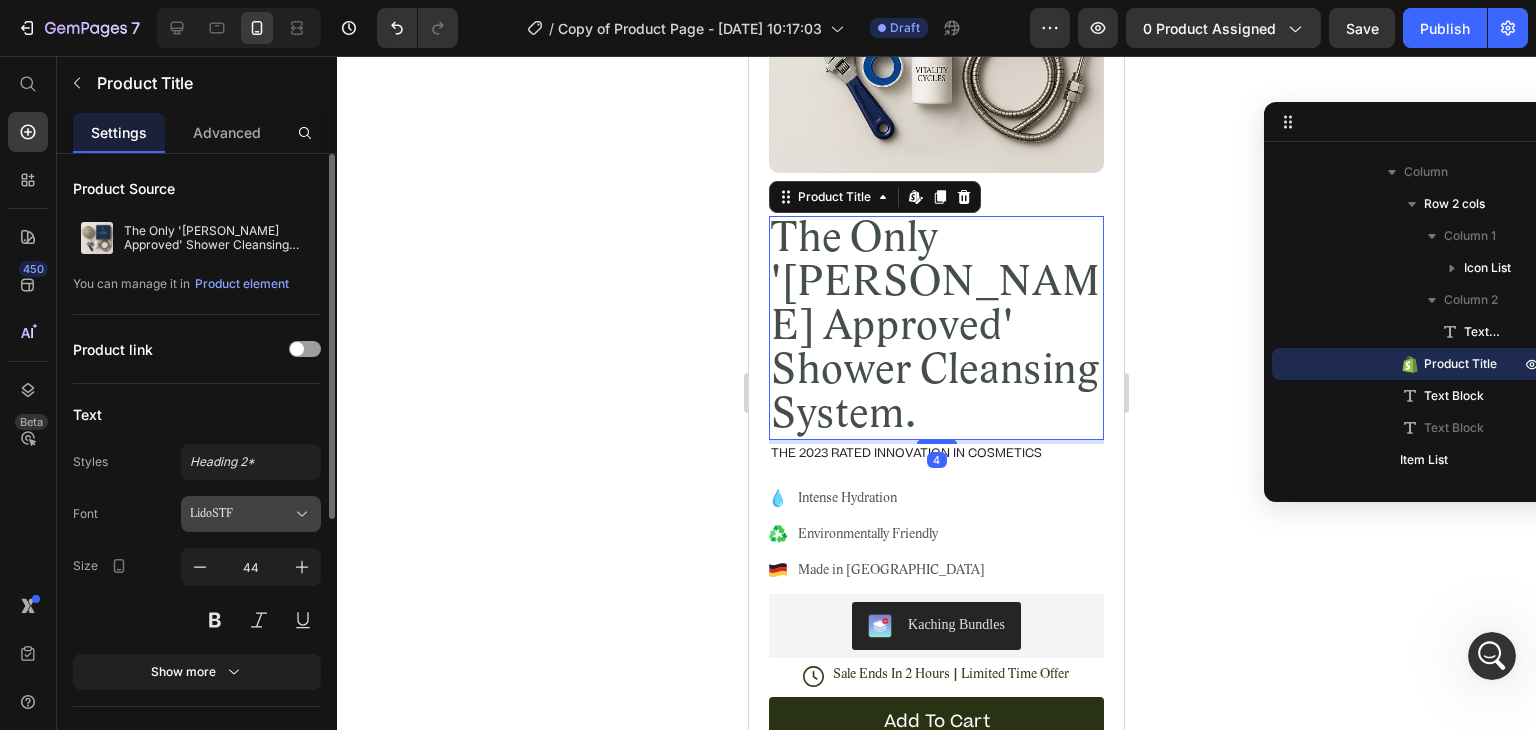 scroll, scrollTop: 92, scrollLeft: 0, axis: vertical 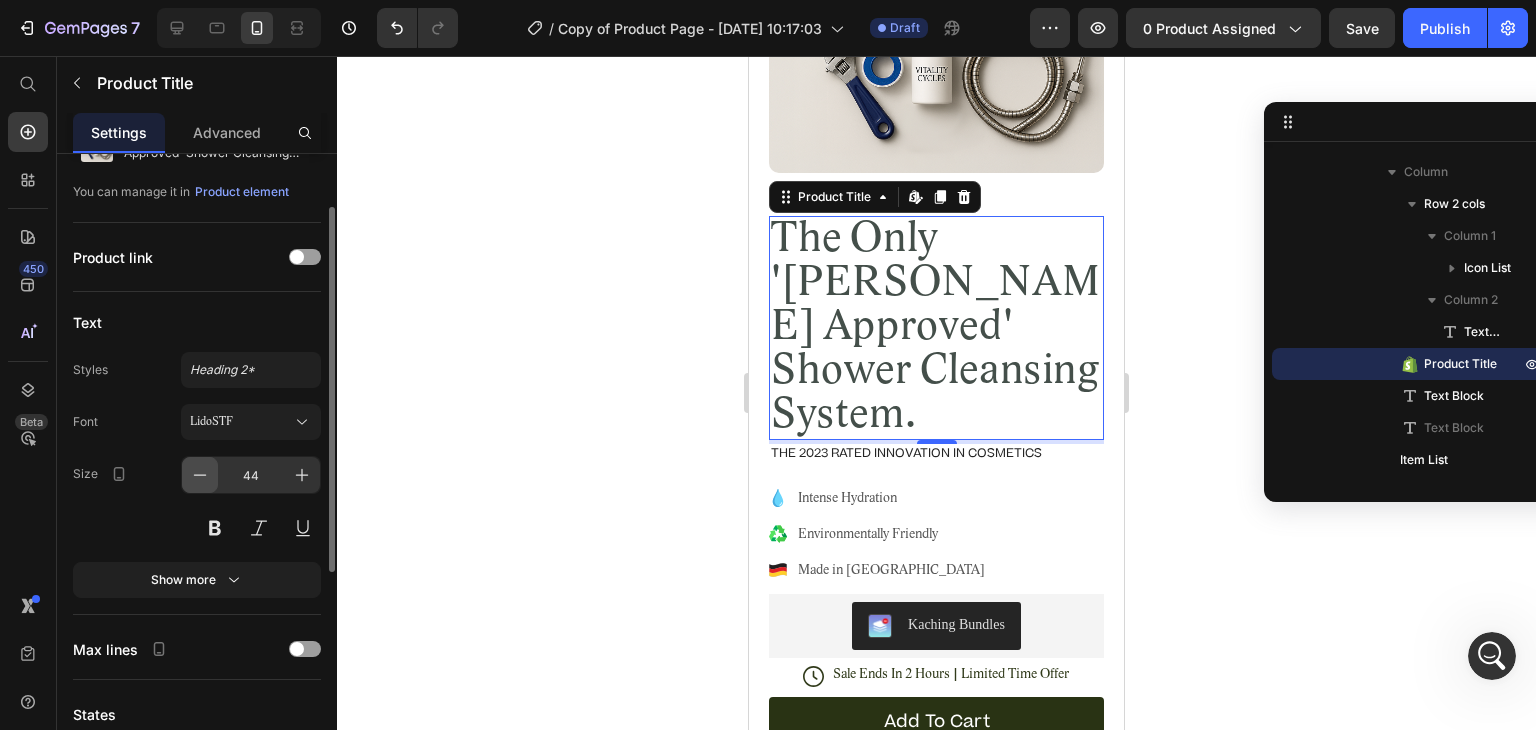 click 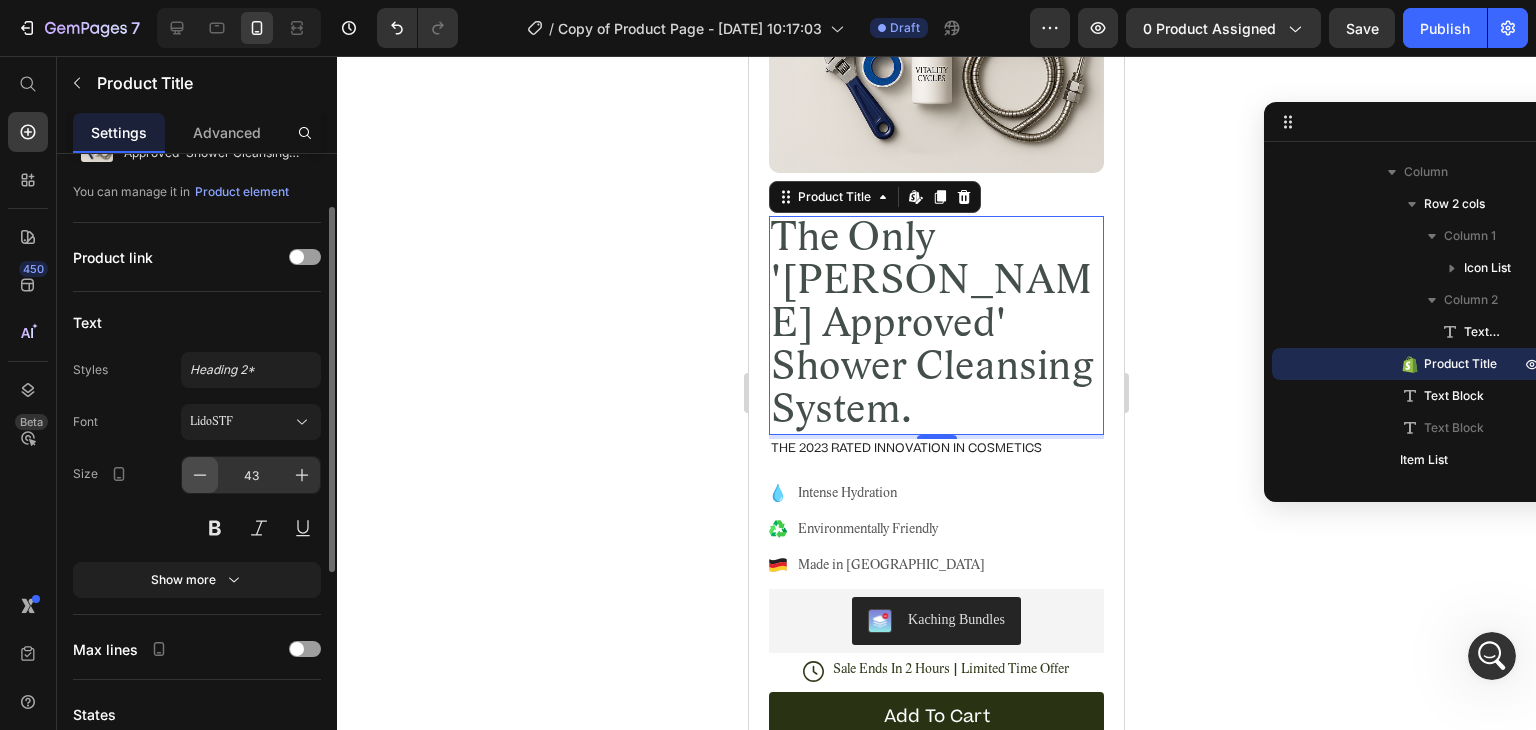 click 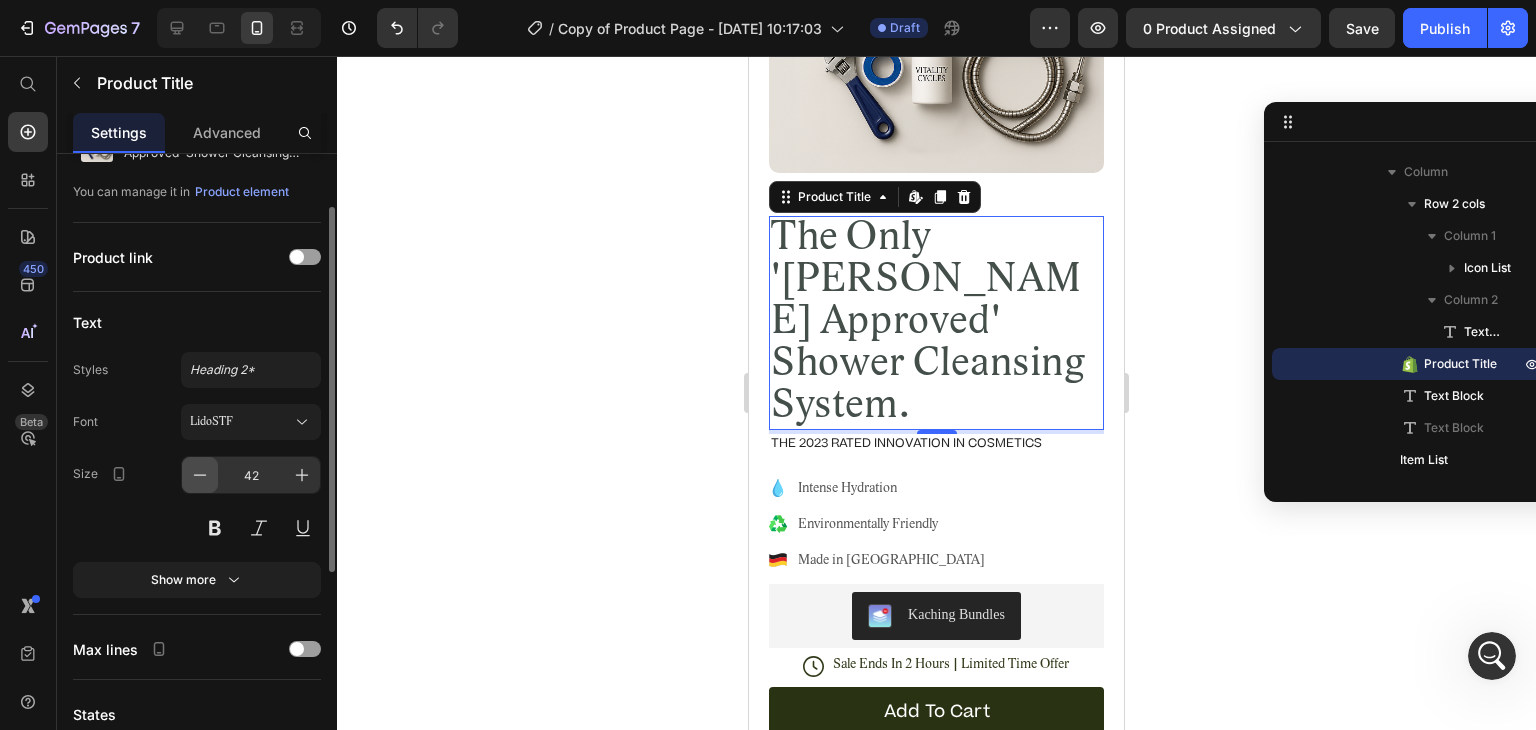 click 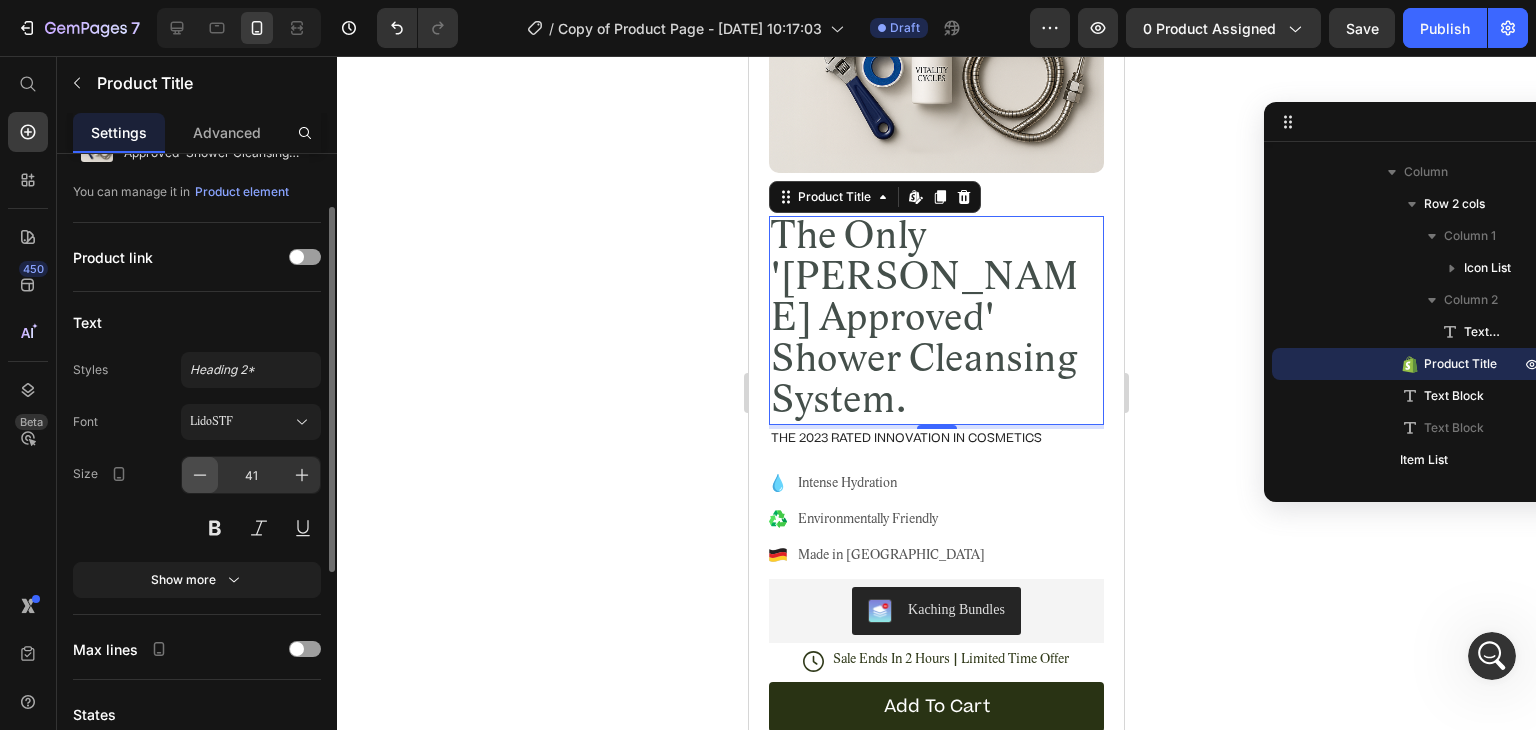 click 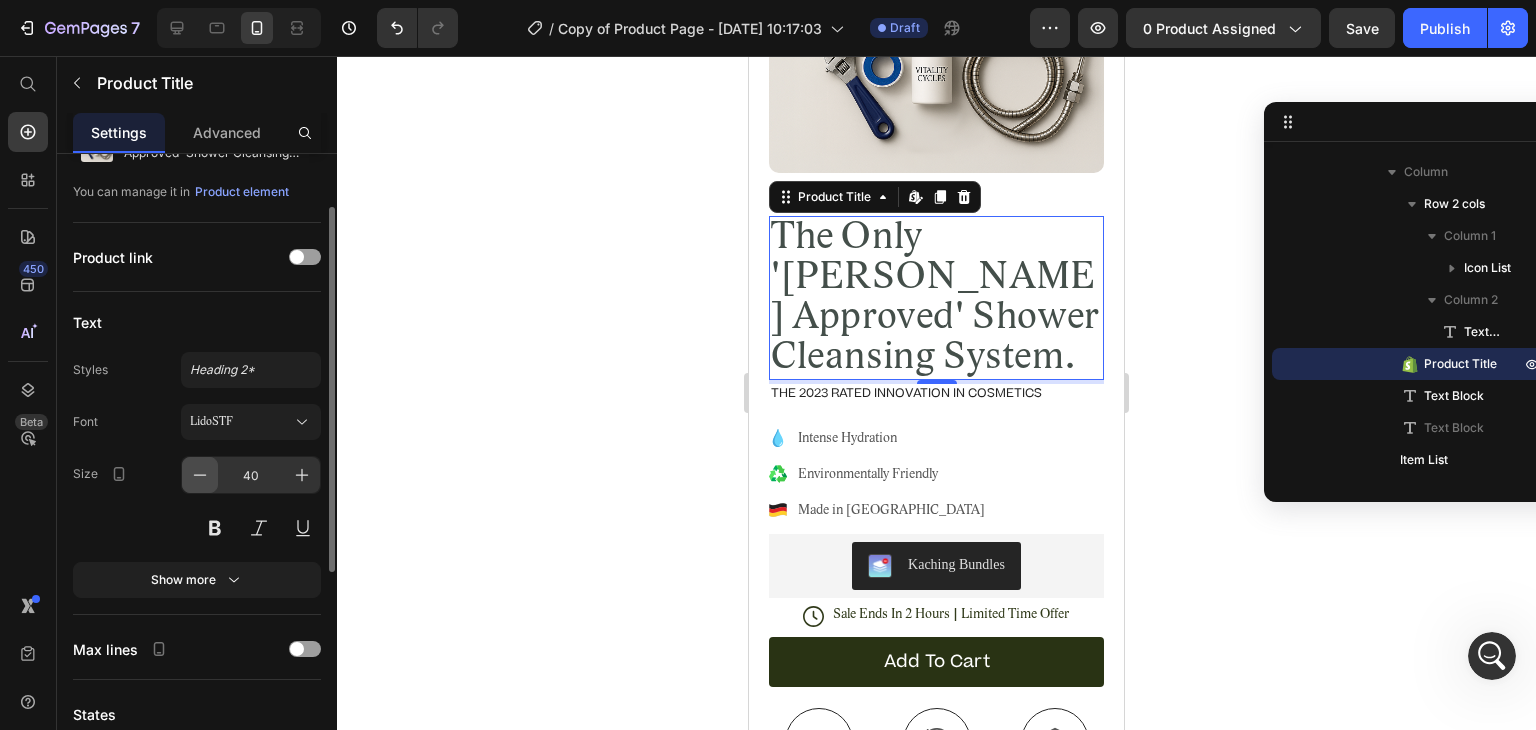 click 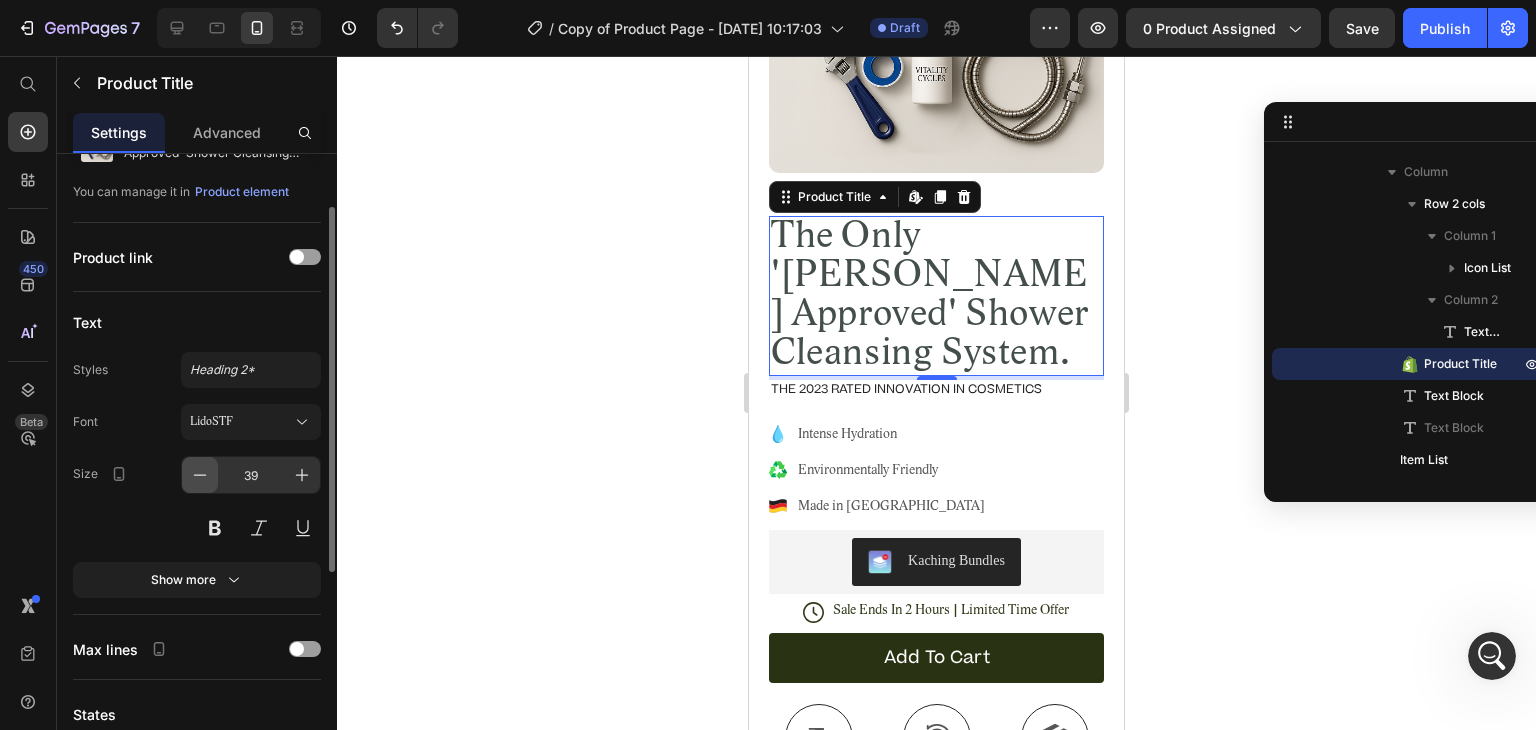 click 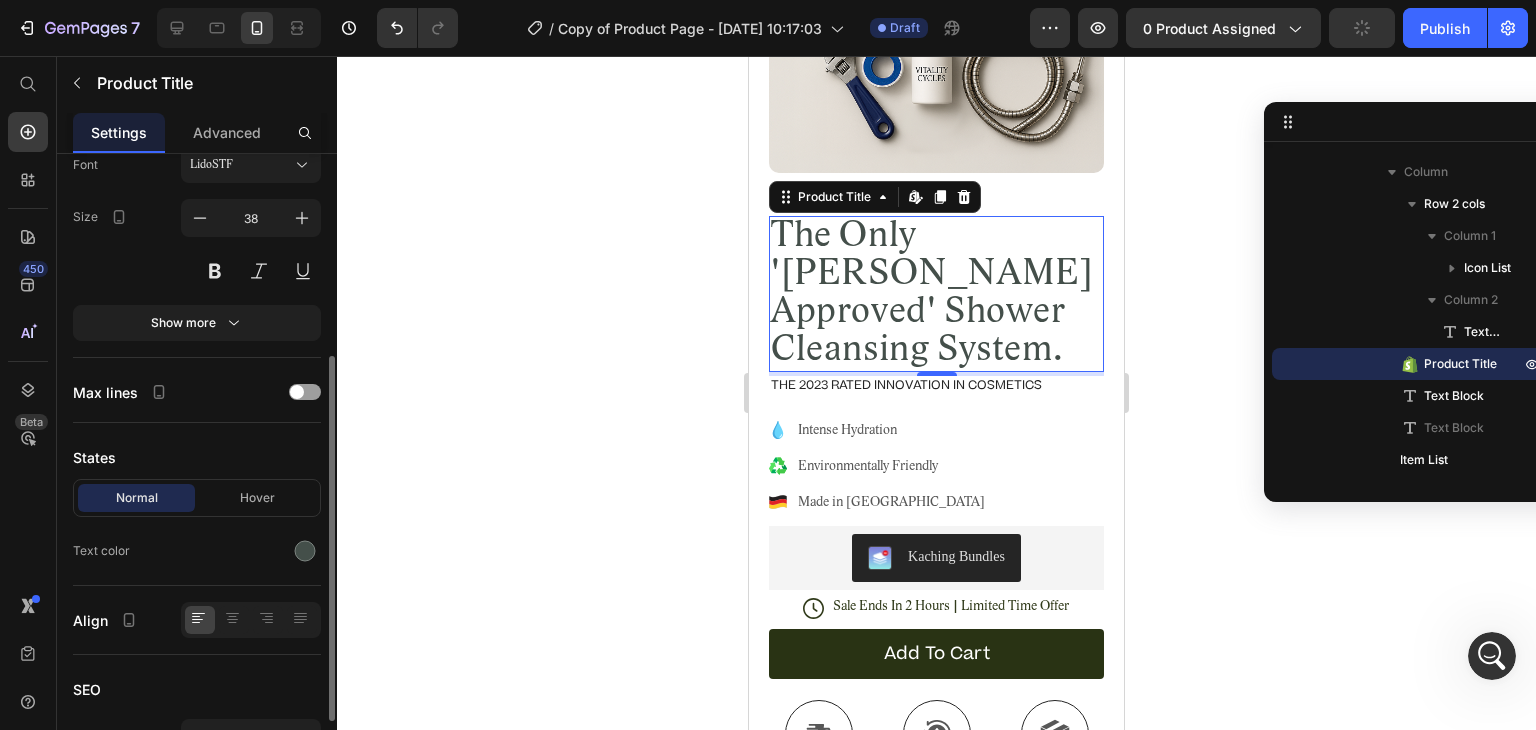 scroll, scrollTop: 463, scrollLeft: 0, axis: vertical 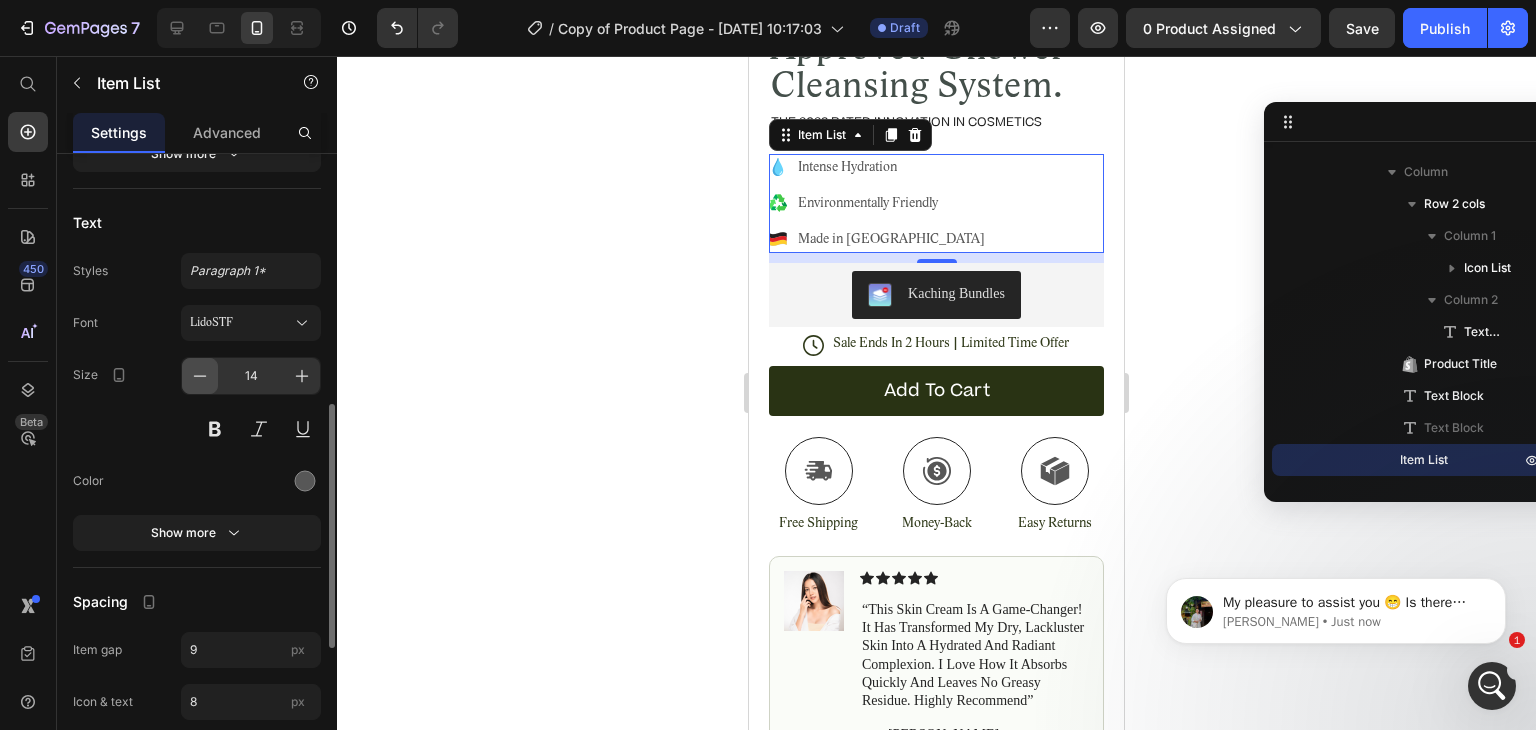 click 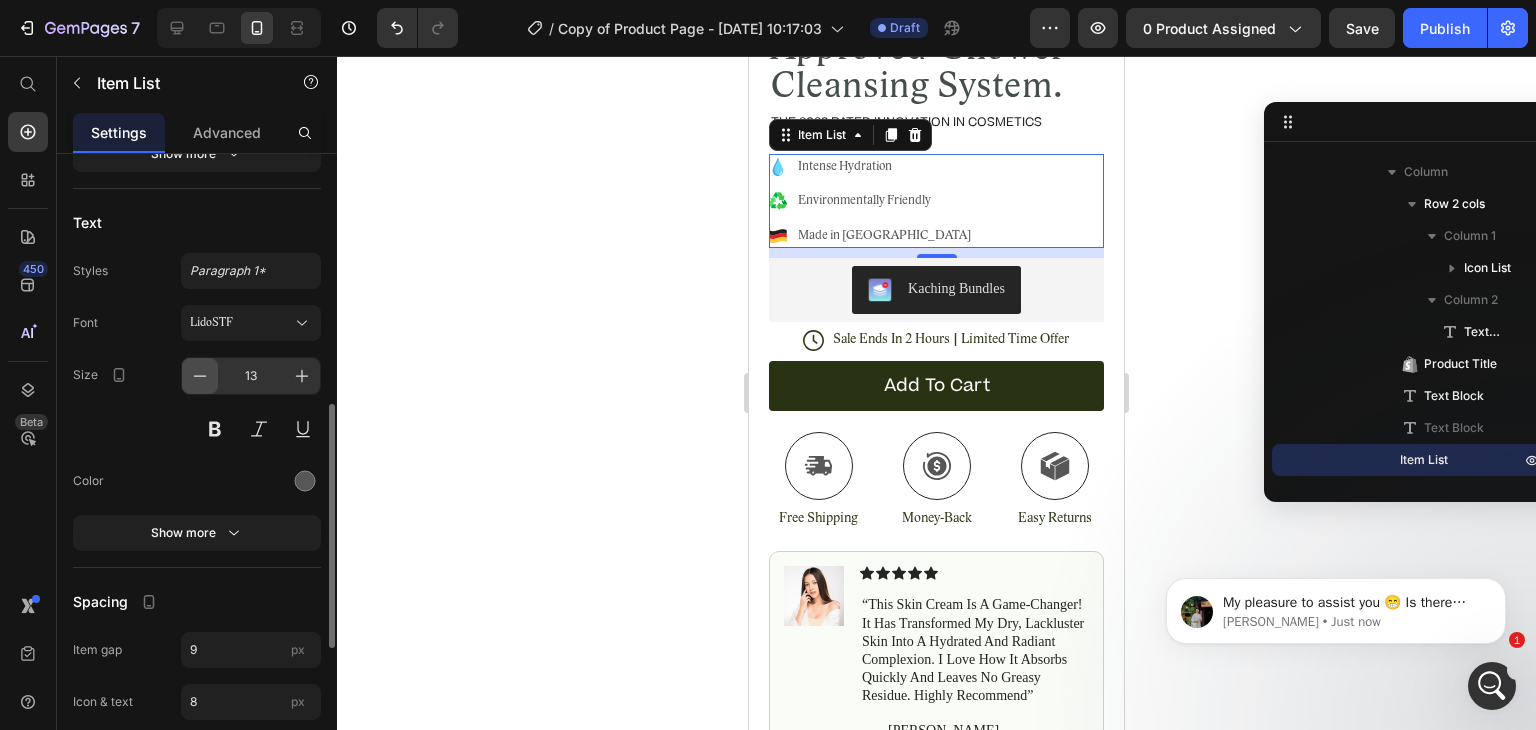 click 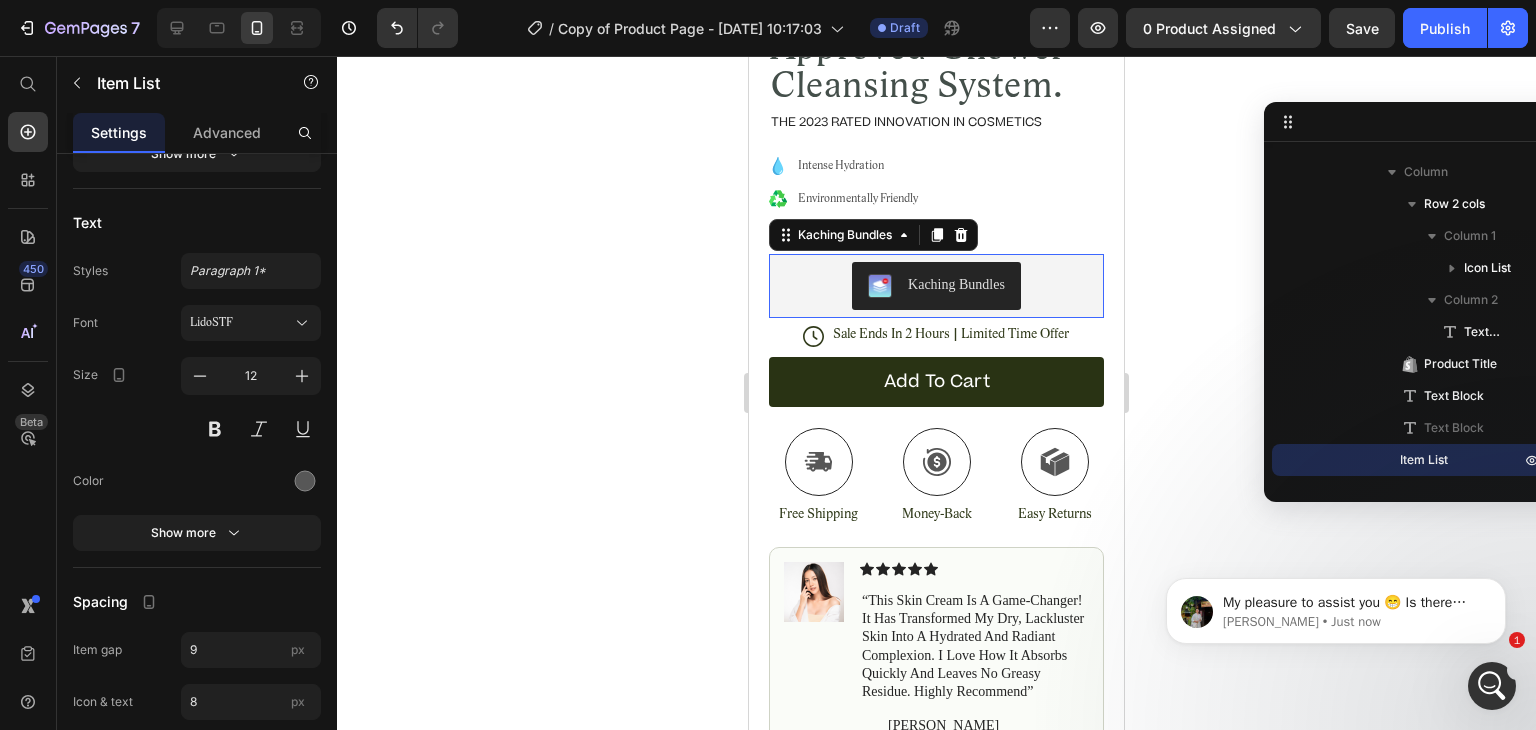 scroll, scrollTop: 602, scrollLeft: 0, axis: vertical 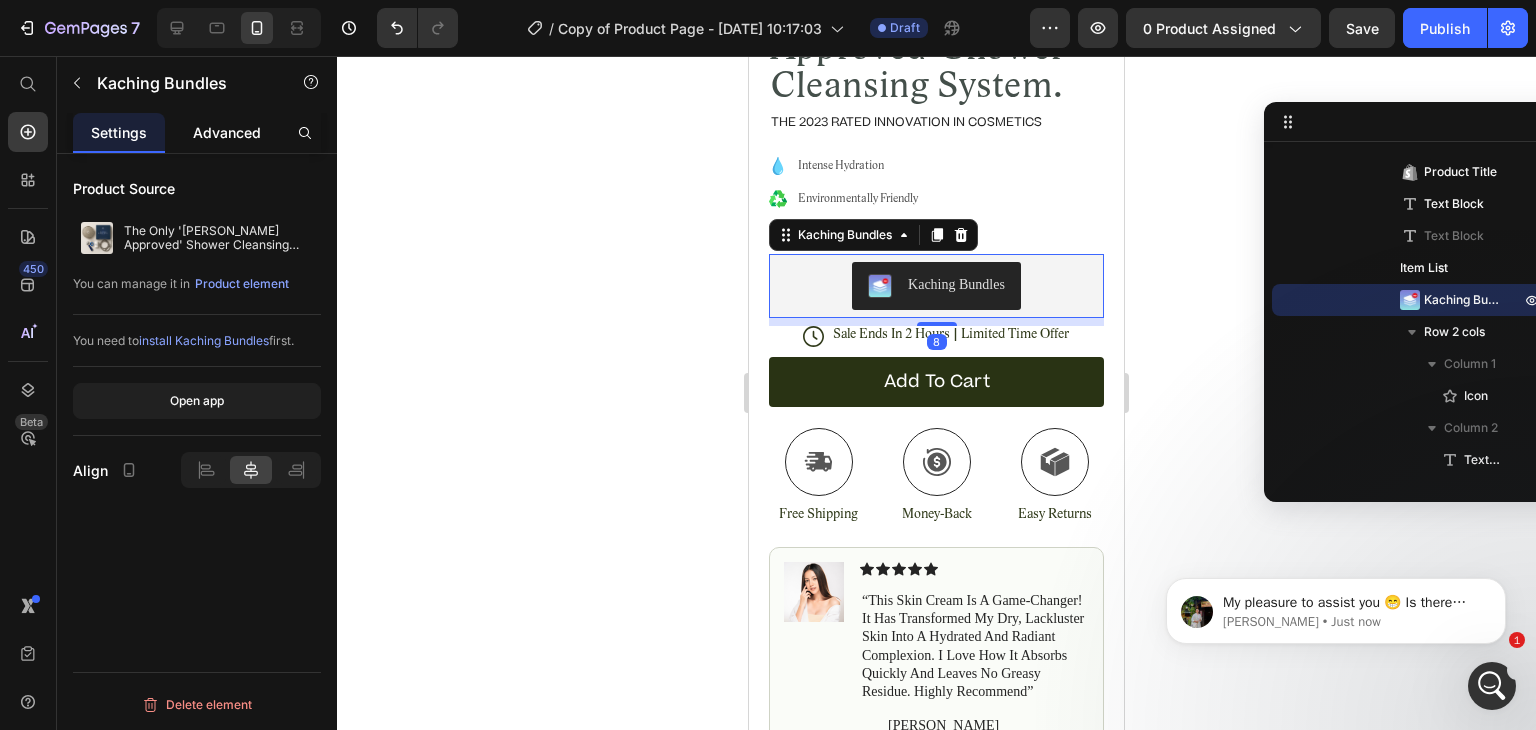 click on "Advanced" at bounding box center [227, 132] 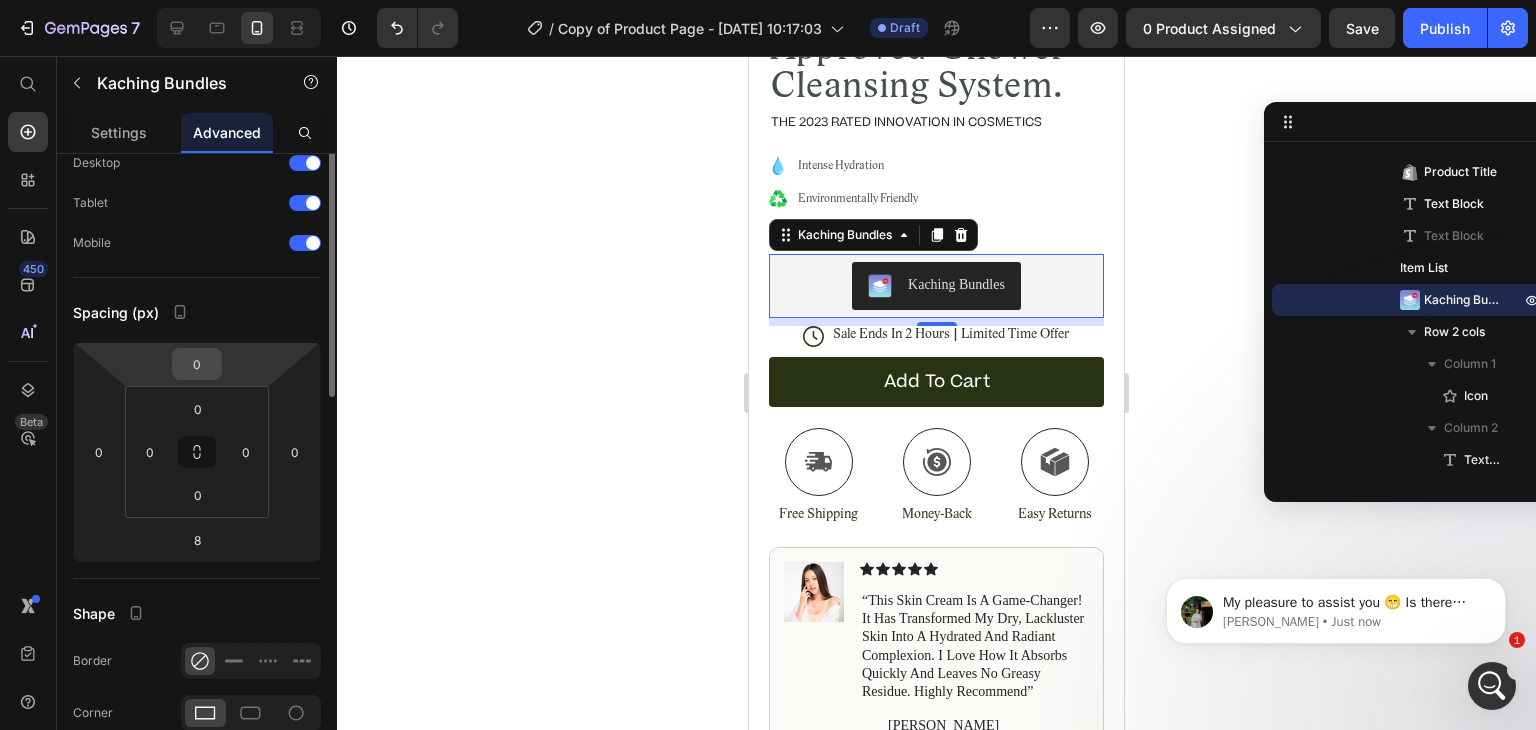 scroll, scrollTop: 0, scrollLeft: 0, axis: both 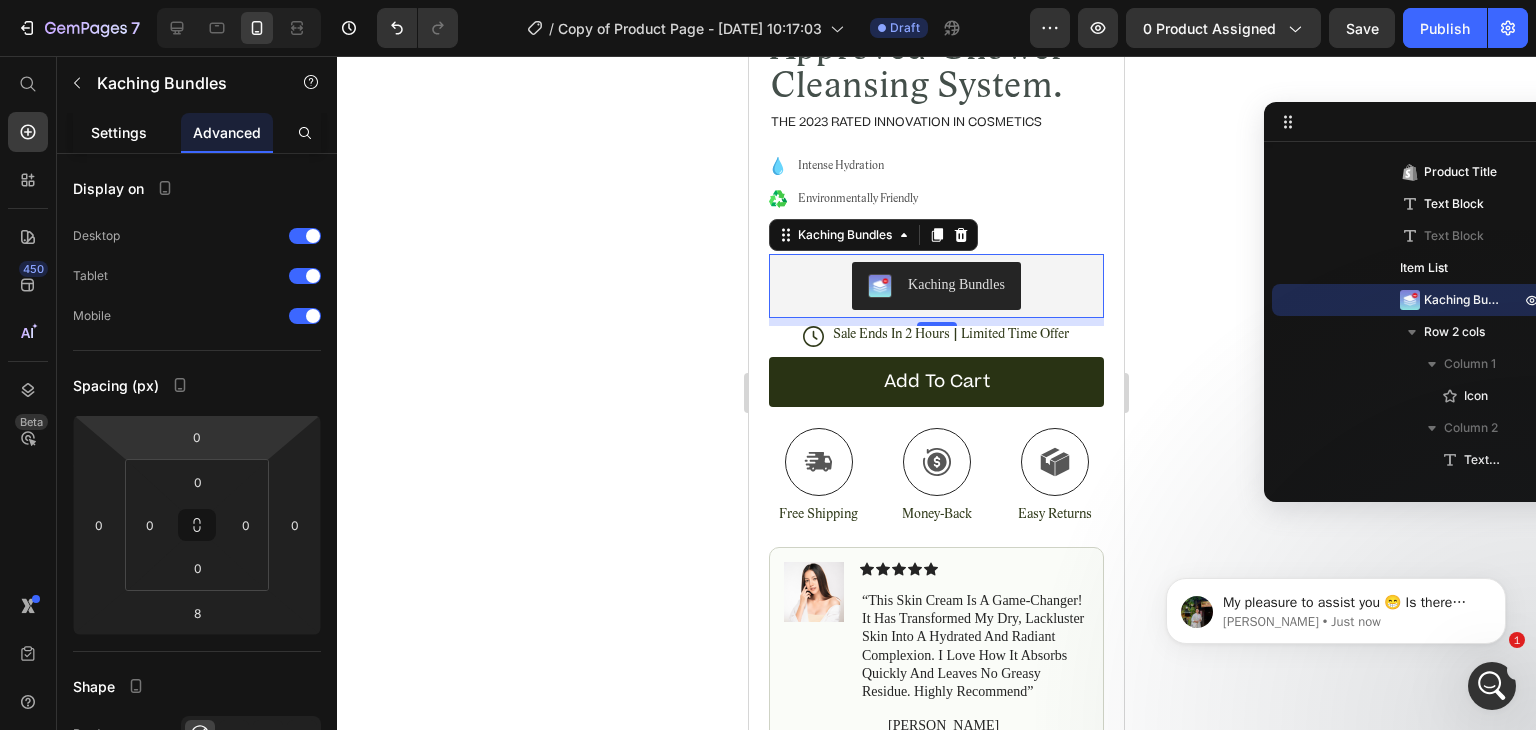 click on "Settings" 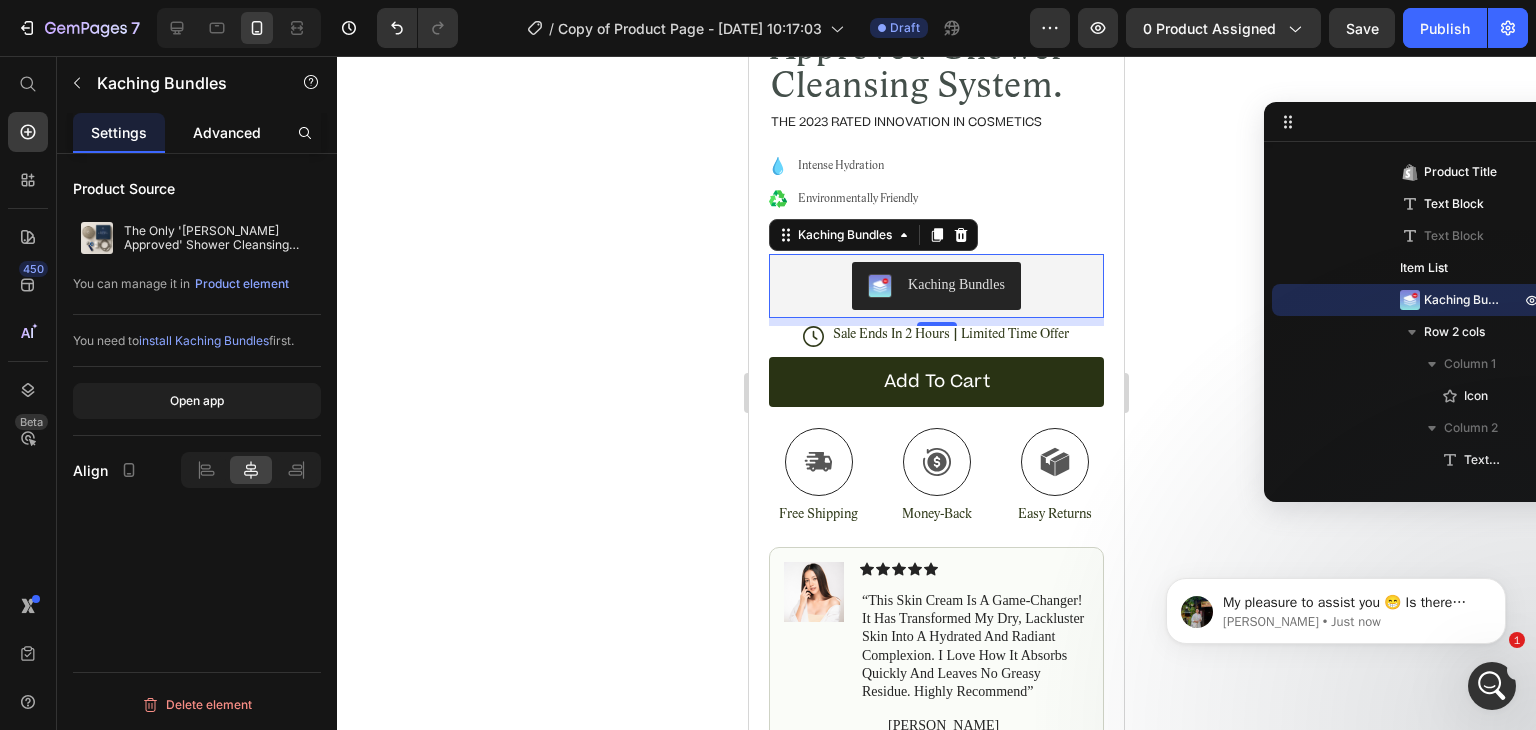 click on "Advanced" at bounding box center (227, 132) 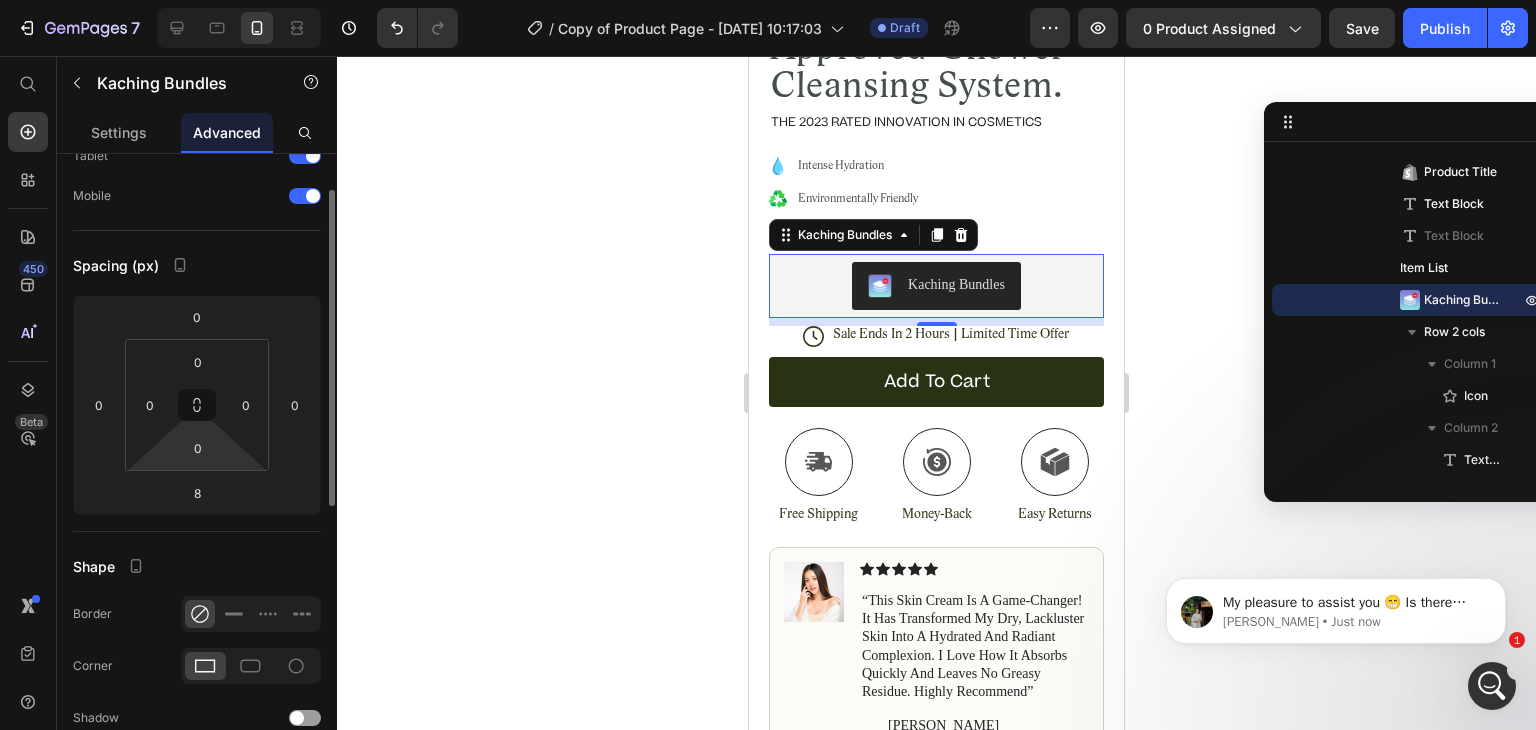 scroll, scrollTop: 0, scrollLeft: 0, axis: both 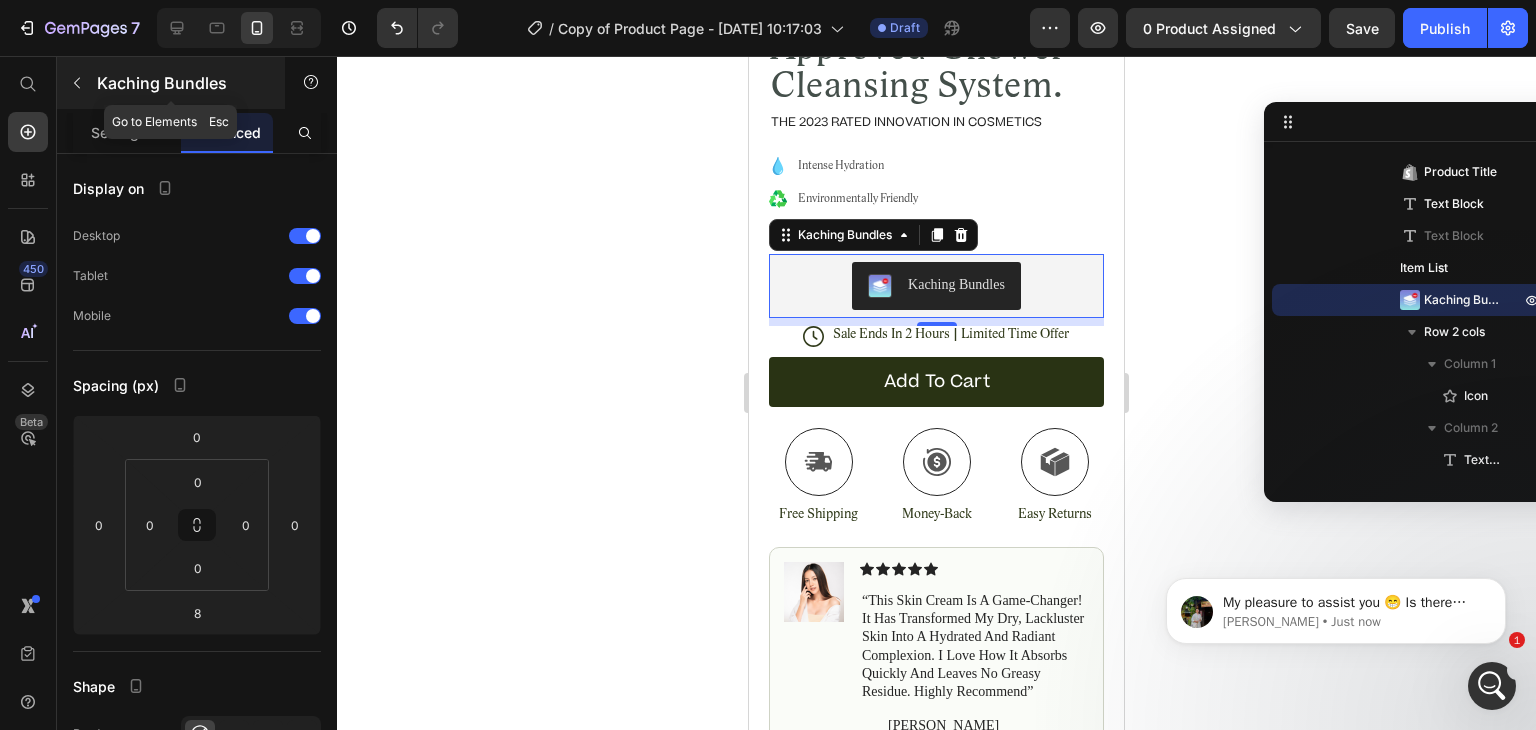click 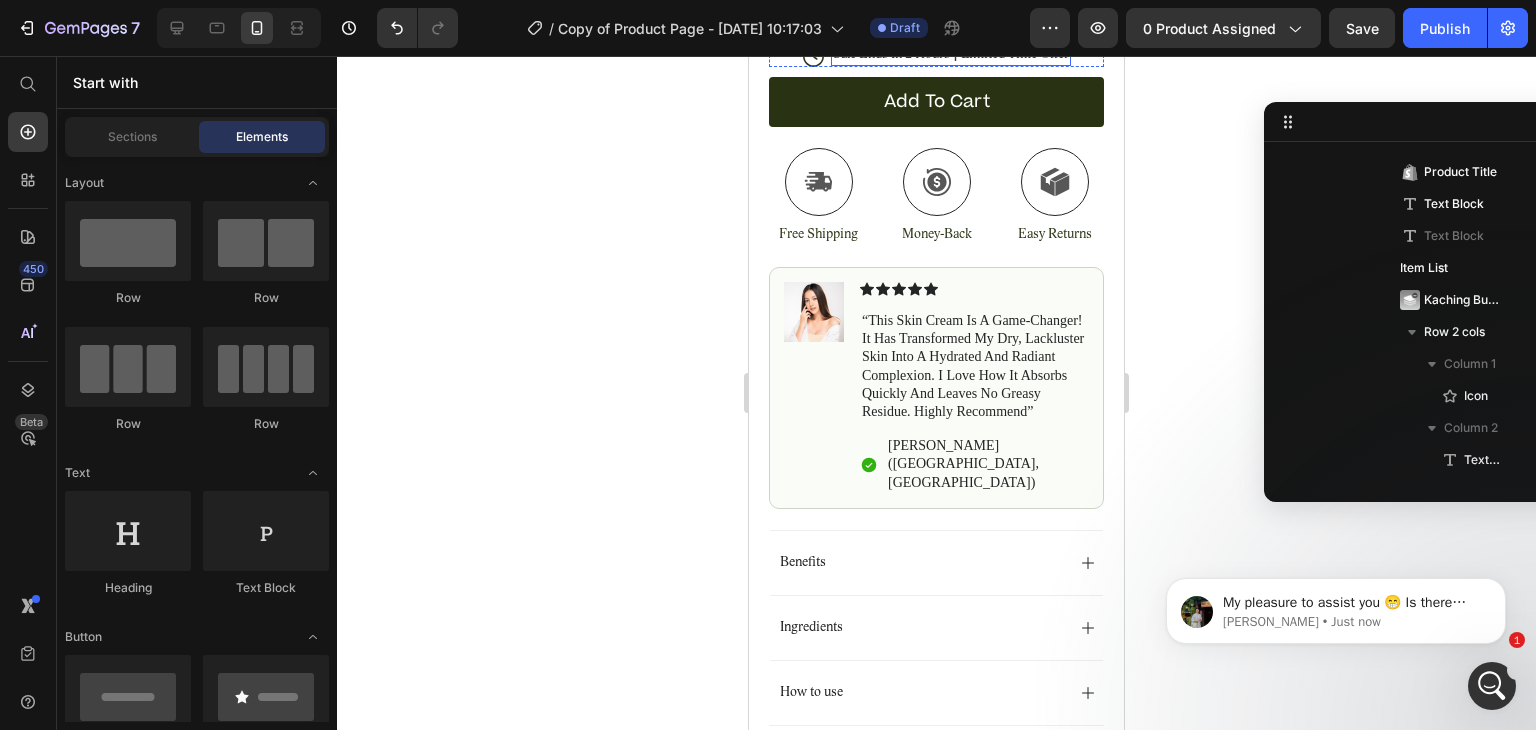 scroll, scrollTop: 924, scrollLeft: 0, axis: vertical 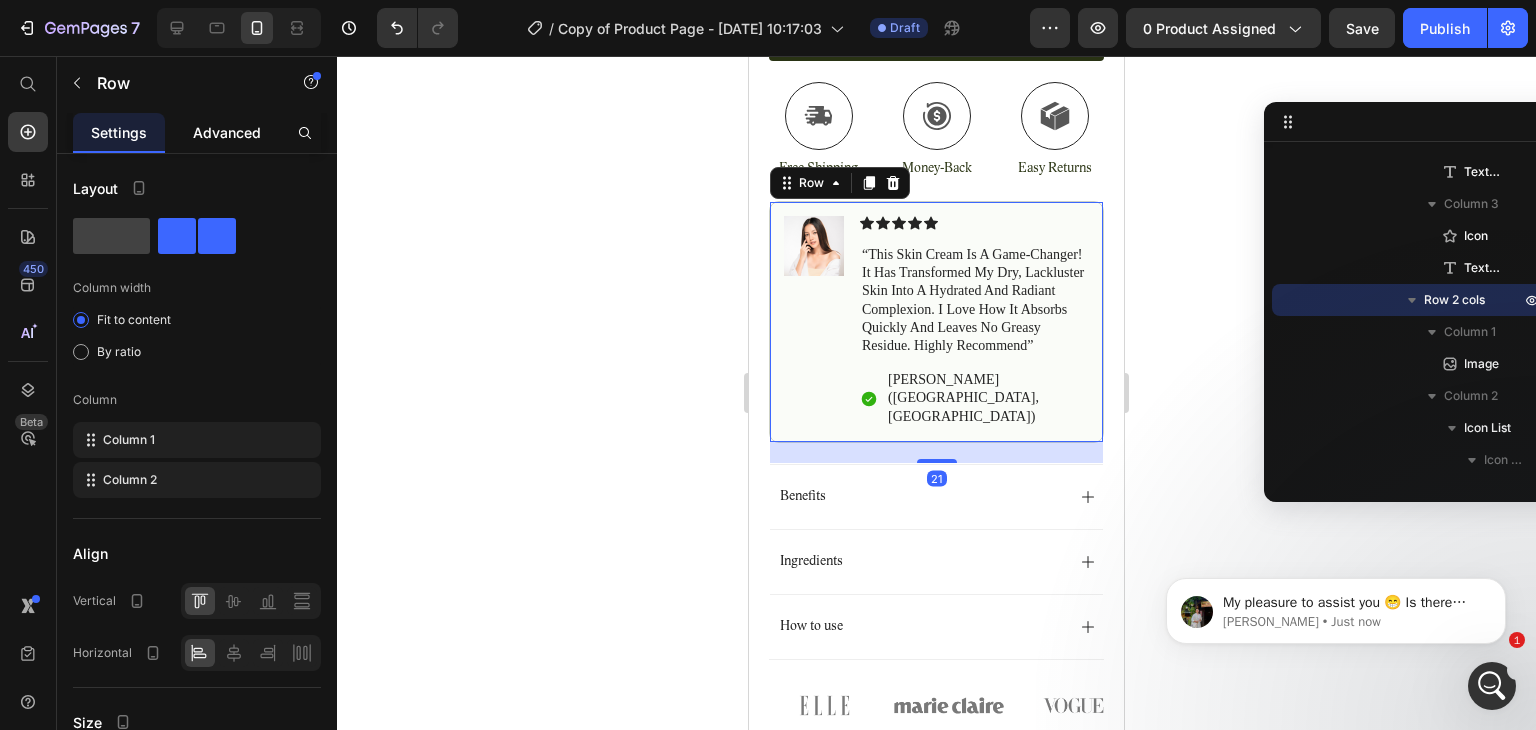 click on "Advanced" at bounding box center [227, 132] 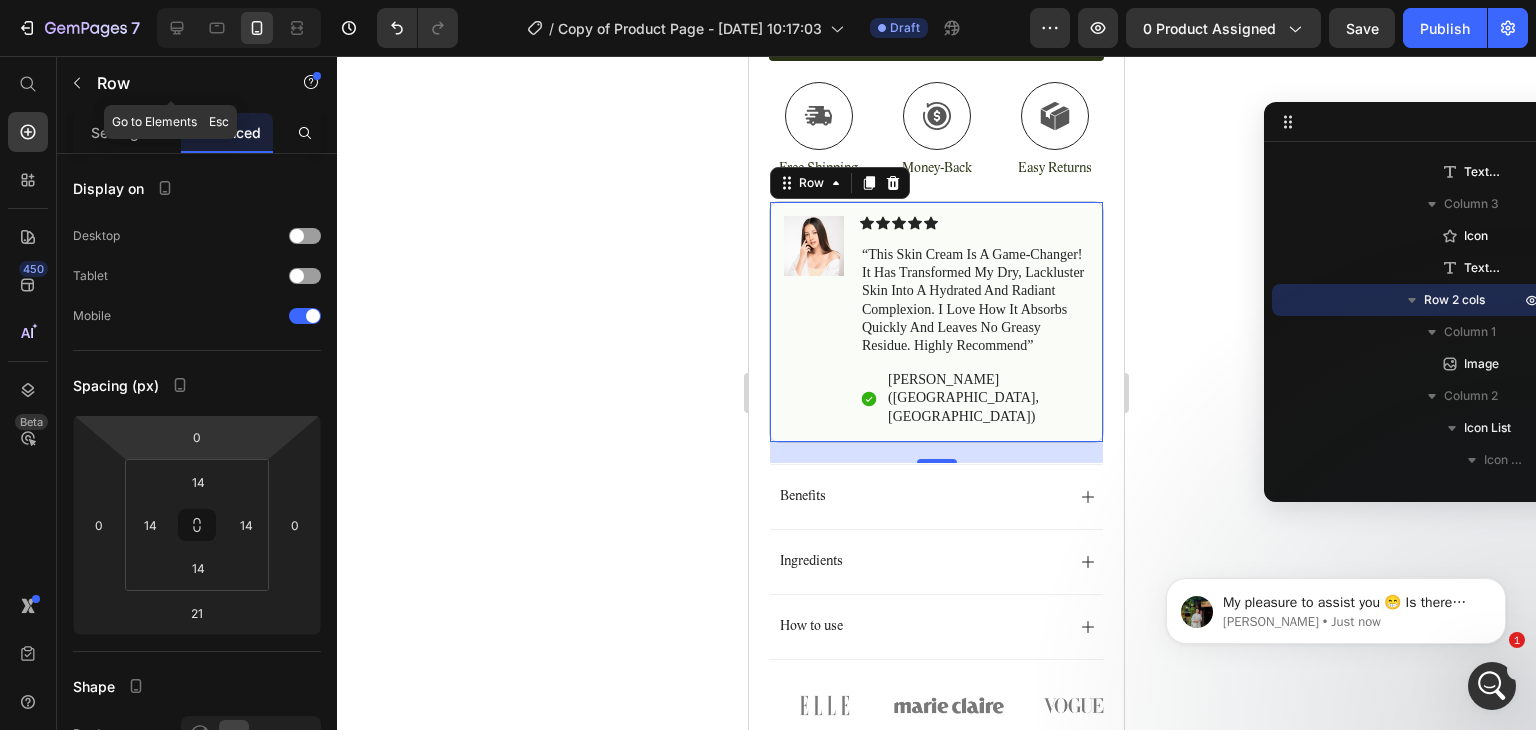 click on "Row" 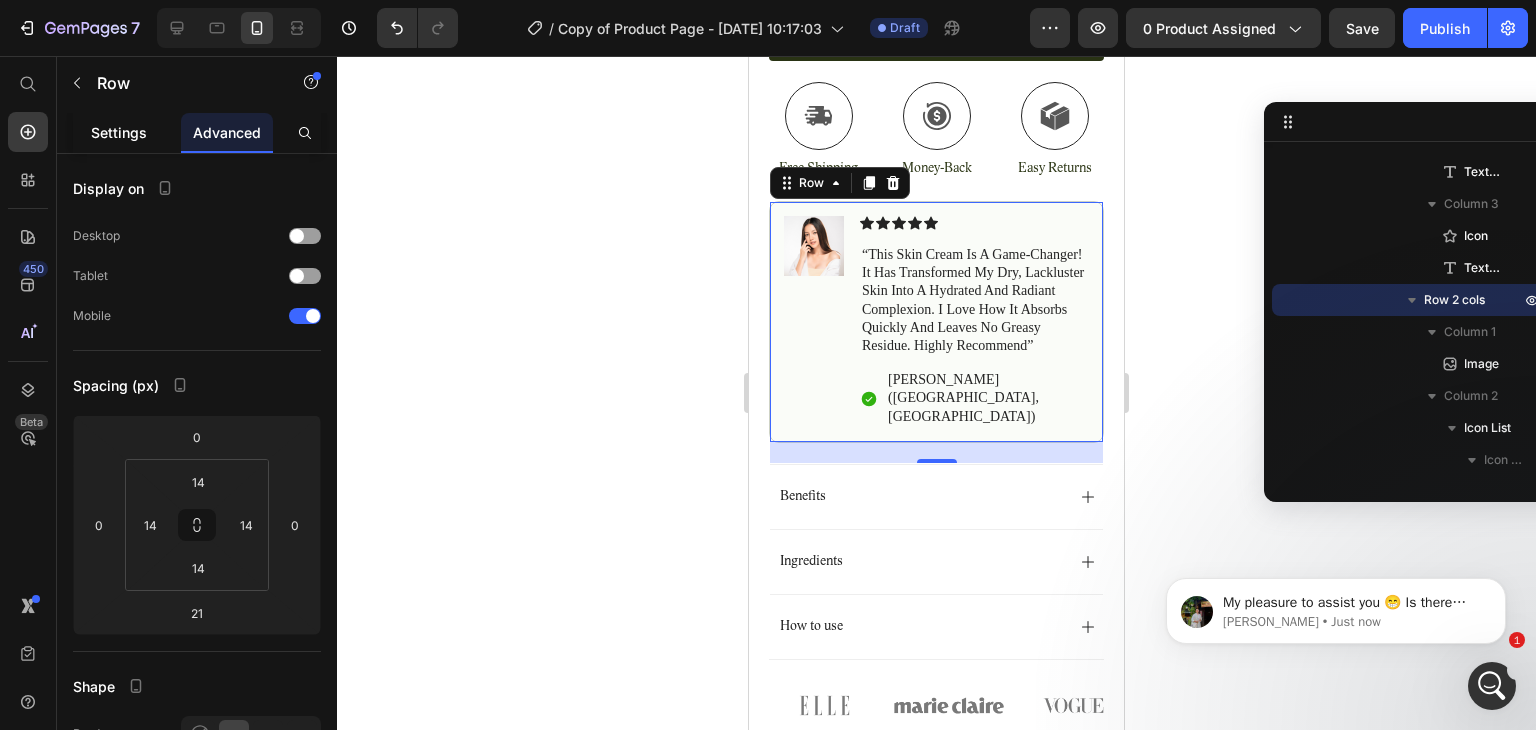 click on "Settings" at bounding box center (119, 132) 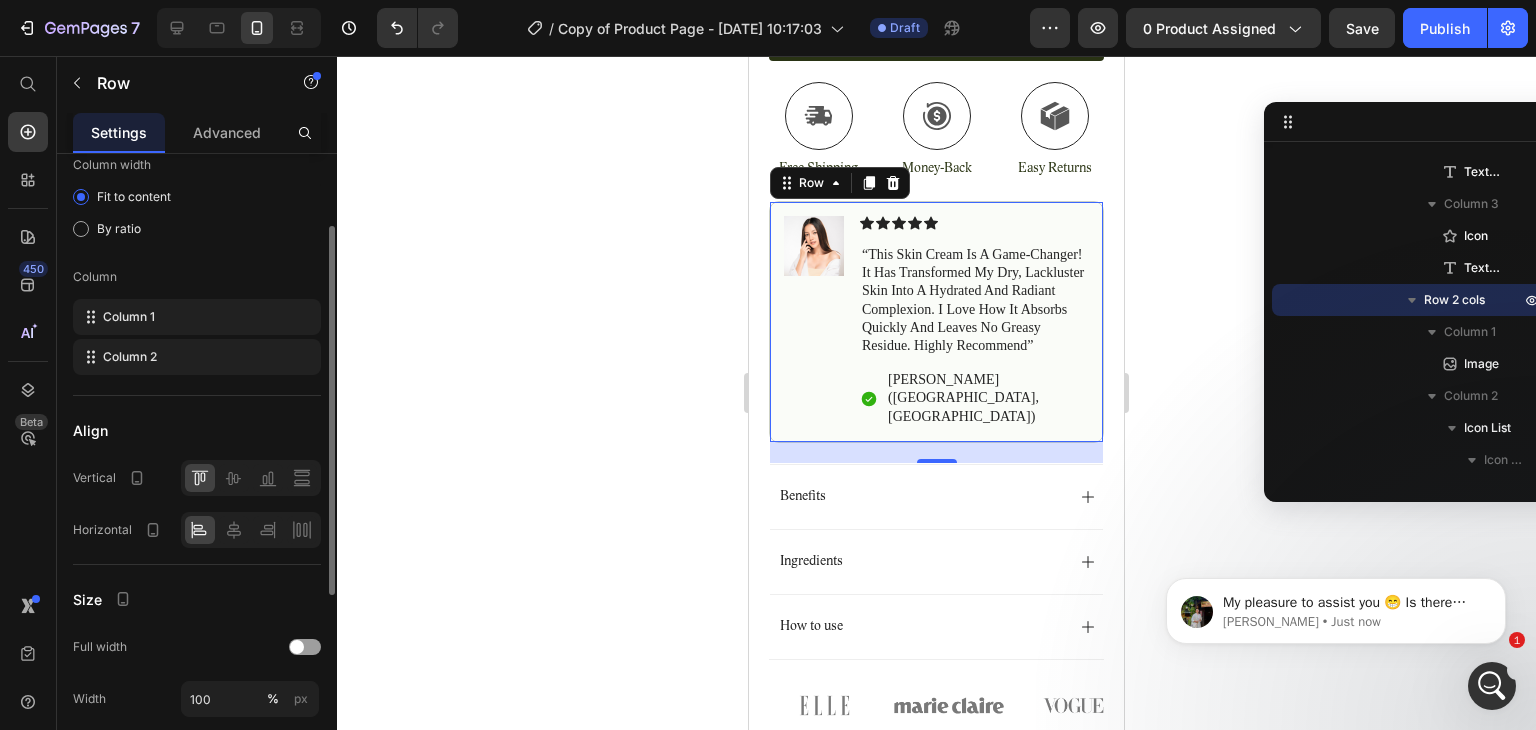 scroll, scrollTop: 0, scrollLeft: 0, axis: both 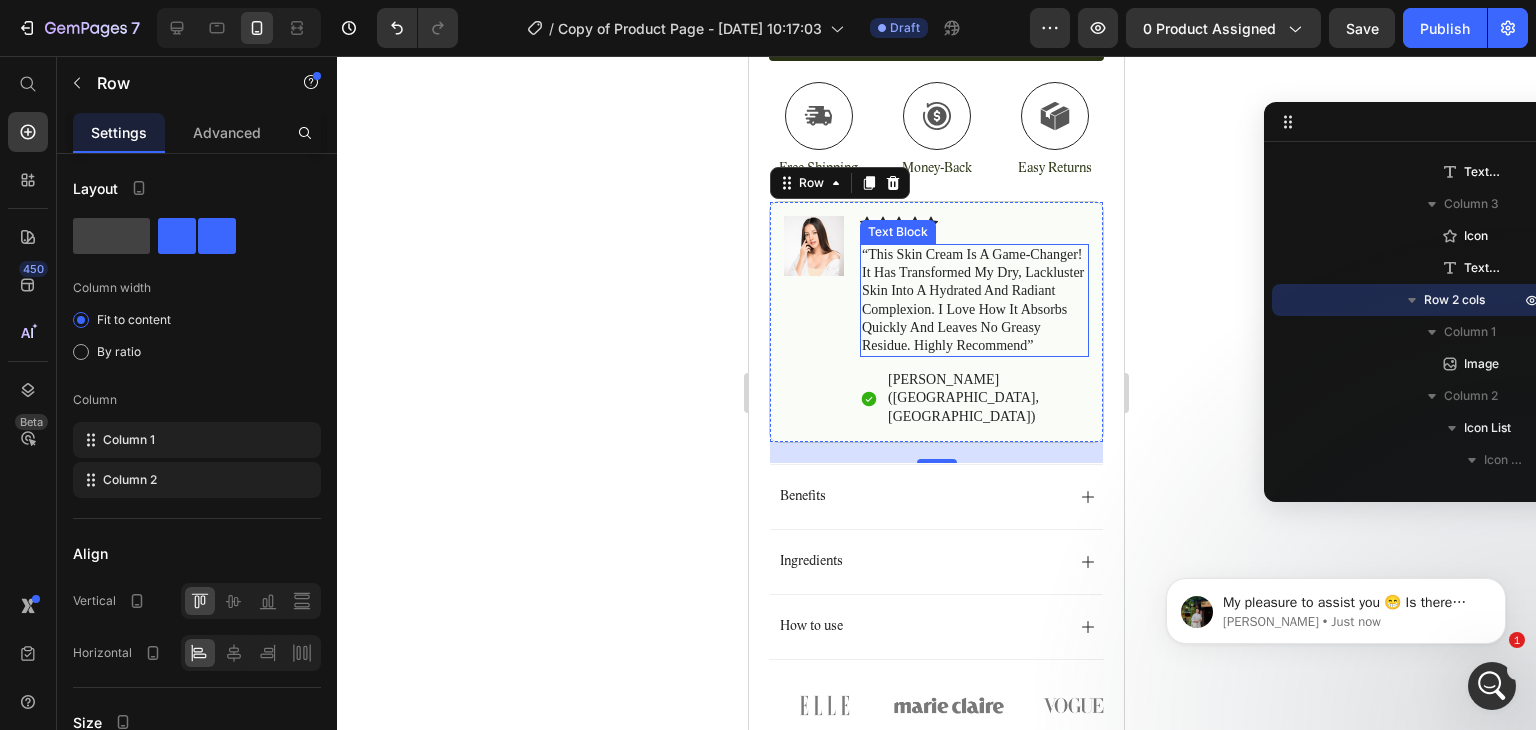 click on "“This skin cream is a game-changer! It has transformed my dry, lackluster skin into a hydrated and radiant complexion. I love how it absorbs quickly and leaves no greasy residue. Highly recommend”" at bounding box center [974, 300] 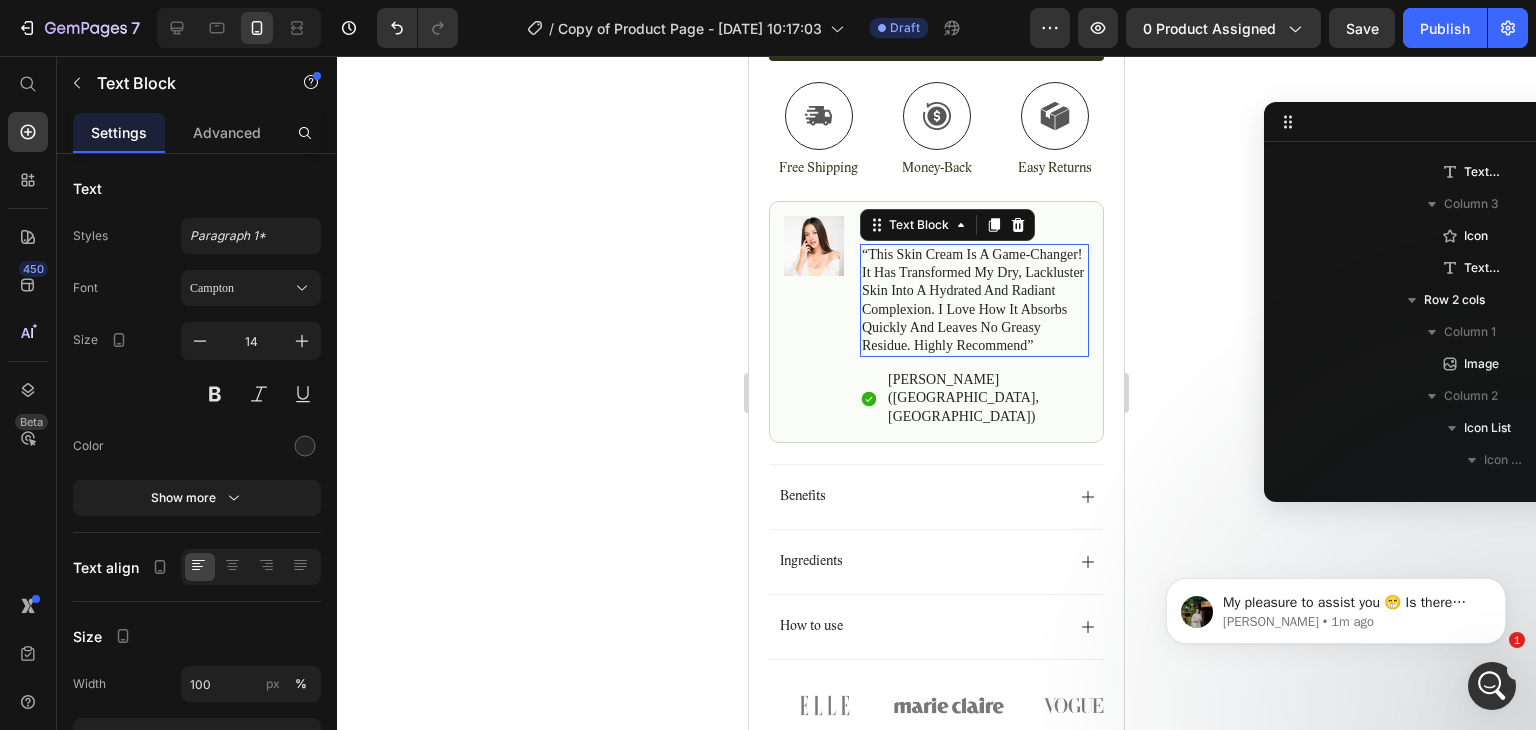 scroll, scrollTop: 2074, scrollLeft: 0, axis: vertical 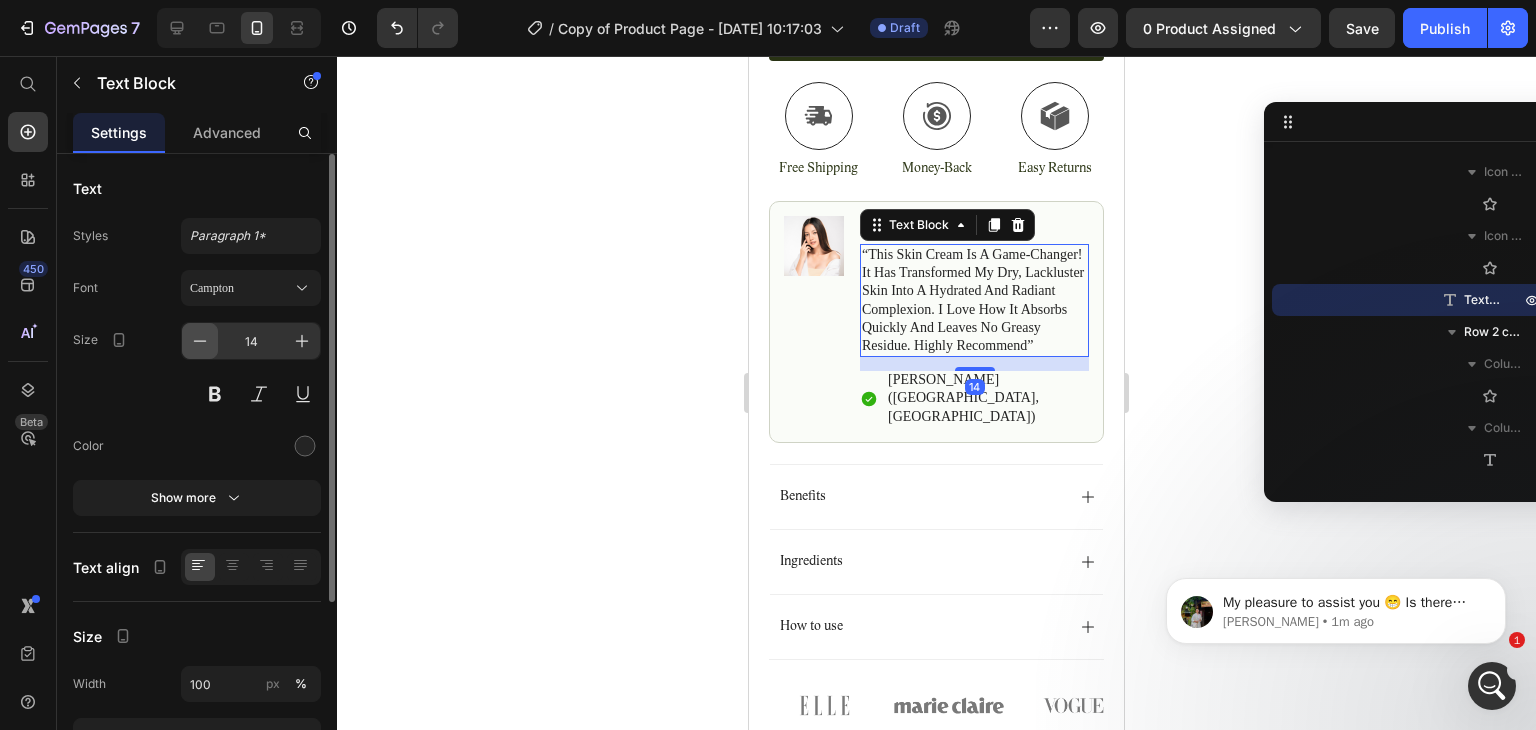 click 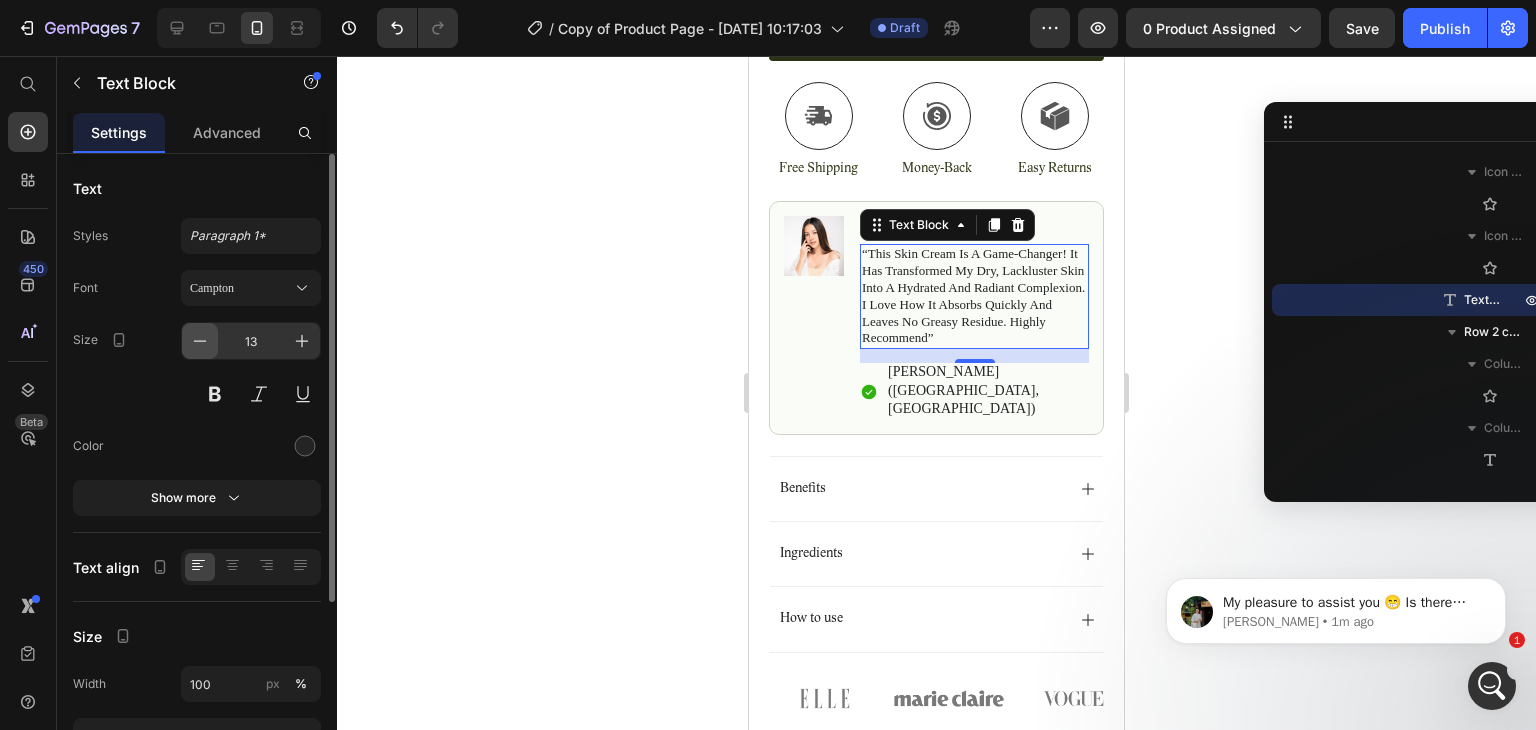 click 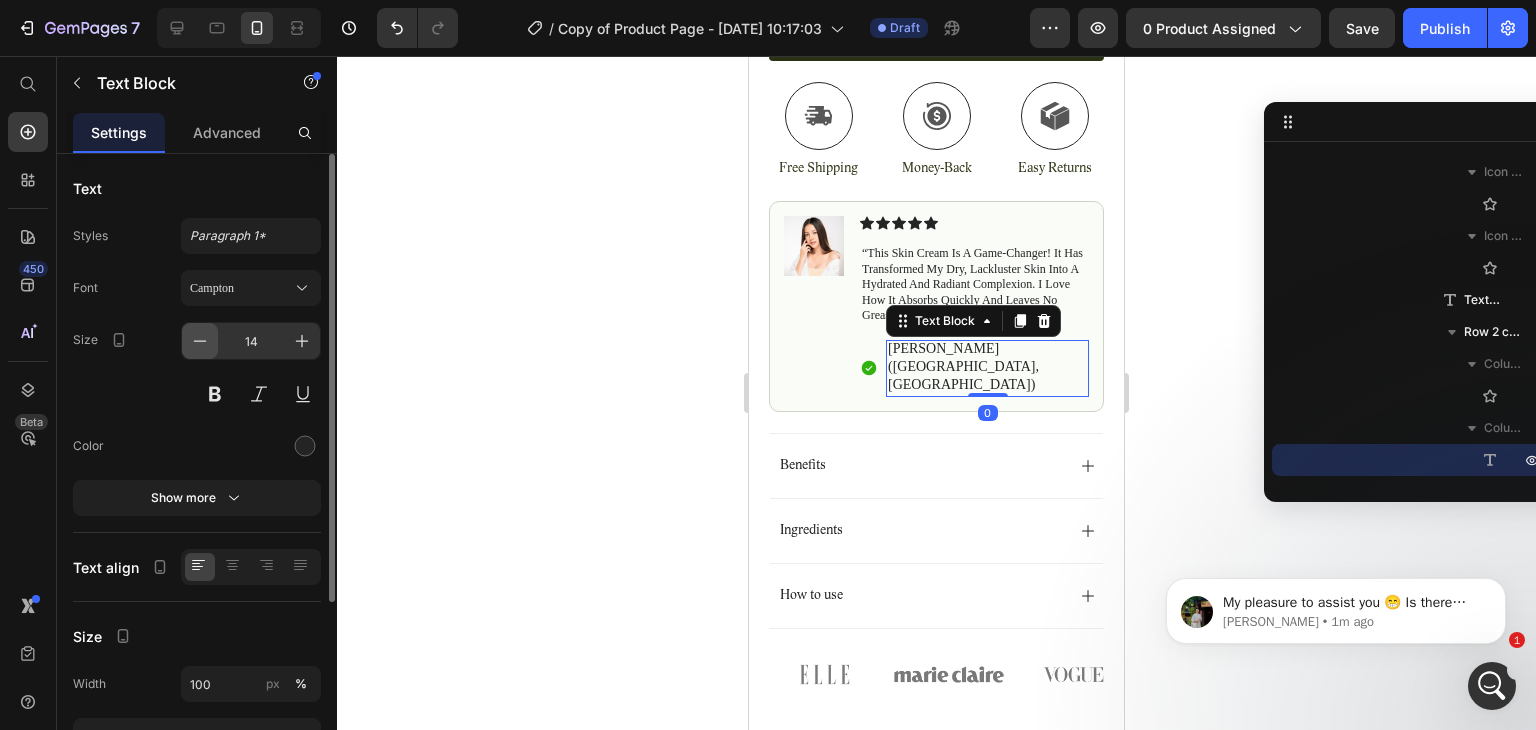 click 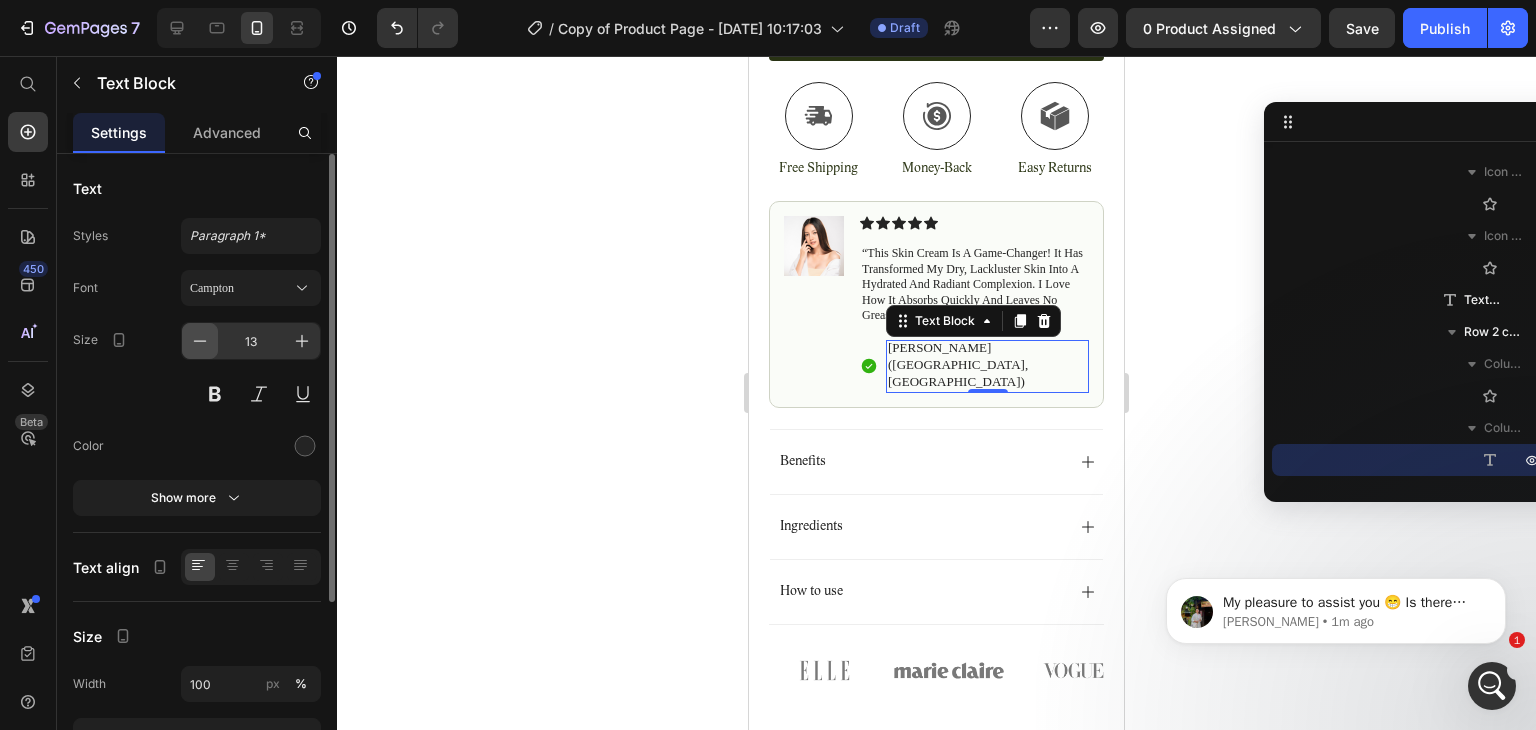 click 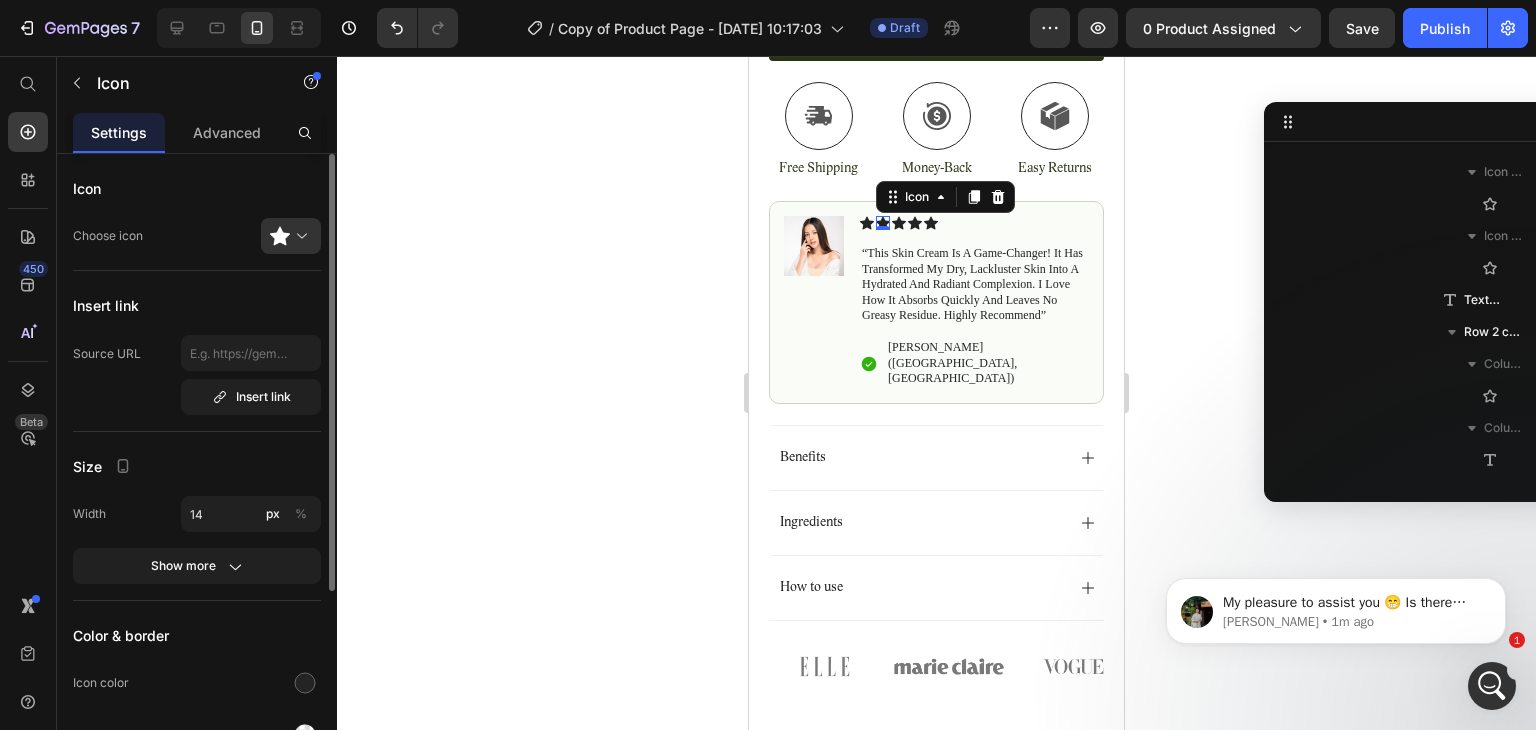 scroll, scrollTop: 1850, scrollLeft: 0, axis: vertical 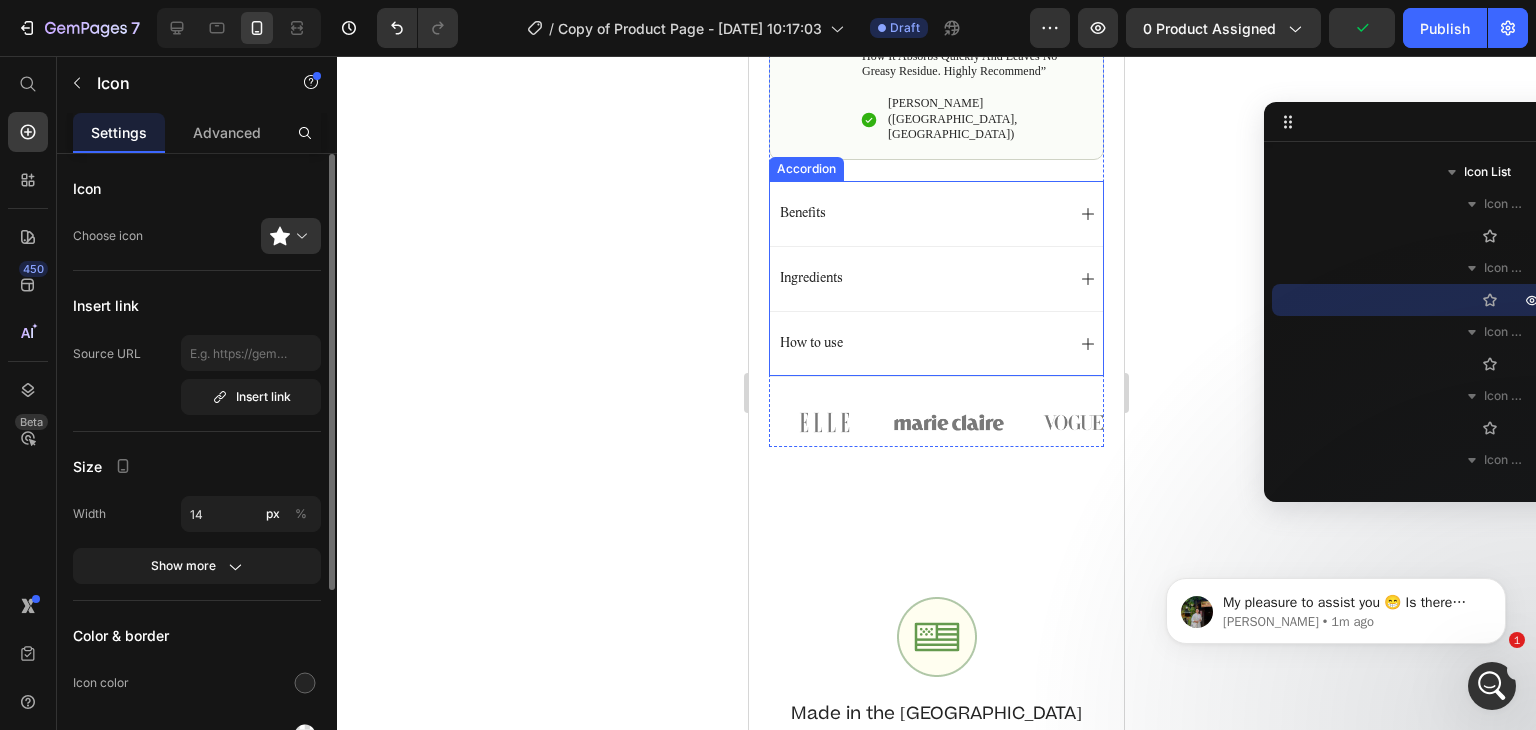 click 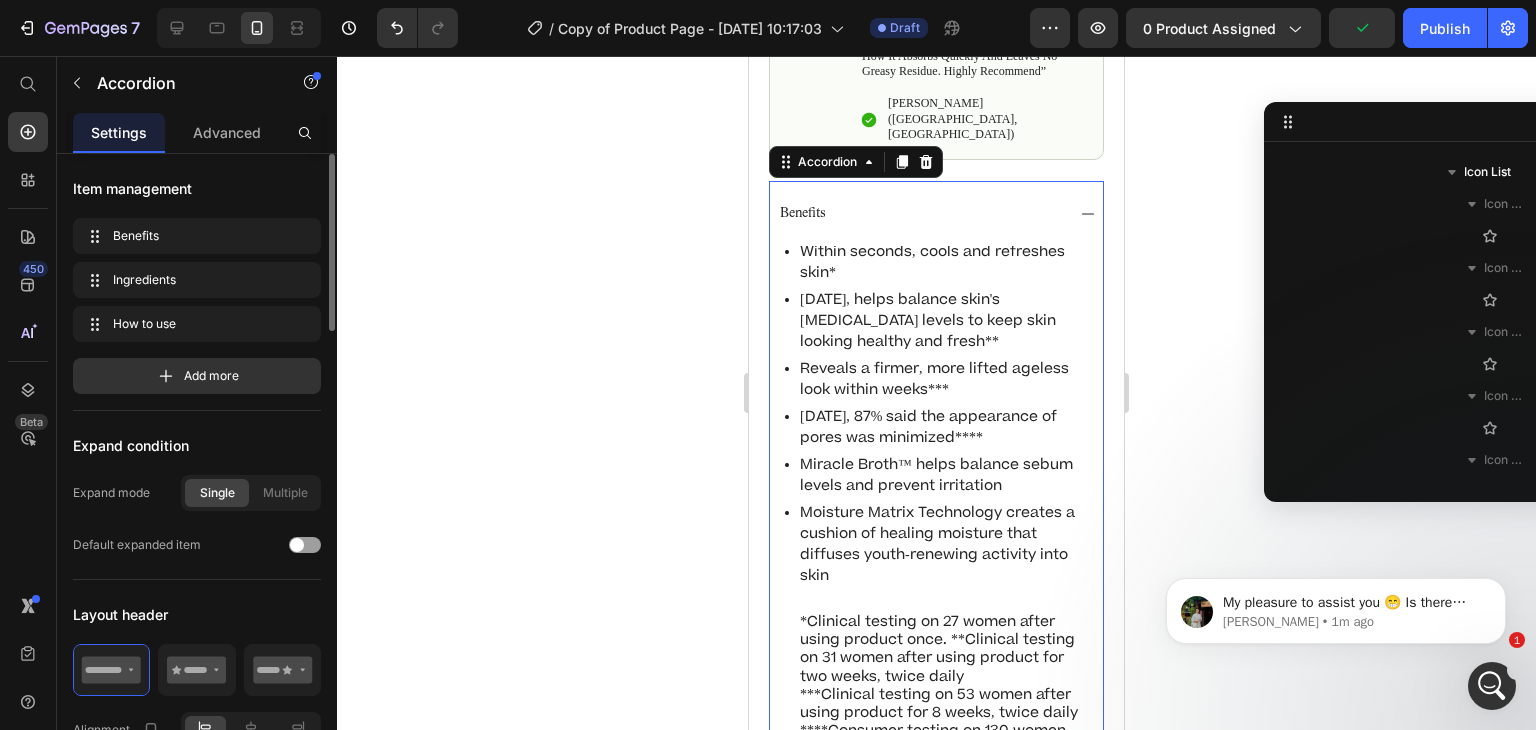 scroll, scrollTop: 2266, scrollLeft: 0, axis: vertical 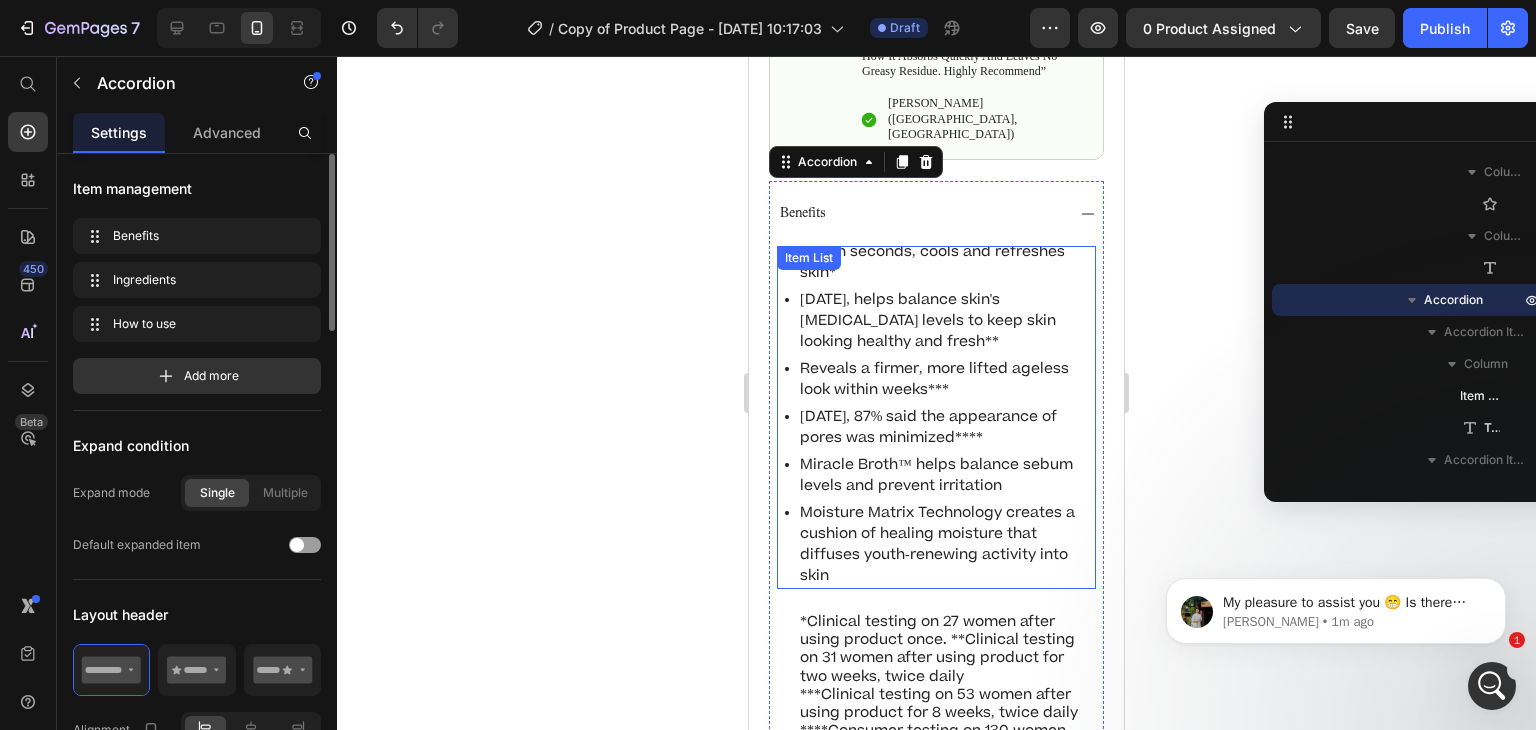 click on "Reveals a firmer, more lifted ageless look within weeks***" at bounding box center (946, 379) 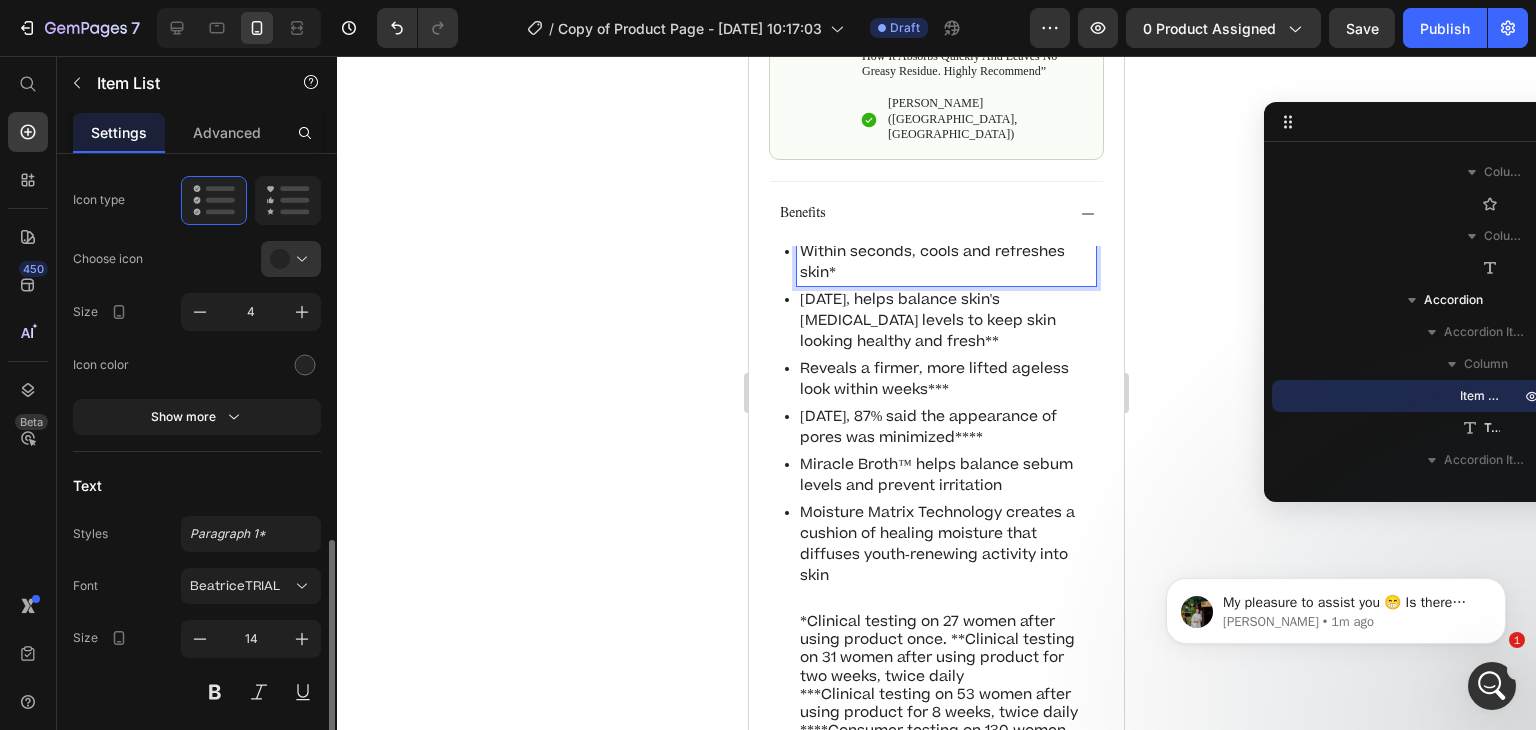 scroll, scrollTop: 599, scrollLeft: 0, axis: vertical 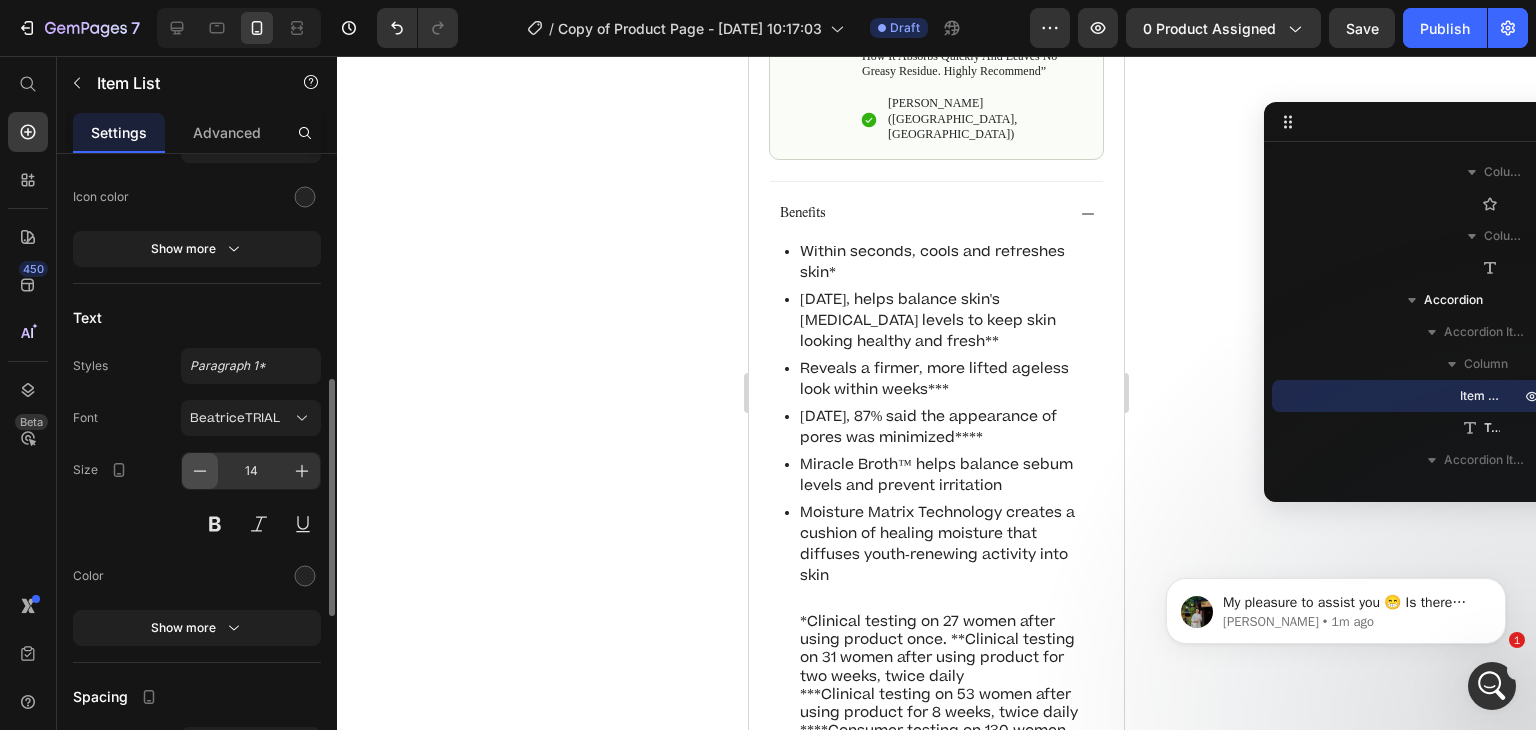 click 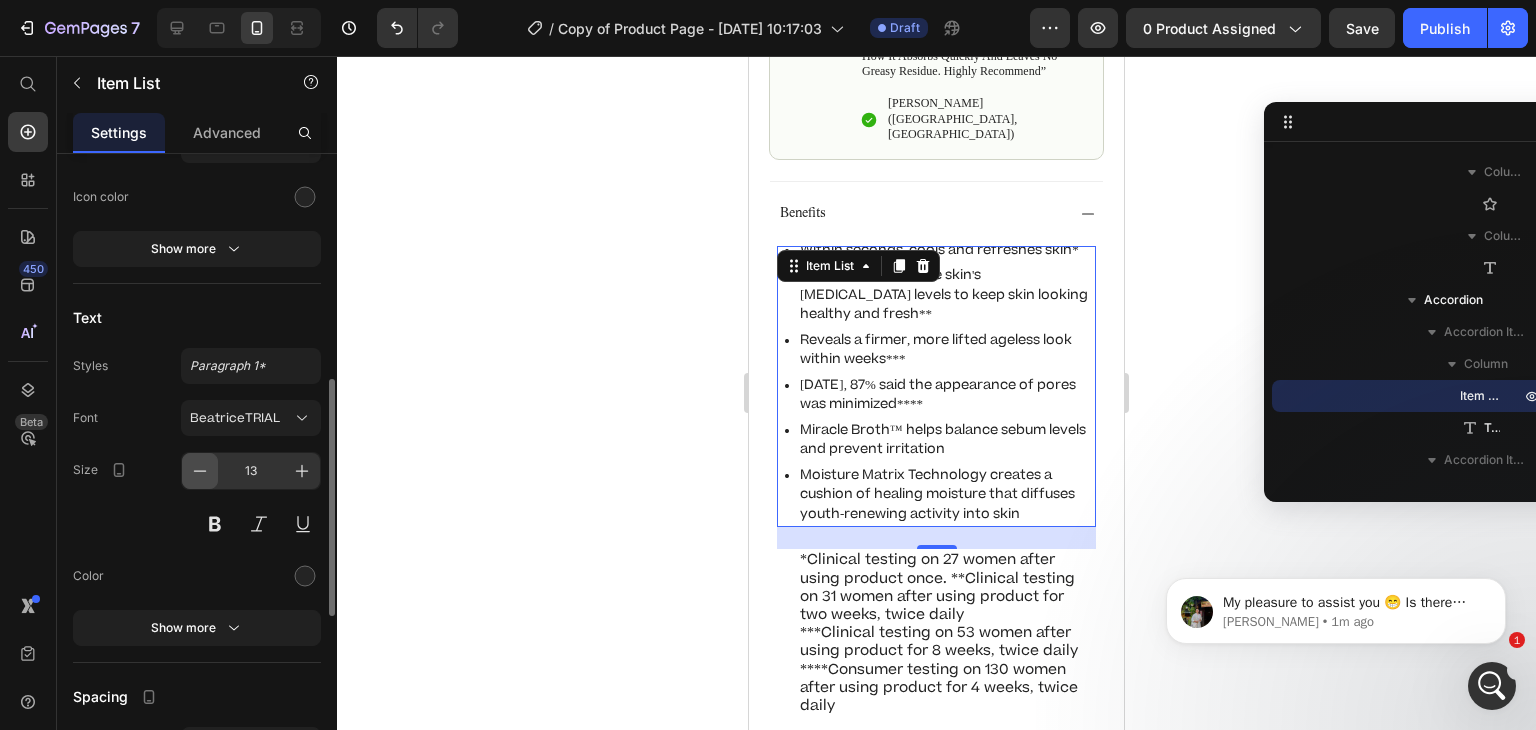 click 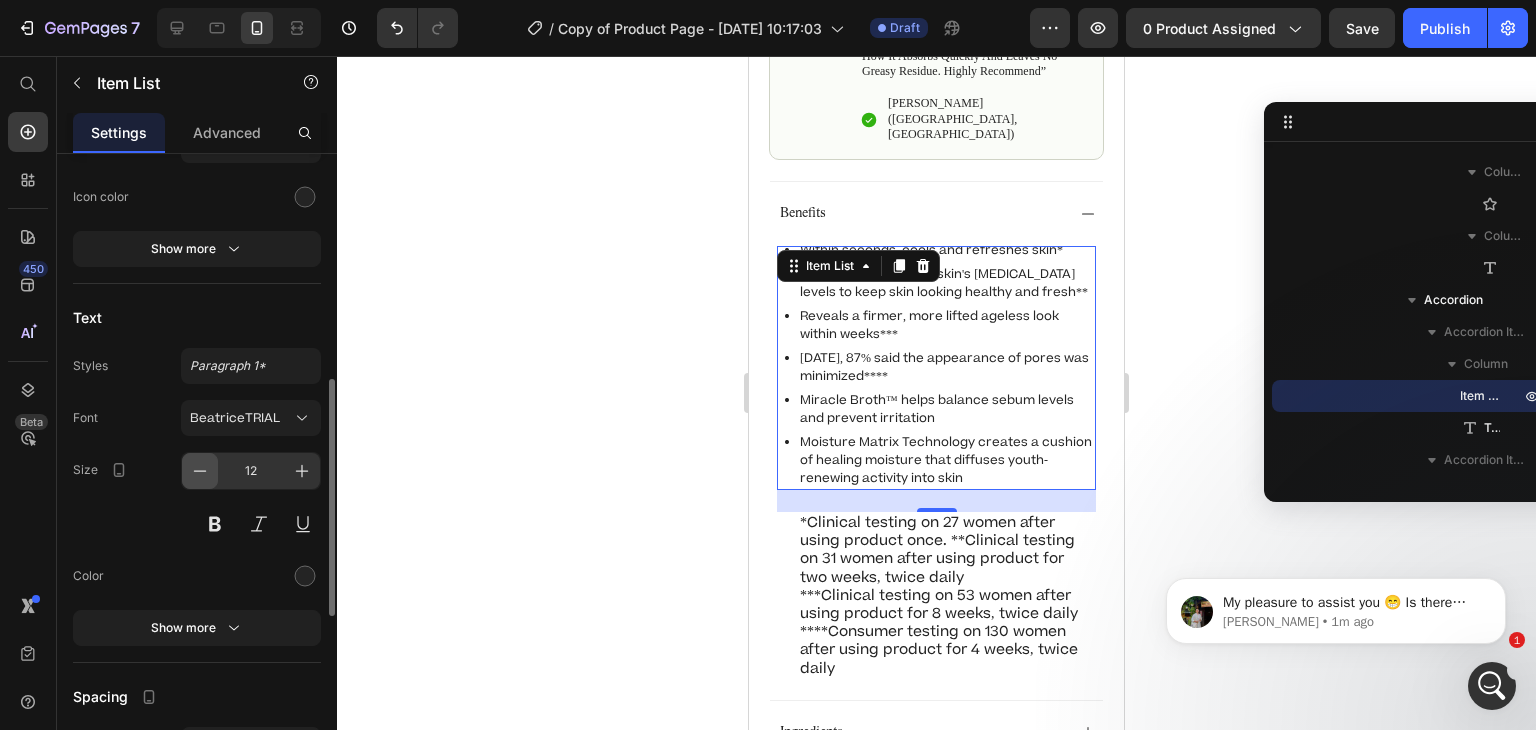 click 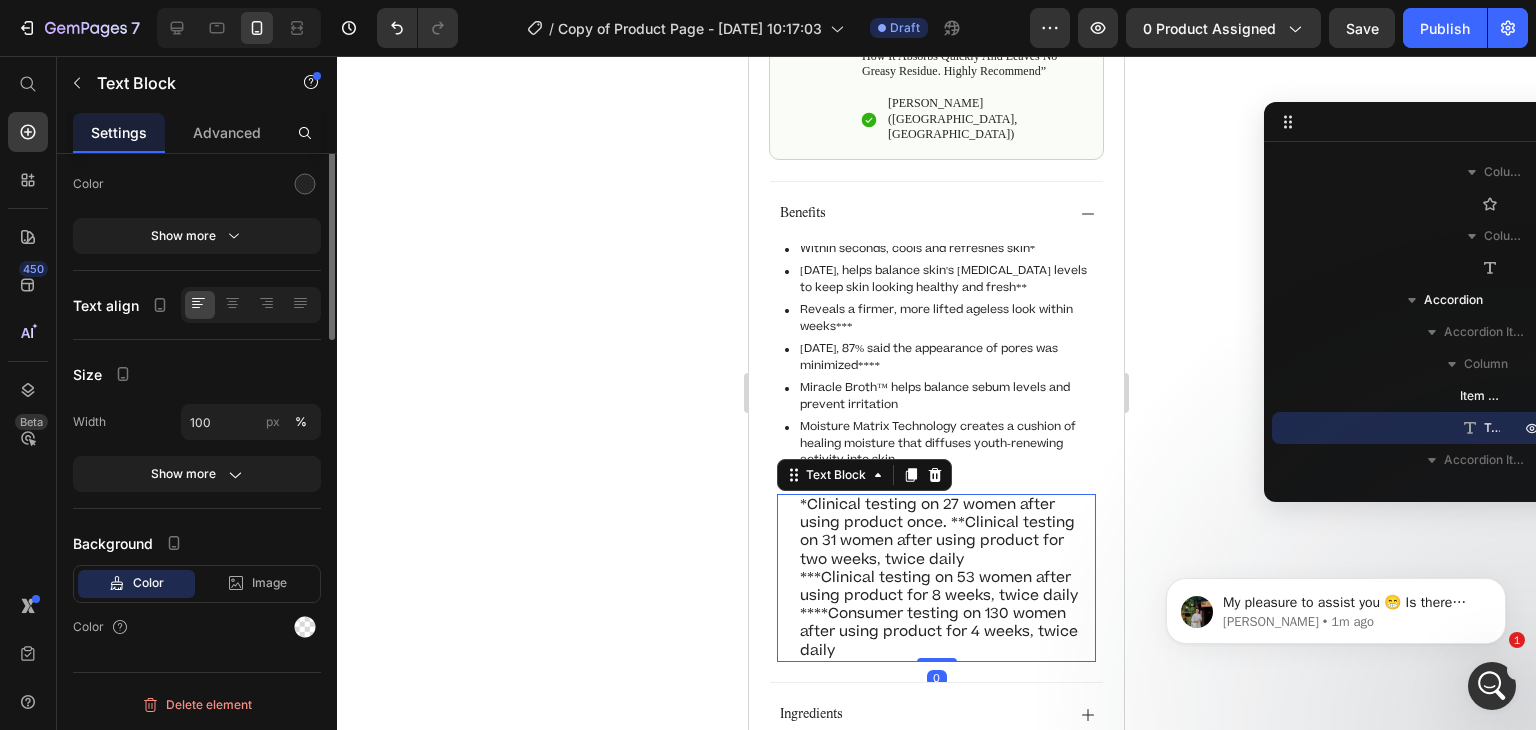 scroll, scrollTop: 0, scrollLeft: 0, axis: both 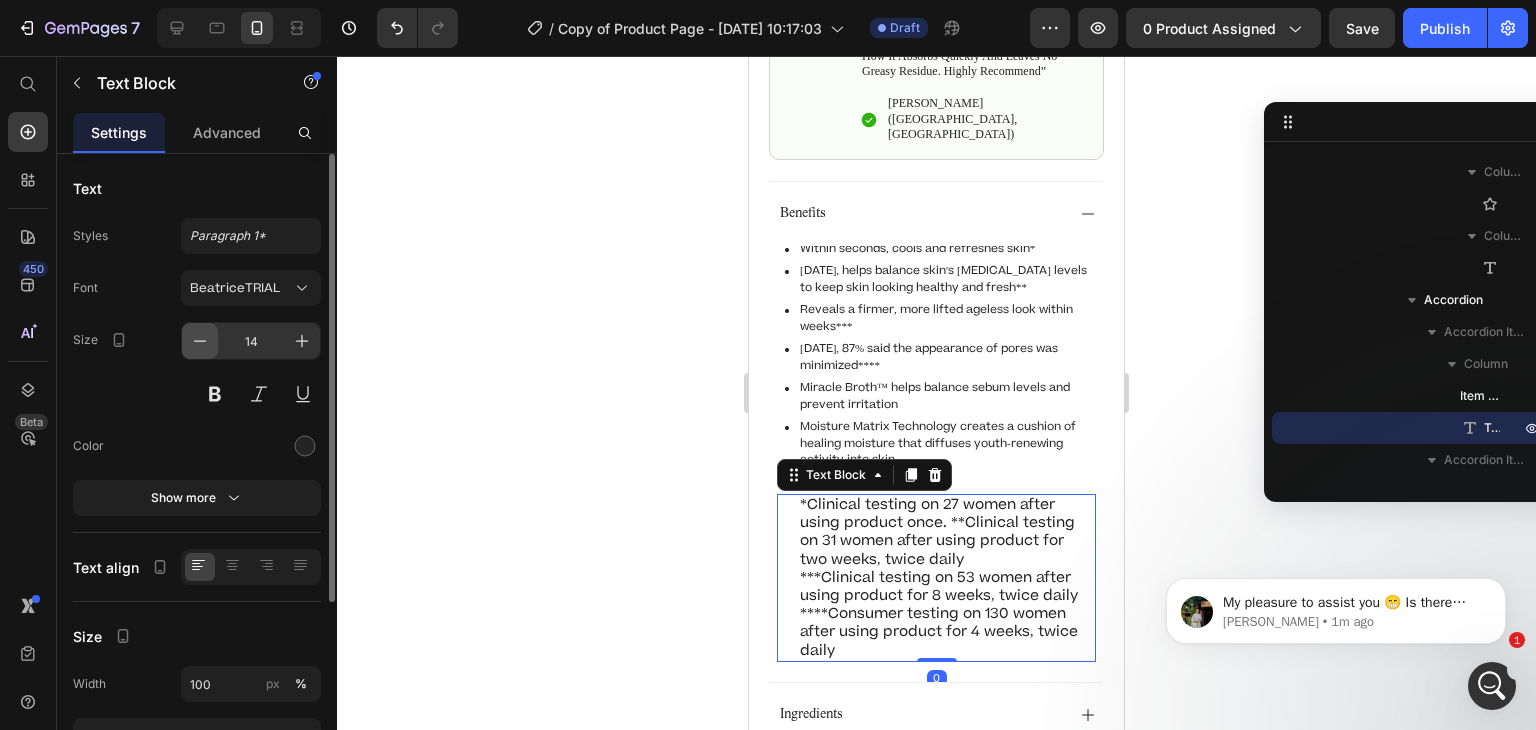 click 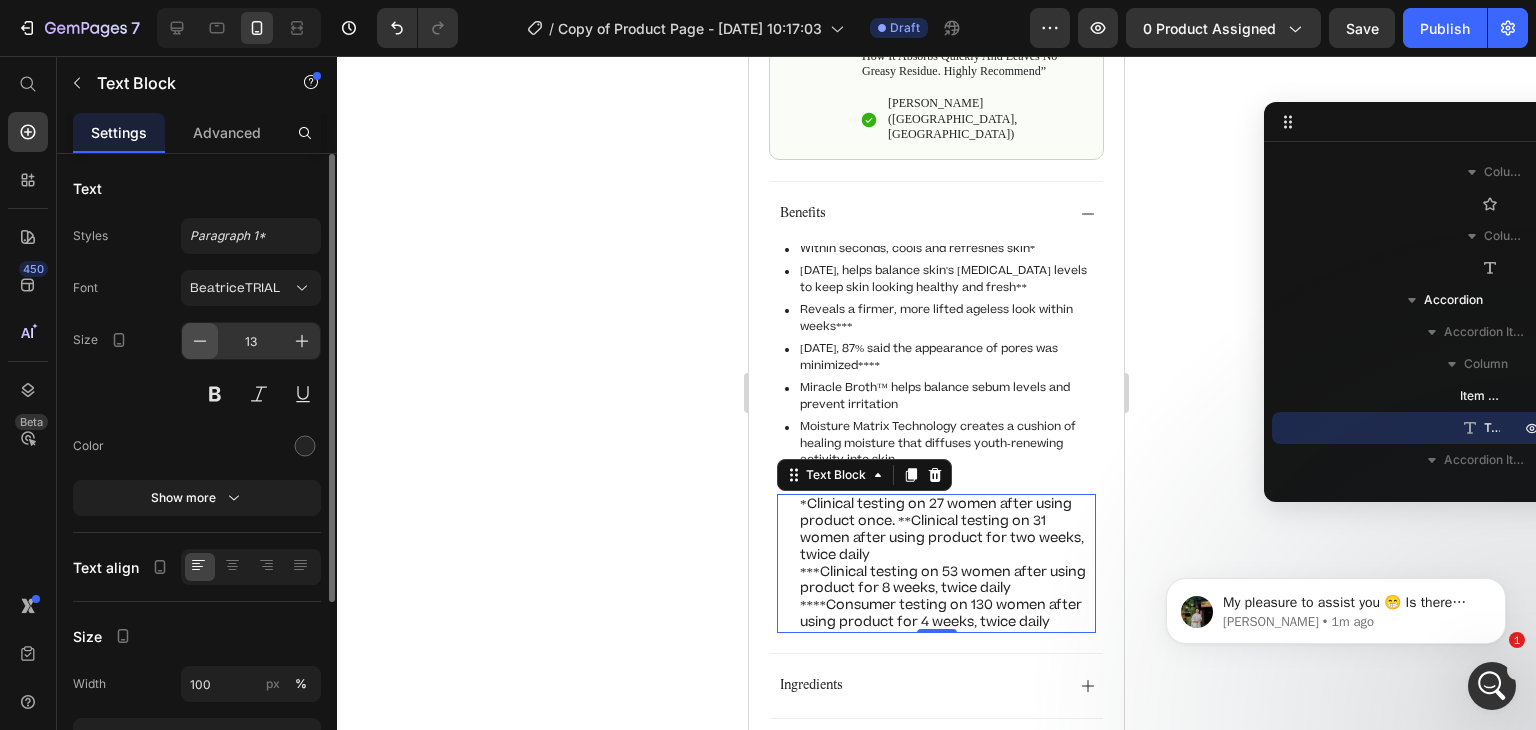 click 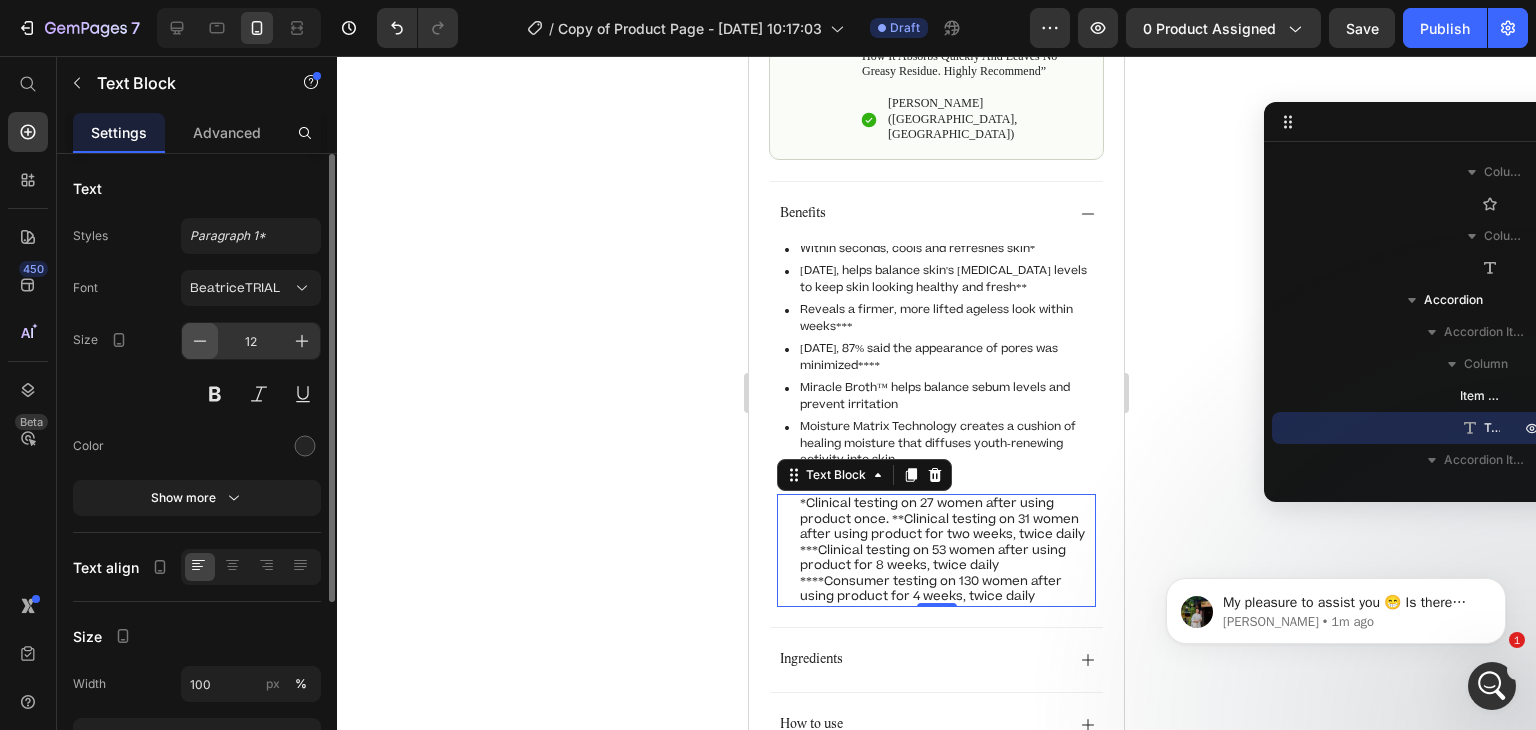 click 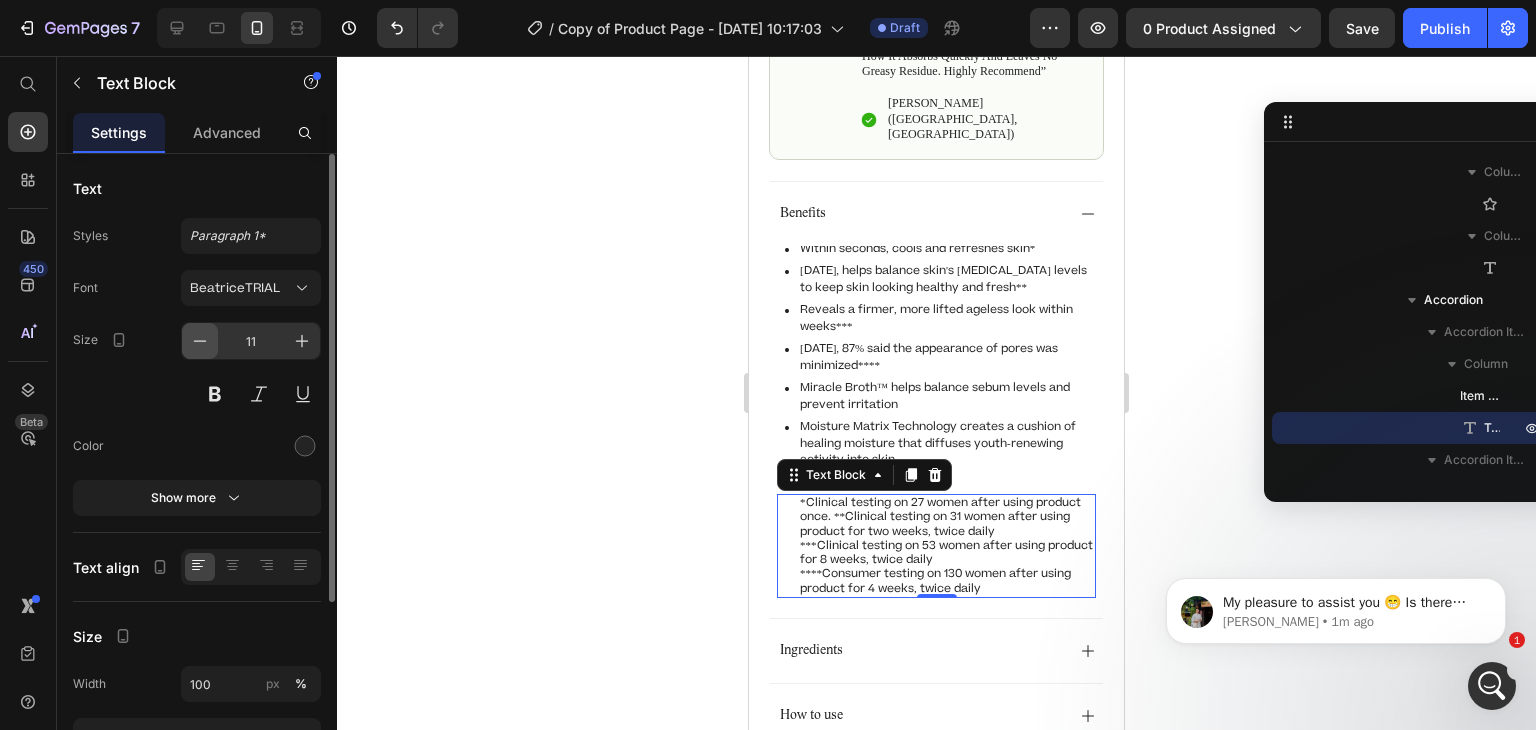 click 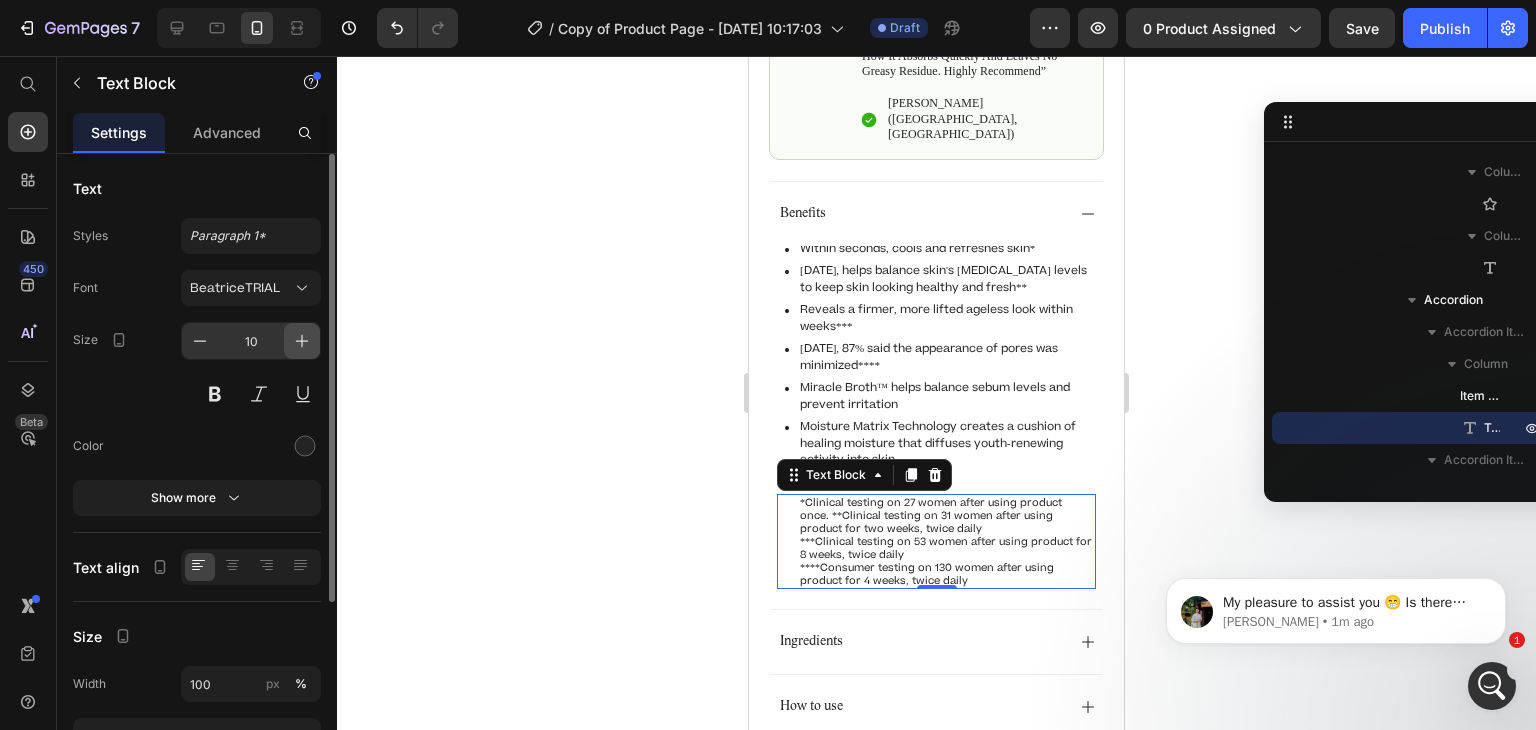 click 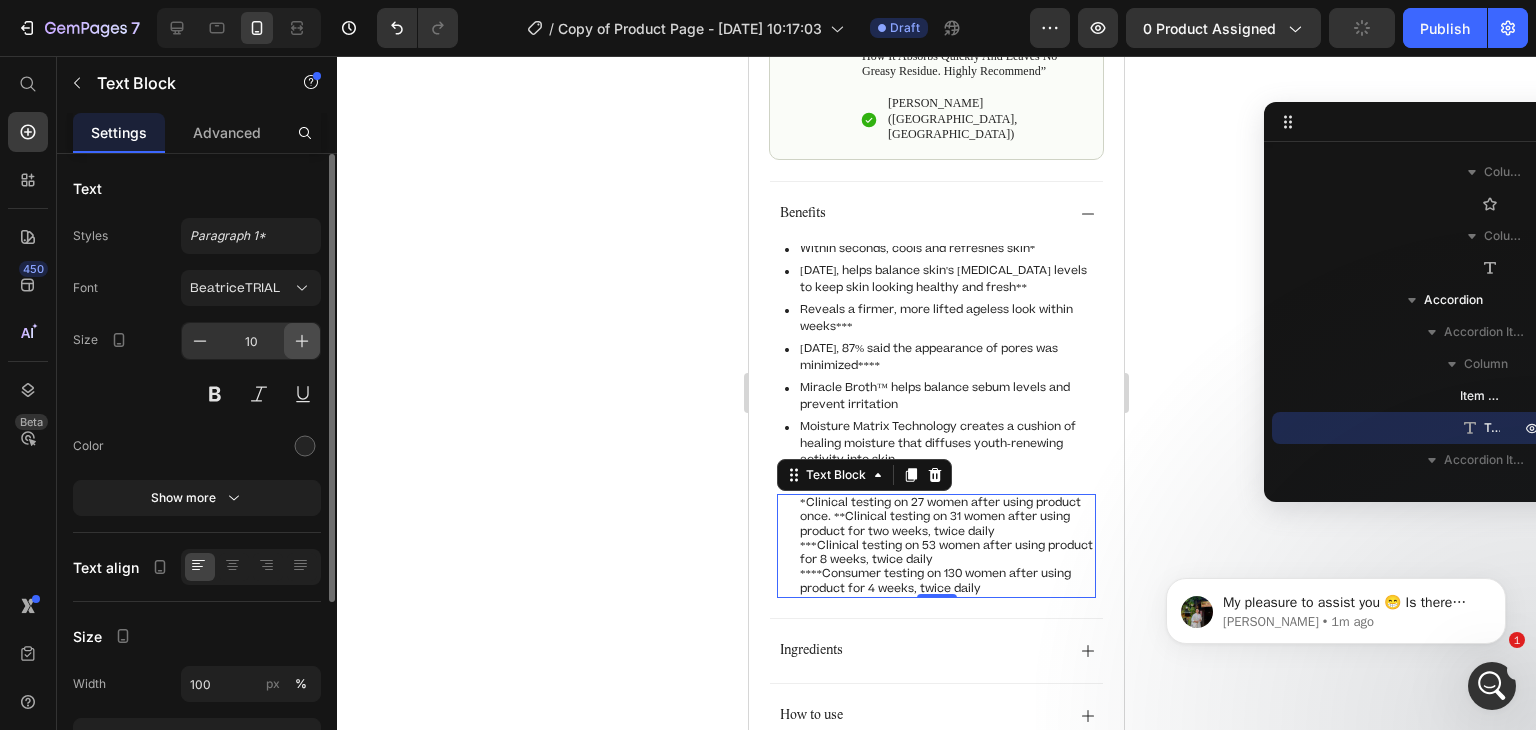 type on "11" 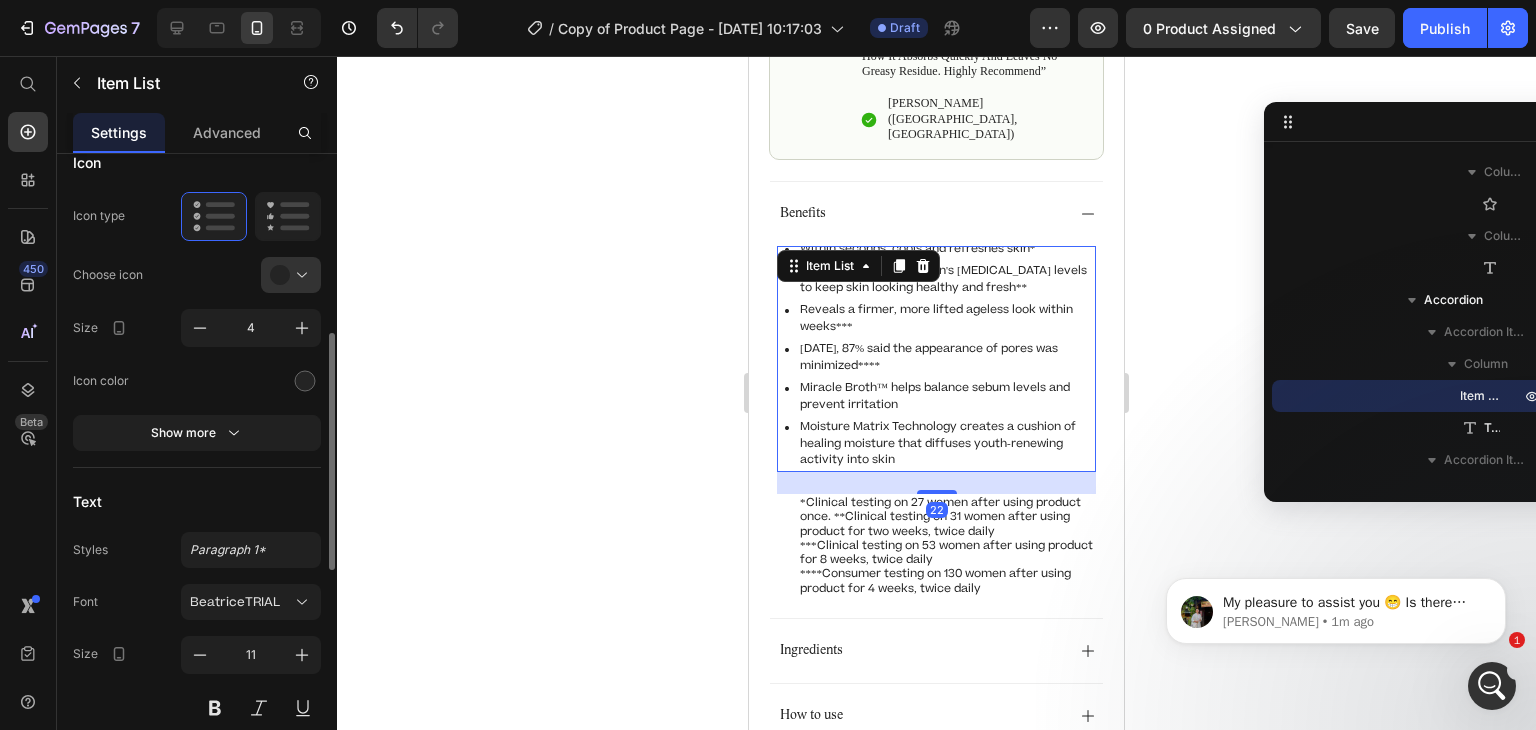scroll, scrollTop: 537, scrollLeft: 0, axis: vertical 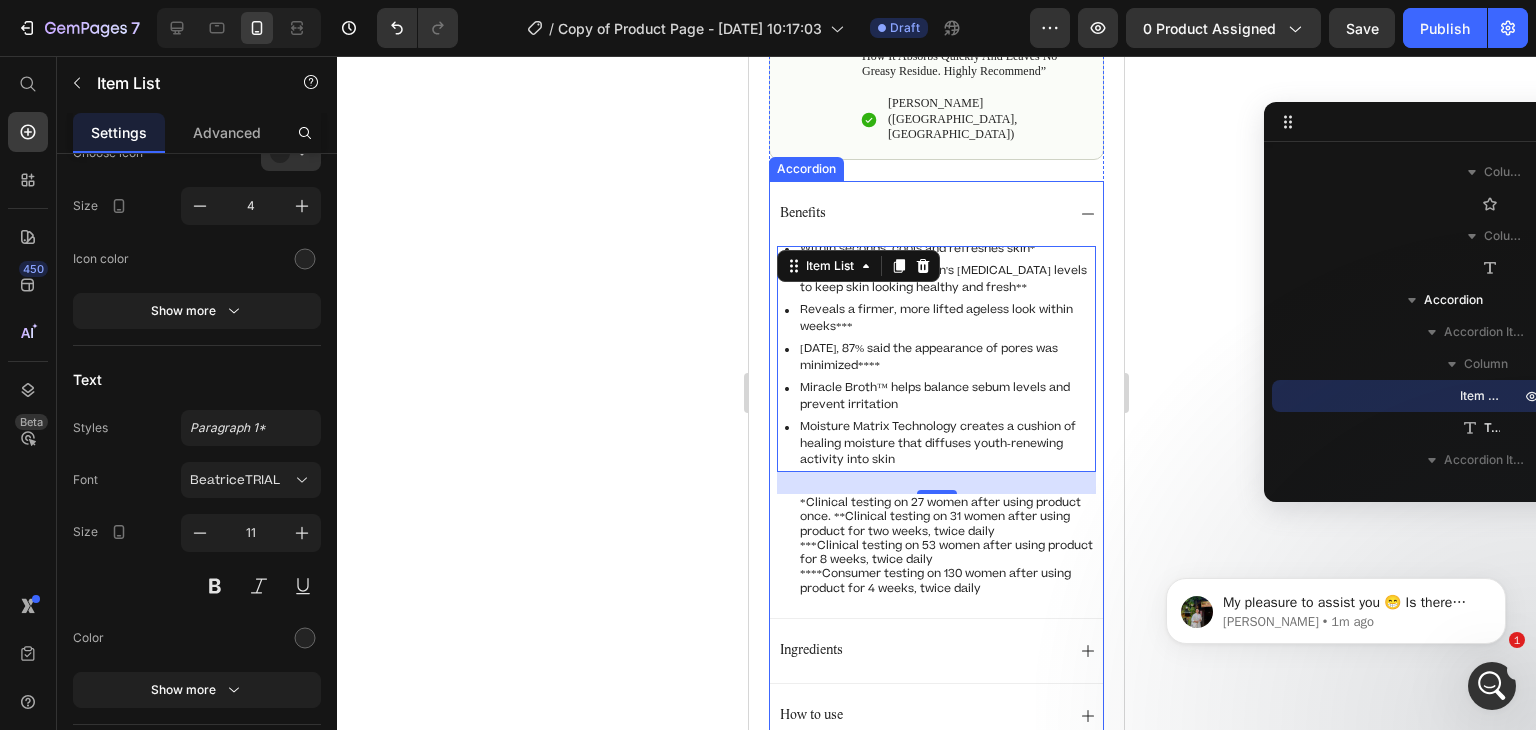 click 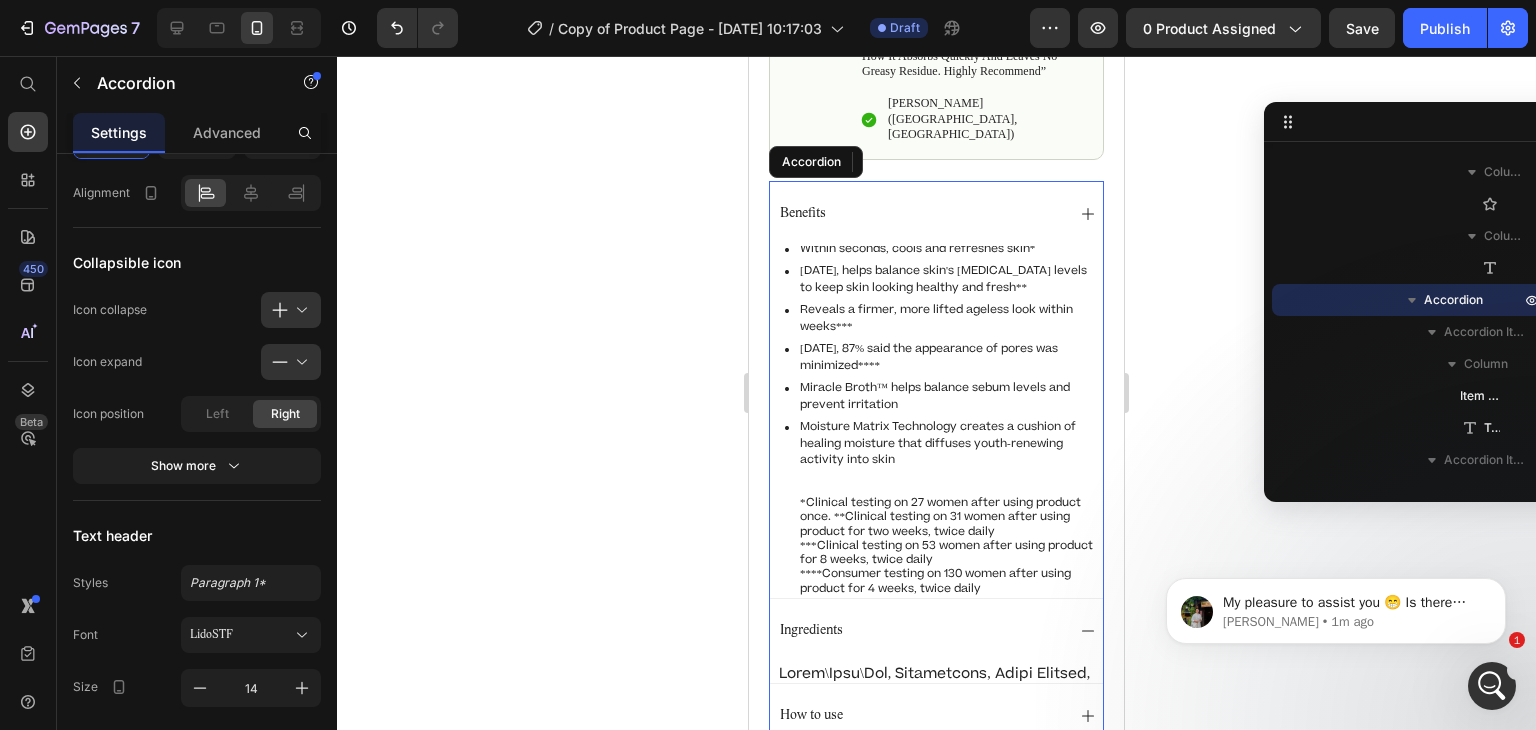 scroll, scrollTop: 0, scrollLeft: 0, axis: both 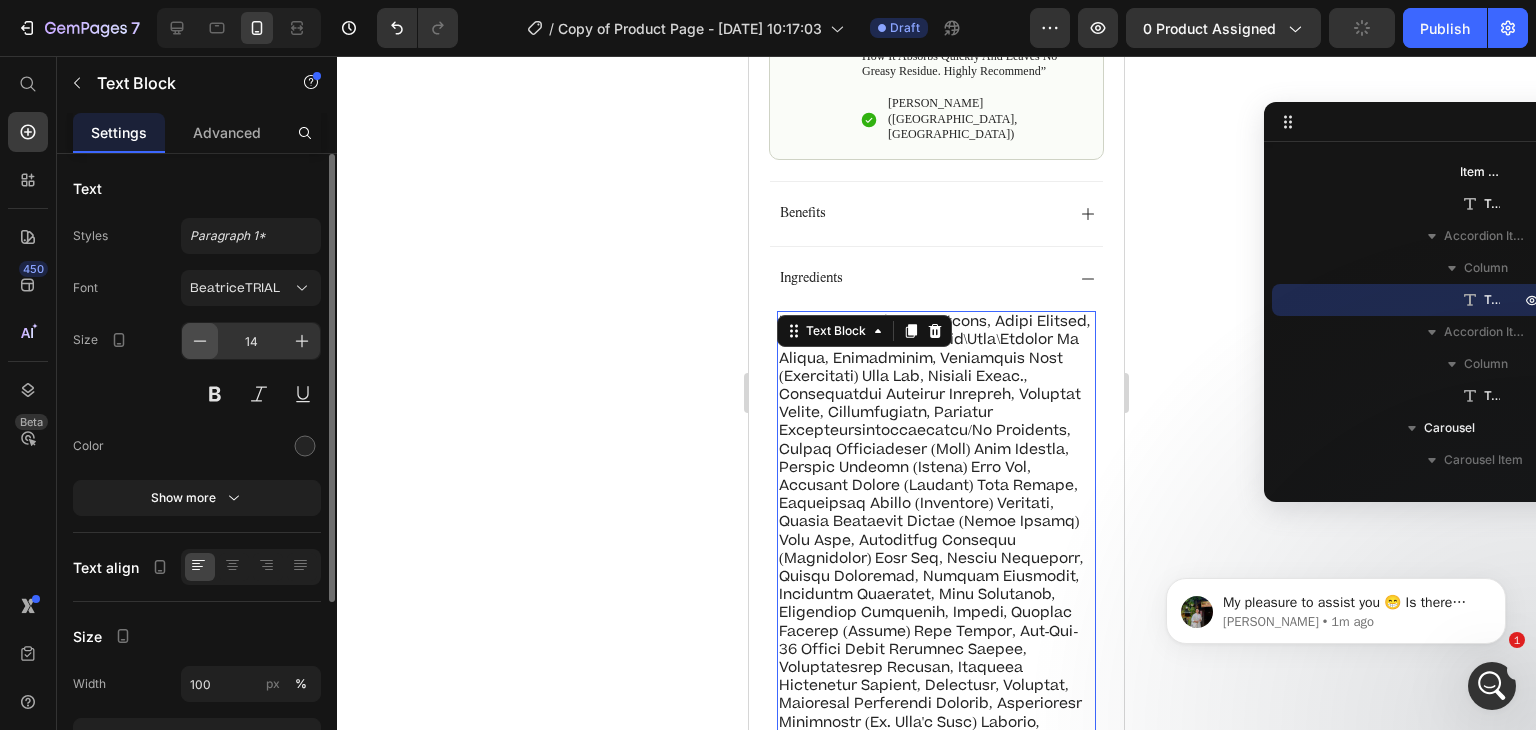 click 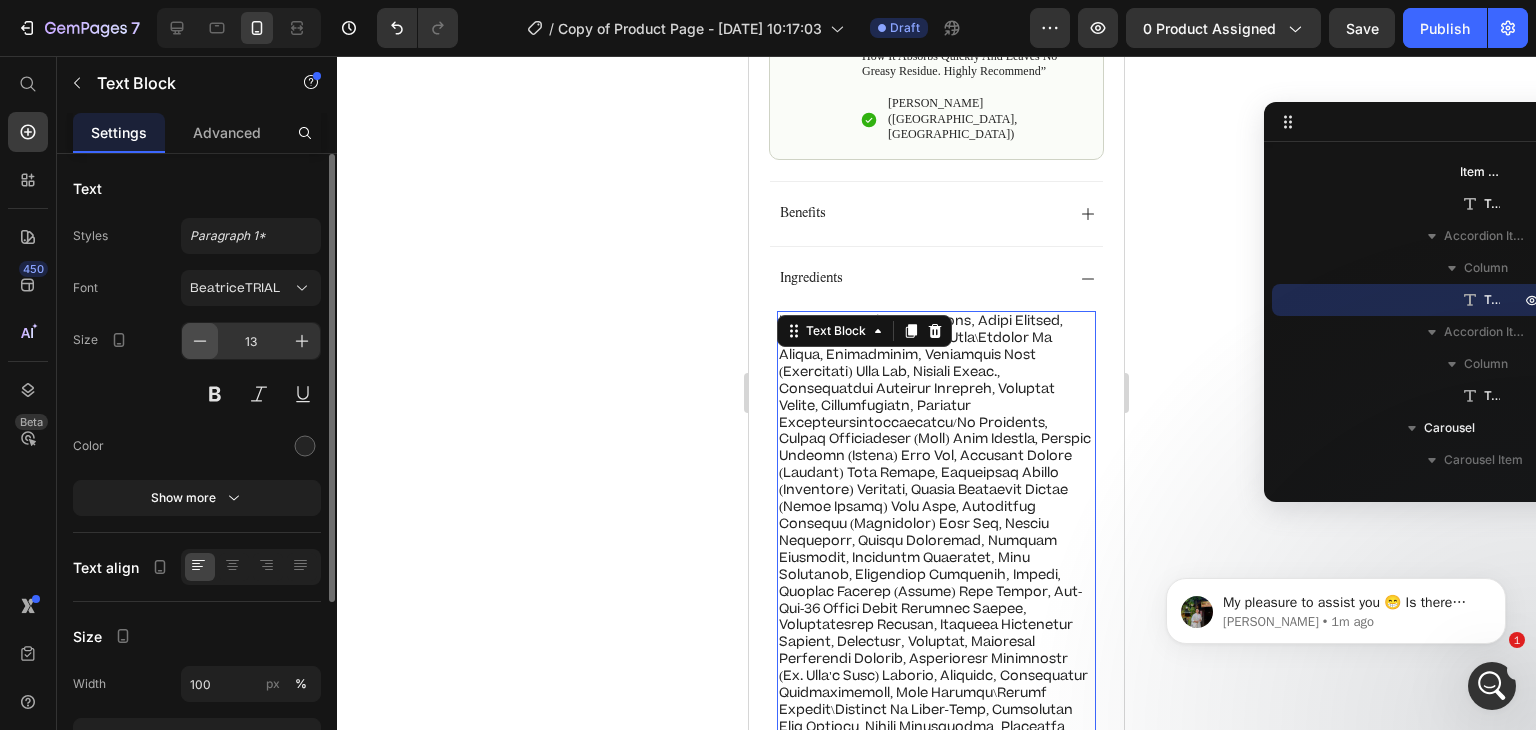 click 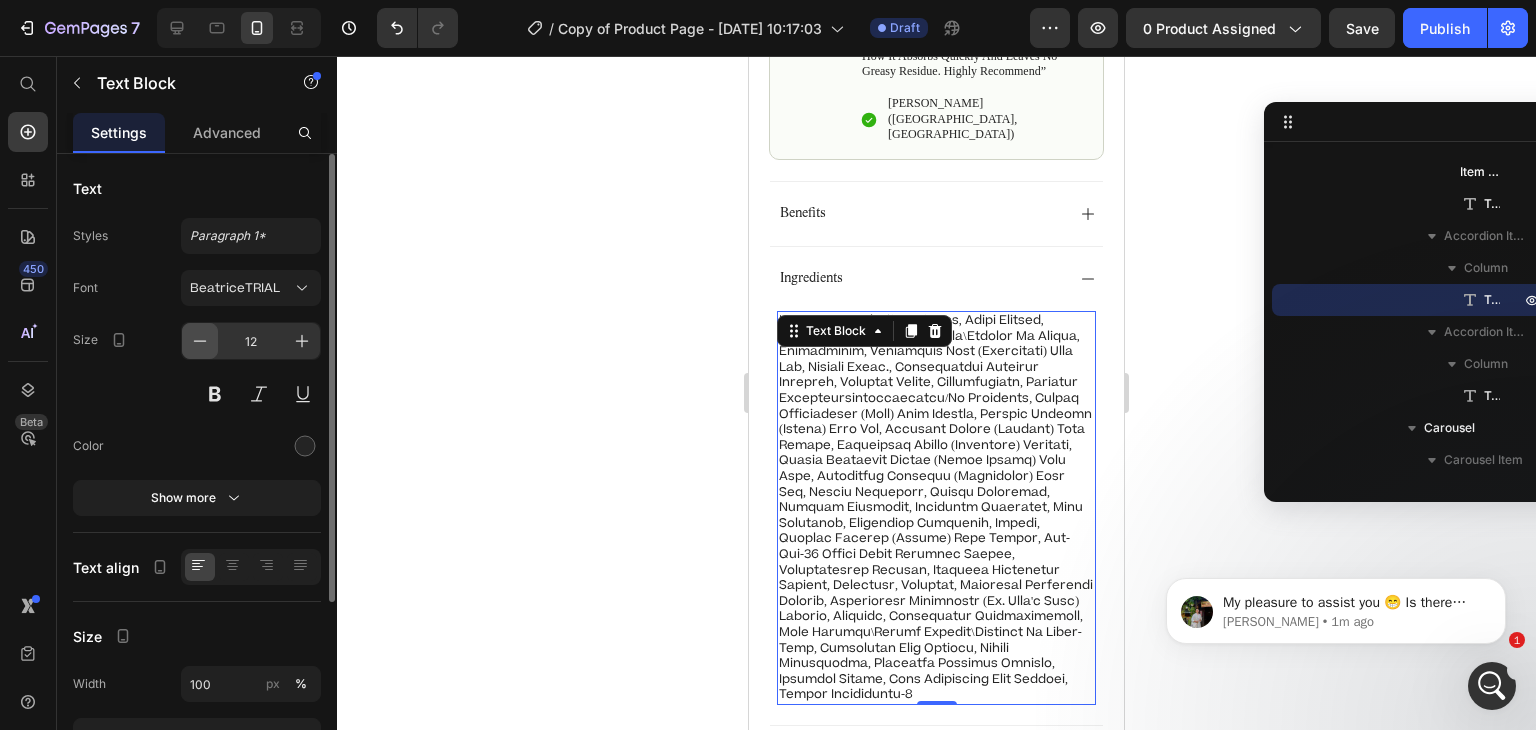 click 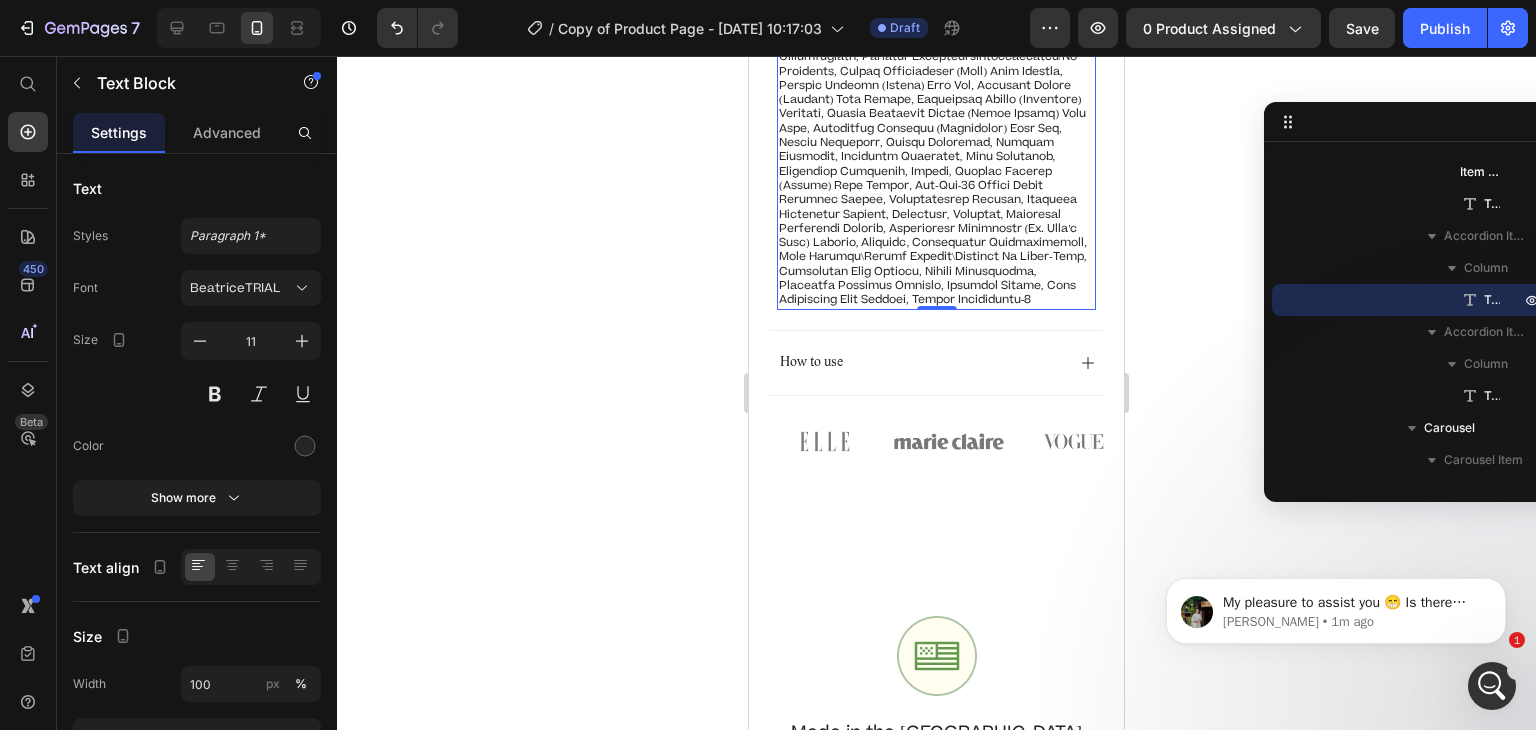 scroll, scrollTop: 1488, scrollLeft: 0, axis: vertical 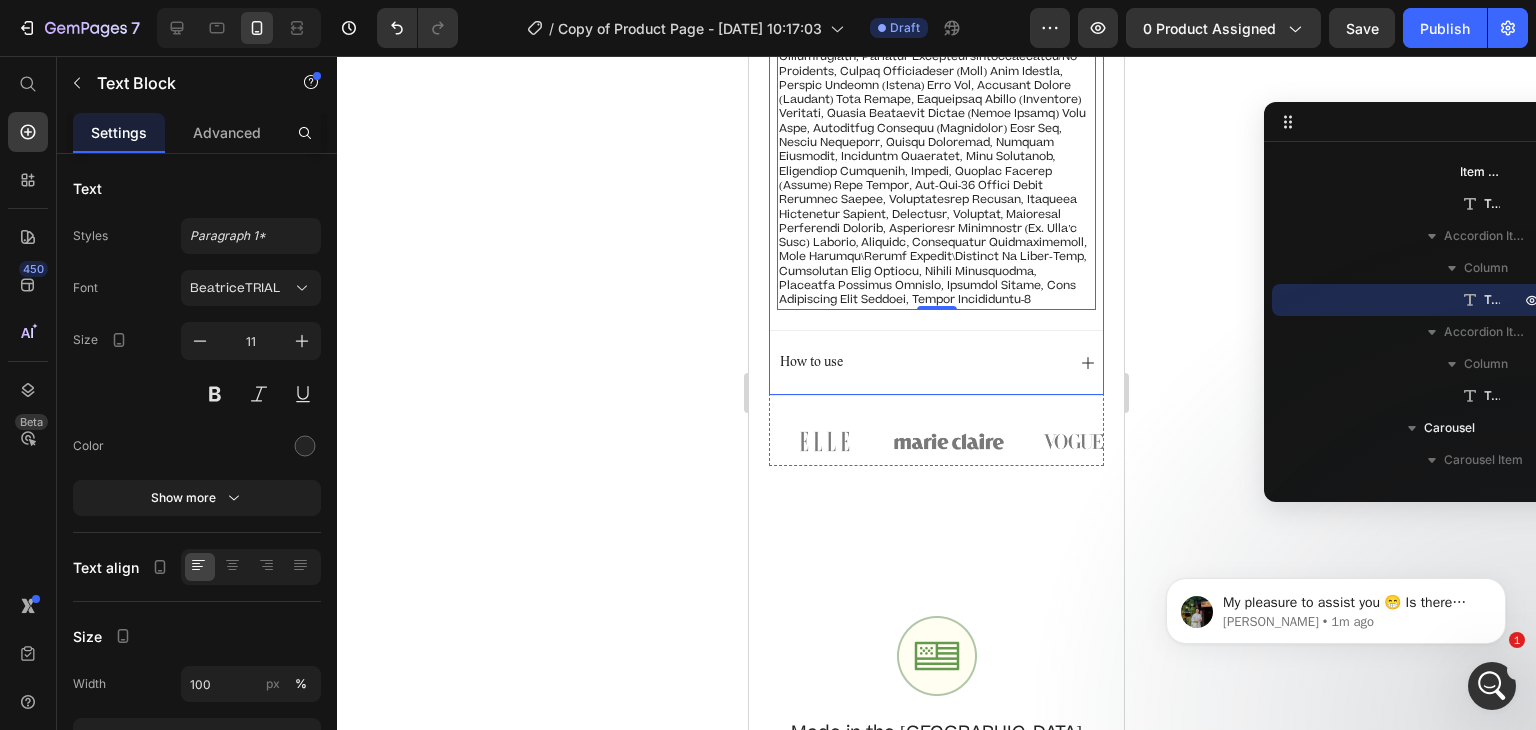 click 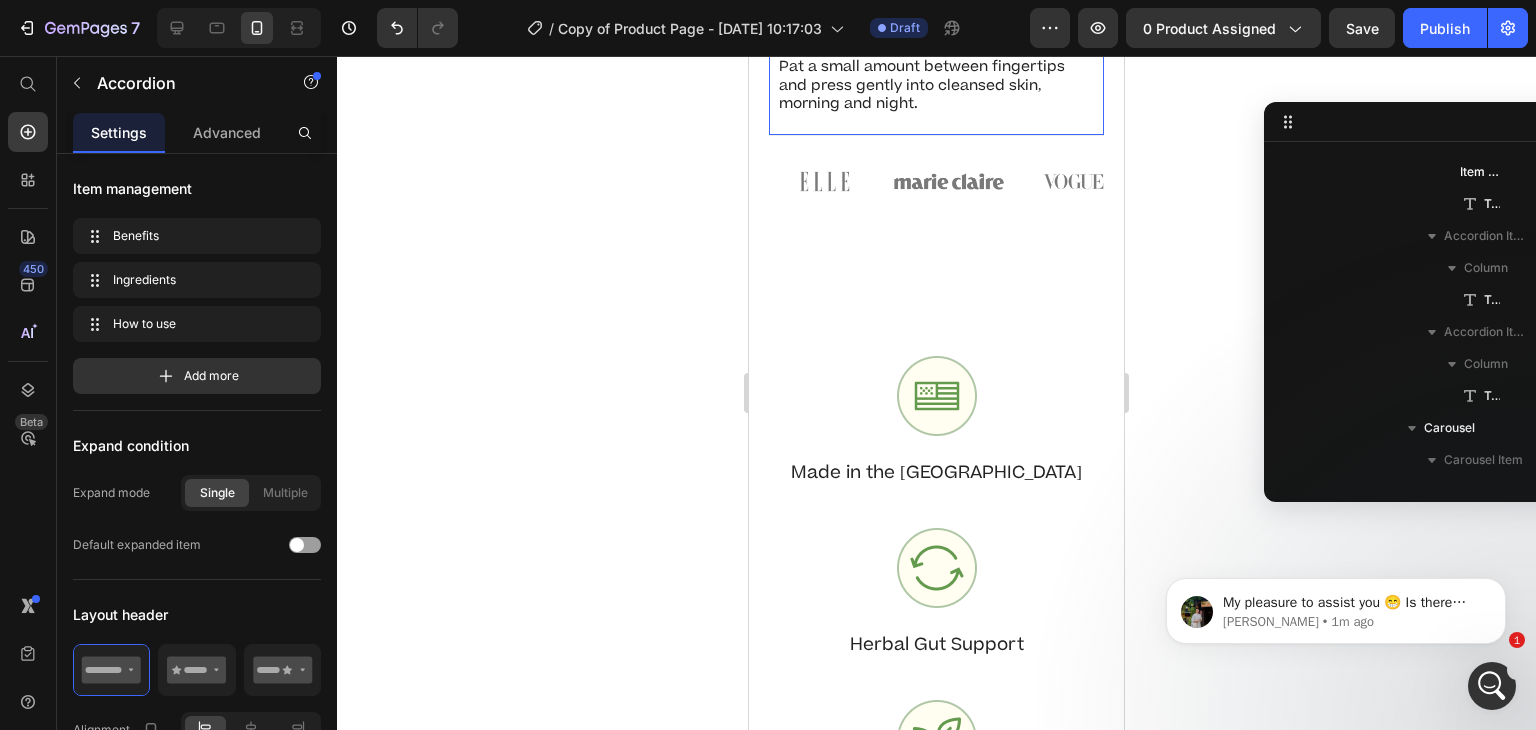 scroll, scrollTop: 2266, scrollLeft: 0, axis: vertical 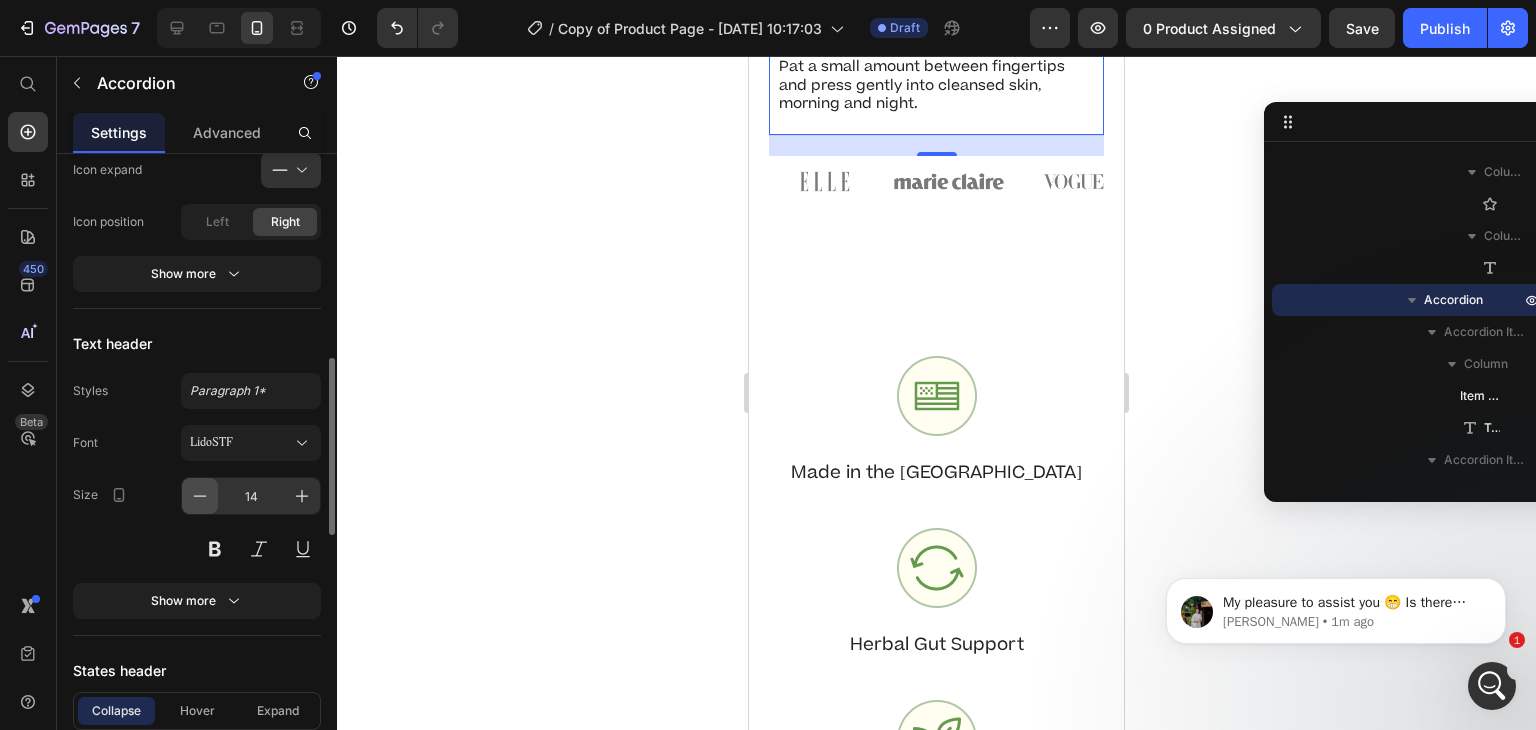 click 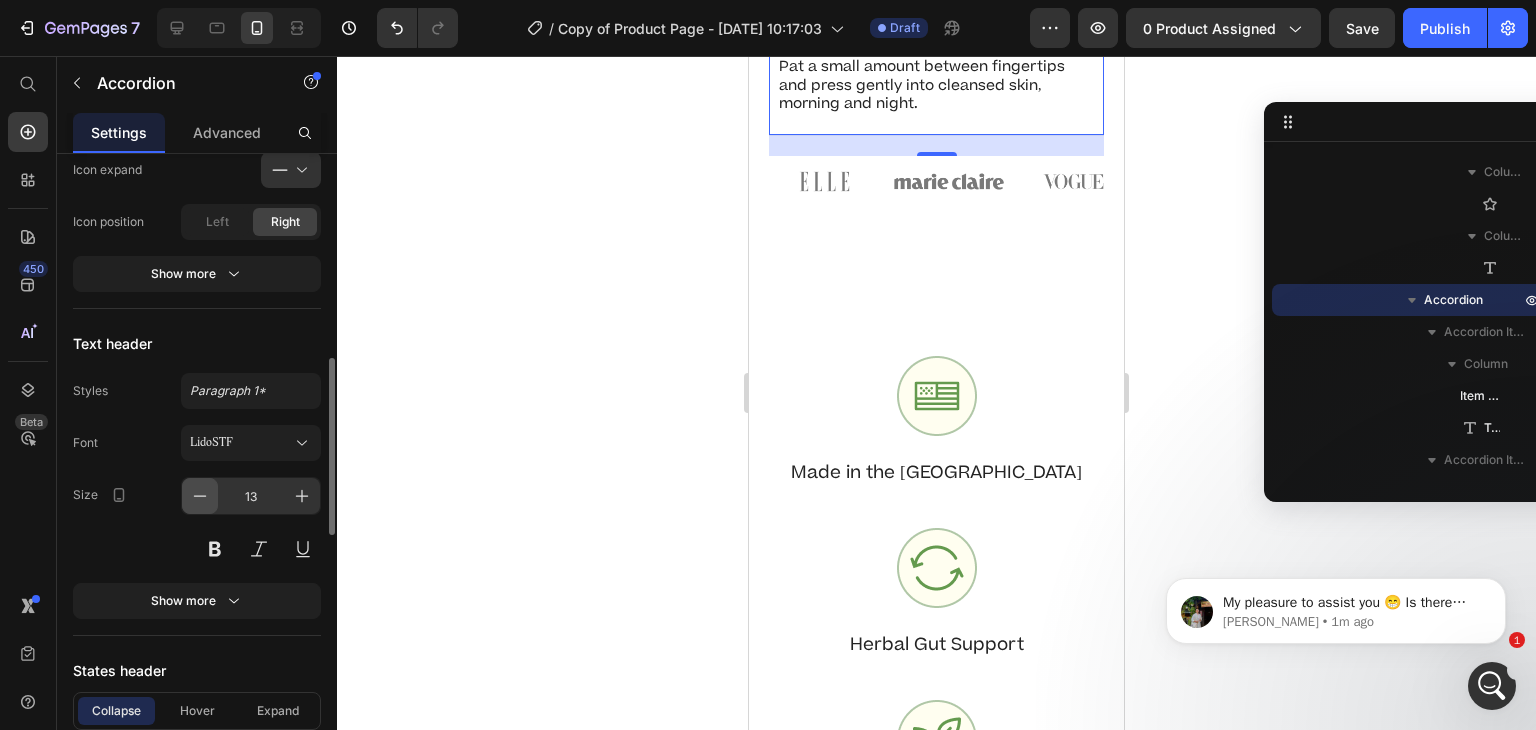 click 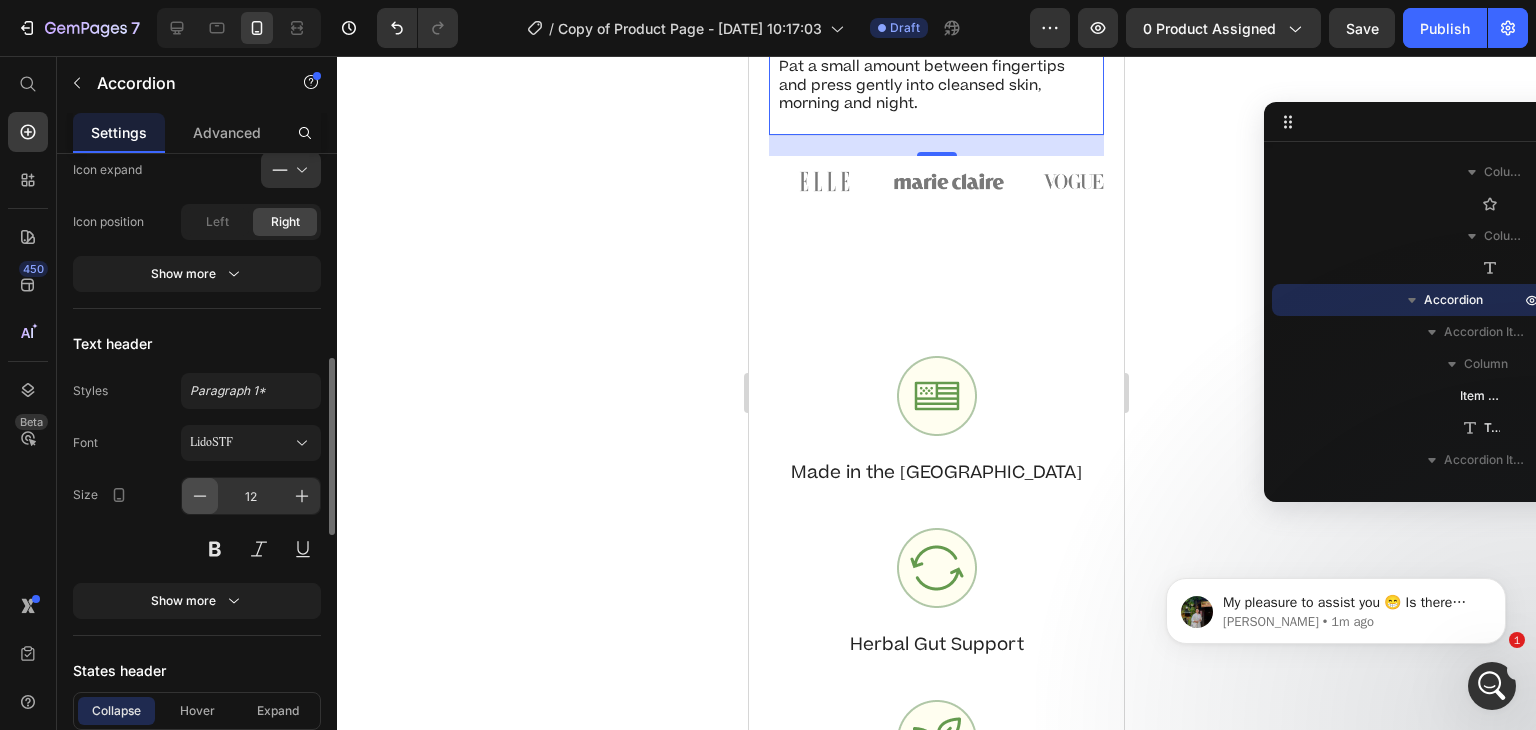 click 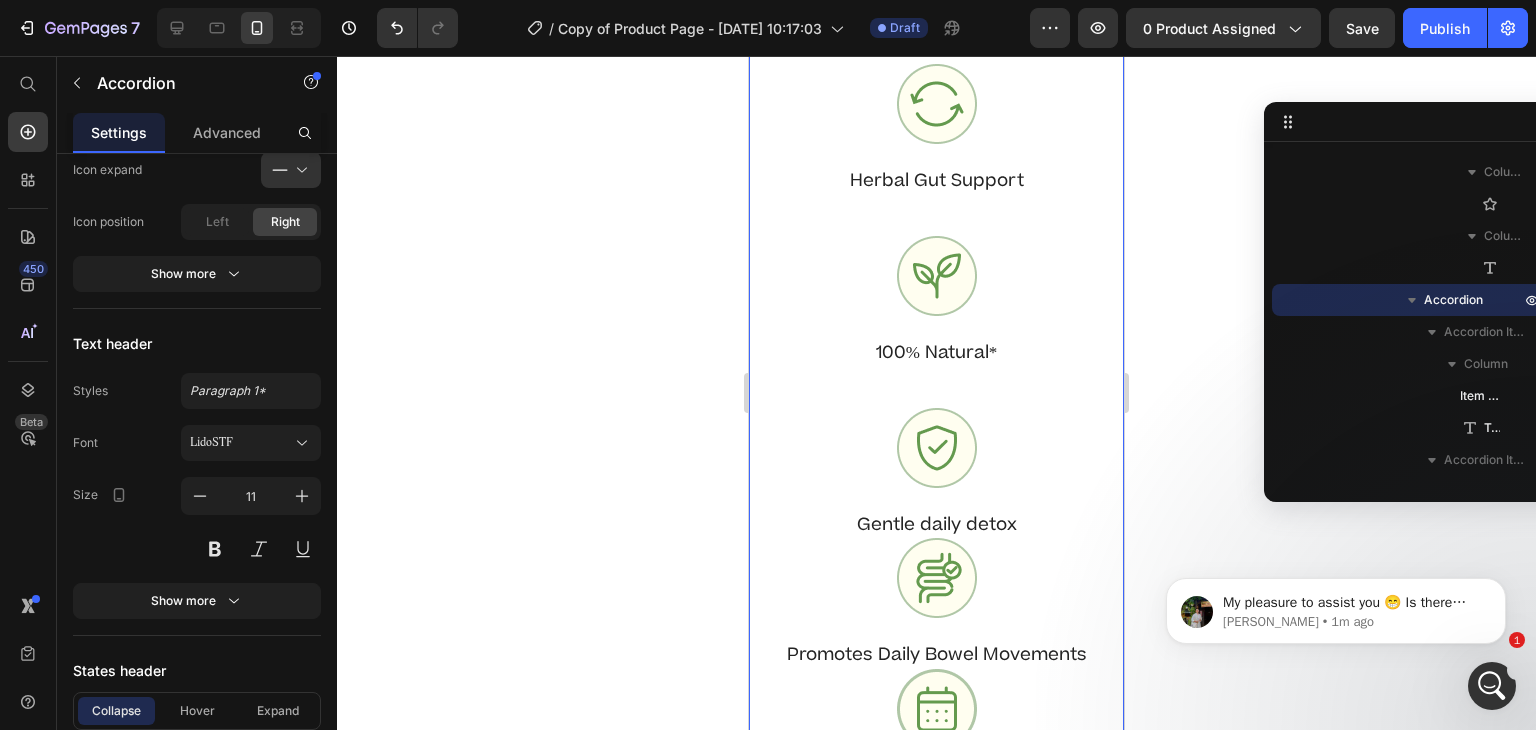 scroll, scrollTop: 1715, scrollLeft: 0, axis: vertical 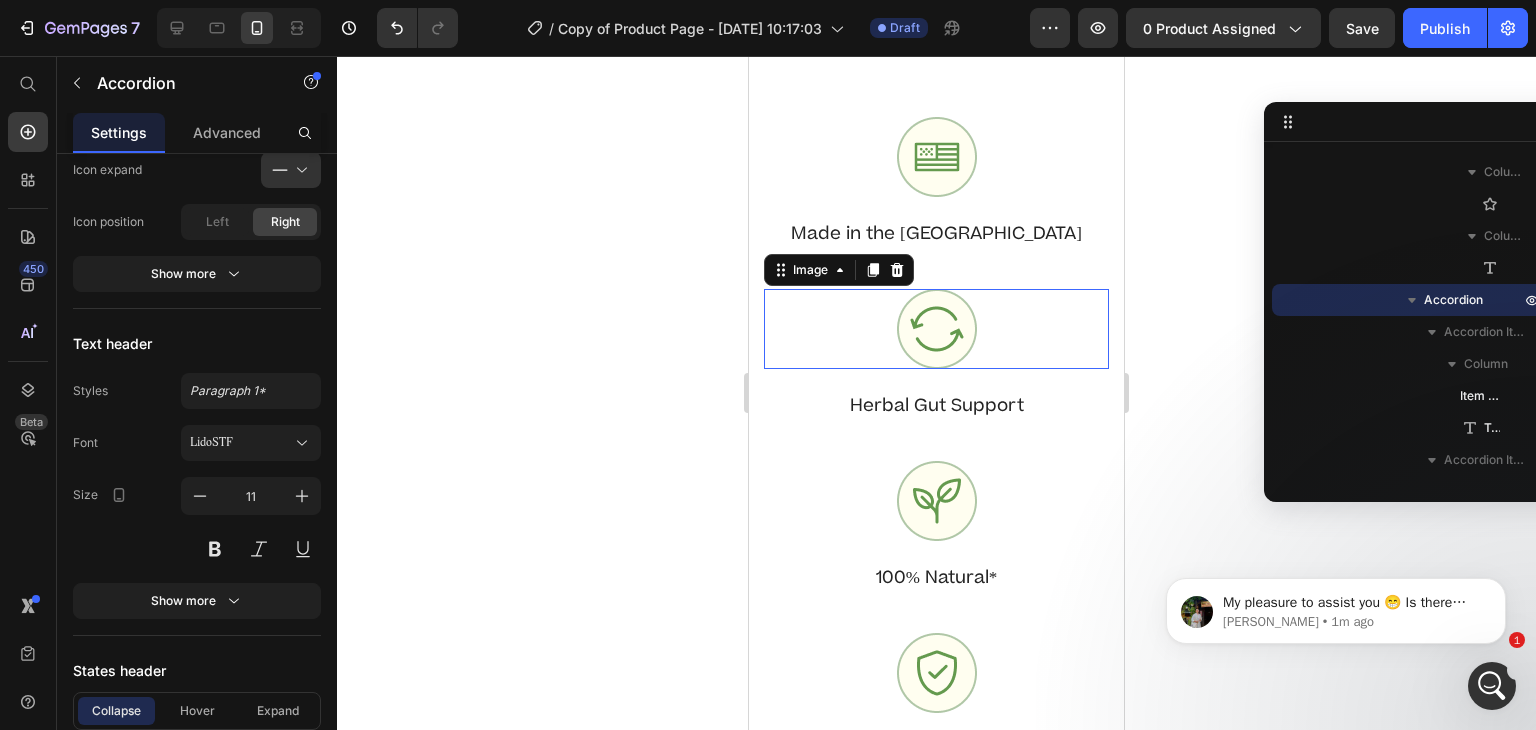 click at bounding box center (936, 329) 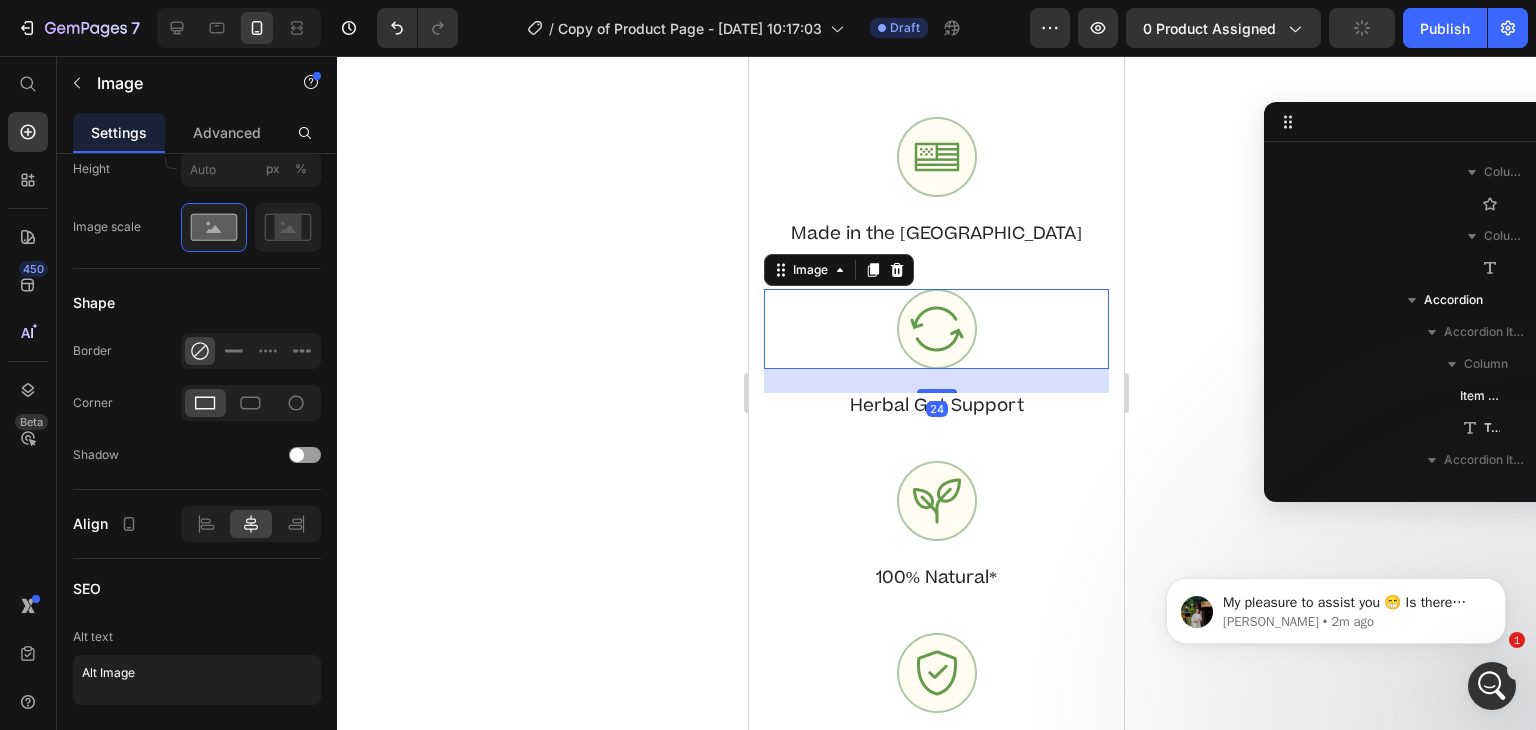 scroll, scrollTop: 3194, scrollLeft: 0, axis: vertical 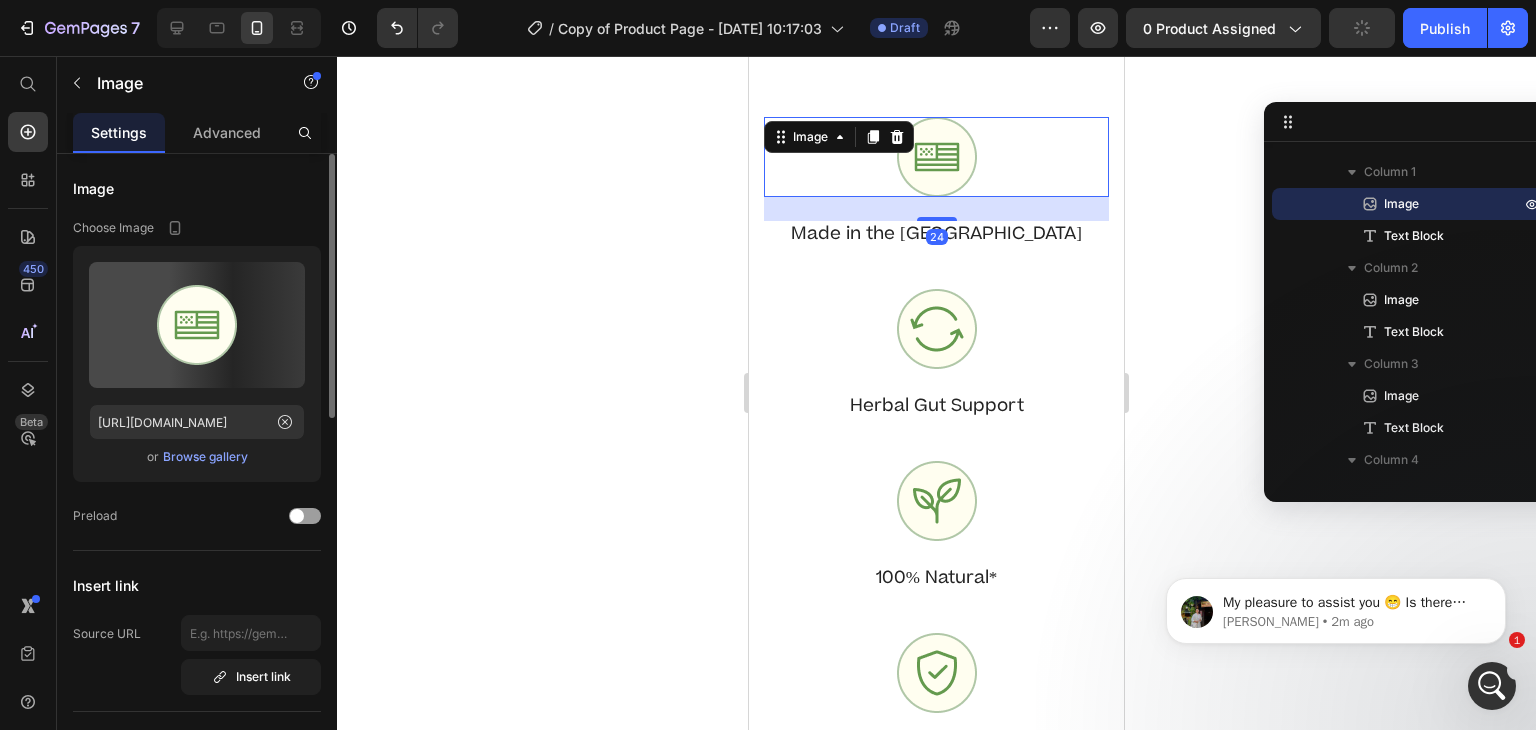 click at bounding box center [936, 157] 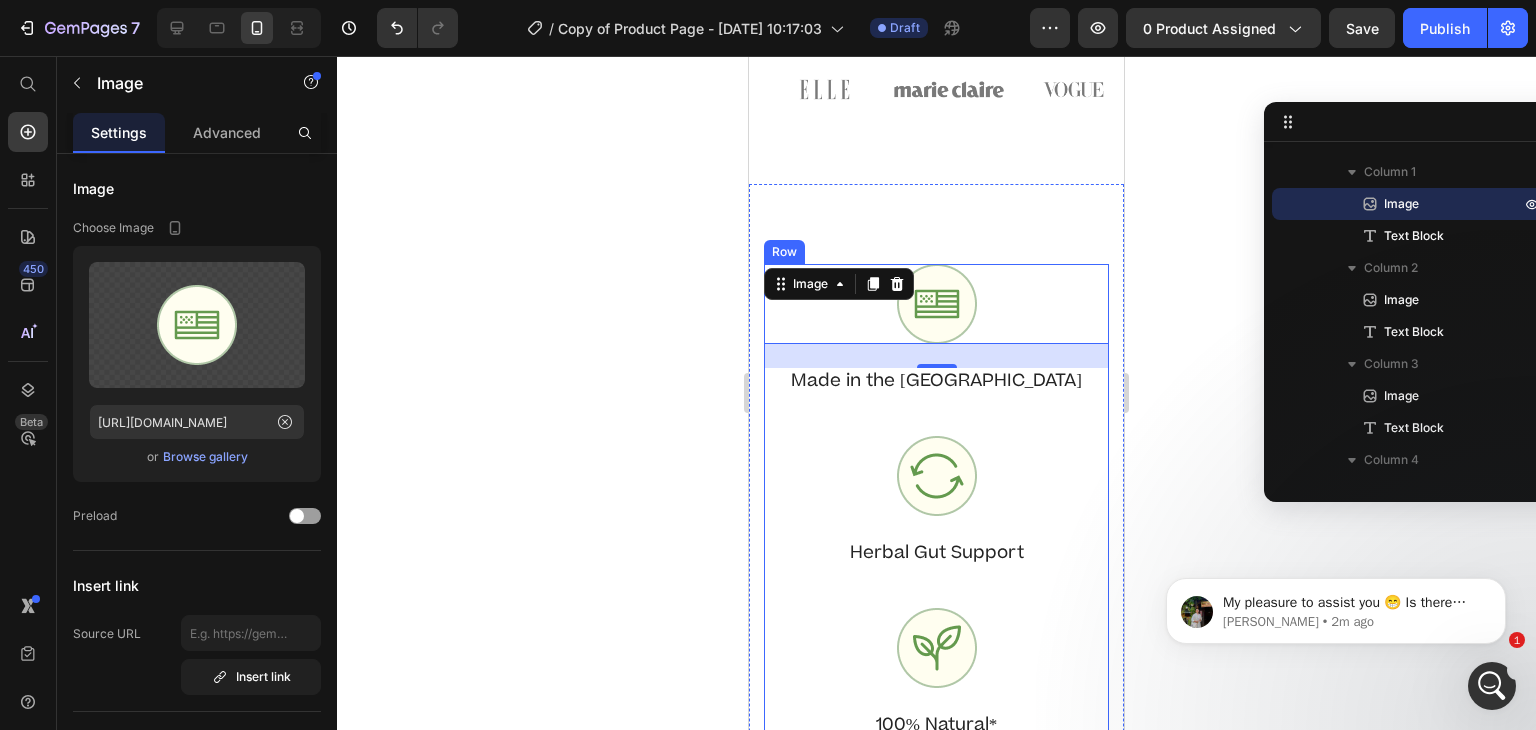 scroll, scrollTop: 1509, scrollLeft: 0, axis: vertical 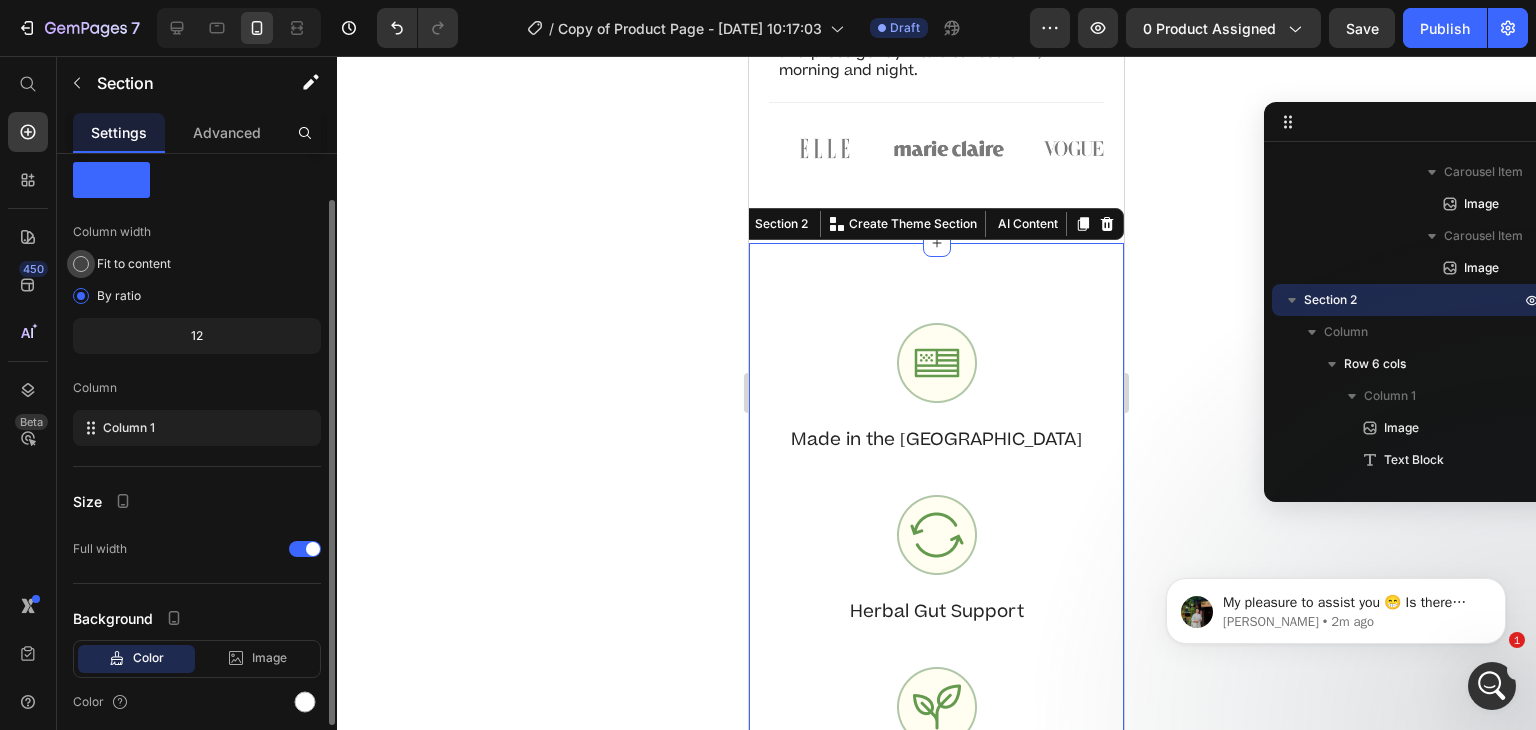 click on "Fit to content" at bounding box center (134, 264) 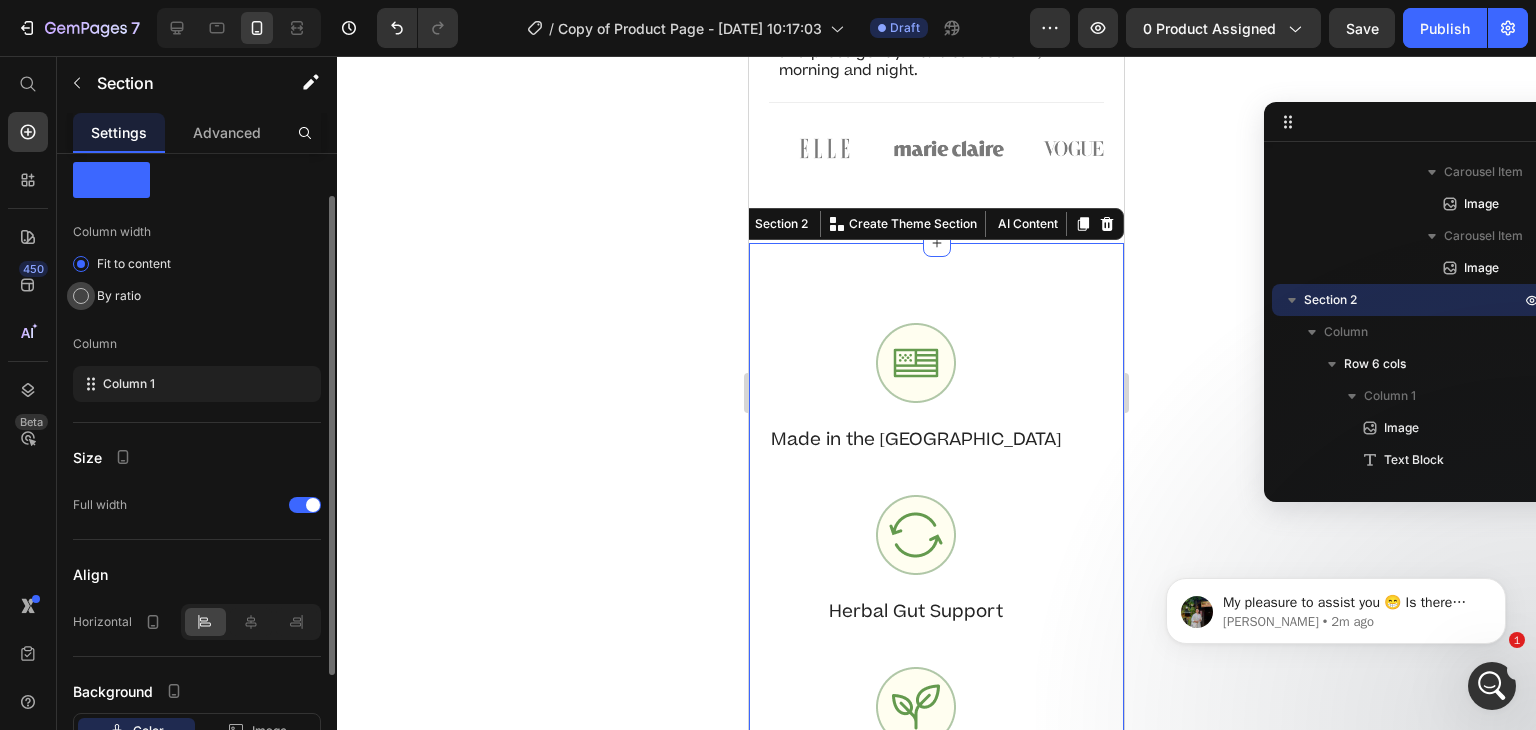 click on "By ratio" at bounding box center [119, 296] 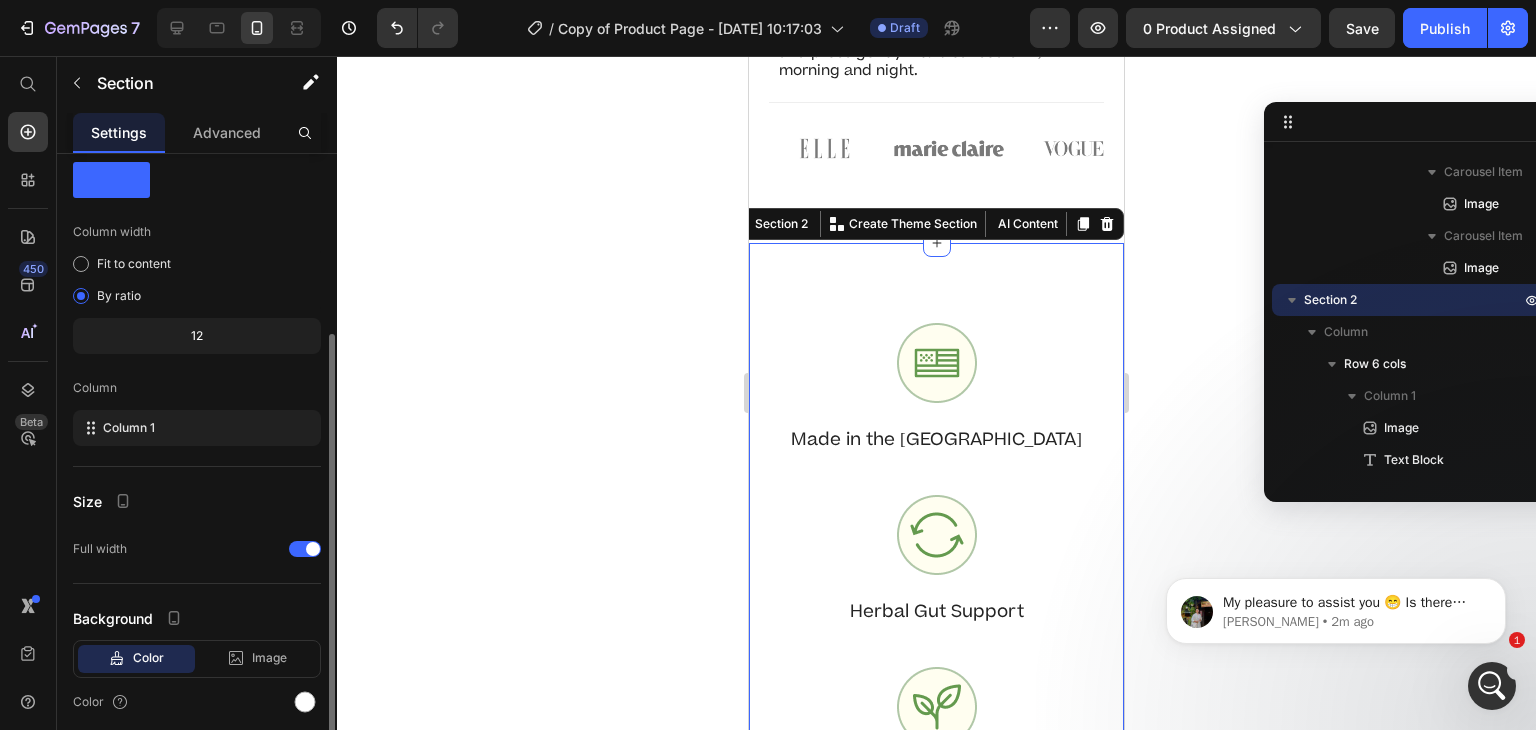 scroll, scrollTop: 129, scrollLeft: 0, axis: vertical 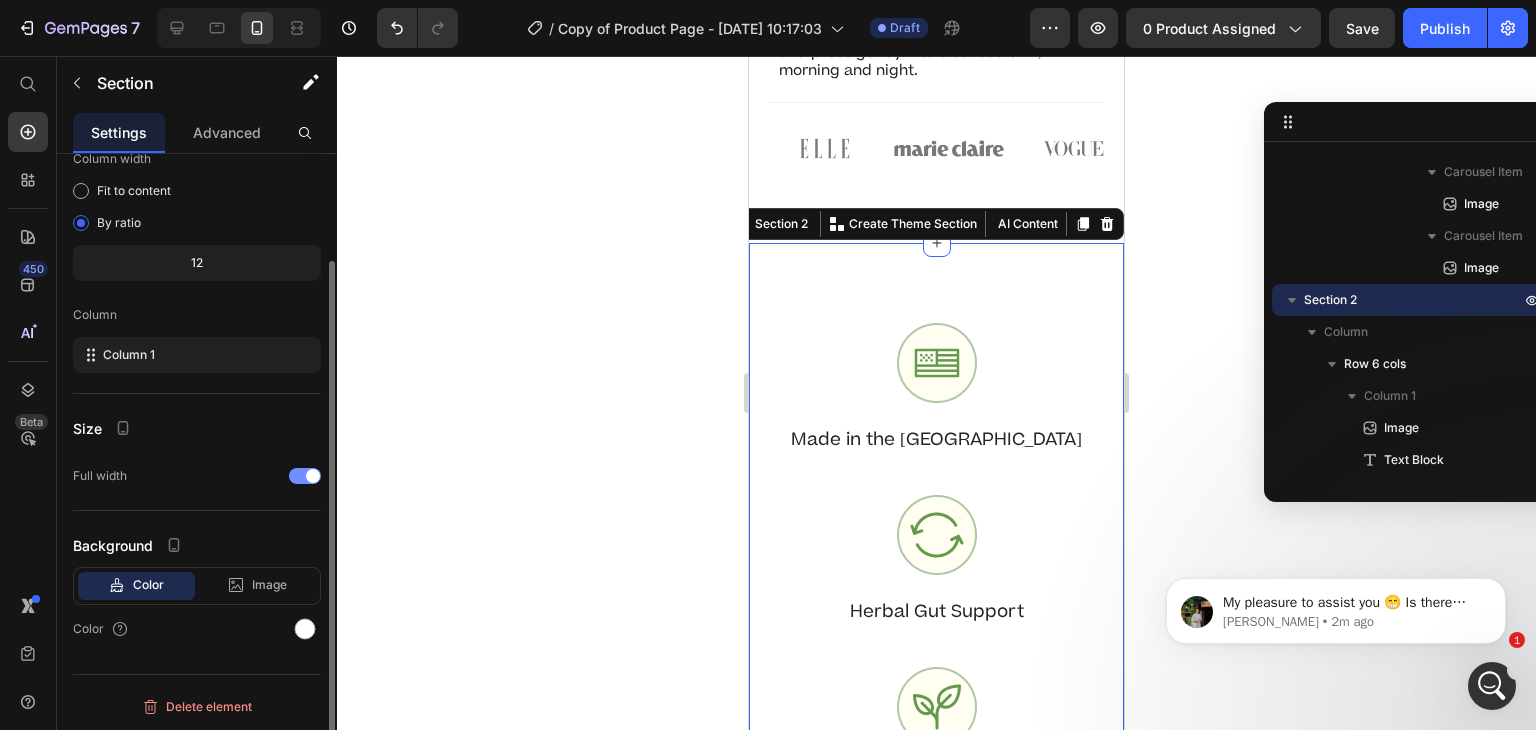 click at bounding box center [305, 476] 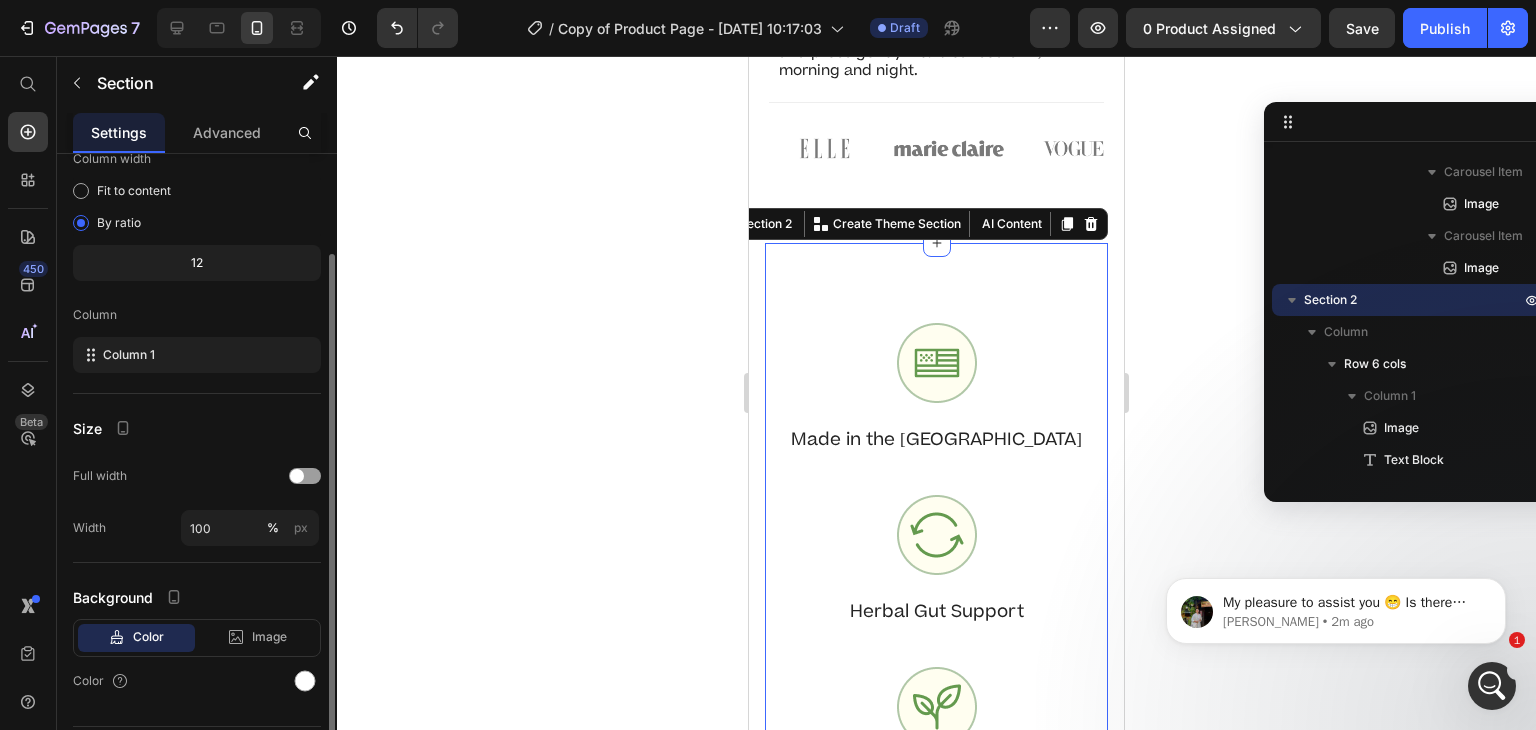 scroll, scrollTop: 181, scrollLeft: 0, axis: vertical 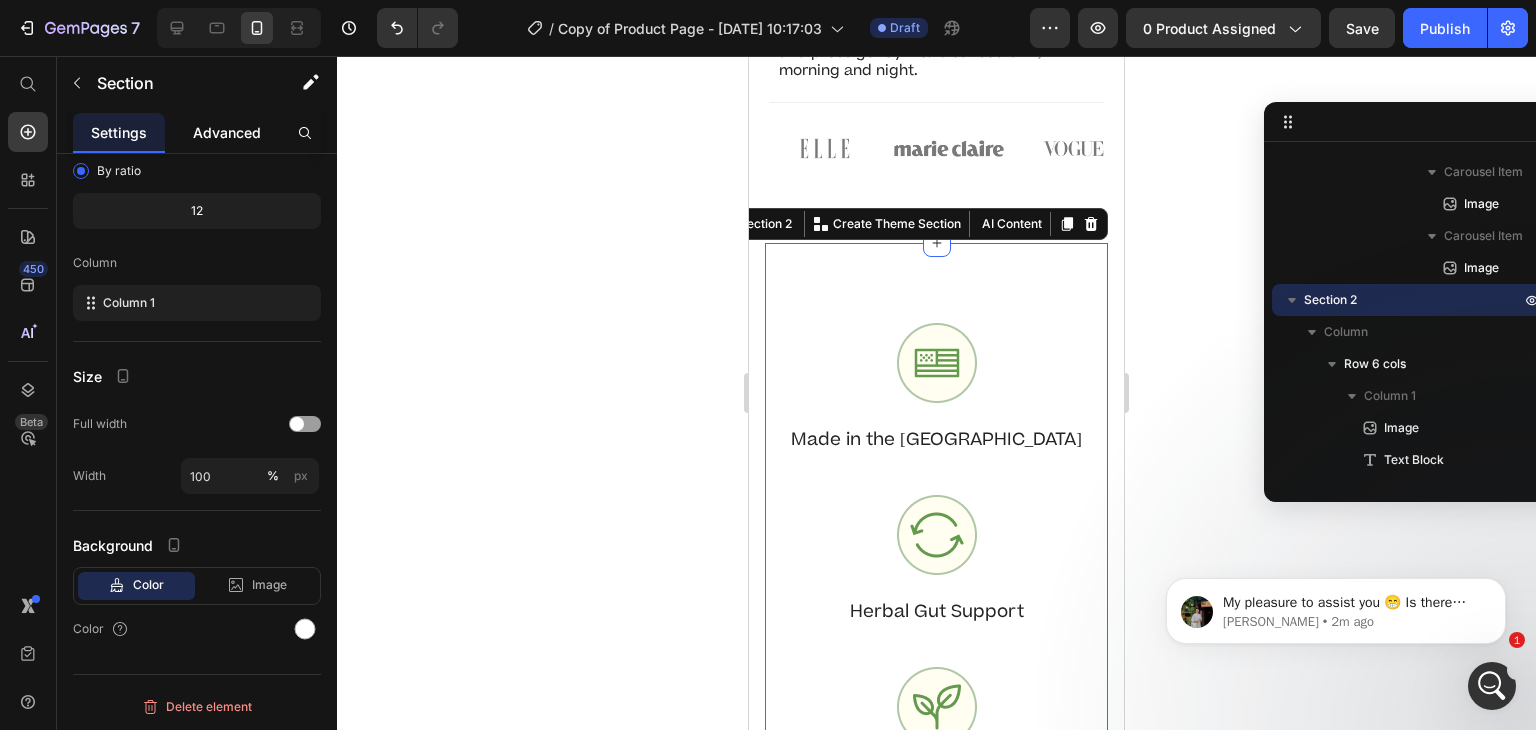 click on "Advanced" 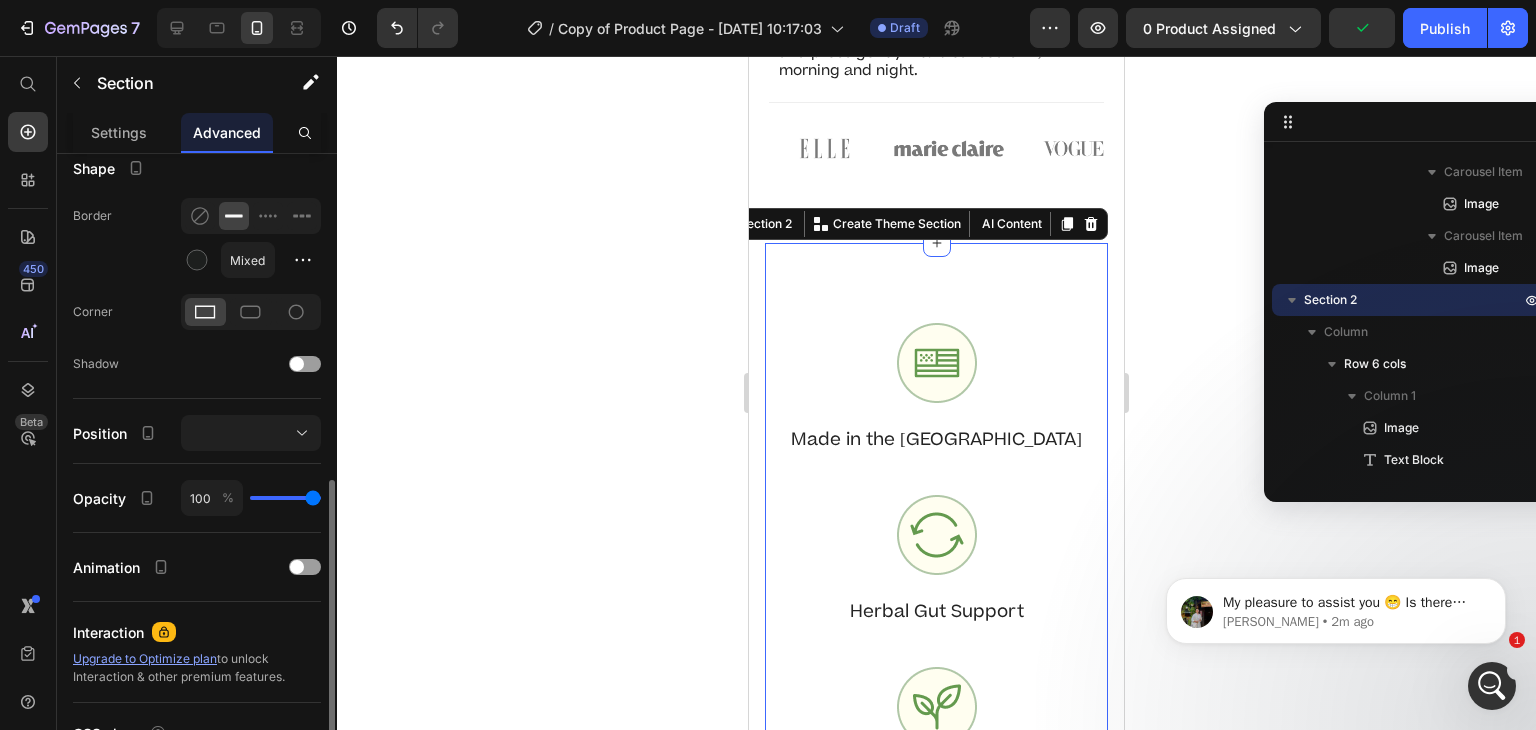 scroll, scrollTop: 614, scrollLeft: 0, axis: vertical 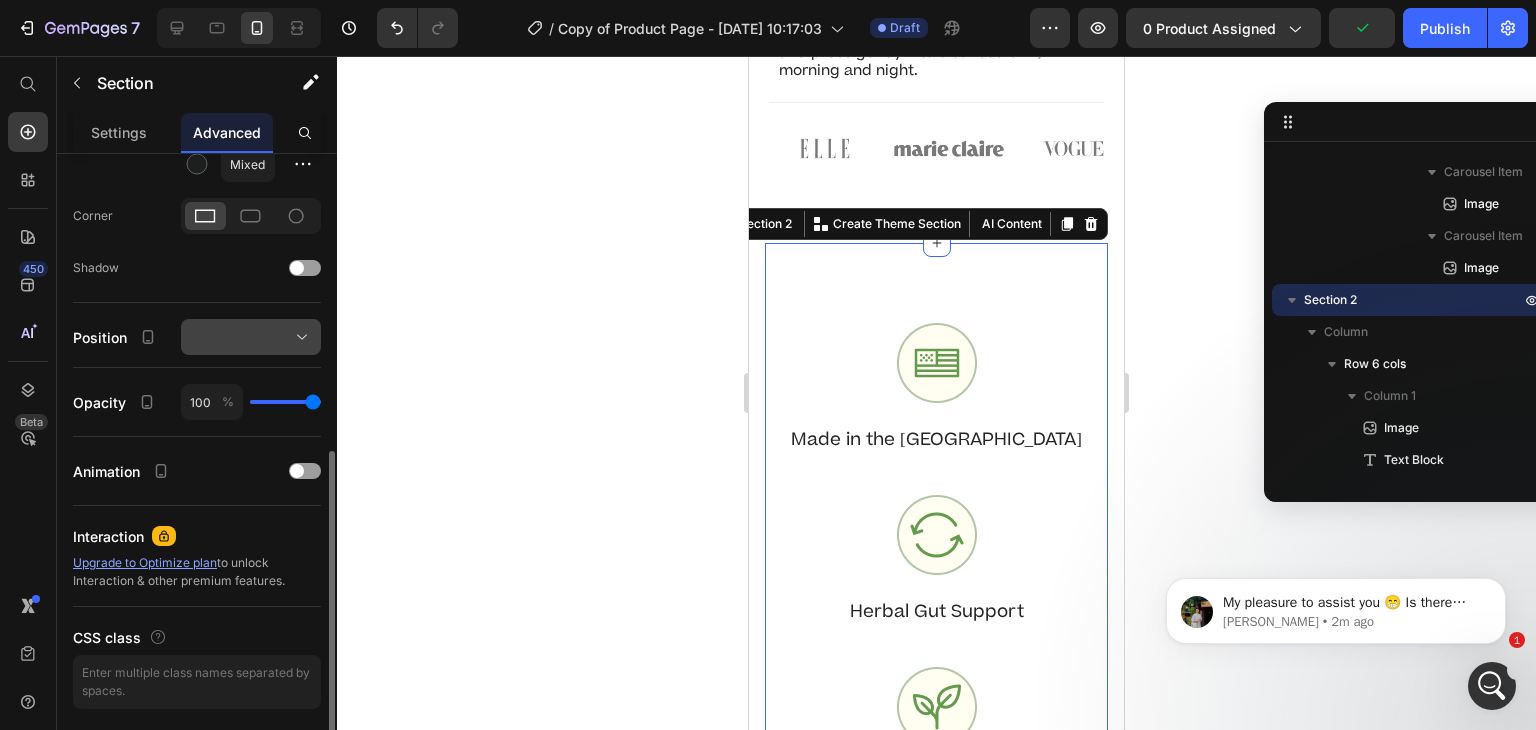 click at bounding box center (251, 337) 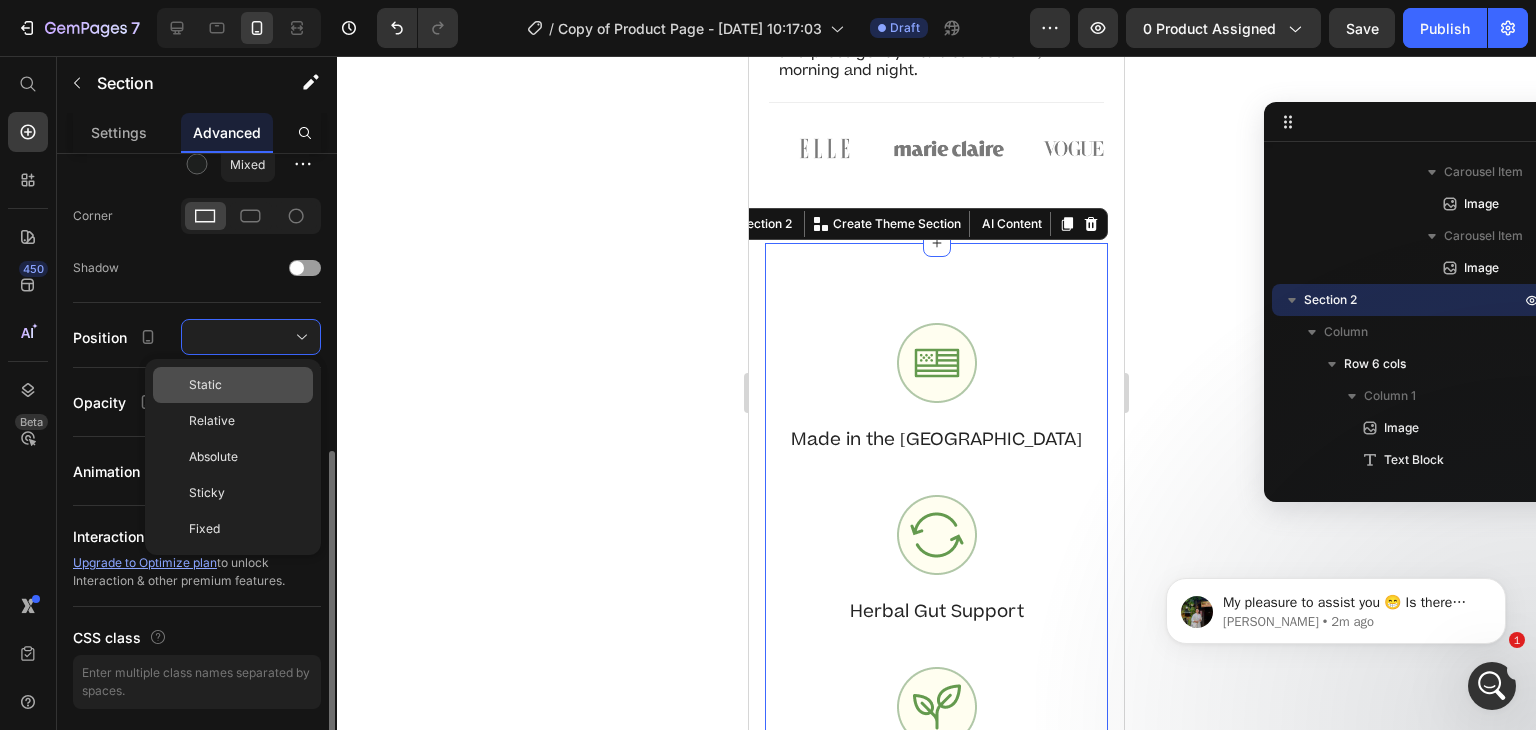 click on "Static" 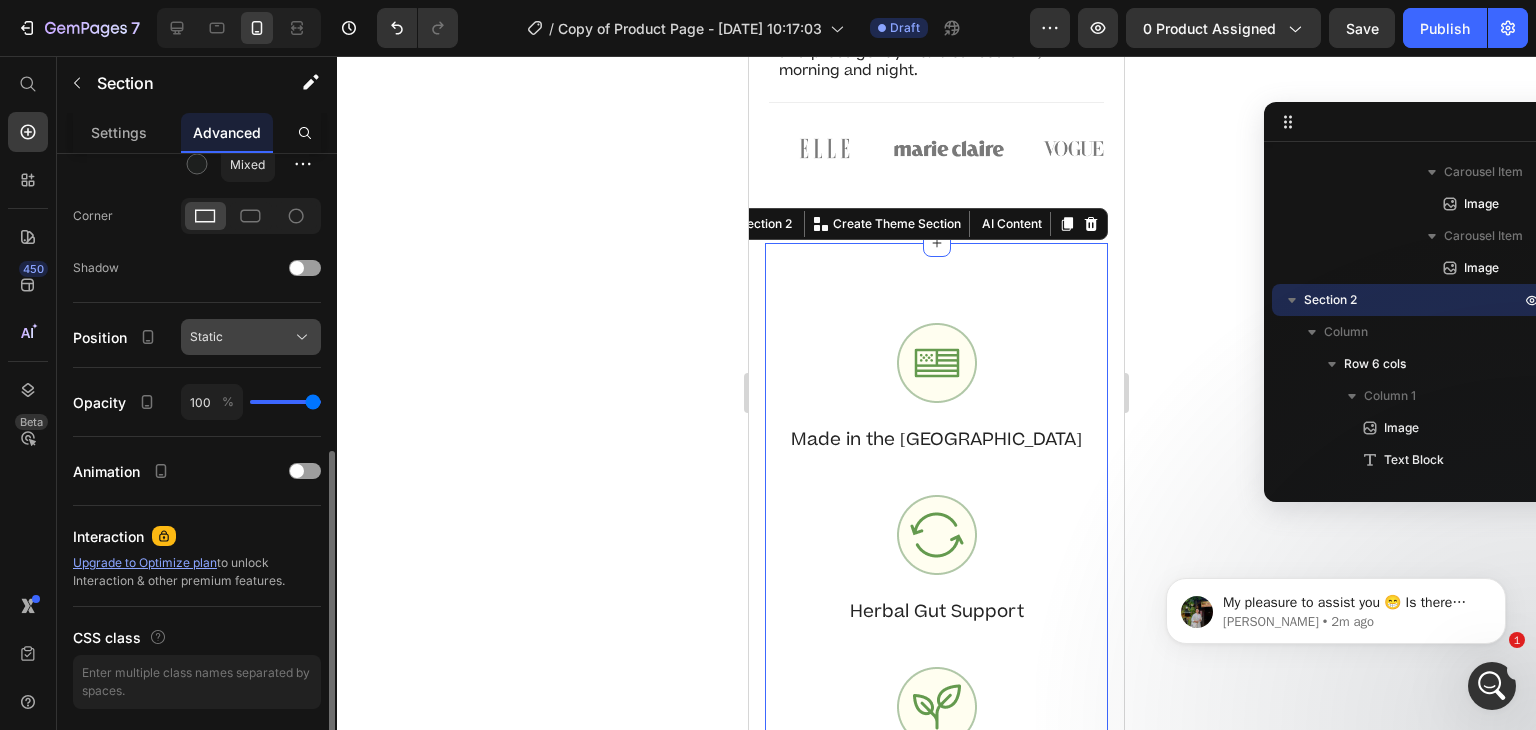 click on "Static" at bounding box center [251, 337] 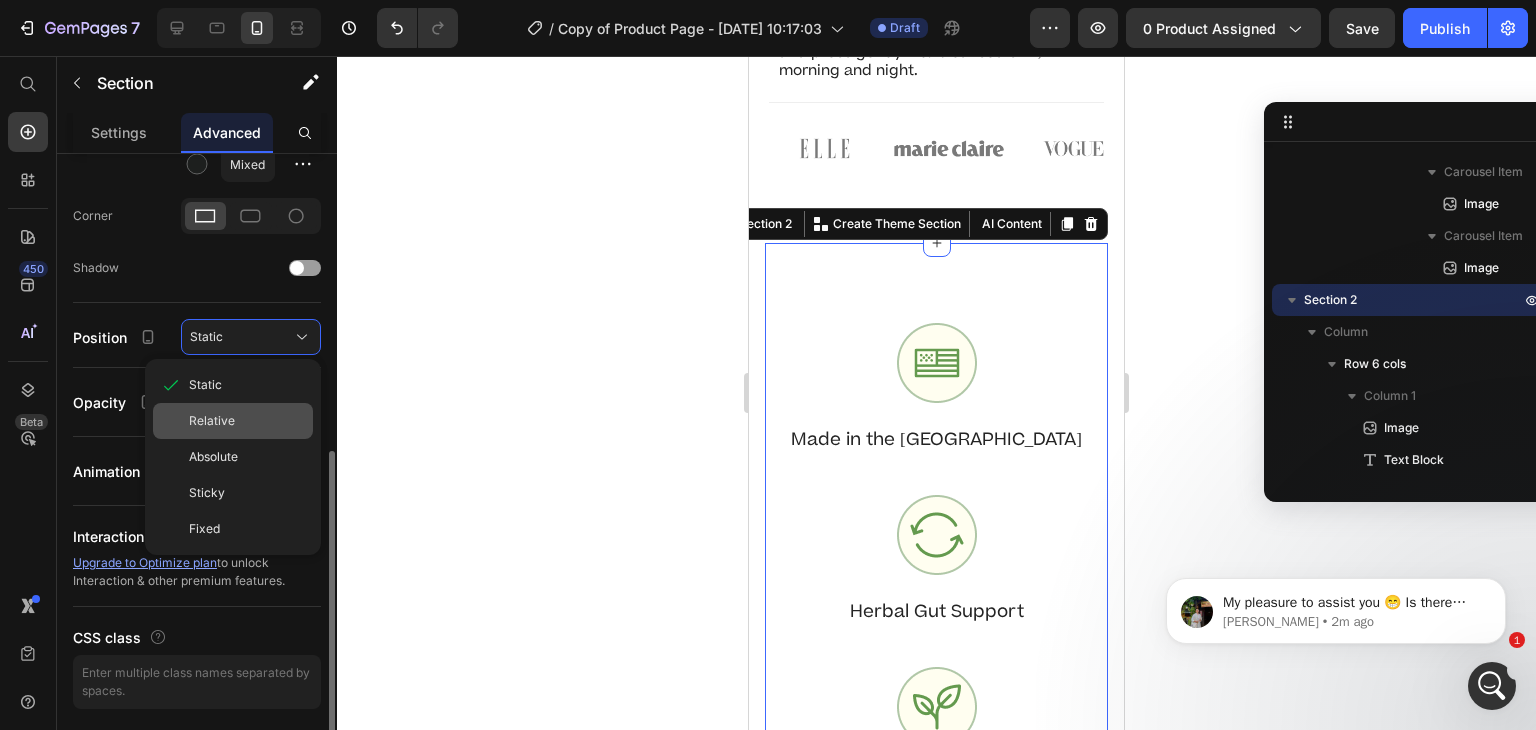 click on "Relative" at bounding box center [212, 421] 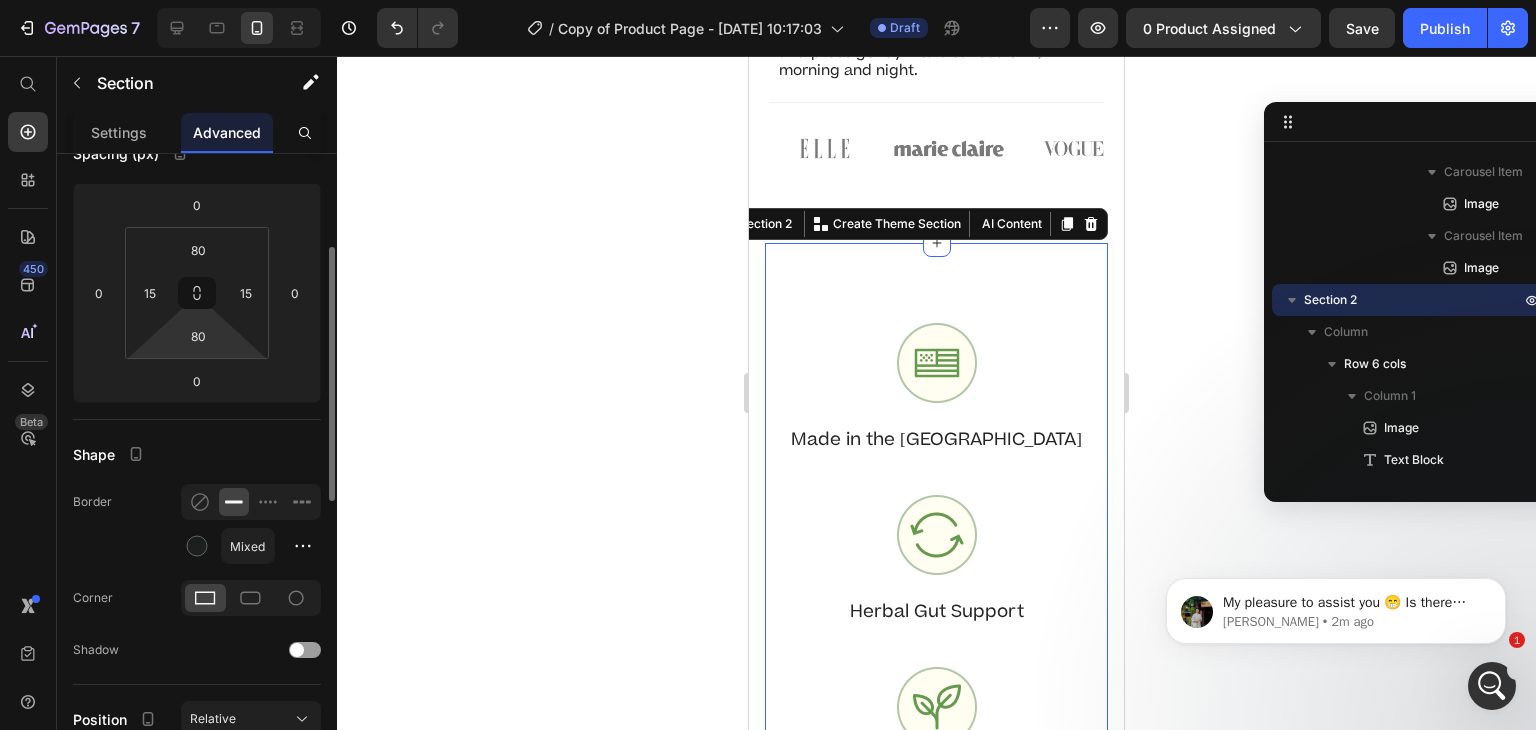 scroll, scrollTop: 132, scrollLeft: 0, axis: vertical 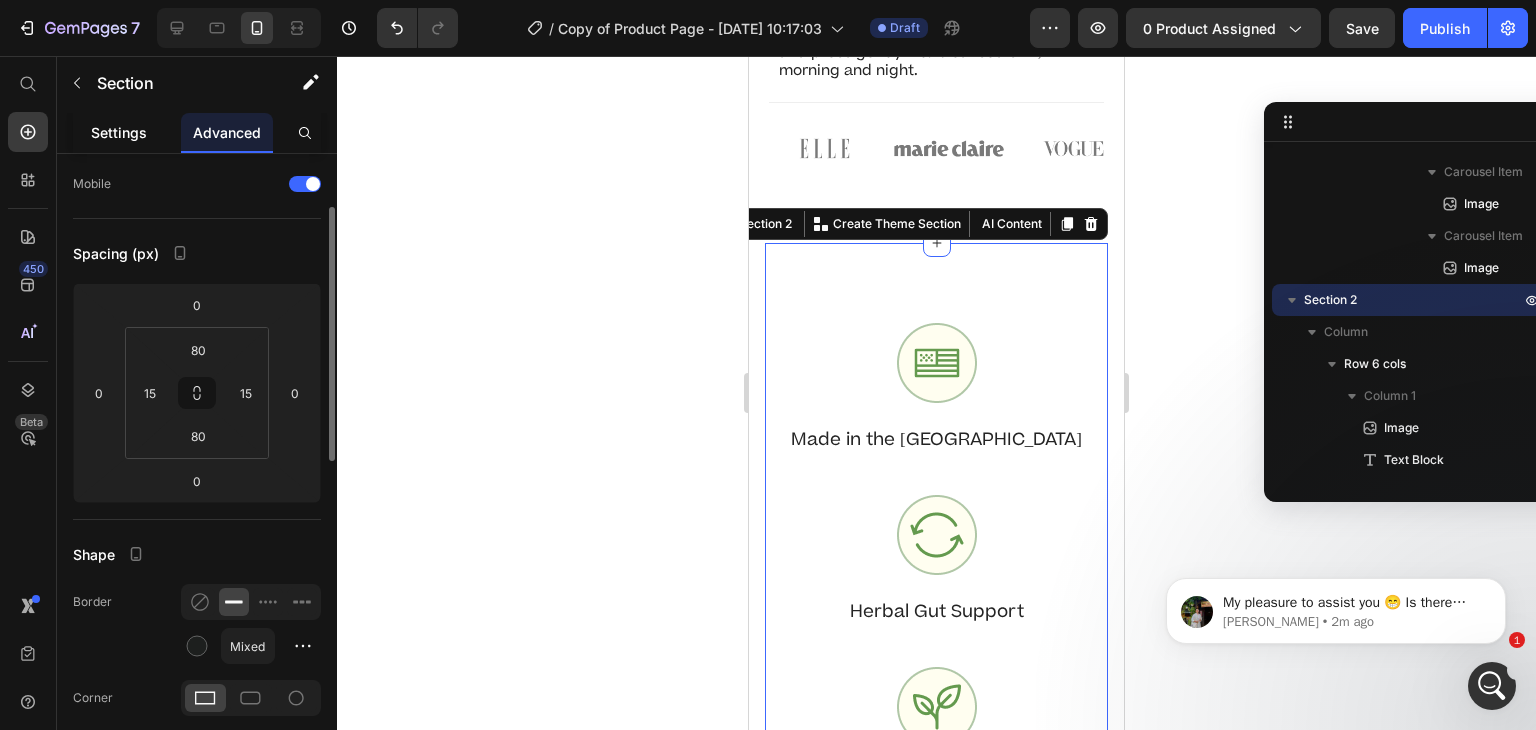 click on "Settings" at bounding box center [119, 132] 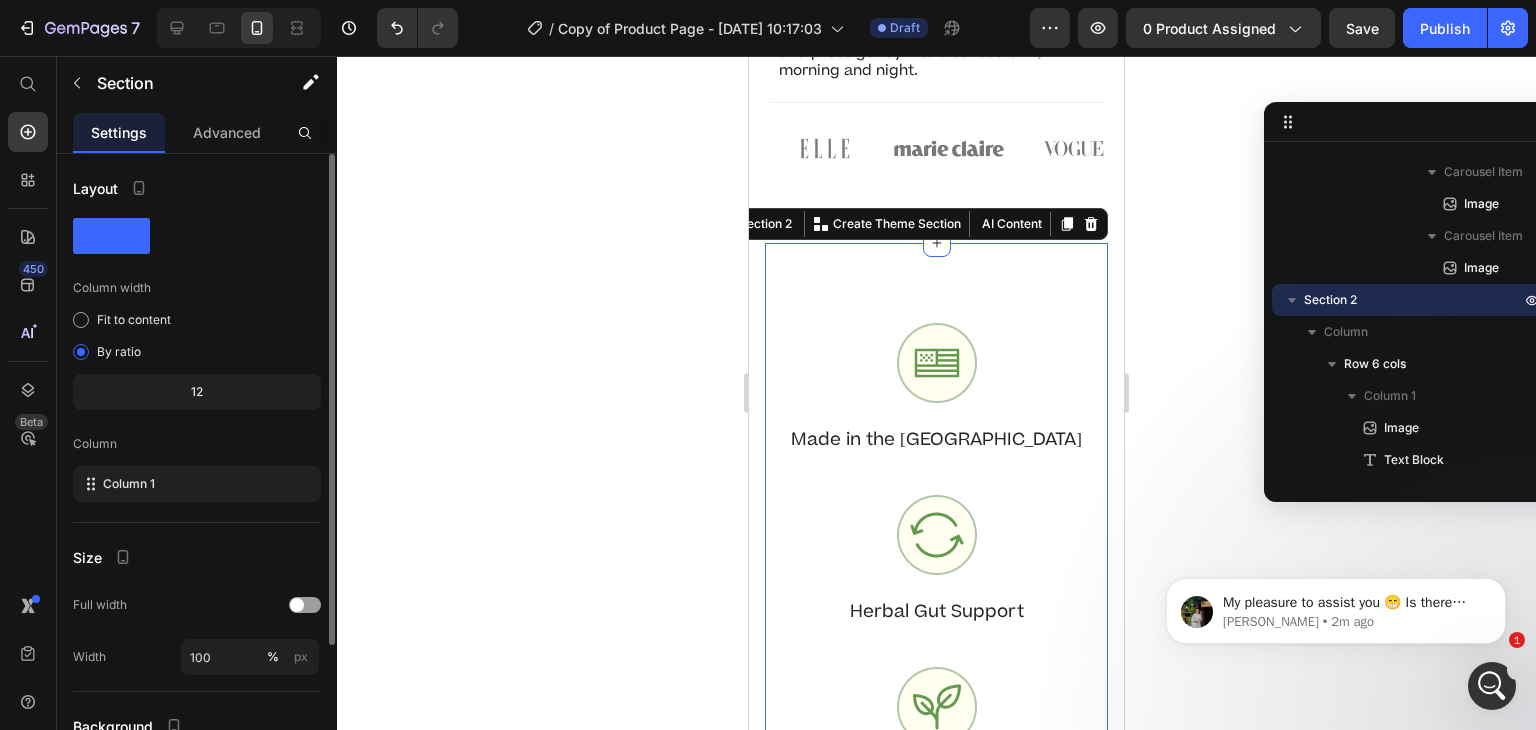 scroll, scrollTop: 181, scrollLeft: 0, axis: vertical 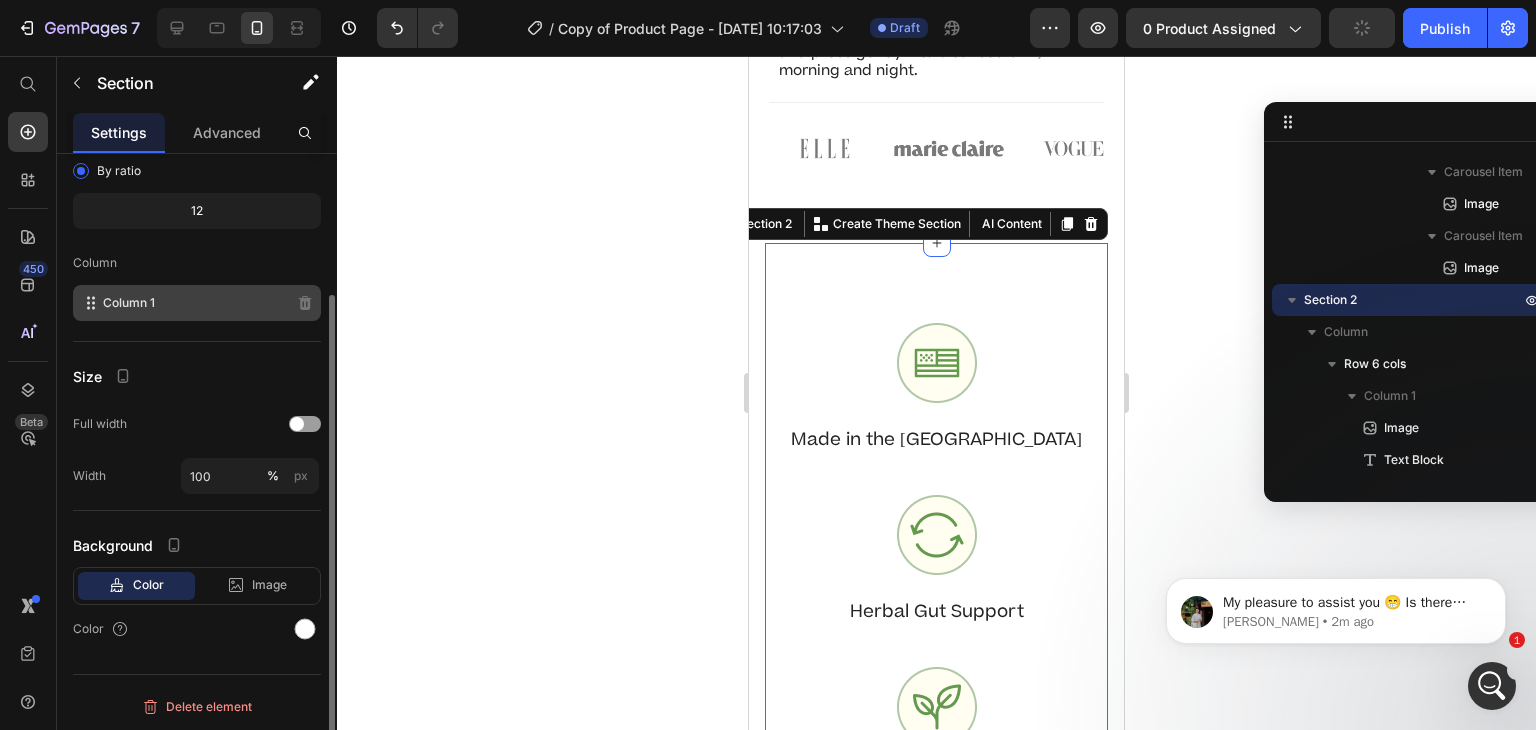 click on "Column 1" 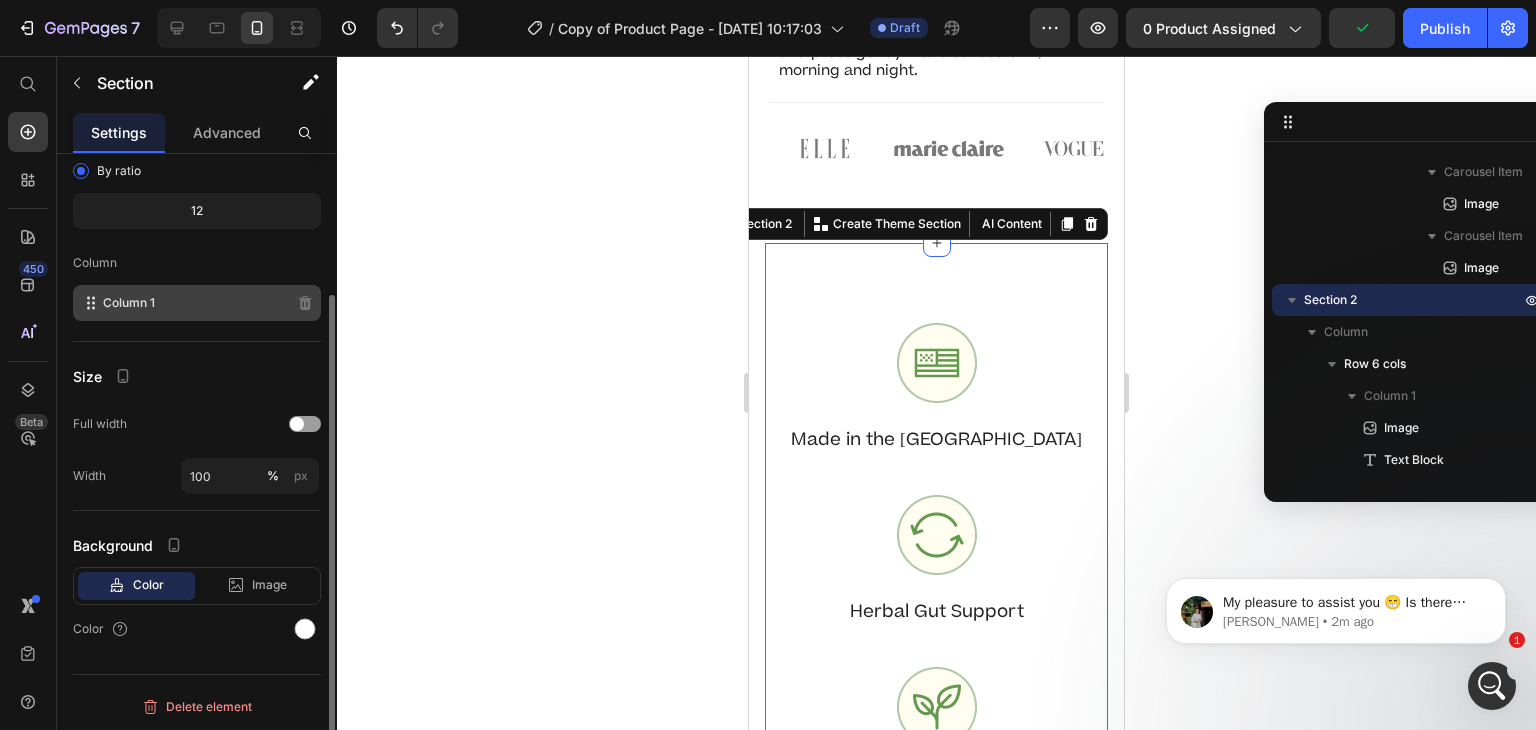 click on "Column 1" at bounding box center [129, 303] 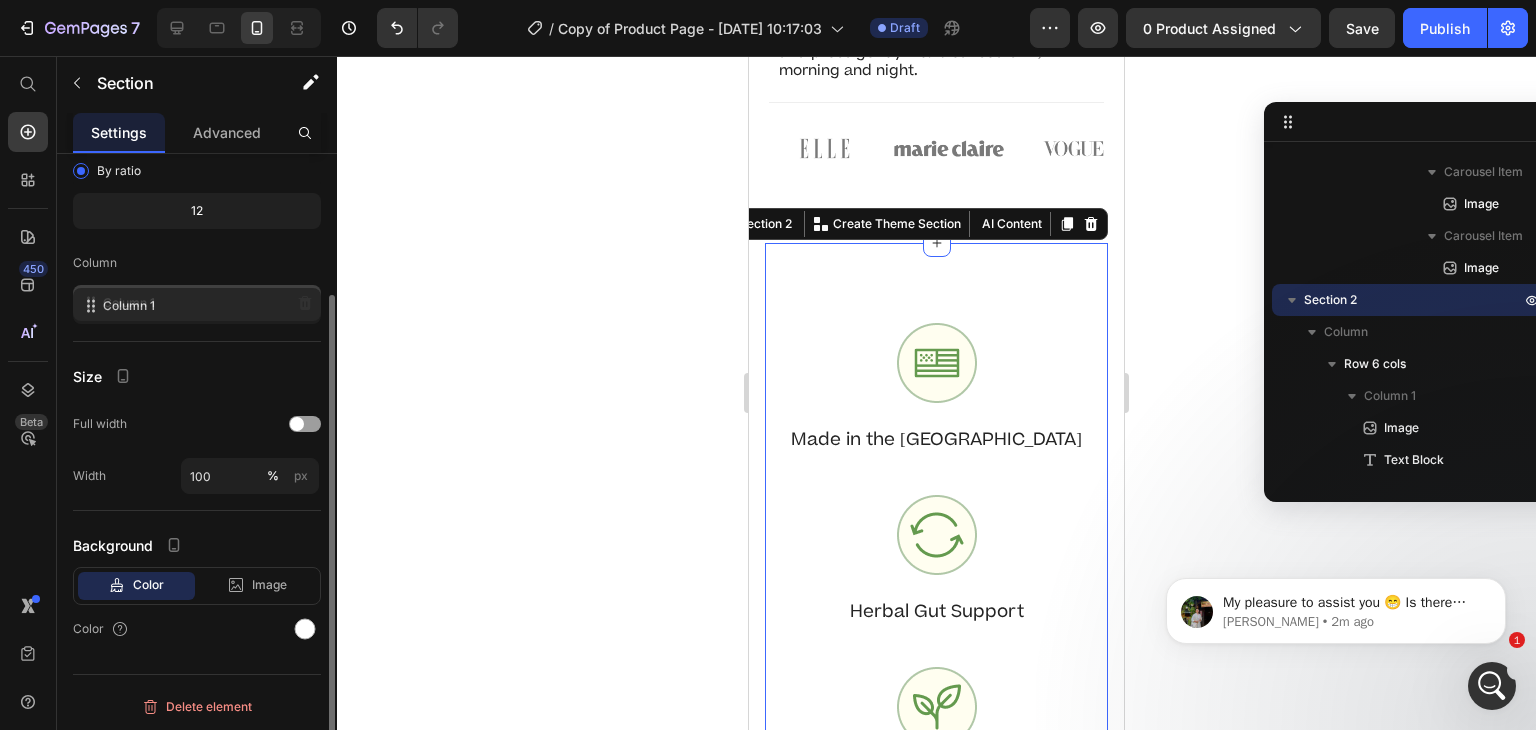 drag, startPoint x: 169, startPoint y: 294, endPoint x: 150, endPoint y: 309, distance: 24.207438 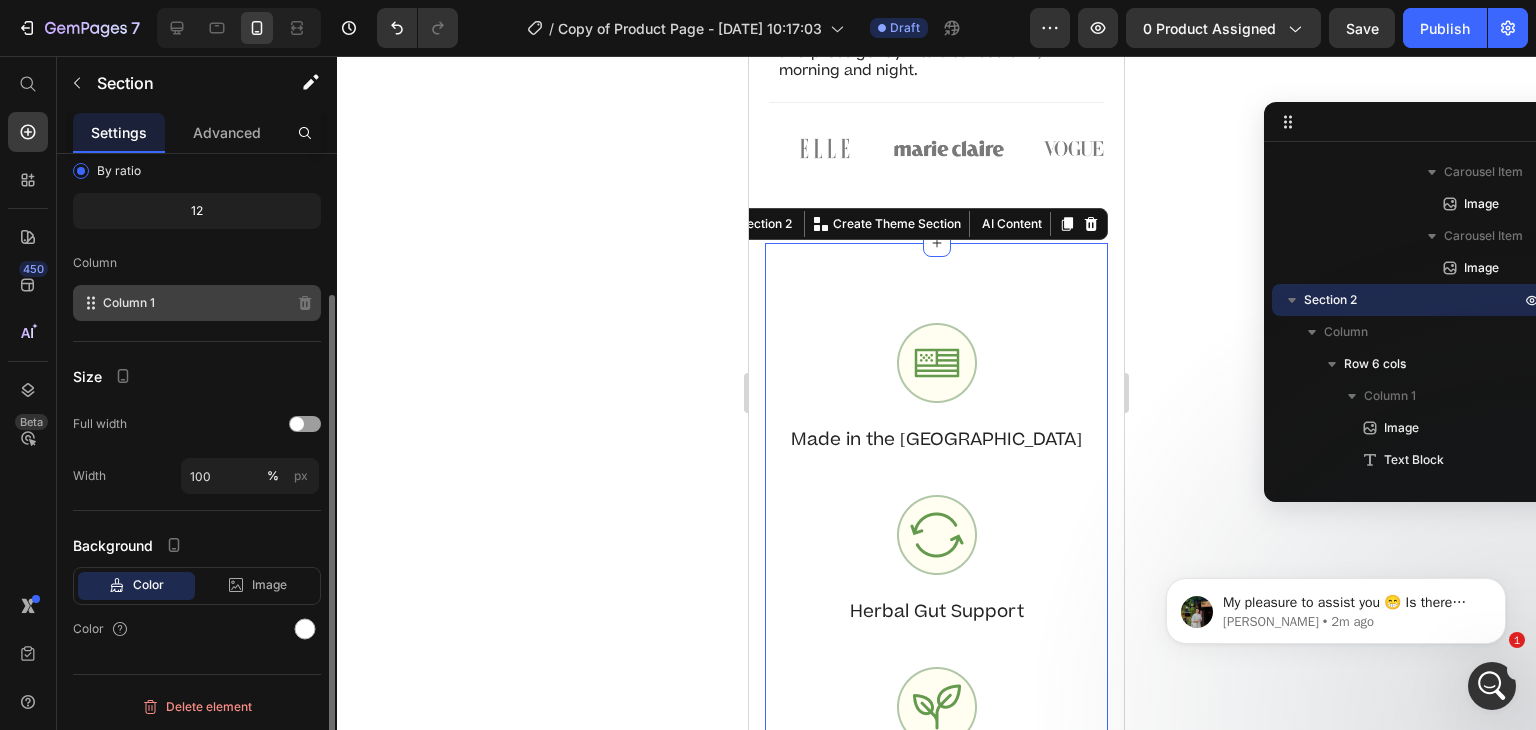 click on "Column 1" at bounding box center [129, 303] 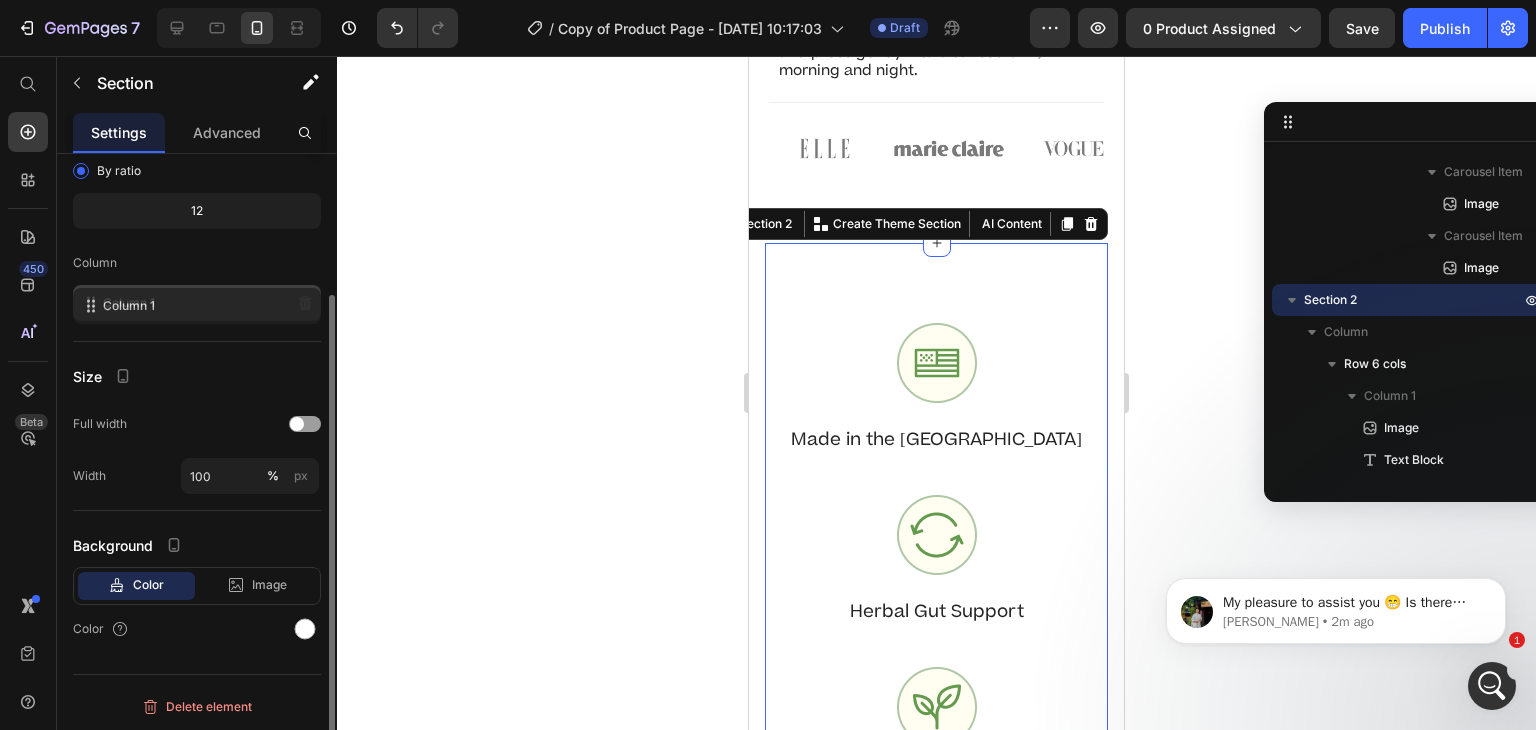 drag, startPoint x: 150, startPoint y: 309, endPoint x: 140, endPoint y: 308, distance: 10.049875 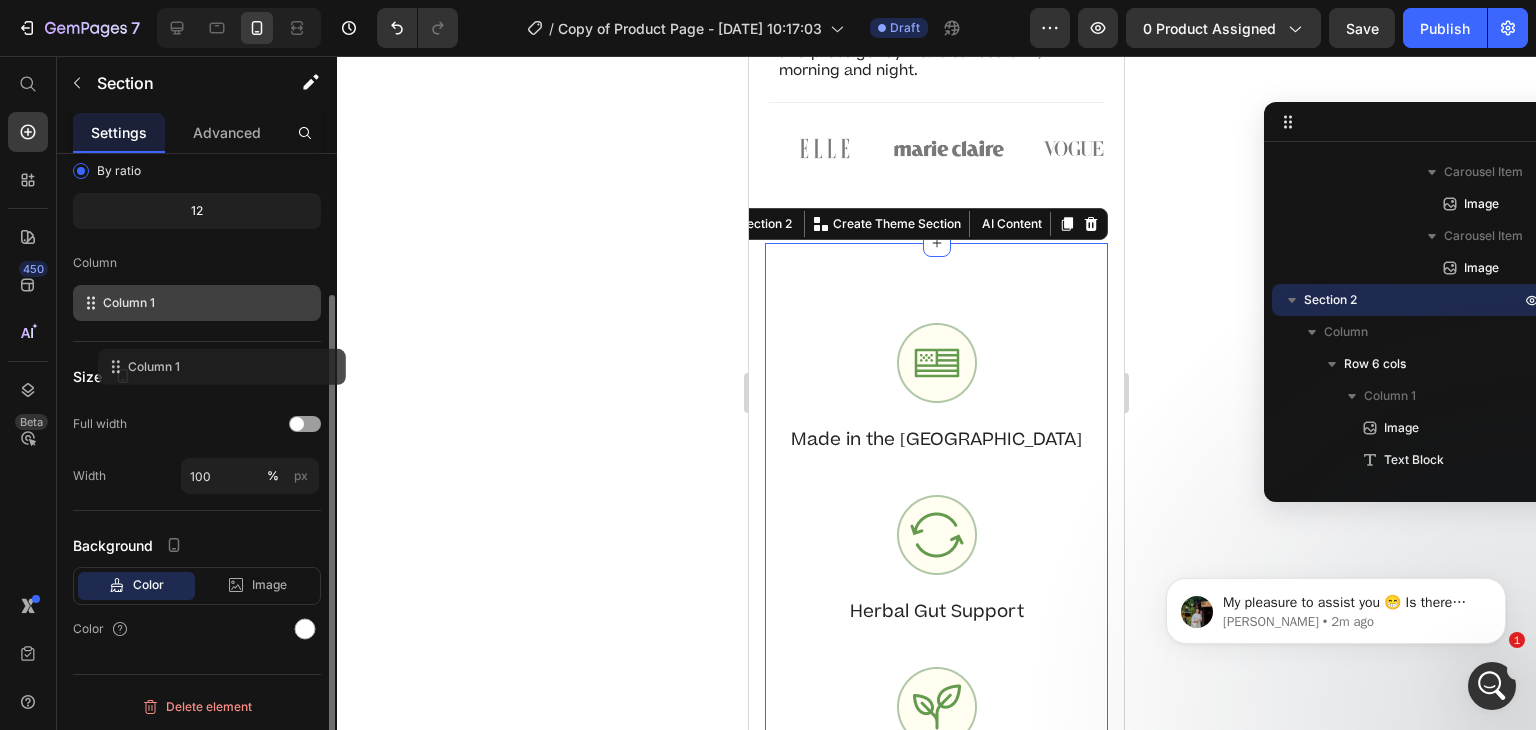 drag, startPoint x: 140, startPoint y: 308, endPoint x: 167, endPoint y: 370, distance: 67.62396 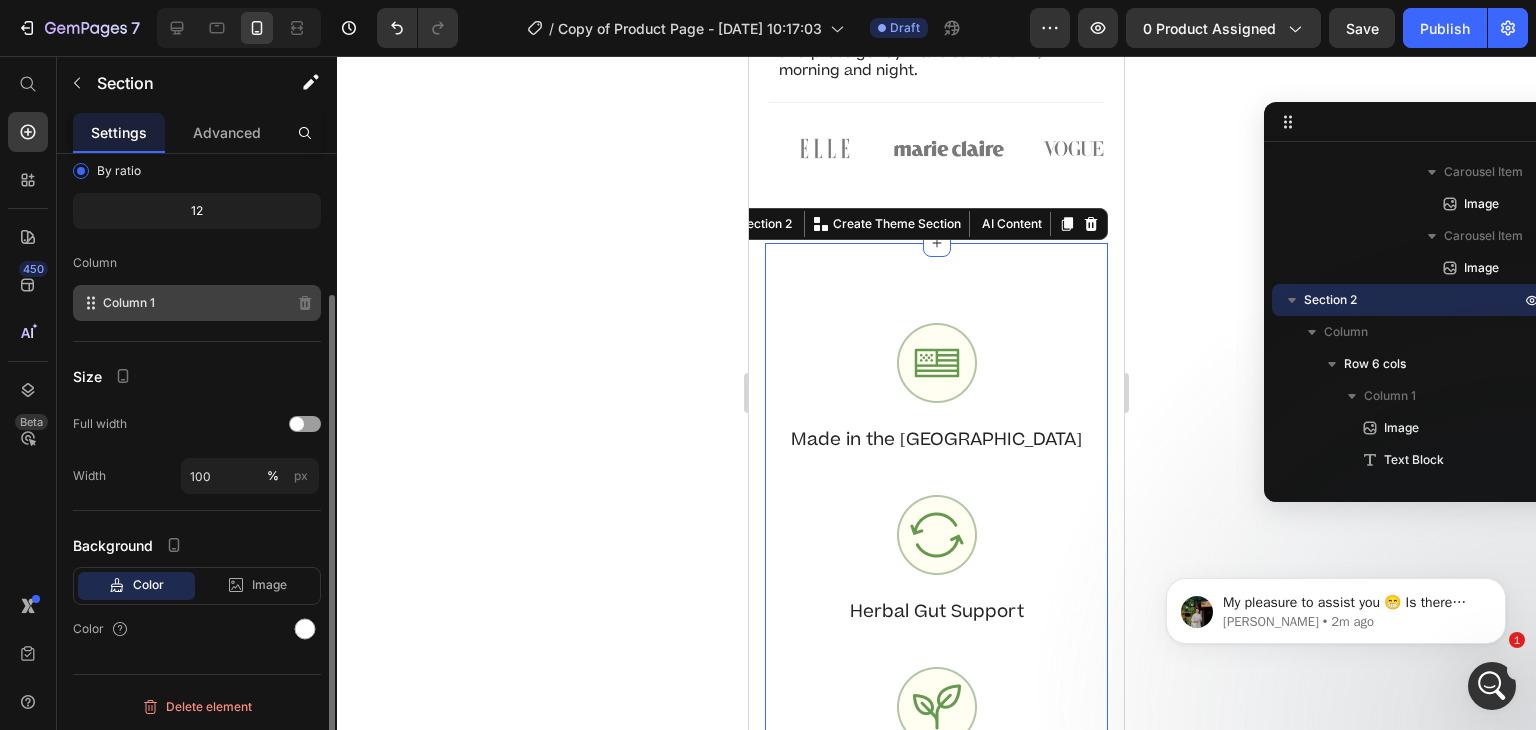 click on "Column 1" at bounding box center [129, 303] 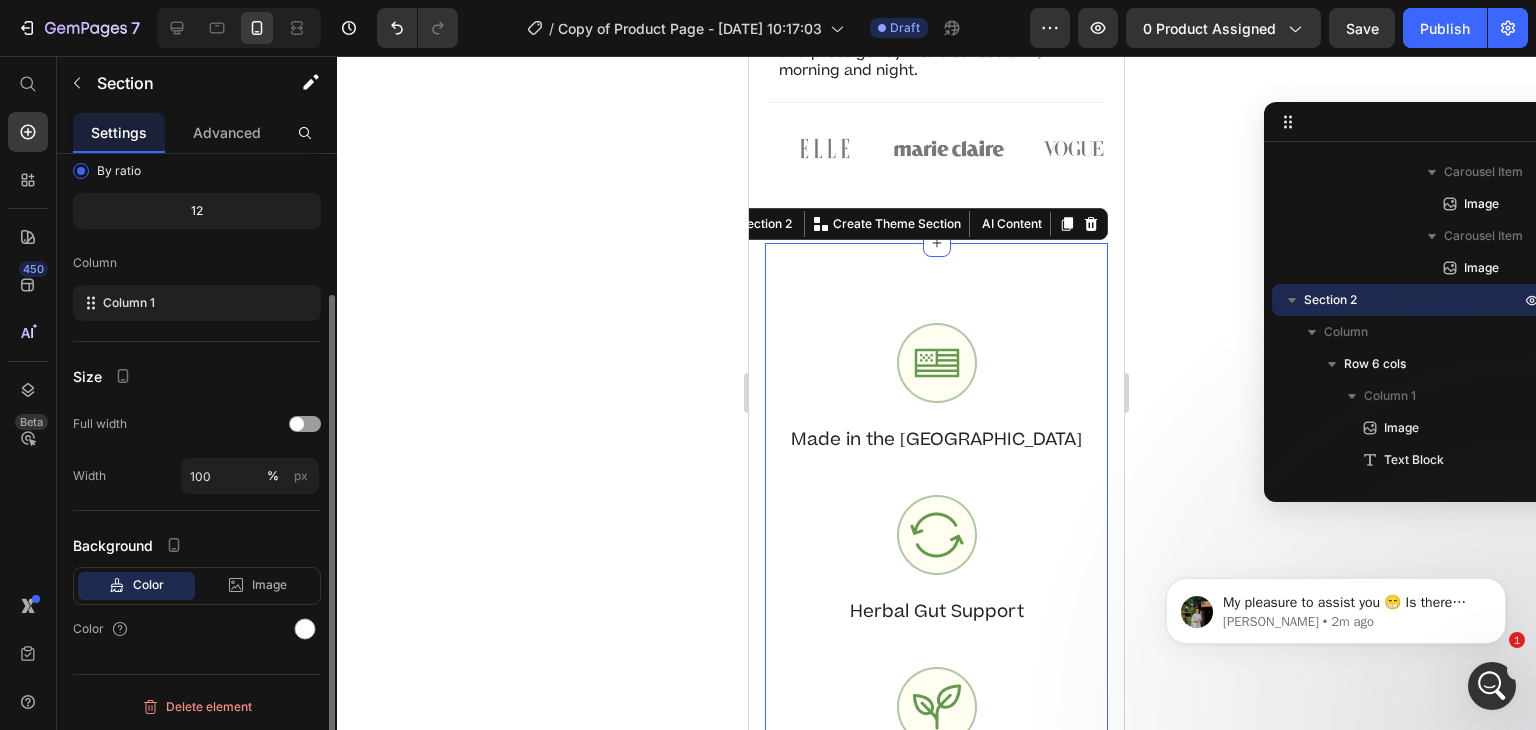 click on "Column" at bounding box center (197, 263) 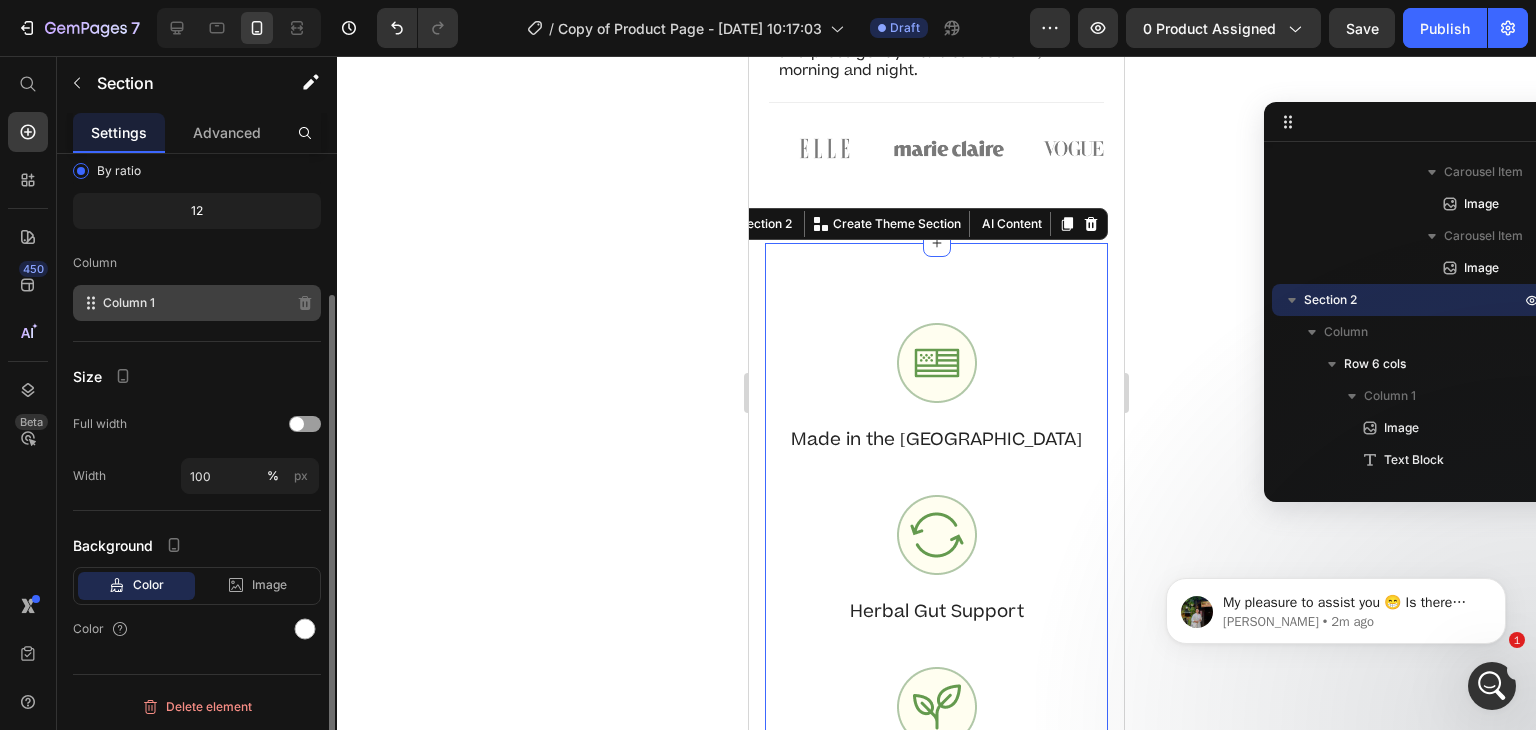 scroll, scrollTop: 0, scrollLeft: 0, axis: both 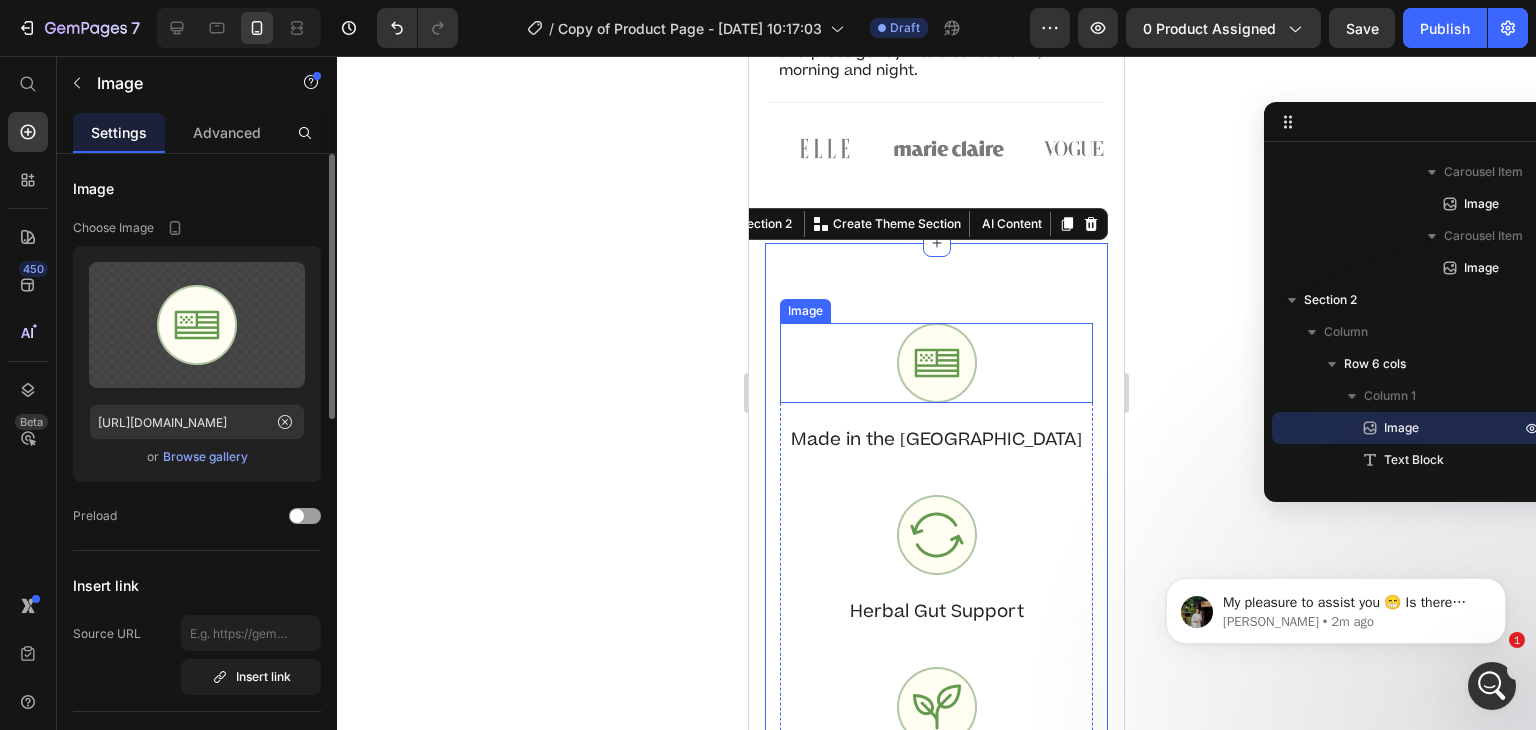 click at bounding box center [936, 363] 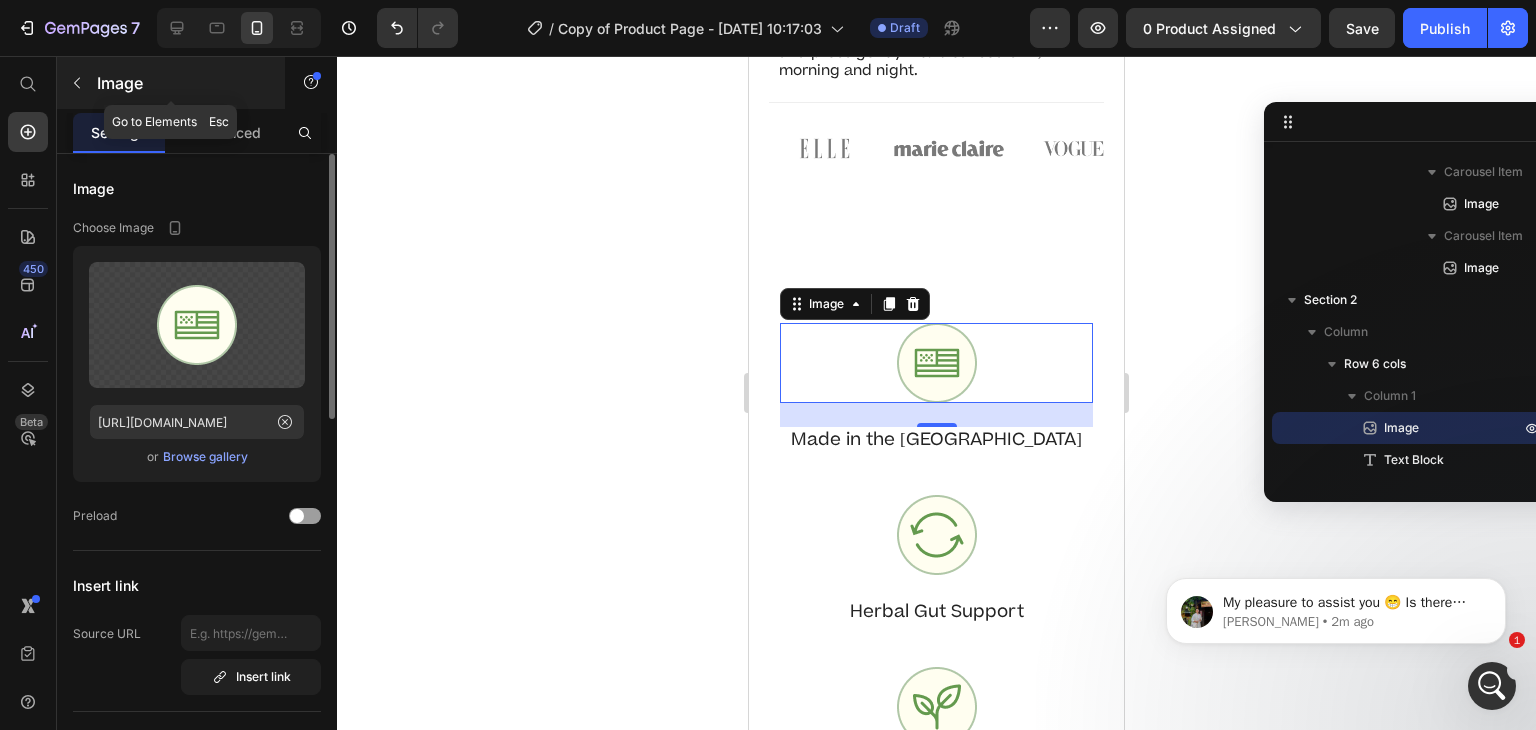 click 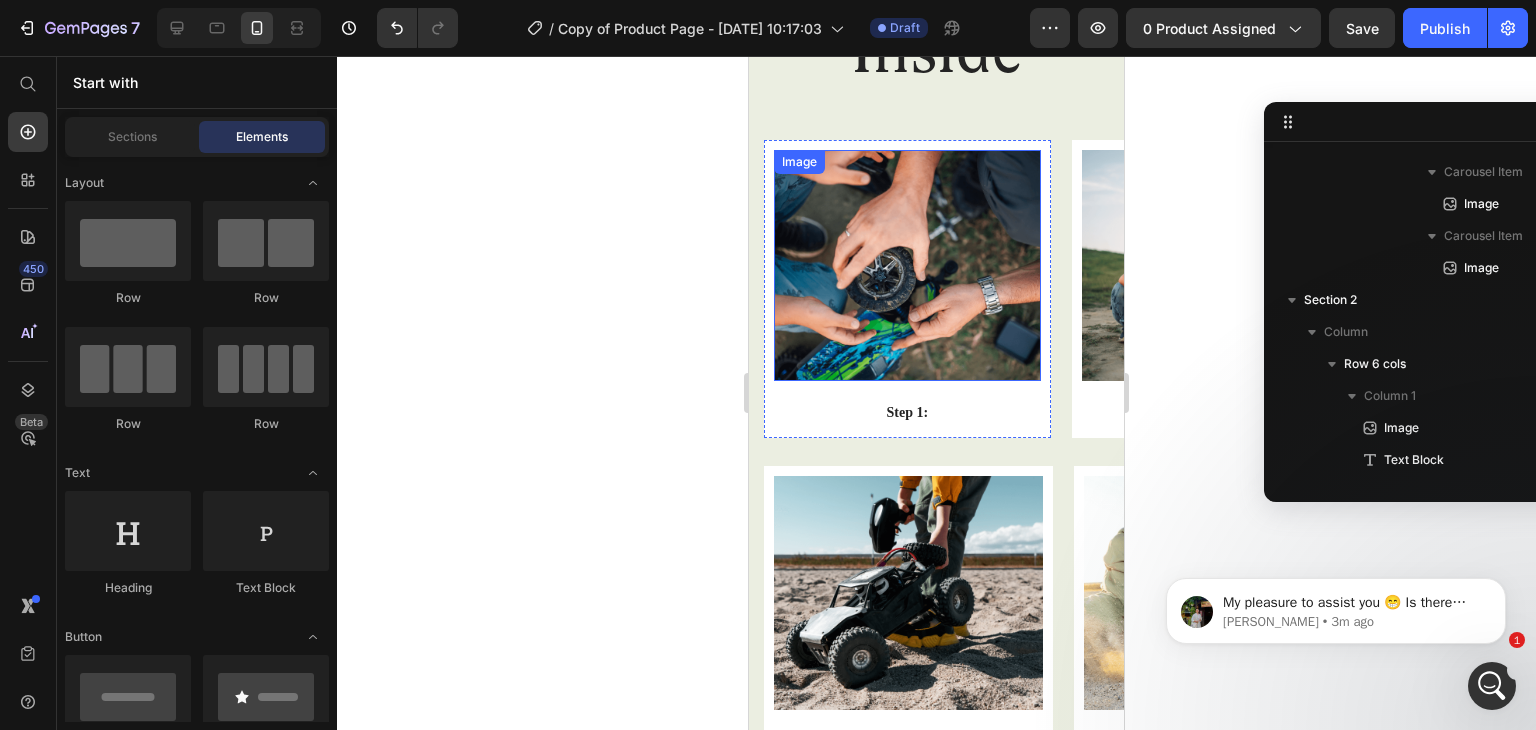 scroll, scrollTop: 4281, scrollLeft: 0, axis: vertical 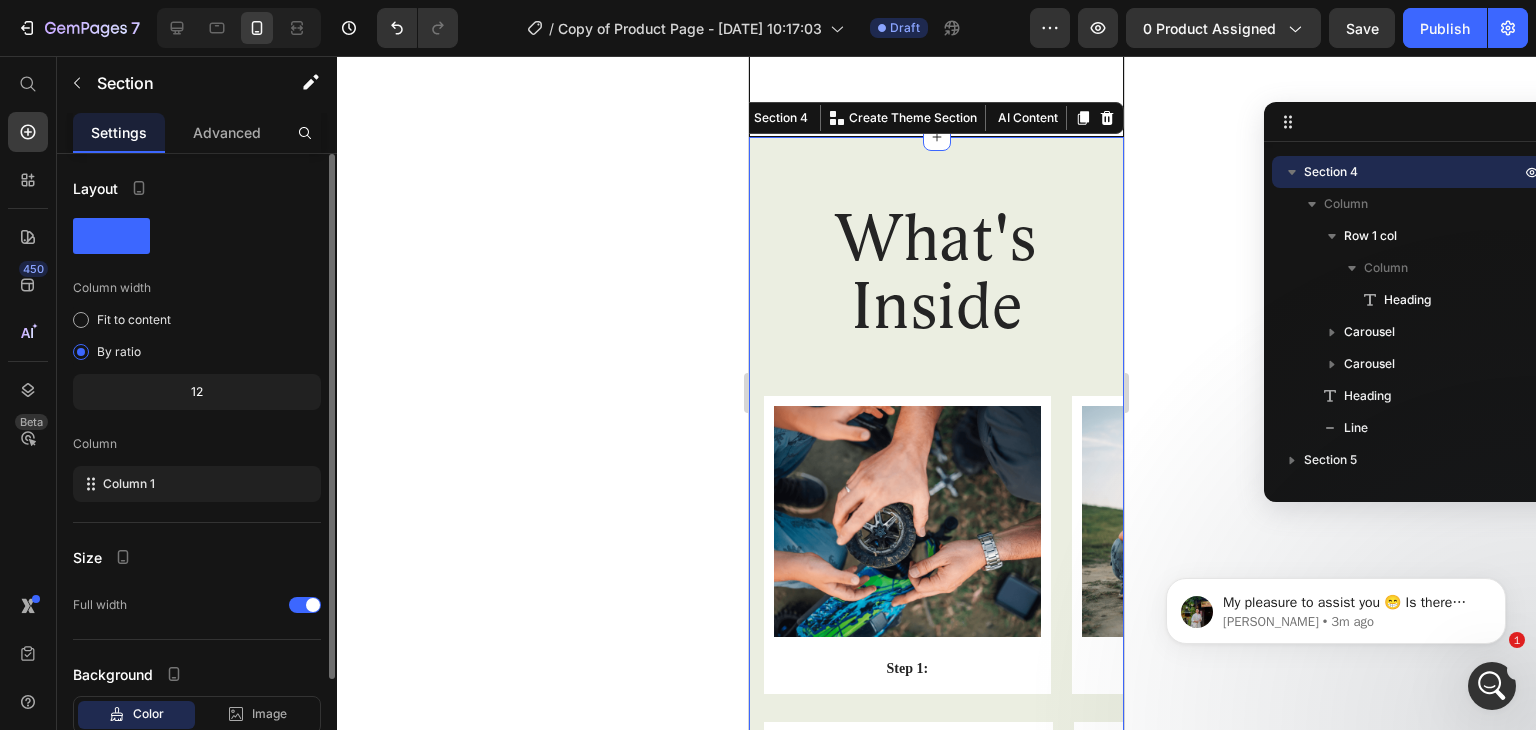 click 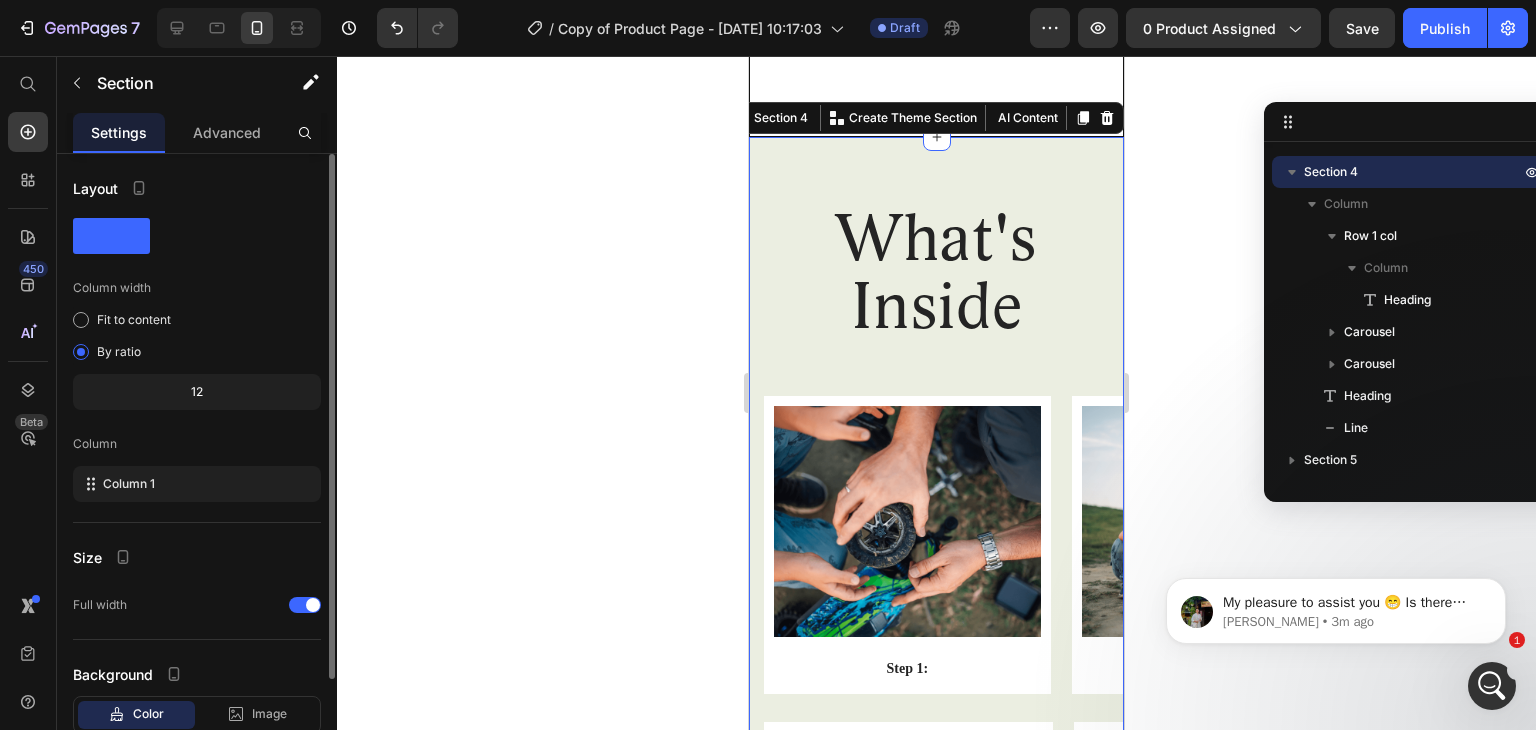 click 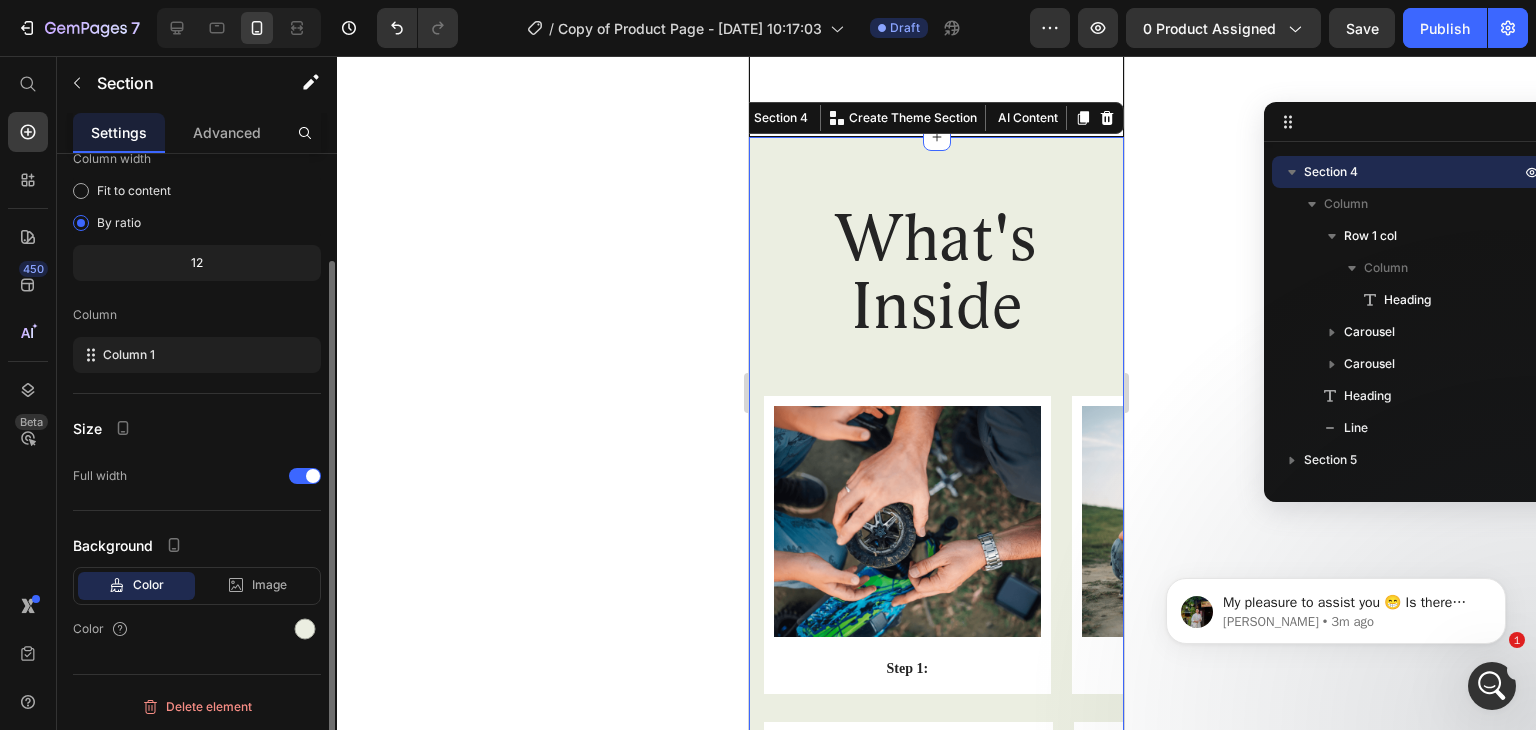 click on "12" 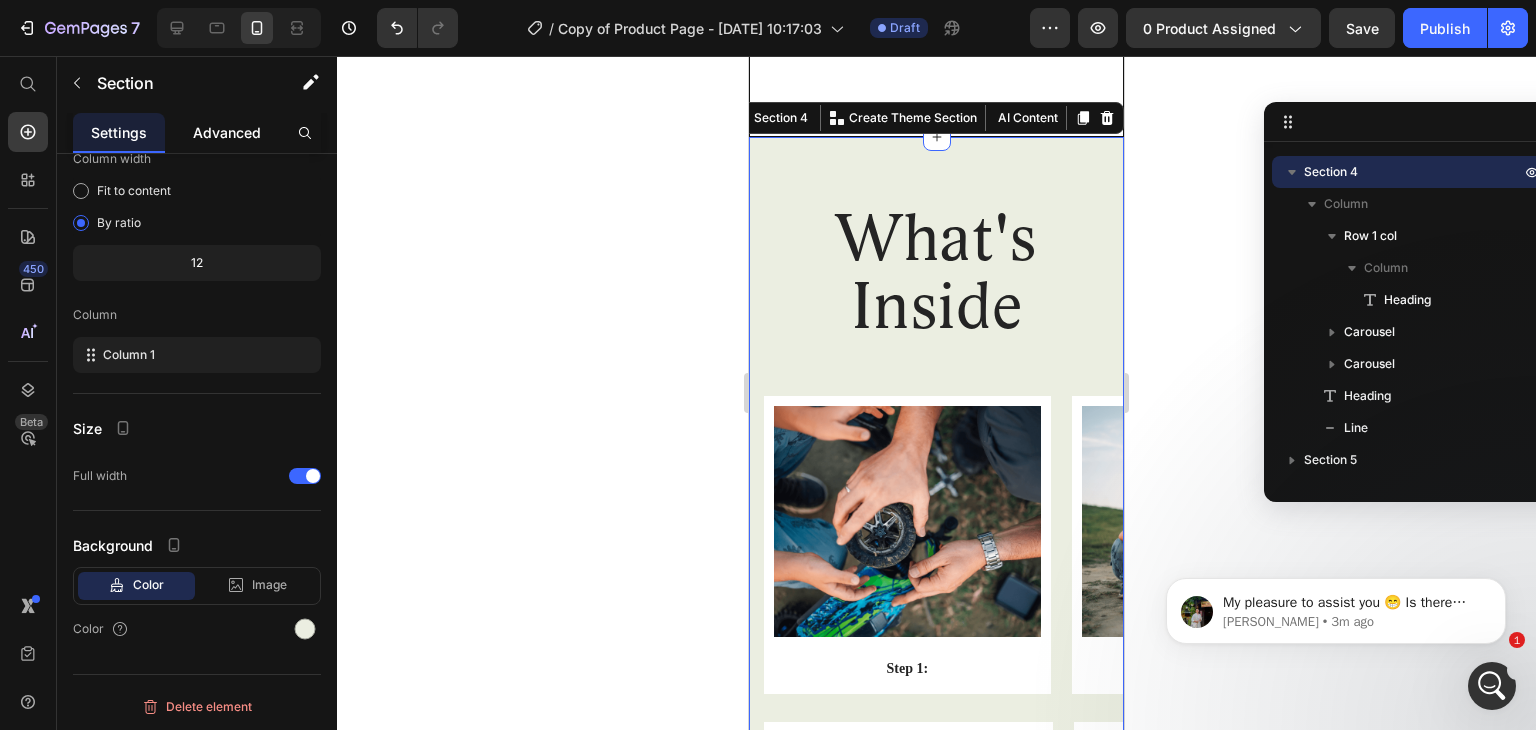 click on "Advanced" at bounding box center (227, 132) 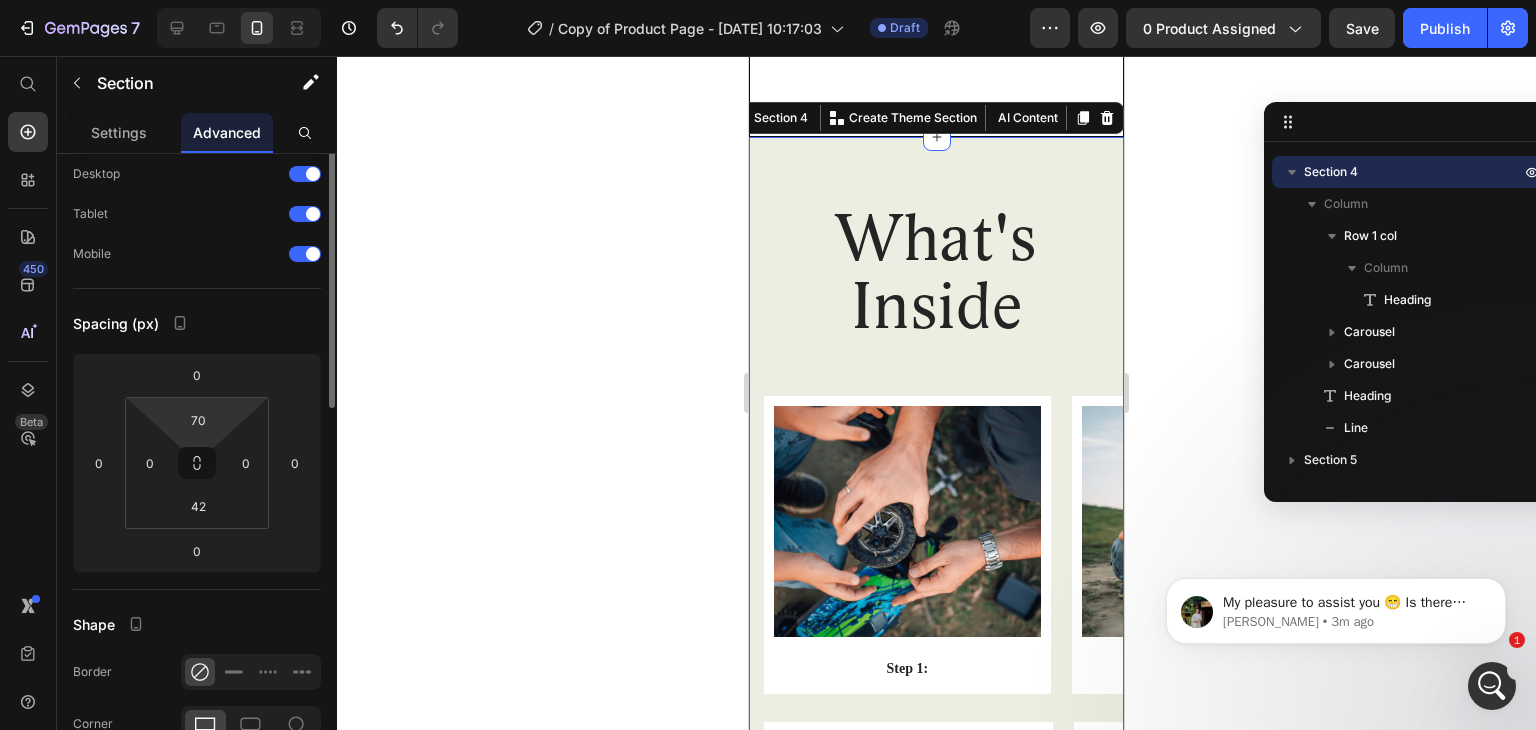 scroll, scrollTop: 0, scrollLeft: 0, axis: both 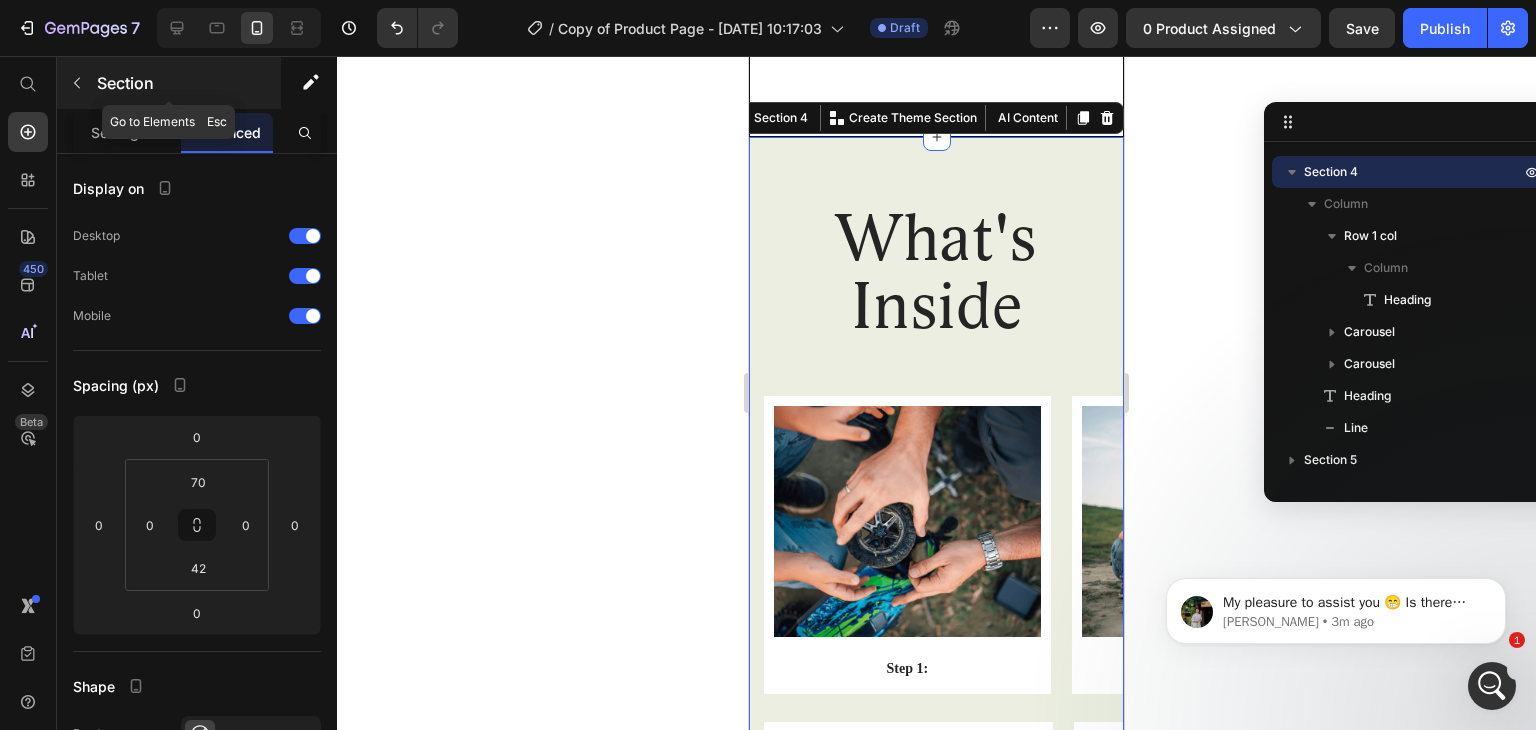 click at bounding box center (77, 83) 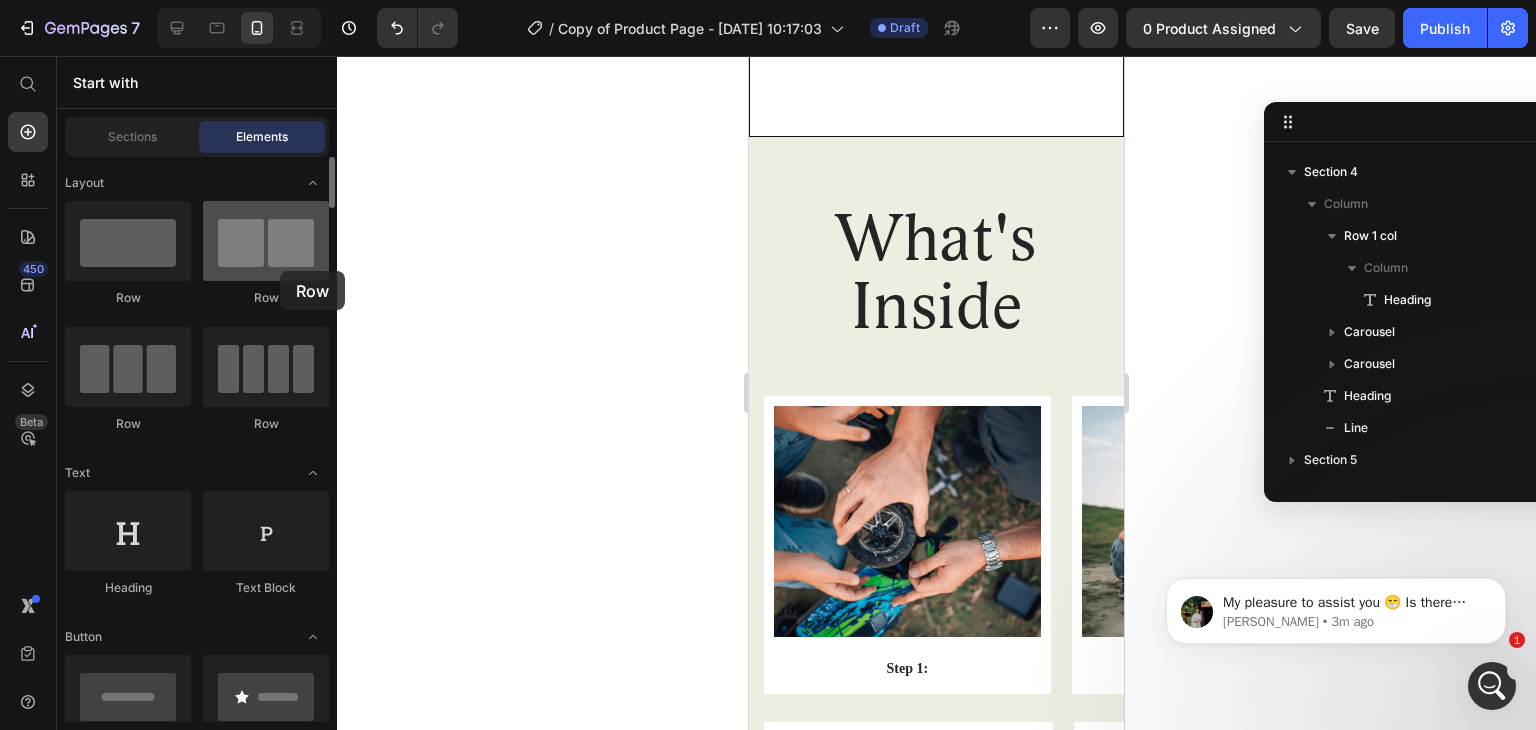 click at bounding box center (266, 241) 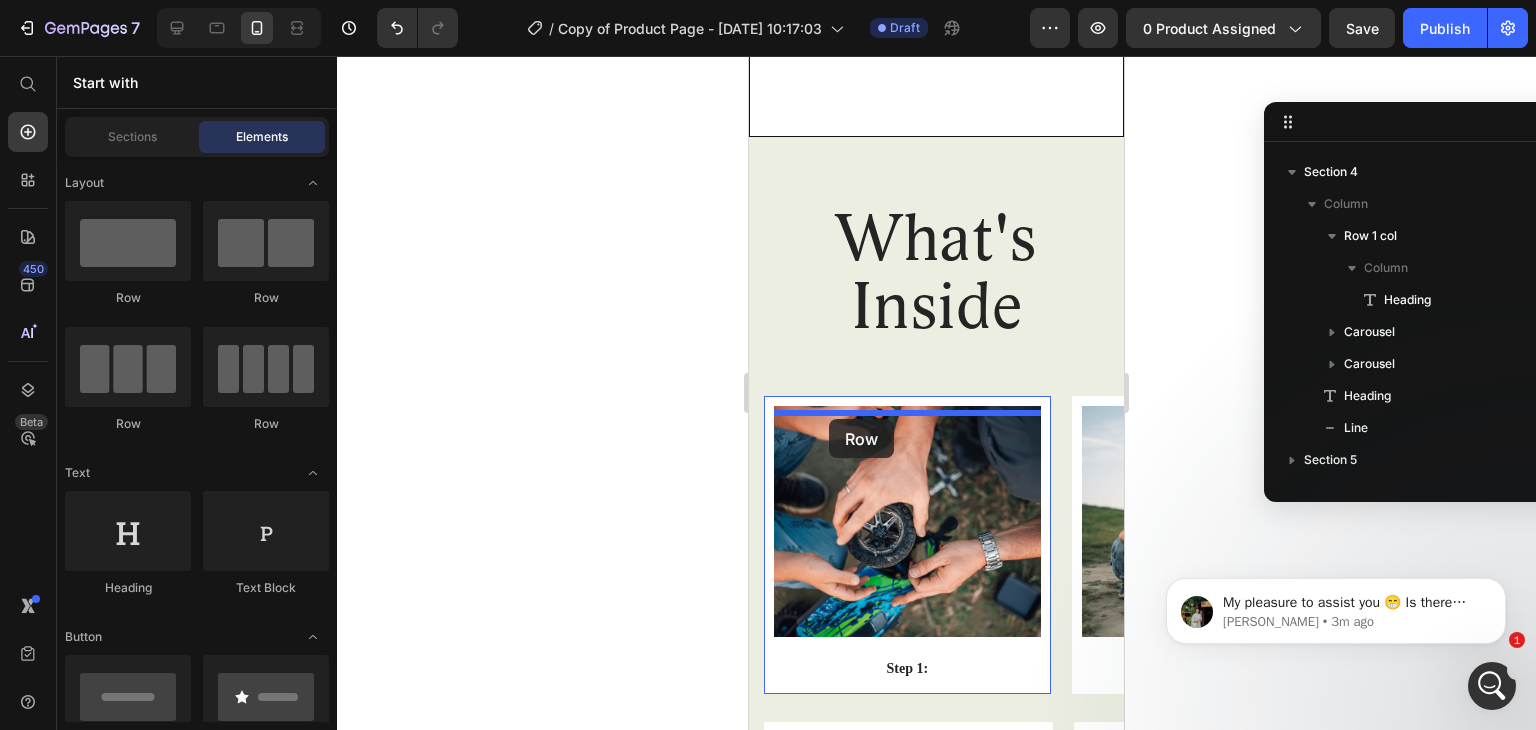 drag, startPoint x: 1015, startPoint y: 321, endPoint x: 829, endPoint y: 435, distance: 218.15591 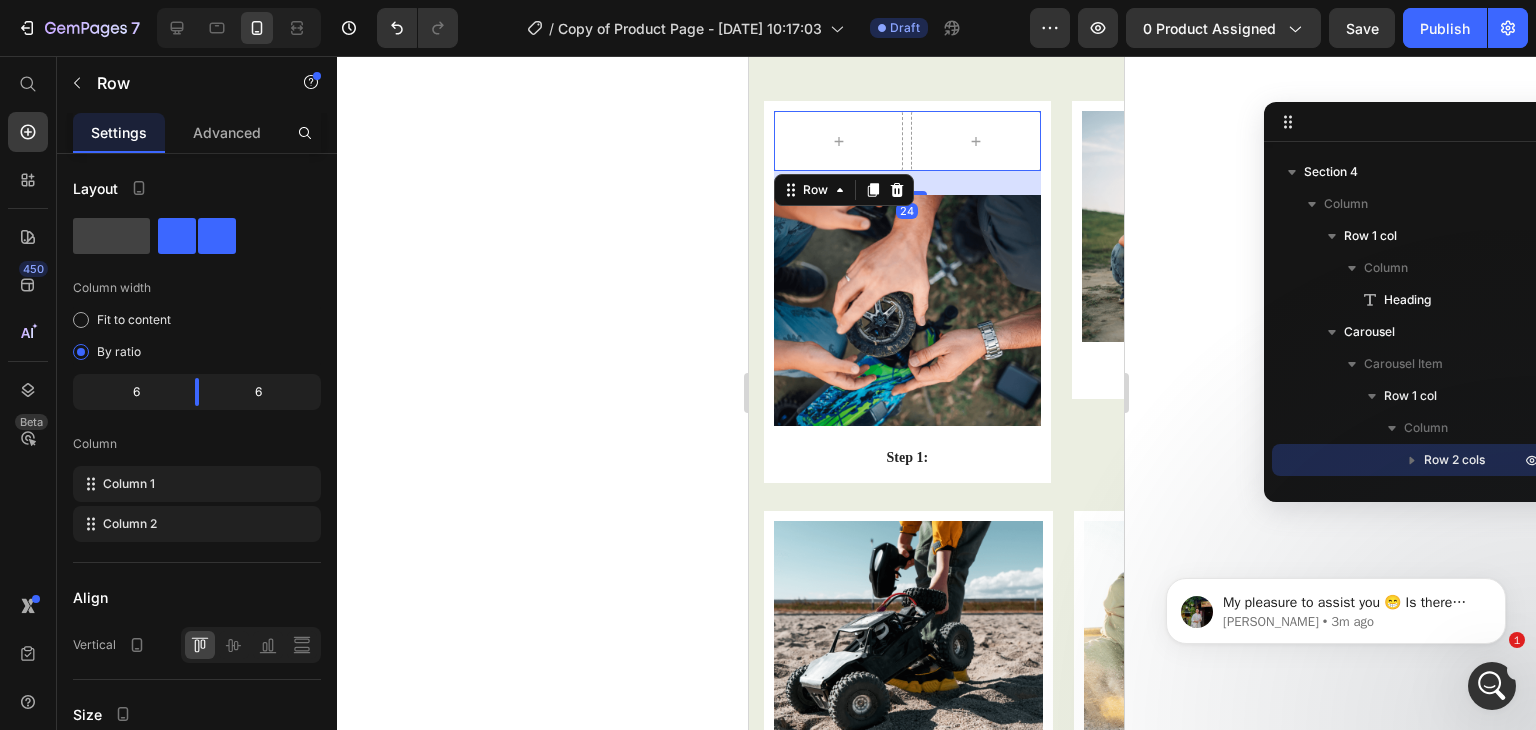 scroll, scrollTop: 4576, scrollLeft: 0, axis: vertical 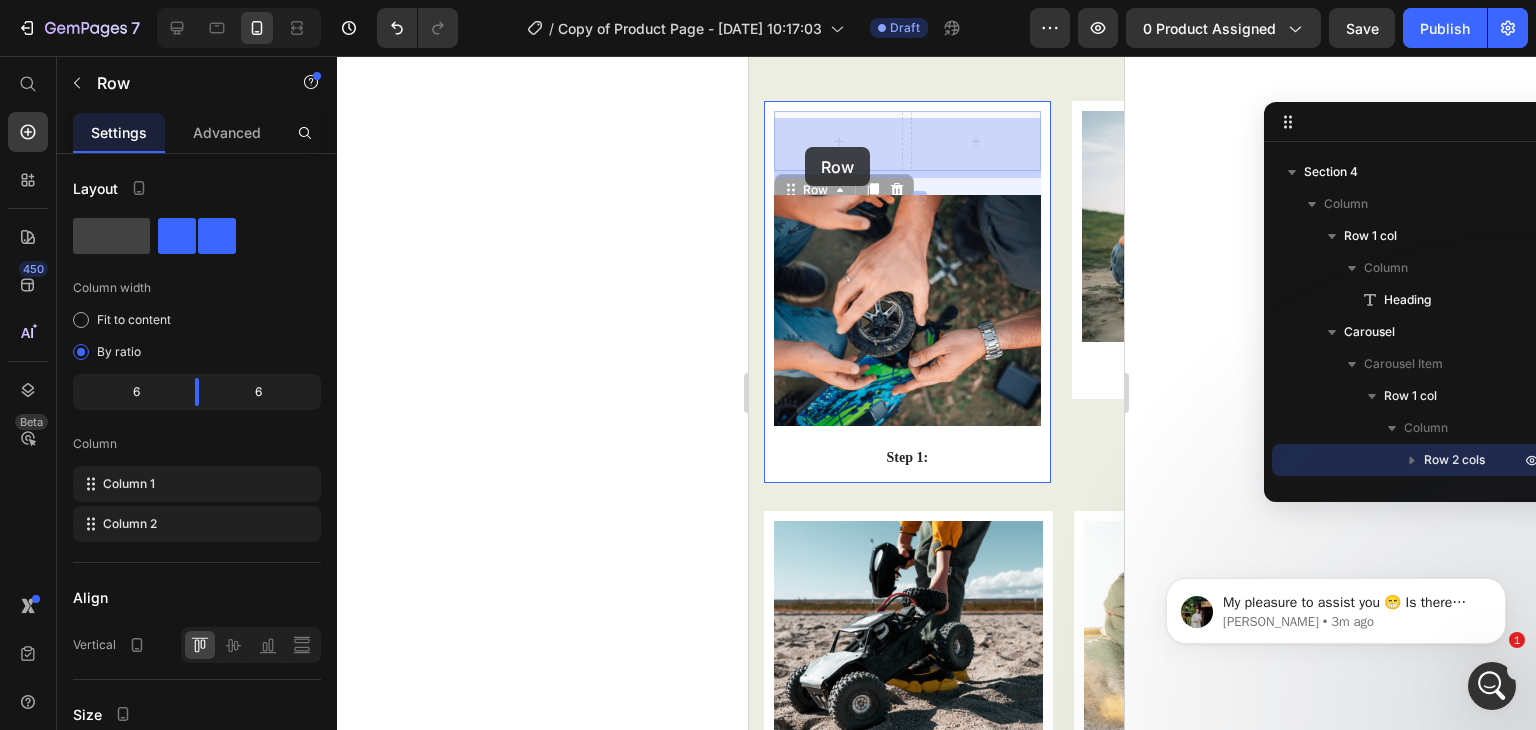 drag, startPoint x: 786, startPoint y: 201, endPoint x: 805, endPoint y: 147, distance: 57.245087 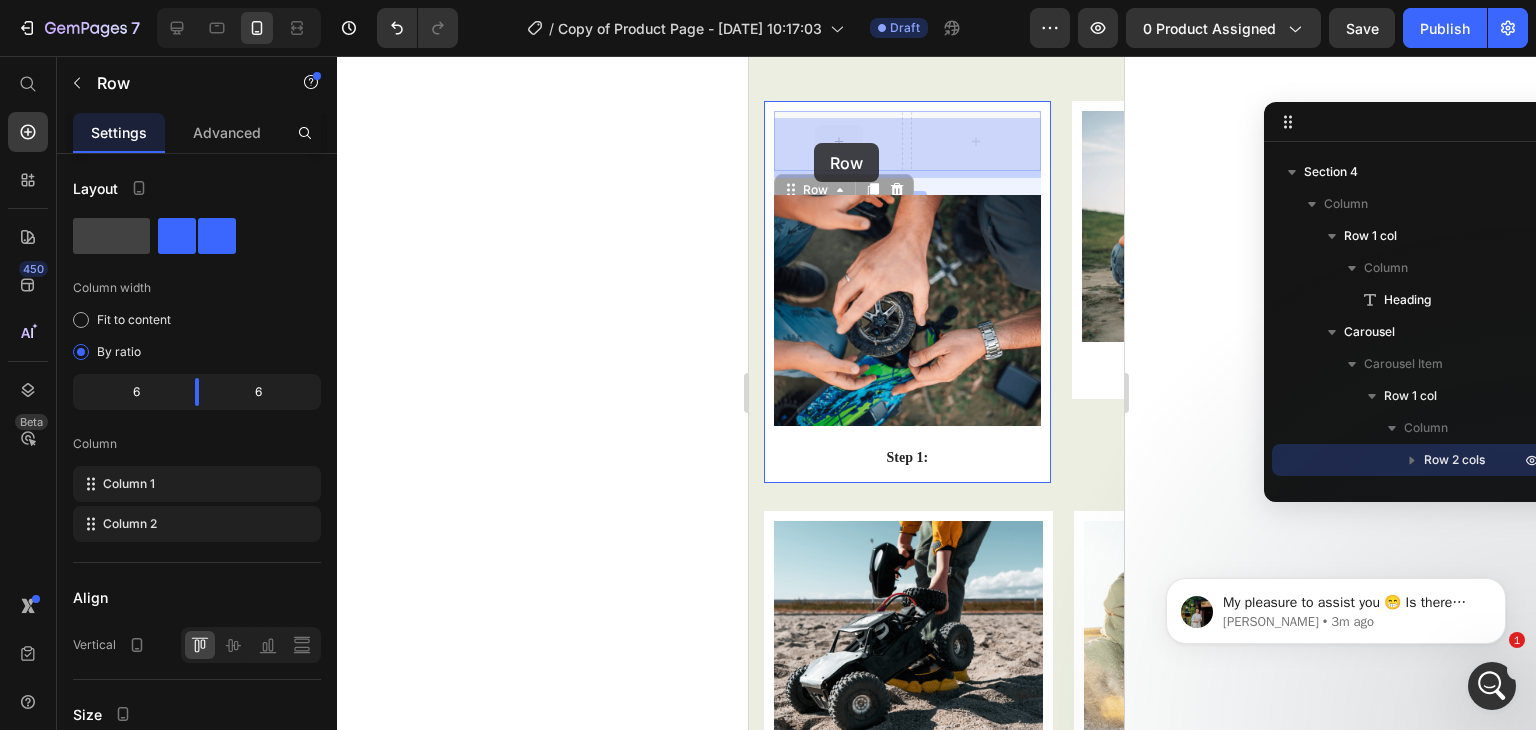 drag, startPoint x: 792, startPoint y: 202, endPoint x: 814, endPoint y: 143, distance: 62.968246 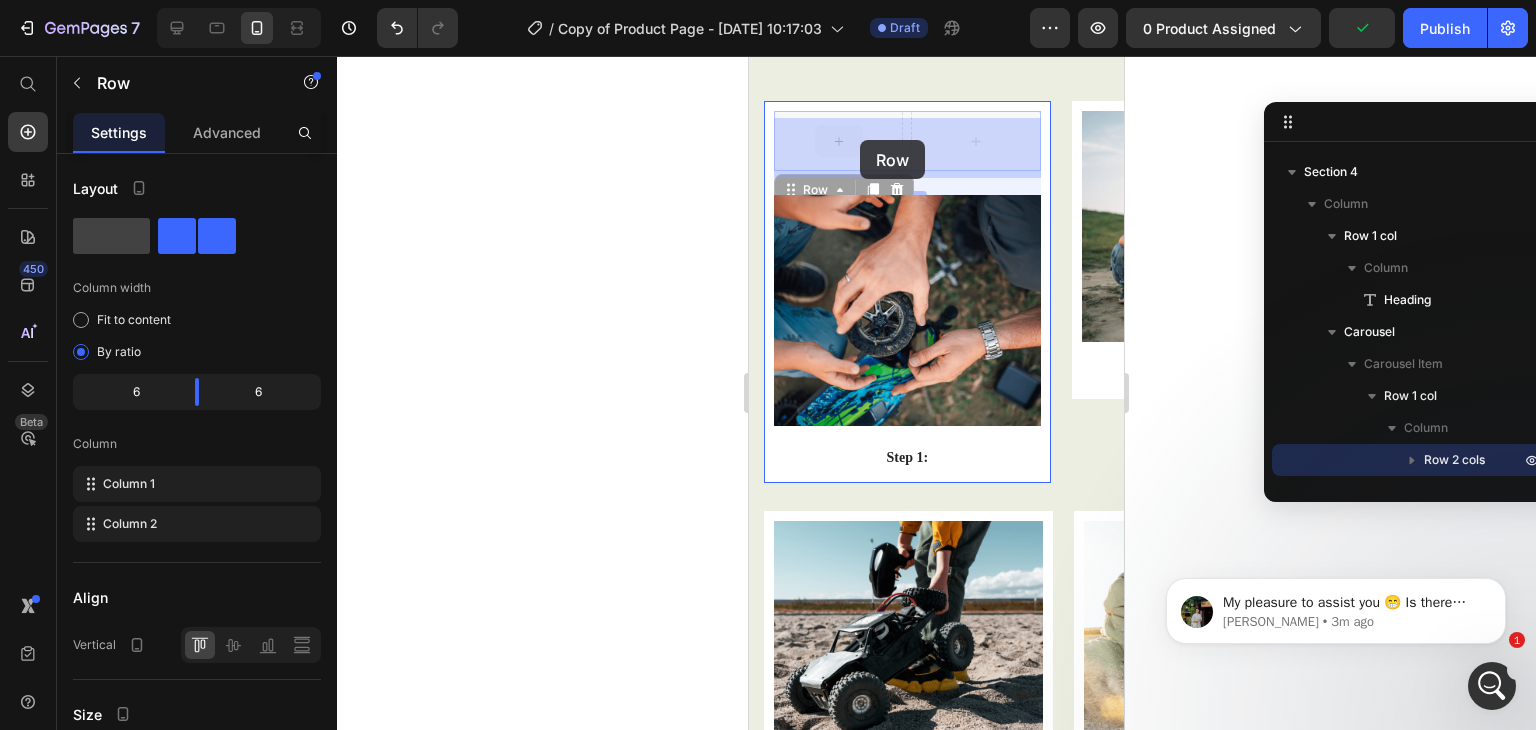 drag, startPoint x: 792, startPoint y: 198, endPoint x: 860, endPoint y: 140, distance: 89.37561 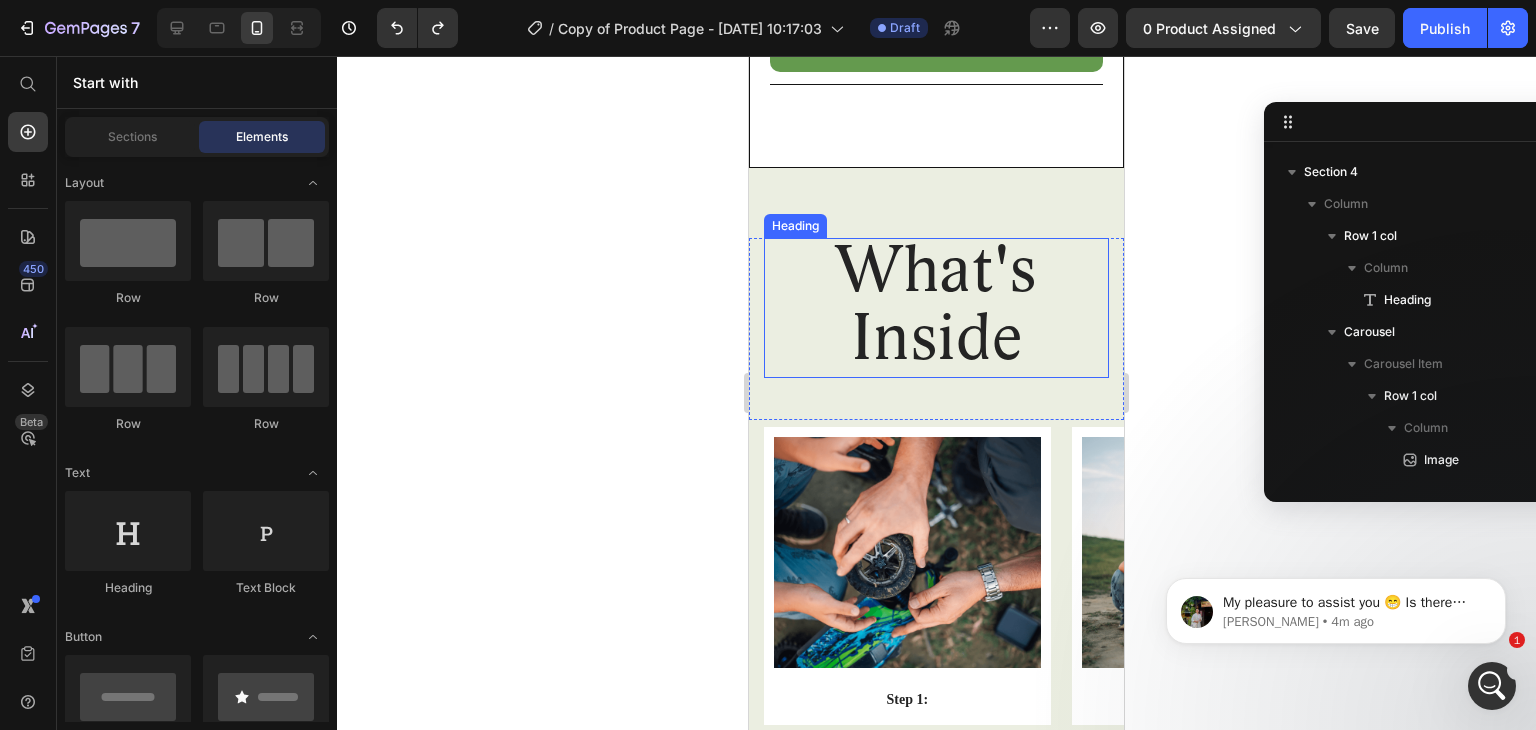 scroll, scrollTop: 4432, scrollLeft: 0, axis: vertical 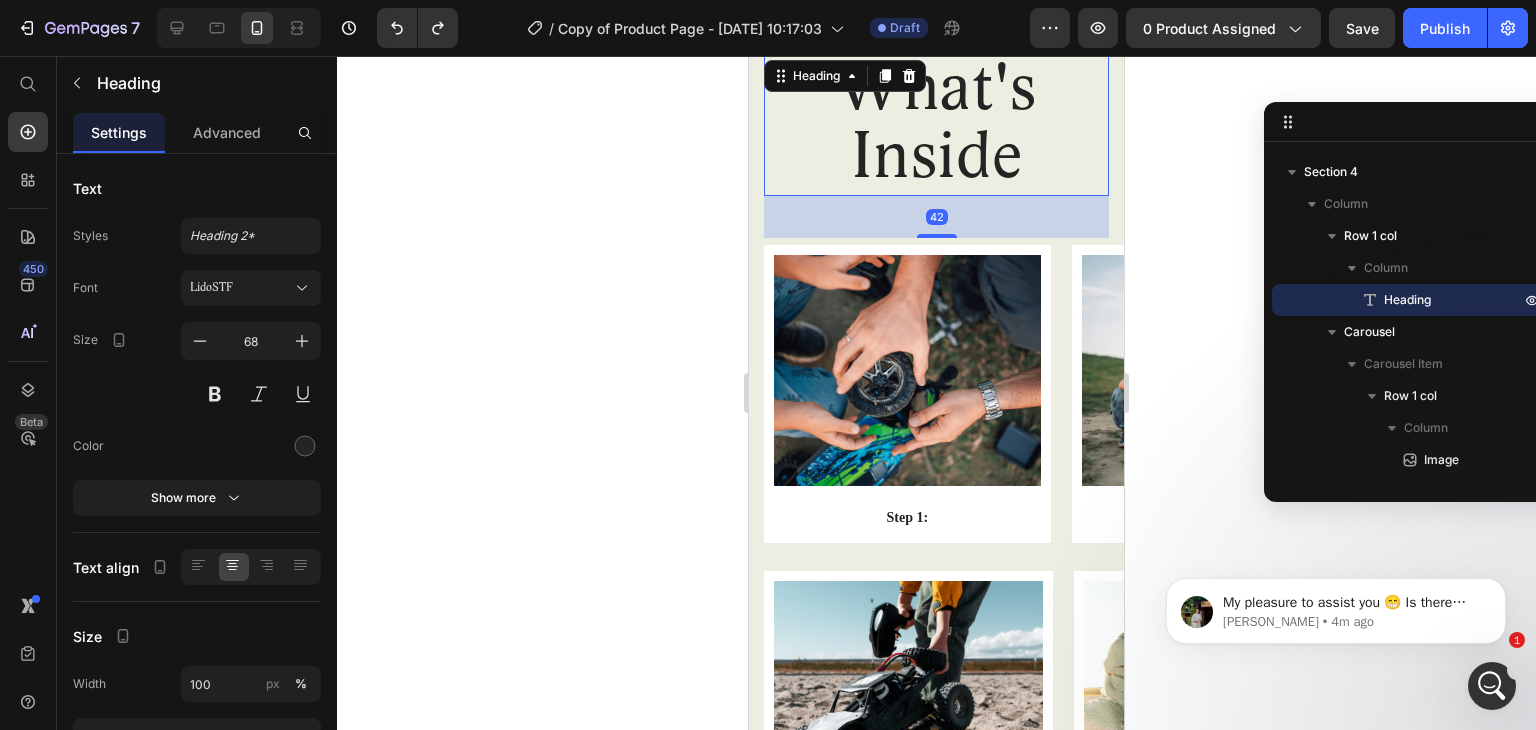 click on "42" at bounding box center [936, 217] 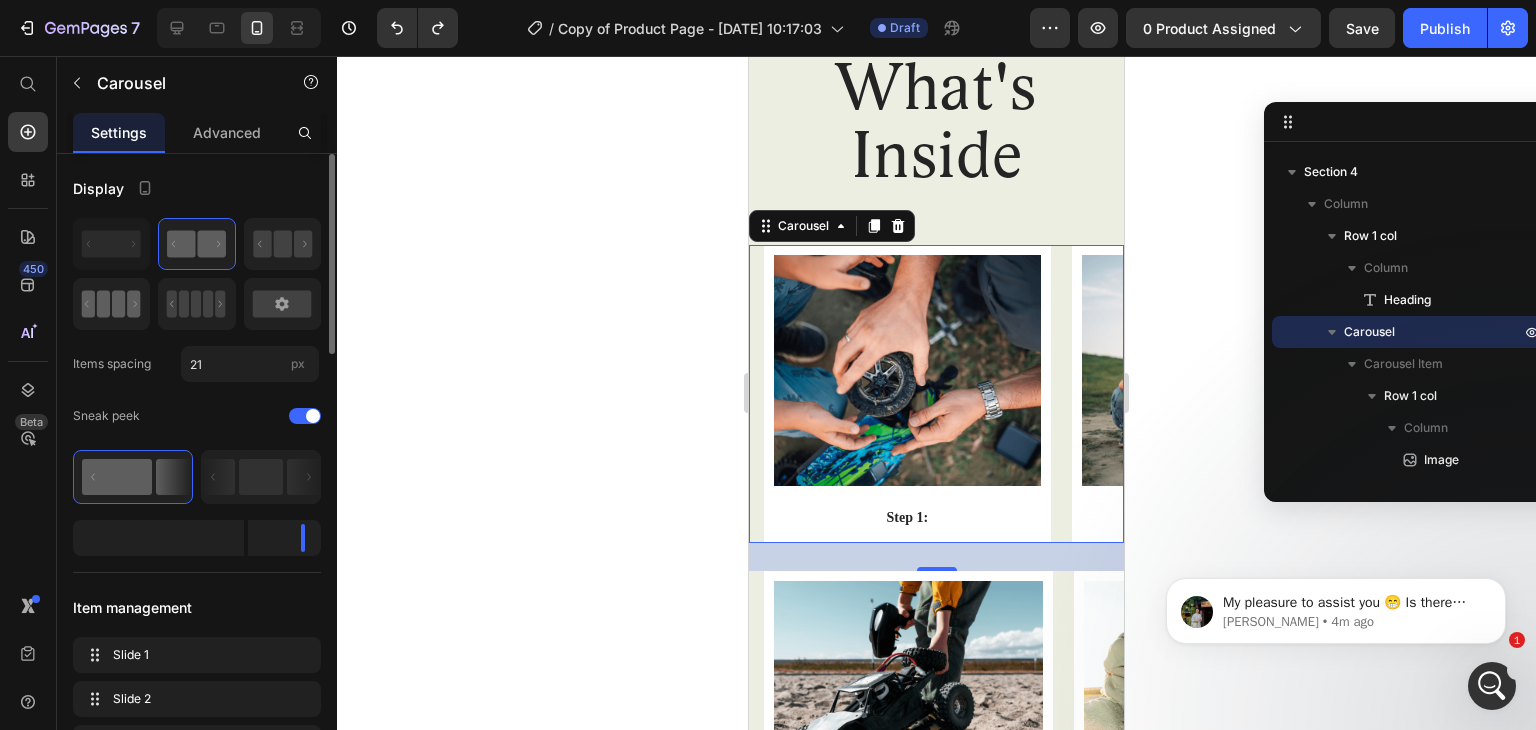 click 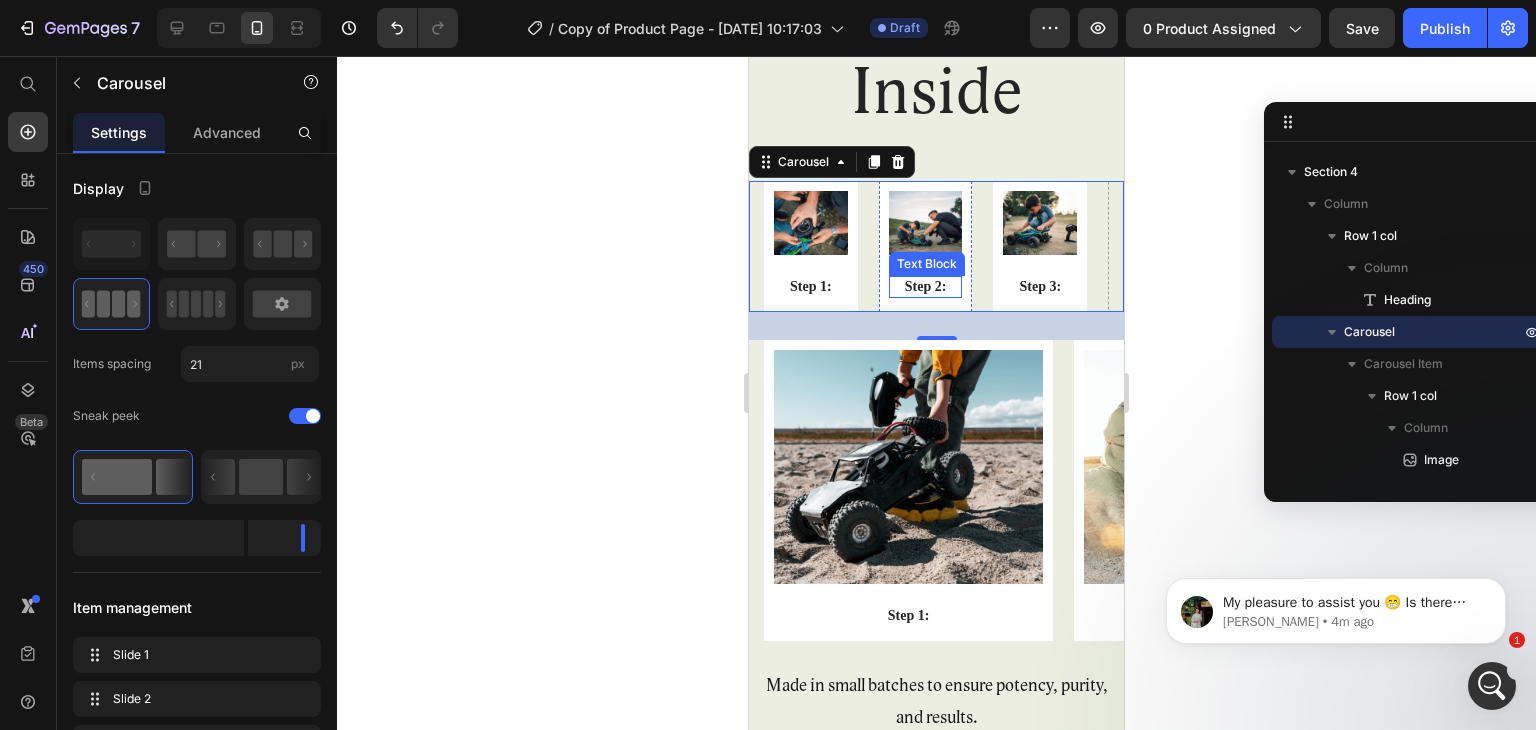 scroll, scrollTop: 4496, scrollLeft: 0, axis: vertical 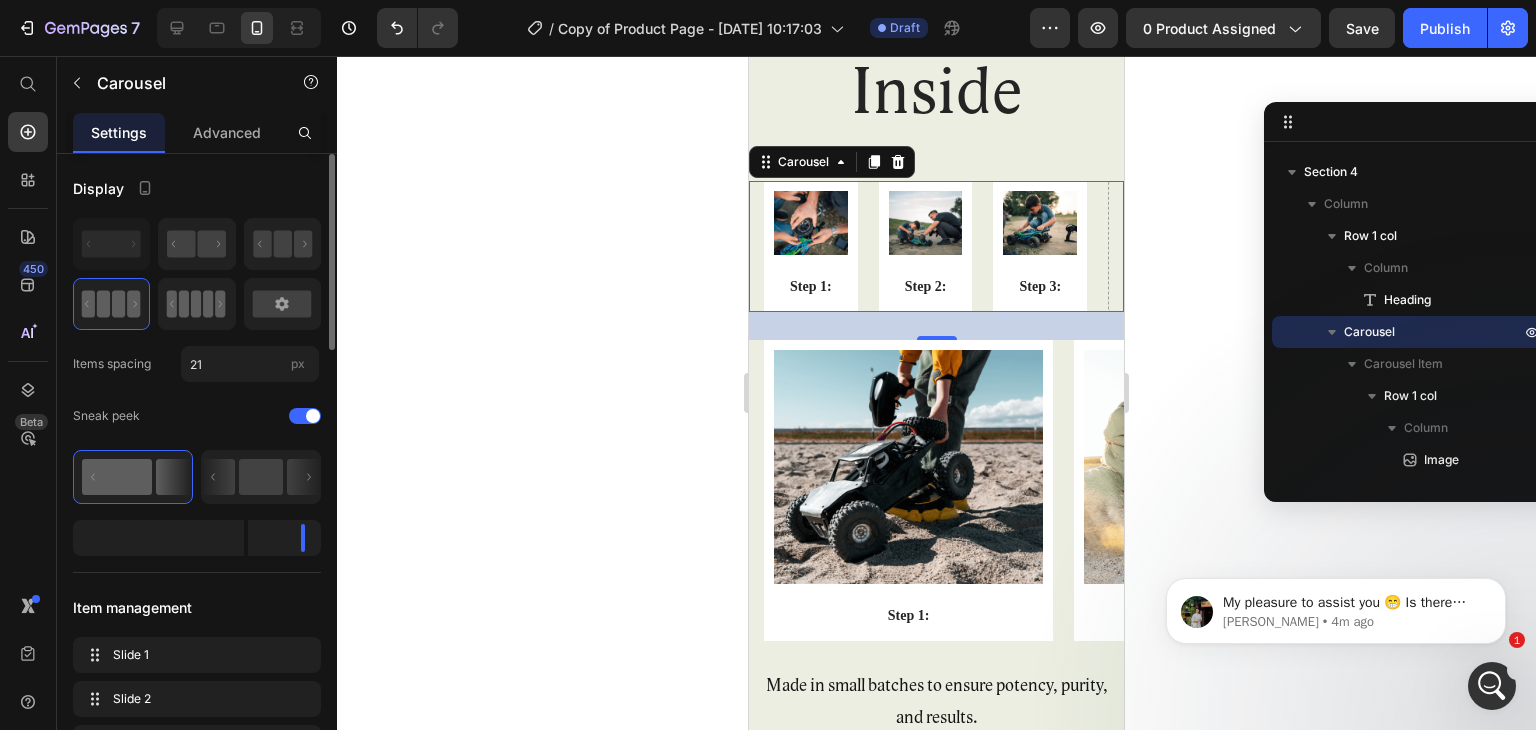 click 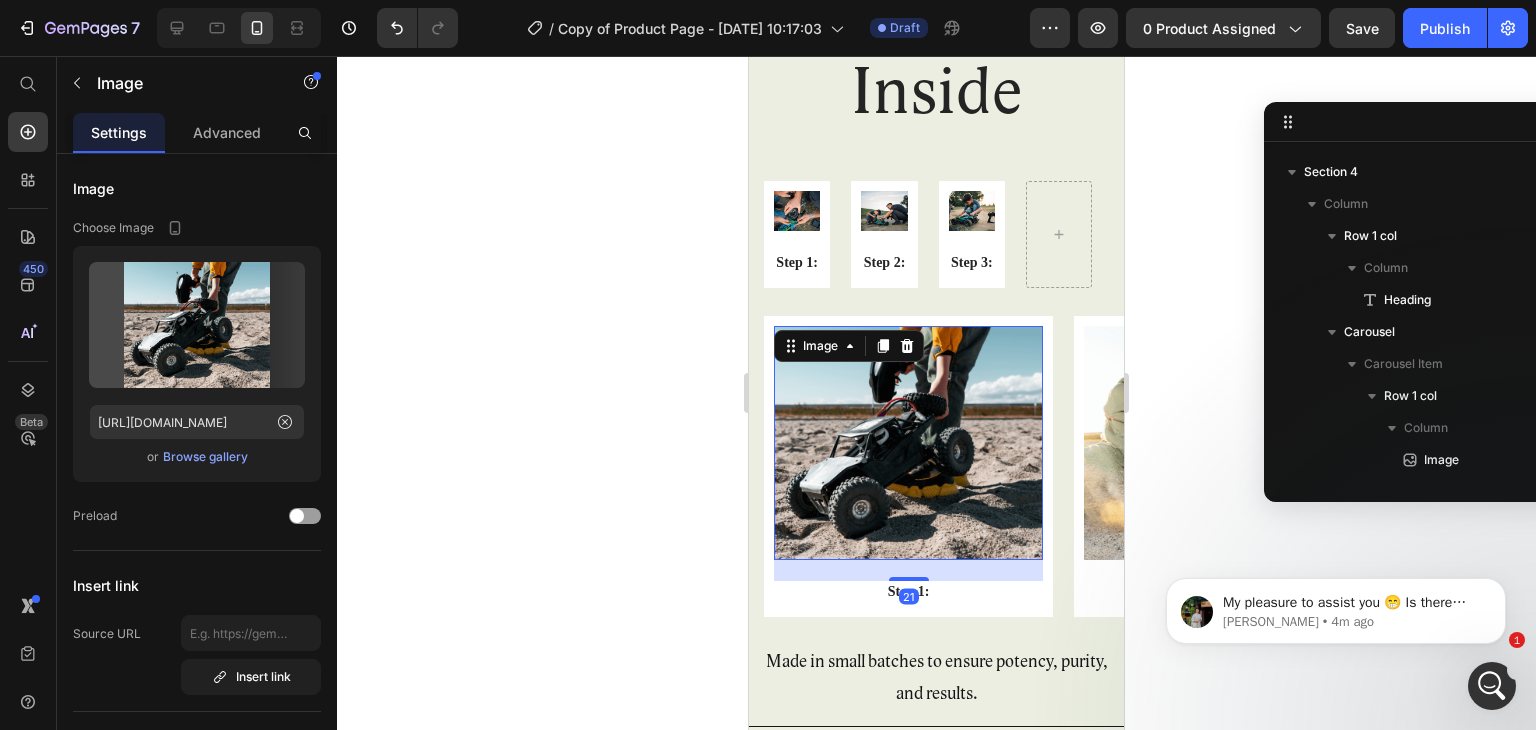 scroll, scrollTop: 4538, scrollLeft: 0, axis: vertical 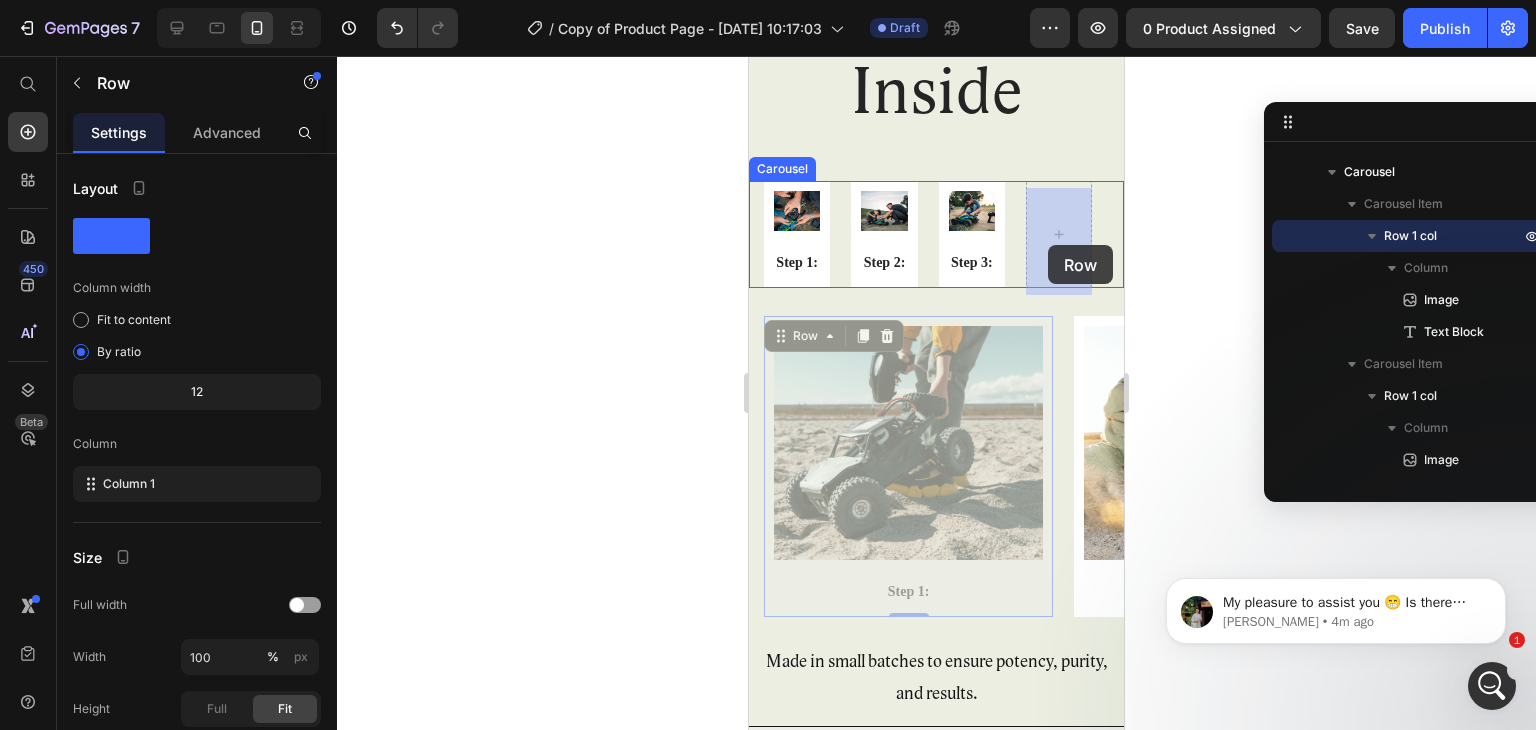 drag, startPoint x: 779, startPoint y: 348, endPoint x: 1048, endPoint y: 245, distance: 288.04514 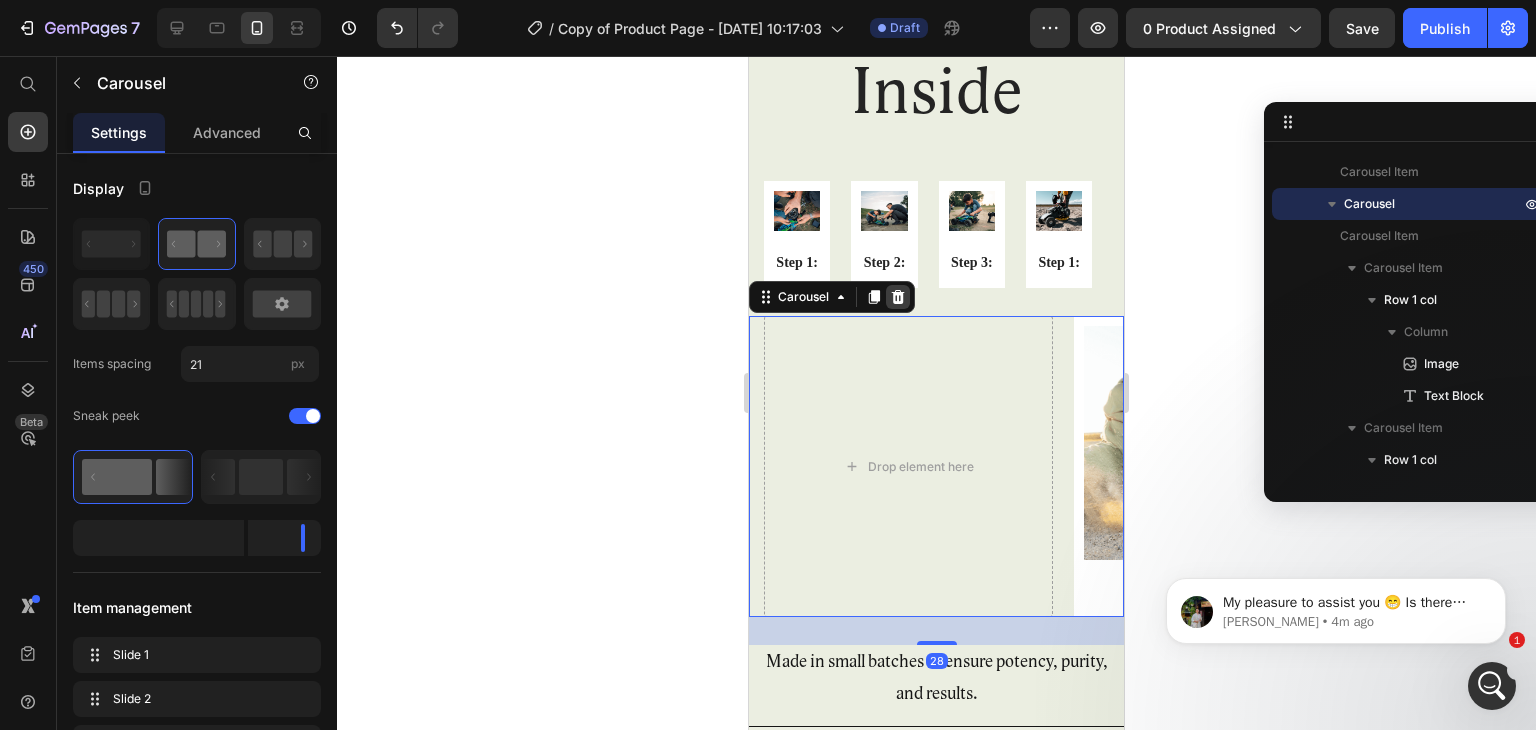 click 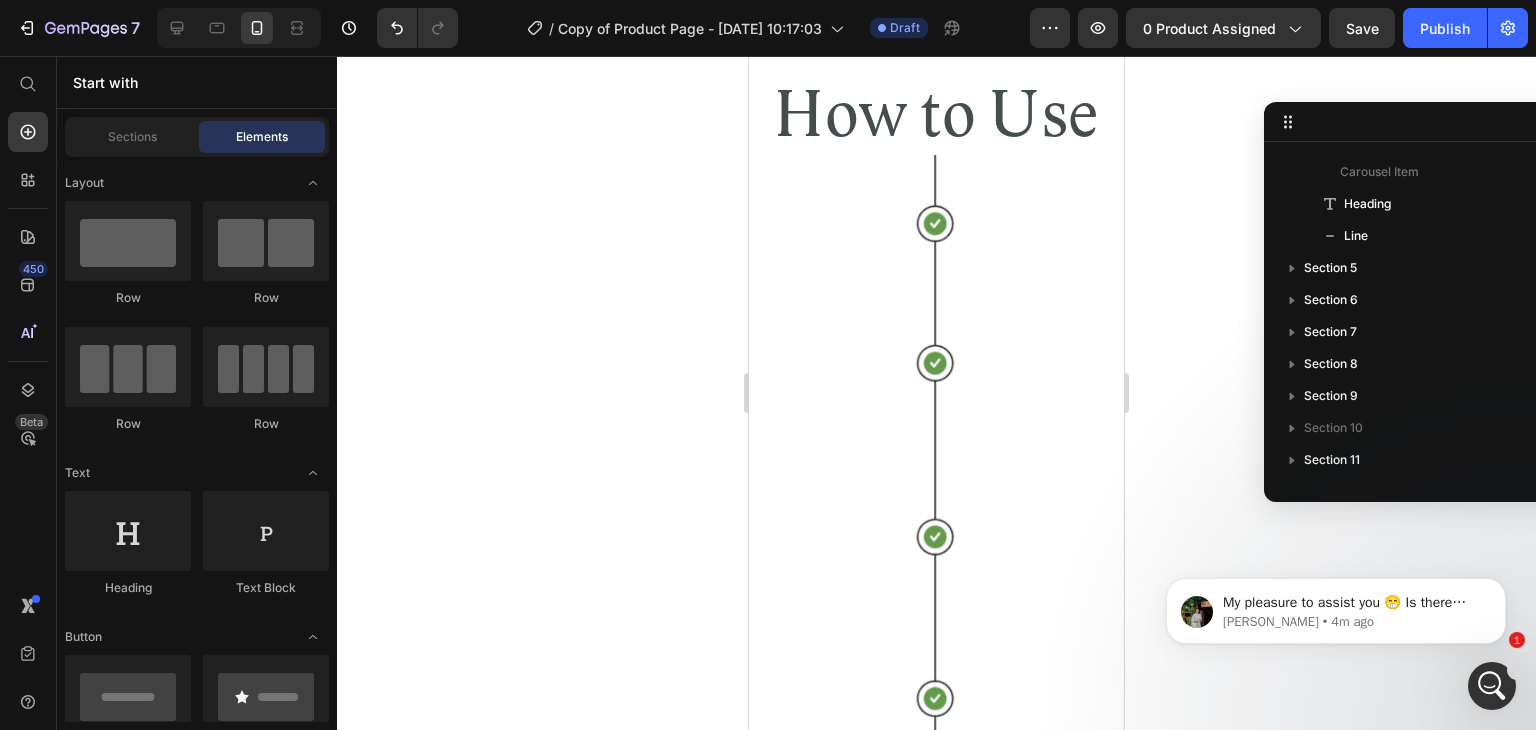scroll, scrollTop: 6009, scrollLeft: 0, axis: vertical 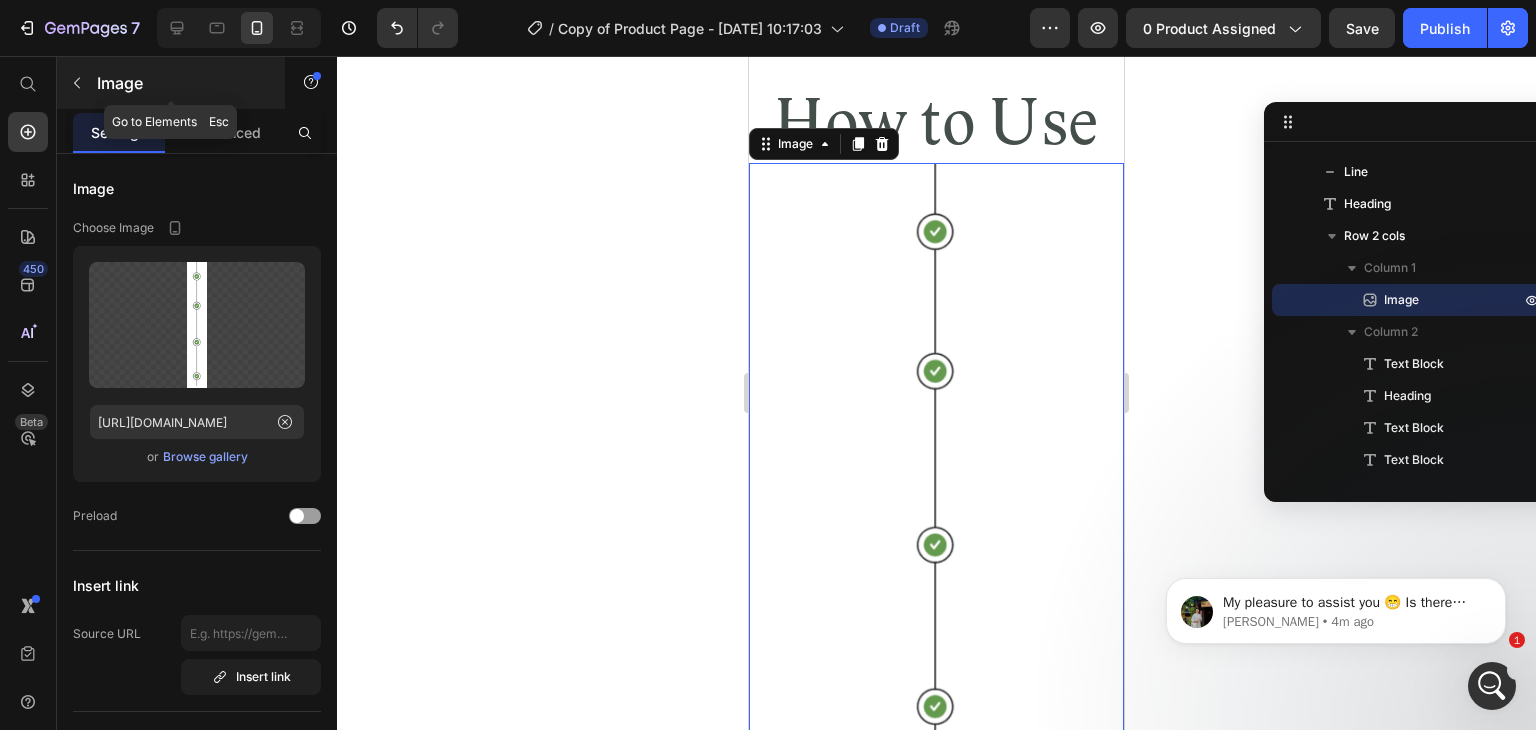 click 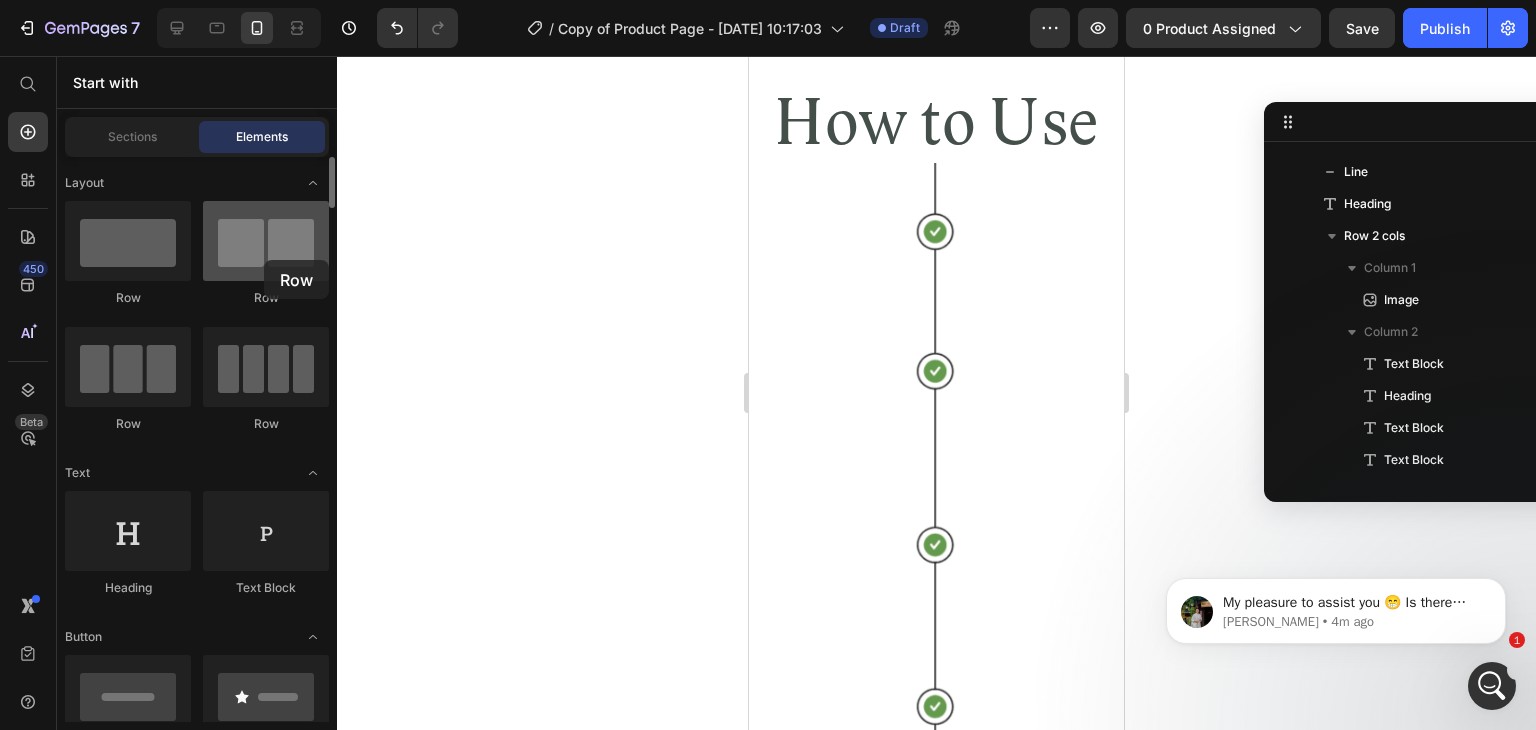 click at bounding box center (266, 241) 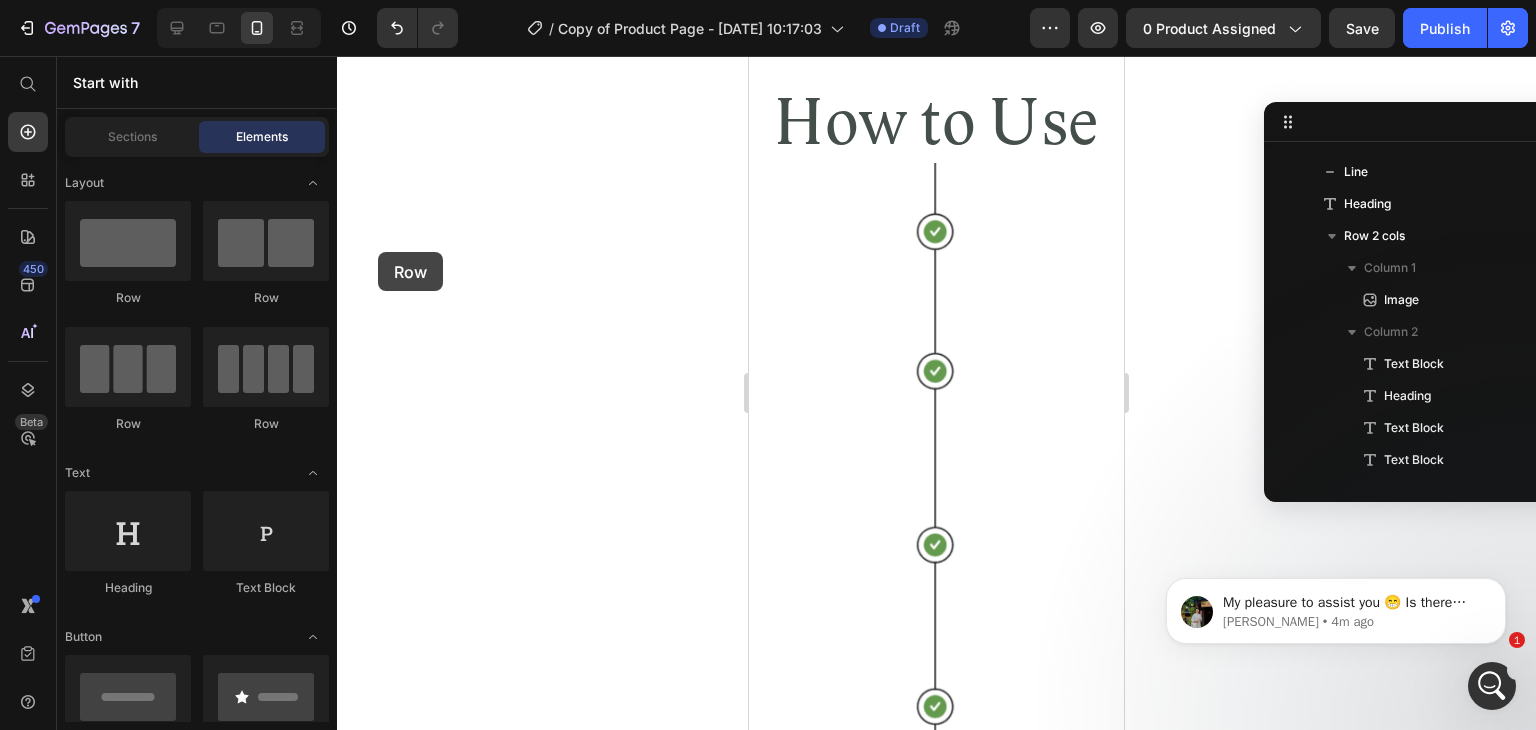 drag, startPoint x: 258, startPoint y: 256, endPoint x: 377, endPoint y: 252, distance: 119.06721 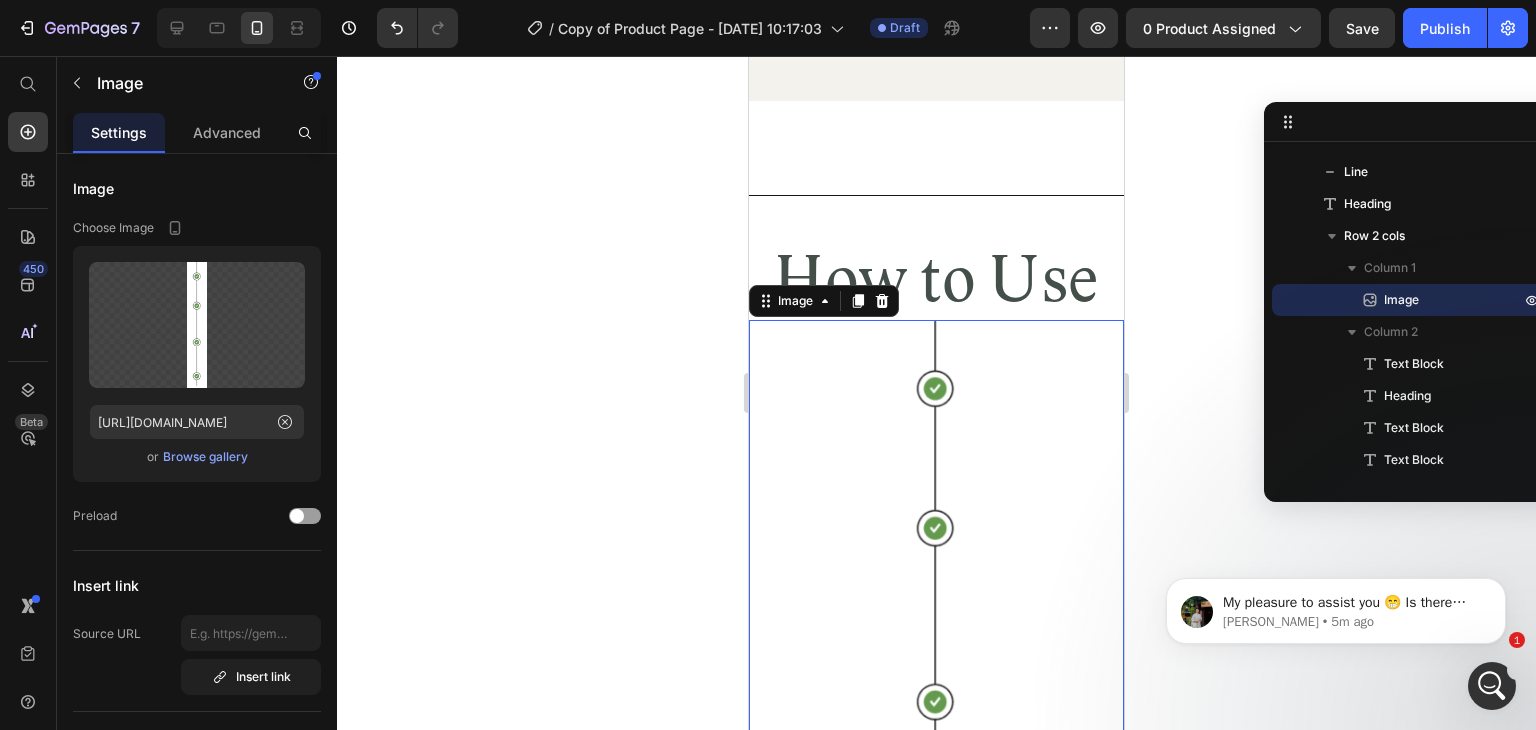 scroll, scrollTop: 5980, scrollLeft: 0, axis: vertical 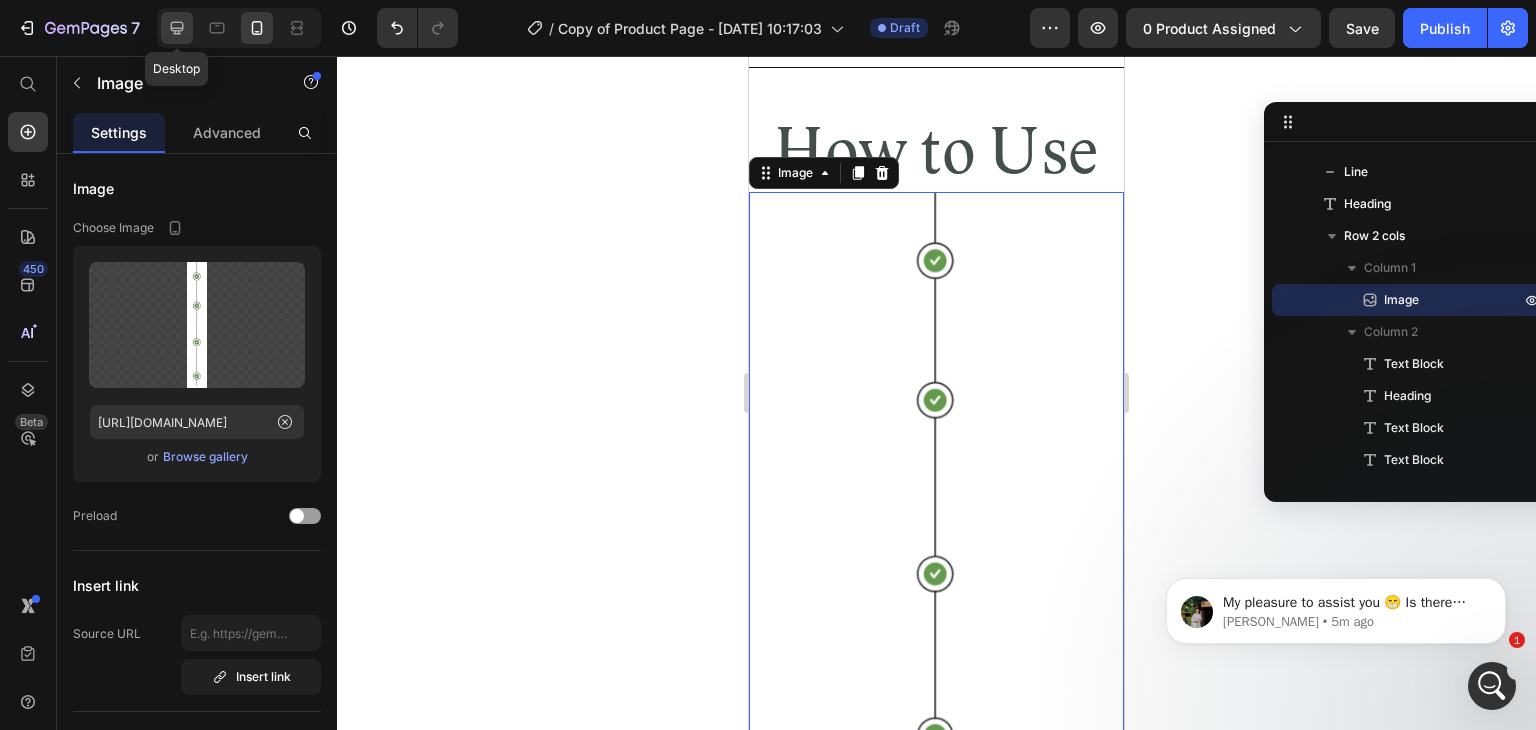 click 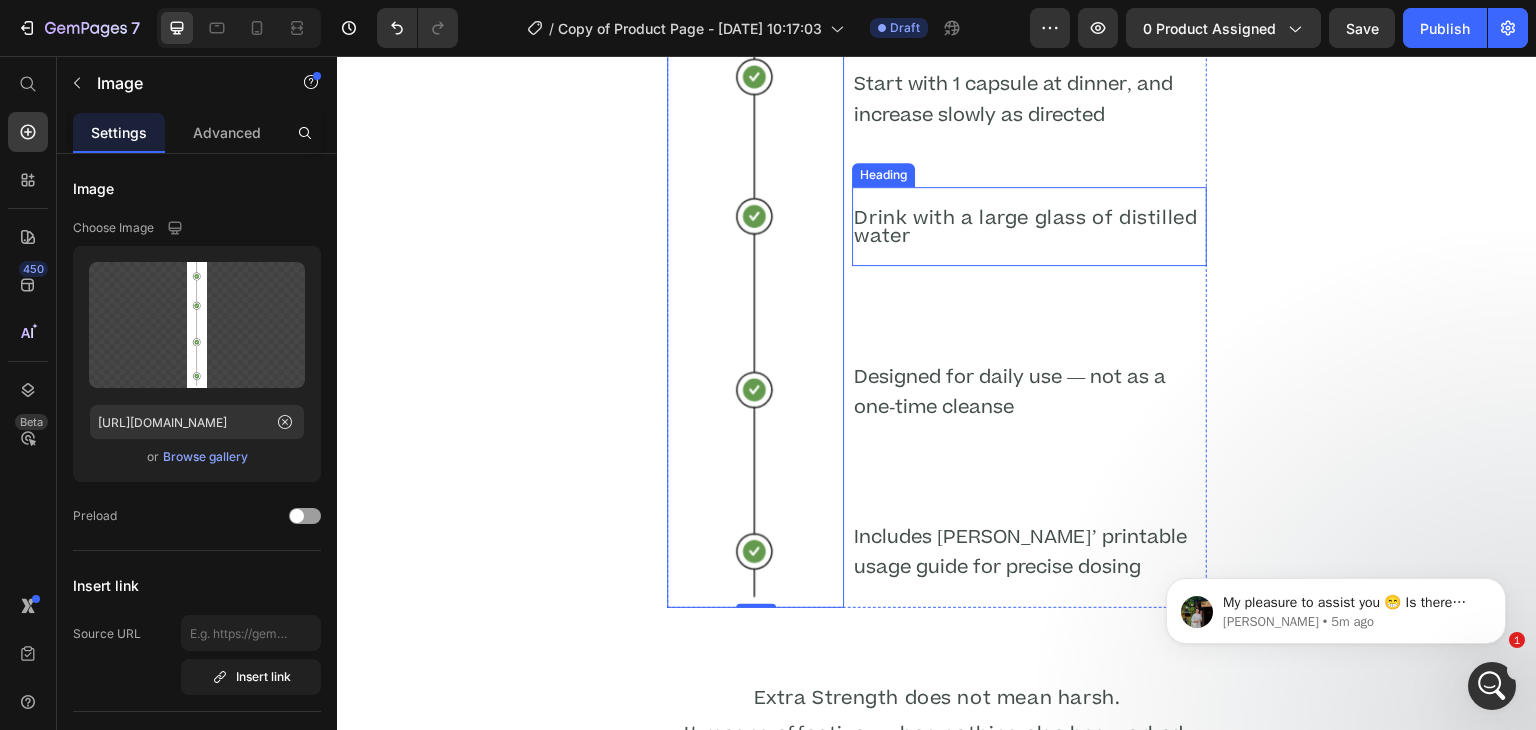 scroll, scrollTop: 5687, scrollLeft: 0, axis: vertical 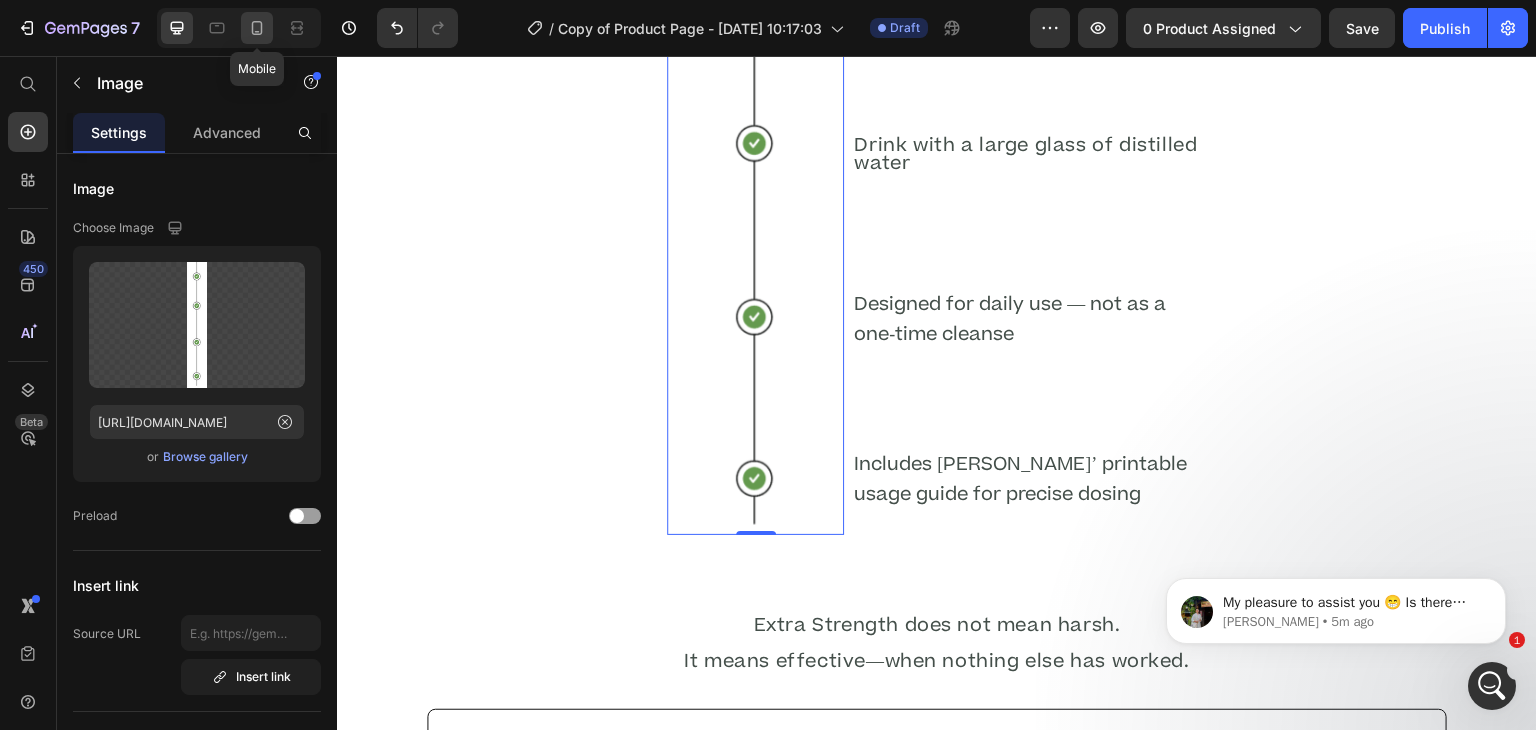 click 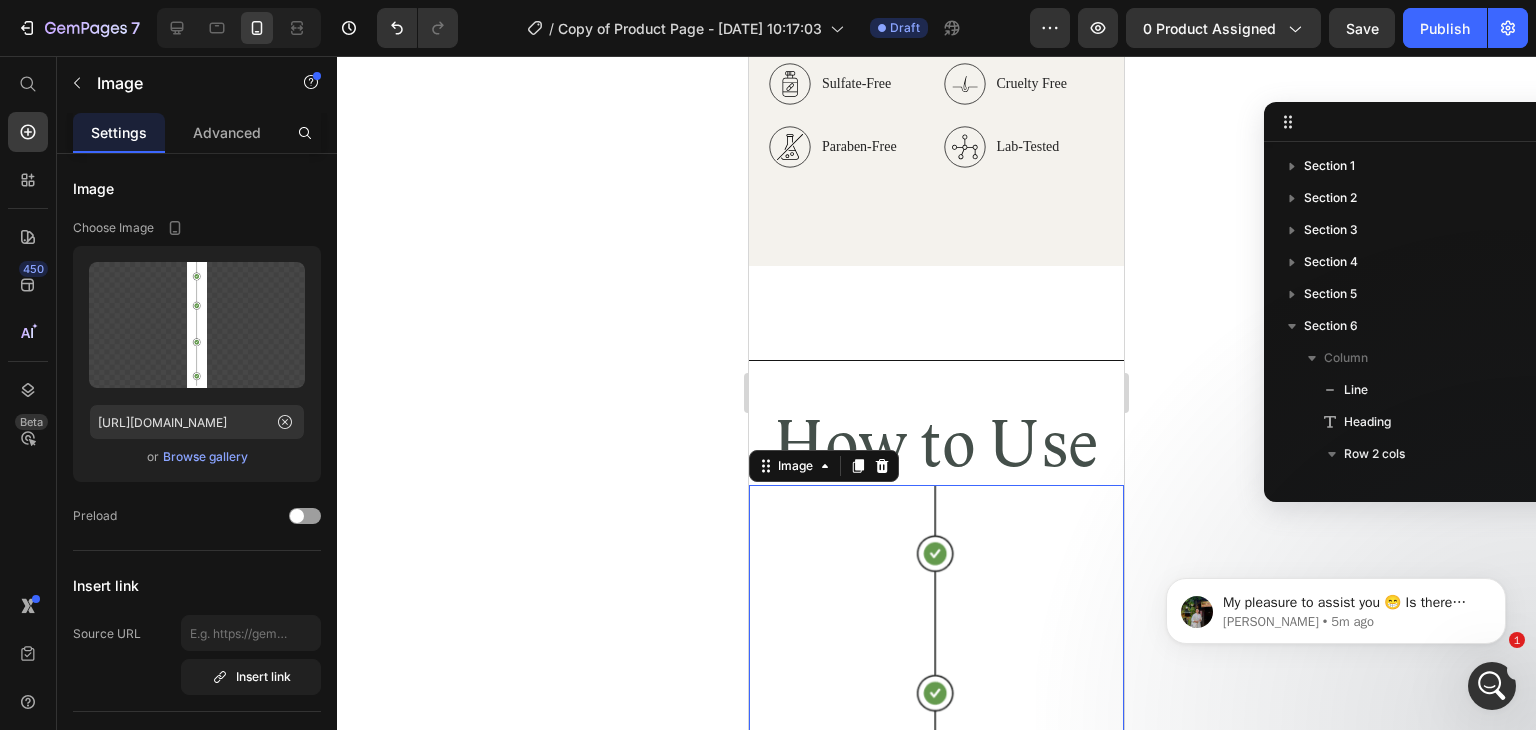 scroll, scrollTop: 5511, scrollLeft: 0, axis: vertical 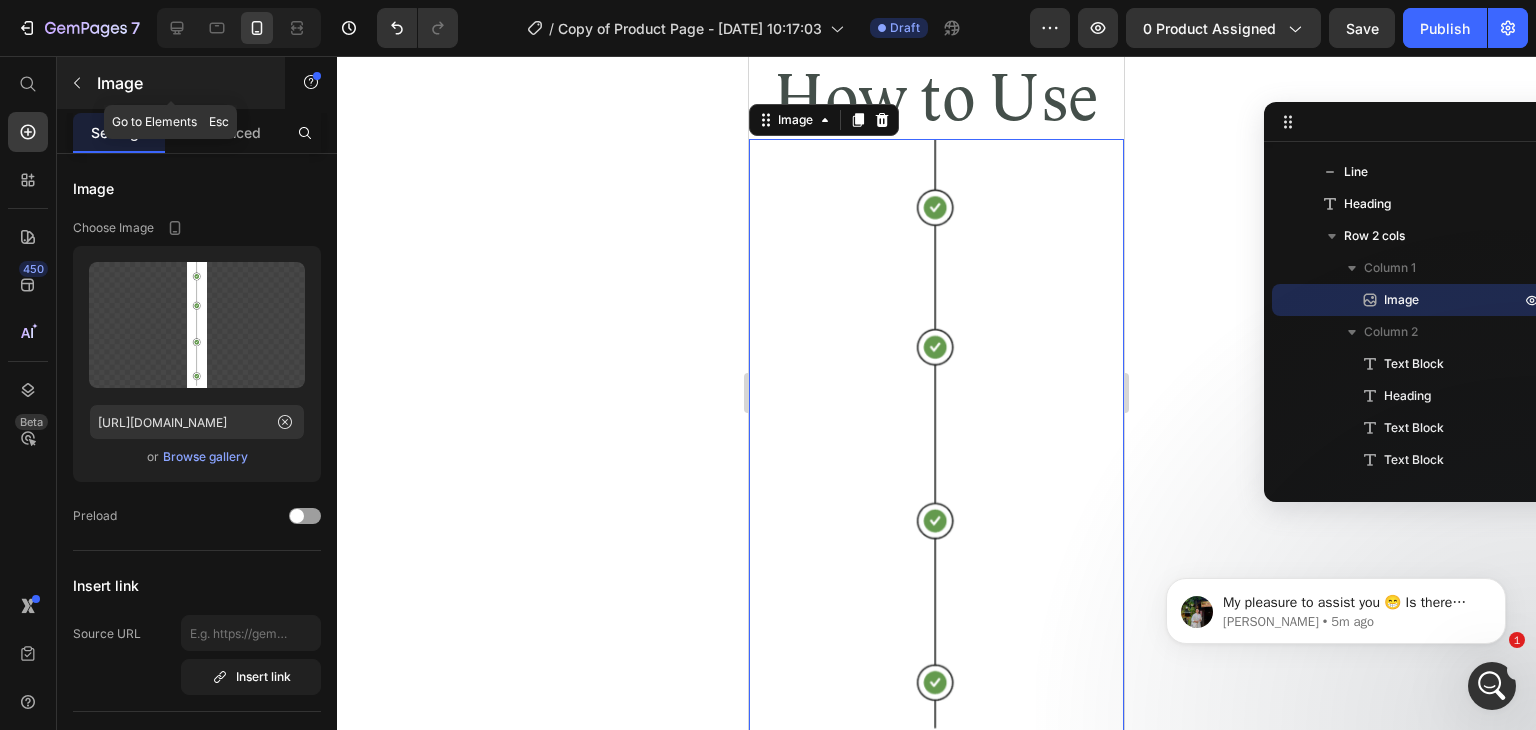 click 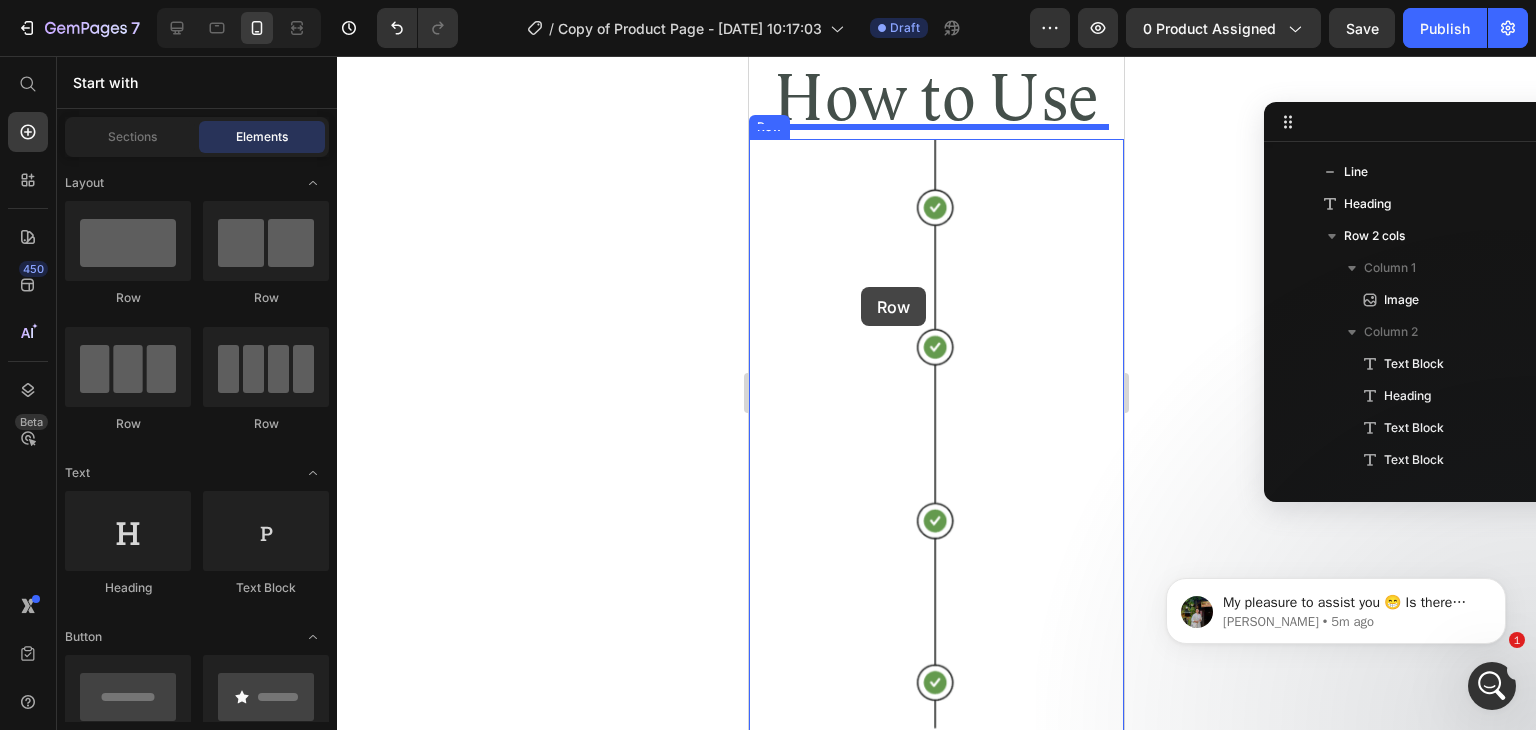 drag, startPoint x: 1005, startPoint y: 318, endPoint x: 861, endPoint y: 287, distance: 147.29901 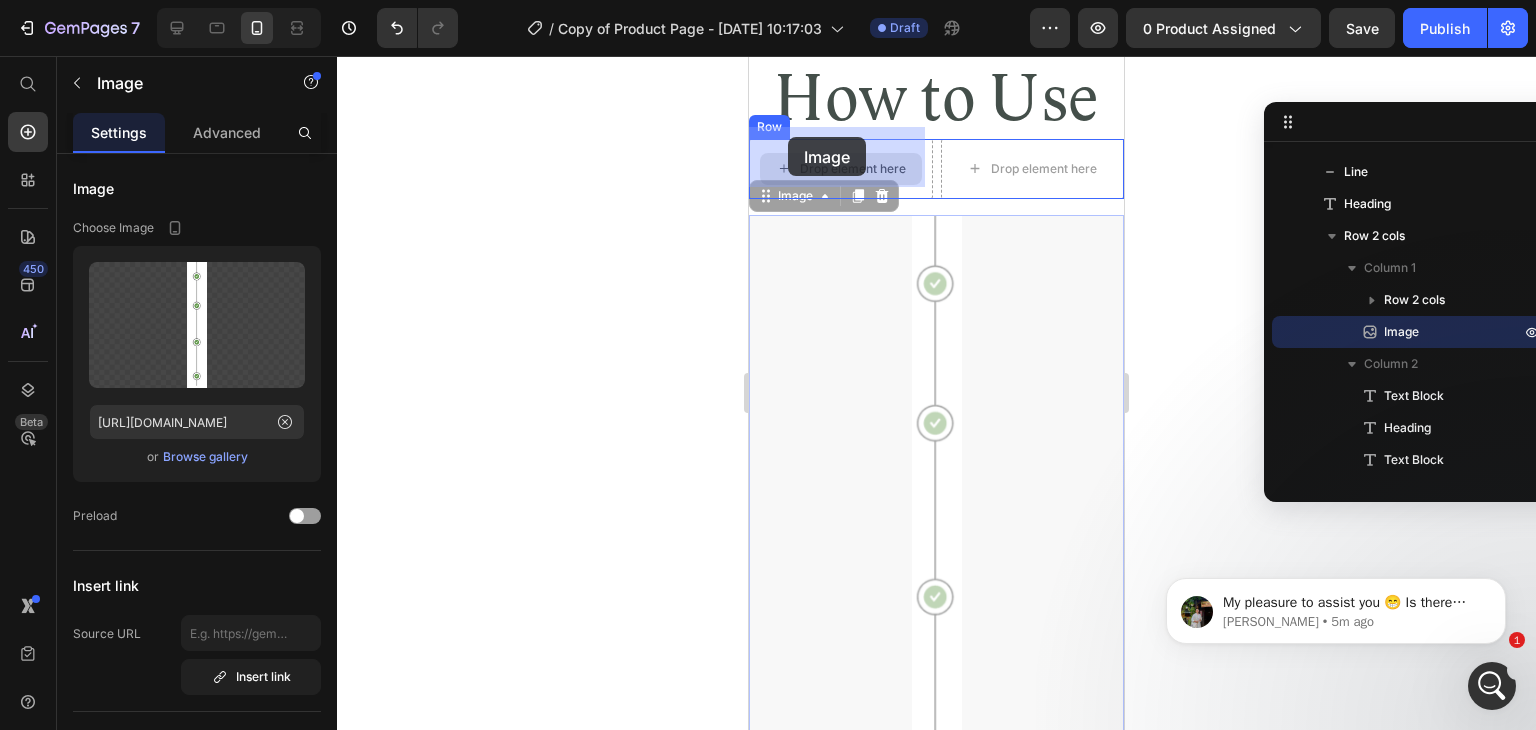 drag, startPoint x: 765, startPoint y: 189, endPoint x: 789, endPoint y: 137, distance: 57.271286 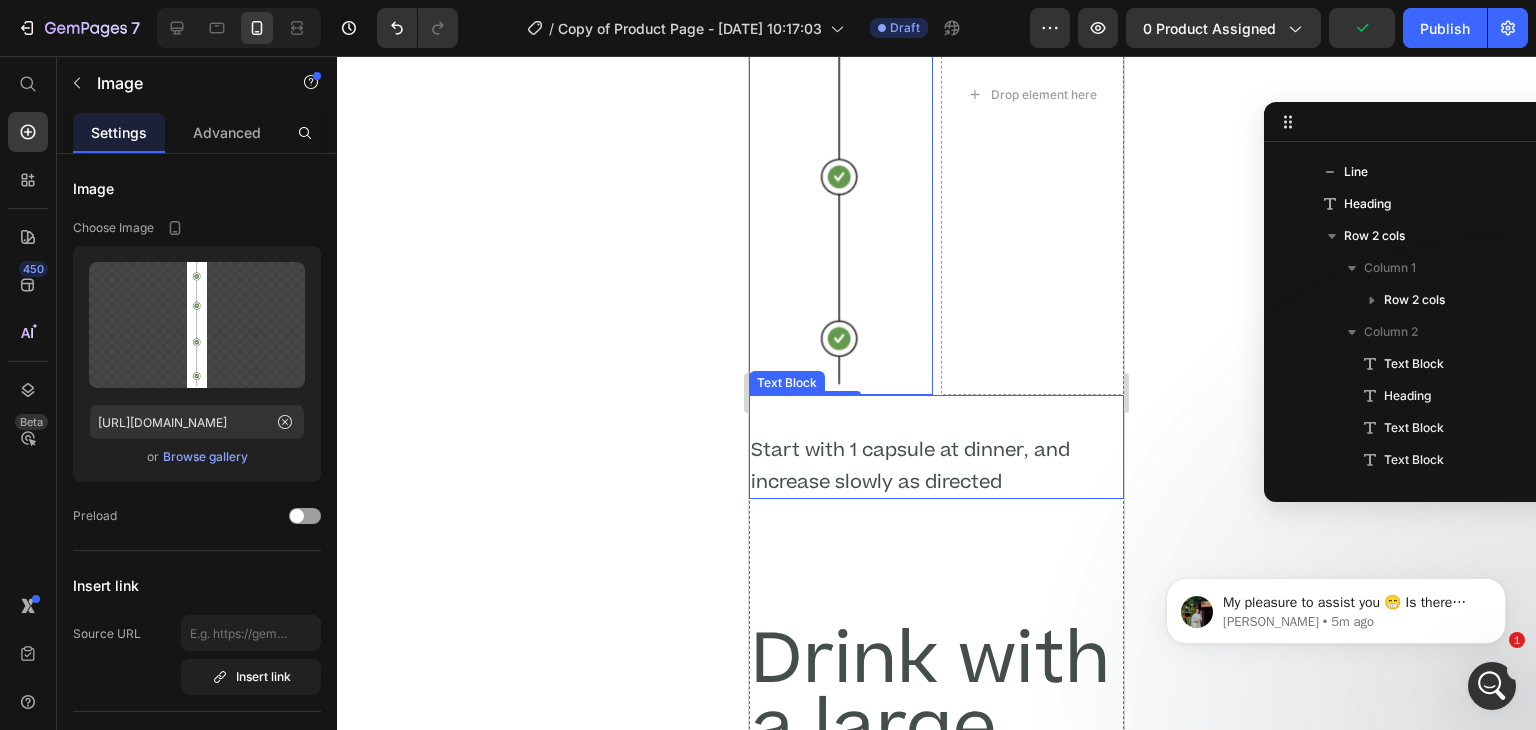 scroll, scrollTop: 6400, scrollLeft: 0, axis: vertical 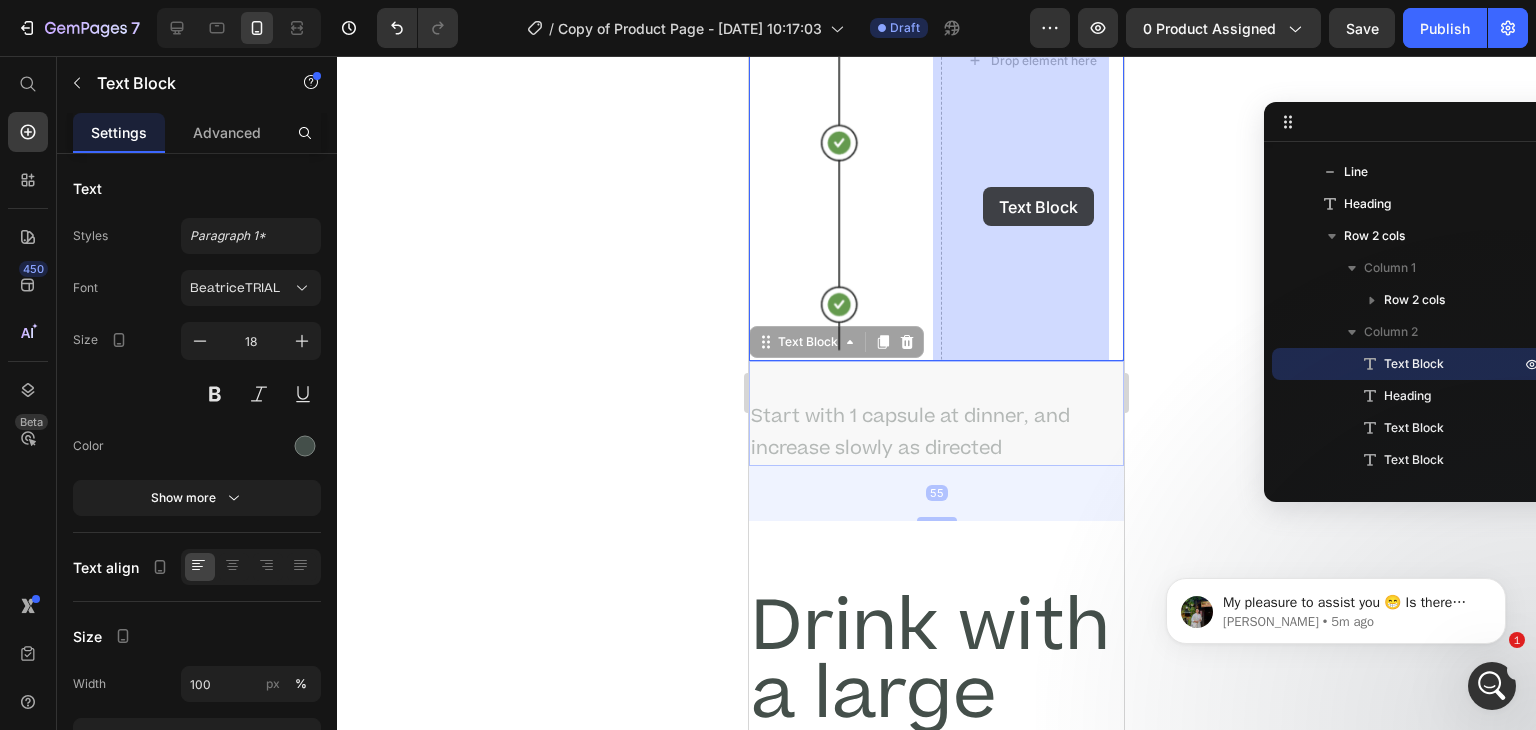 drag, startPoint x: 768, startPoint y: 342, endPoint x: 983, endPoint y: 187, distance: 265.04718 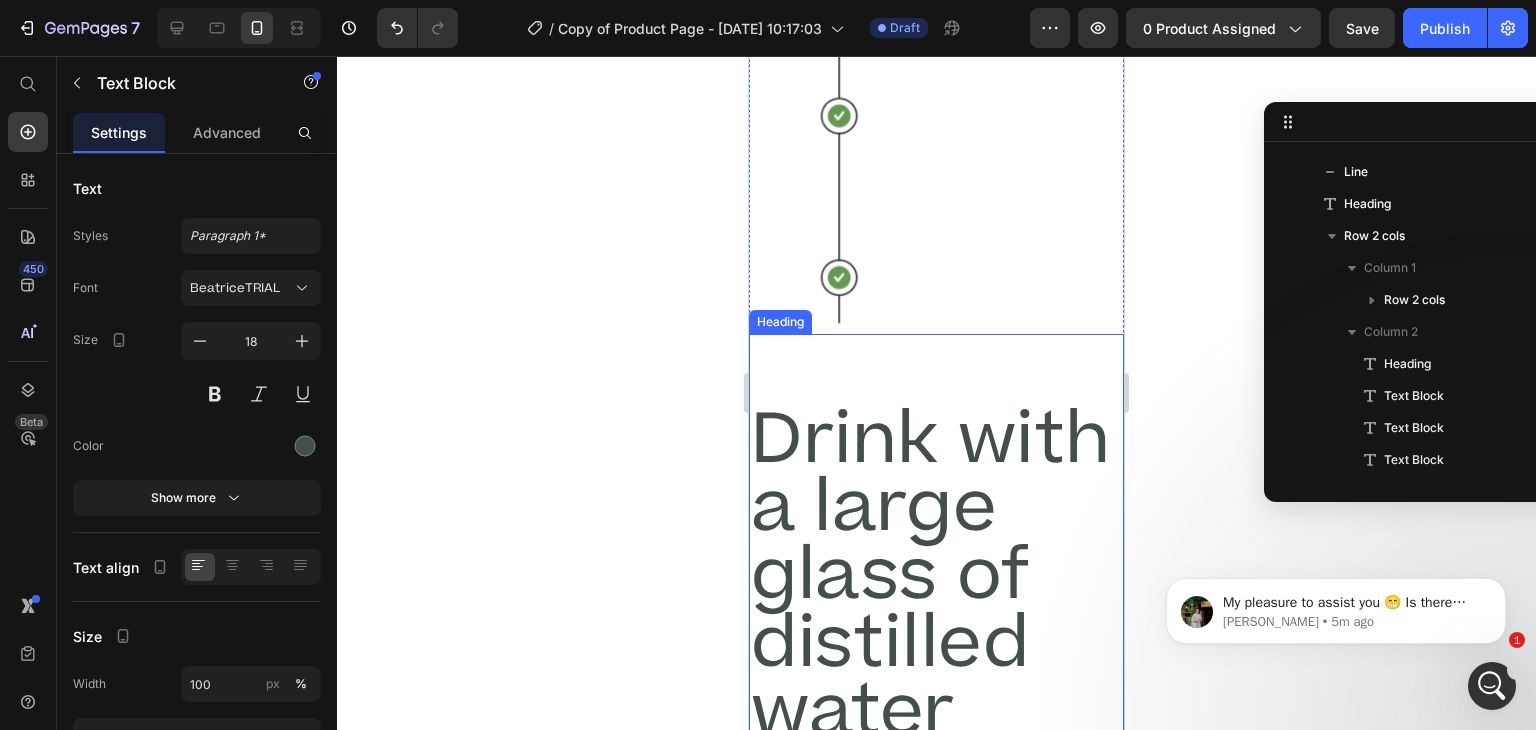 scroll, scrollTop: 6432, scrollLeft: 0, axis: vertical 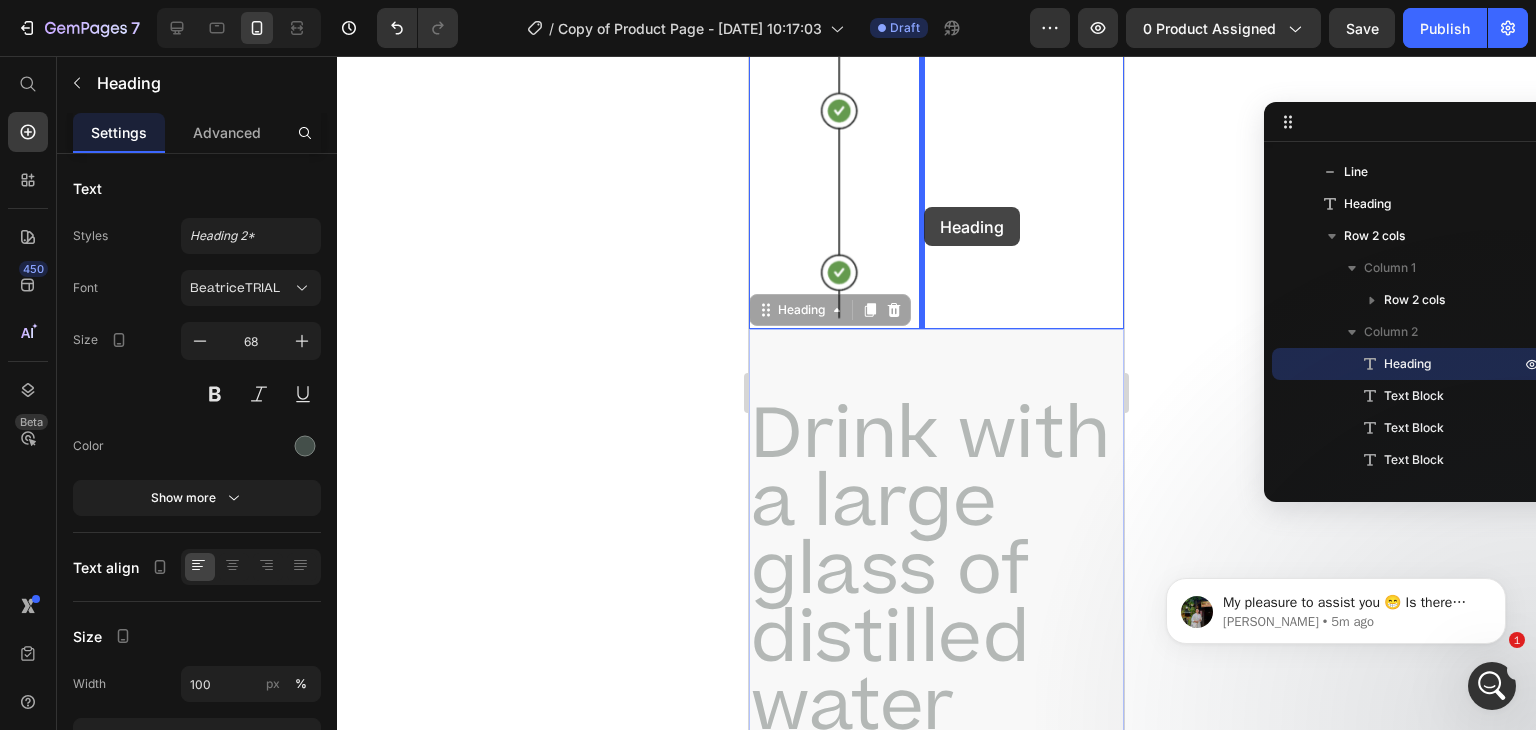 drag, startPoint x: 765, startPoint y: 313, endPoint x: 928, endPoint y: 203, distance: 196.64435 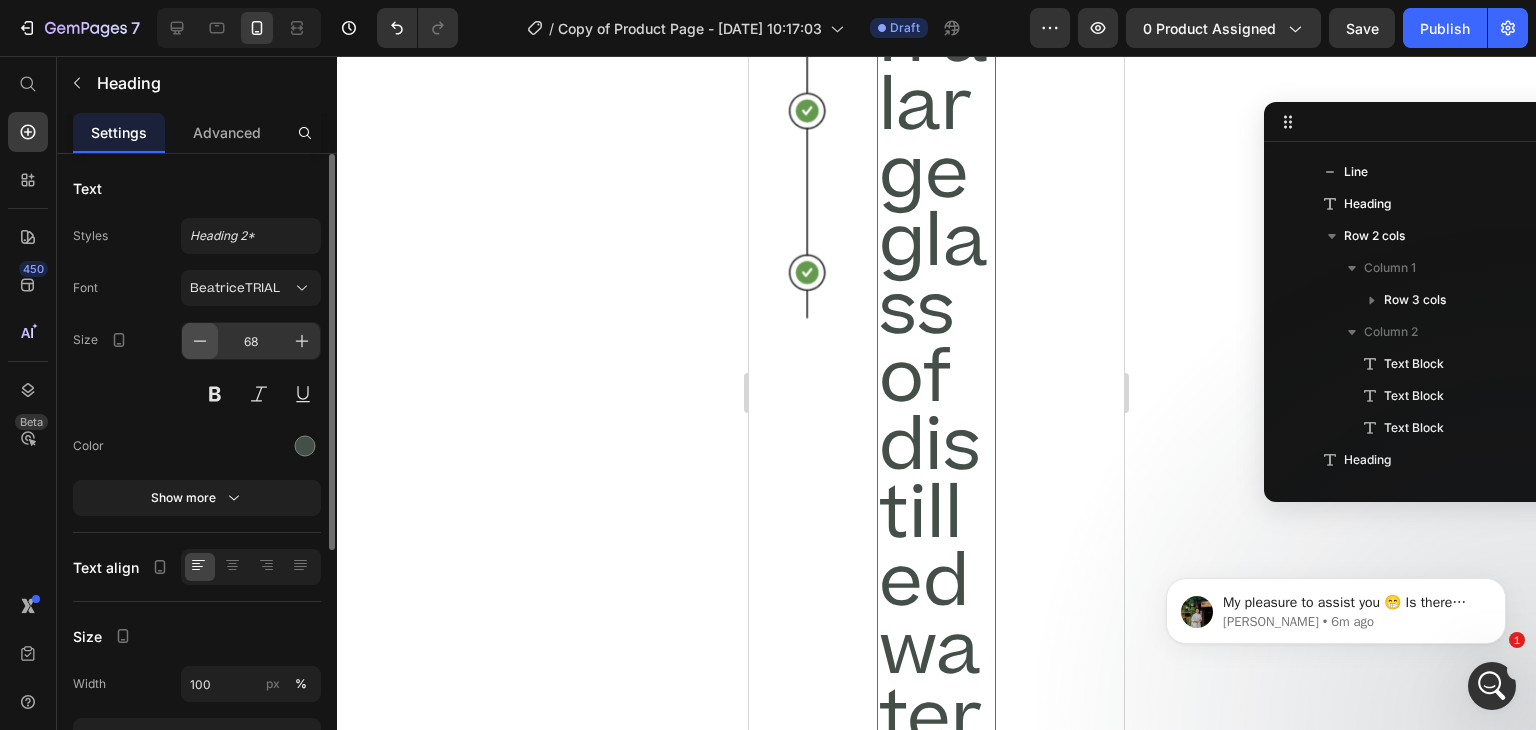 click 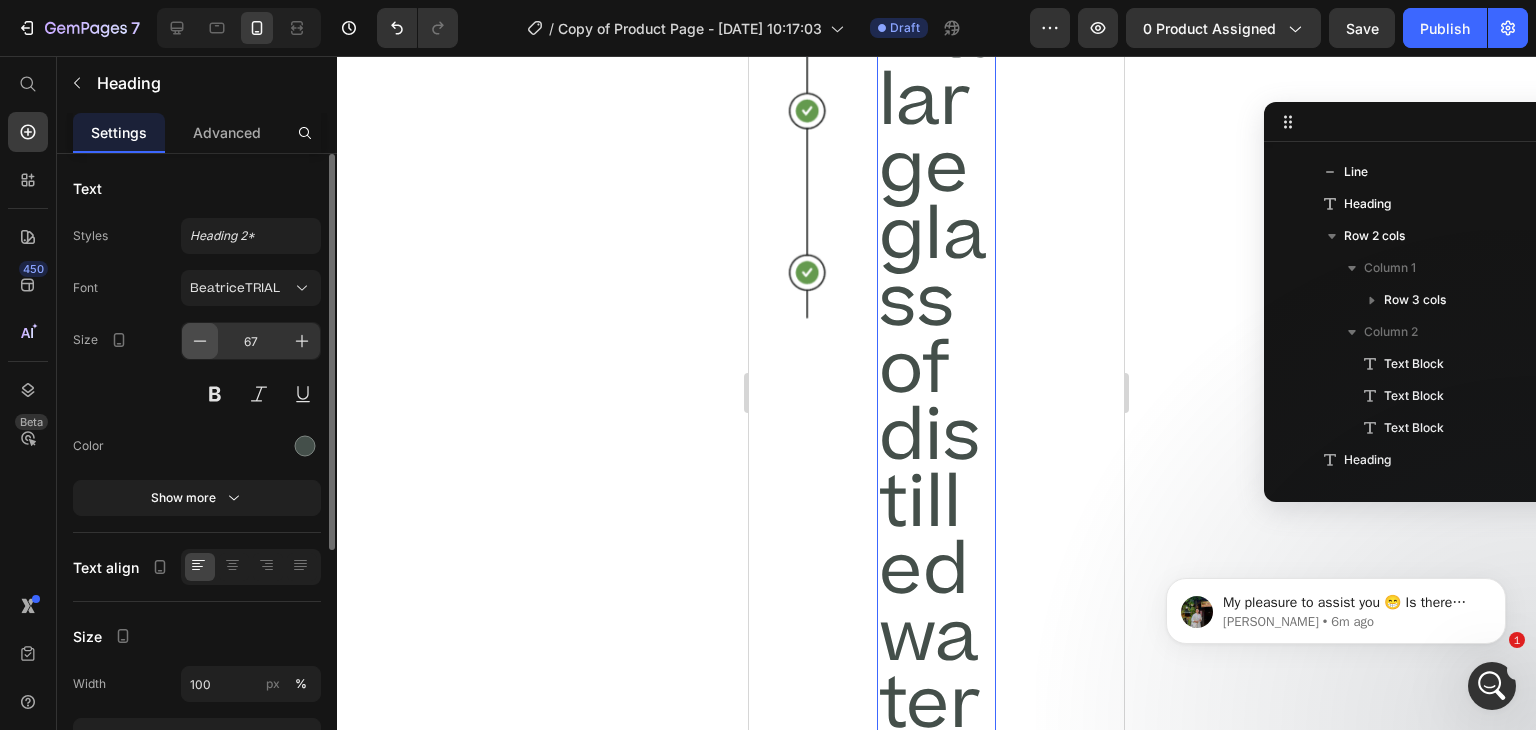 click 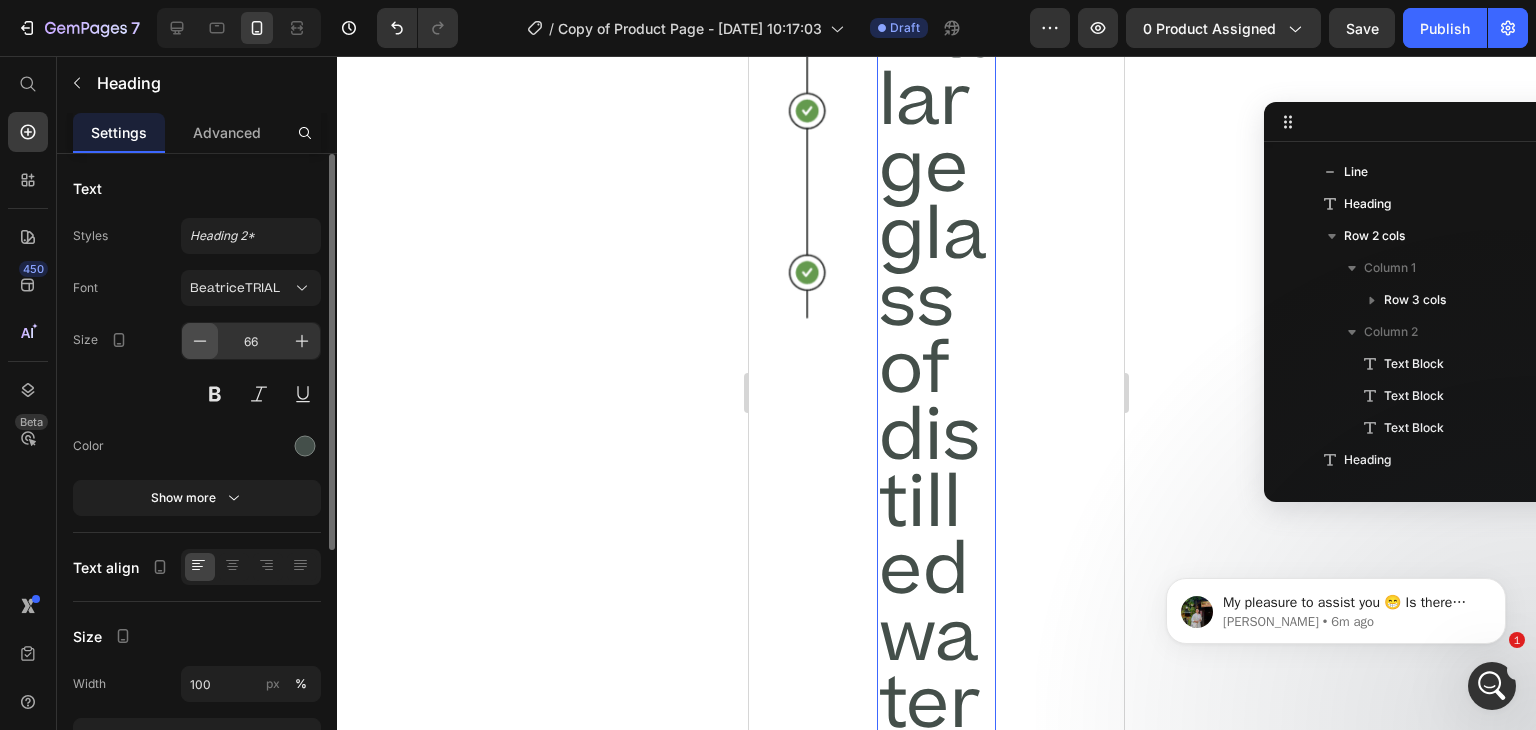 click 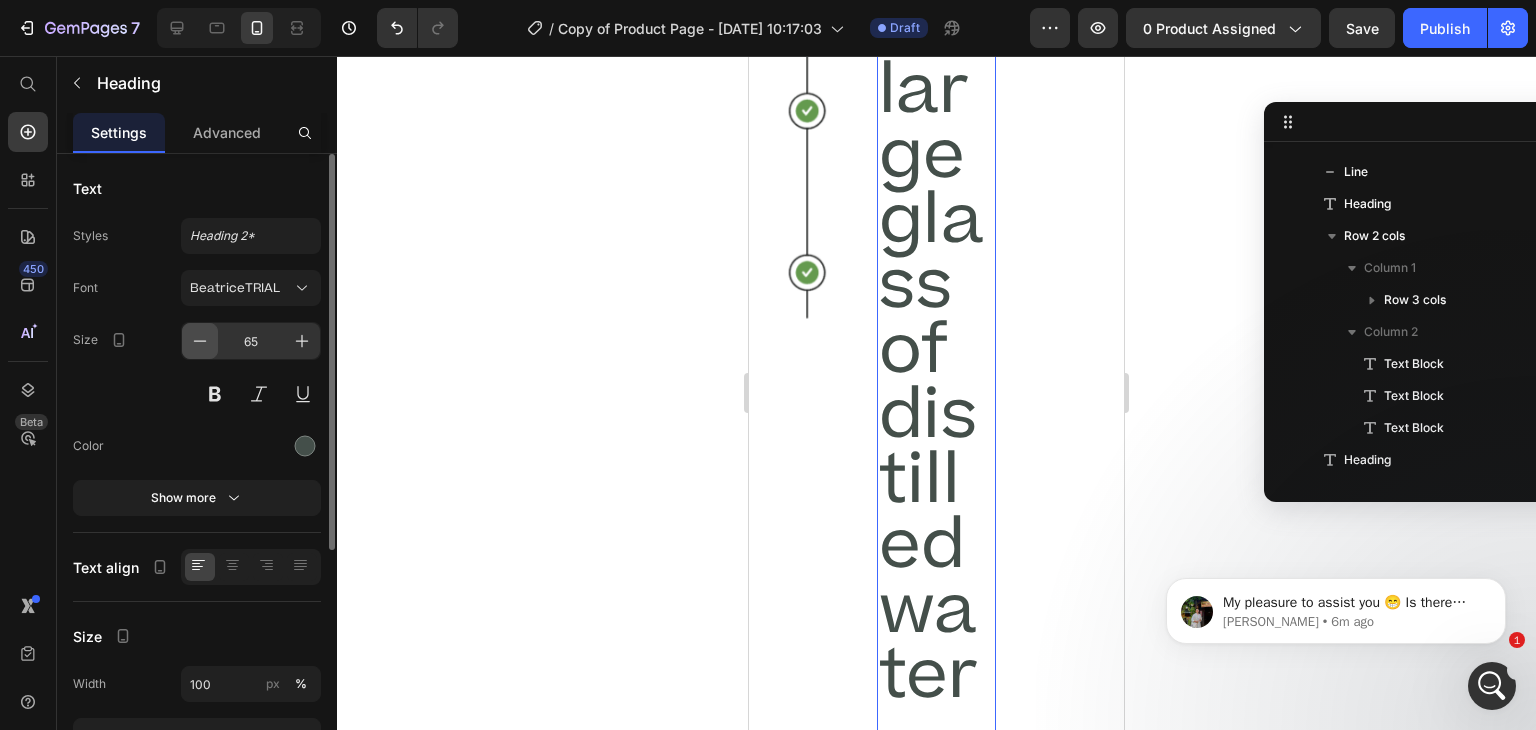 click 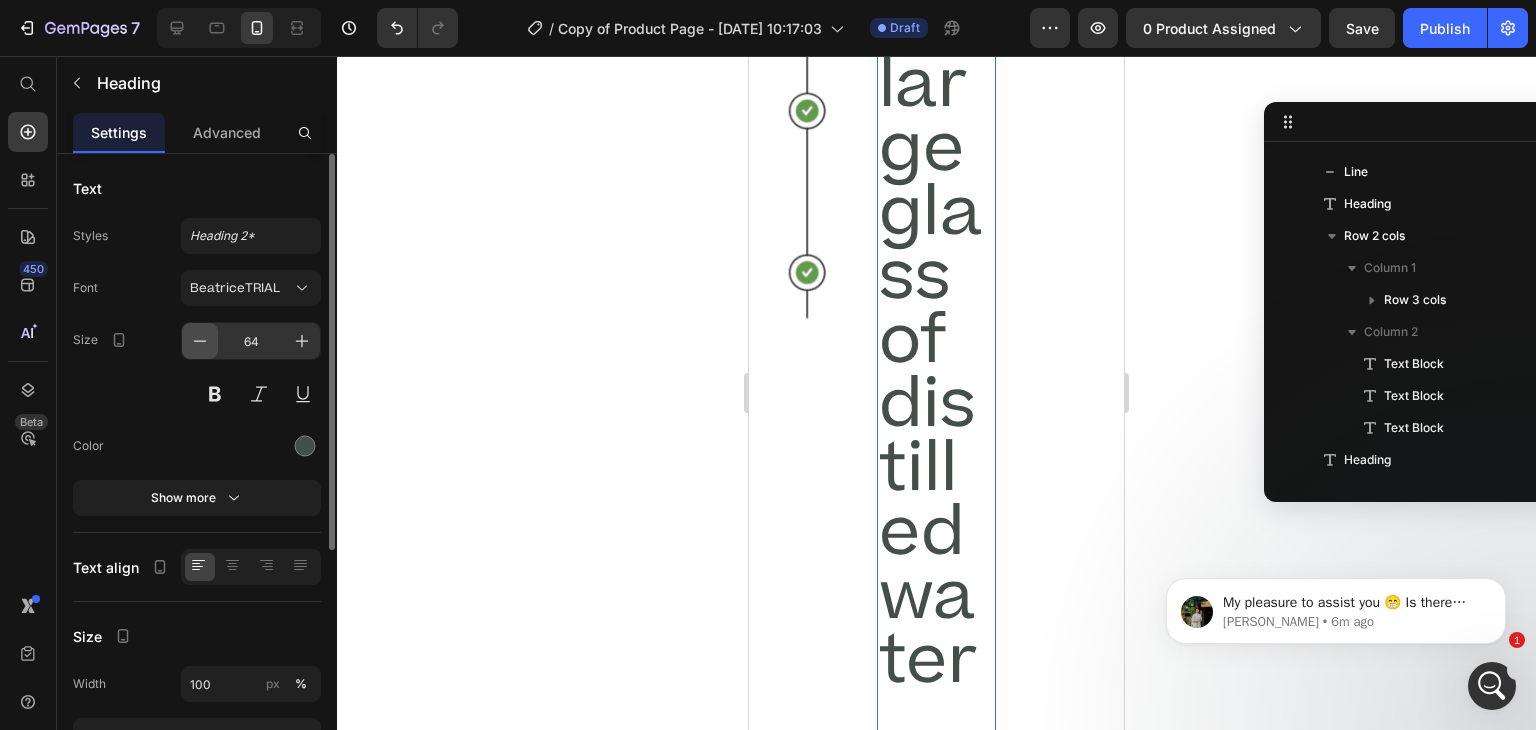 click 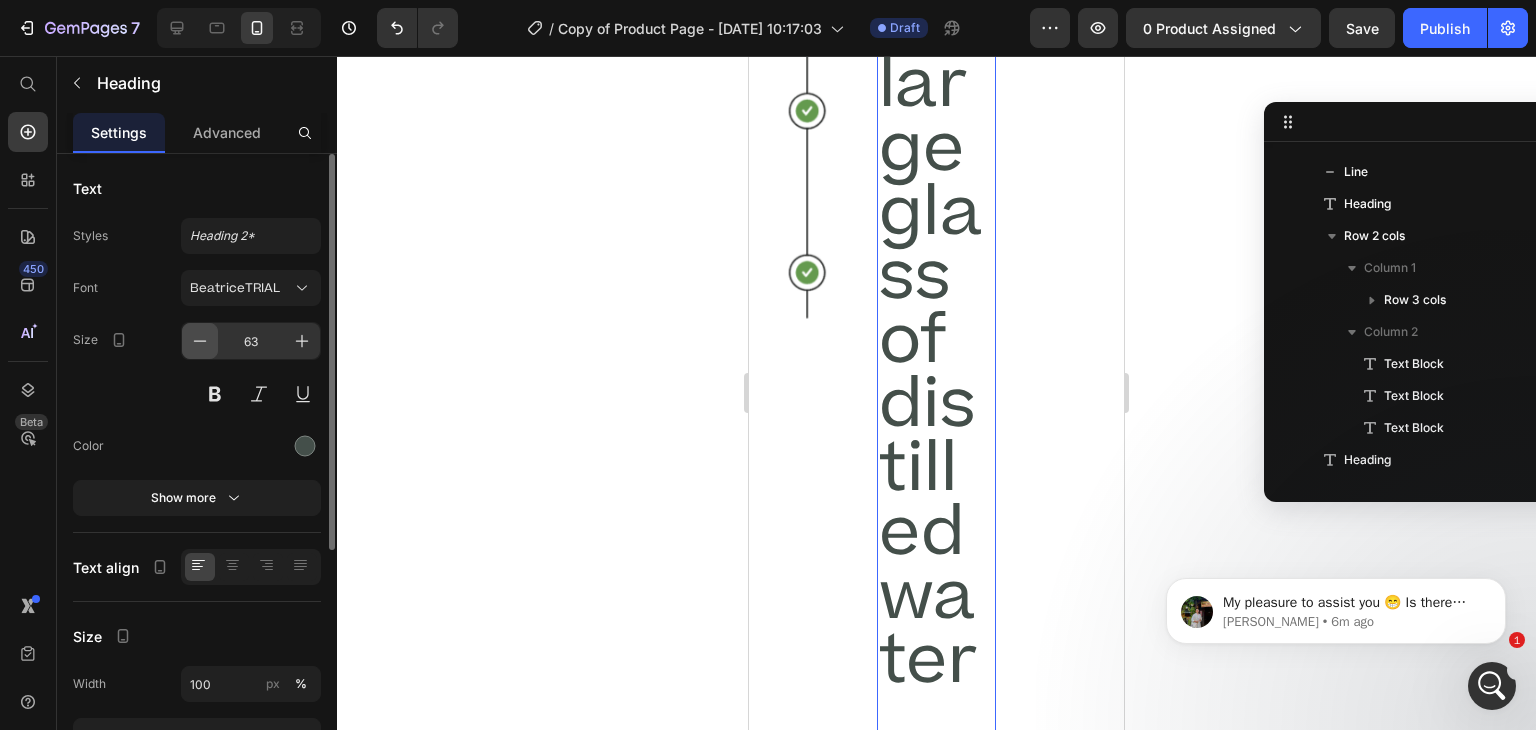 click 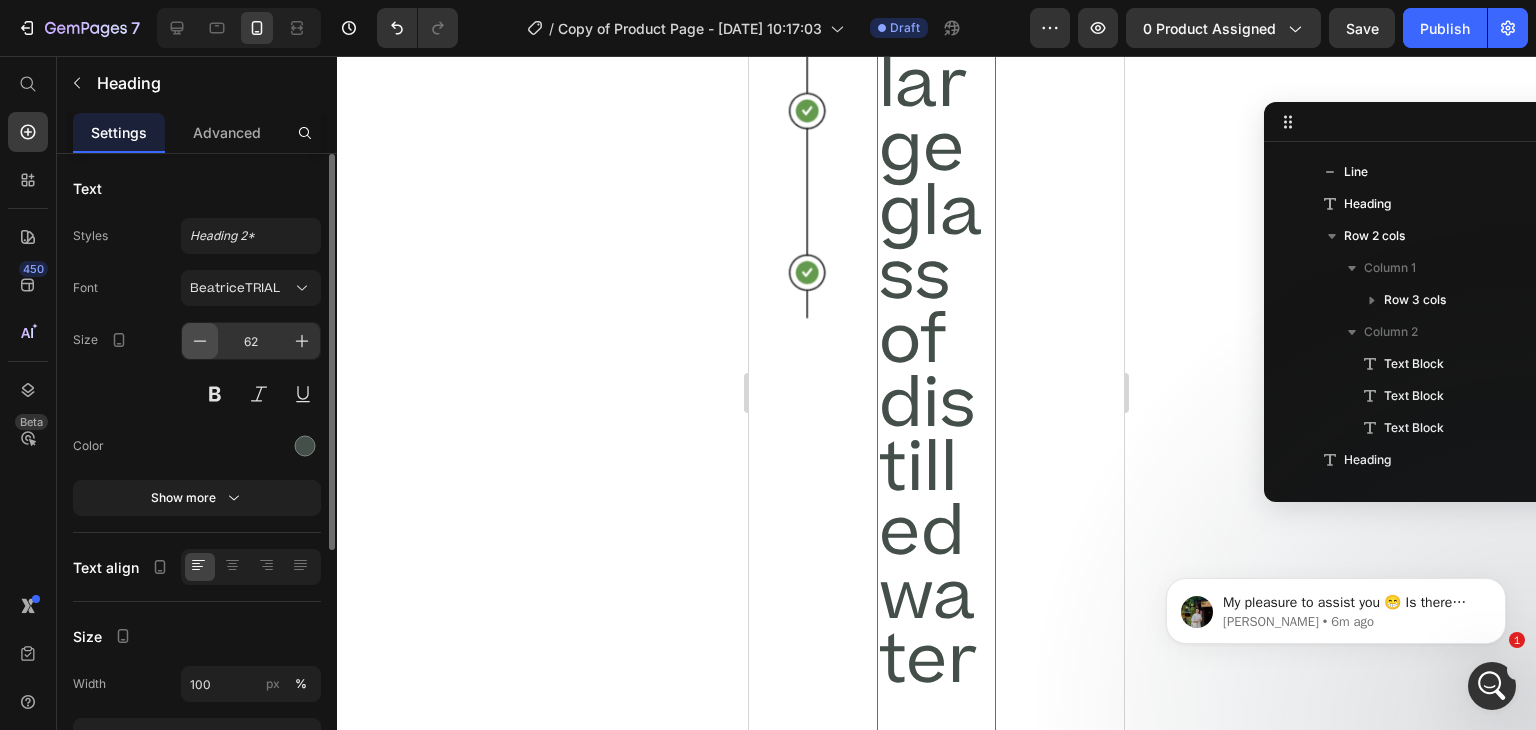 click 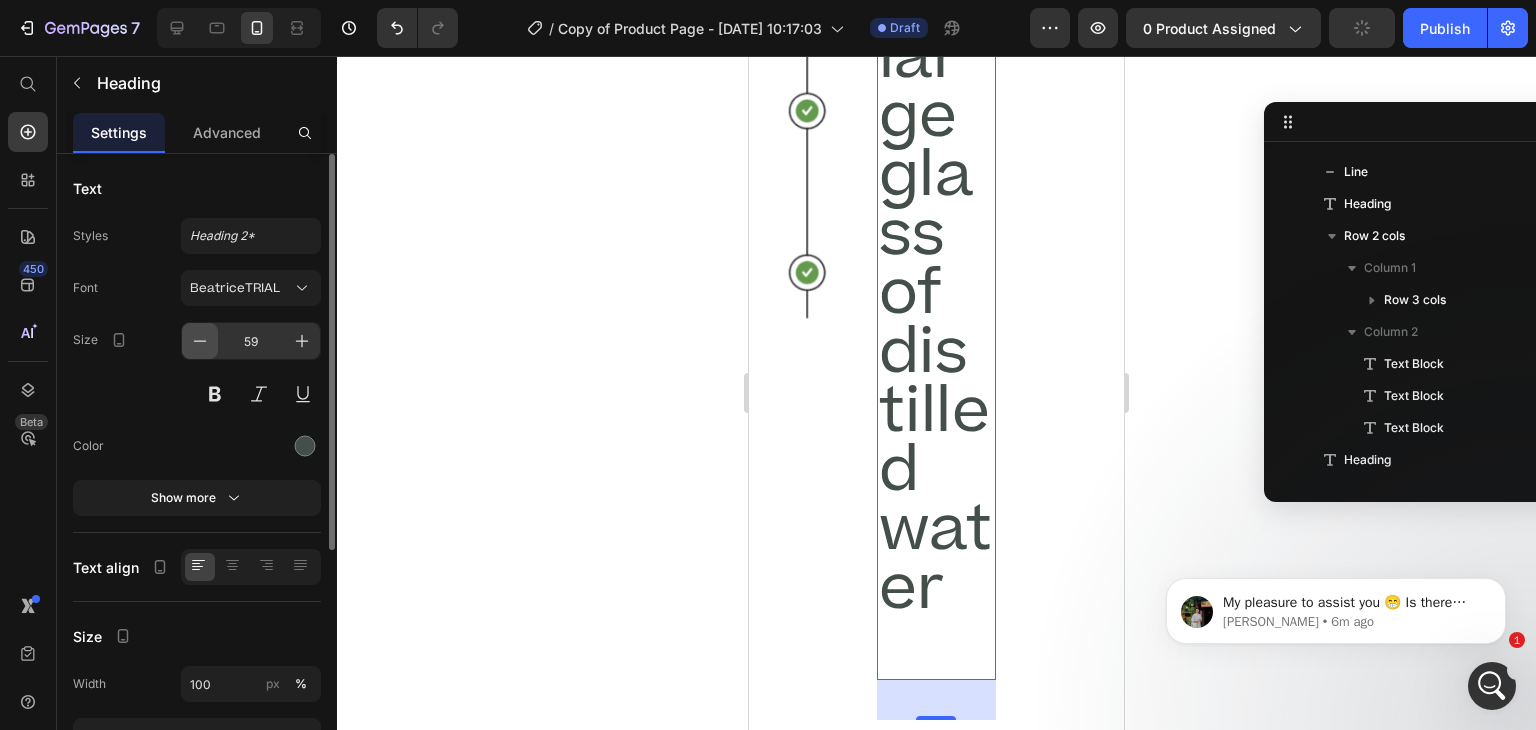 click 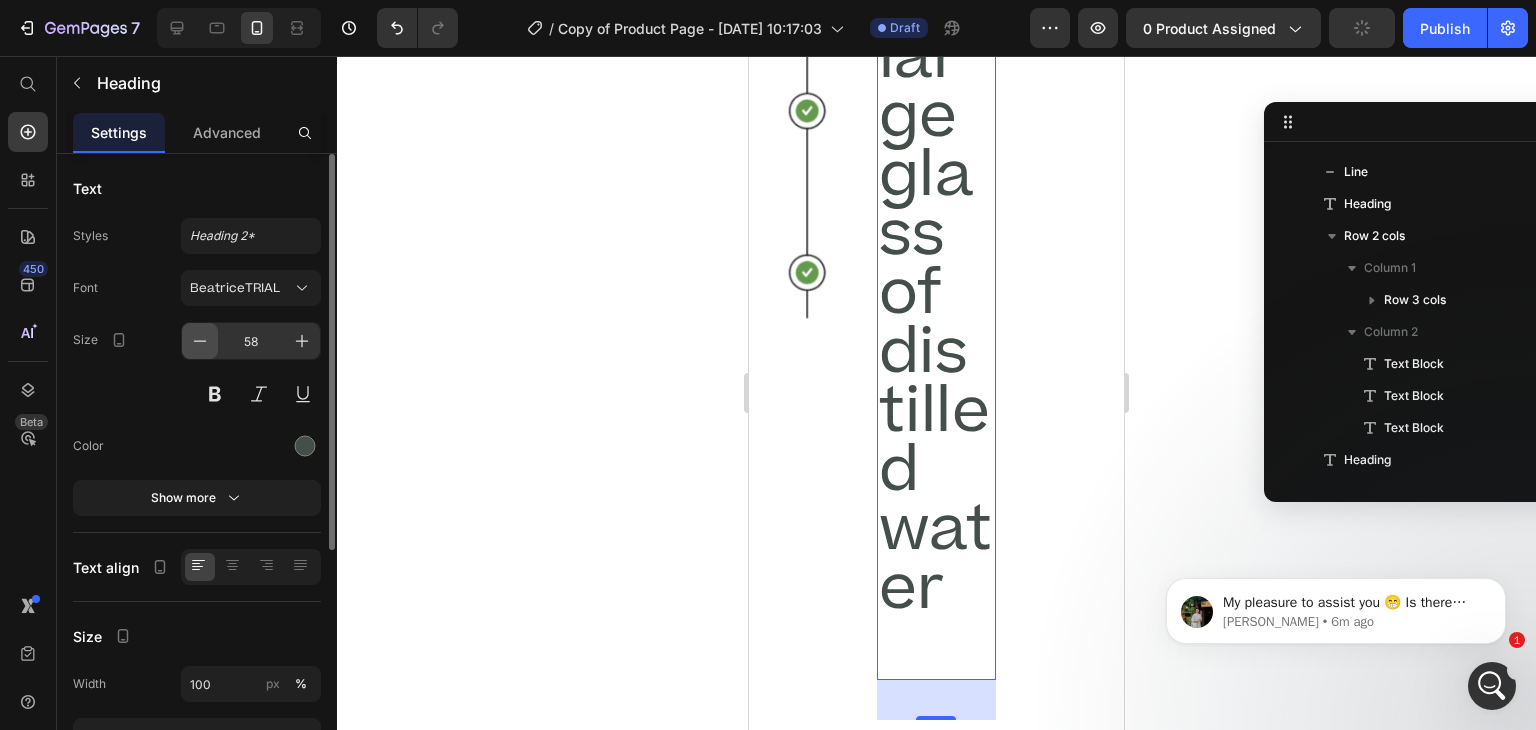 click 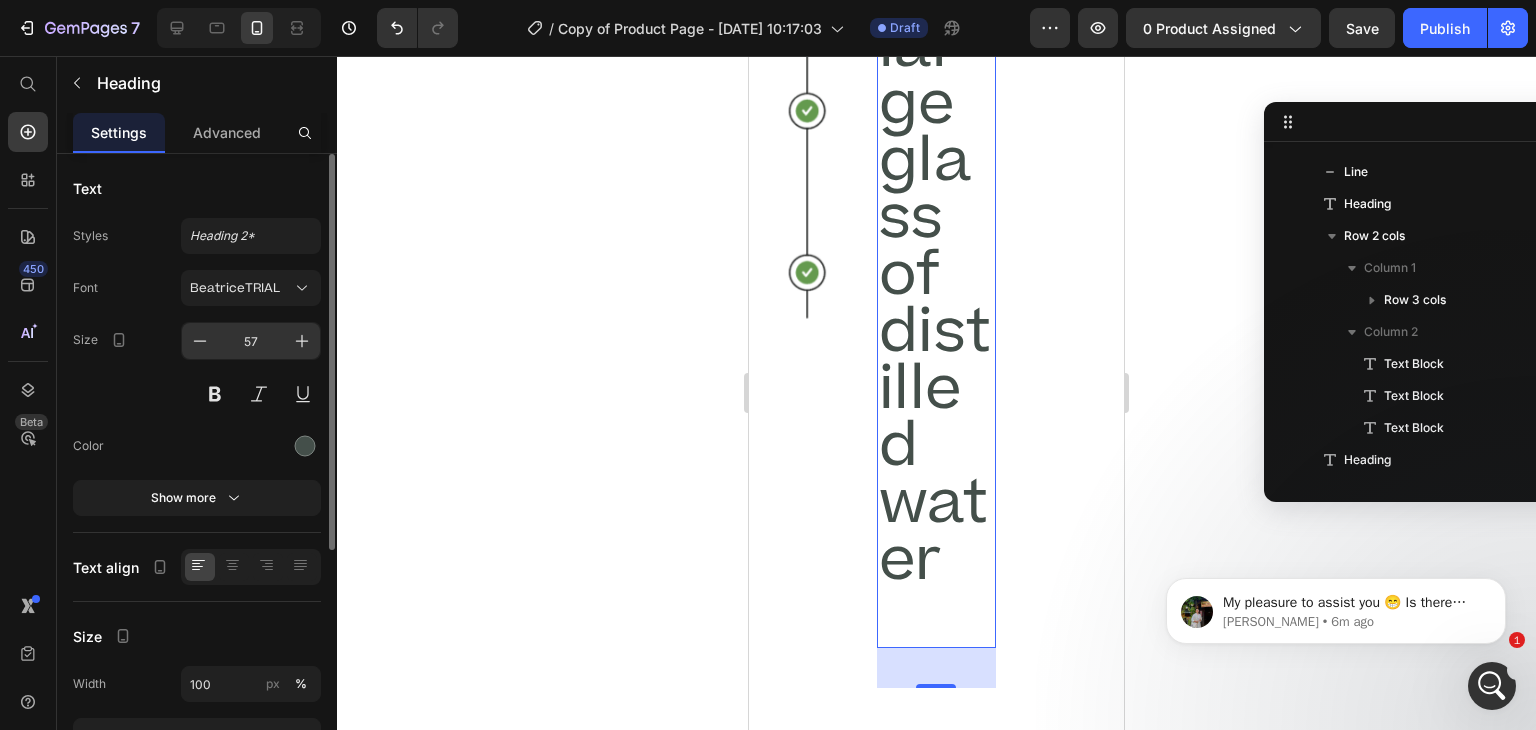 drag, startPoint x: 201, startPoint y: 341, endPoint x: 260, endPoint y: 339, distance: 59.03389 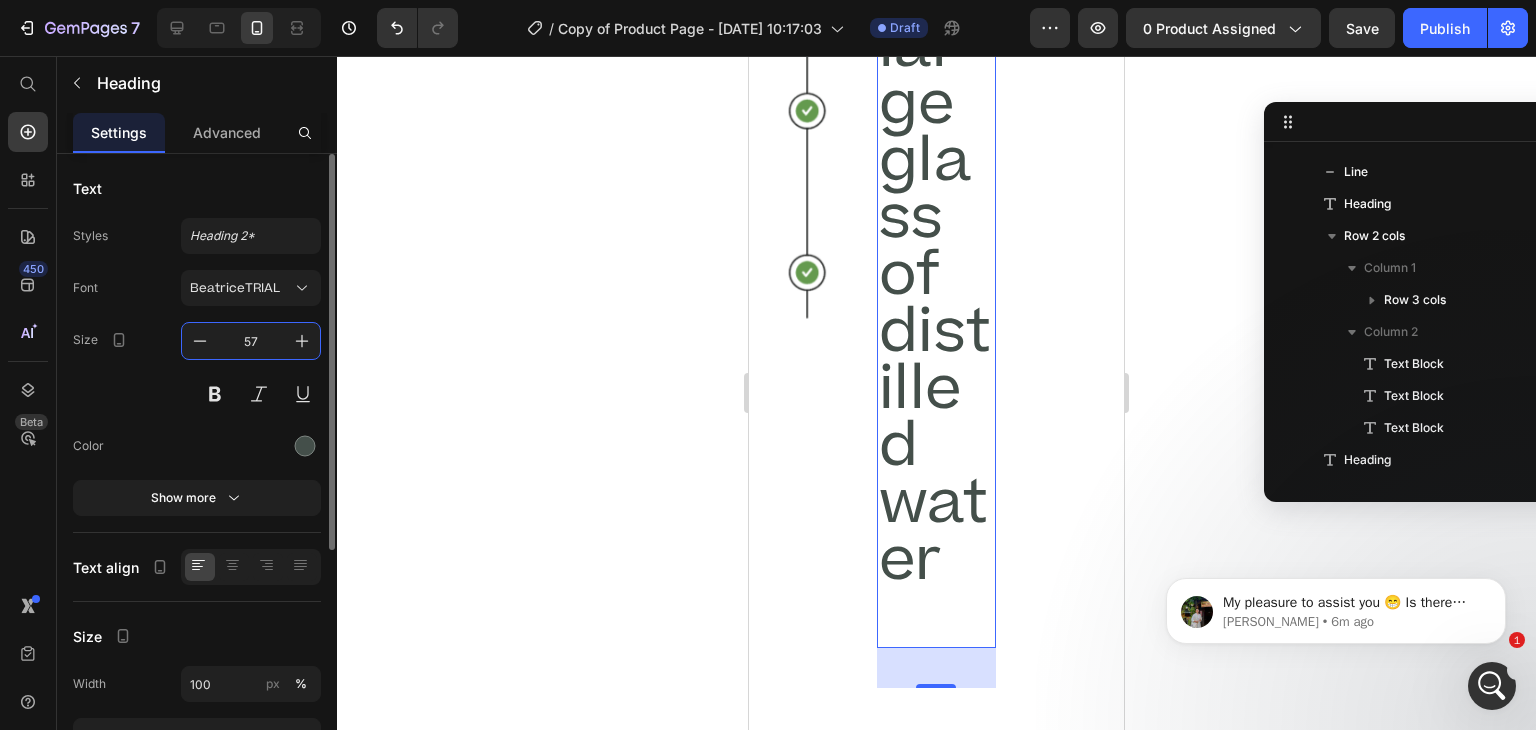 click on "57" at bounding box center (251, 341) 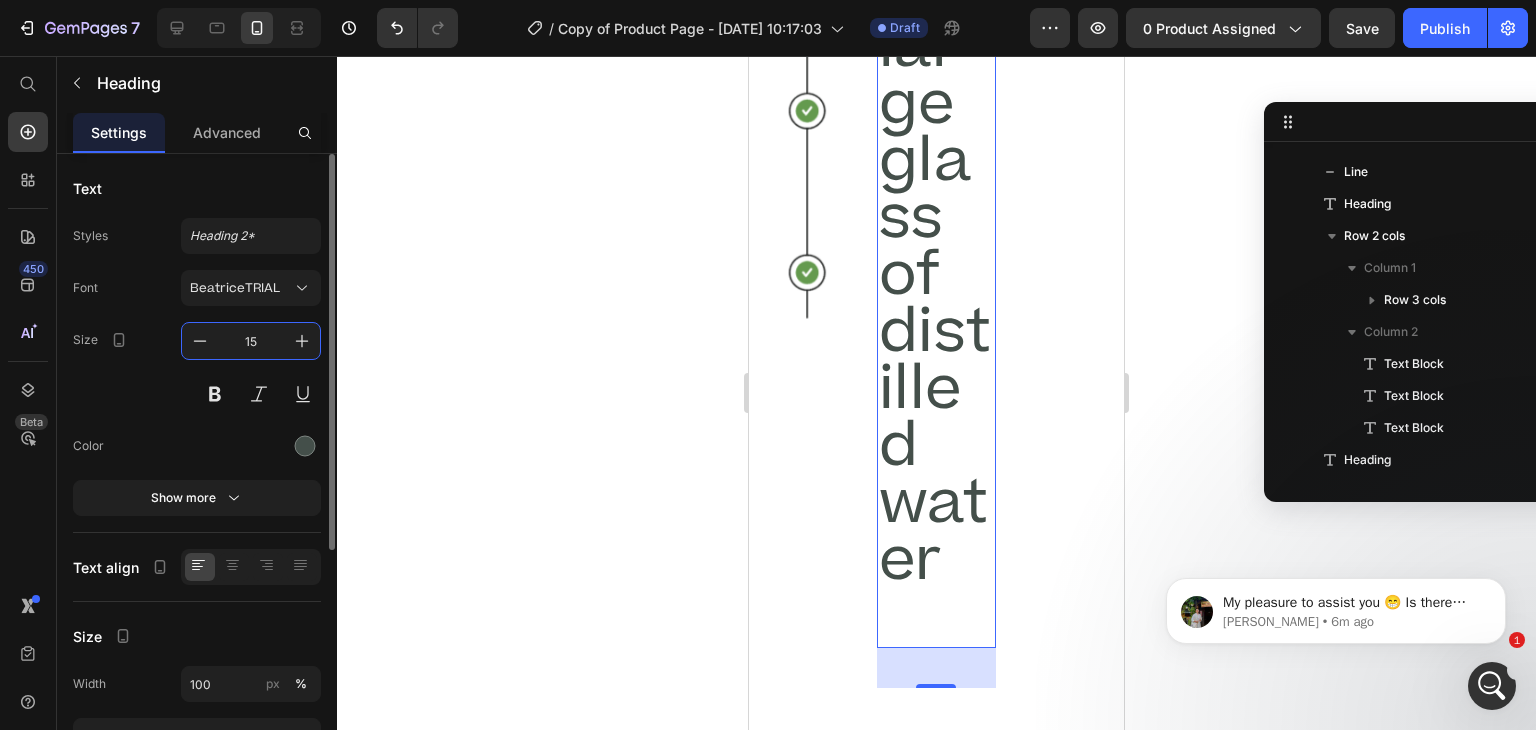 type on "15" 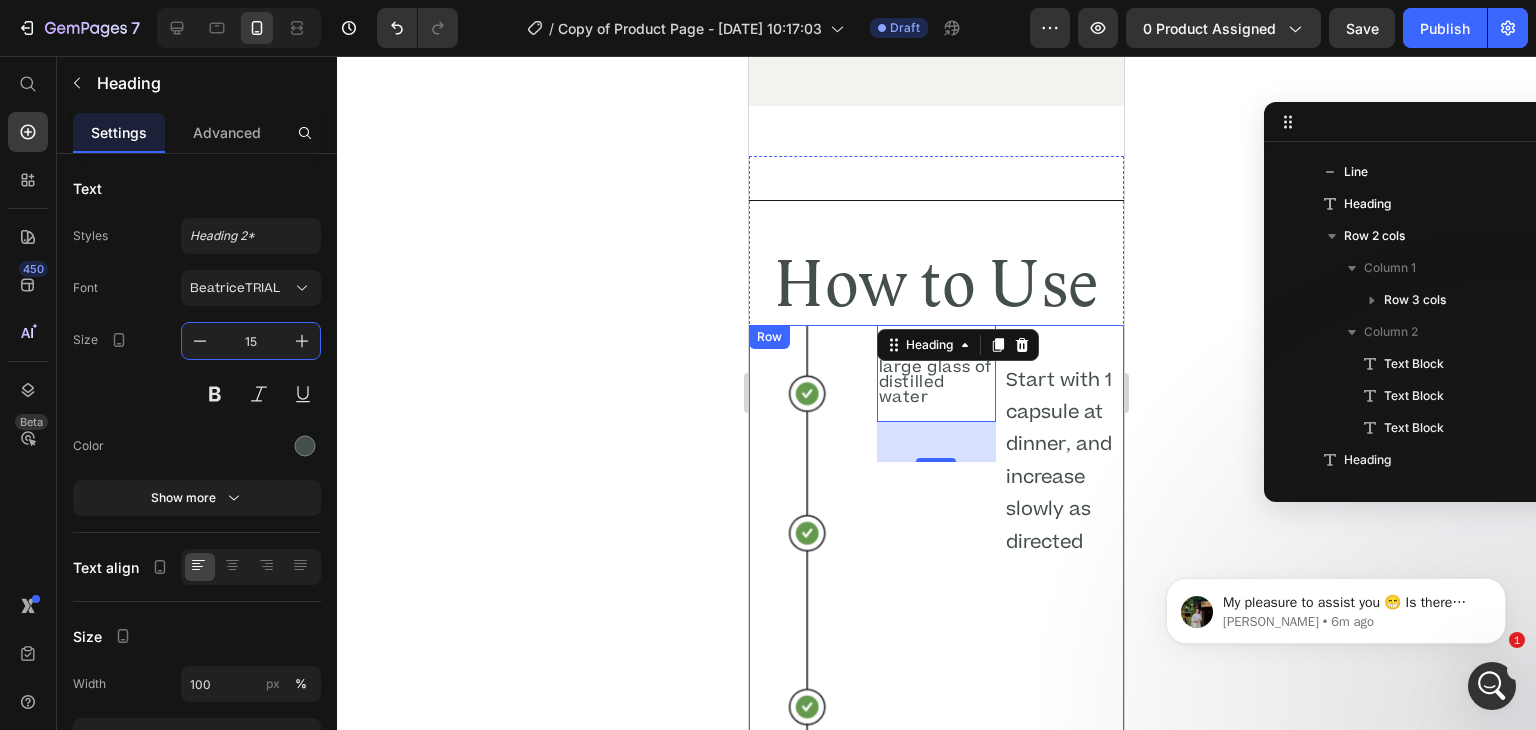 scroll, scrollTop: 5848, scrollLeft: 0, axis: vertical 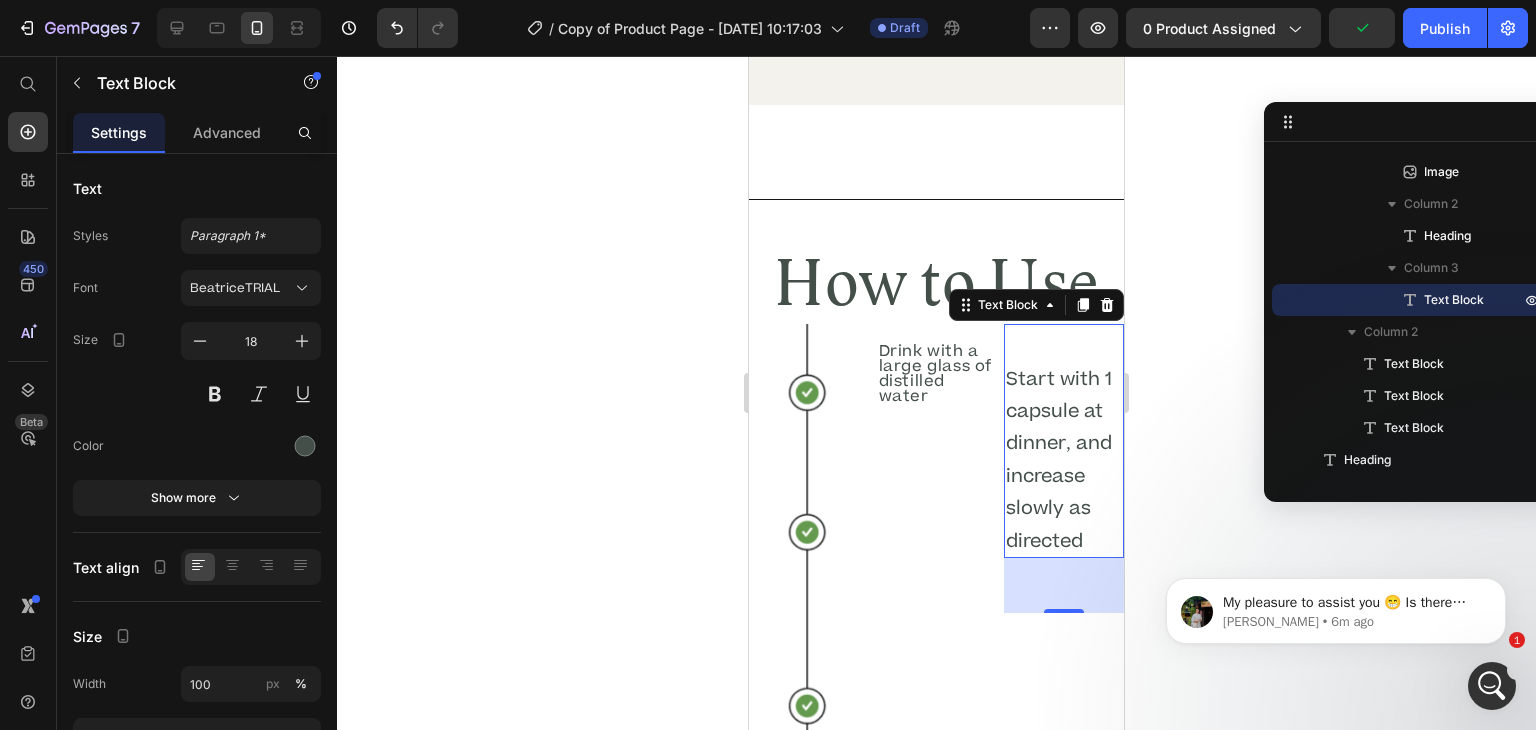 drag, startPoint x: 951, startPoint y: 298, endPoint x: 1019, endPoint y: 379, distance: 105.75916 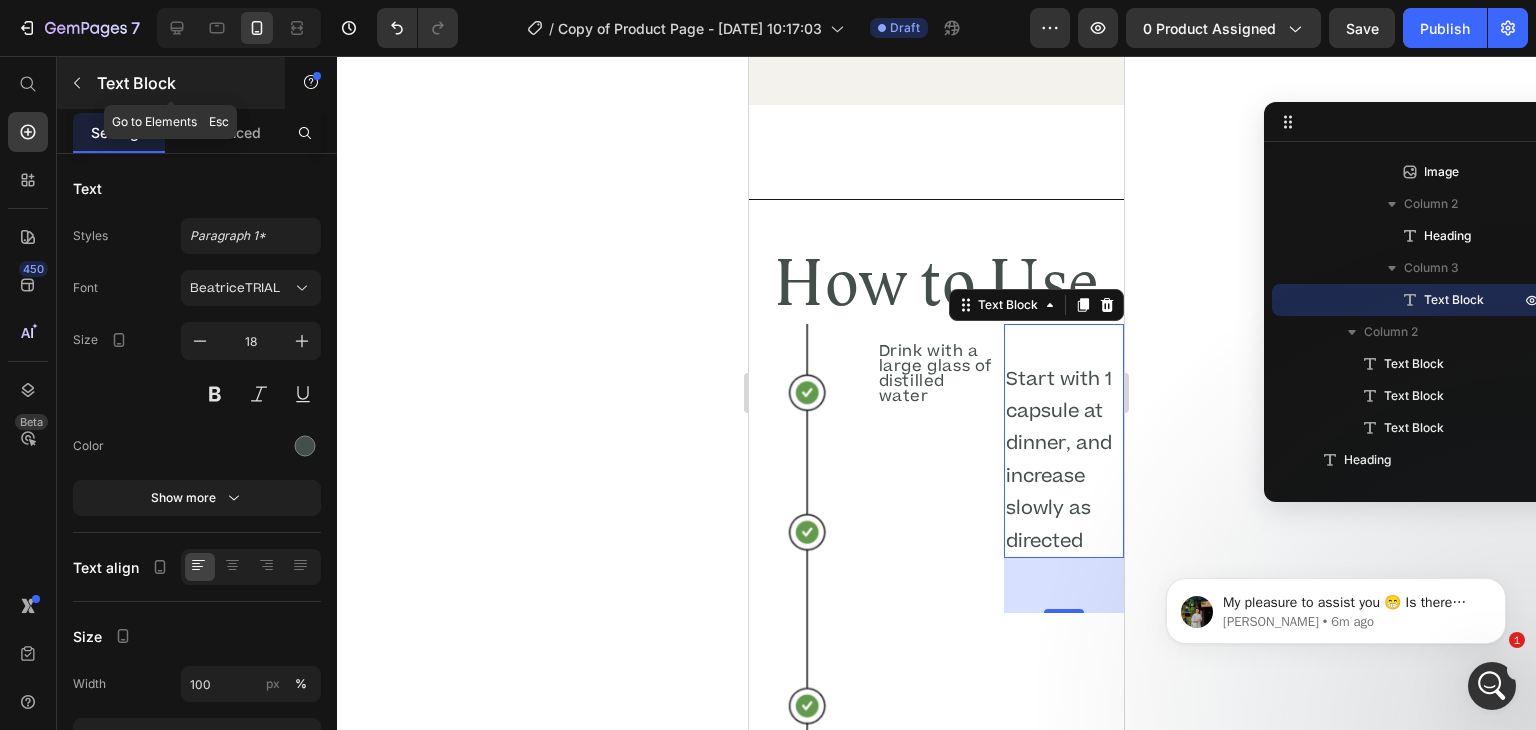 click at bounding box center [77, 83] 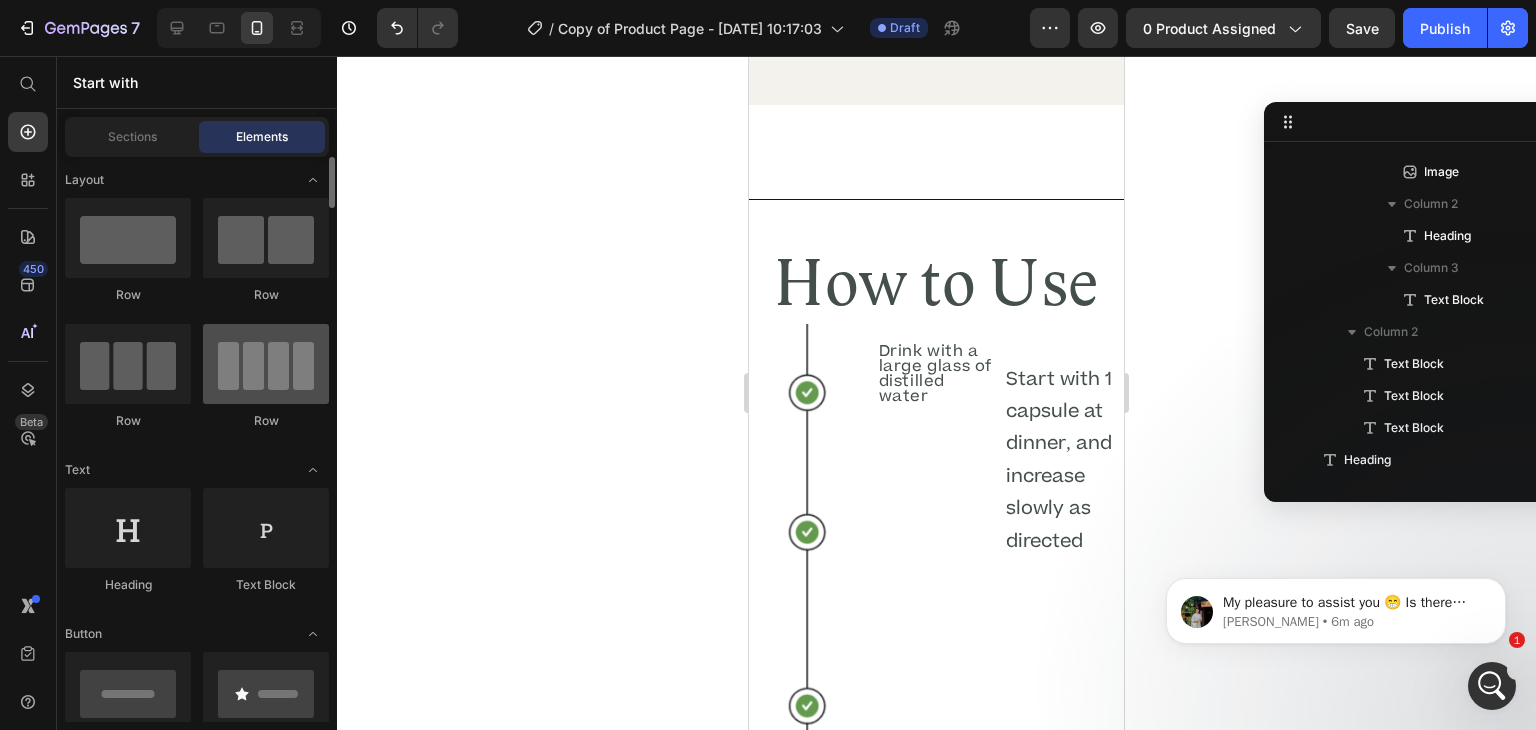 scroll, scrollTop: 0, scrollLeft: 0, axis: both 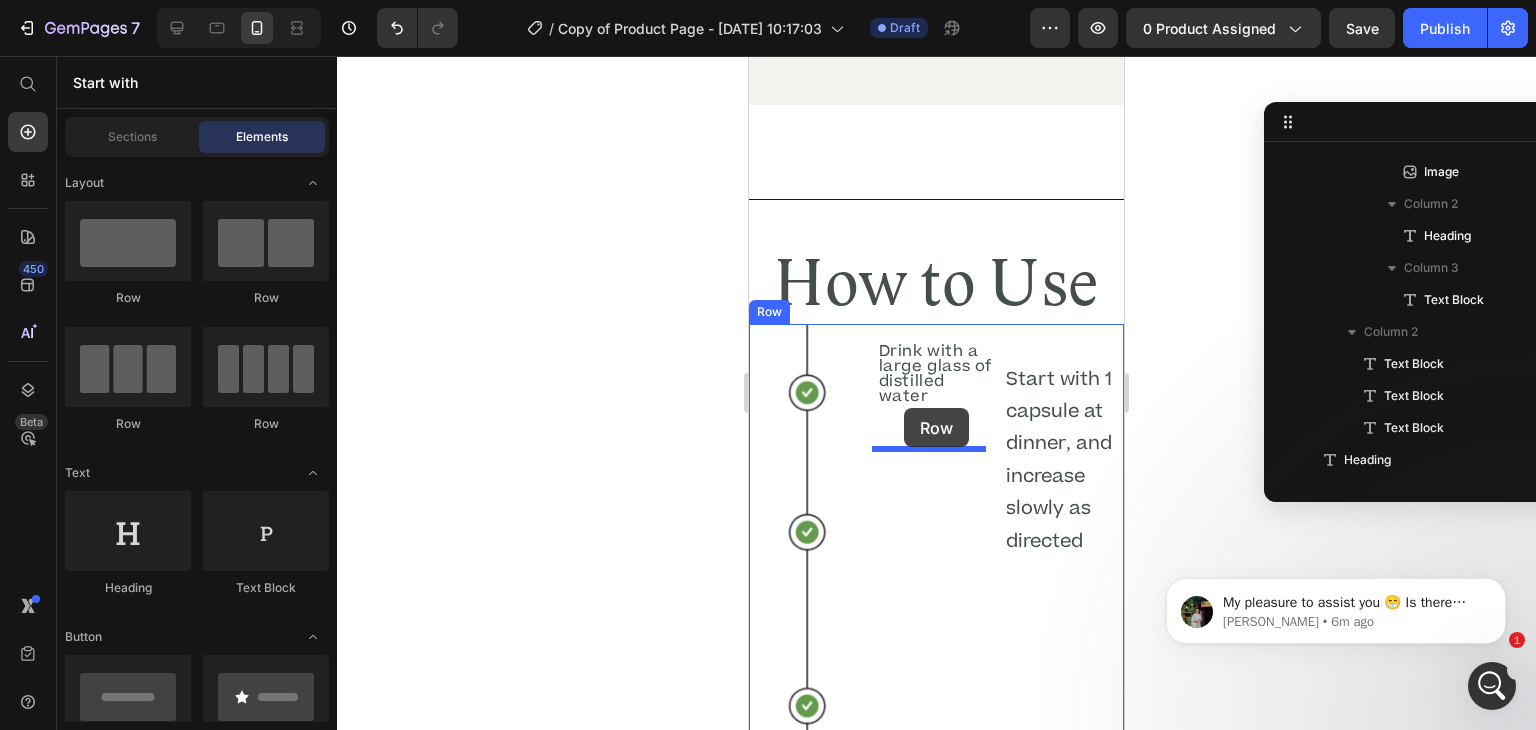 drag, startPoint x: 894, startPoint y: 312, endPoint x: 904, endPoint y: 412, distance: 100.49876 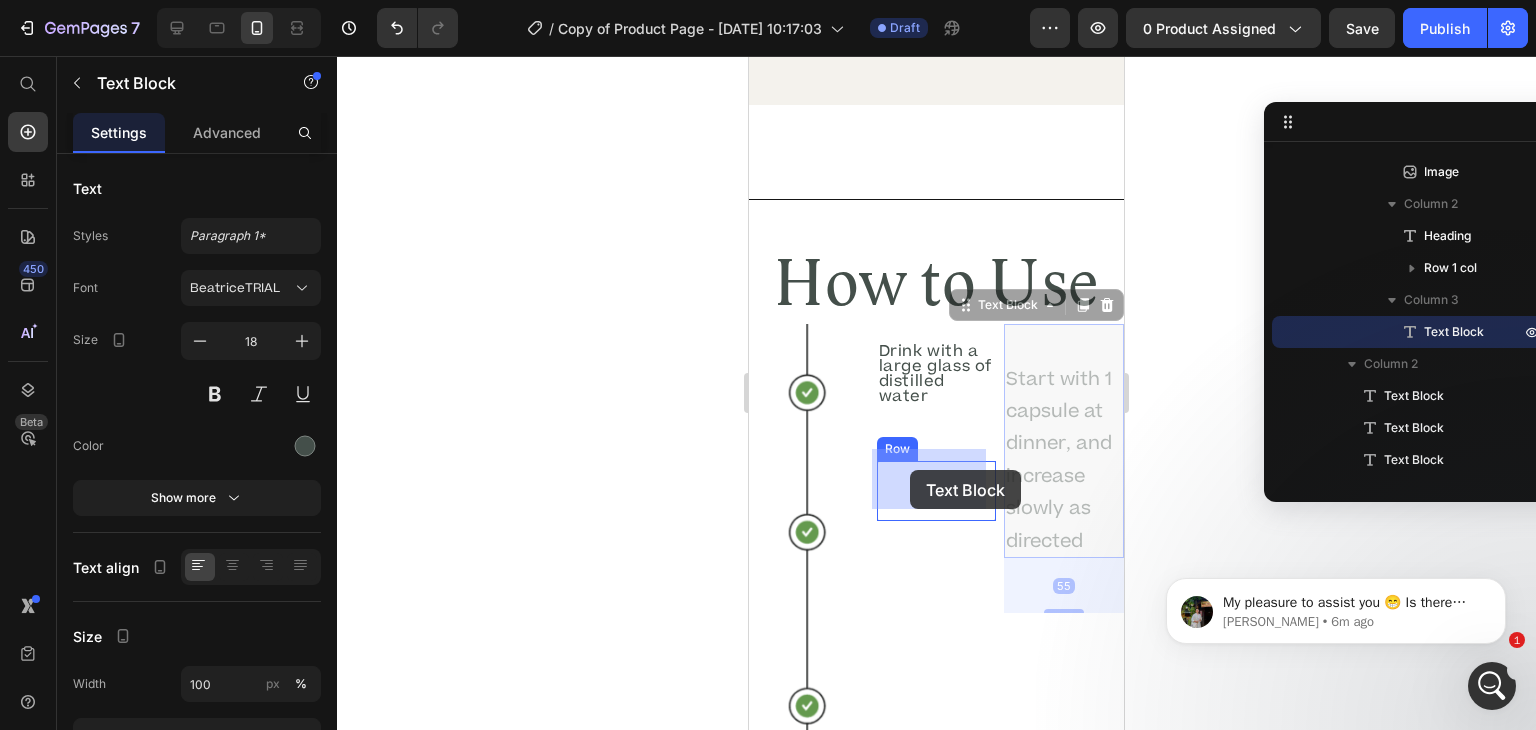 drag, startPoint x: 953, startPoint y: 297, endPoint x: 910, endPoint y: 469, distance: 177.29355 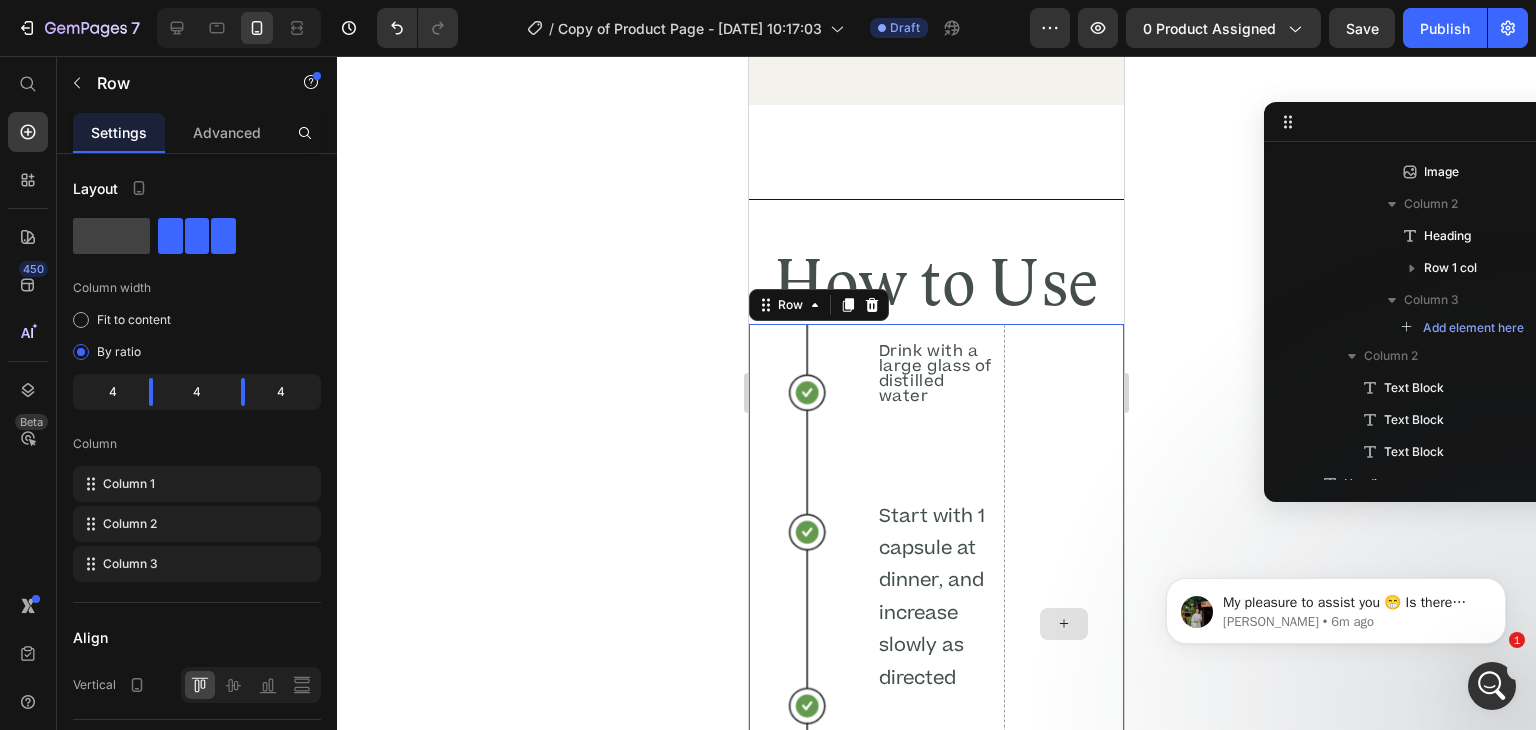 scroll, scrollTop: 218, scrollLeft: 0, axis: vertical 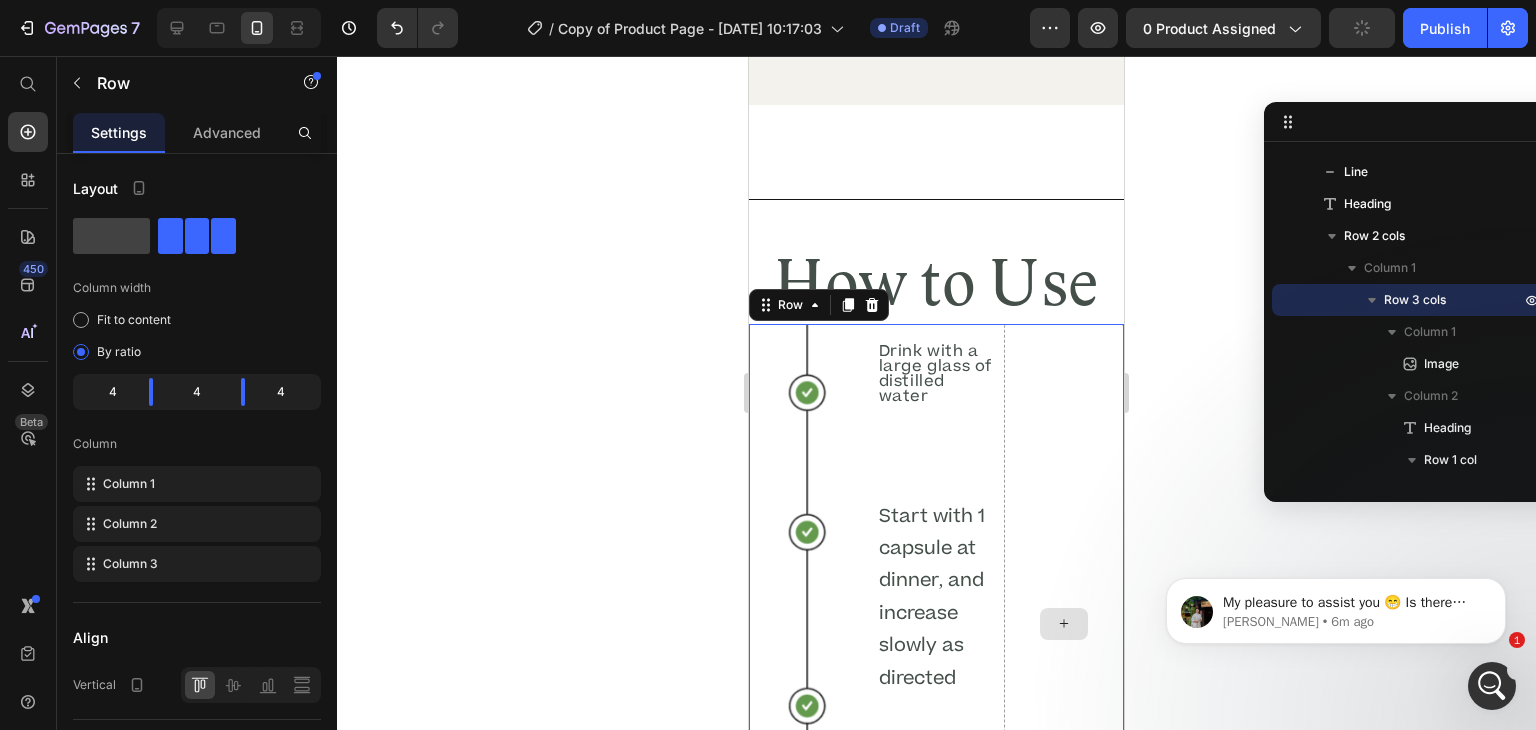 click at bounding box center [1064, 624] 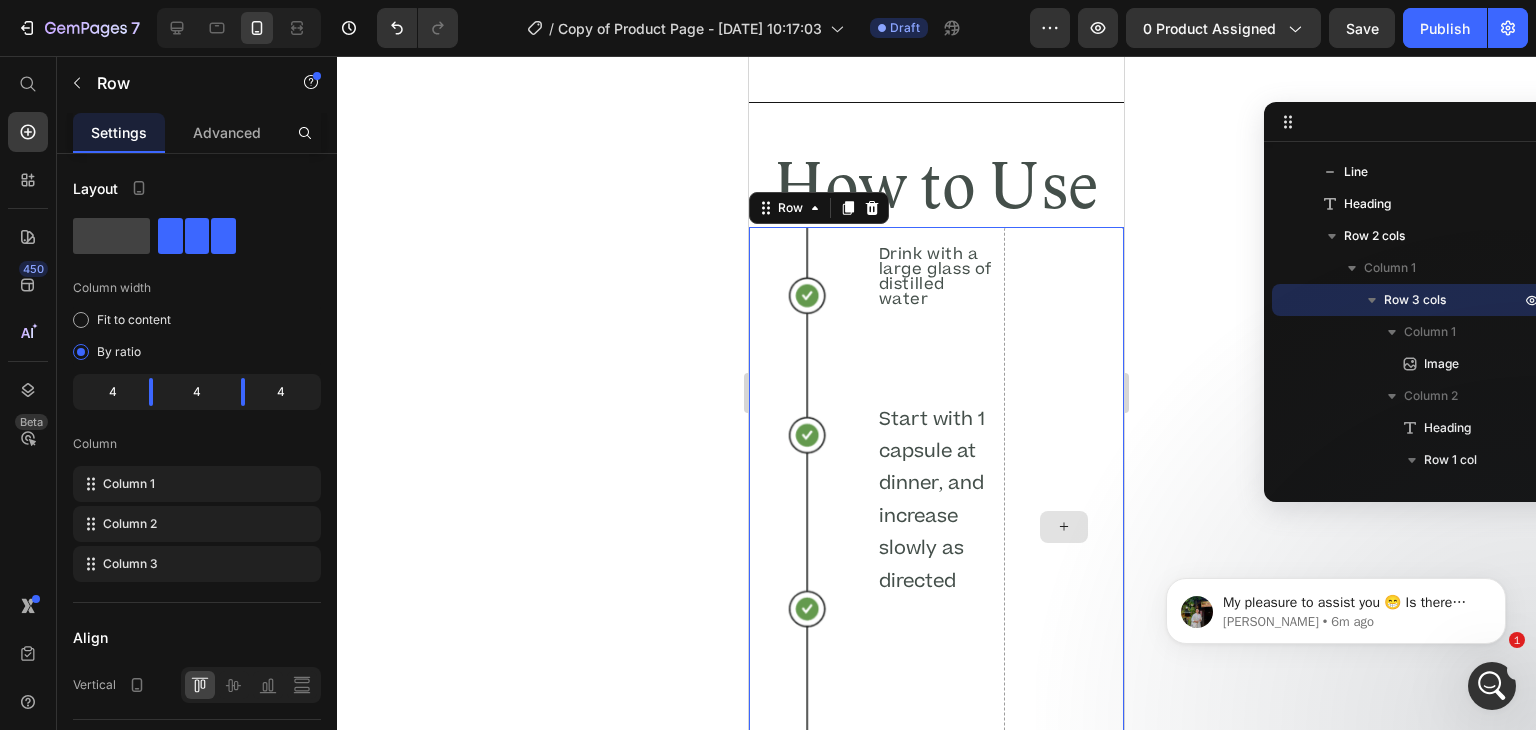 scroll, scrollTop: 6080, scrollLeft: 0, axis: vertical 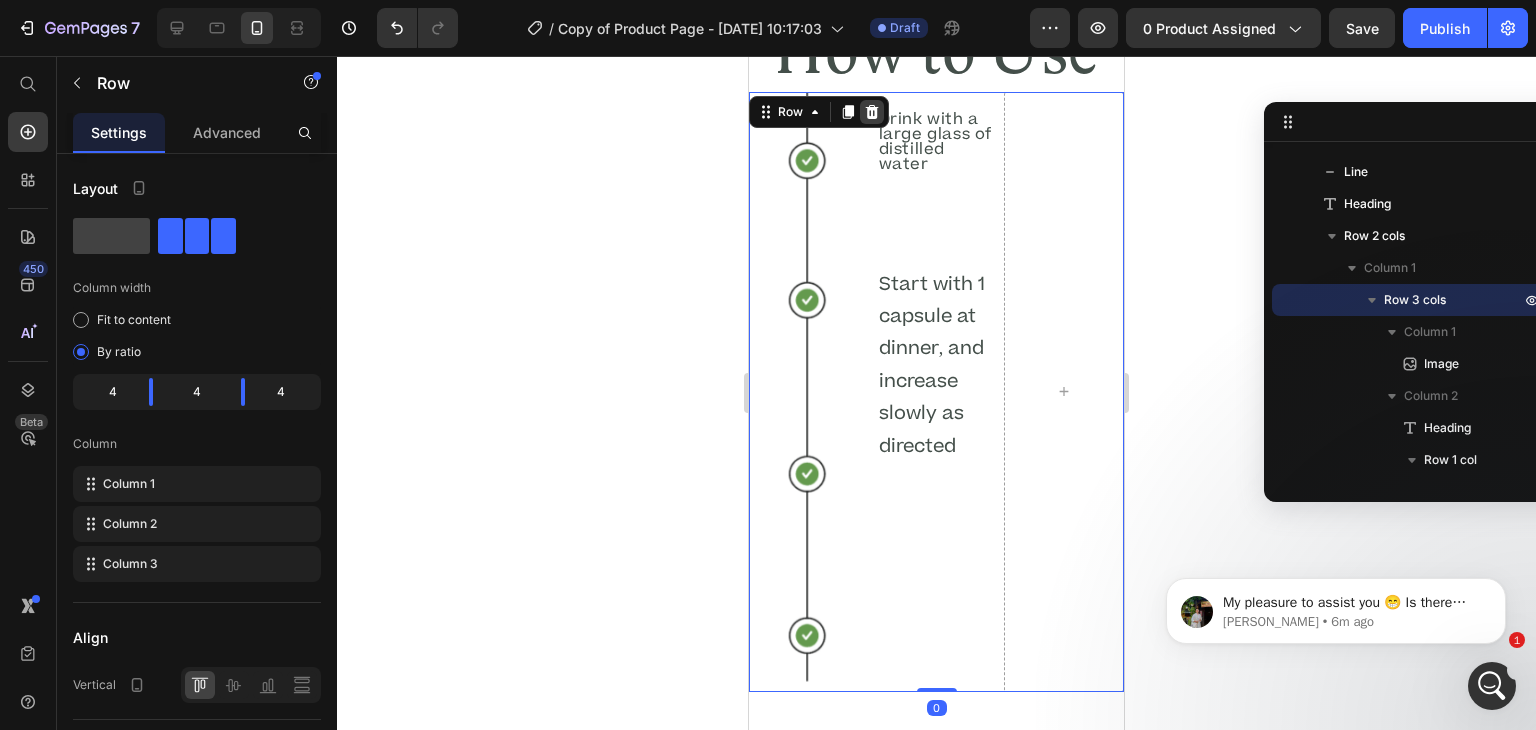 click 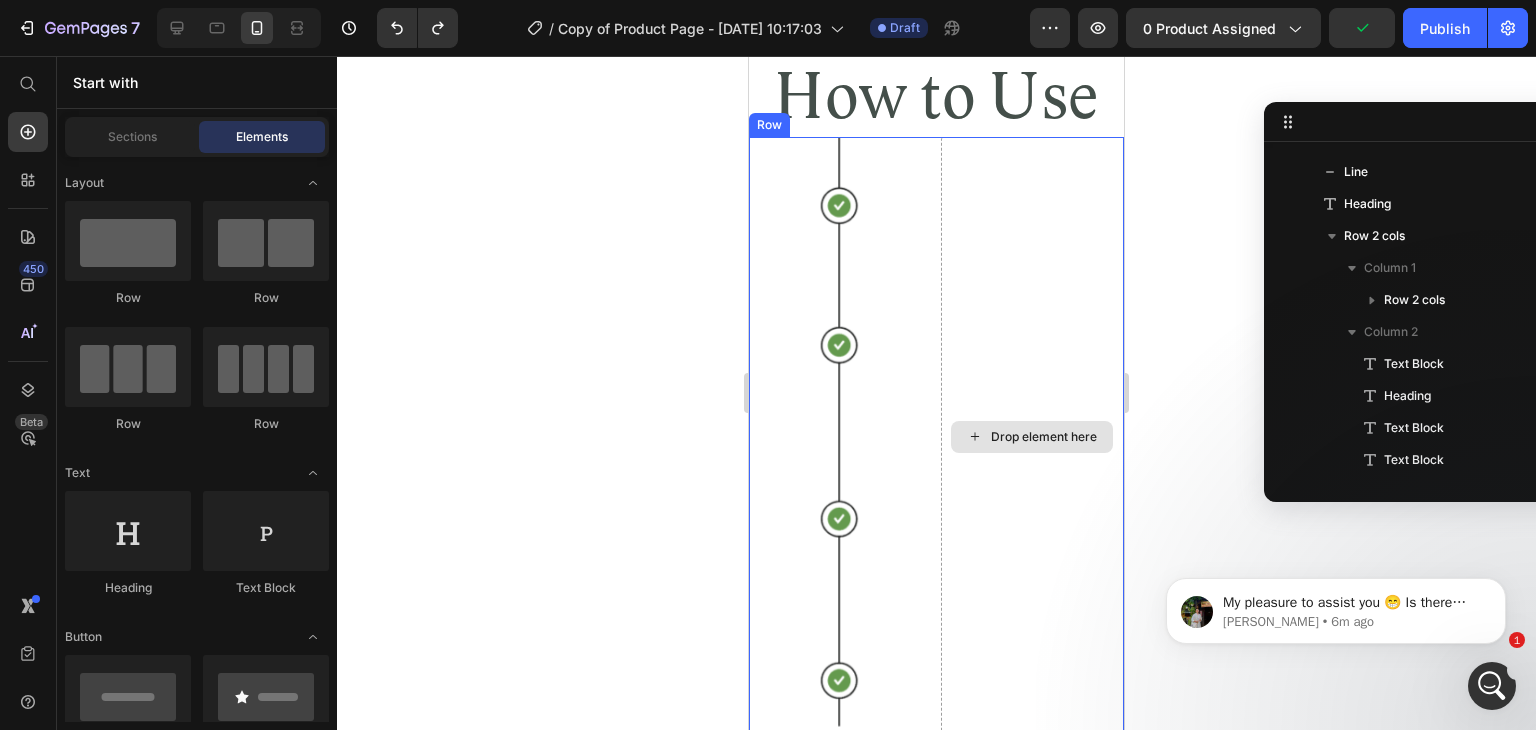scroll, scrollTop: 6036, scrollLeft: 0, axis: vertical 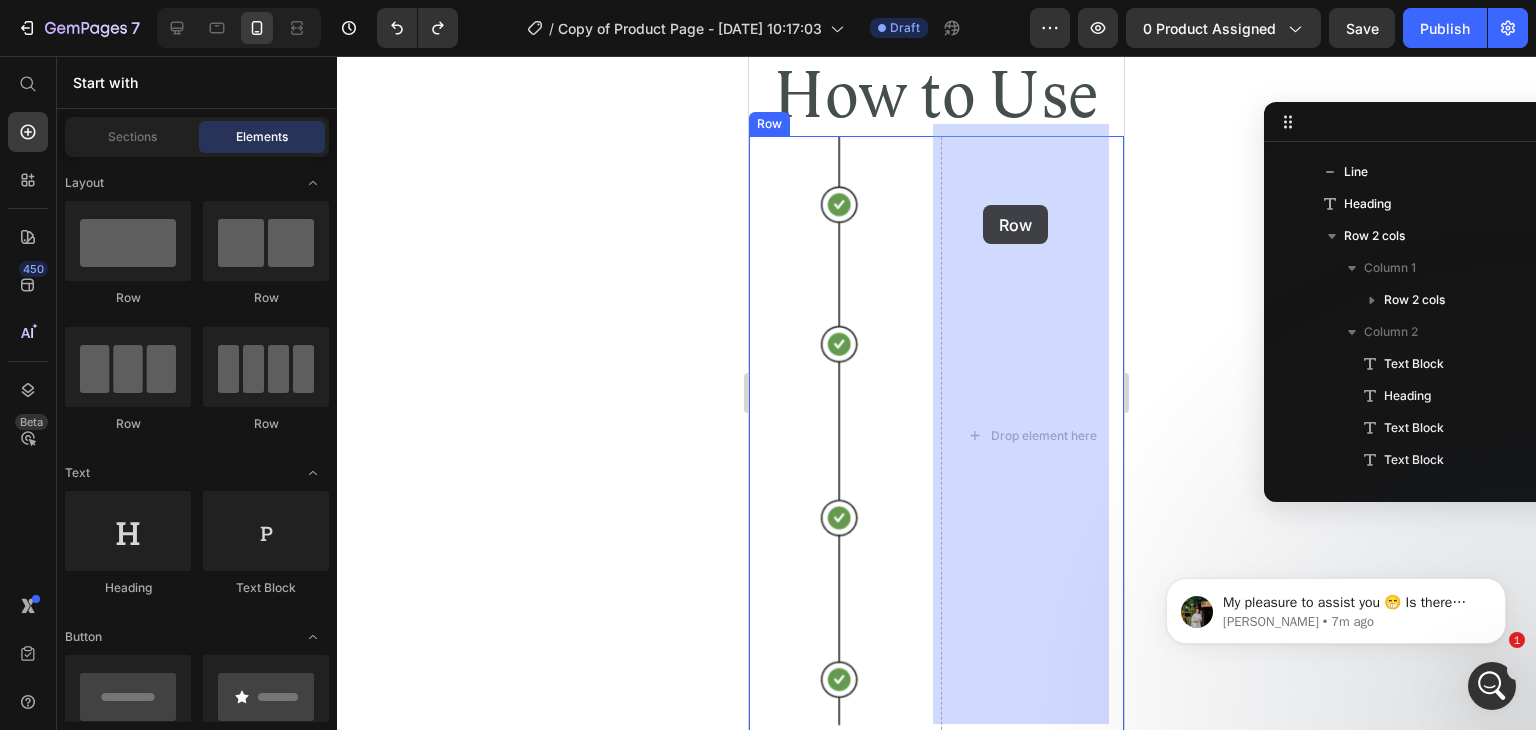 drag, startPoint x: 867, startPoint y: 315, endPoint x: 983, endPoint y: 205, distance: 159.86244 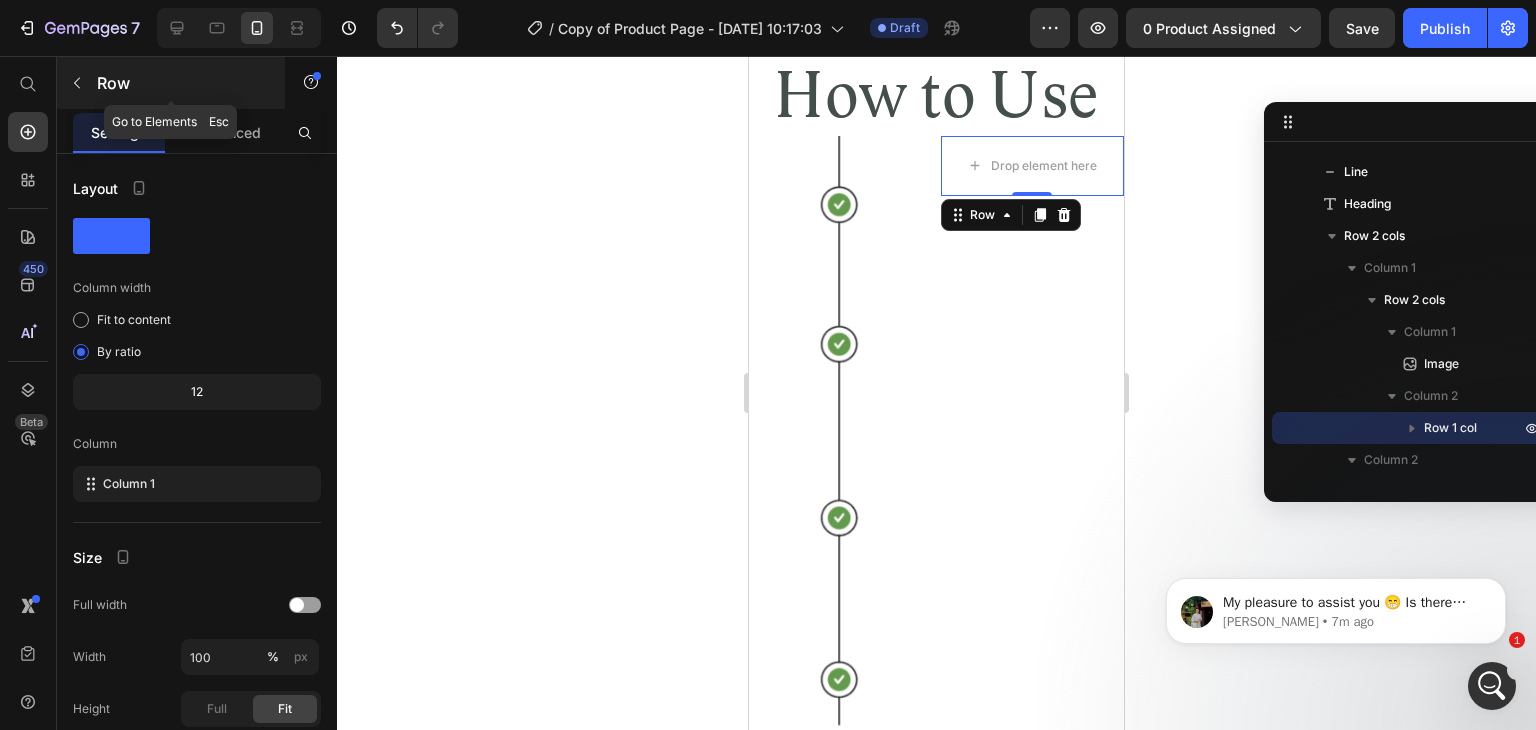 click 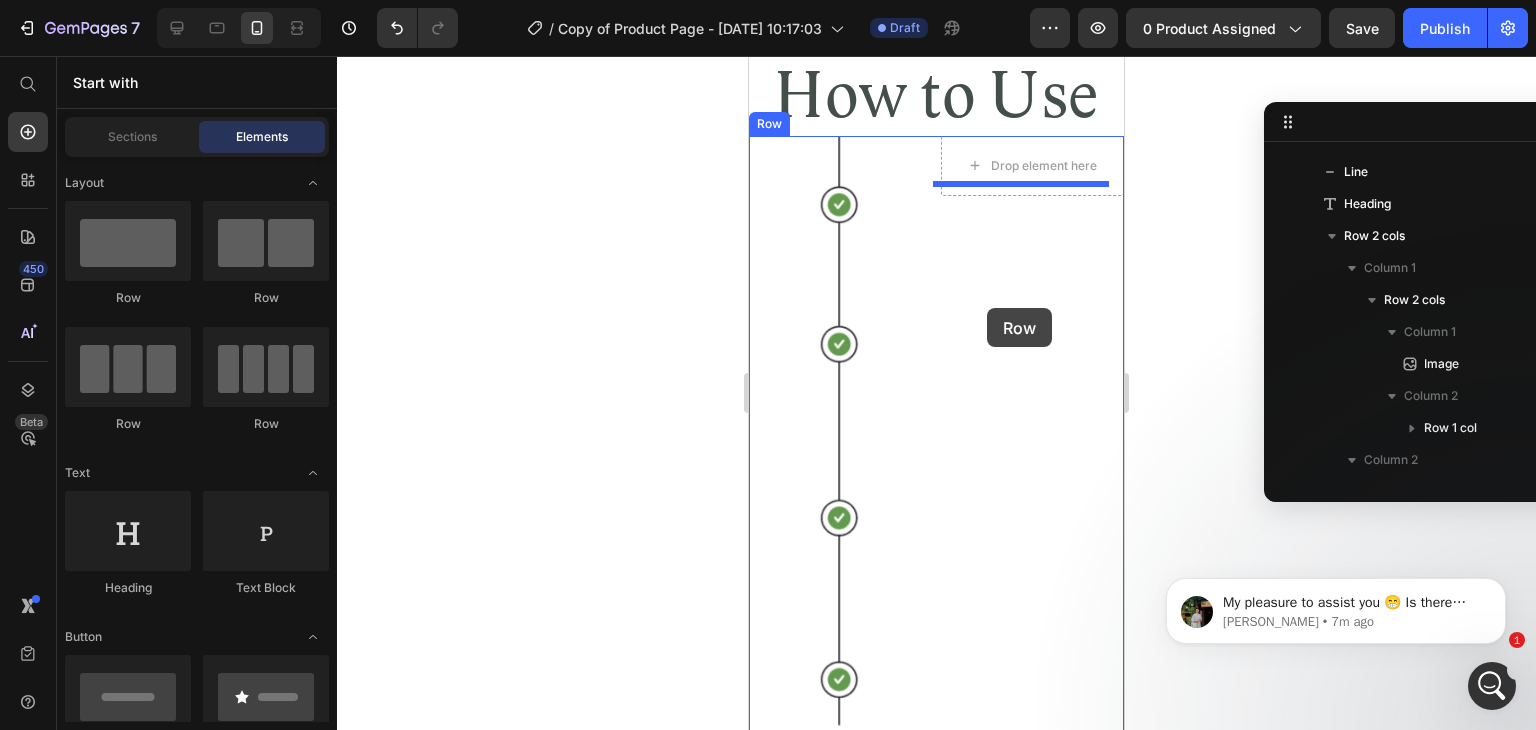 drag, startPoint x: 872, startPoint y: 317, endPoint x: 987, endPoint y: 308, distance: 115.35164 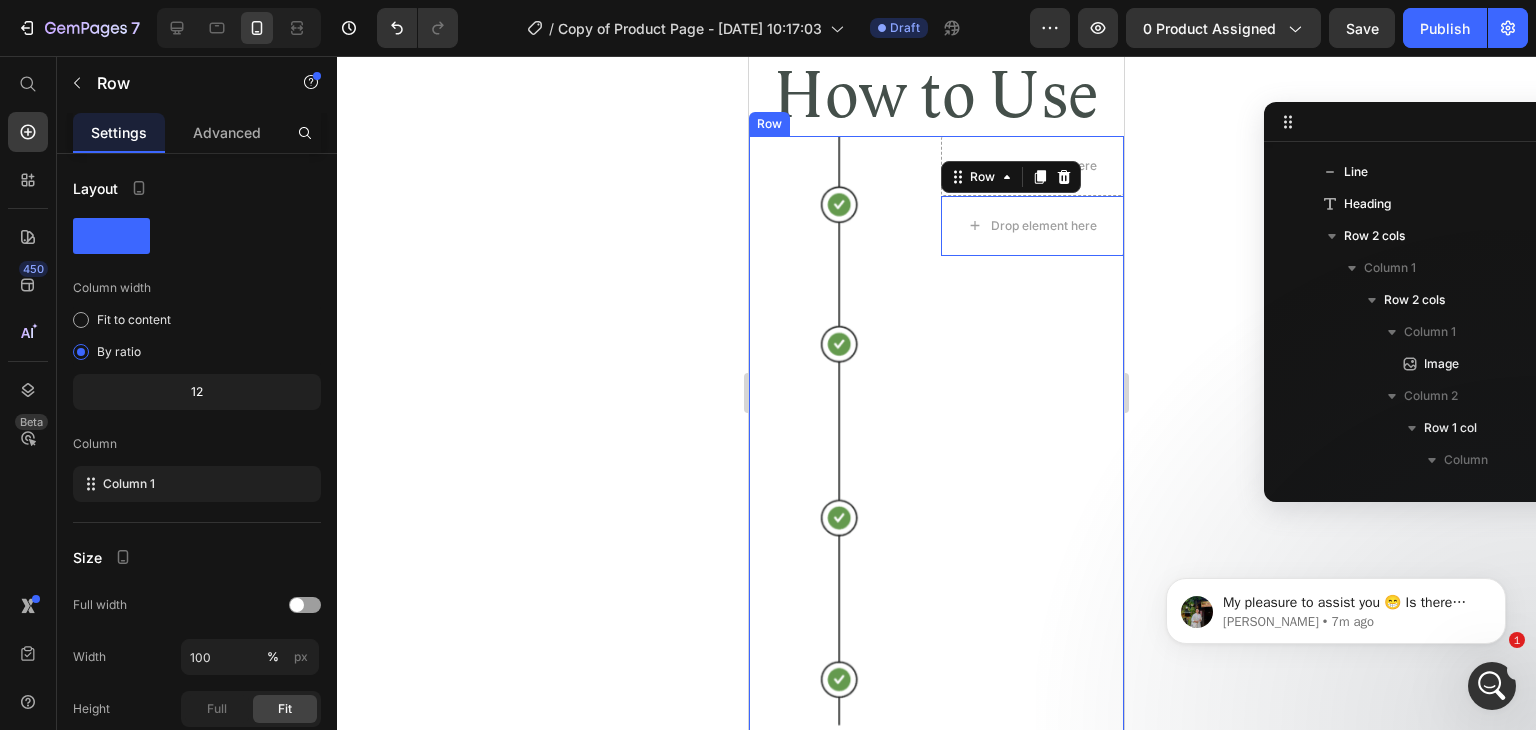 scroll, scrollTop: 434, scrollLeft: 0, axis: vertical 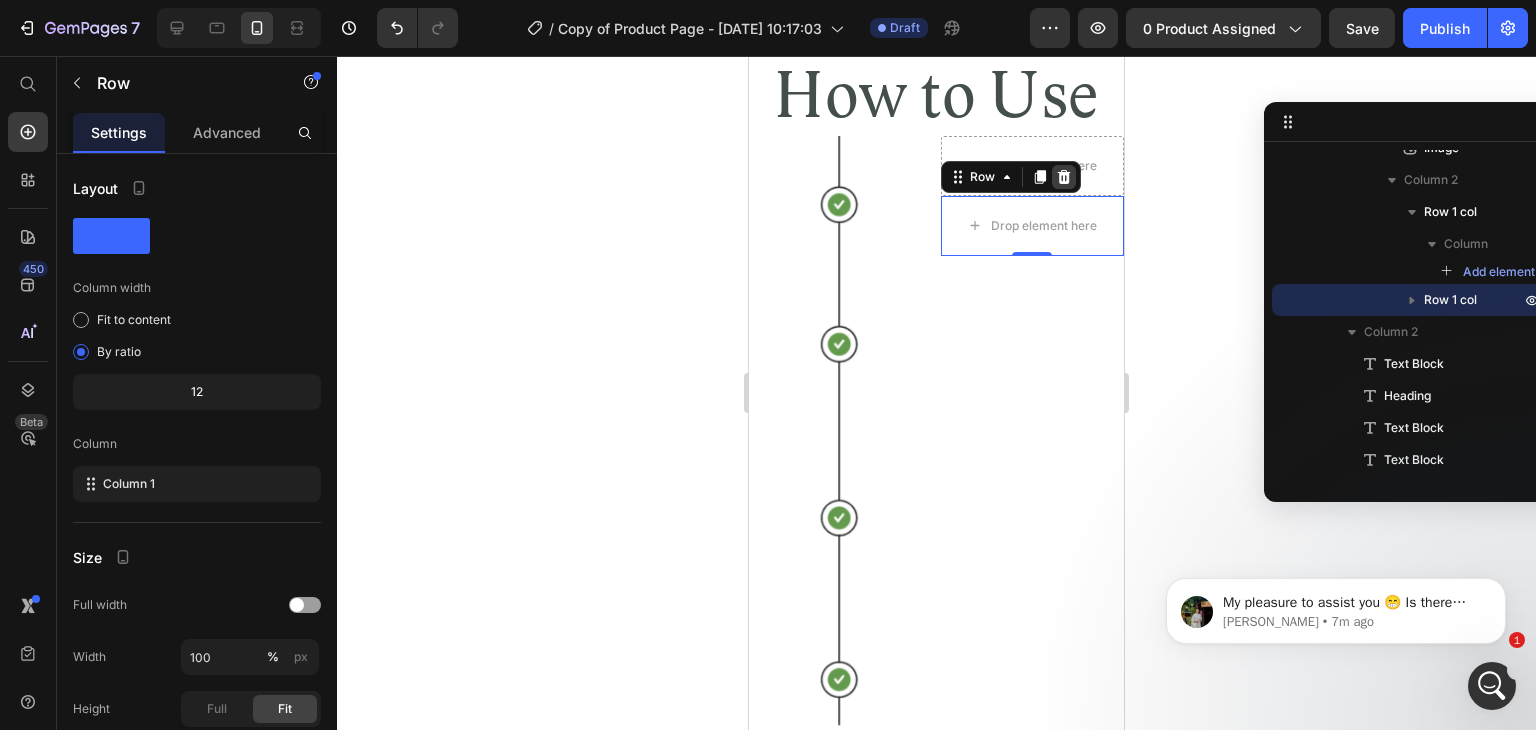 click 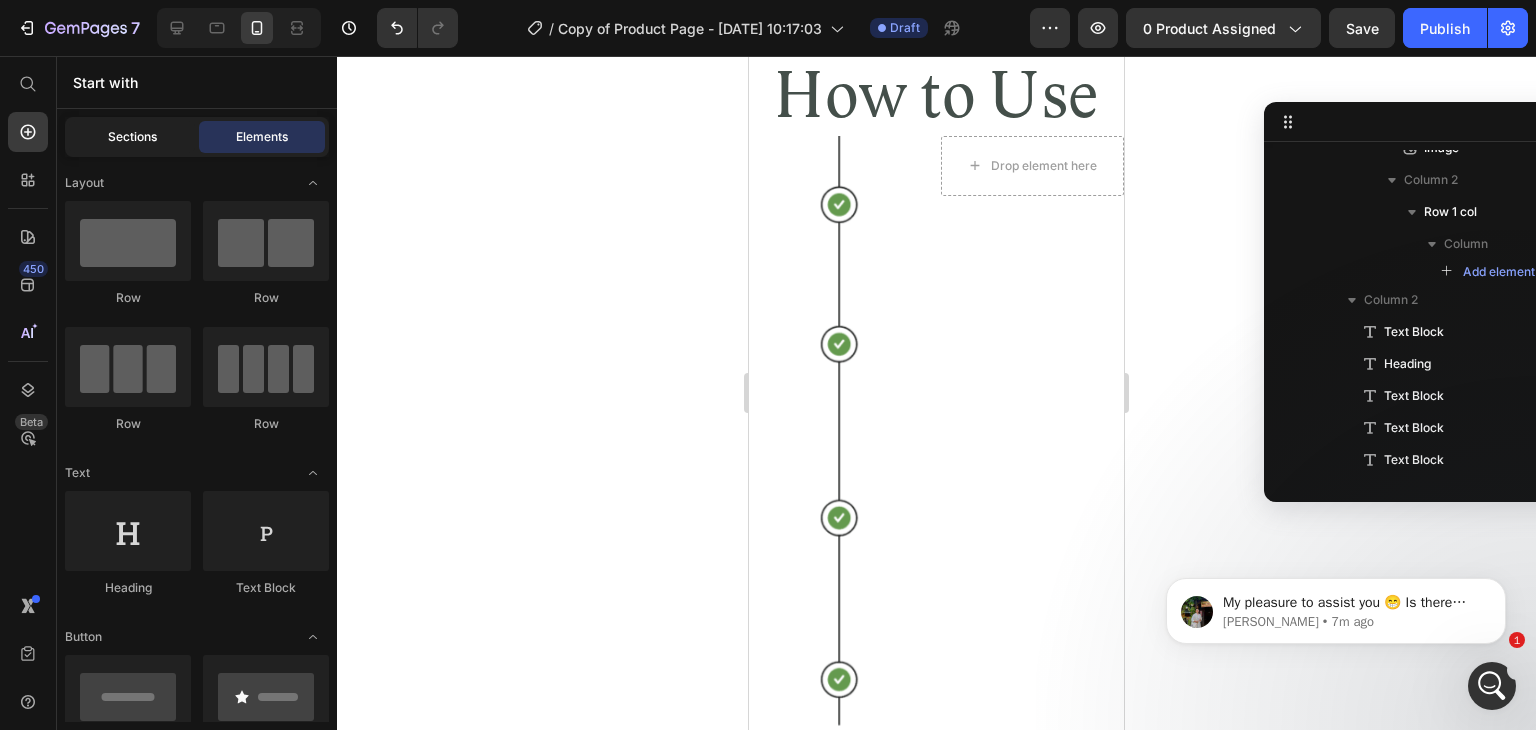 click on "Sections" 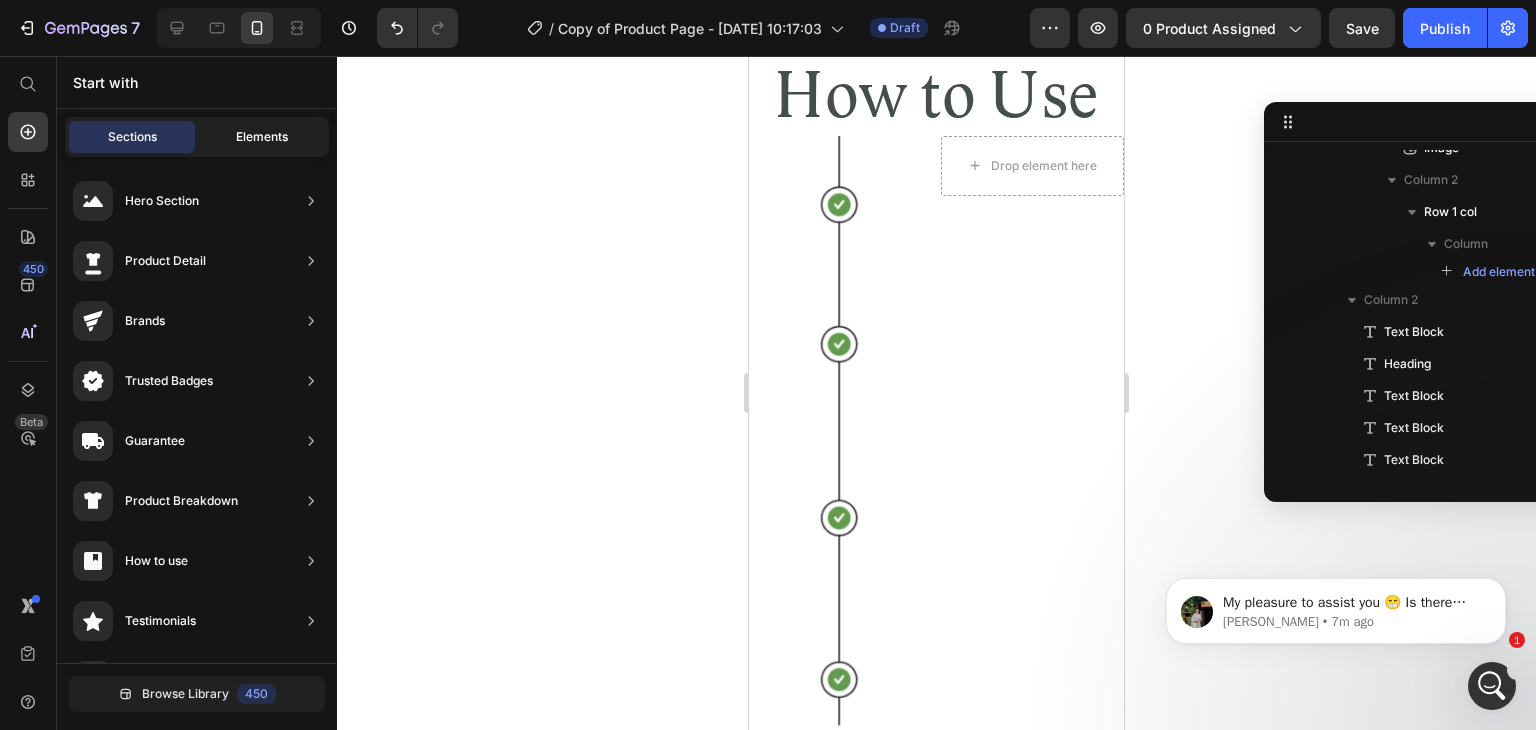 click on "Elements" 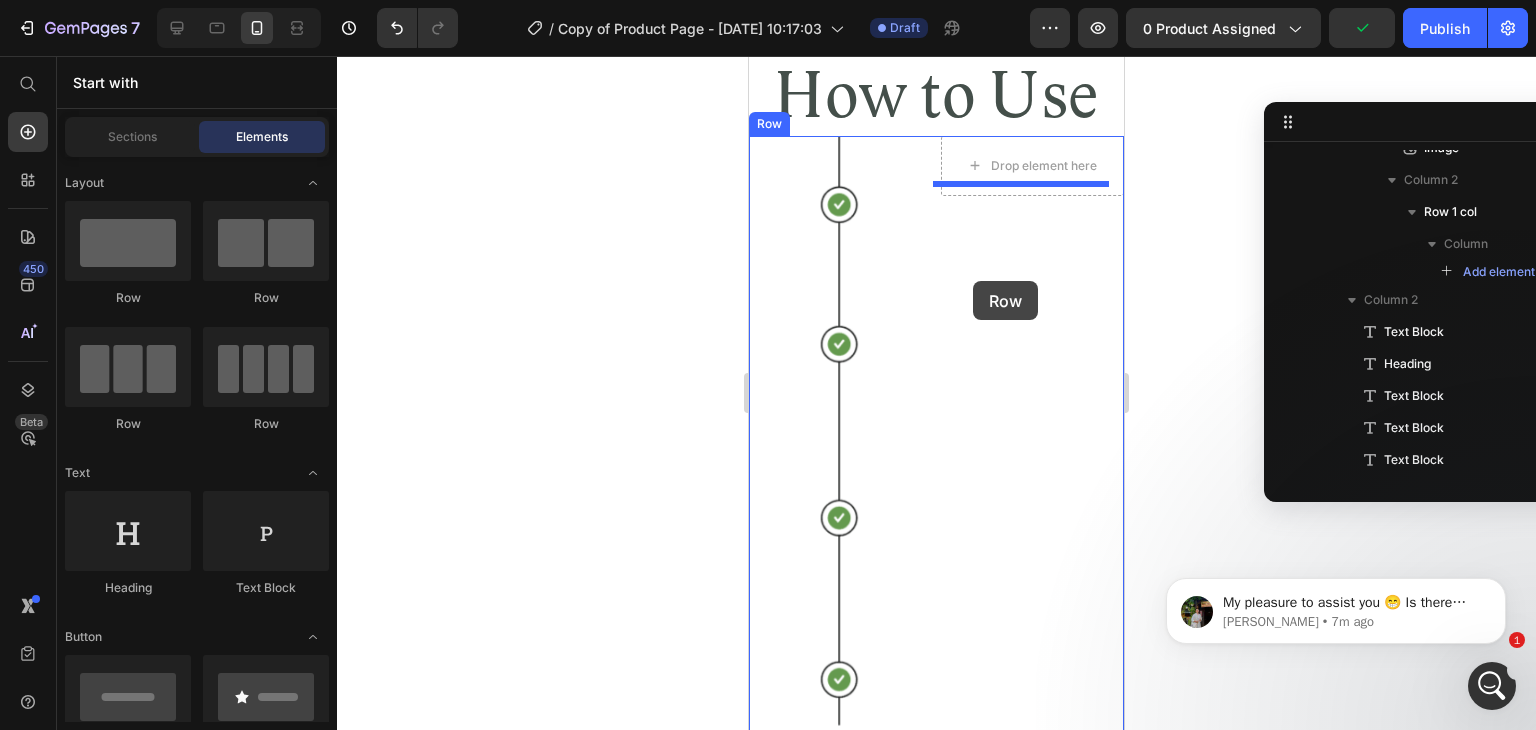 drag, startPoint x: 893, startPoint y: 309, endPoint x: 973, endPoint y: 281, distance: 84.758484 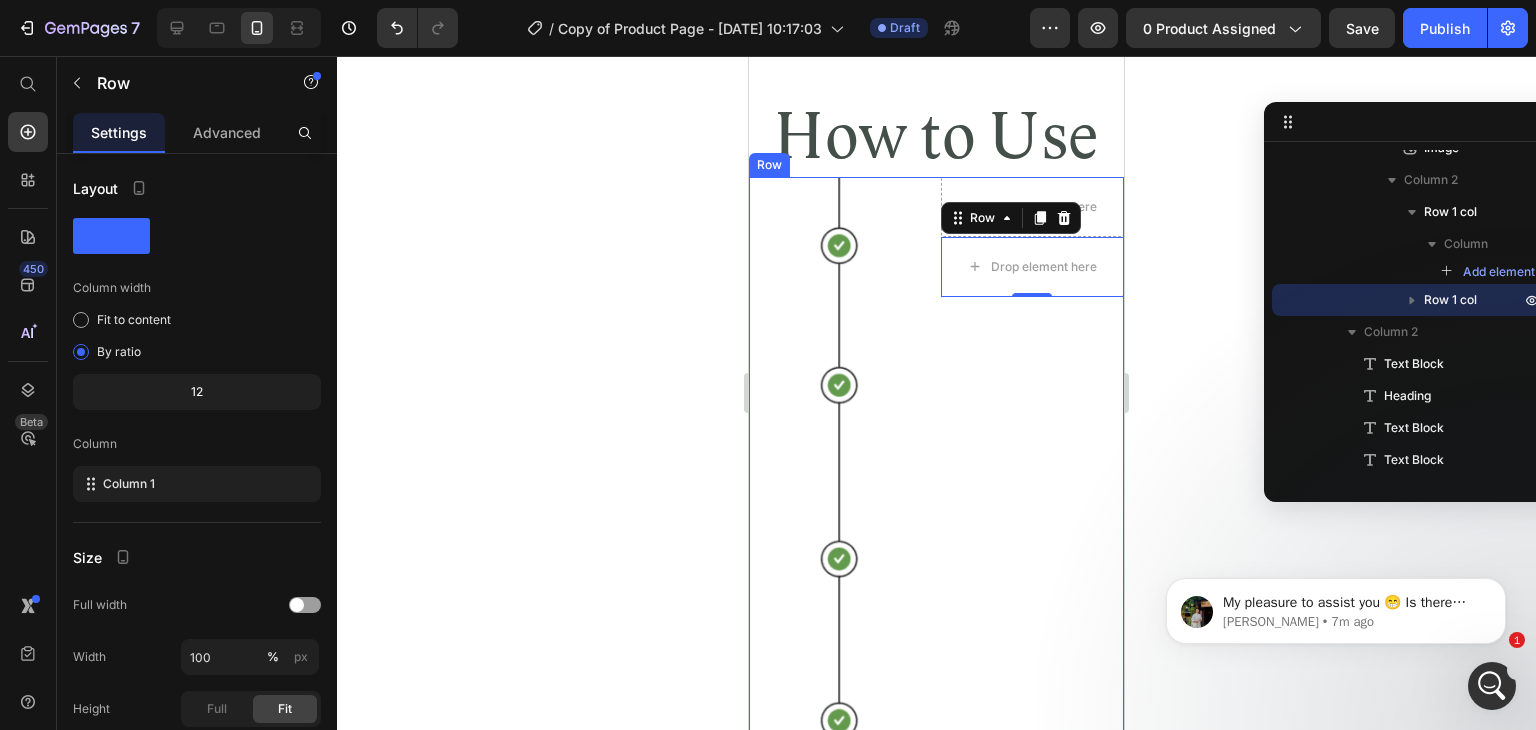 scroll, scrollTop: 5993, scrollLeft: 0, axis: vertical 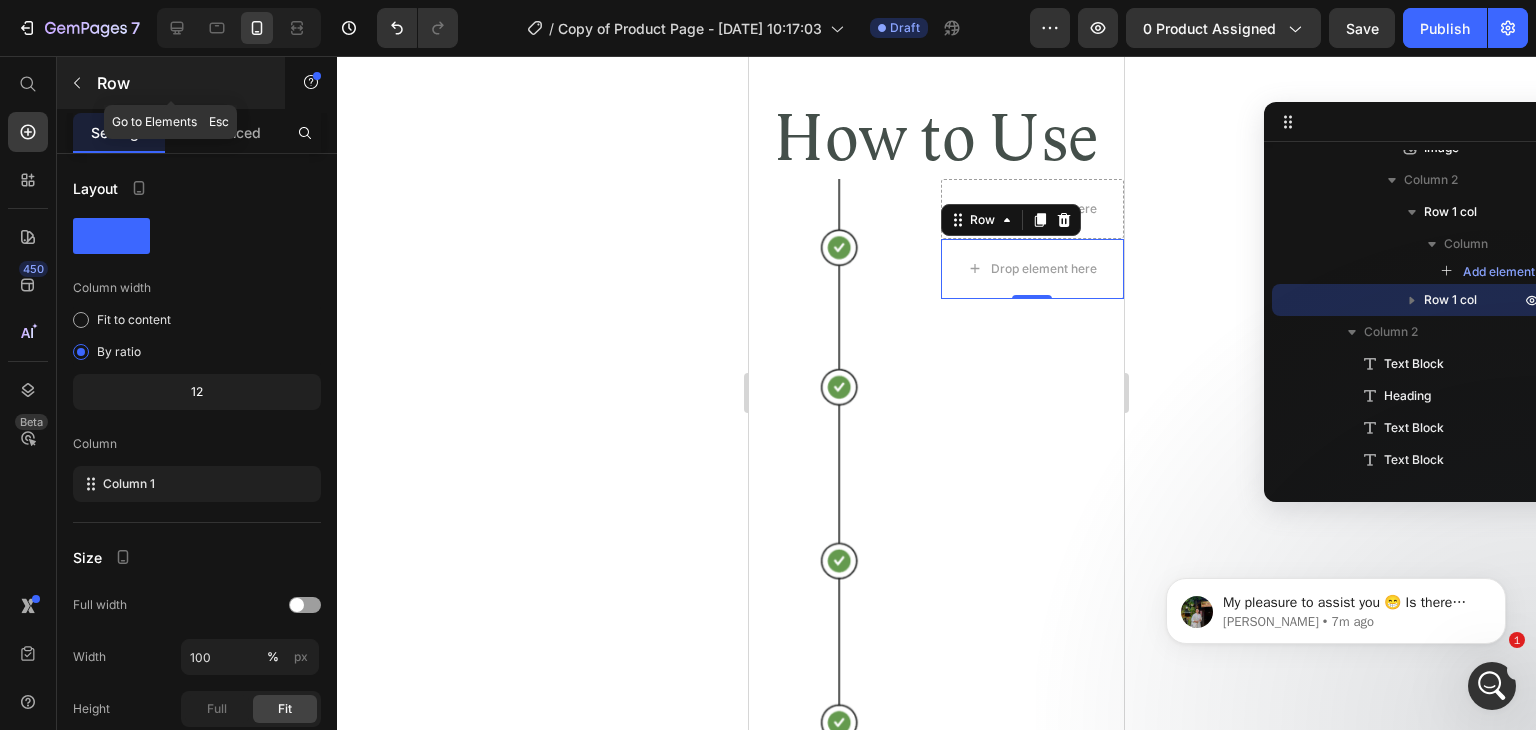 click on "Row" at bounding box center (171, 83) 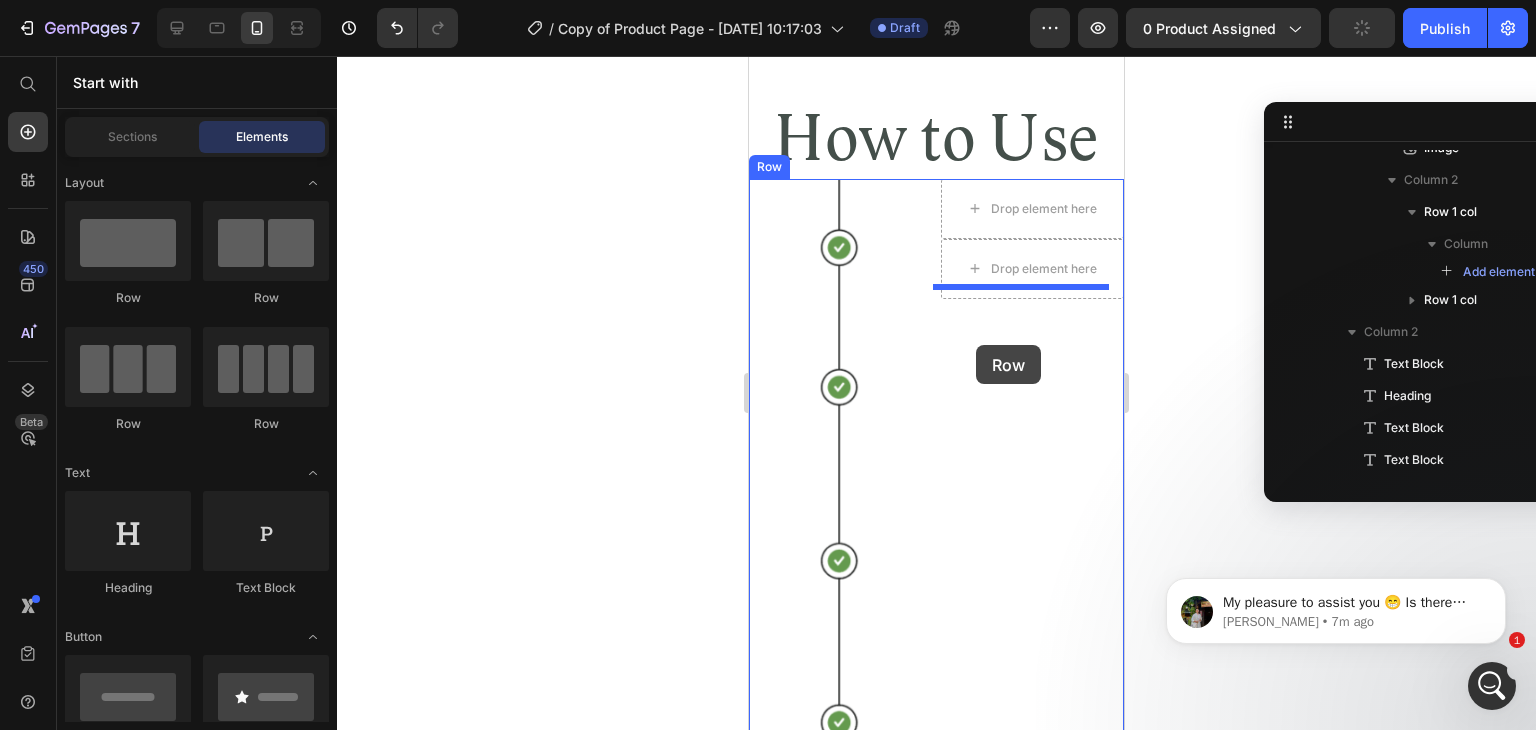 drag, startPoint x: 878, startPoint y: 326, endPoint x: 976, endPoint y: 345, distance: 99.824844 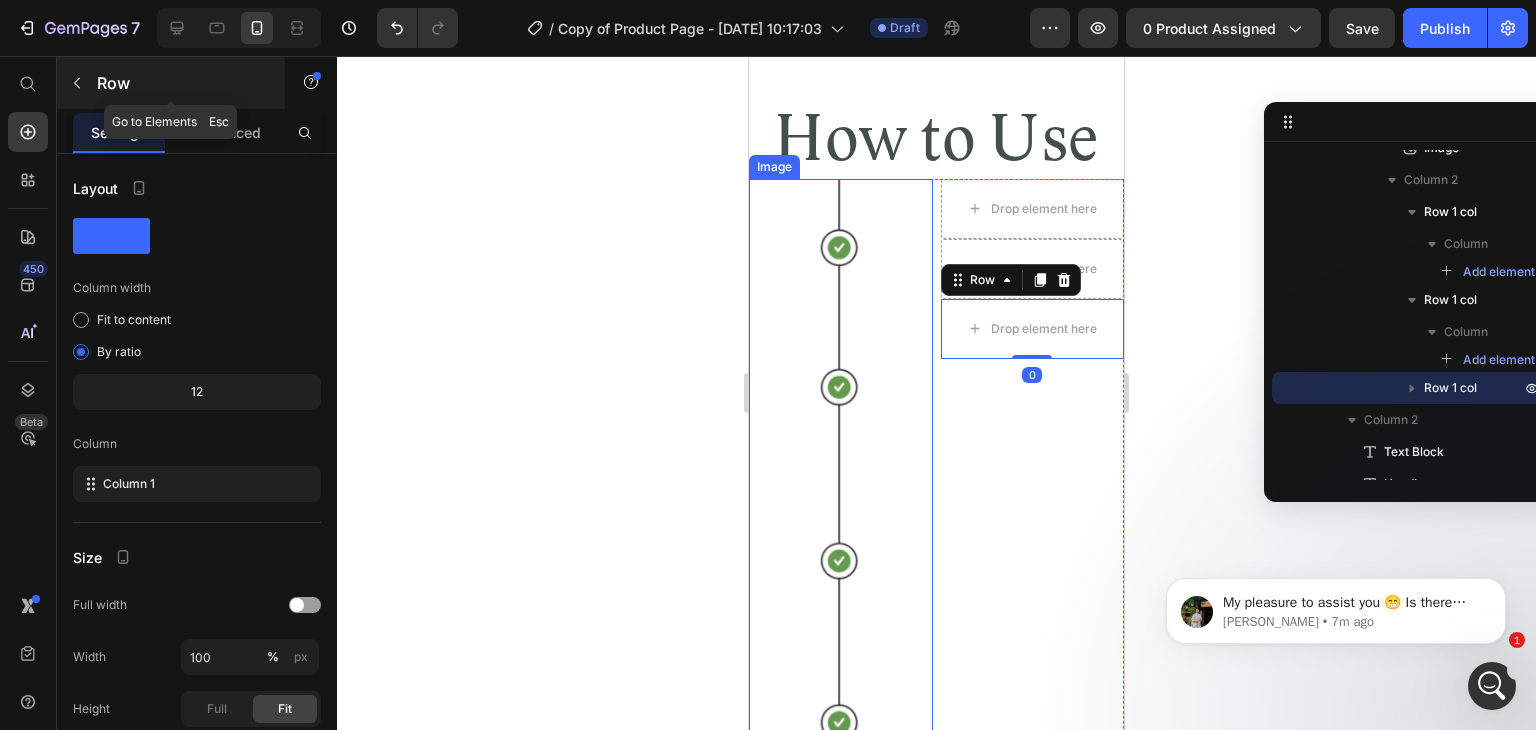 click 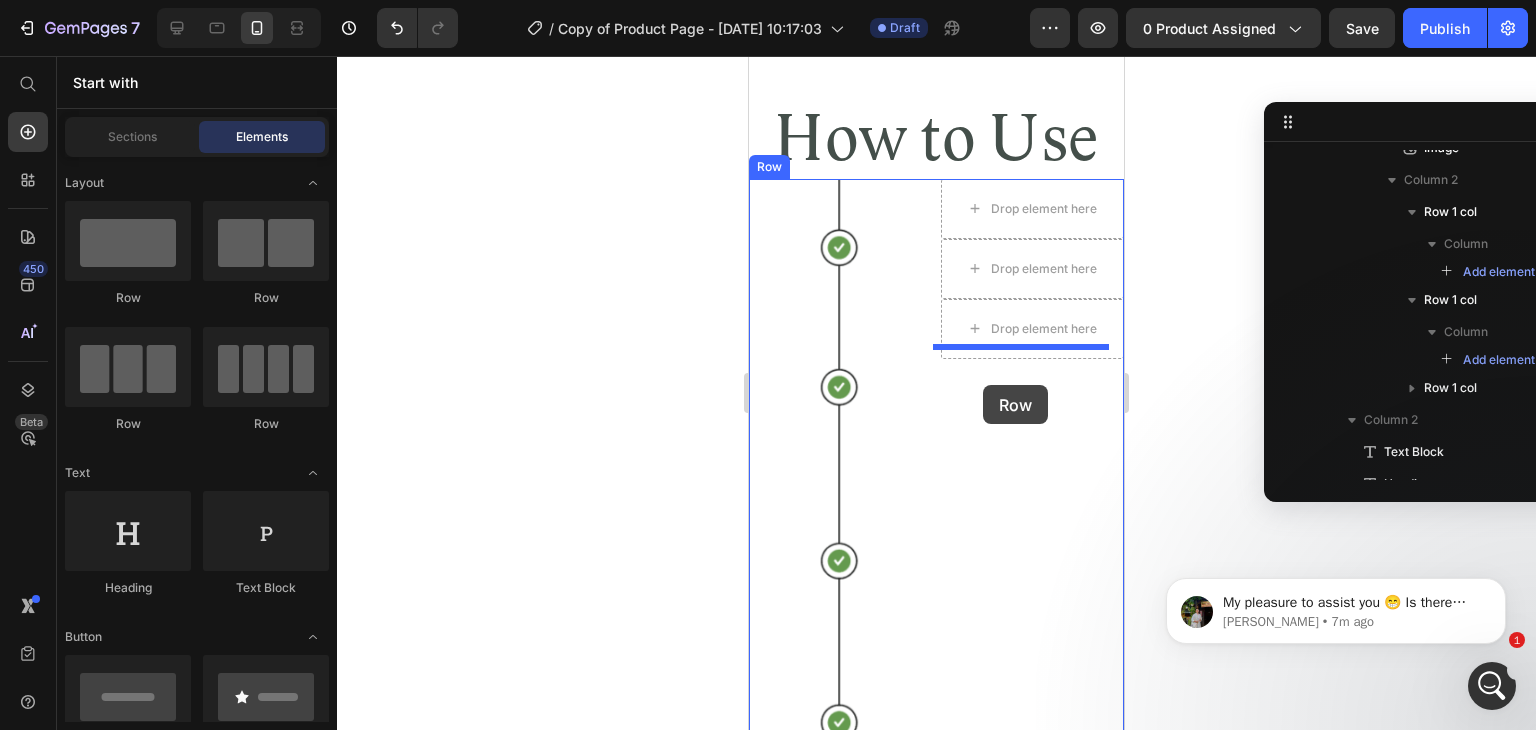 drag, startPoint x: 874, startPoint y: 303, endPoint x: 983, endPoint y: 385, distance: 136.40015 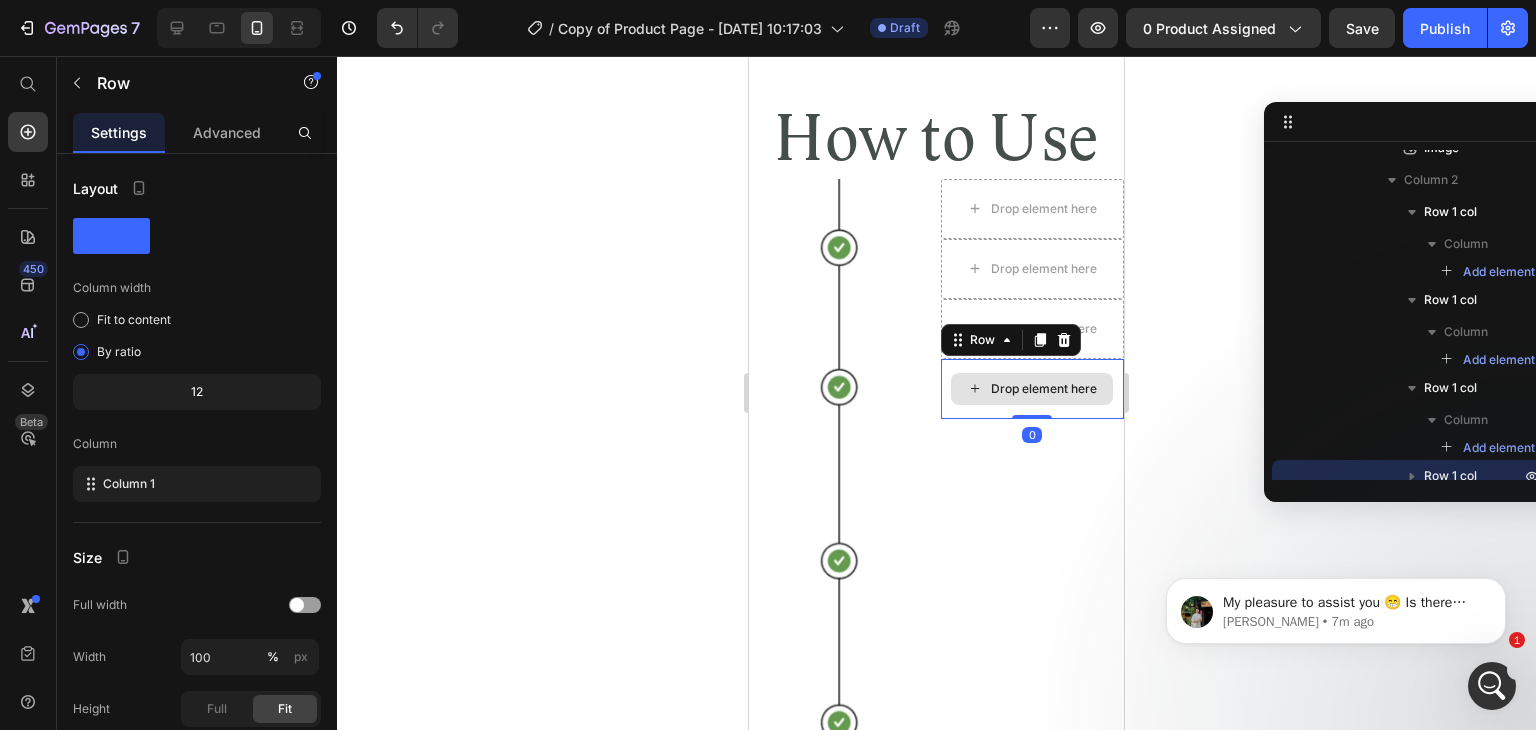 scroll, scrollTop: 610, scrollLeft: 0, axis: vertical 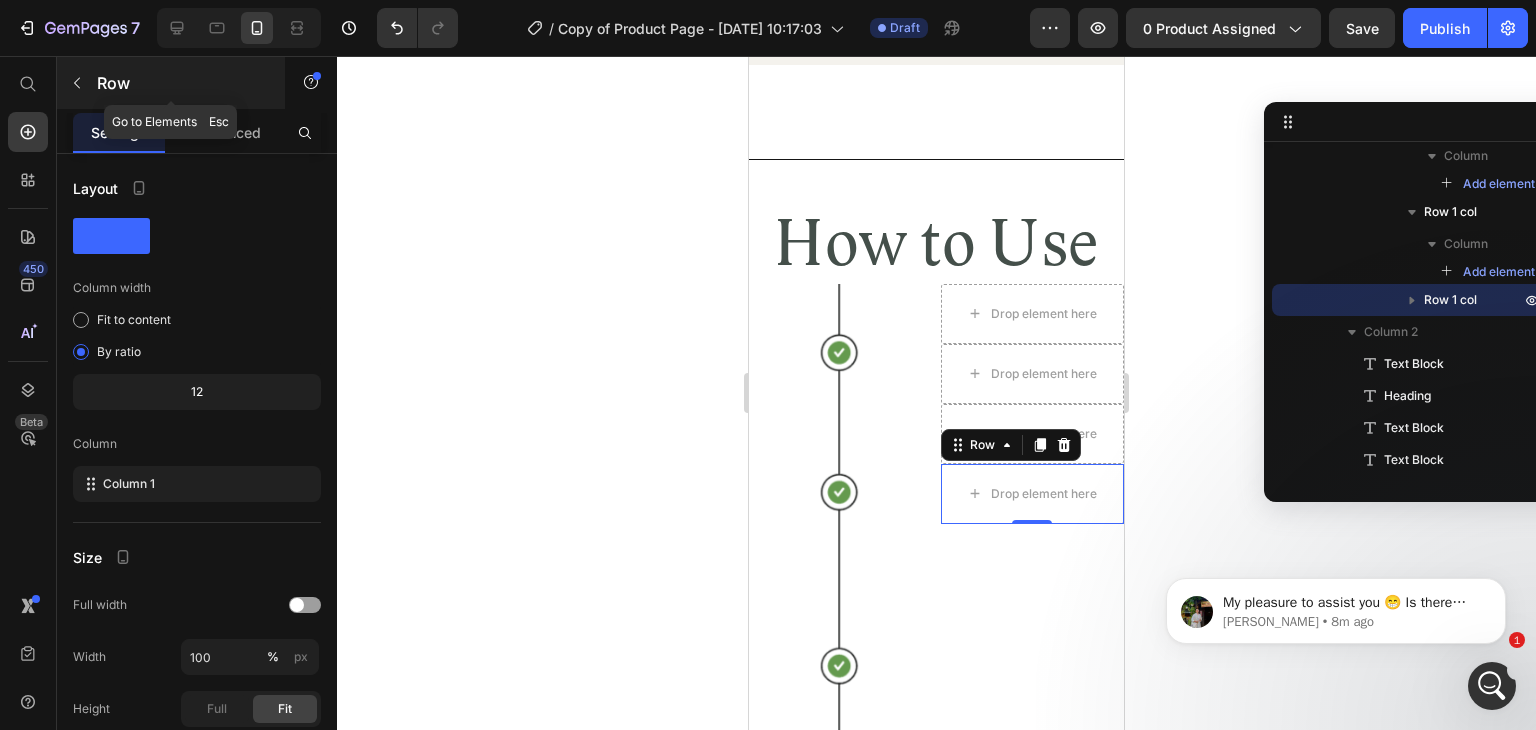 click 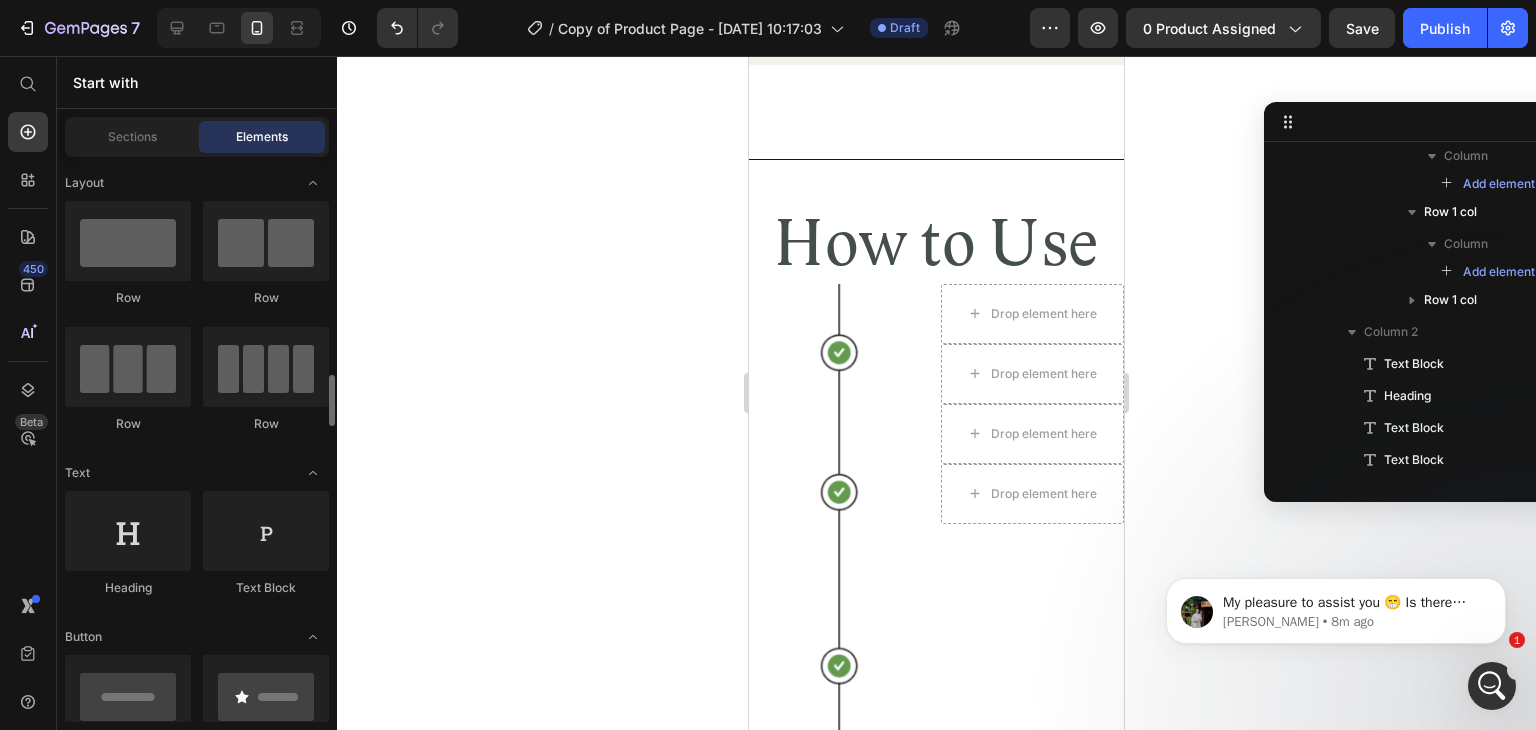 scroll, scrollTop: 201, scrollLeft: 0, axis: vertical 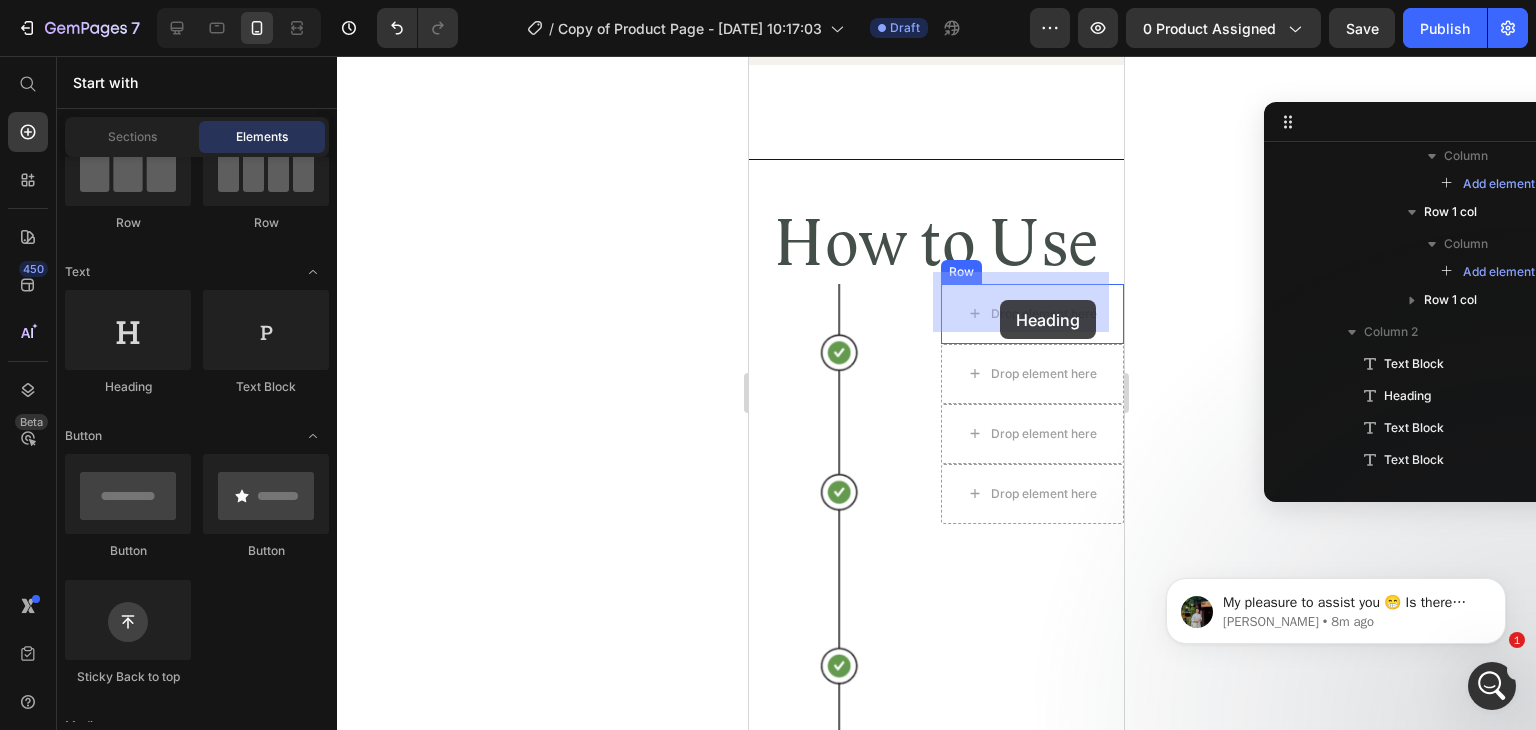 drag, startPoint x: 1074, startPoint y: 418, endPoint x: 1000, endPoint y: 300, distance: 139.28389 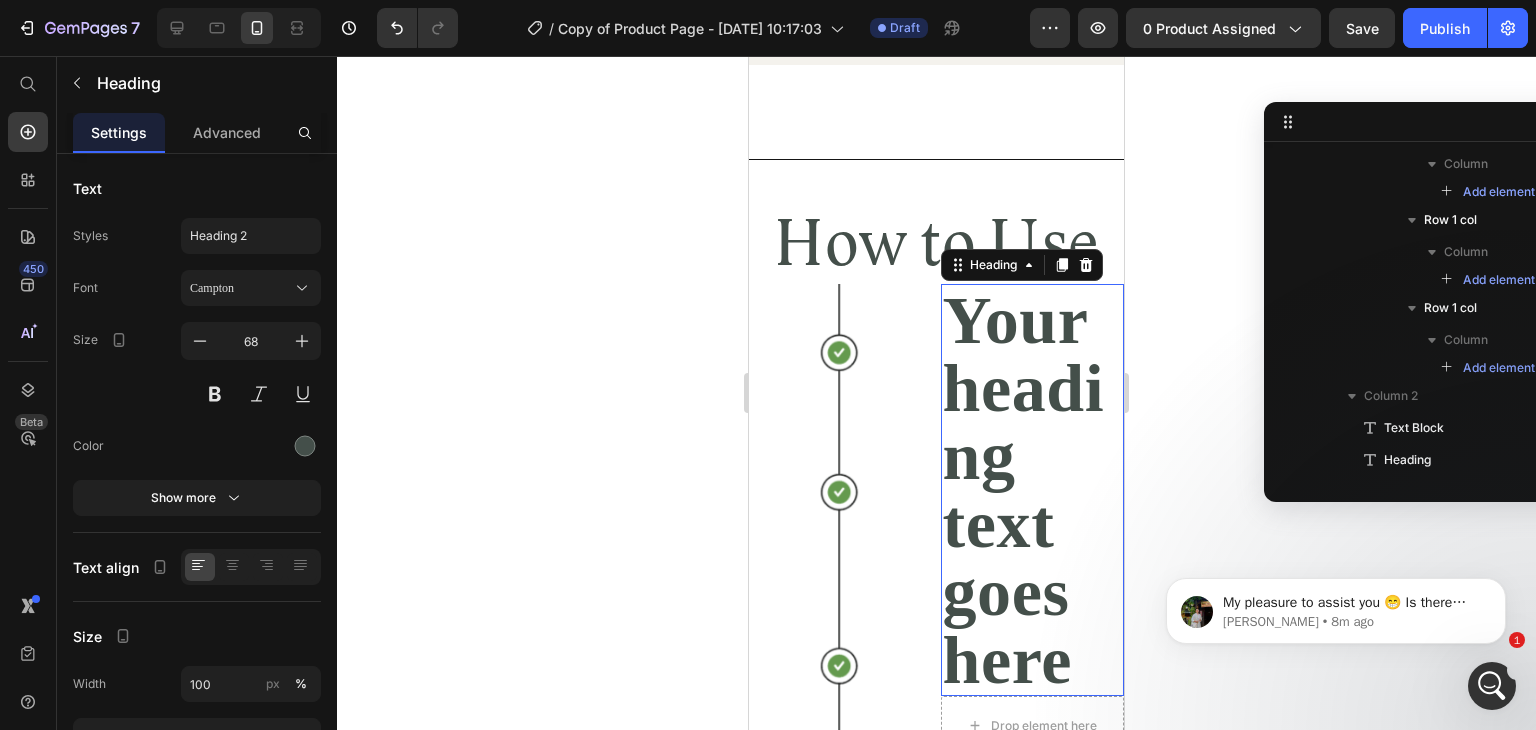 scroll, scrollTop: 410, scrollLeft: 0, axis: vertical 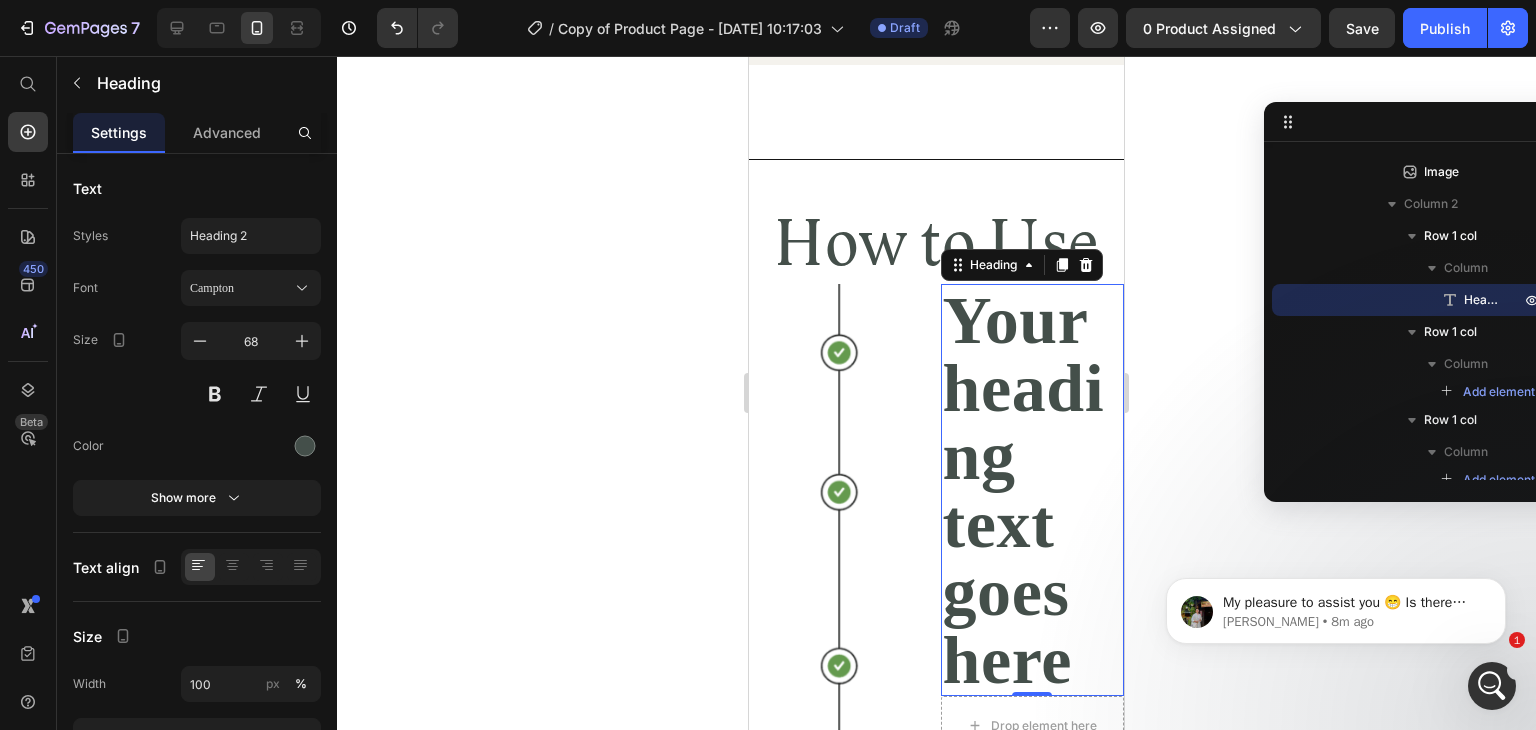 click on "Your heading text goes here" at bounding box center (1033, 490) 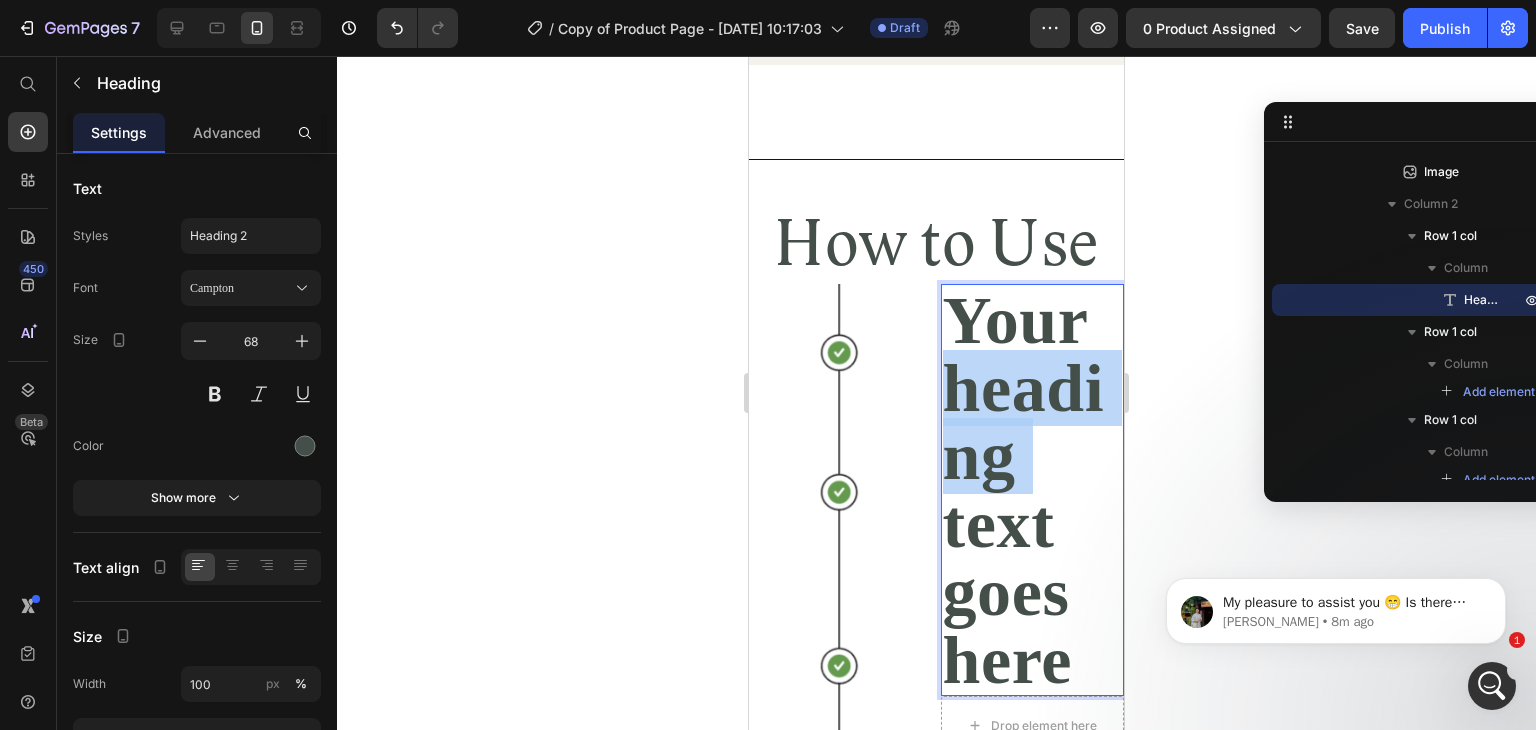 click on "Your heading text goes here" at bounding box center [1033, 490] 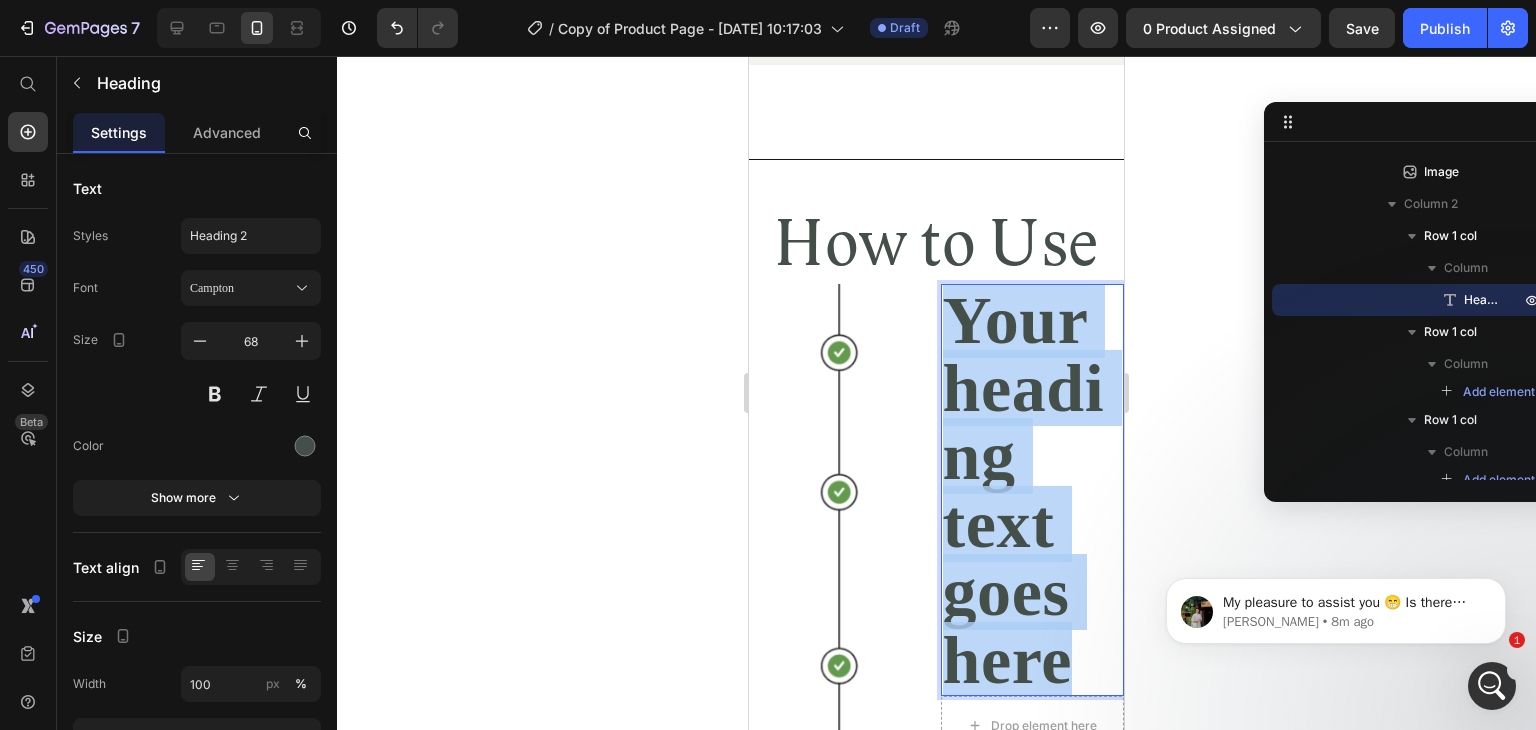 click on "Your heading text goes here" at bounding box center (1033, 490) 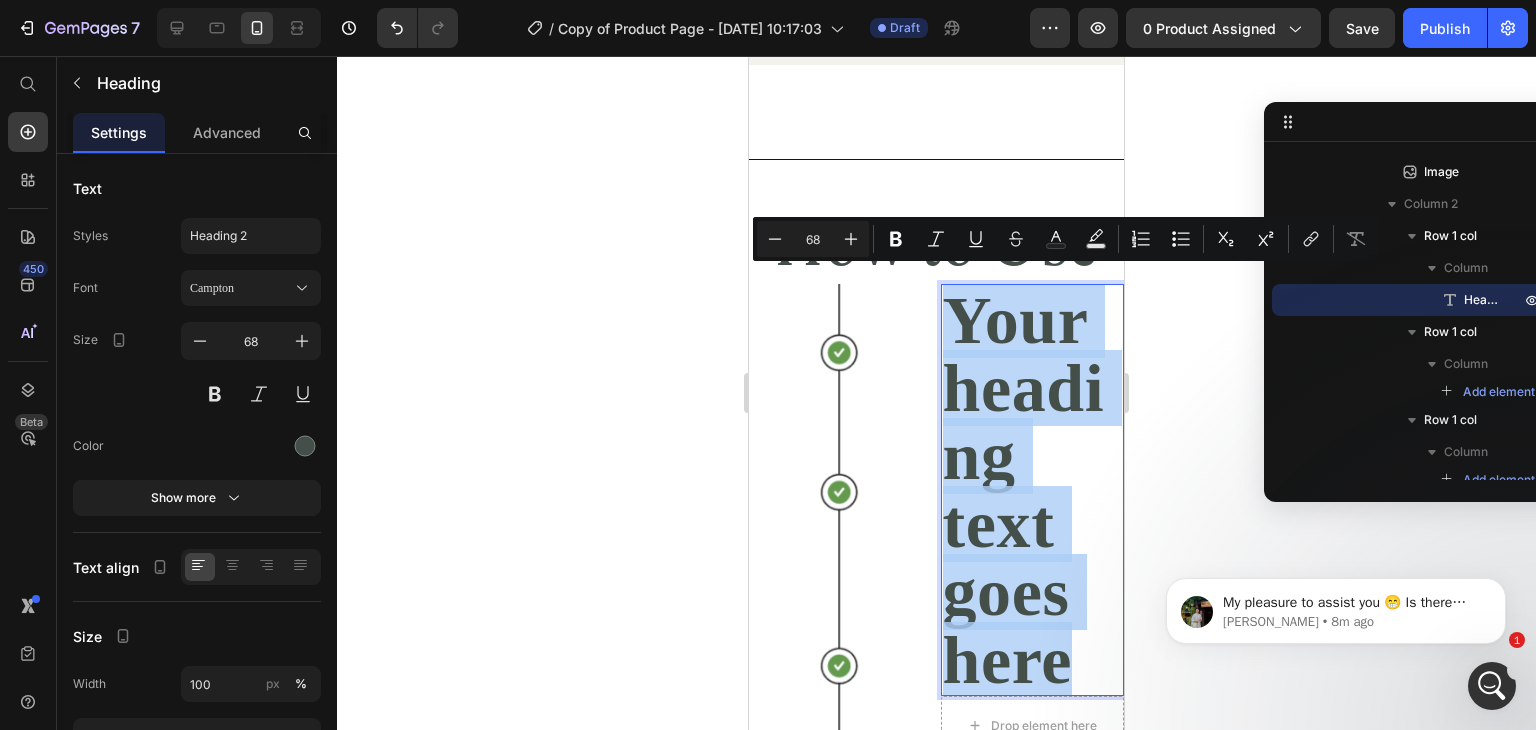 click on "Your heading text goes here" at bounding box center [1033, 490] 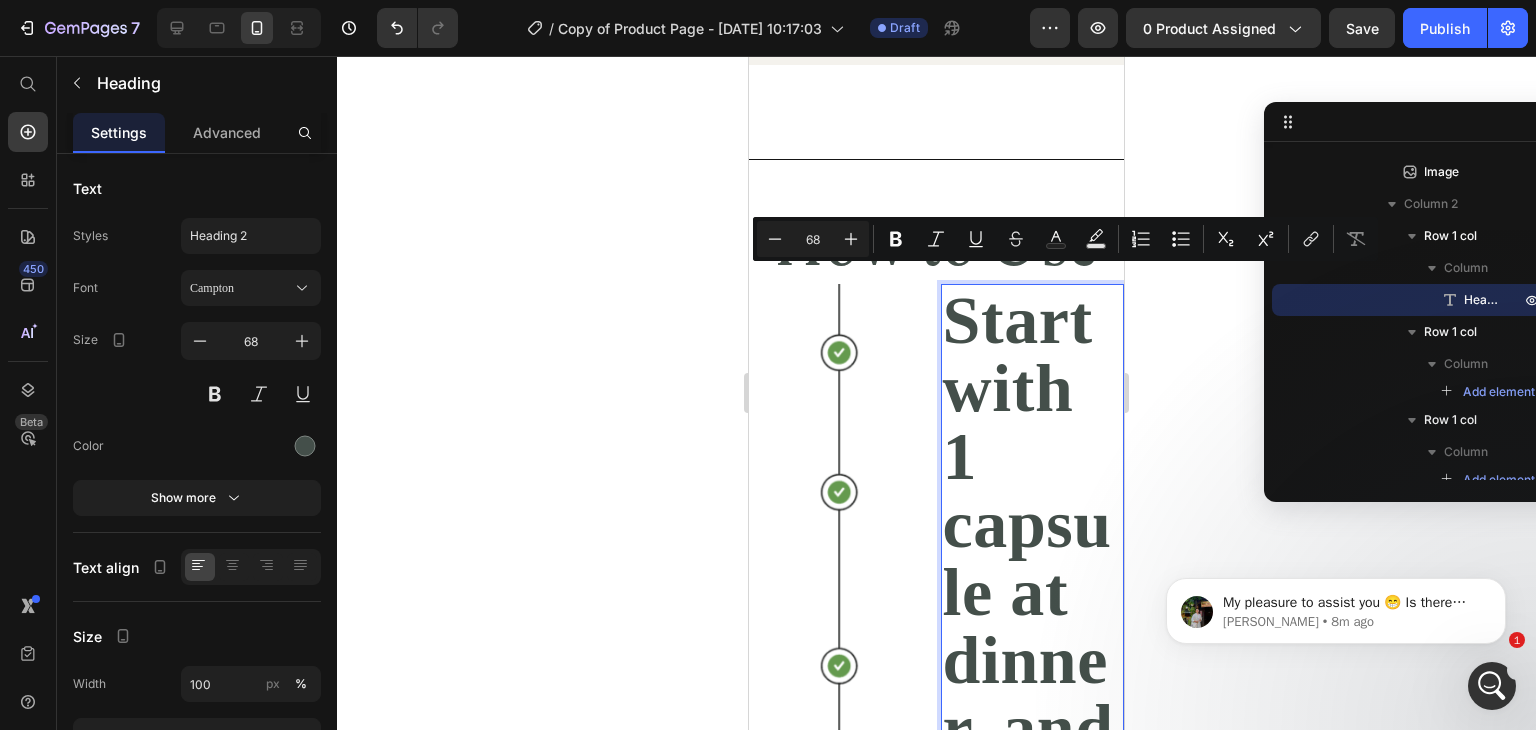 scroll, scrollTop: 5969, scrollLeft: 0, axis: vertical 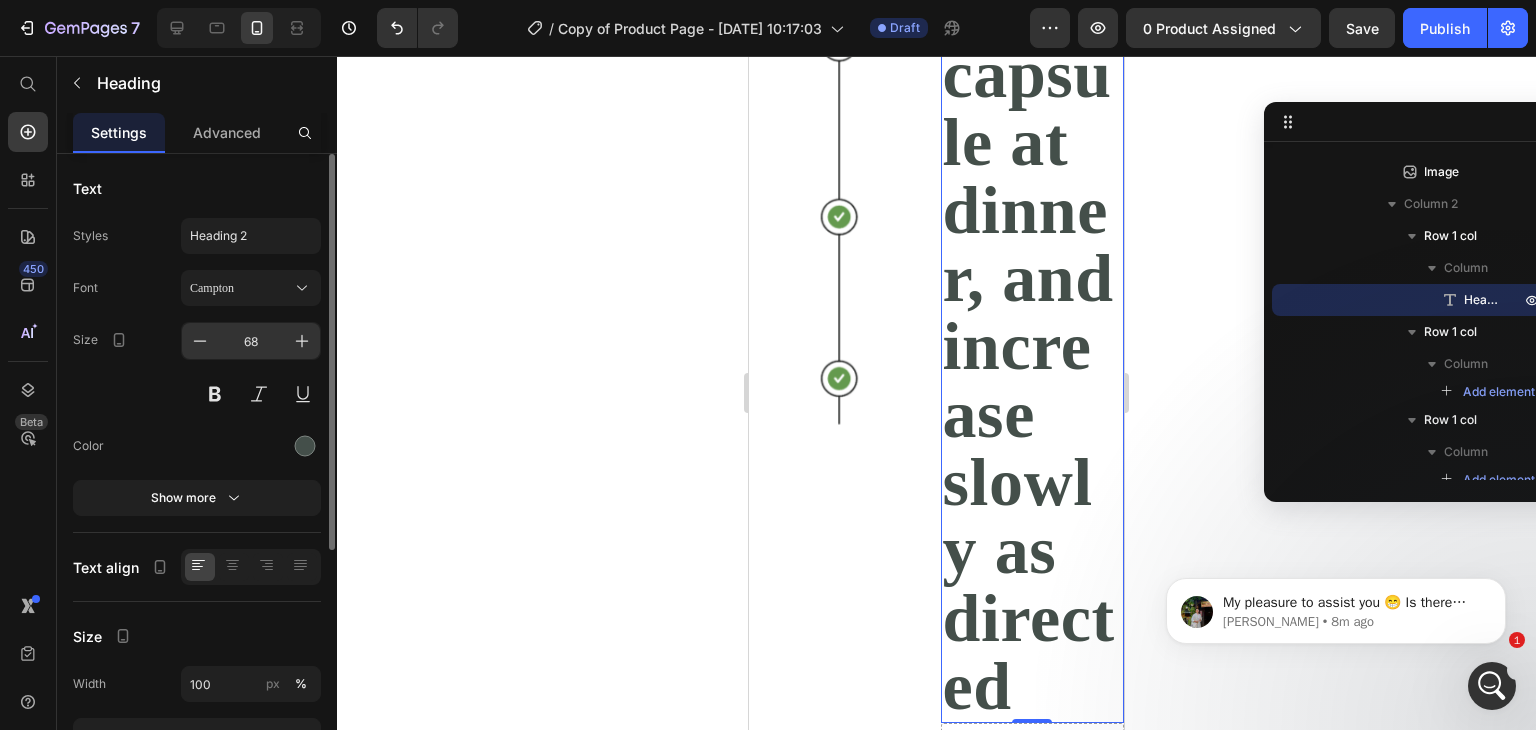 click on "68" at bounding box center [251, 341] 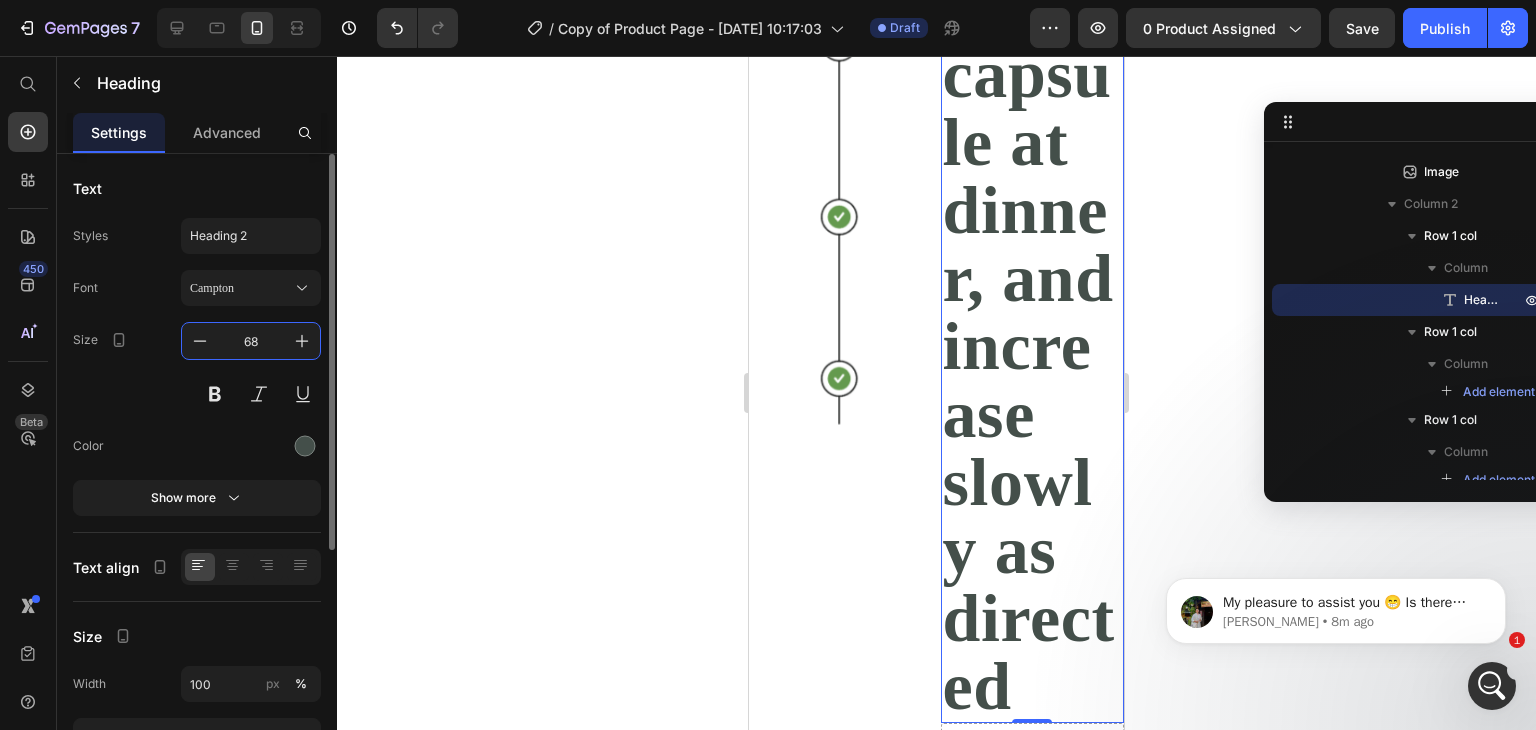 click on "68" at bounding box center (251, 341) 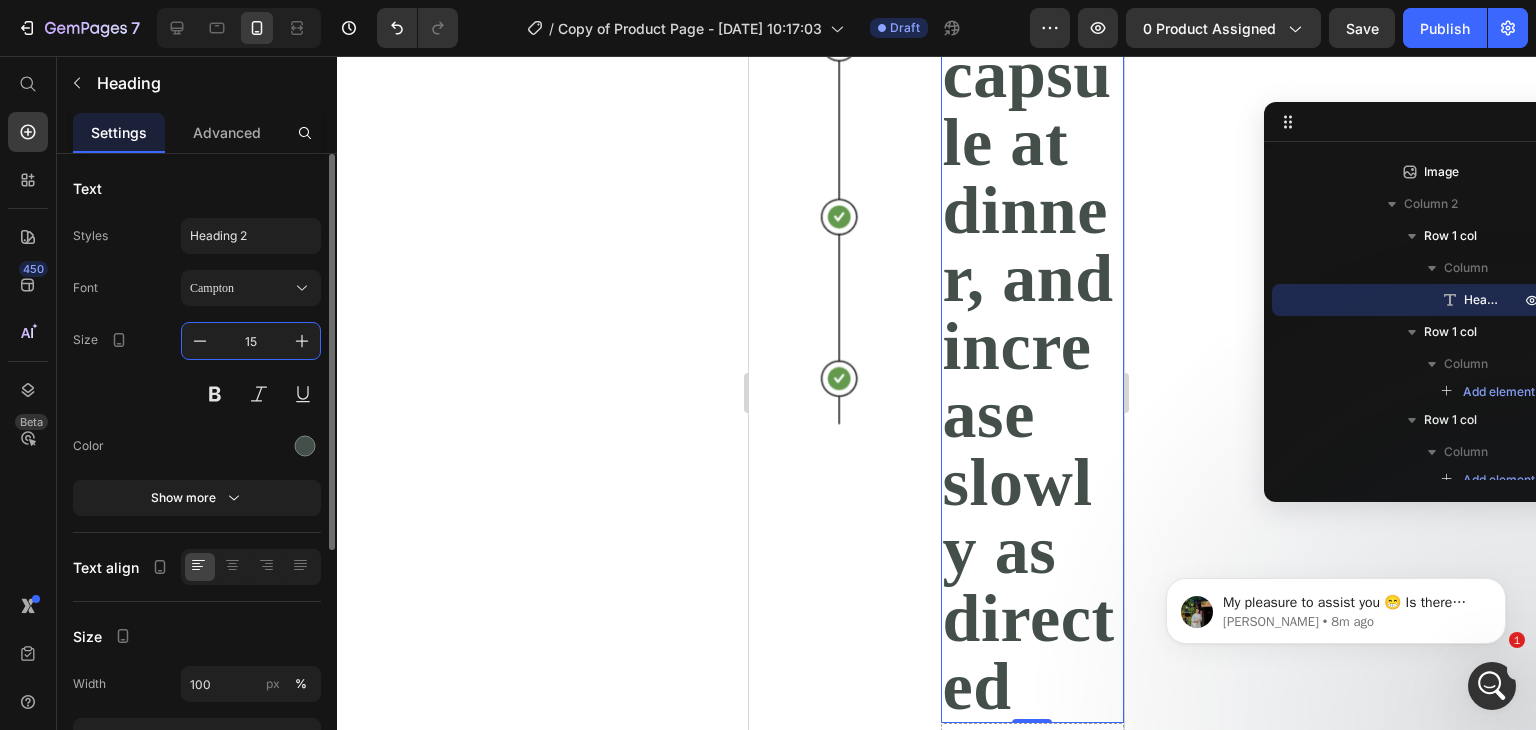 type on "15" 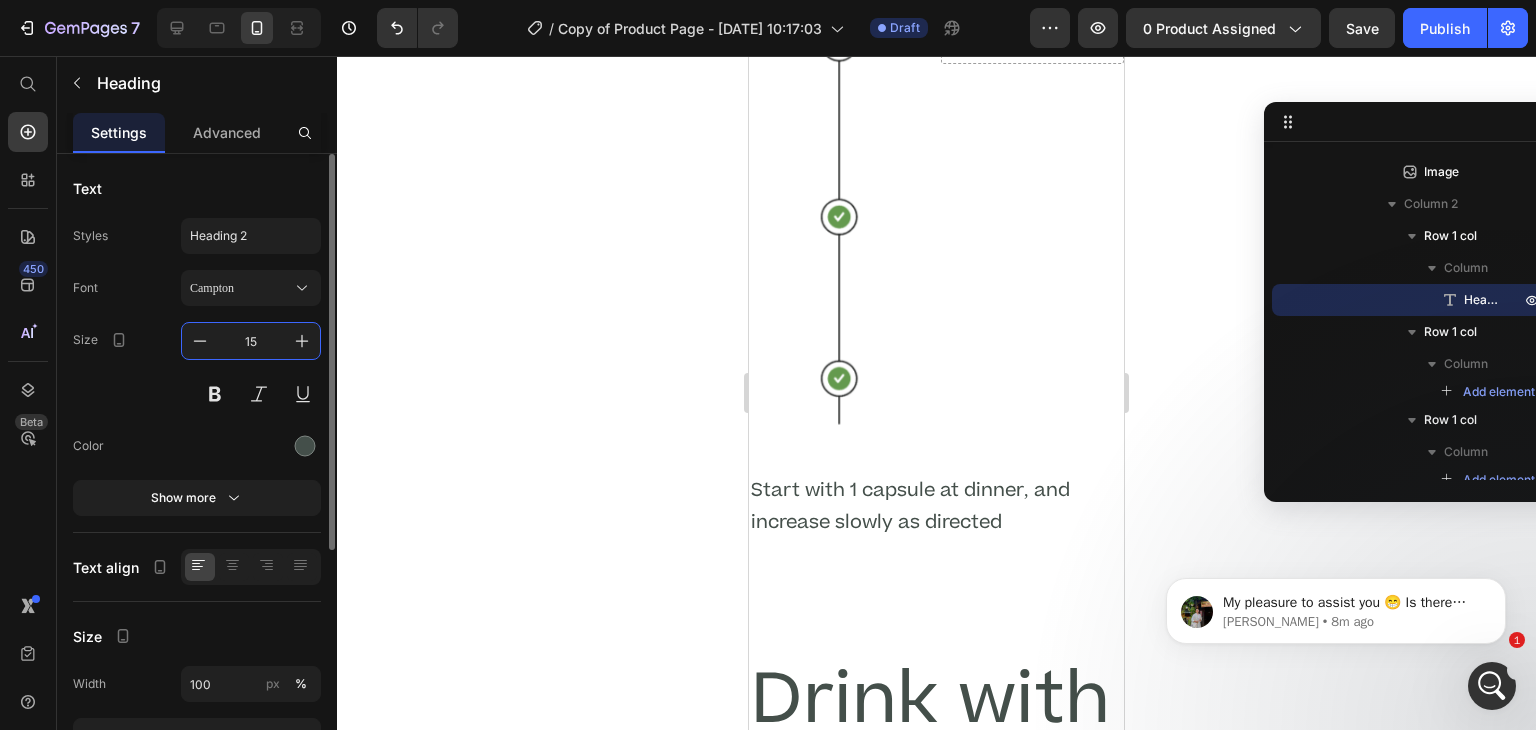 scroll, scrollTop: 0, scrollLeft: 0, axis: both 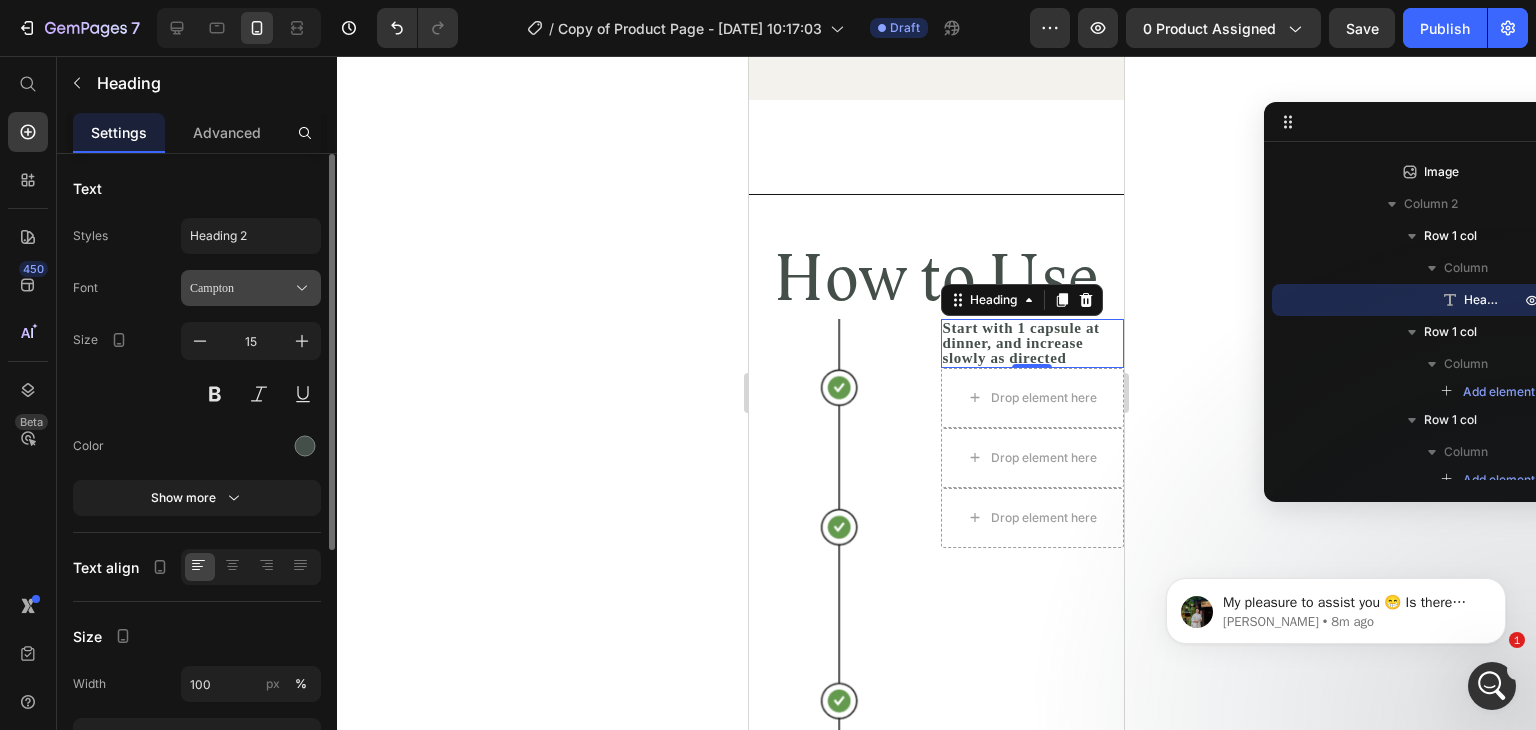 click on "Campton" at bounding box center [251, 288] 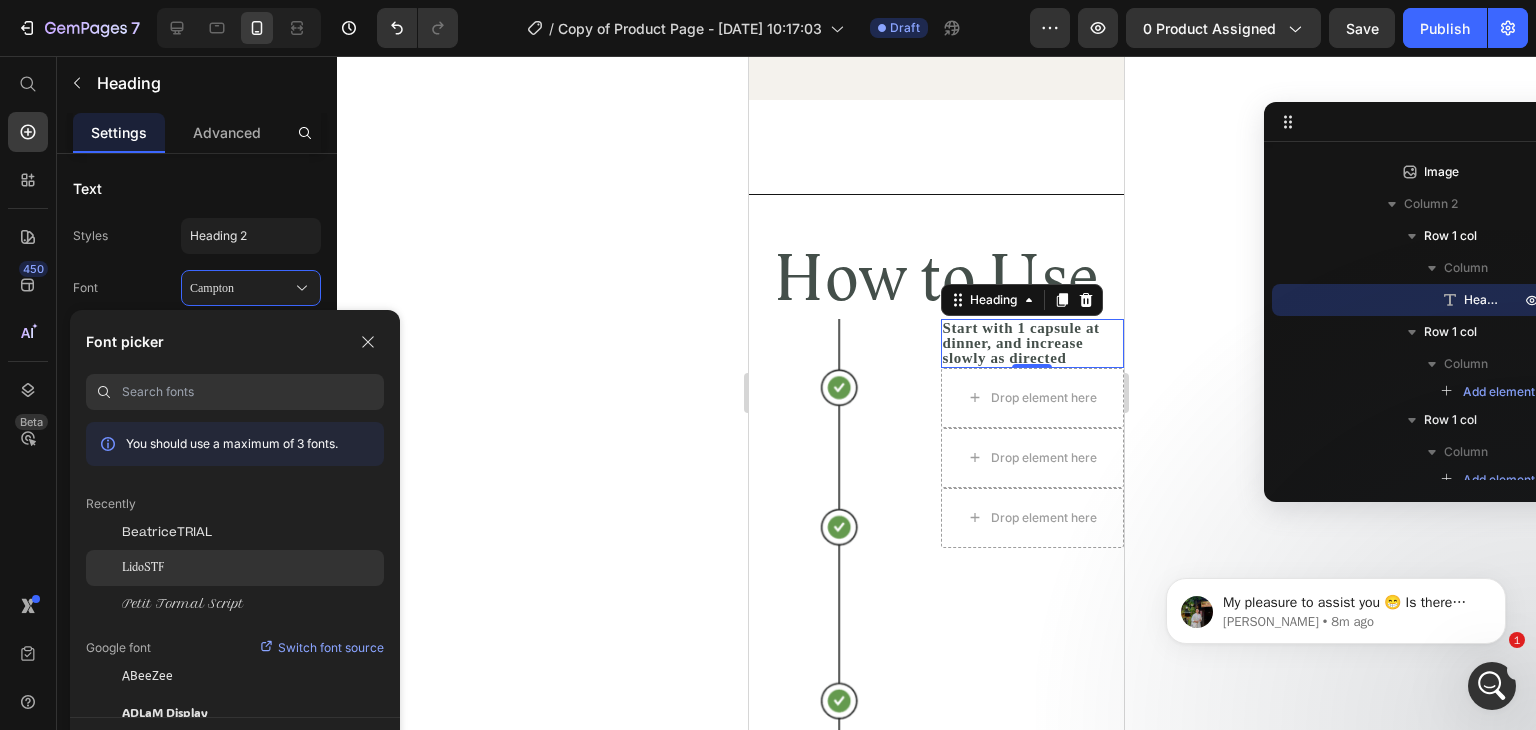 click on "LidoSTF" at bounding box center (143, 568) 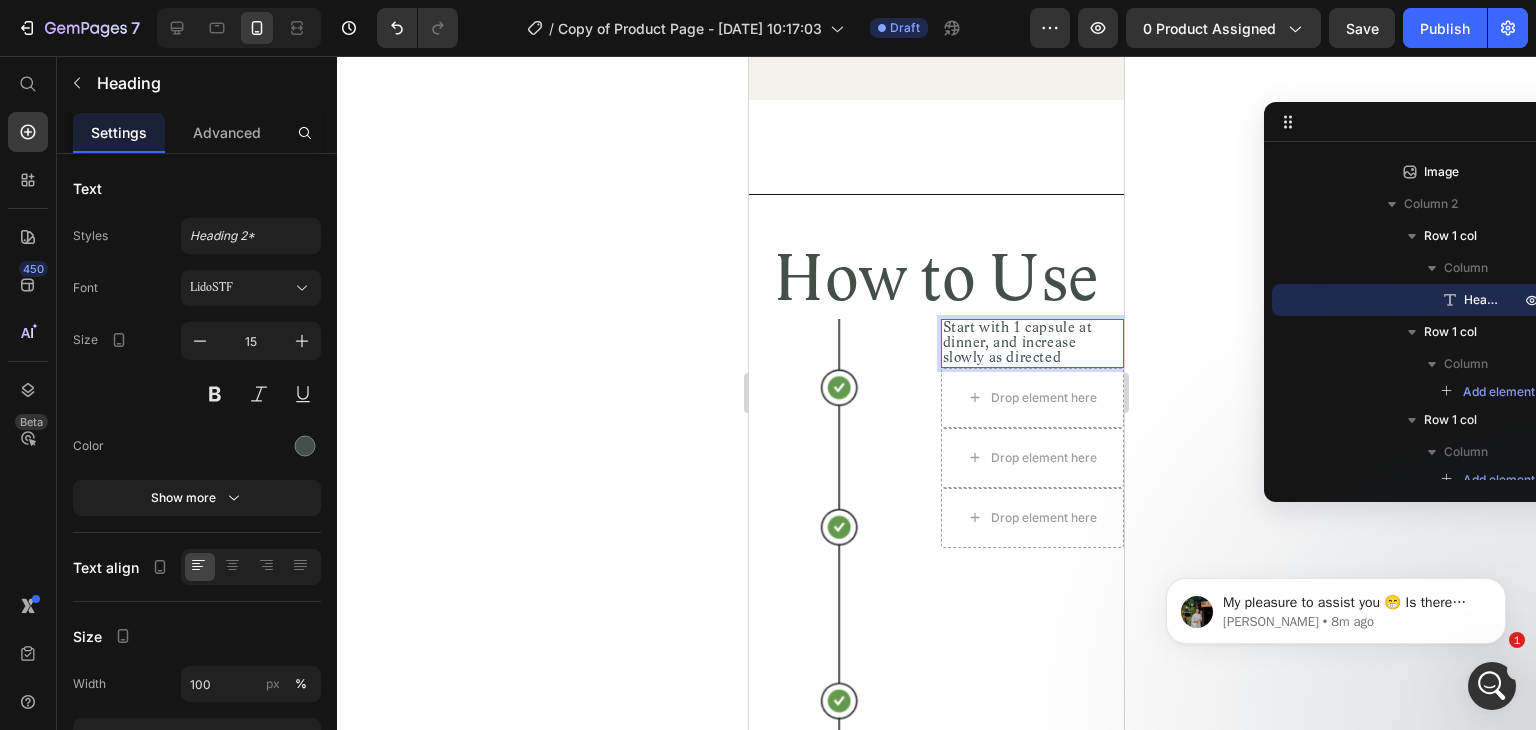 click on "Start with 1 capsule at dinner, and increase slowly as directed" at bounding box center (1033, 343) 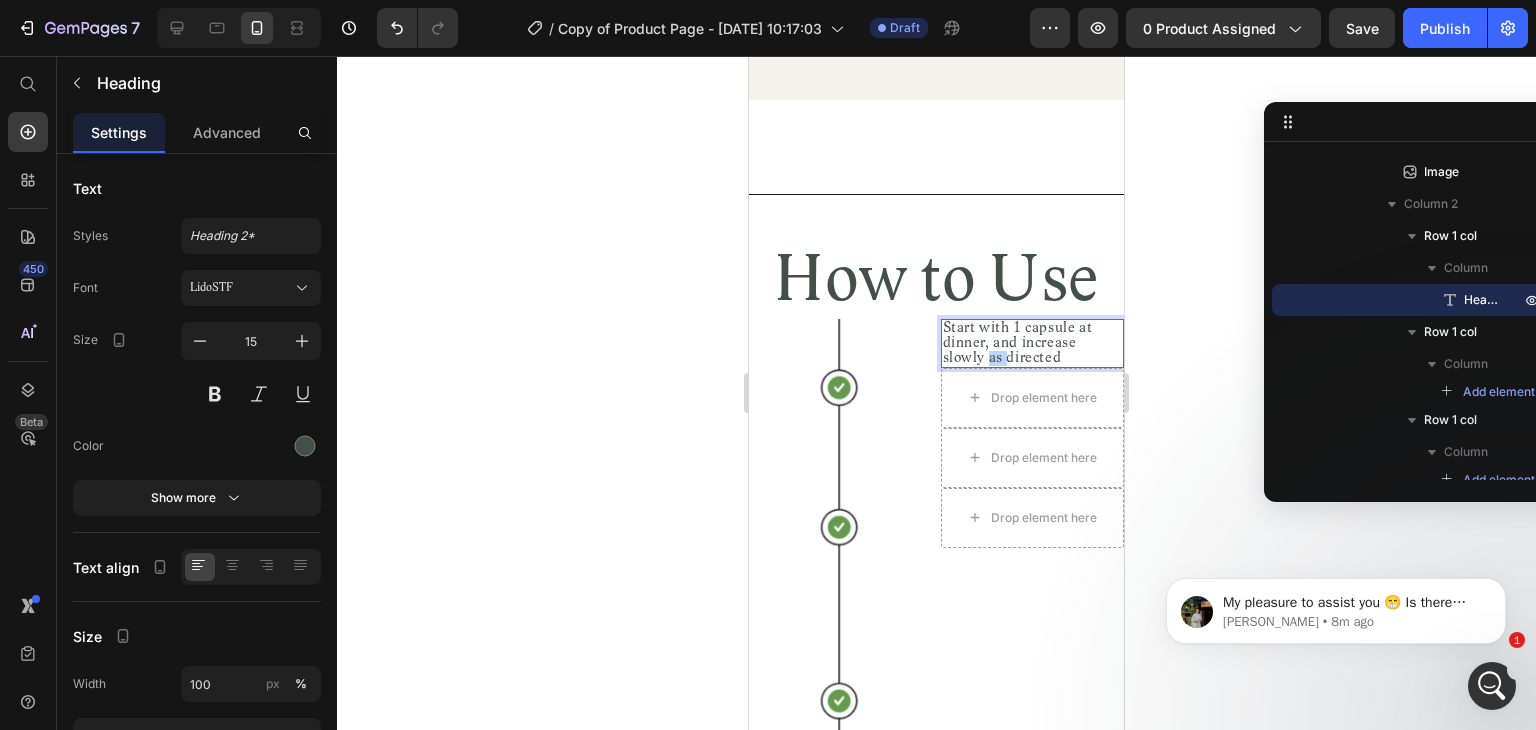 click on "Start with 1 capsule at dinner, and increase slowly as directed" at bounding box center [1033, 343] 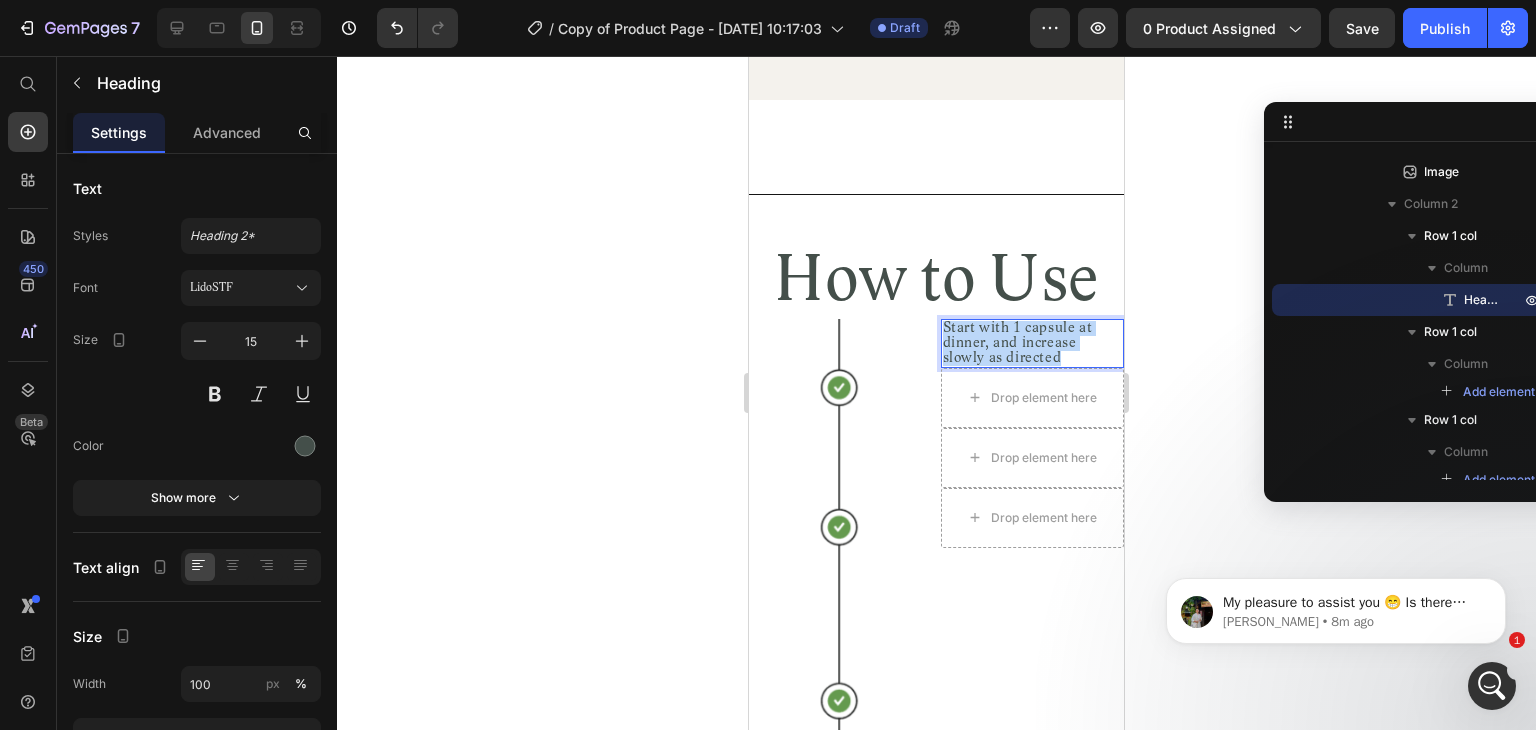 click on "Start with 1 capsule at dinner, and increase slowly as directed" at bounding box center (1033, 343) 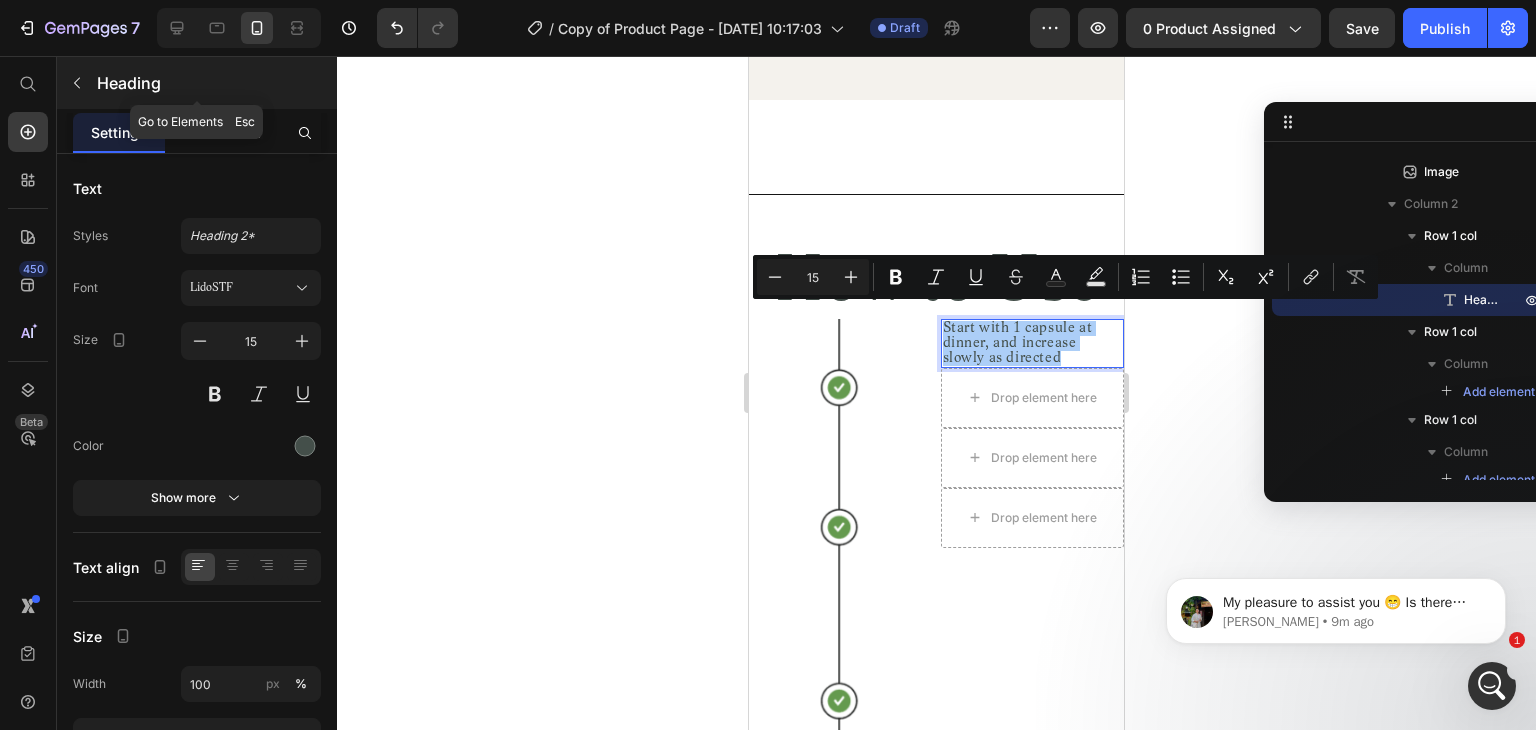 click 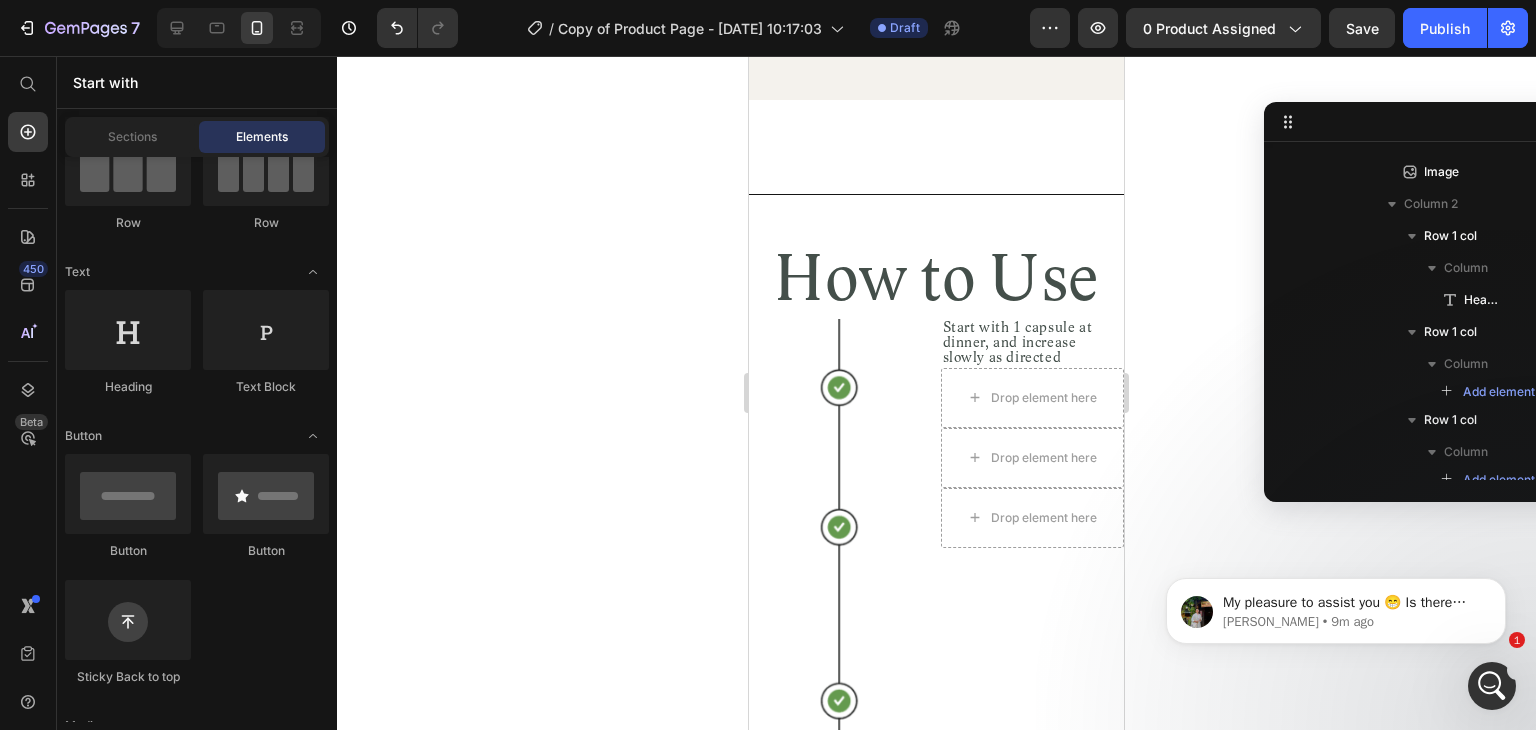 scroll, scrollTop: 0, scrollLeft: 0, axis: both 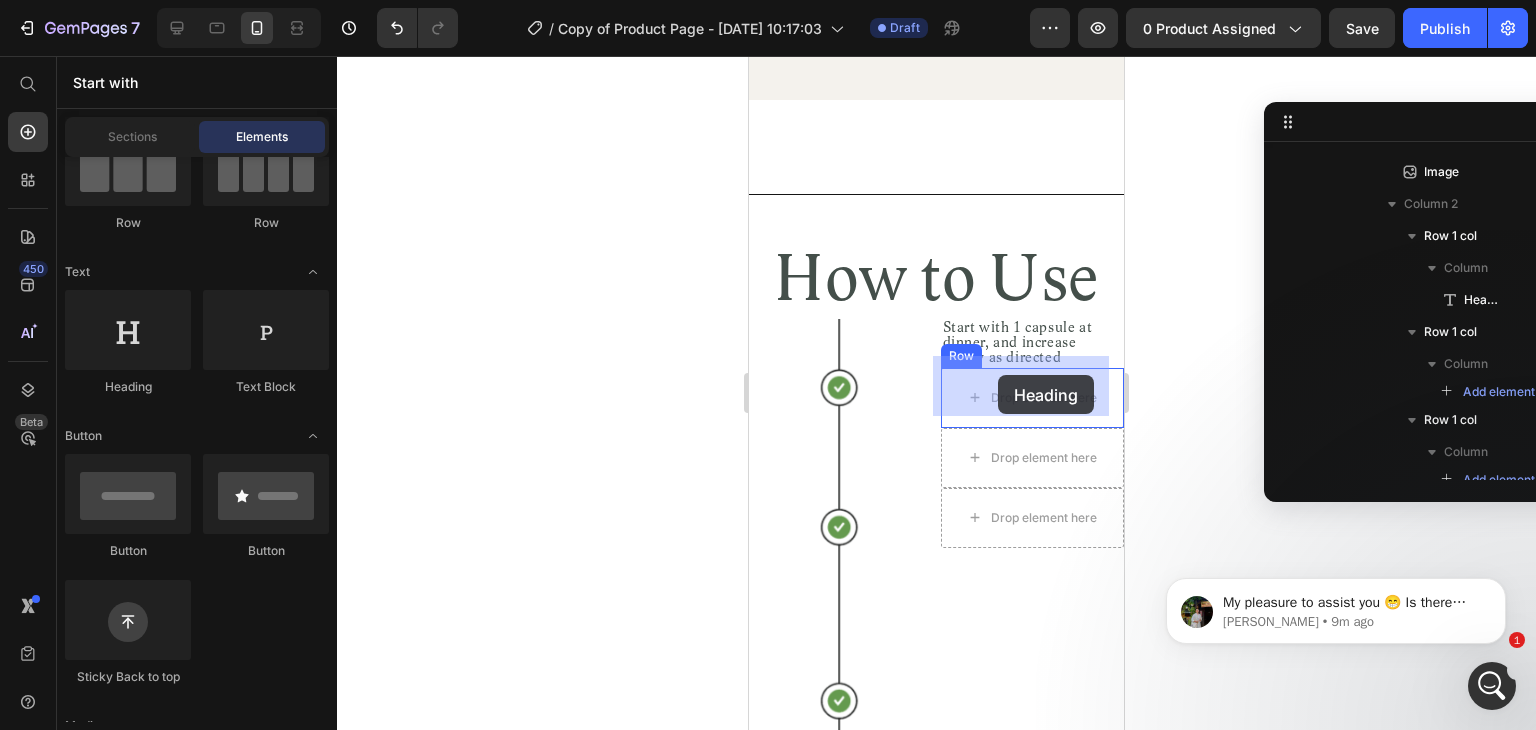 drag, startPoint x: 869, startPoint y: 409, endPoint x: 998, endPoint y: 375, distance: 133.4054 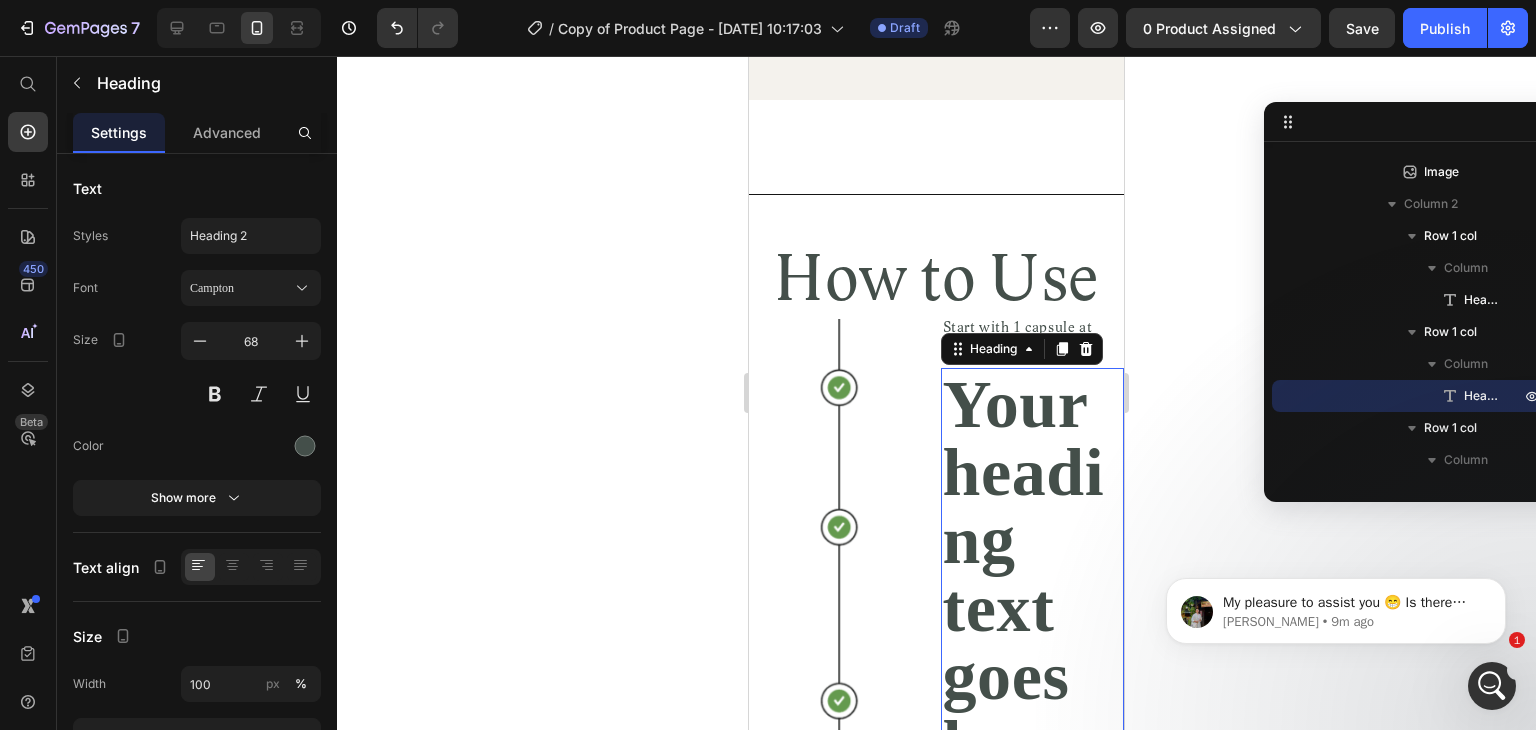 click on "Your heading text goes here" at bounding box center (1033, 574) 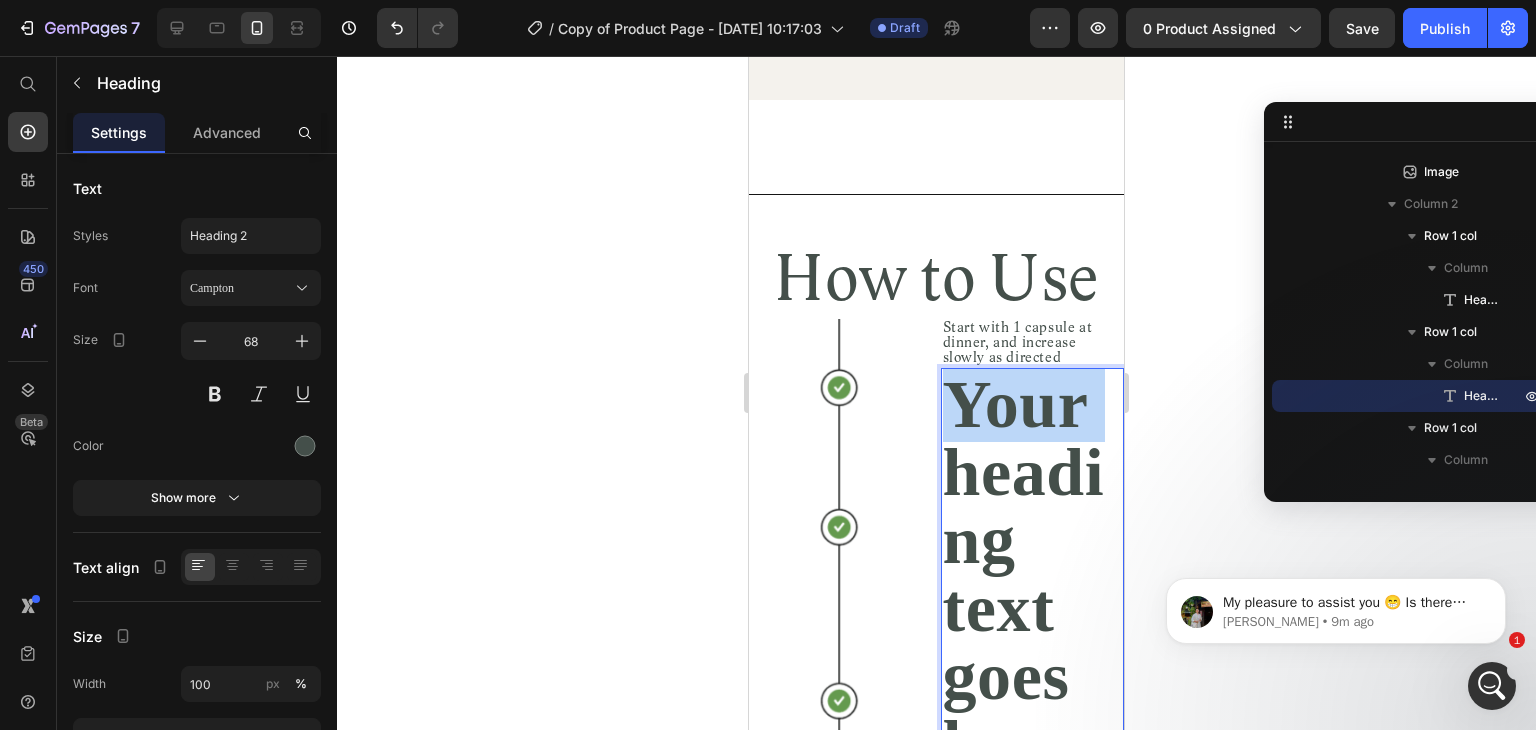 click on "Your heading text goes here" at bounding box center [1033, 574] 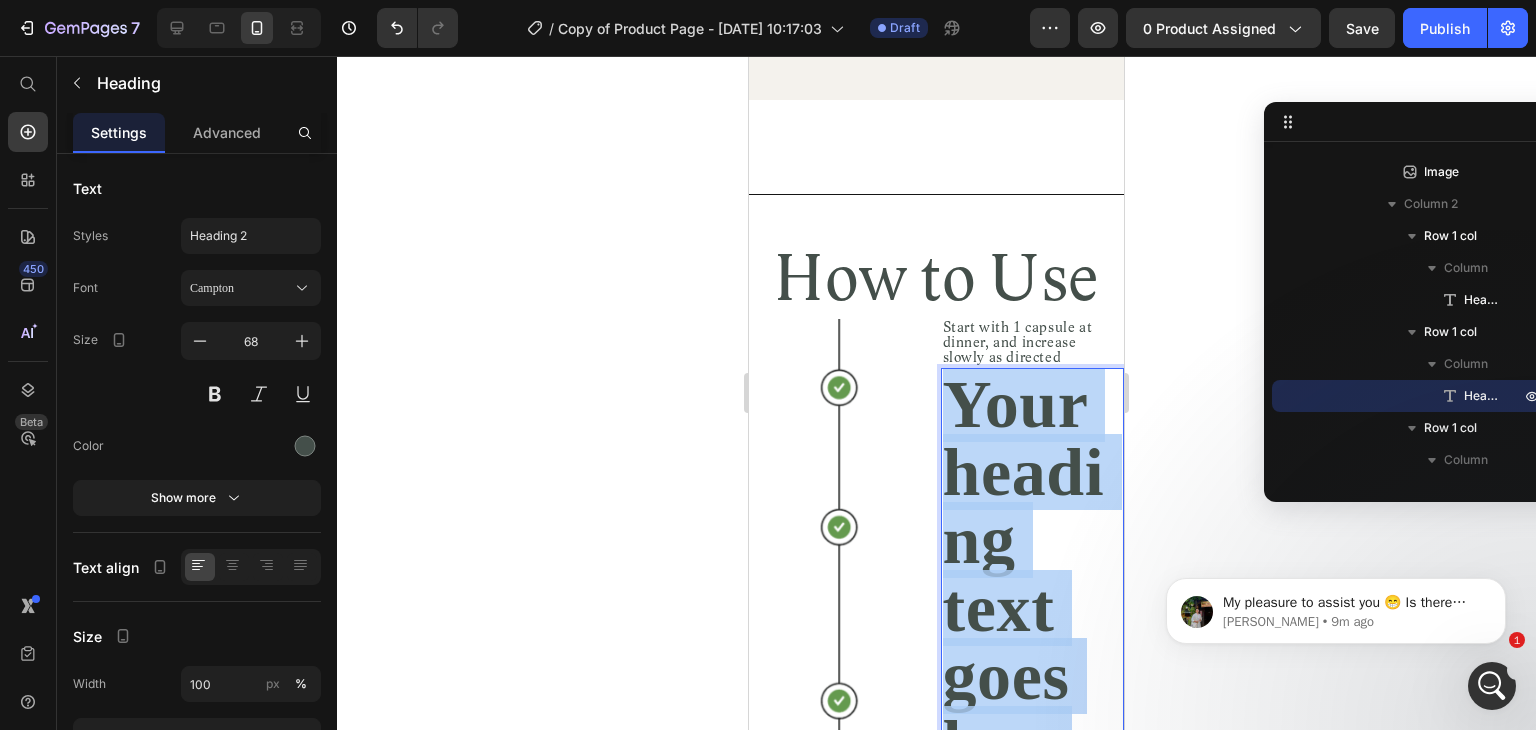 click on "Your heading text goes here" at bounding box center [1033, 574] 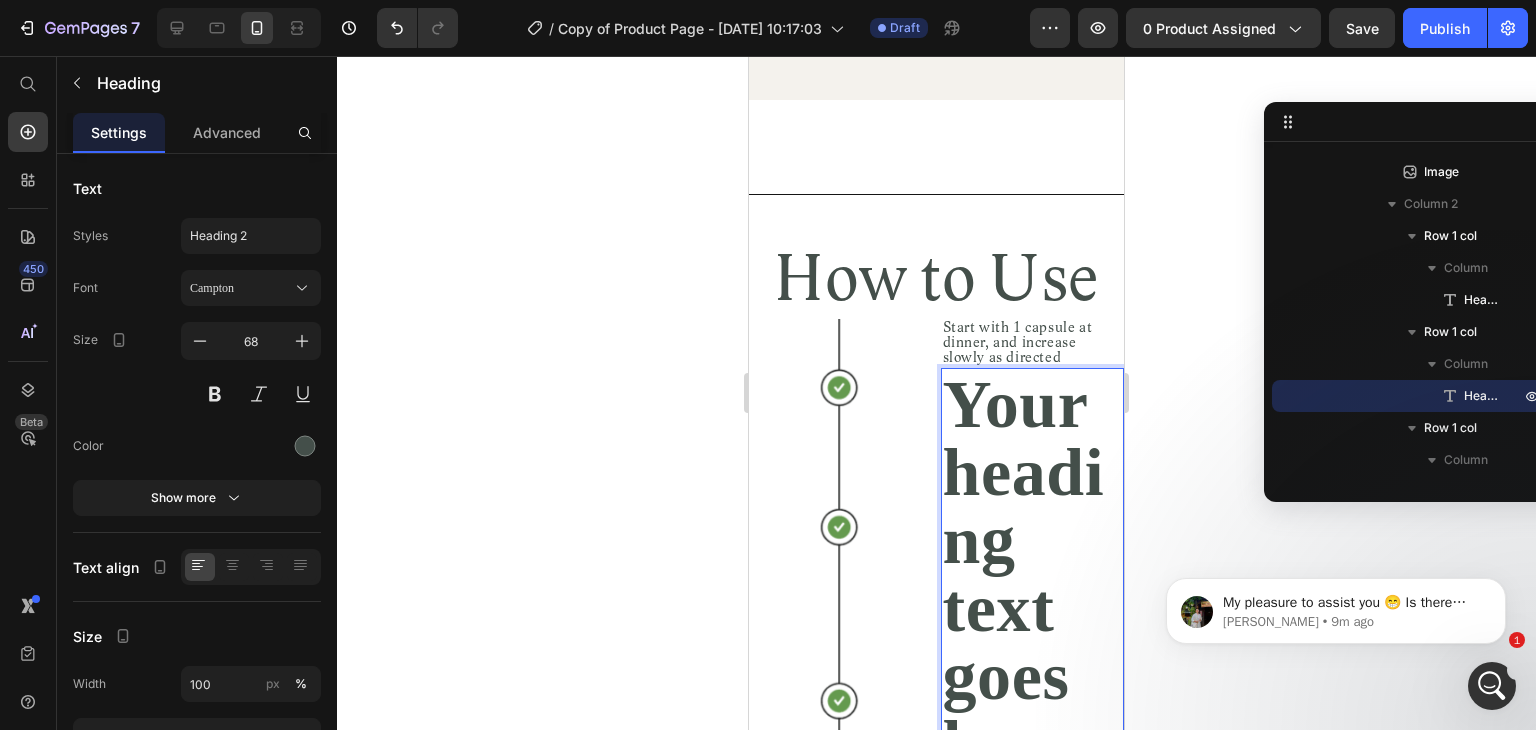 scroll, scrollTop: 48, scrollLeft: 0, axis: vertical 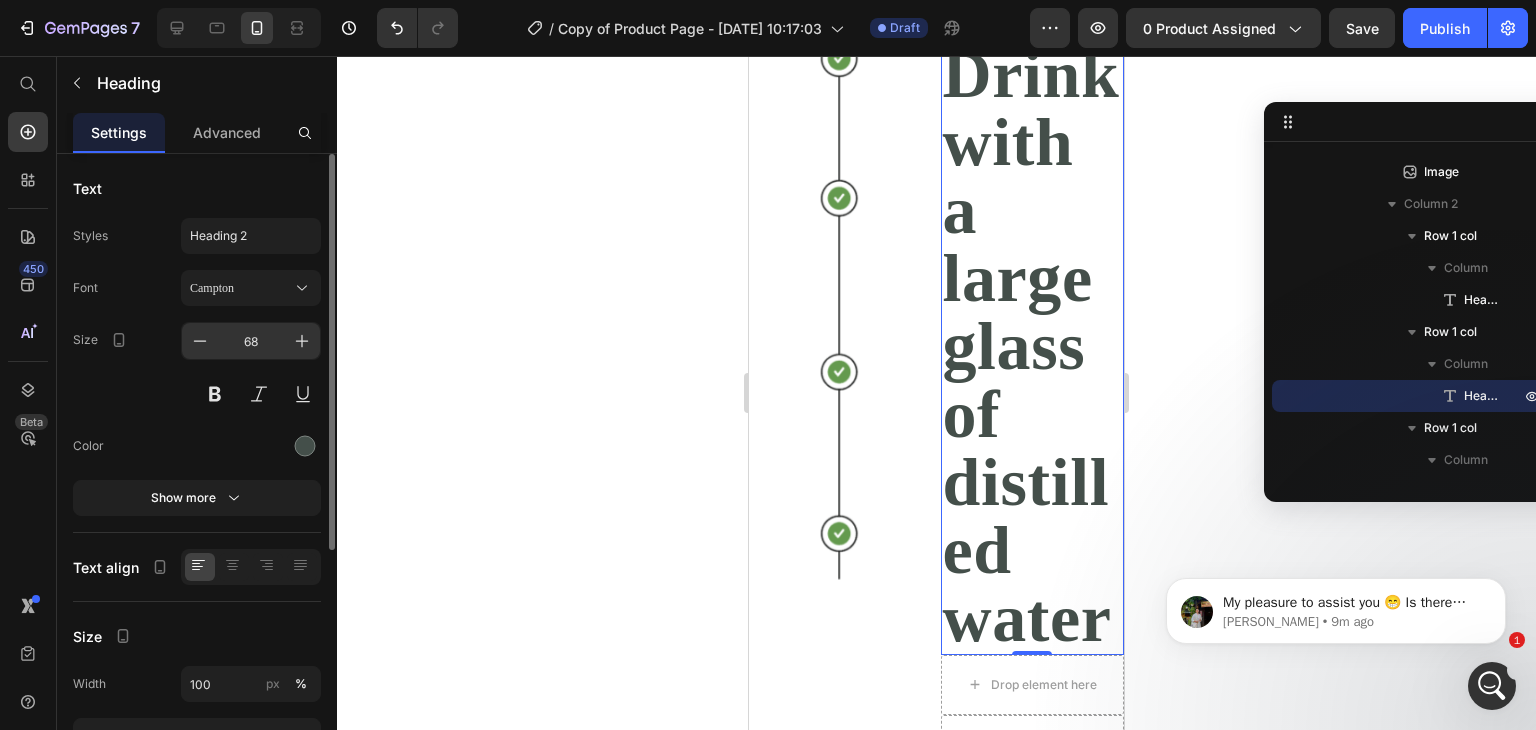click on "68" at bounding box center [251, 341] 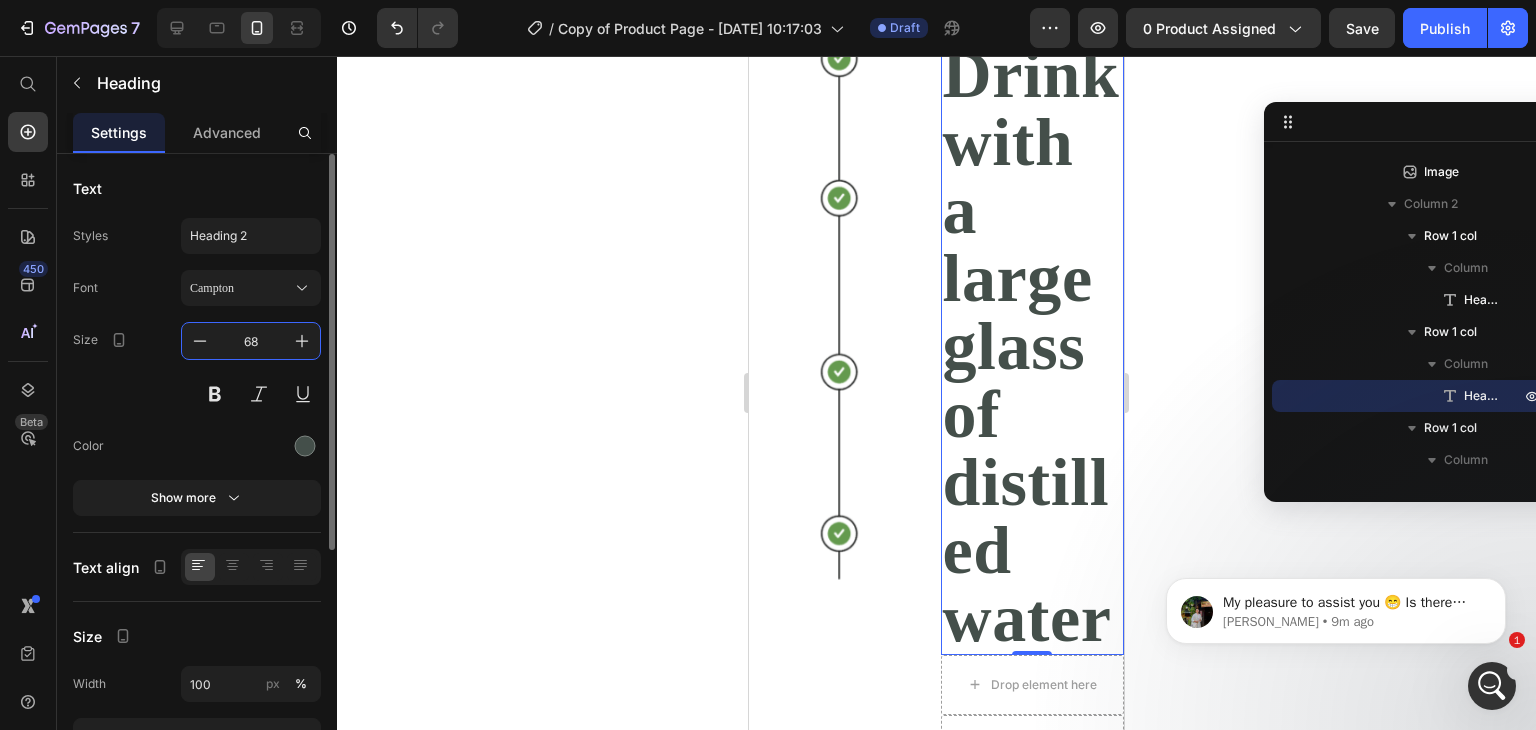 click on "68" at bounding box center [251, 341] 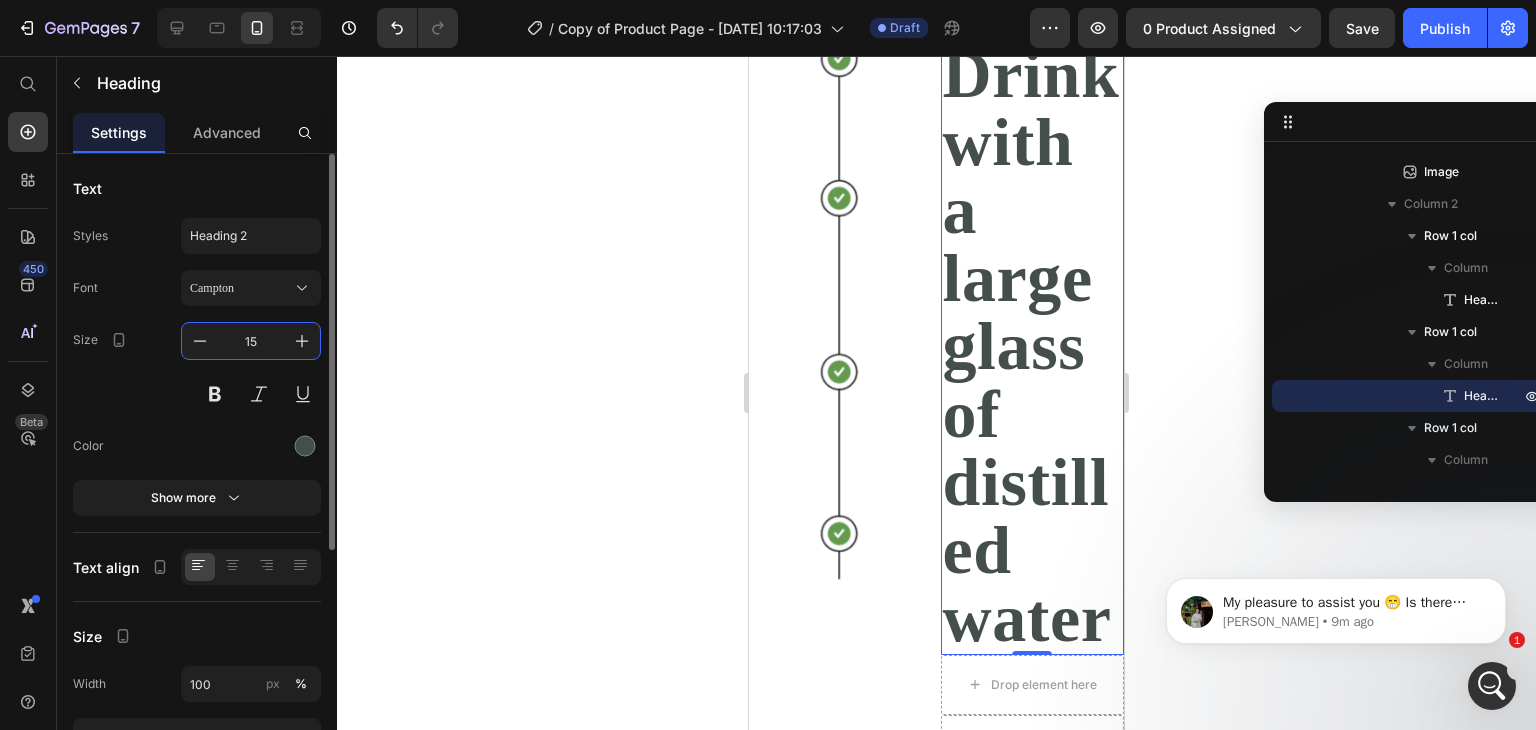 type on "15" 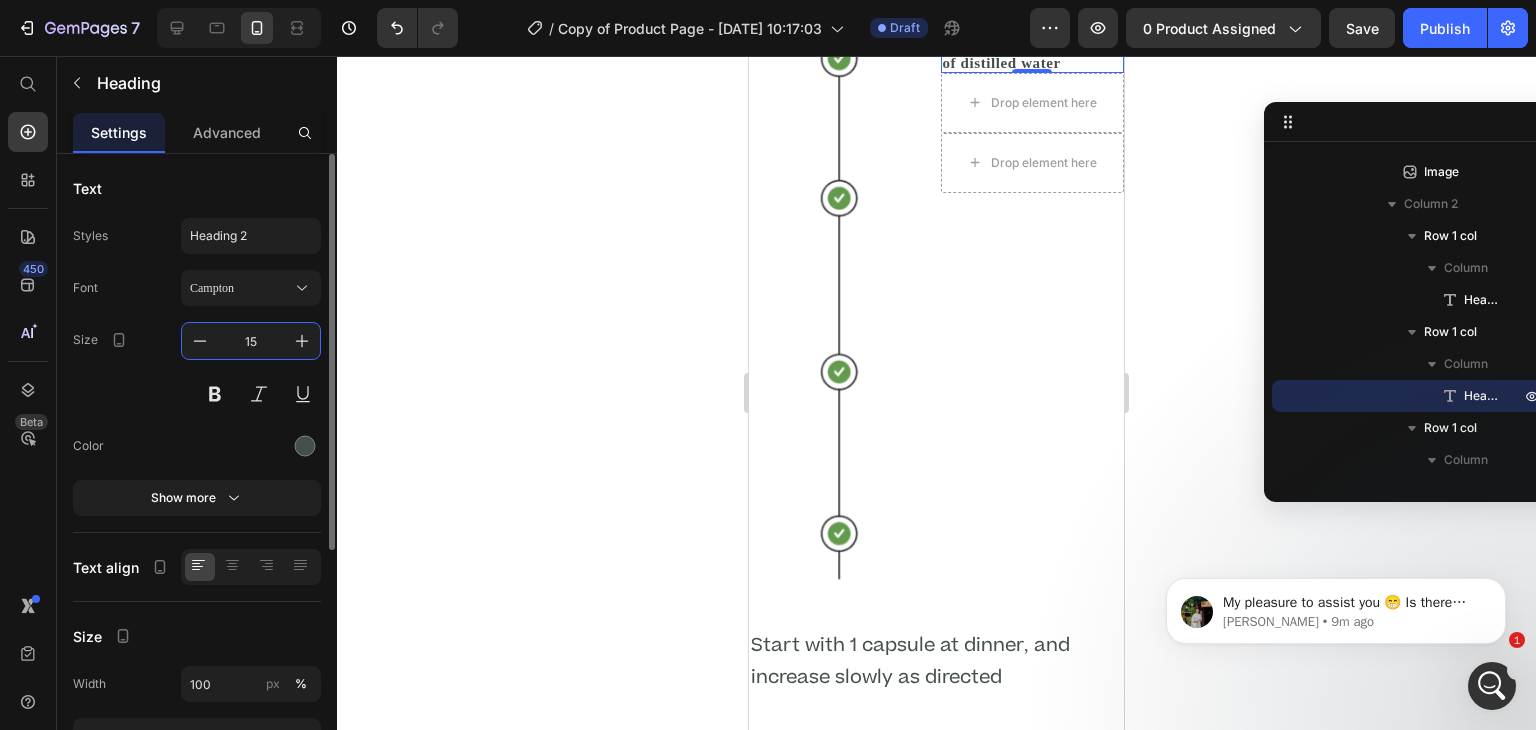 scroll, scrollTop: 0, scrollLeft: 0, axis: both 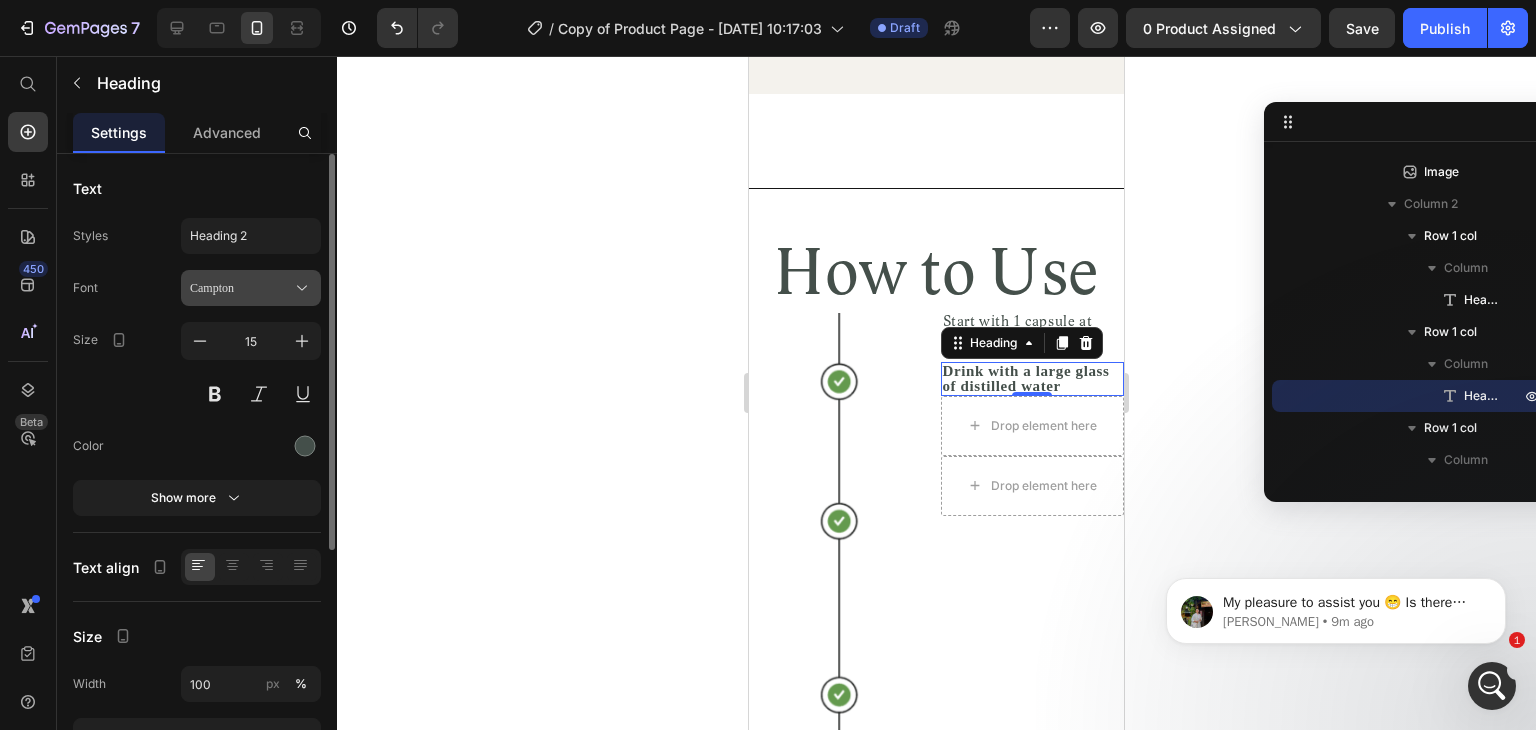 click on "Campton" at bounding box center (241, 288) 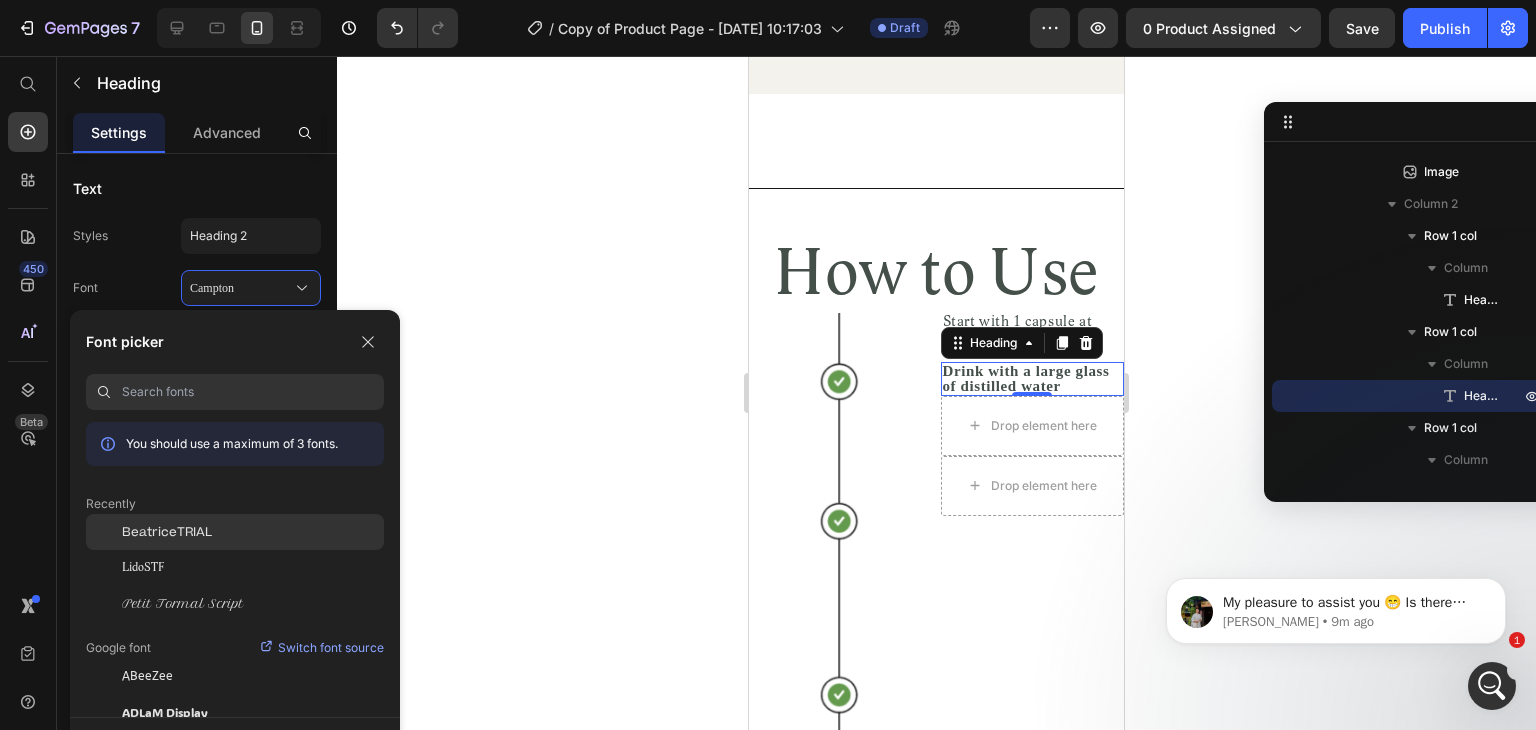 click on "BeatriceTRIAL" 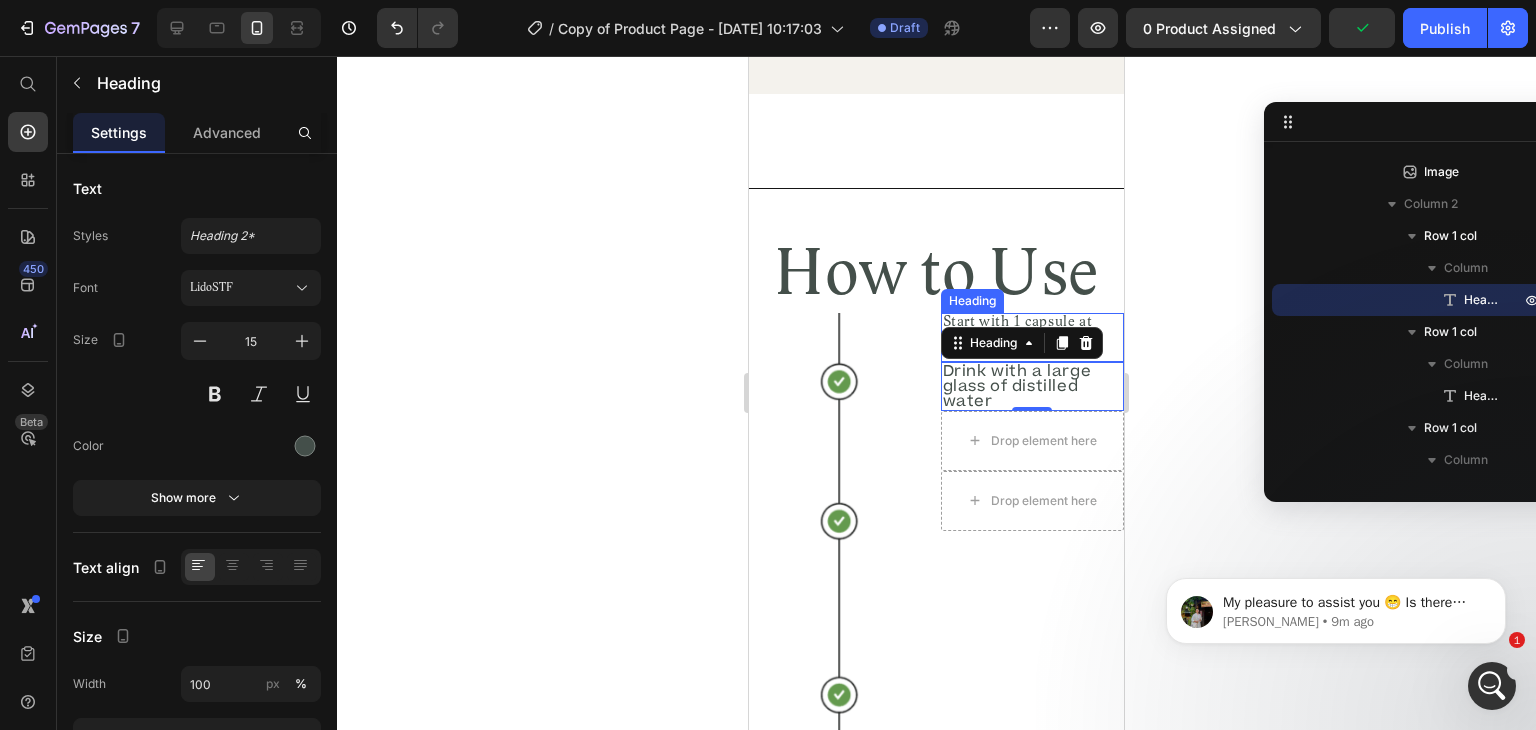 scroll, scrollTop: 0, scrollLeft: 0, axis: both 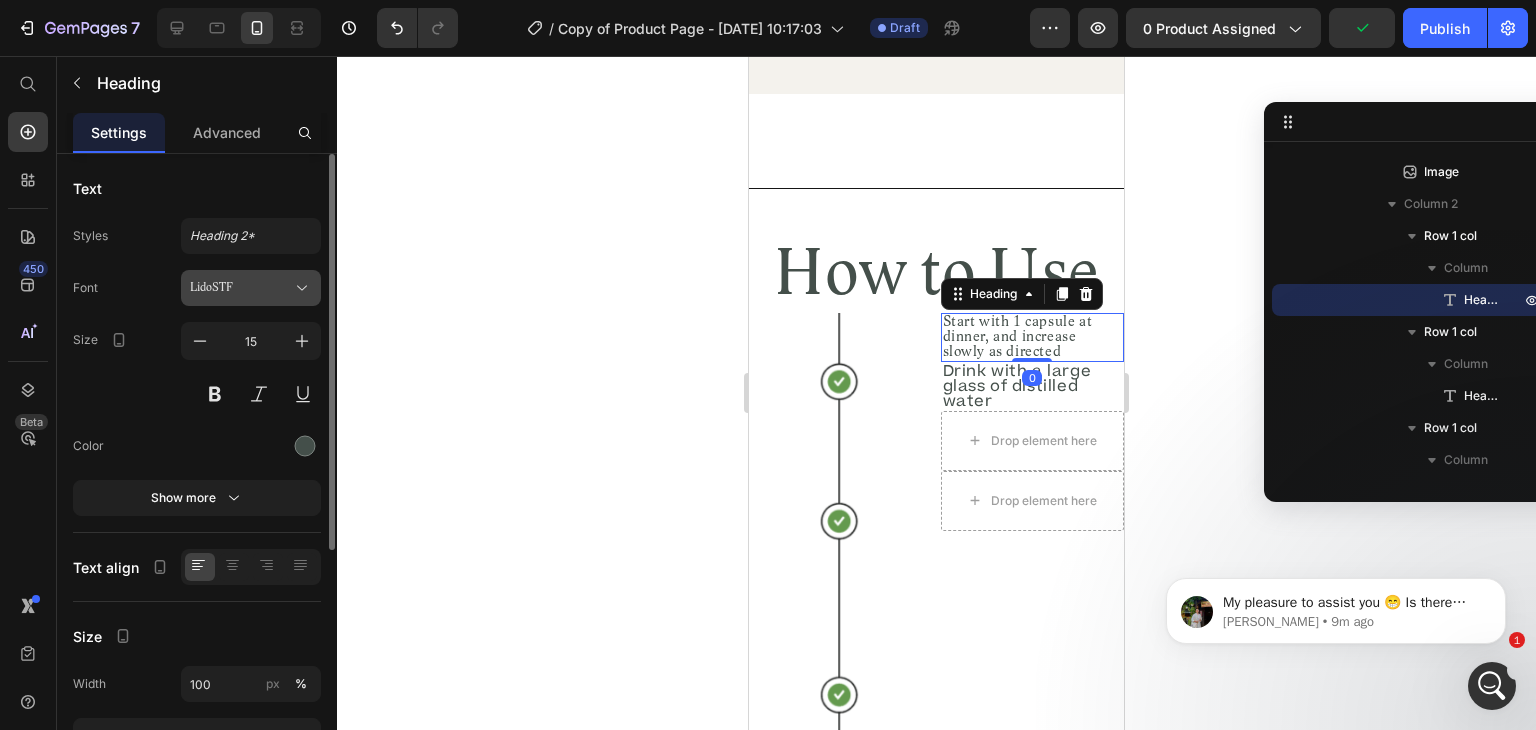 click on "LidoSTF" at bounding box center [241, 288] 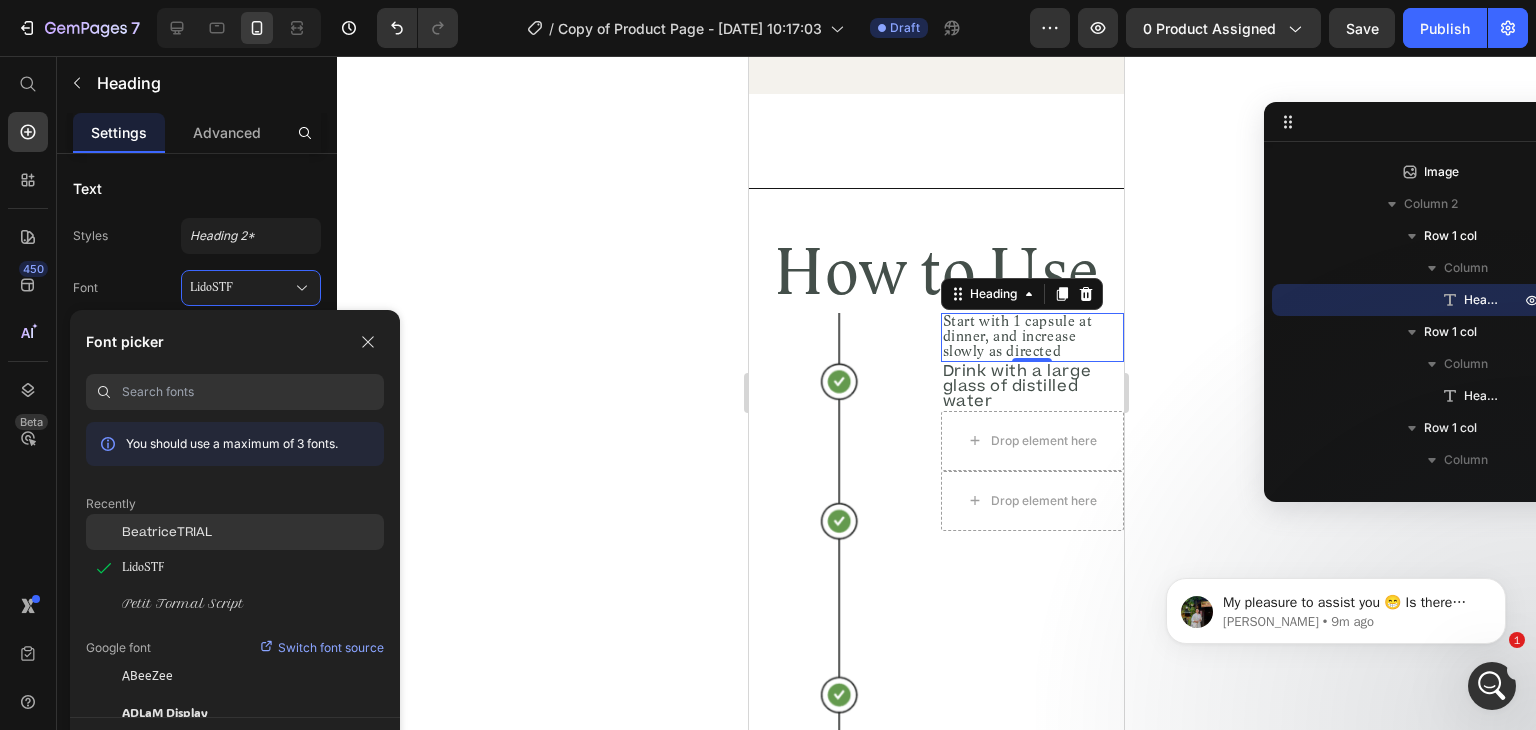 click on "BeatriceTRIAL" 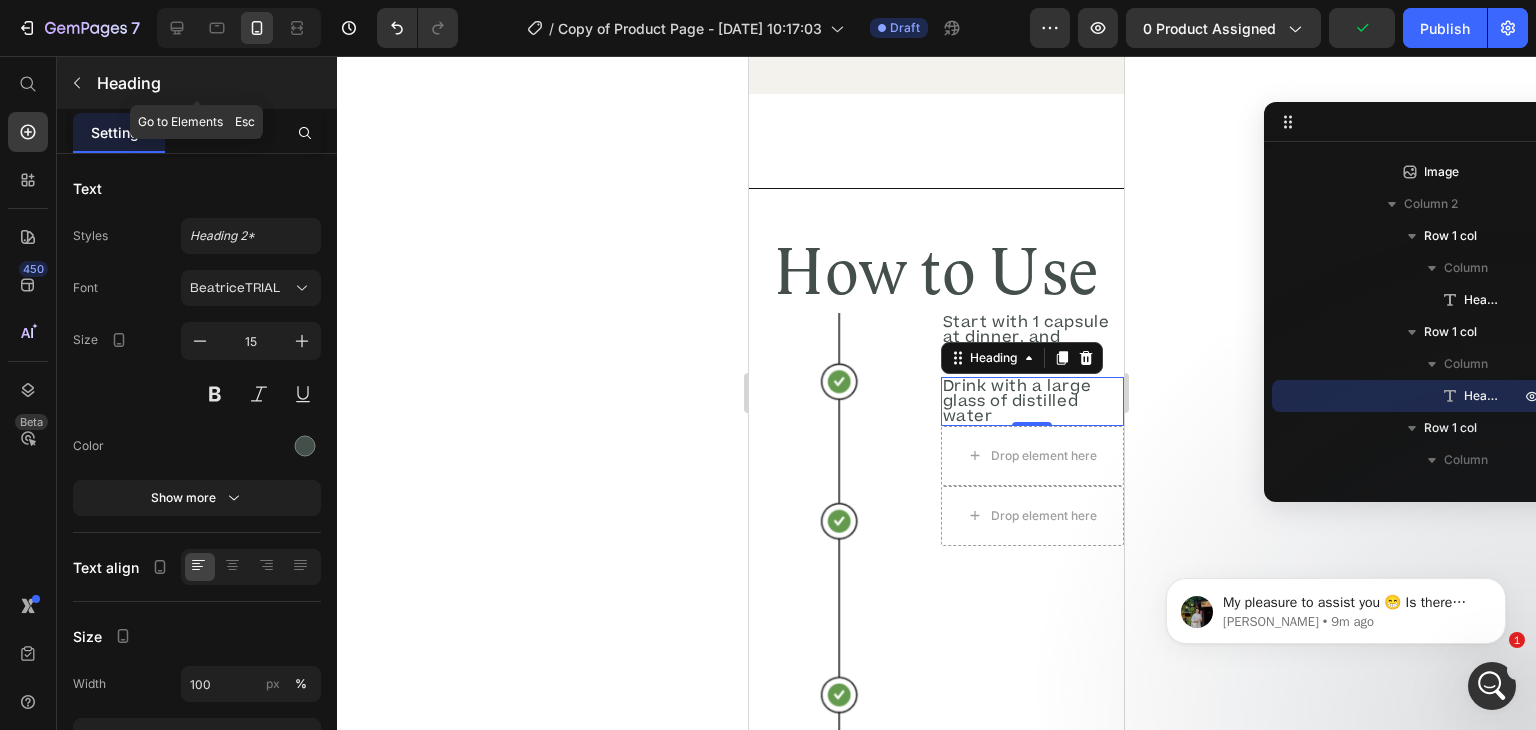 click 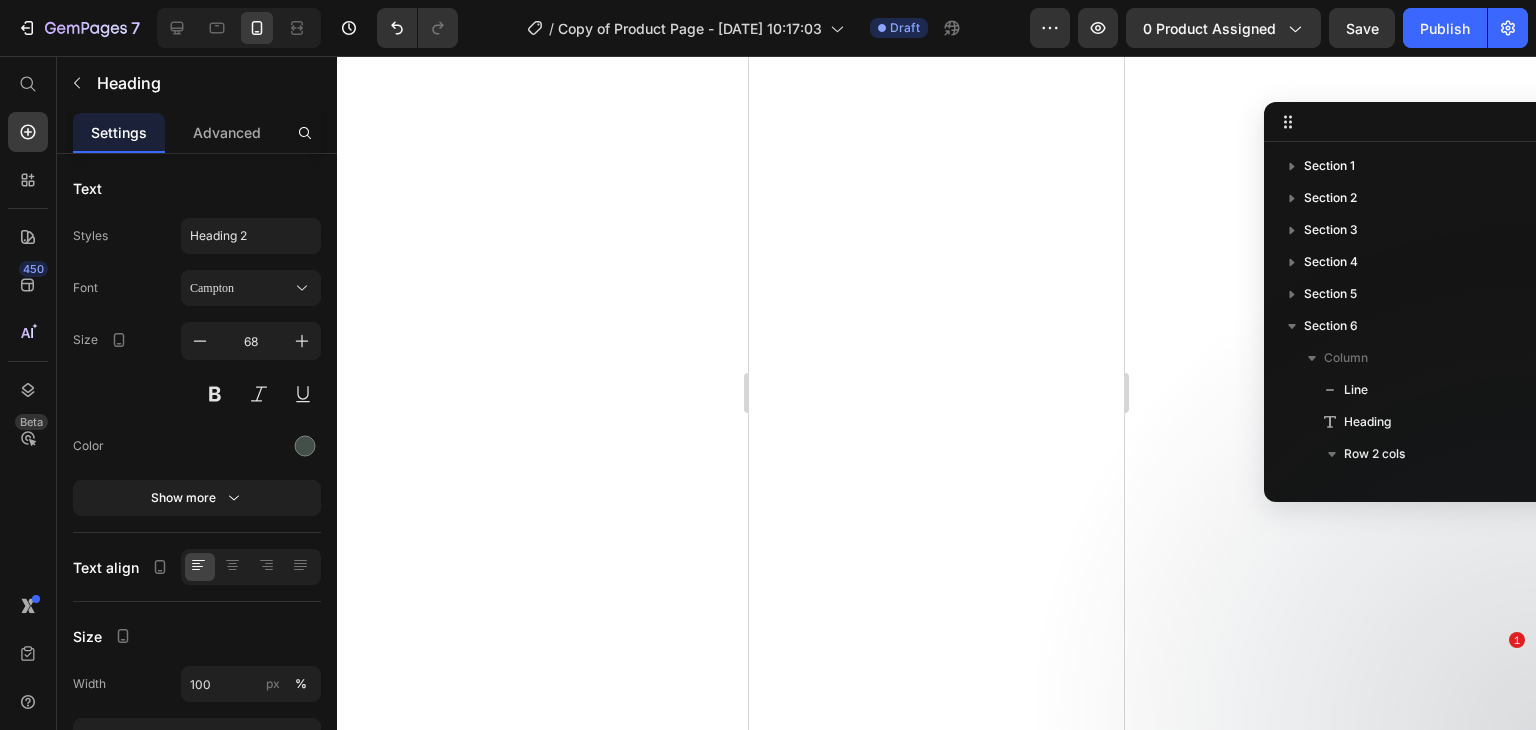 scroll, scrollTop: 0, scrollLeft: 0, axis: both 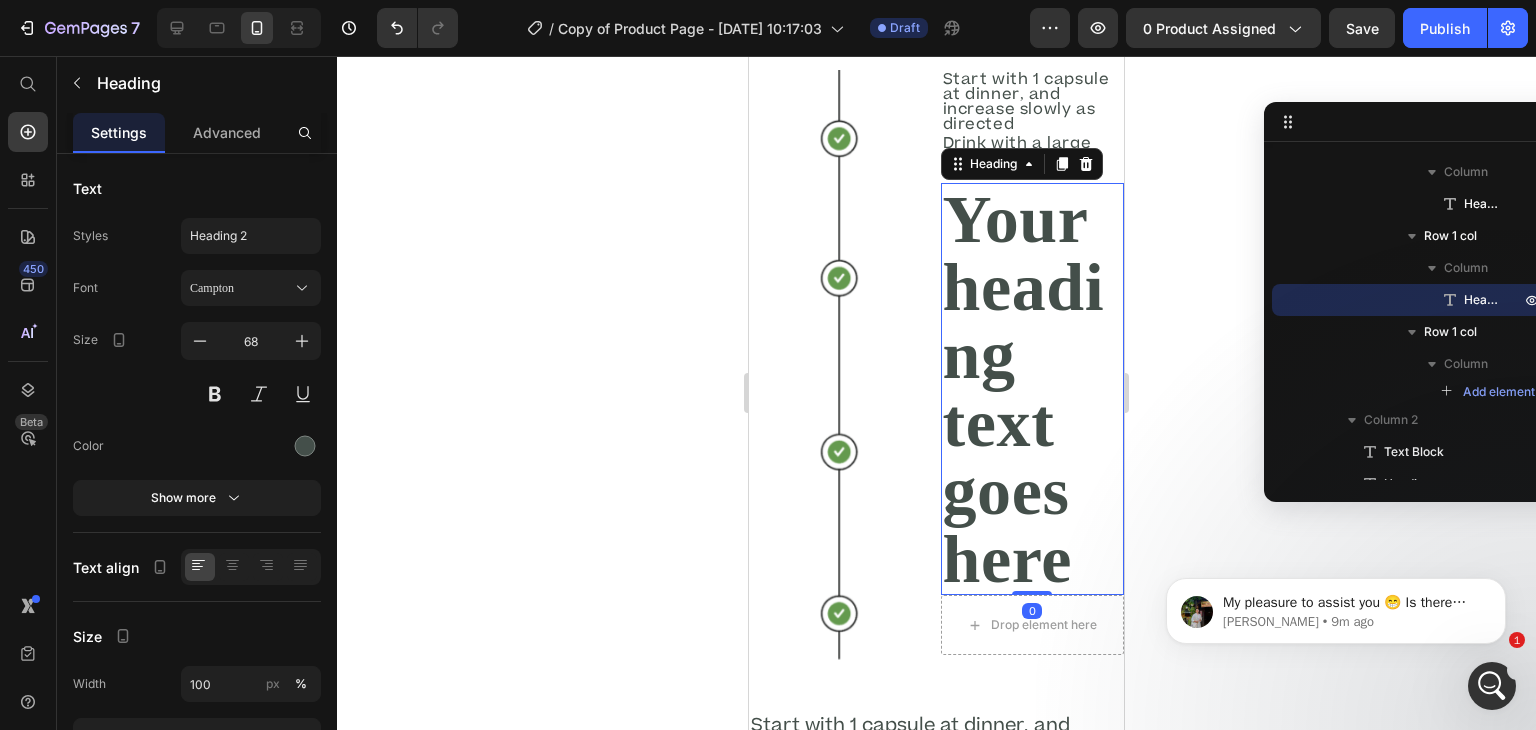 click on "Your heading text goes here" at bounding box center (1033, 389) 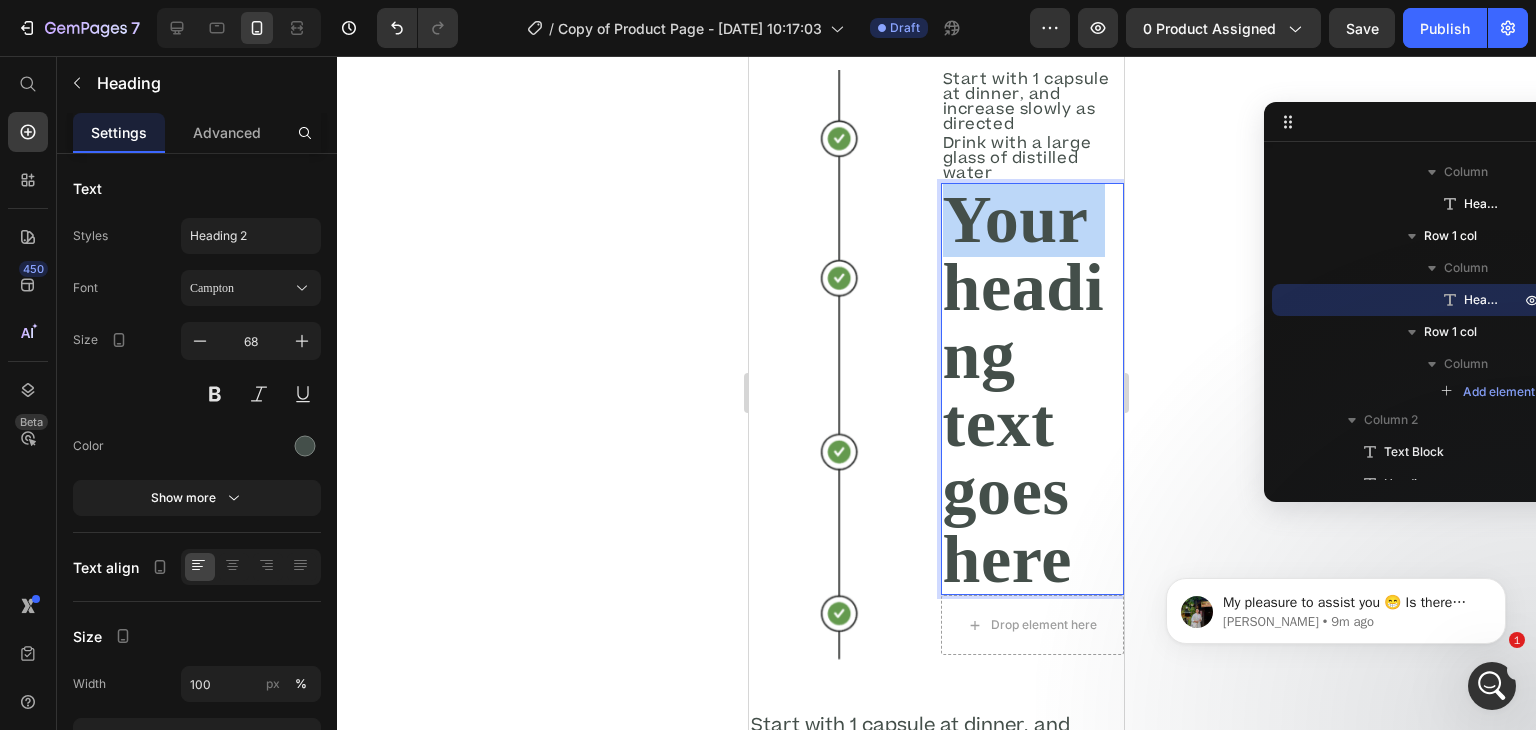 click on "Your heading text goes here" at bounding box center (1033, 389) 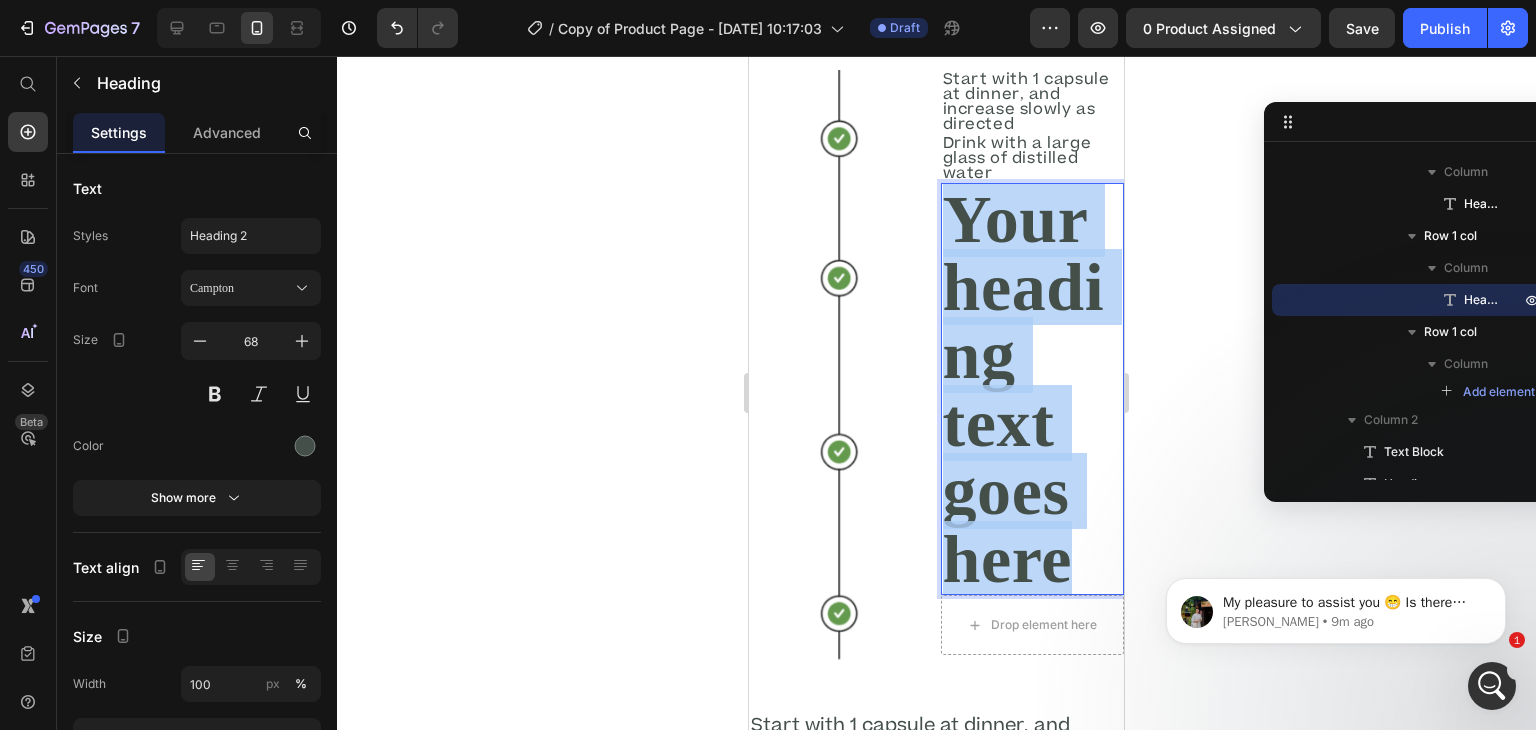 click on "Your heading text goes here" at bounding box center (1033, 389) 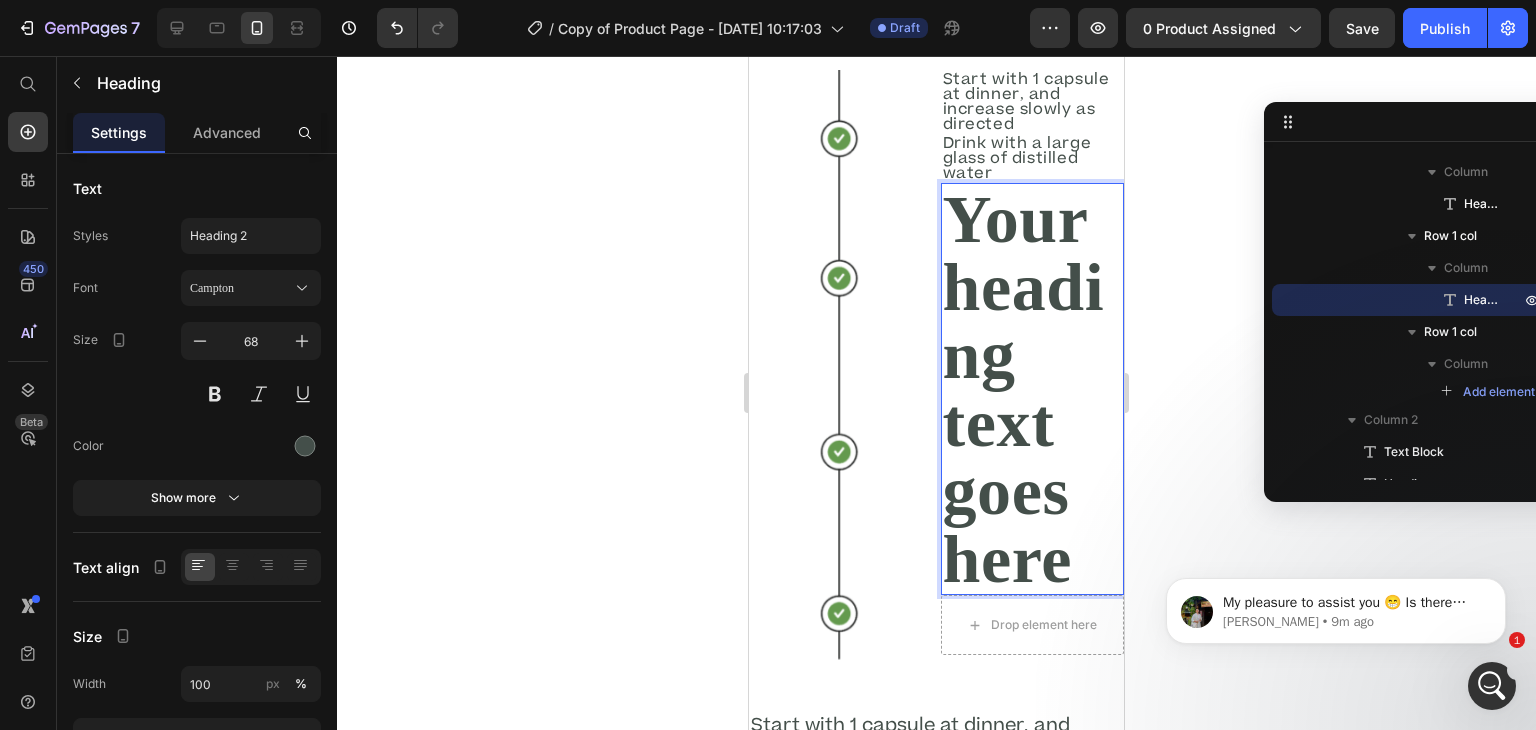 scroll, scrollTop: 1, scrollLeft: 0, axis: vertical 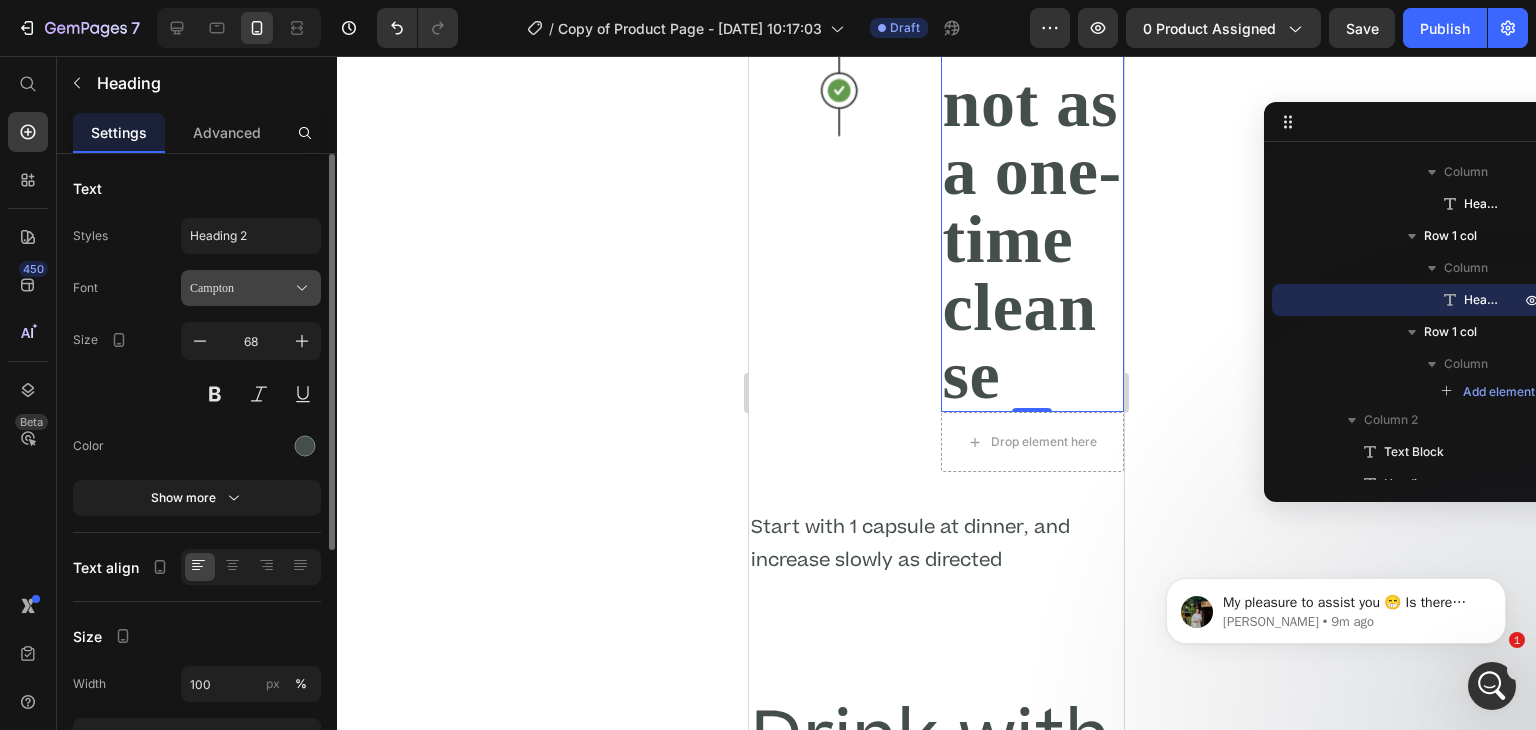 click on "Campton" at bounding box center [241, 288] 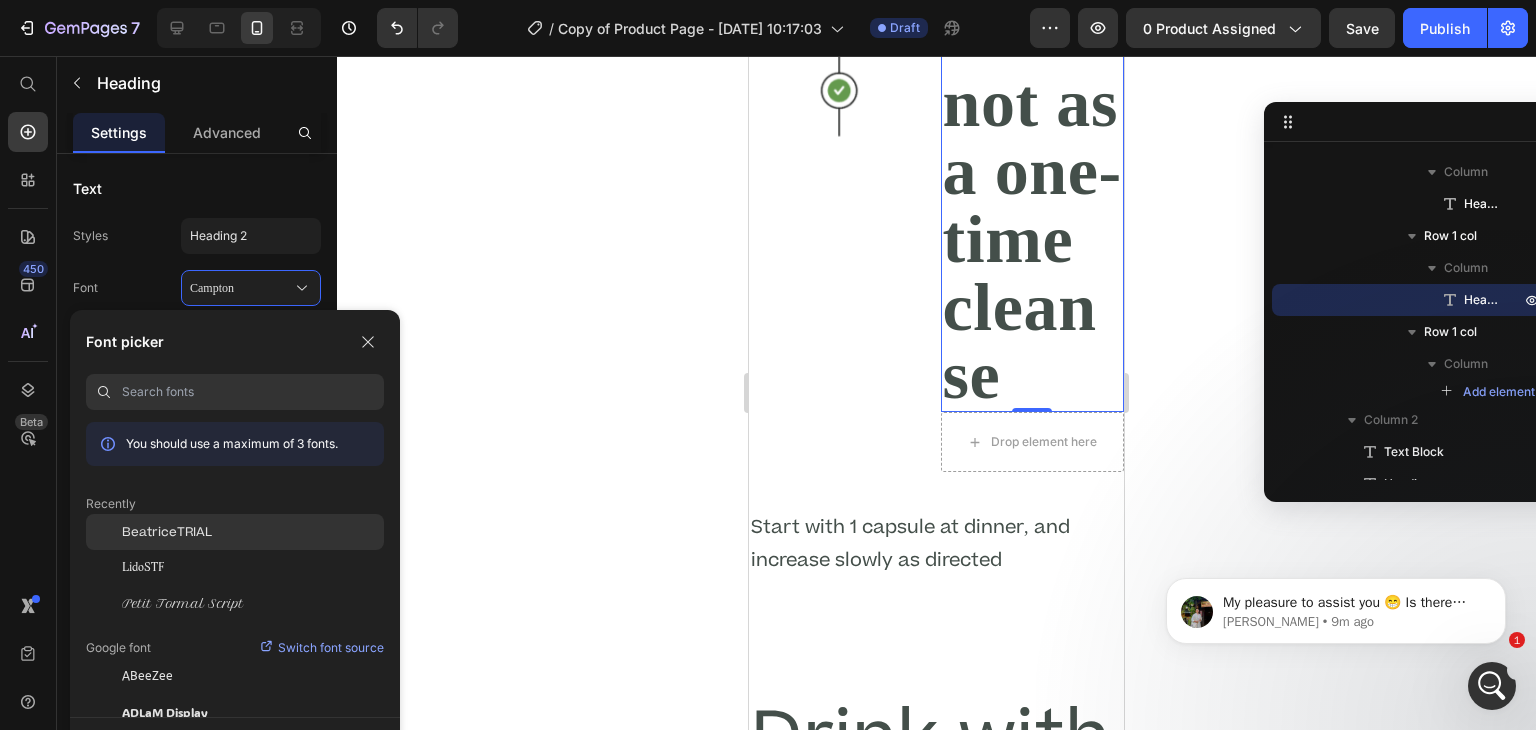 click on "BeatriceTRIAL" 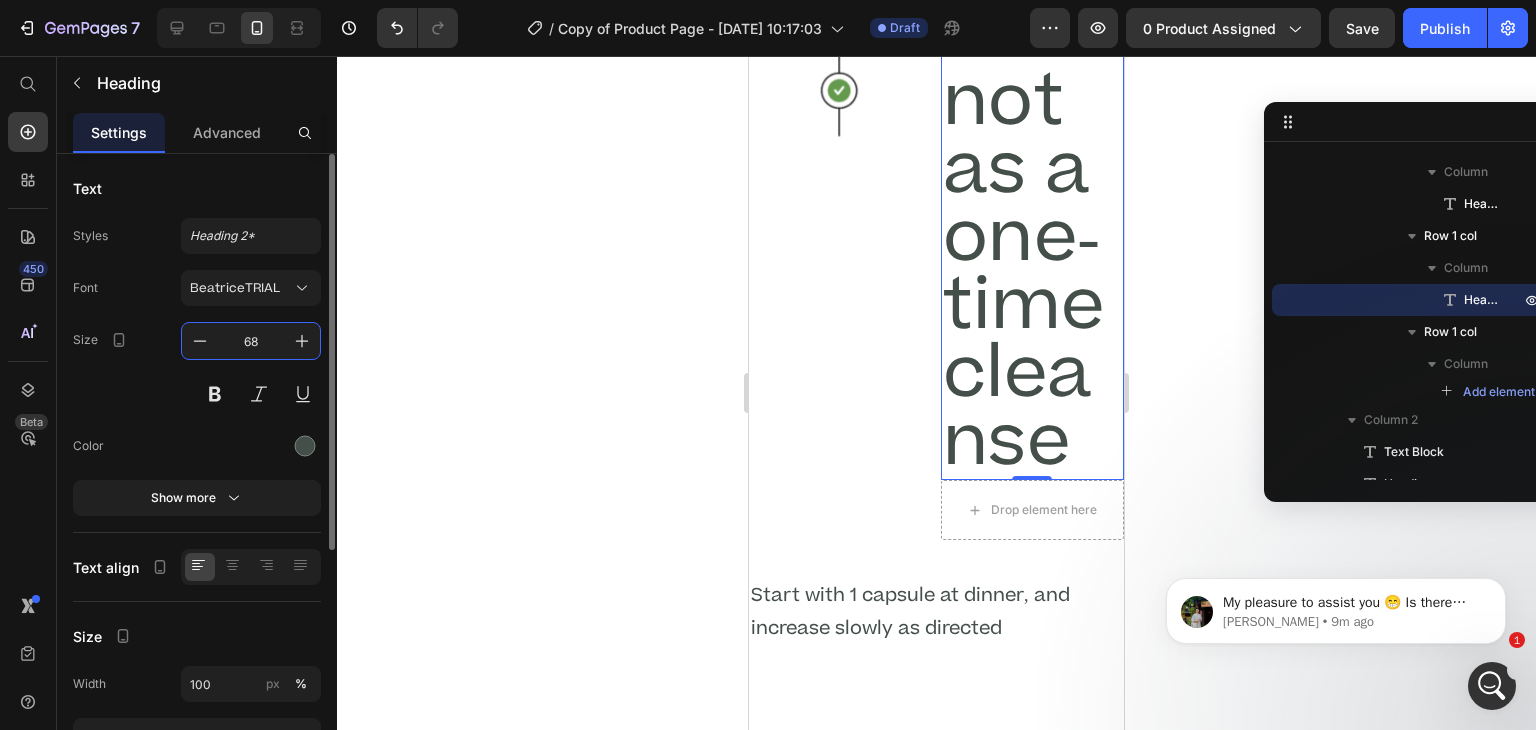 click on "68" at bounding box center [251, 341] 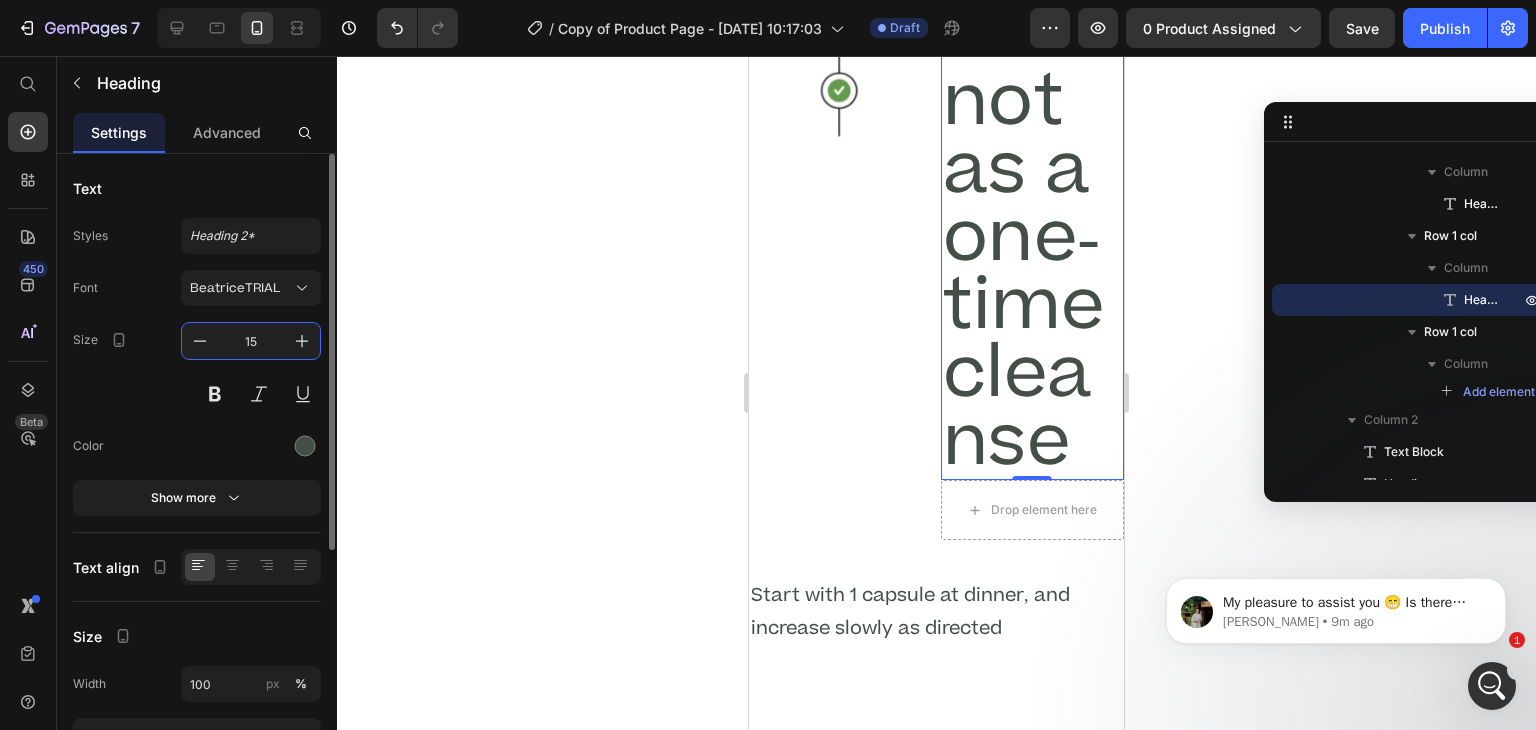 type on "15" 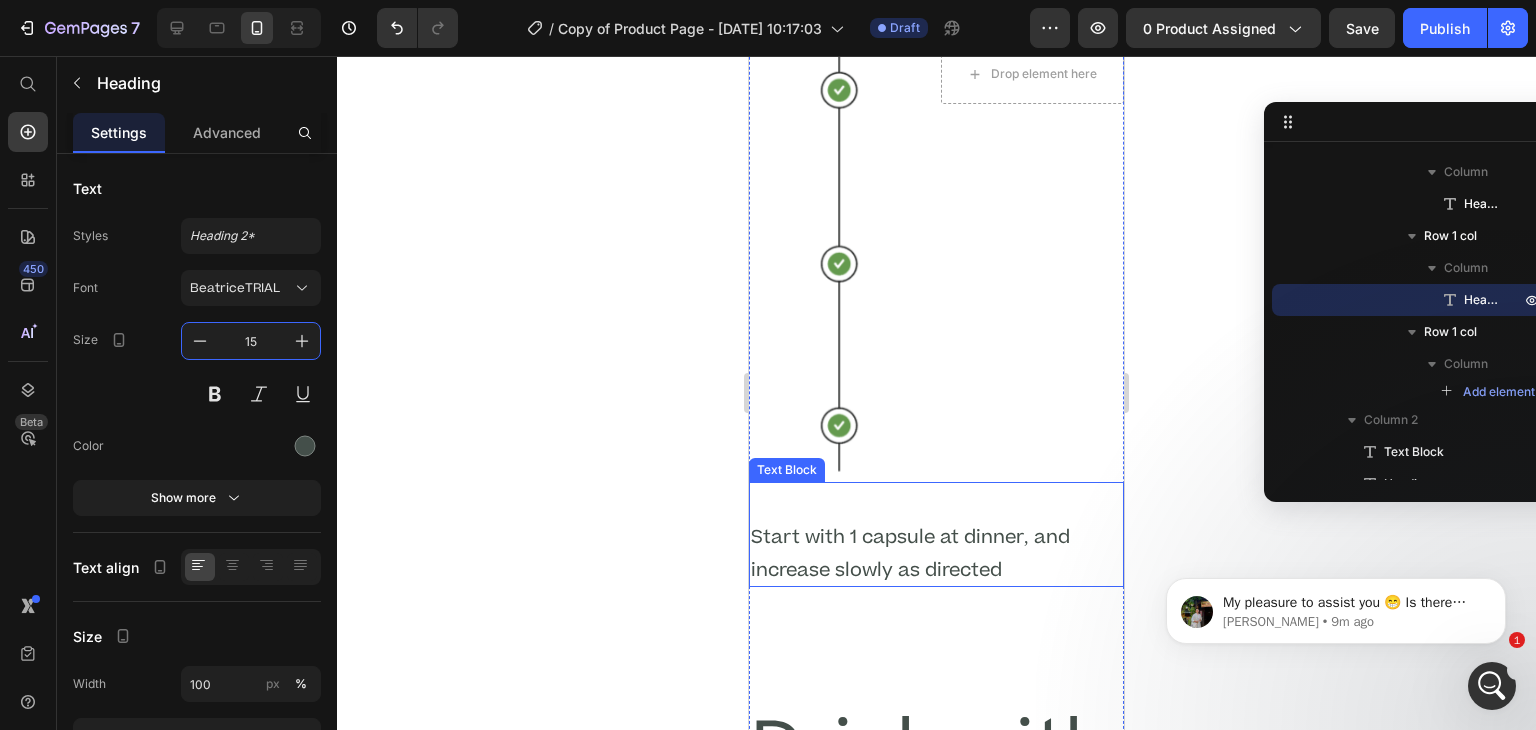 scroll, scrollTop: 6046, scrollLeft: 0, axis: vertical 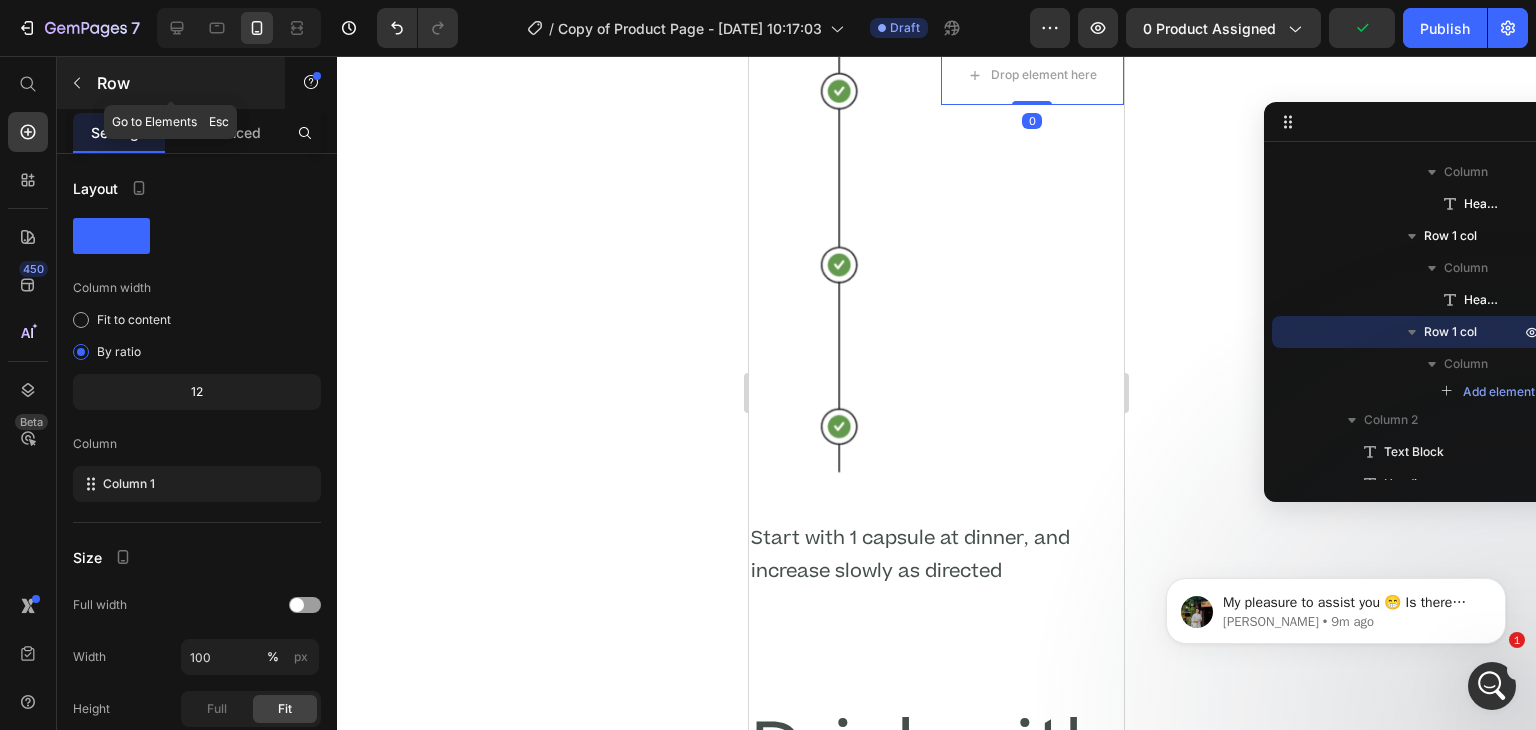 click 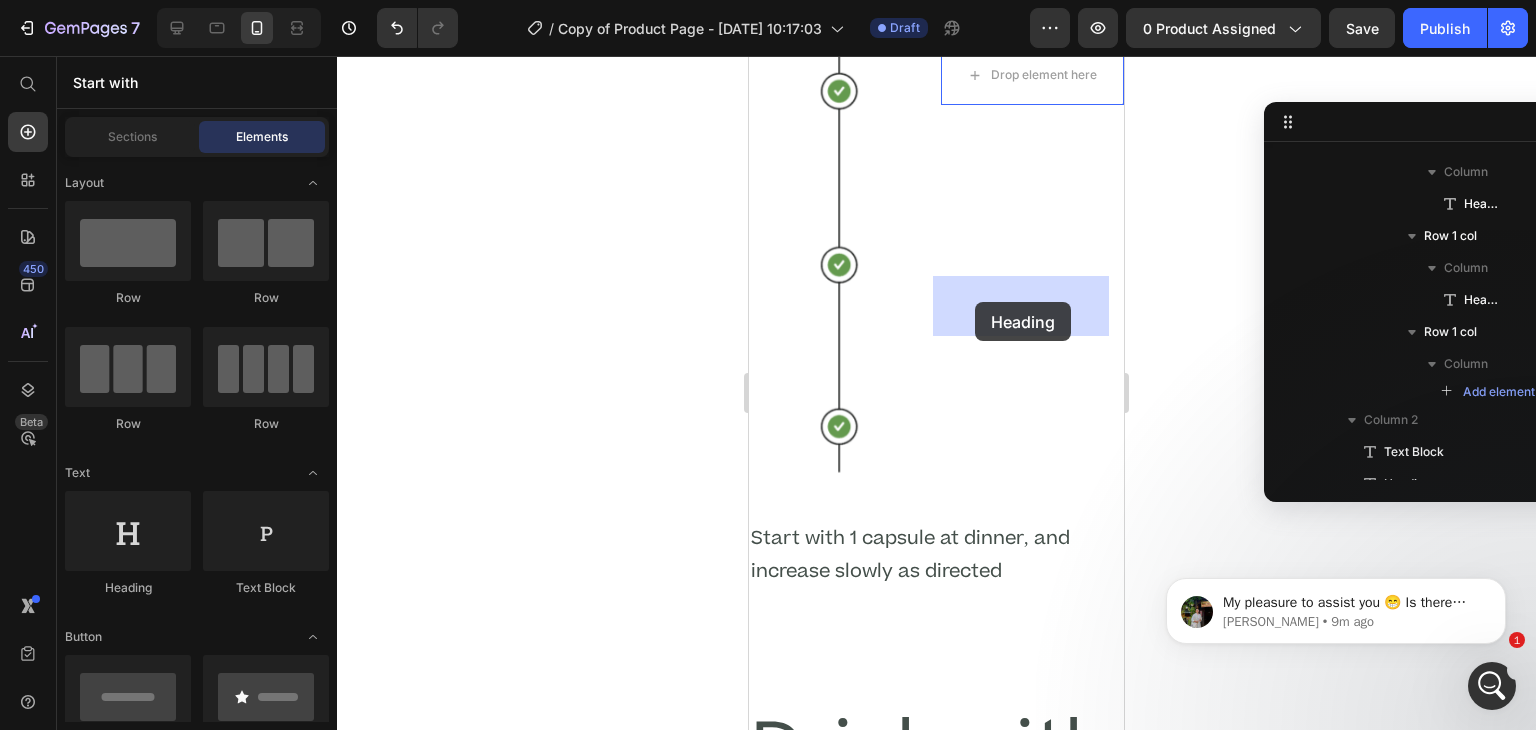 drag, startPoint x: 887, startPoint y: 408, endPoint x: 975, endPoint y: 302, distance: 137.76791 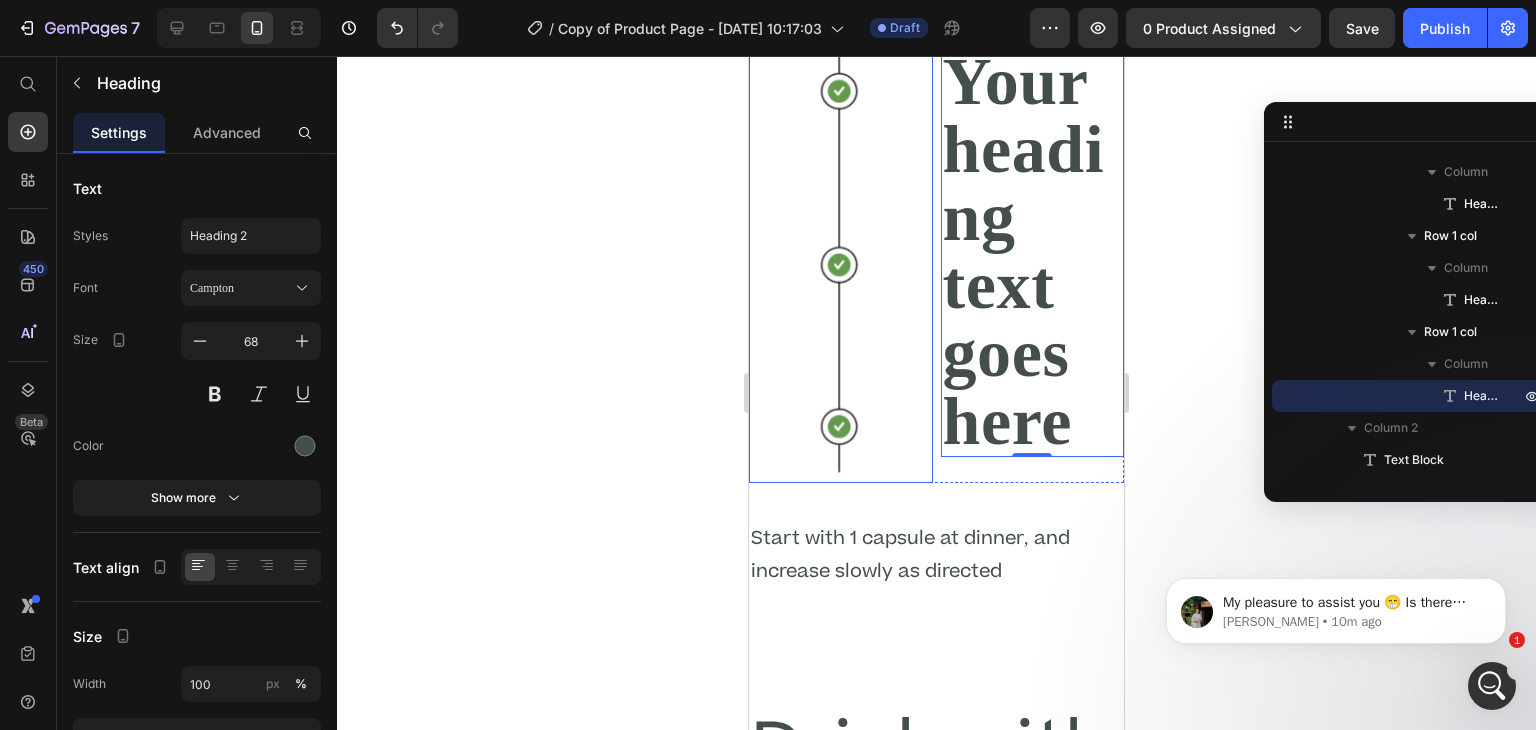 click on "Your heading text goes here" at bounding box center [1033, 251] 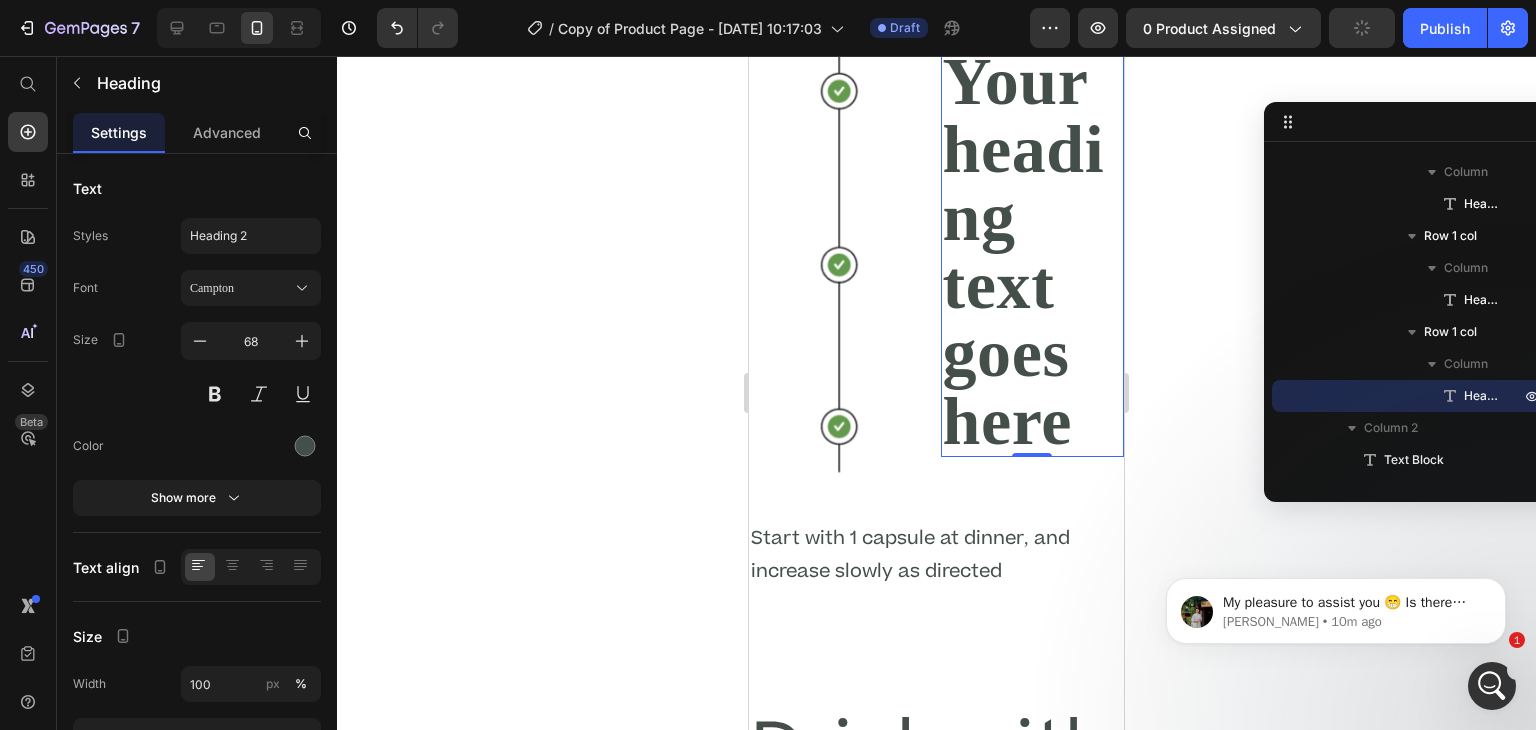 click on "Your heading text goes here" at bounding box center [1033, 251] 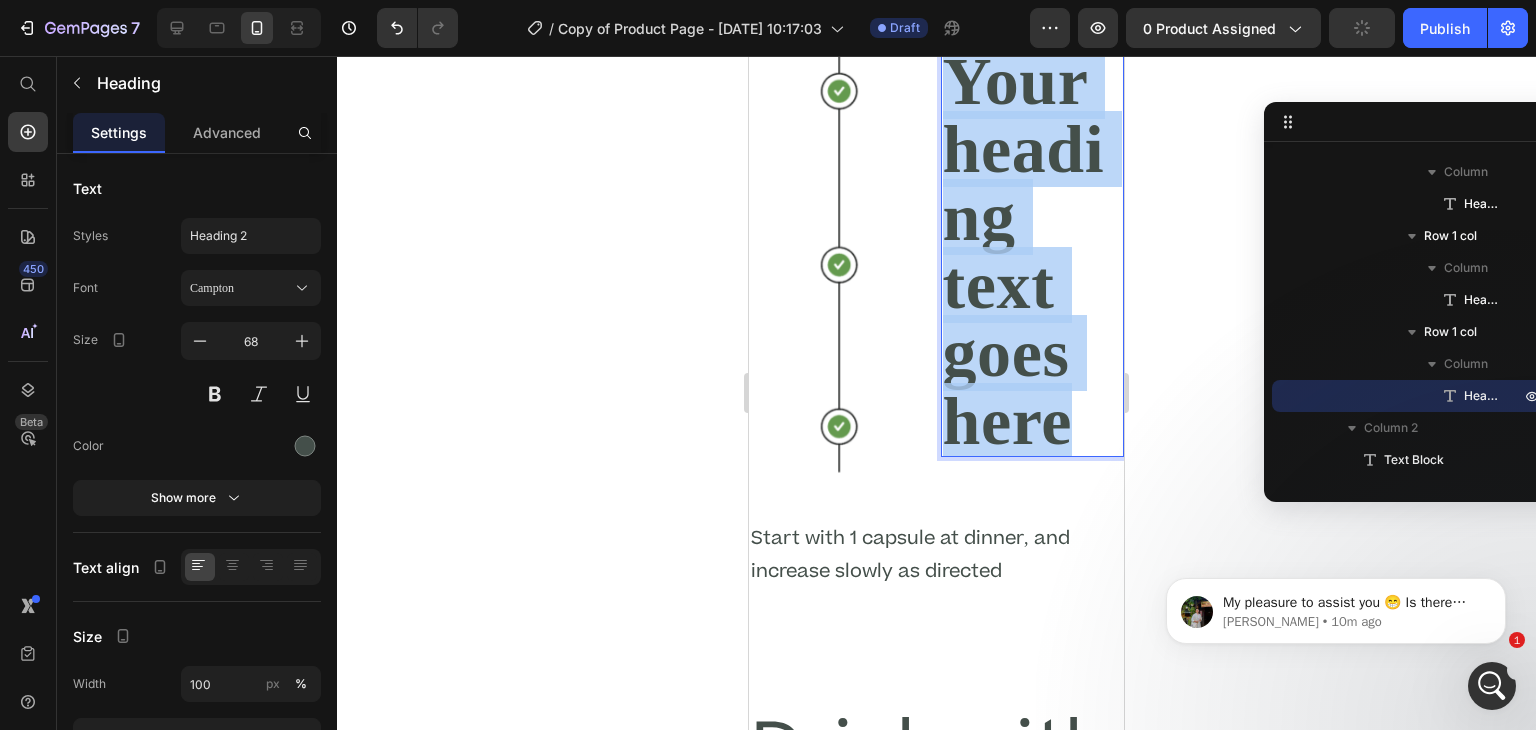 click on "Your heading text goes here" at bounding box center (1033, 251) 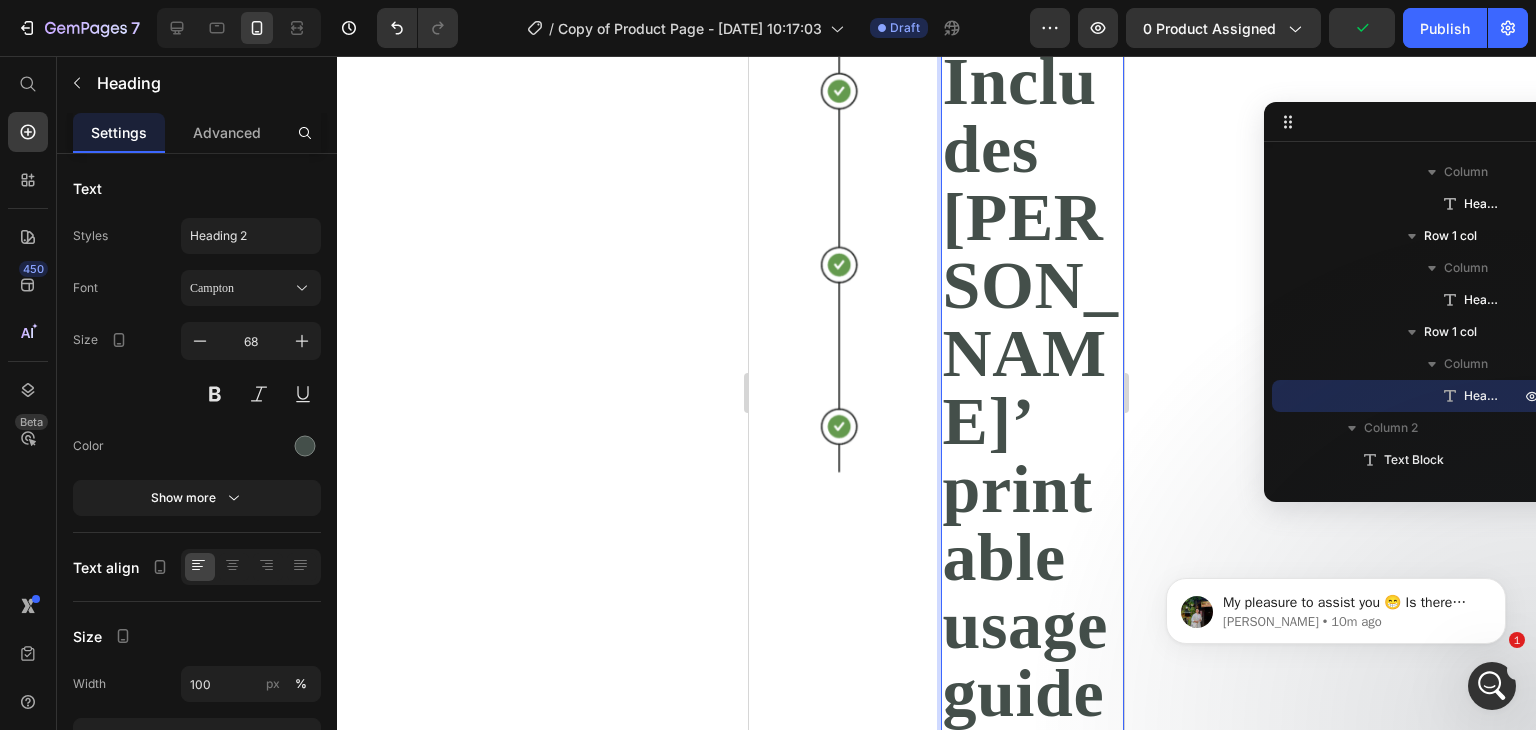 scroll, scrollTop: 48, scrollLeft: 0, axis: vertical 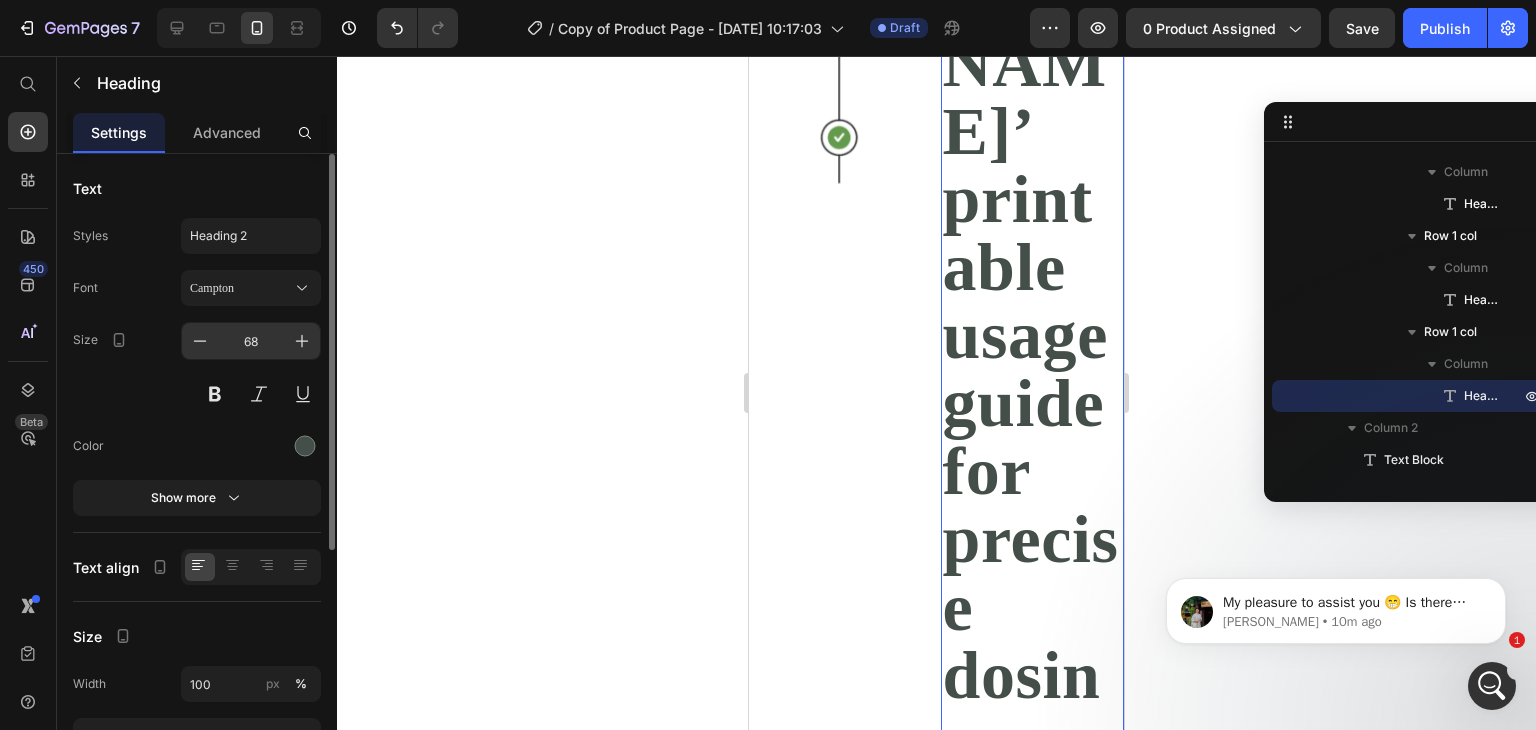 click on "68" at bounding box center (251, 341) 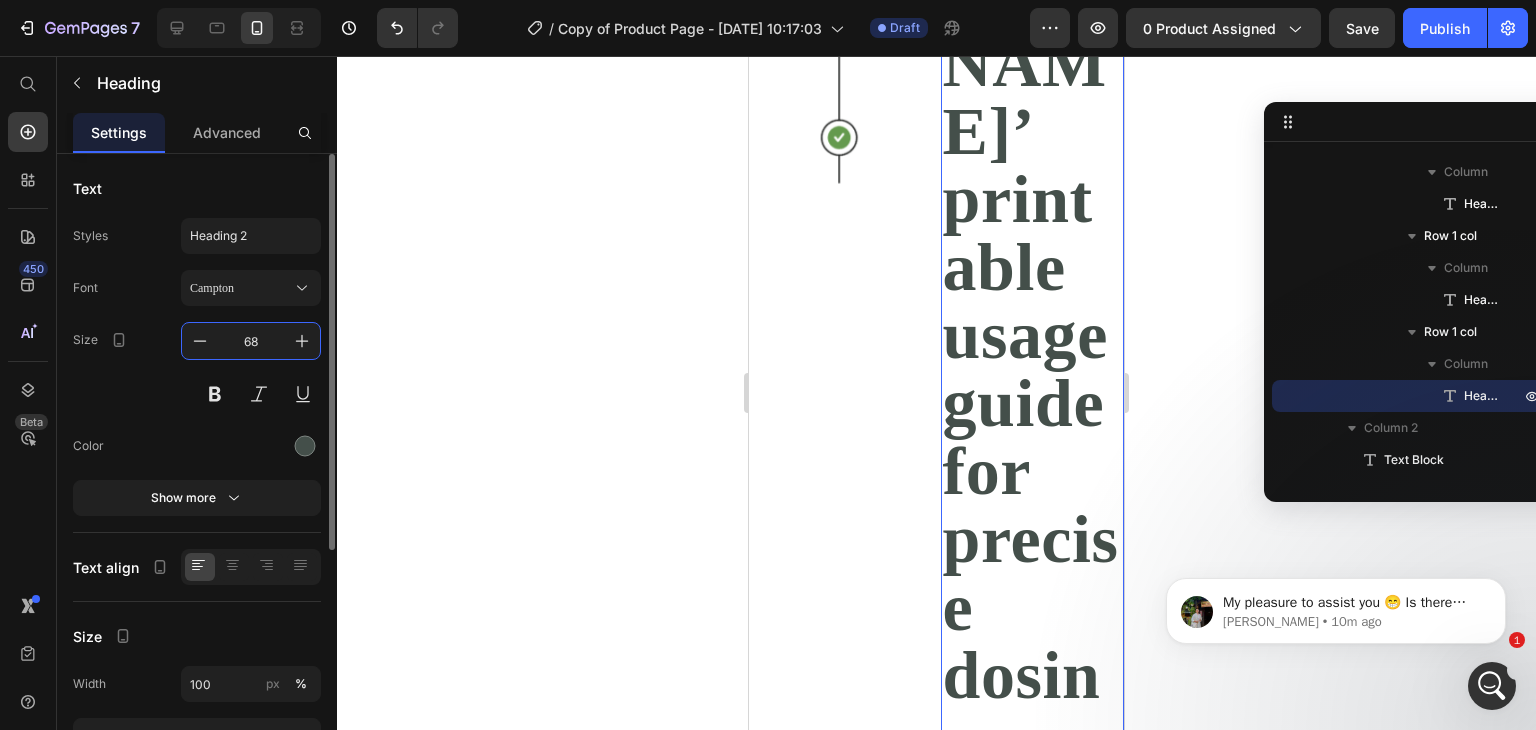 click on "68" at bounding box center [251, 341] 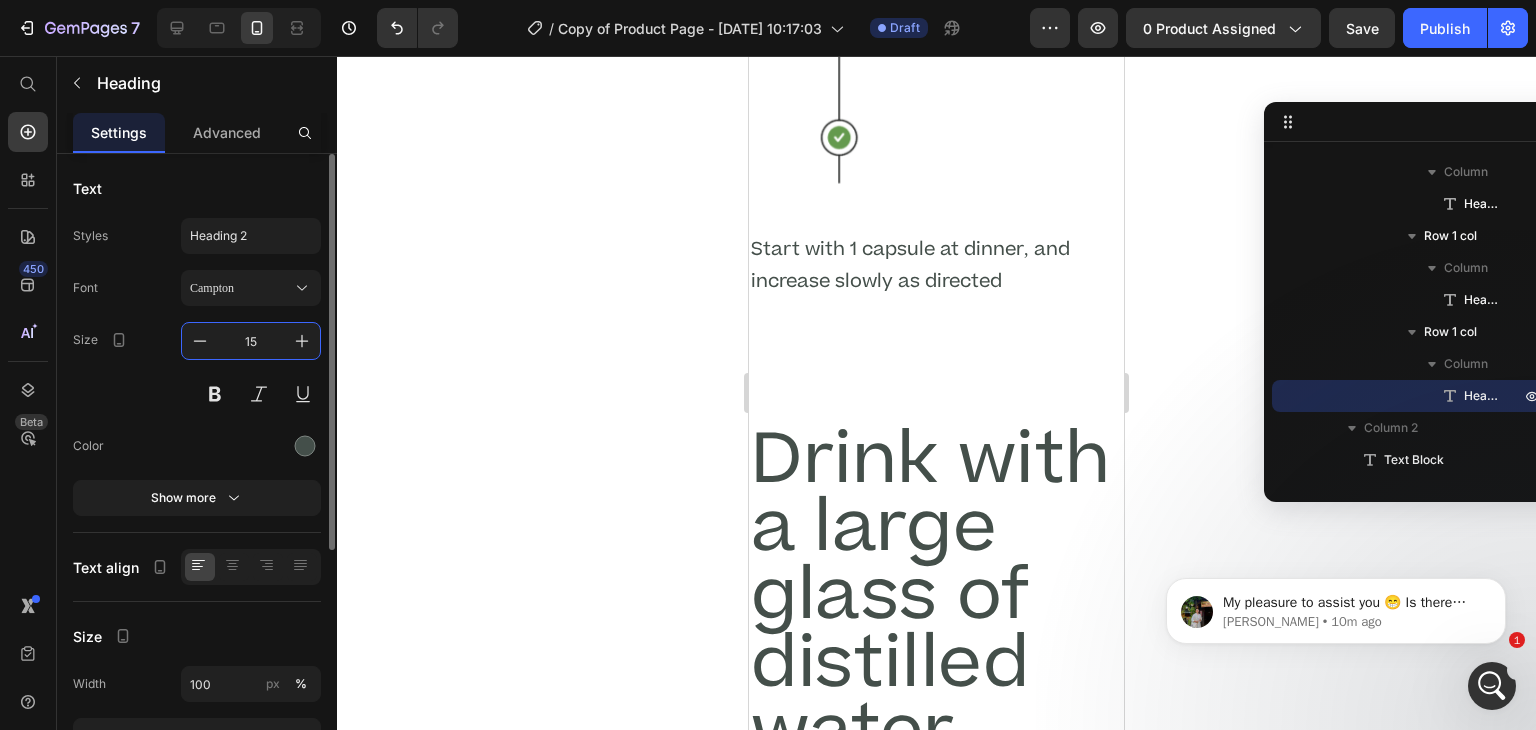 scroll, scrollTop: 0, scrollLeft: 0, axis: both 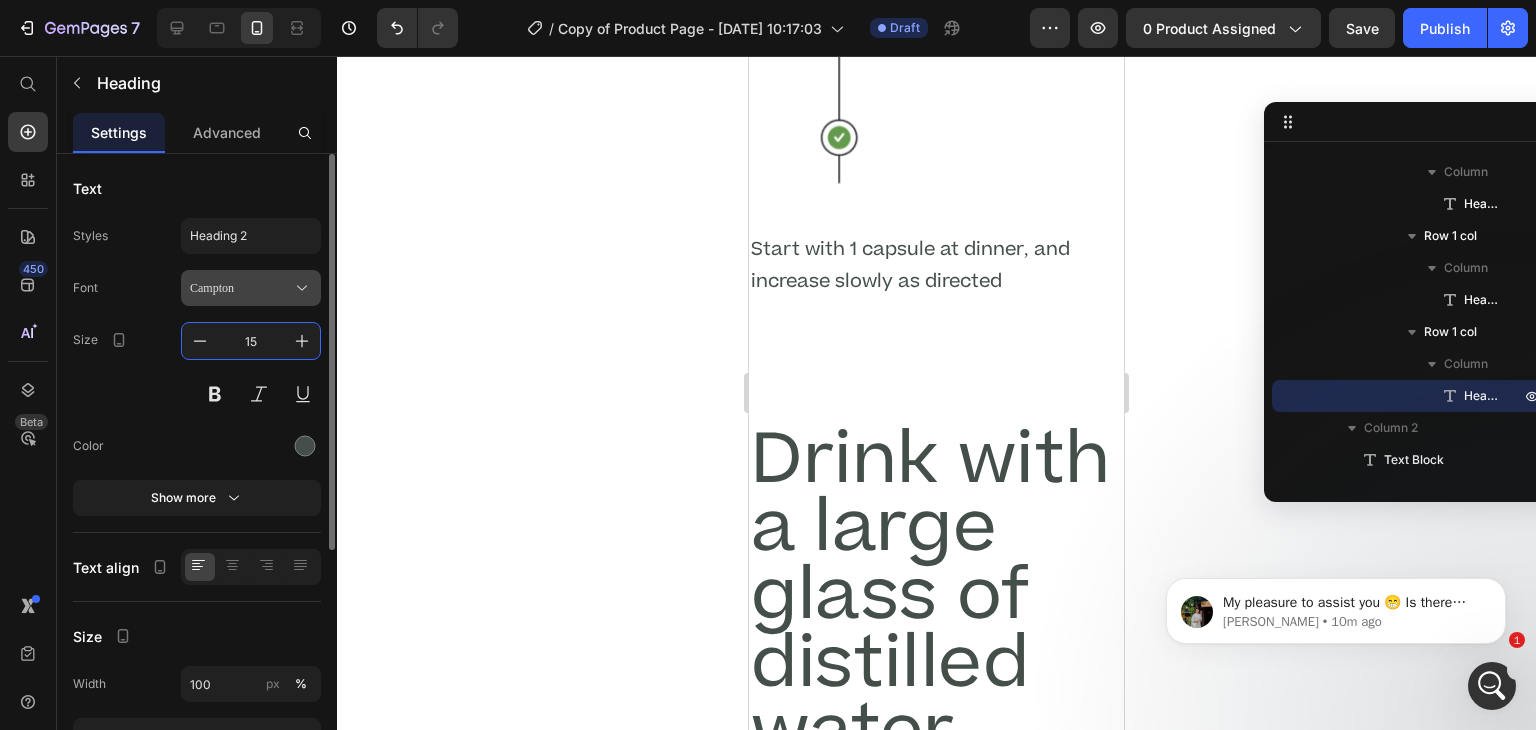 type on "15" 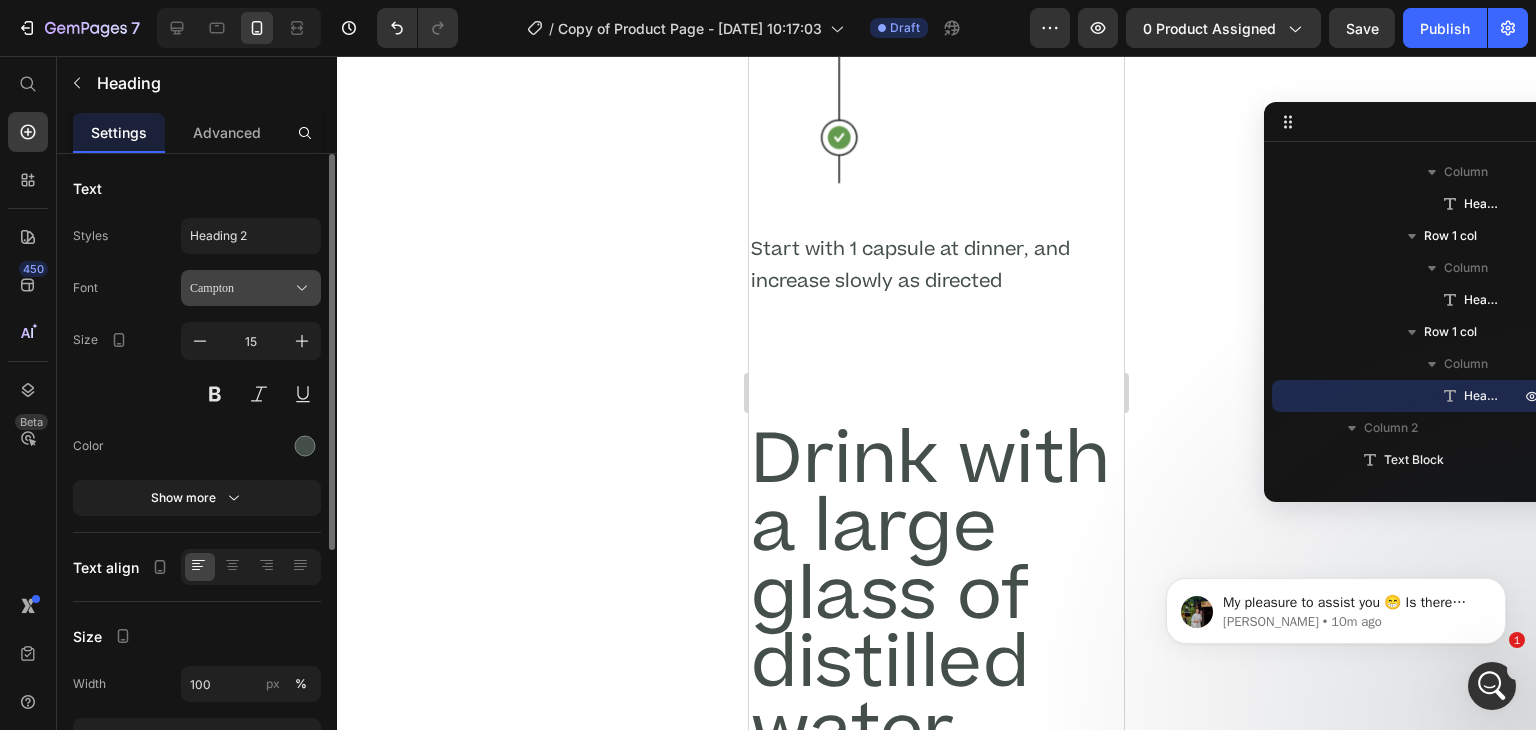 click on "Campton" at bounding box center (241, 288) 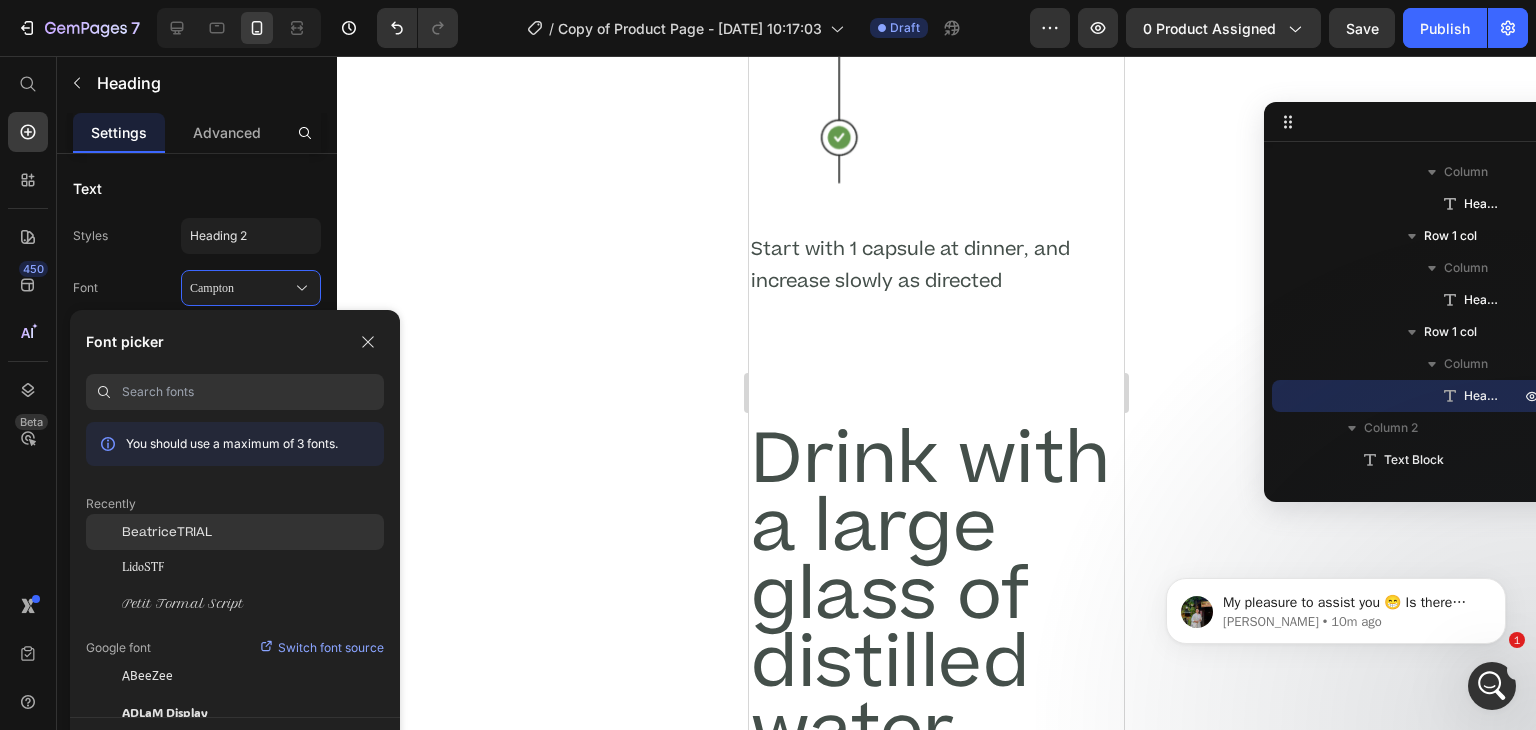 click on "BeatriceTRIAL" at bounding box center (167, 532) 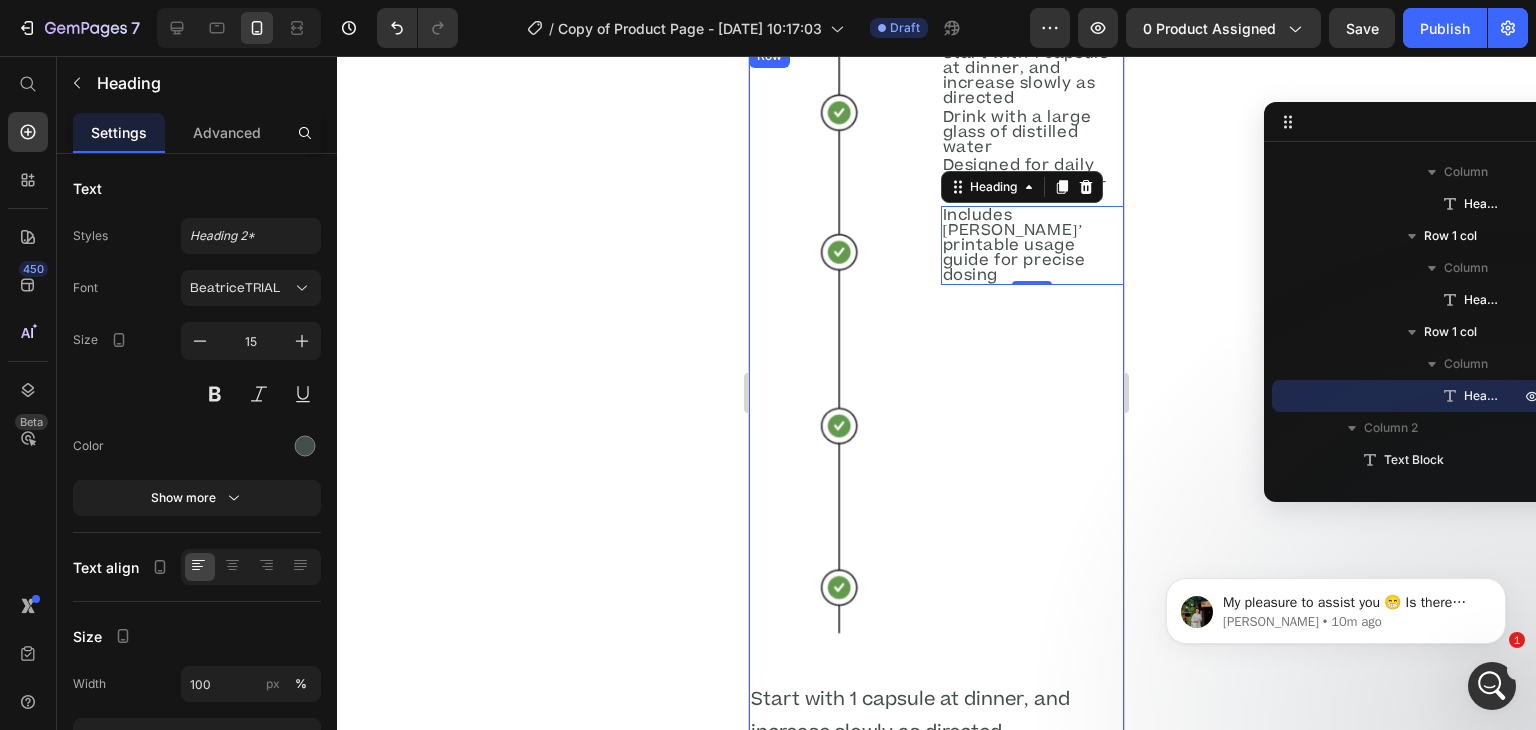 scroll, scrollTop: 5884, scrollLeft: 0, axis: vertical 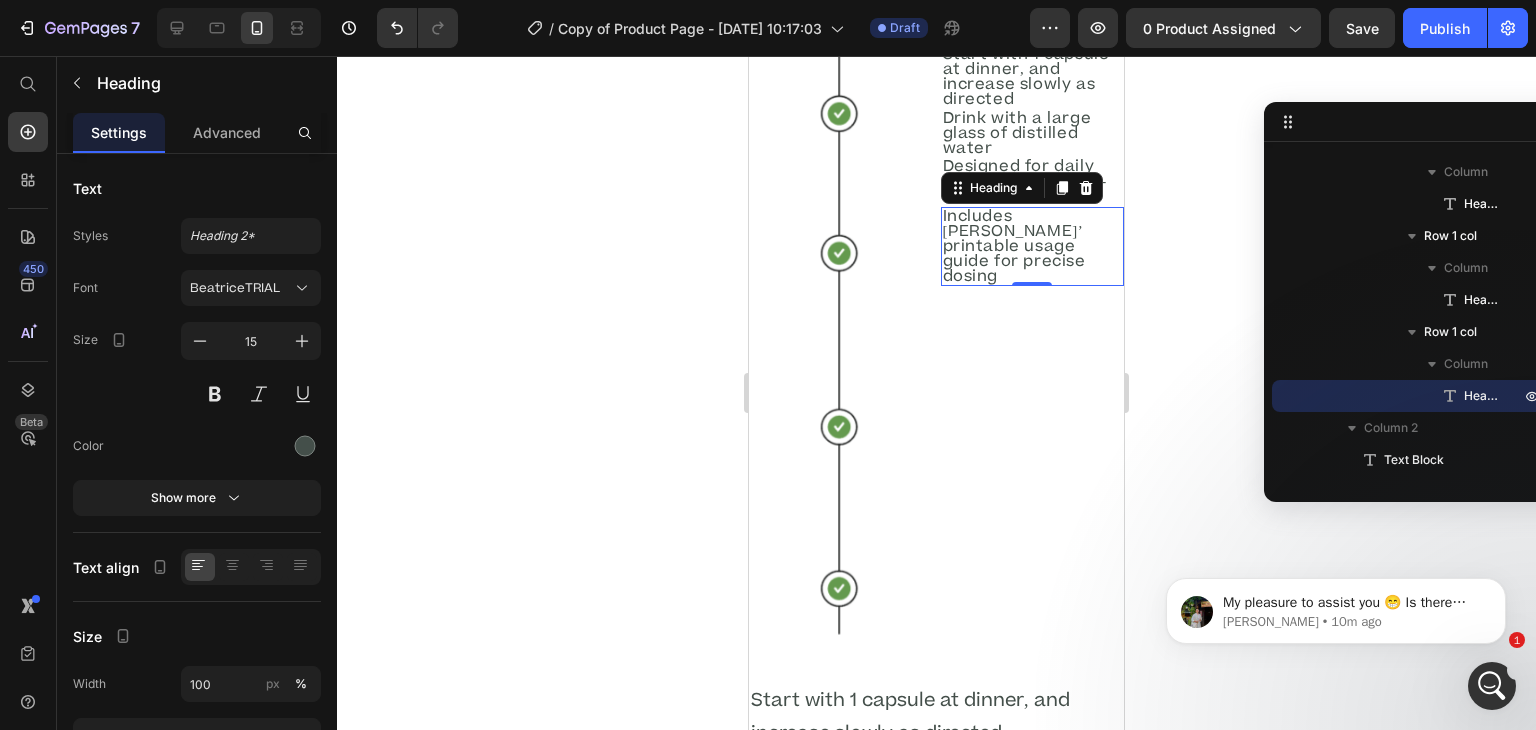 click 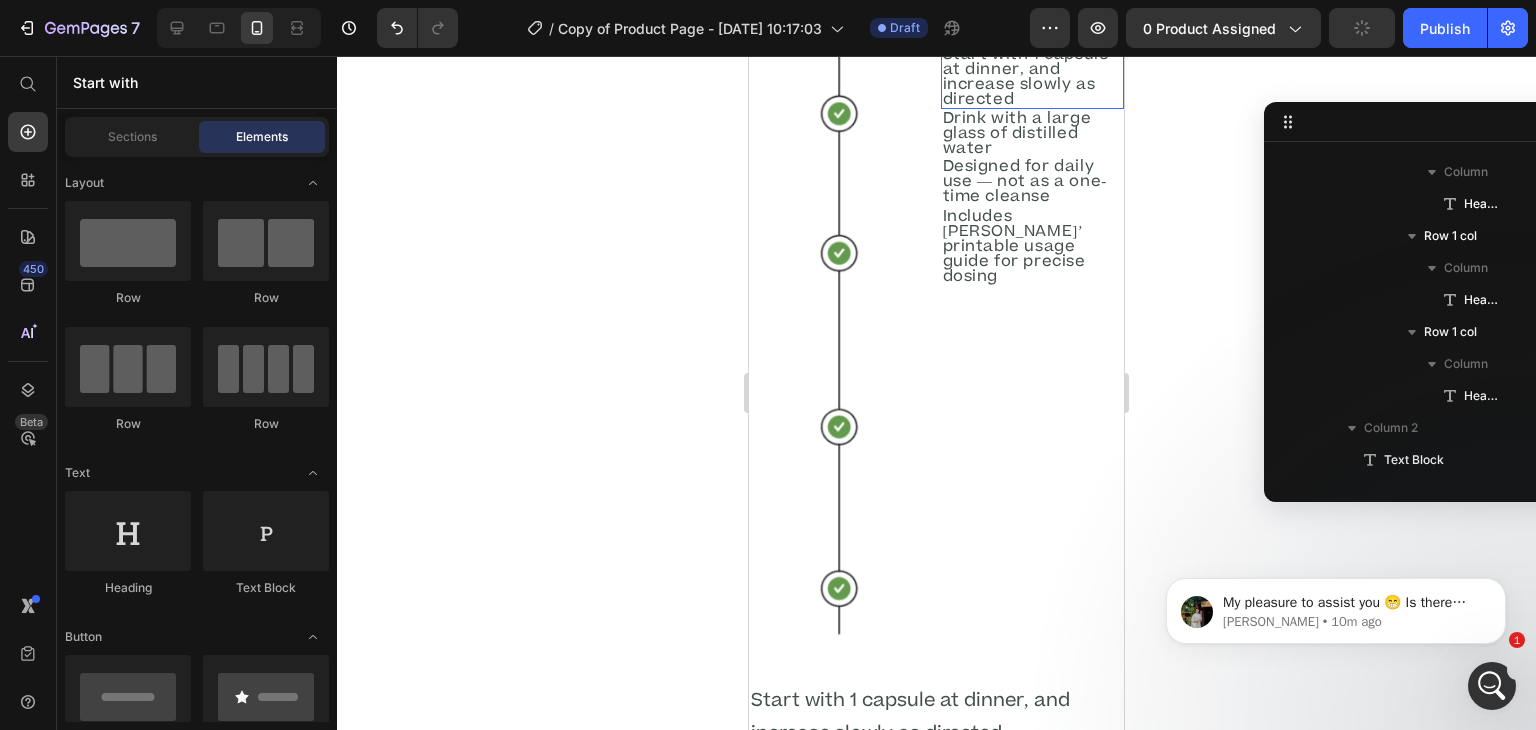 click on "Start with 1 capsule at dinner, and increase slowly as directed" at bounding box center [1033, 77] 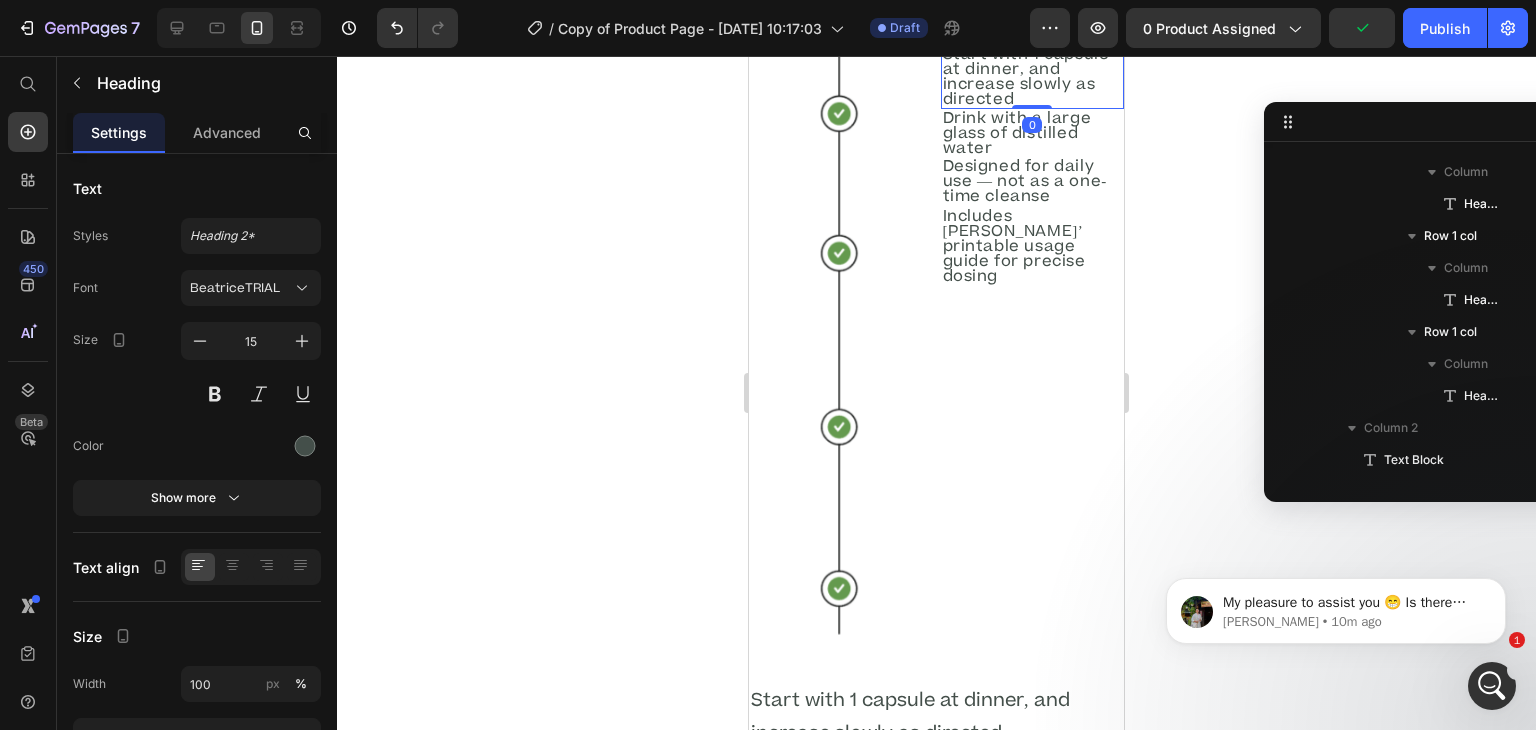scroll, scrollTop: 410, scrollLeft: 0, axis: vertical 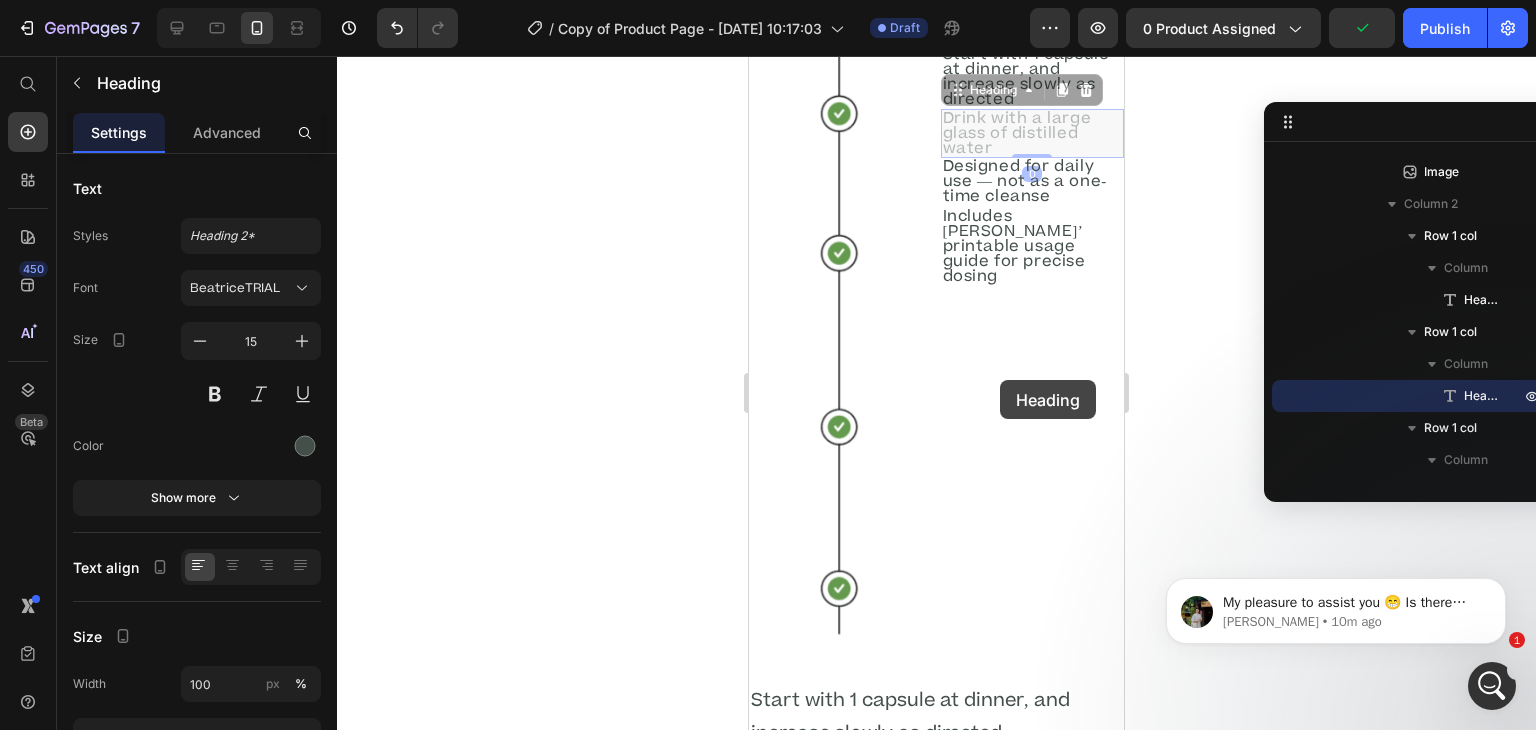 drag, startPoint x: 1000, startPoint y: 380, endPoint x: 985, endPoint y: 415, distance: 38.078865 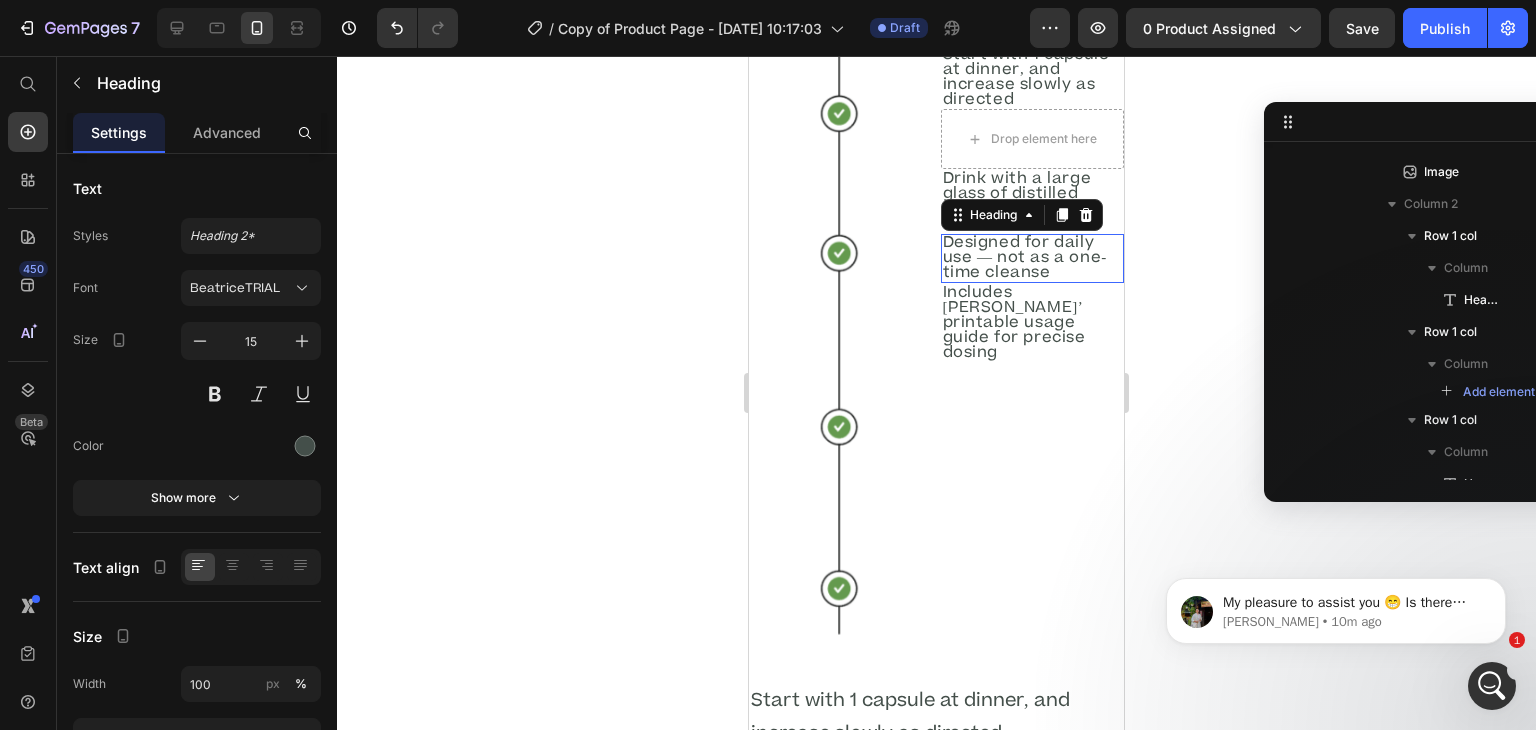 scroll, scrollTop: 626, scrollLeft: 0, axis: vertical 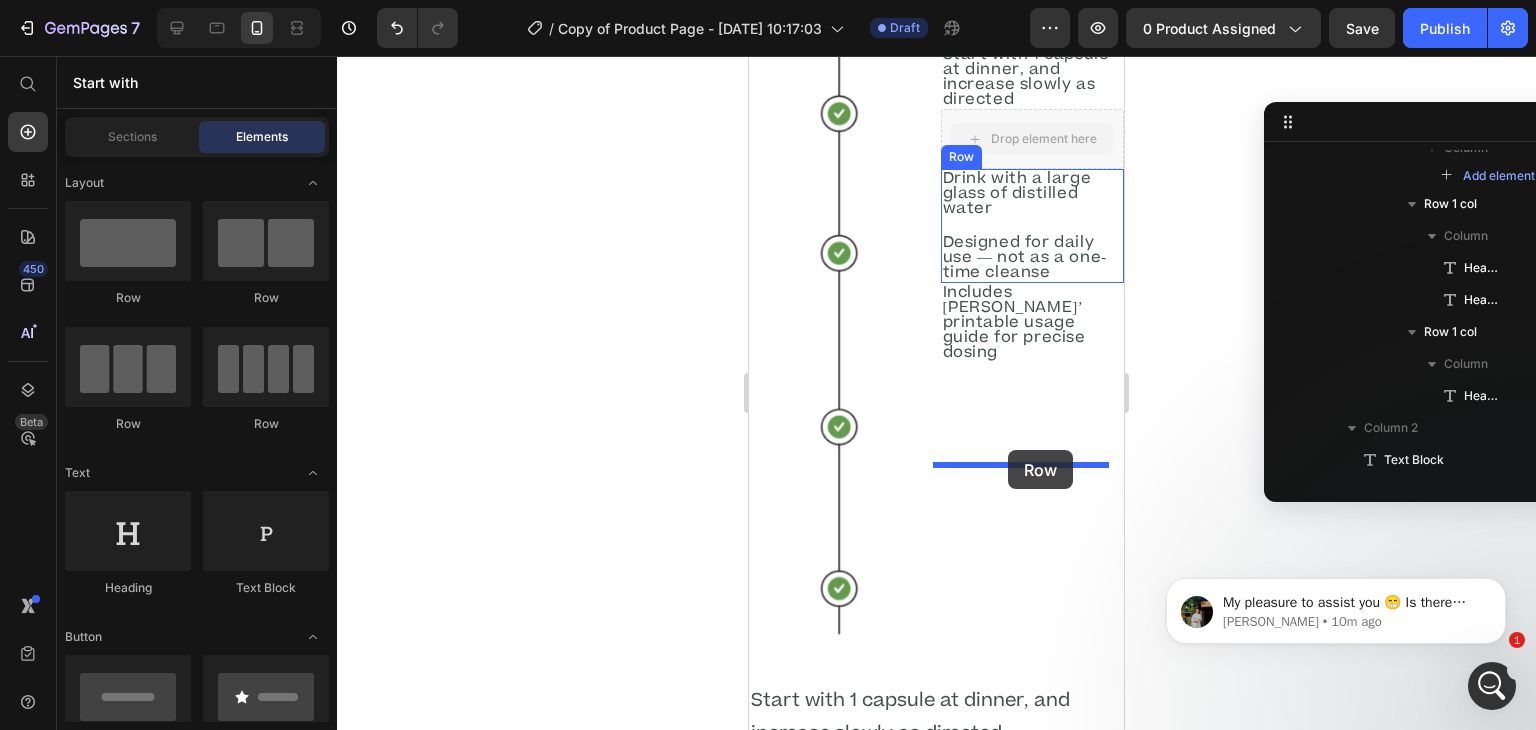 drag, startPoint x: 1012, startPoint y: 380, endPoint x: 1008, endPoint y: 450, distance: 70.11419 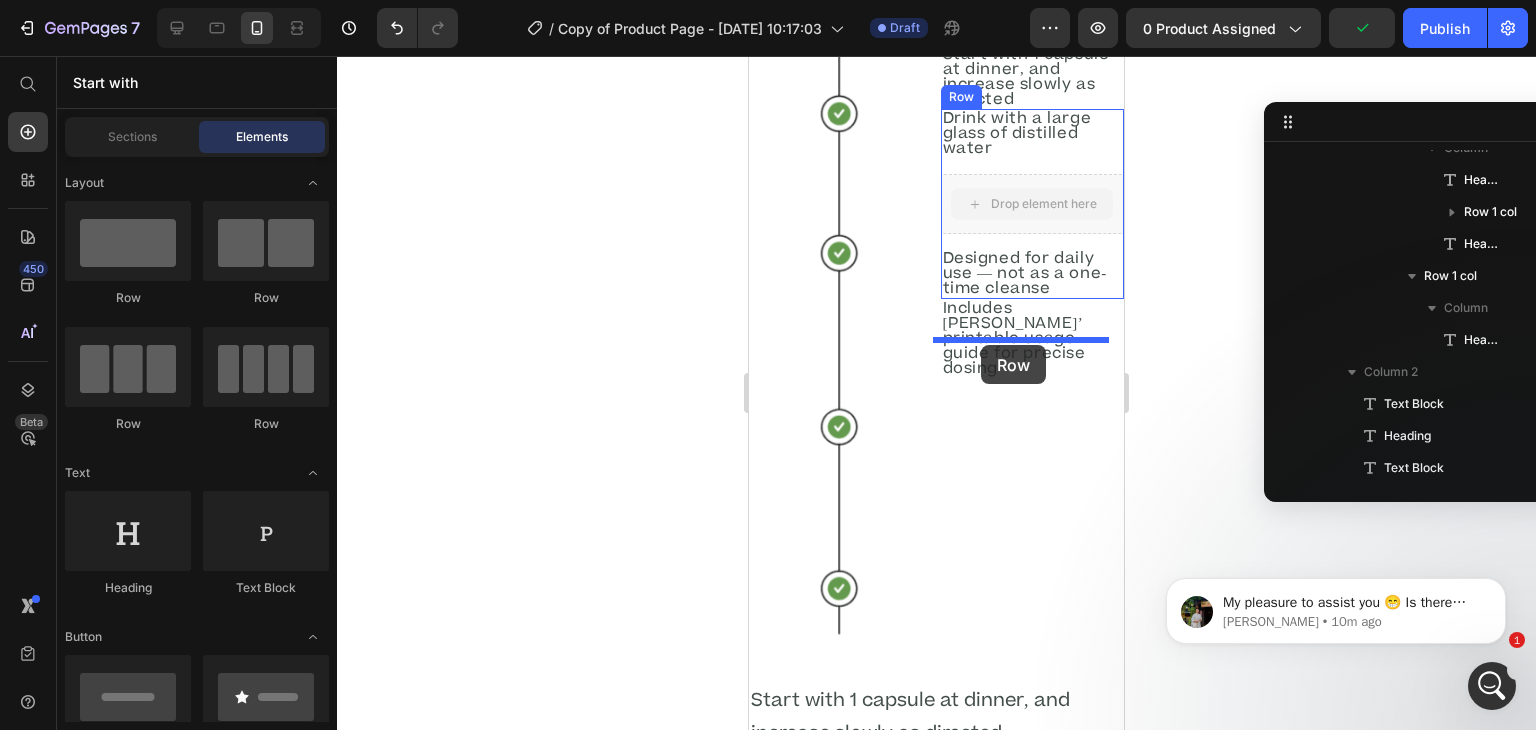 drag, startPoint x: 999, startPoint y: 431, endPoint x: 981, endPoint y: 346, distance: 86.88498 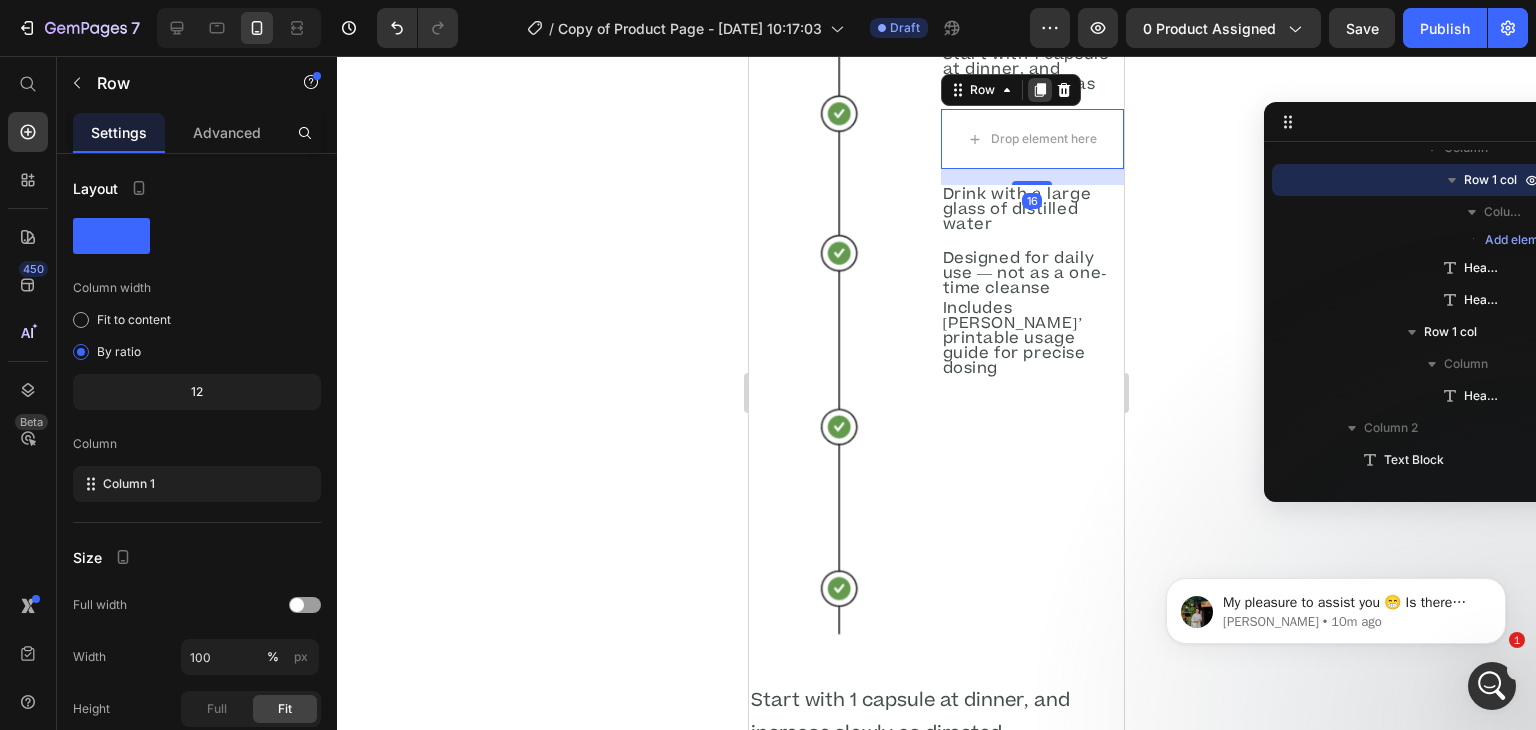 click 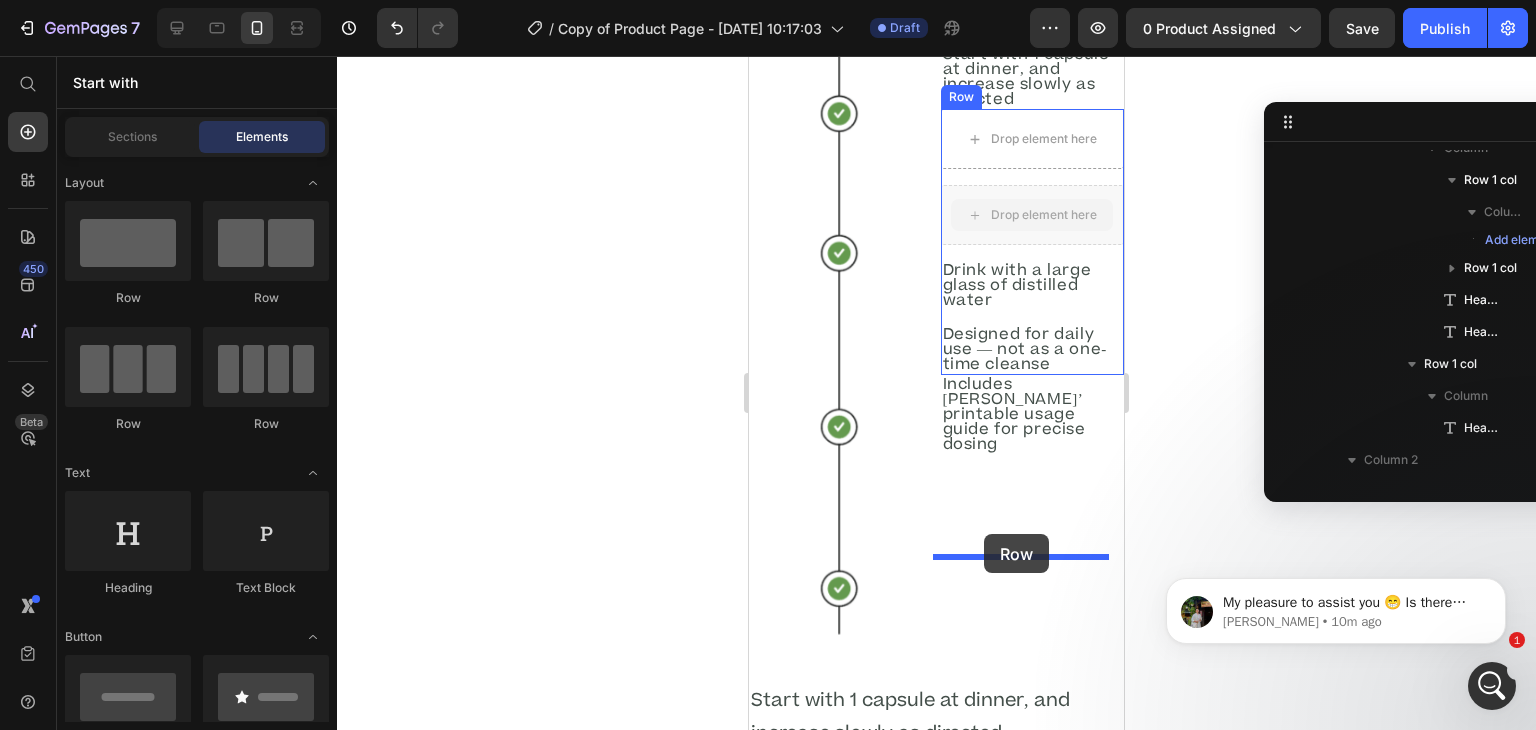 drag, startPoint x: 977, startPoint y: 457, endPoint x: 984, endPoint y: 534, distance: 77.31753 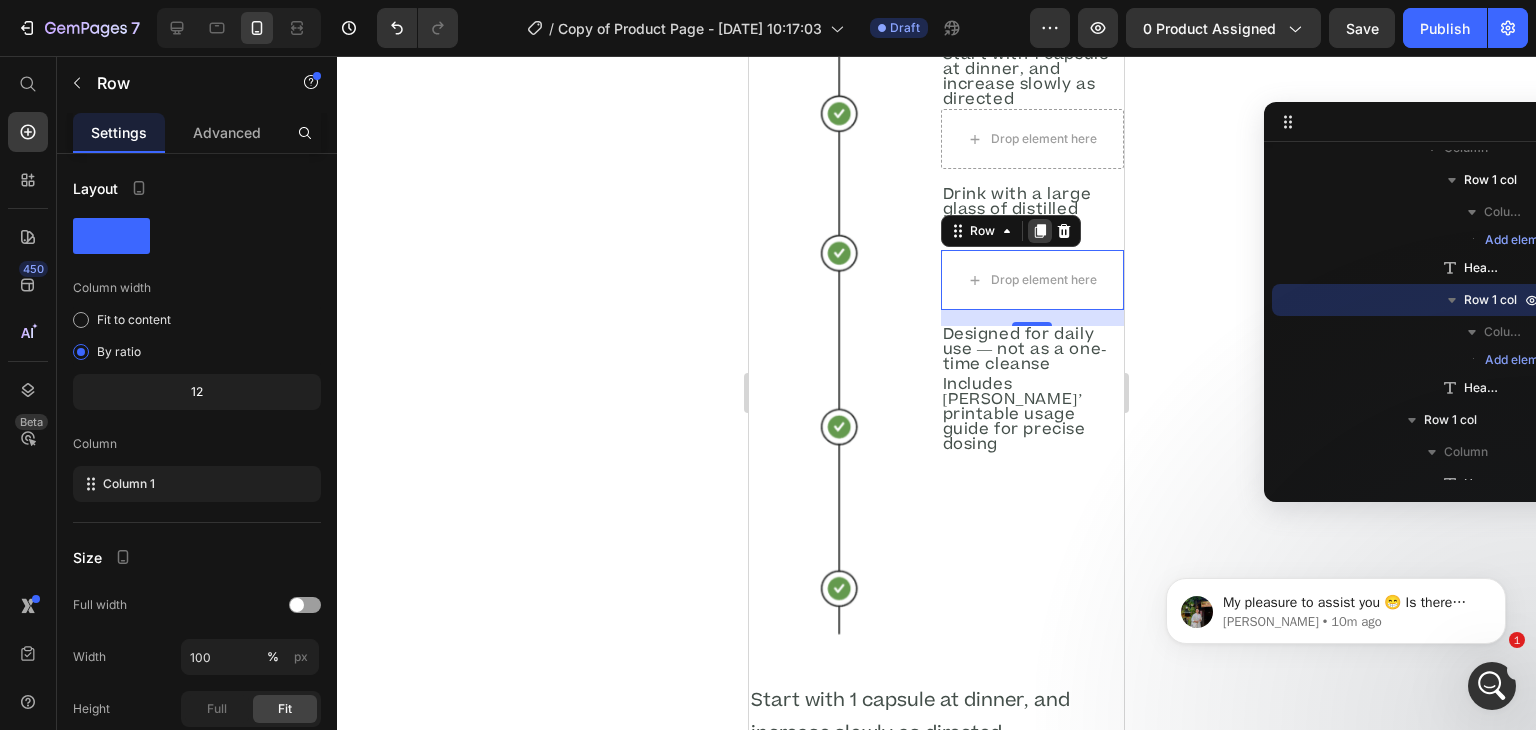 click 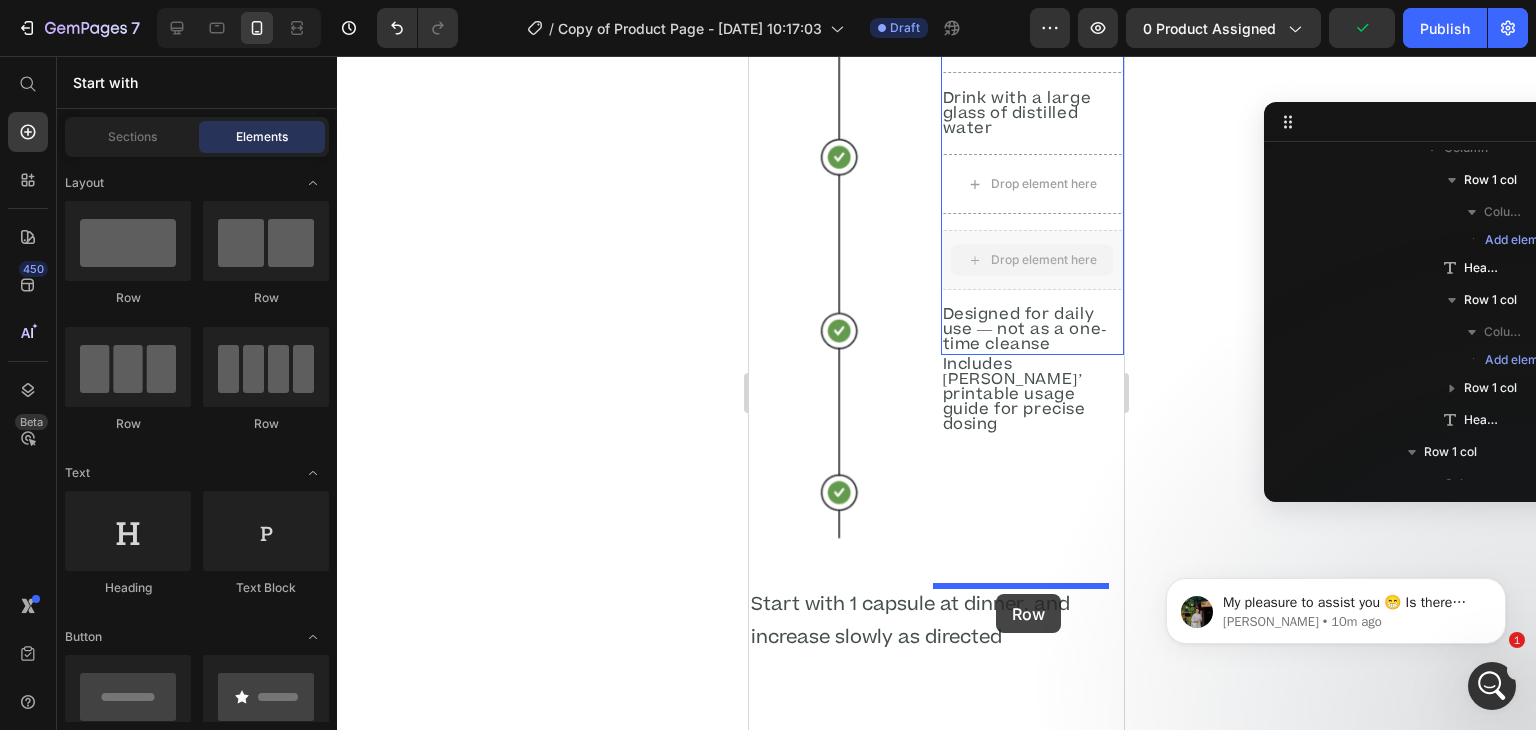 scroll, scrollTop: 5989, scrollLeft: 0, axis: vertical 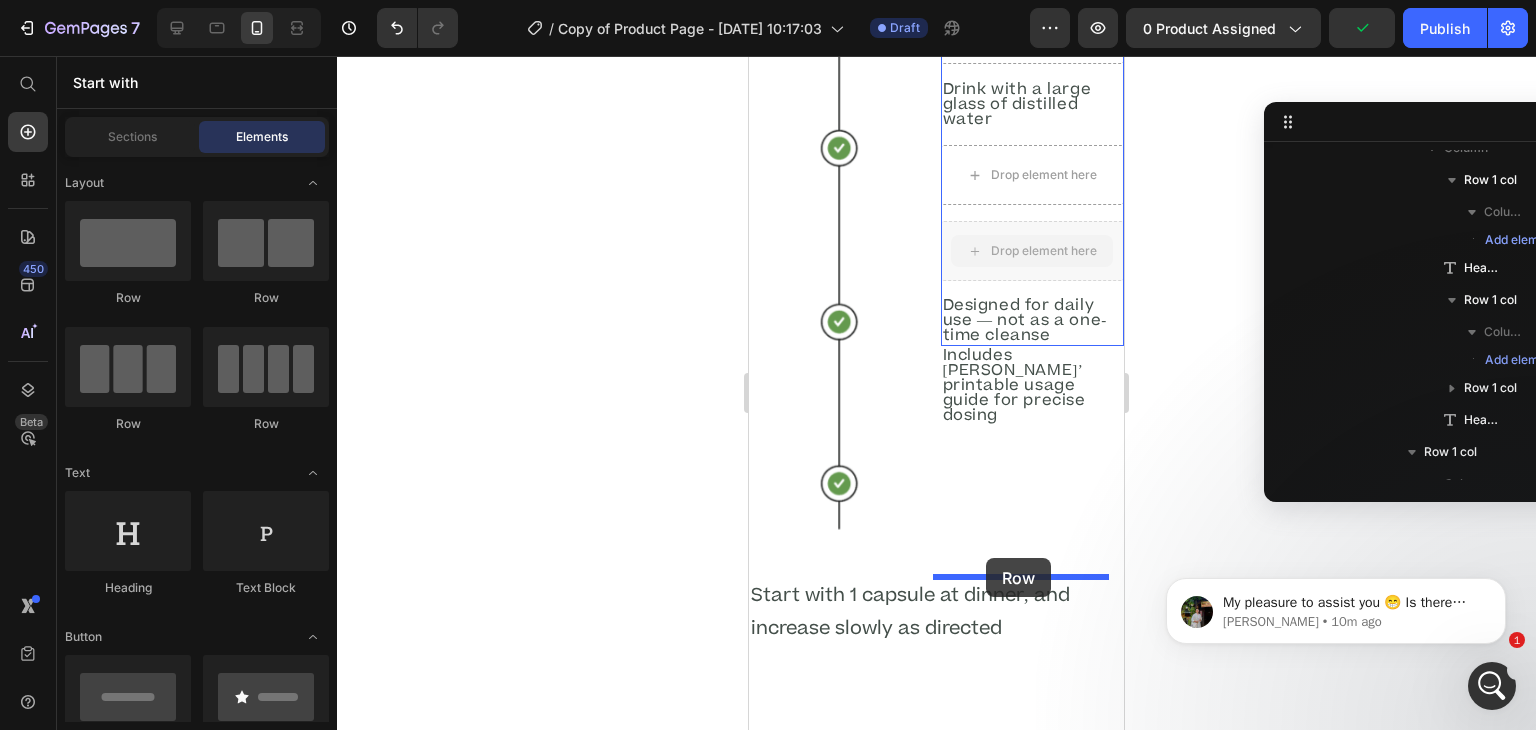 drag, startPoint x: 975, startPoint y: 580, endPoint x: 986, endPoint y: 558, distance: 24.596748 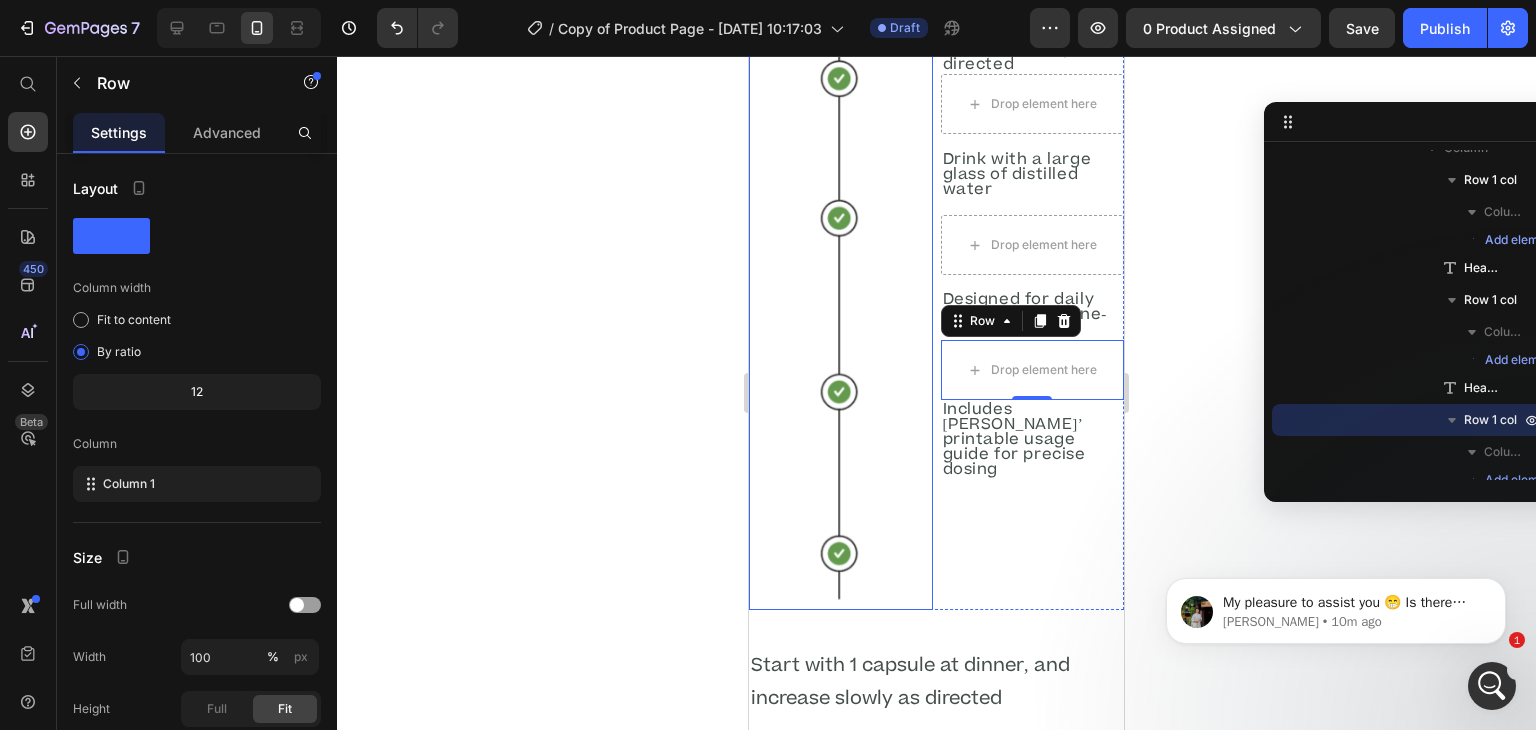 scroll, scrollTop: 5917, scrollLeft: 0, axis: vertical 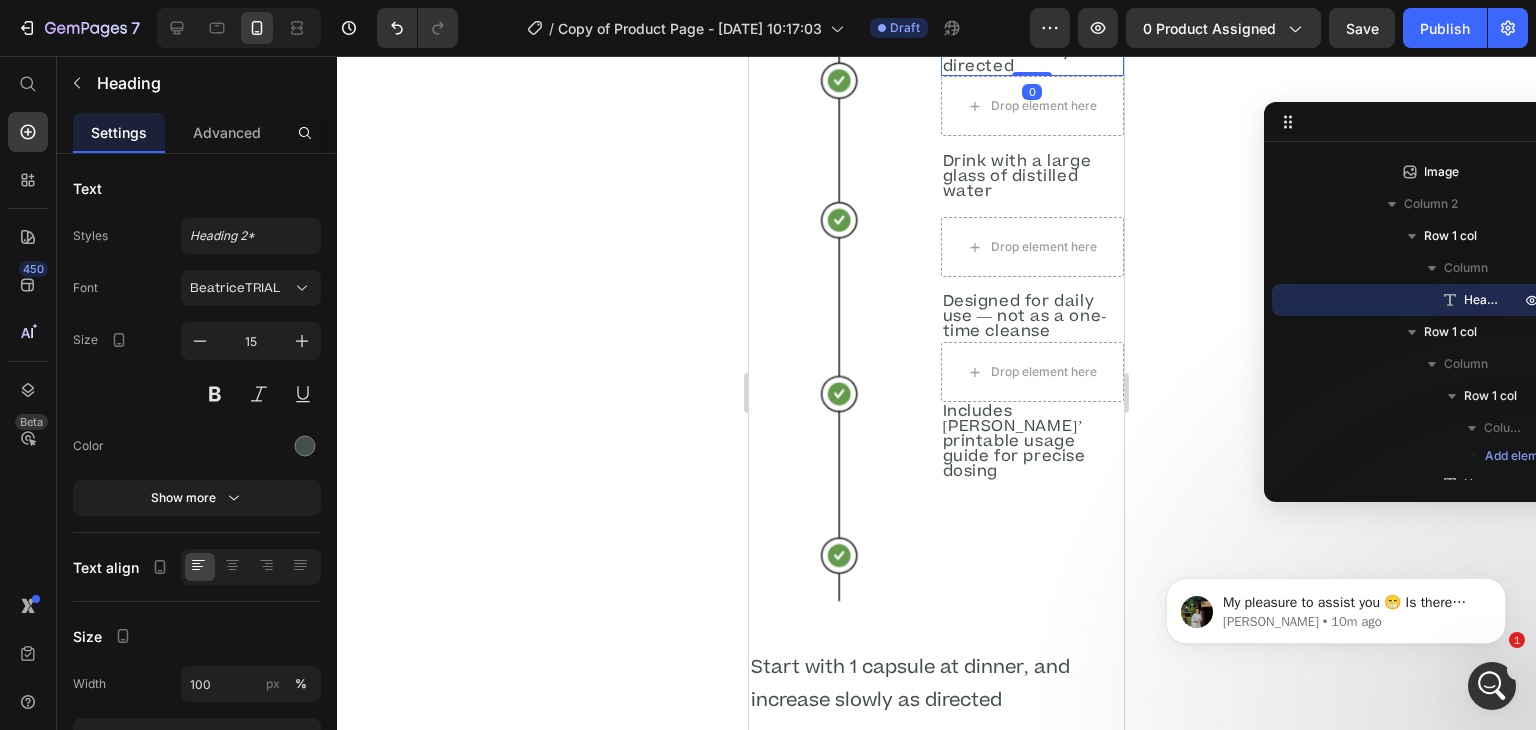 drag, startPoint x: 1016, startPoint y: 303, endPoint x: 1021, endPoint y: 294, distance: 10.29563 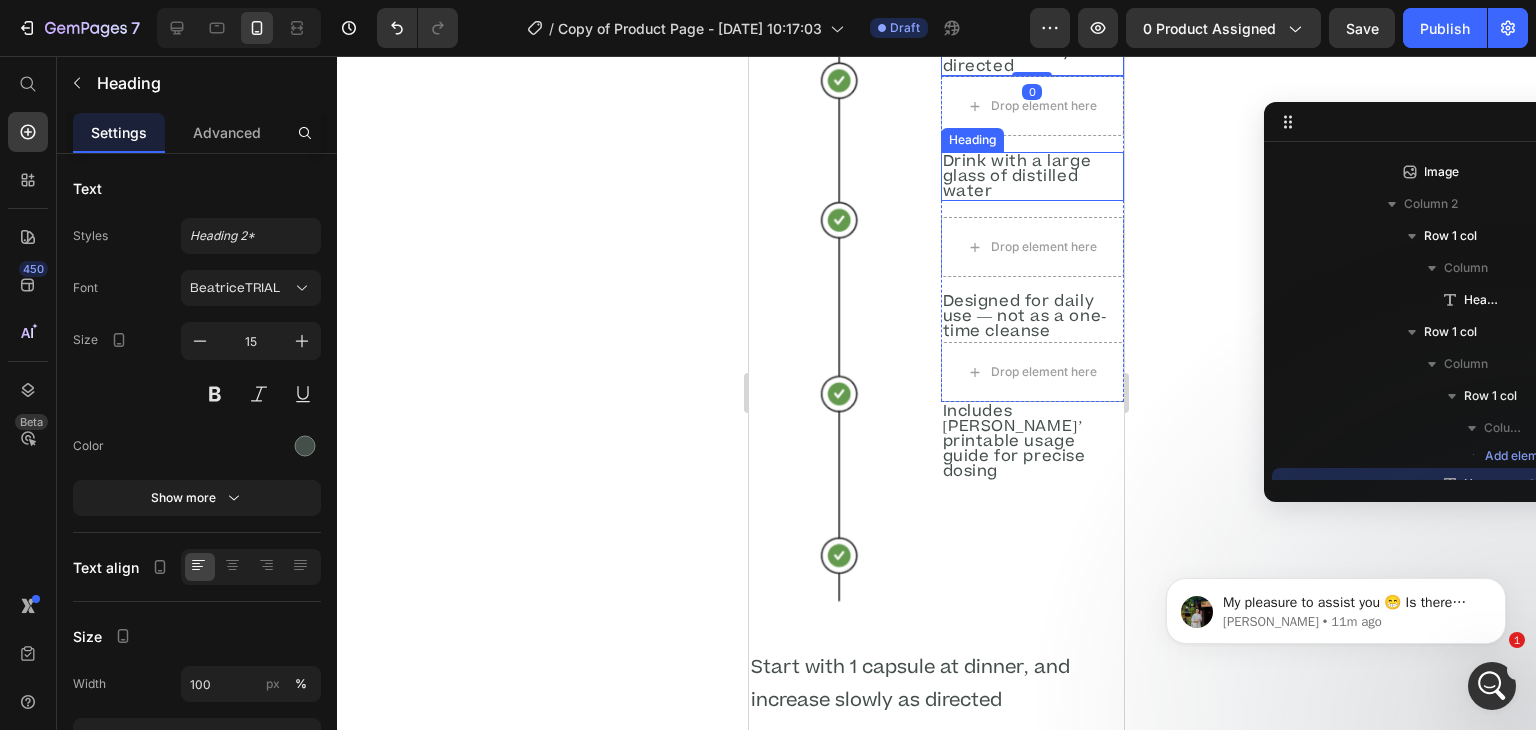 scroll, scrollTop: 594, scrollLeft: 0, axis: vertical 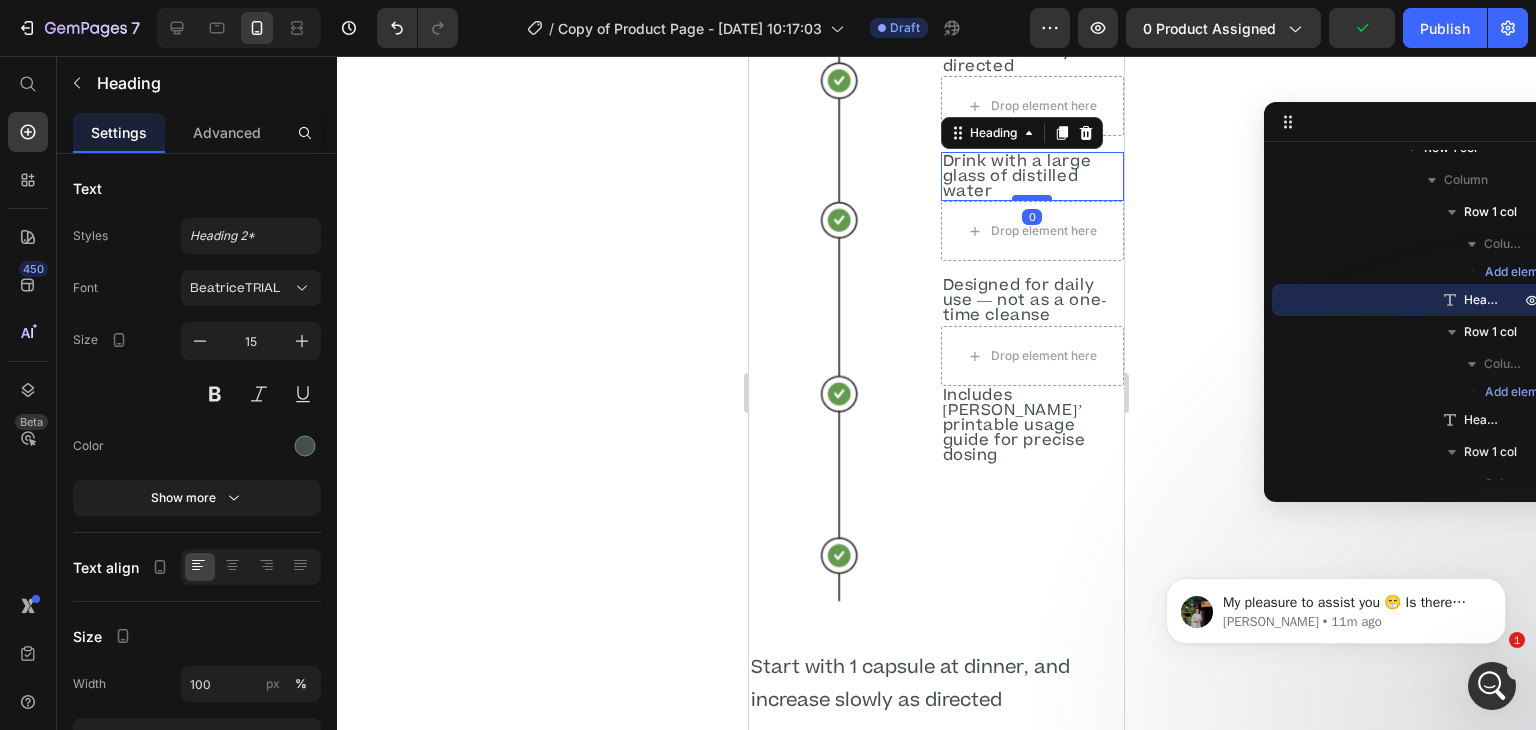 drag, startPoint x: 1015, startPoint y: 444, endPoint x: 1017, endPoint y: 428, distance: 16.124516 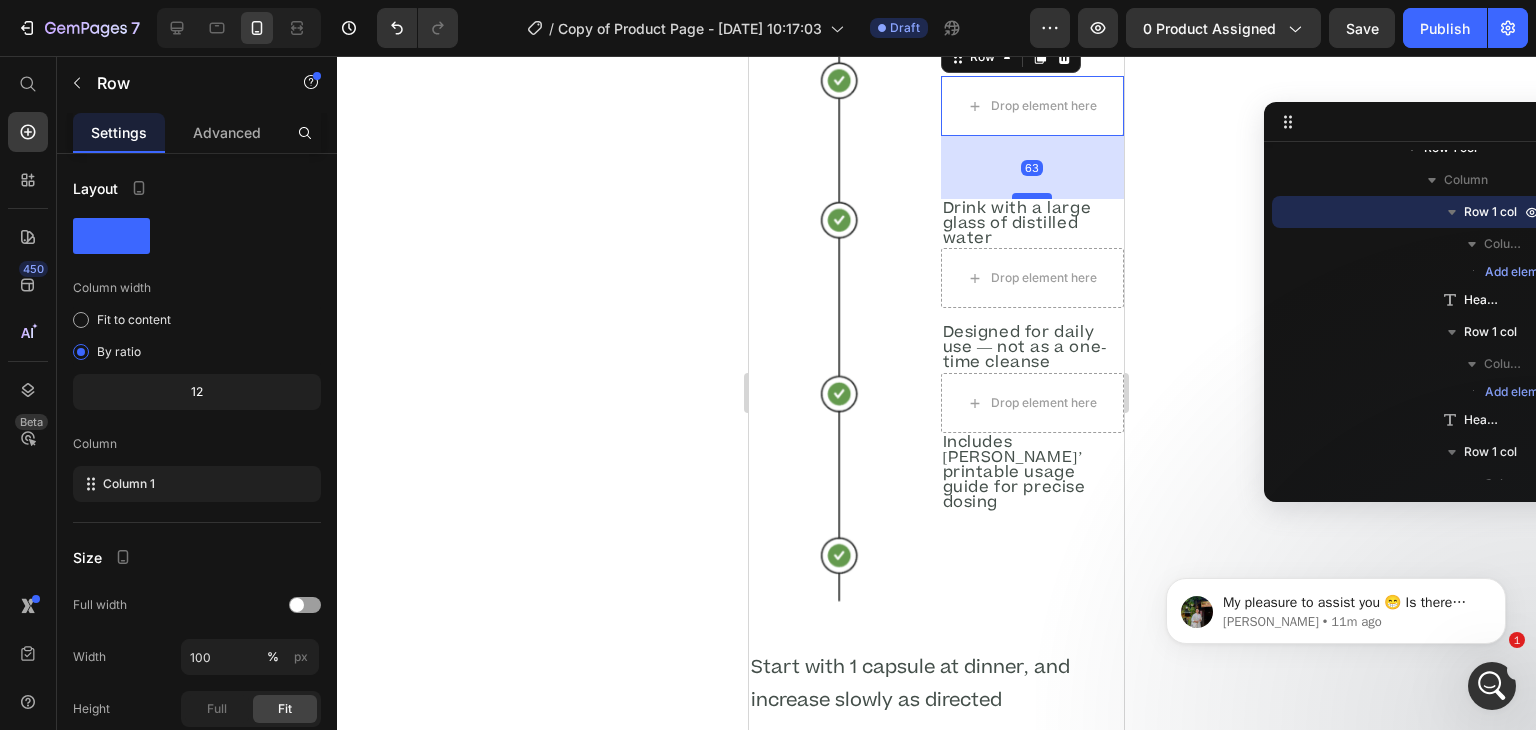 drag, startPoint x: 1026, startPoint y: 378, endPoint x: 1028, endPoint y: 425, distance: 47.042534 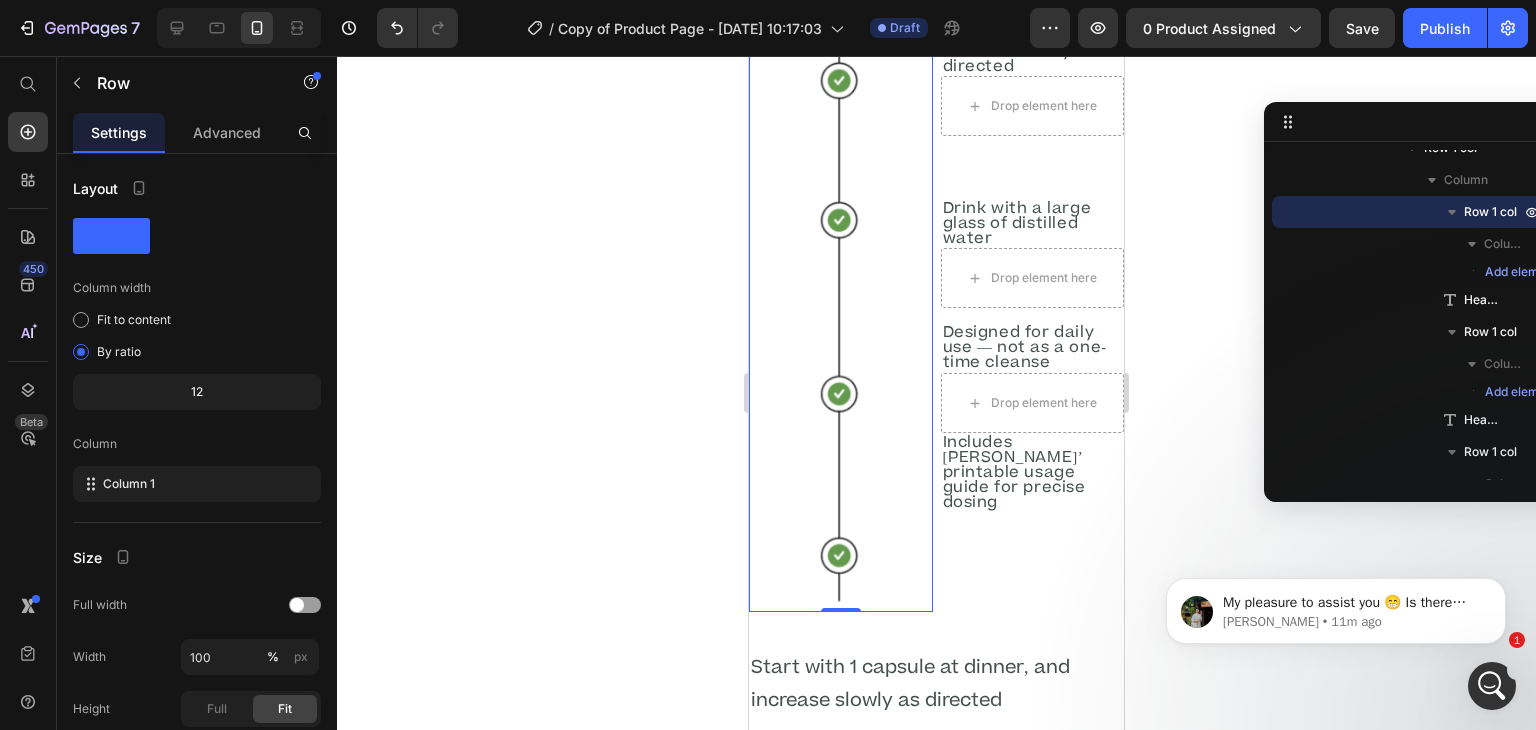 scroll, scrollTop: 282, scrollLeft: 0, axis: vertical 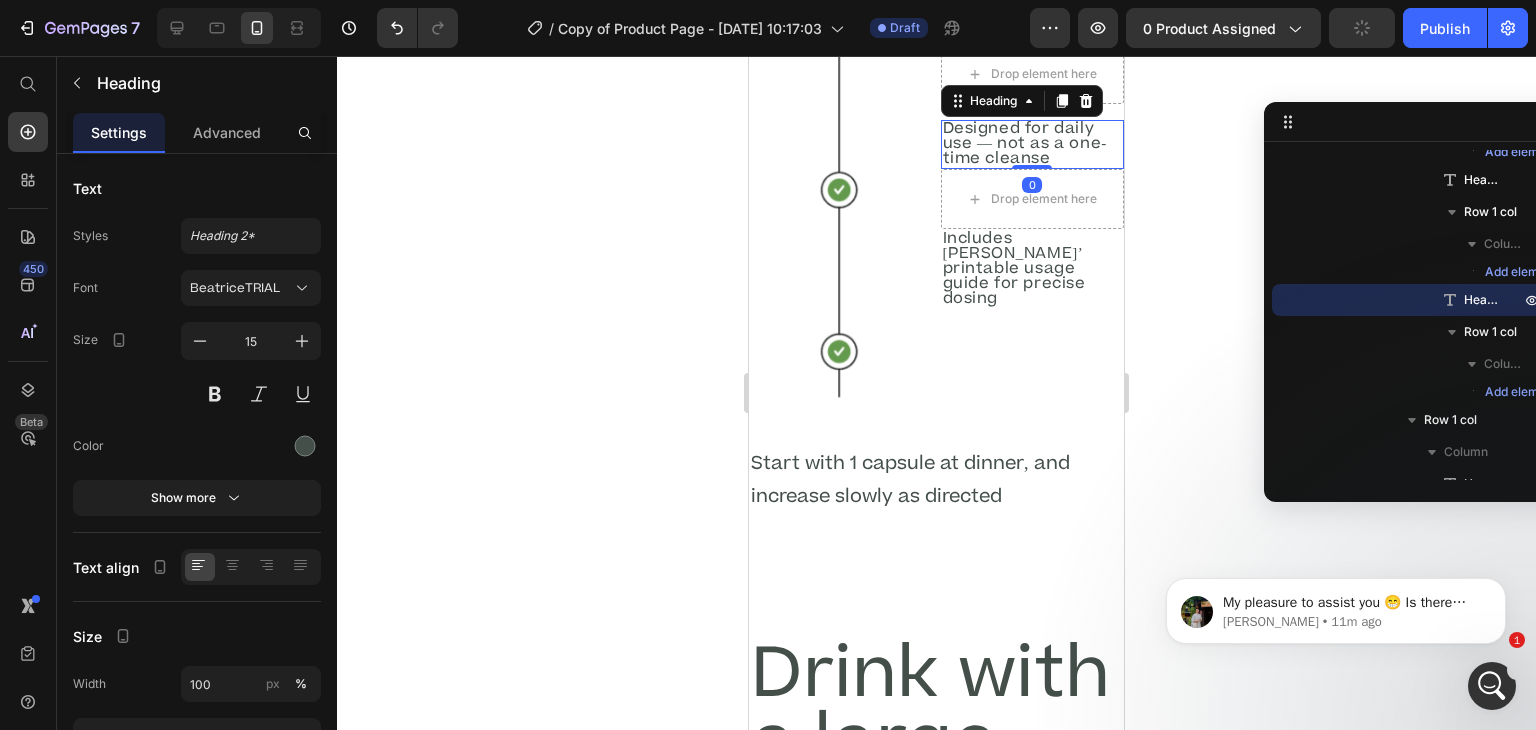 click on "Designed for daily use — not as a one-time cleanse Heading   0" at bounding box center (1033, 144) 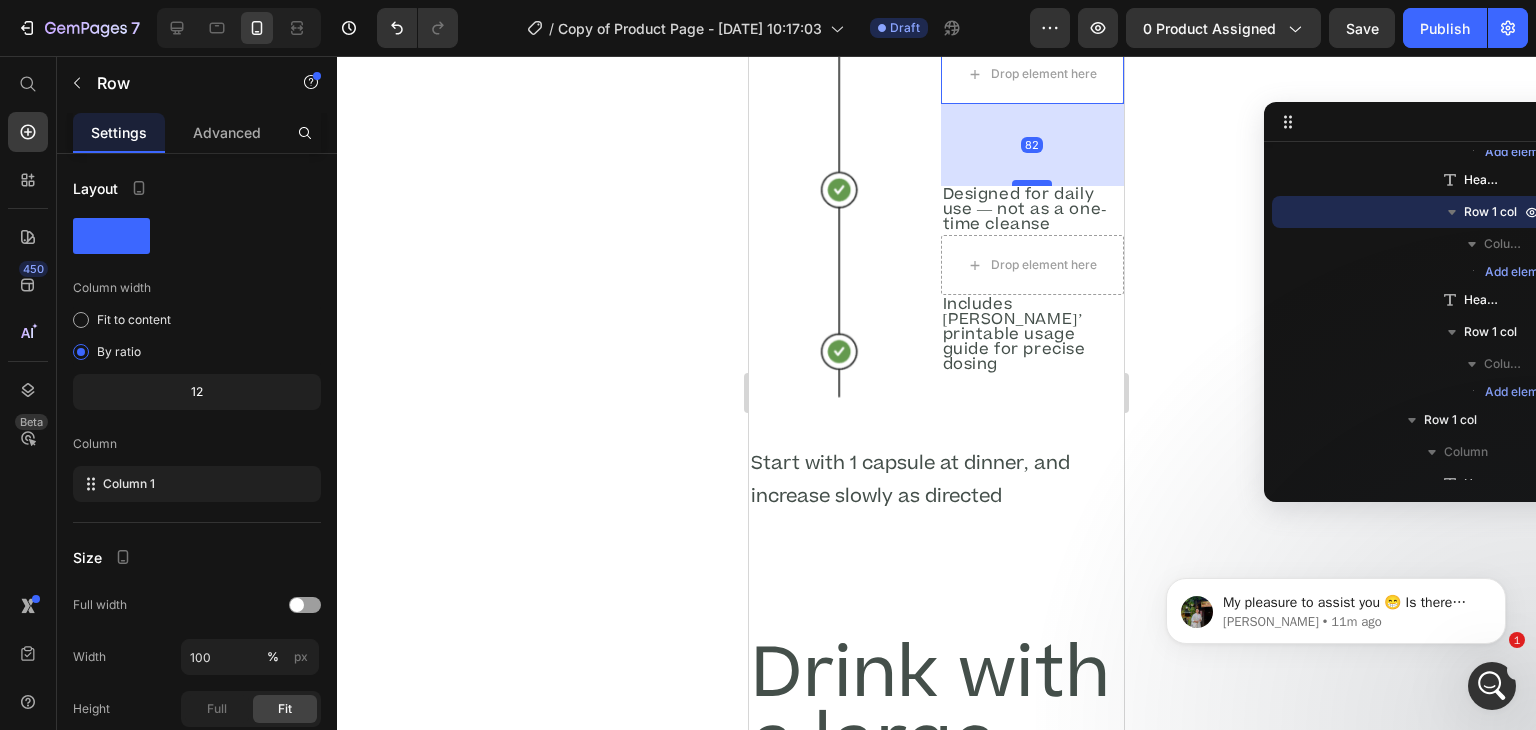 drag, startPoint x: 1015, startPoint y: 348, endPoint x: 1020, endPoint y: 414, distance: 66.189125 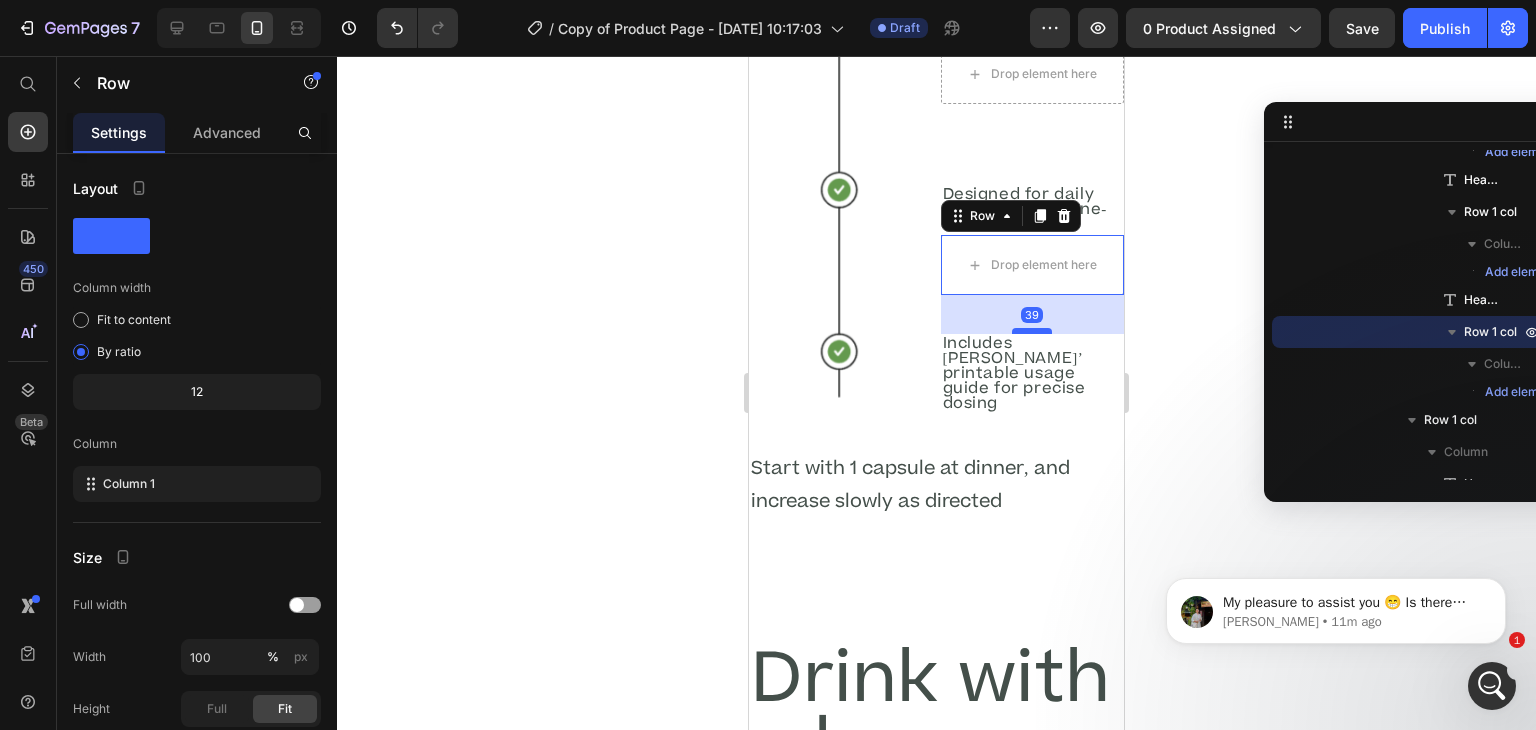 drag, startPoint x: 1021, startPoint y: 523, endPoint x: 1018, endPoint y: 562, distance: 39.115215 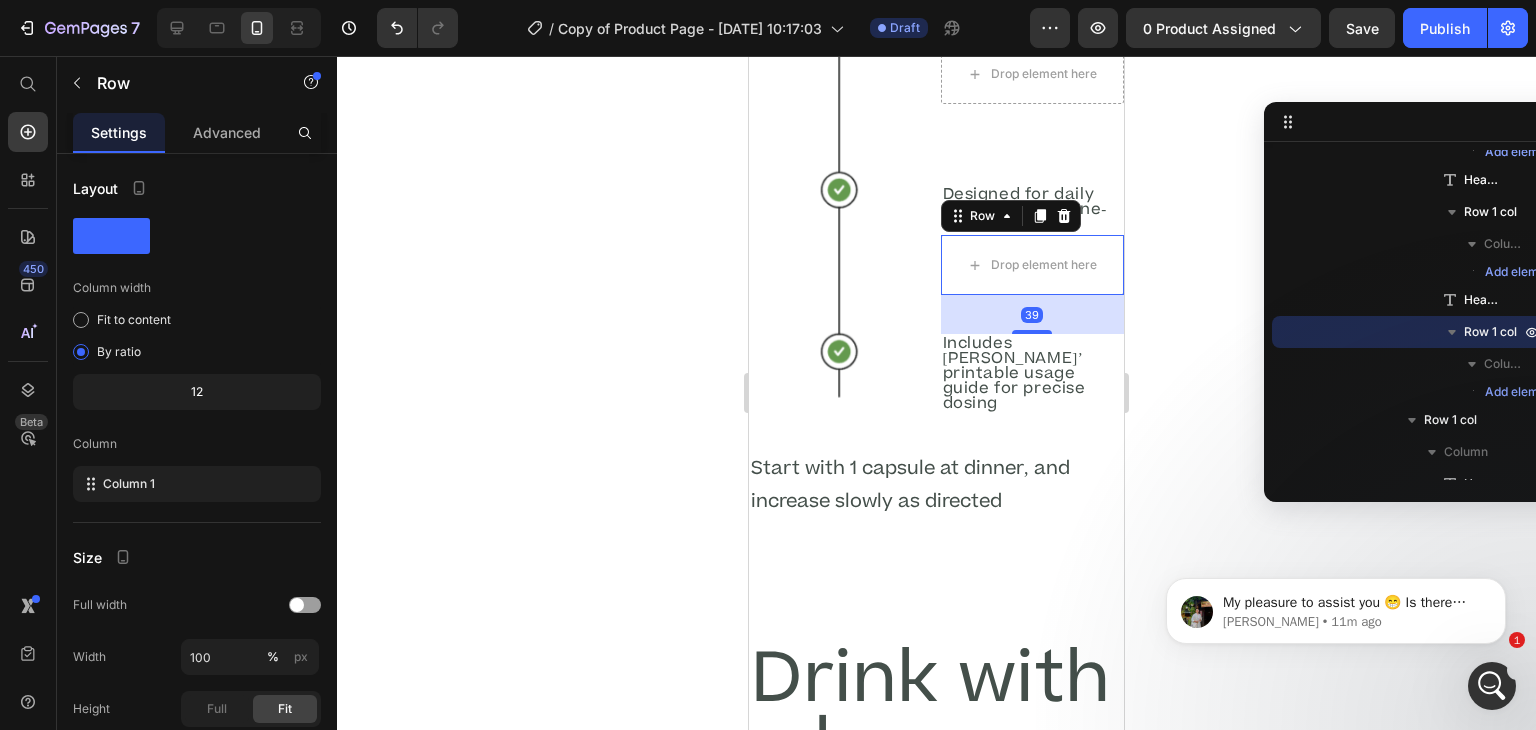 click 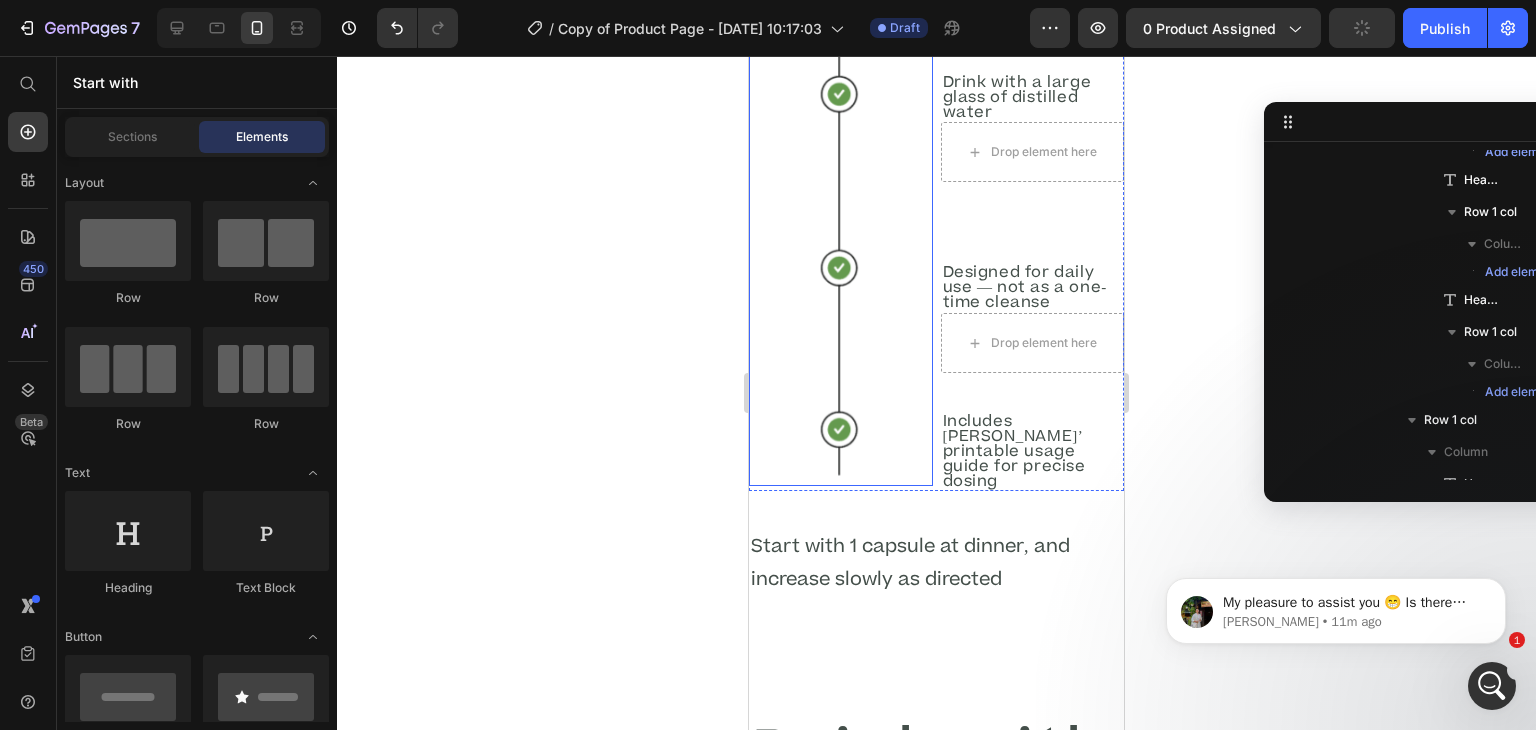 scroll, scrollTop: 5993, scrollLeft: 0, axis: vertical 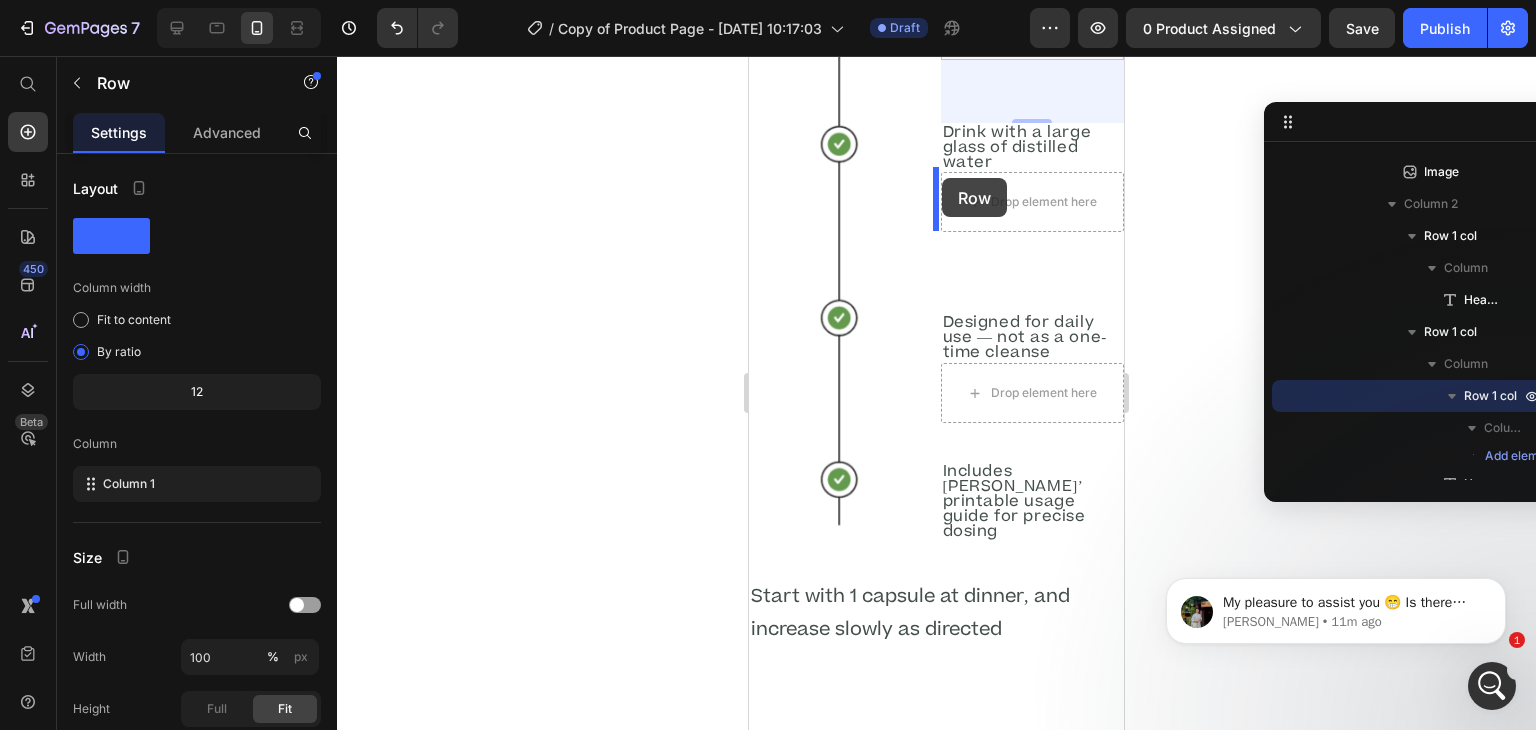 drag, startPoint x: 946, startPoint y: 217, endPoint x: 942, endPoint y: 178, distance: 39.20459 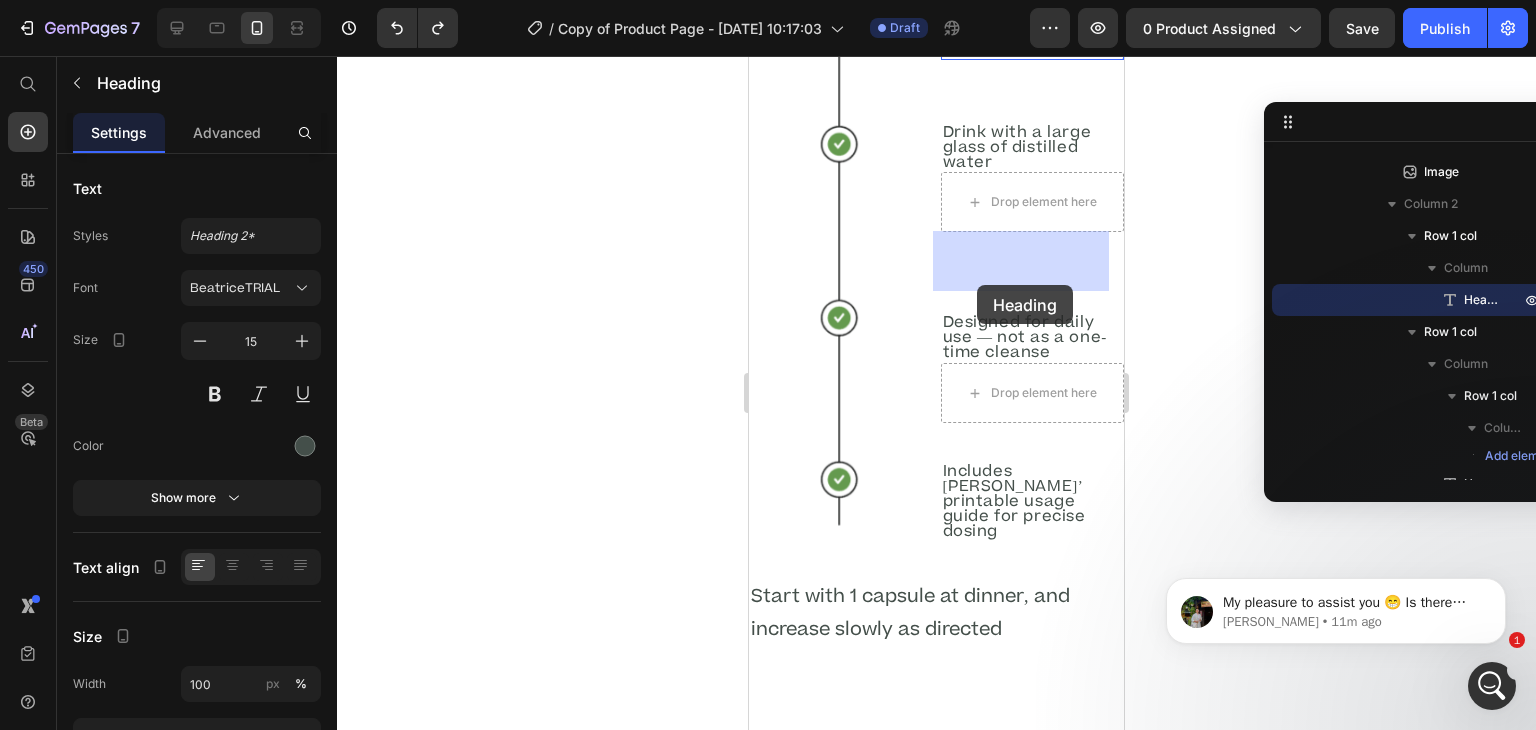 drag, startPoint x: 952, startPoint y: 149, endPoint x: 977, endPoint y: 285, distance: 138.2787 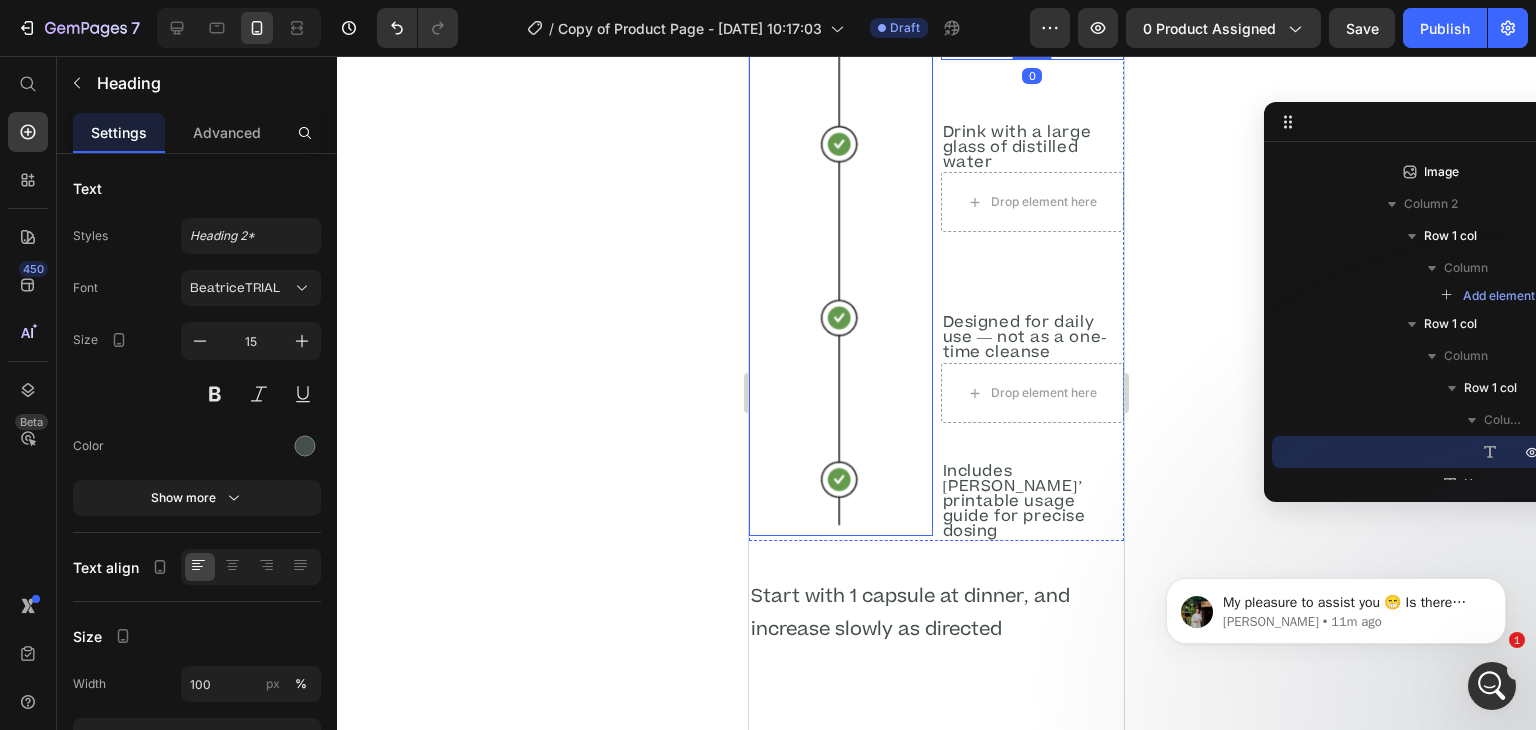 click at bounding box center [841, 236] 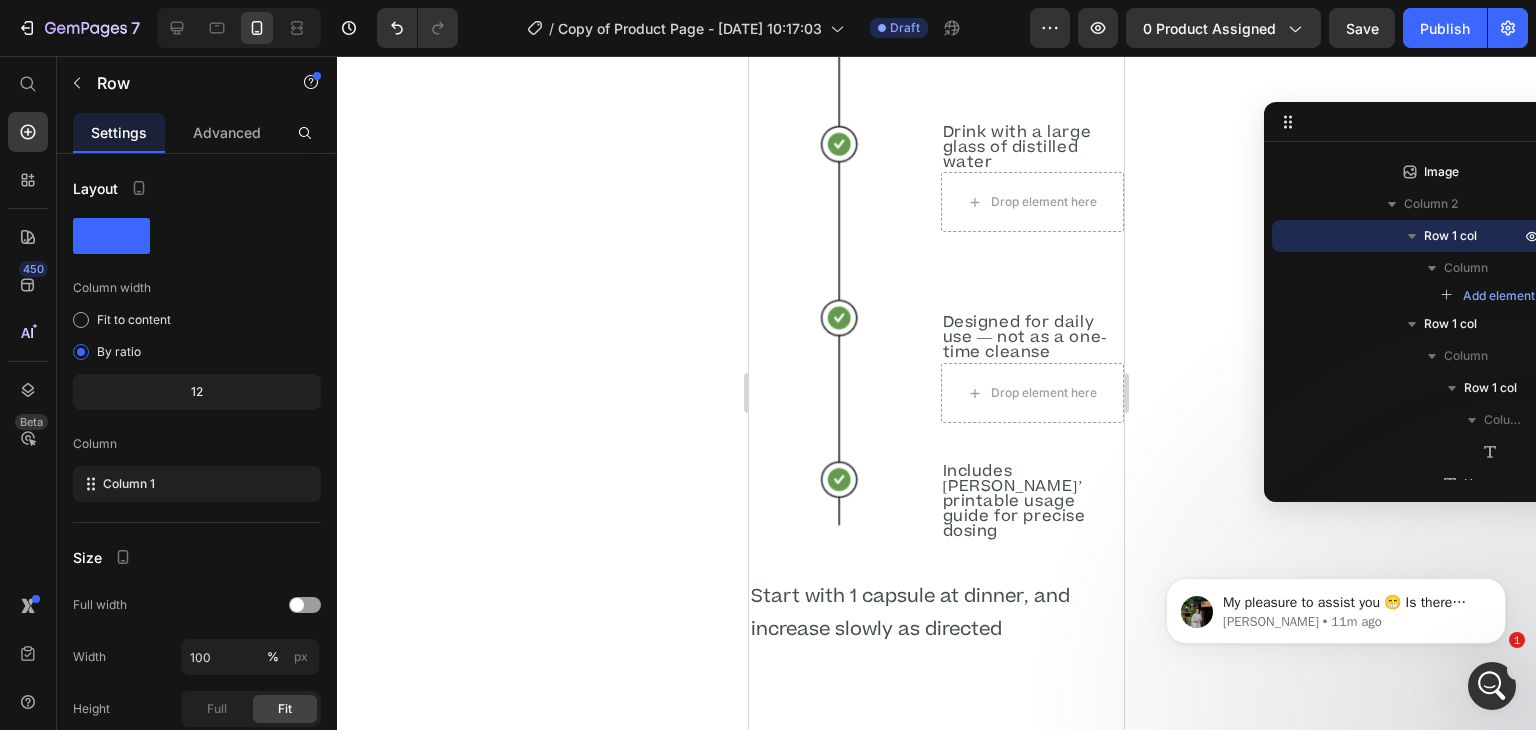 drag, startPoint x: 1016, startPoint y: 221, endPoint x: 1016, endPoint y: 199, distance: 22 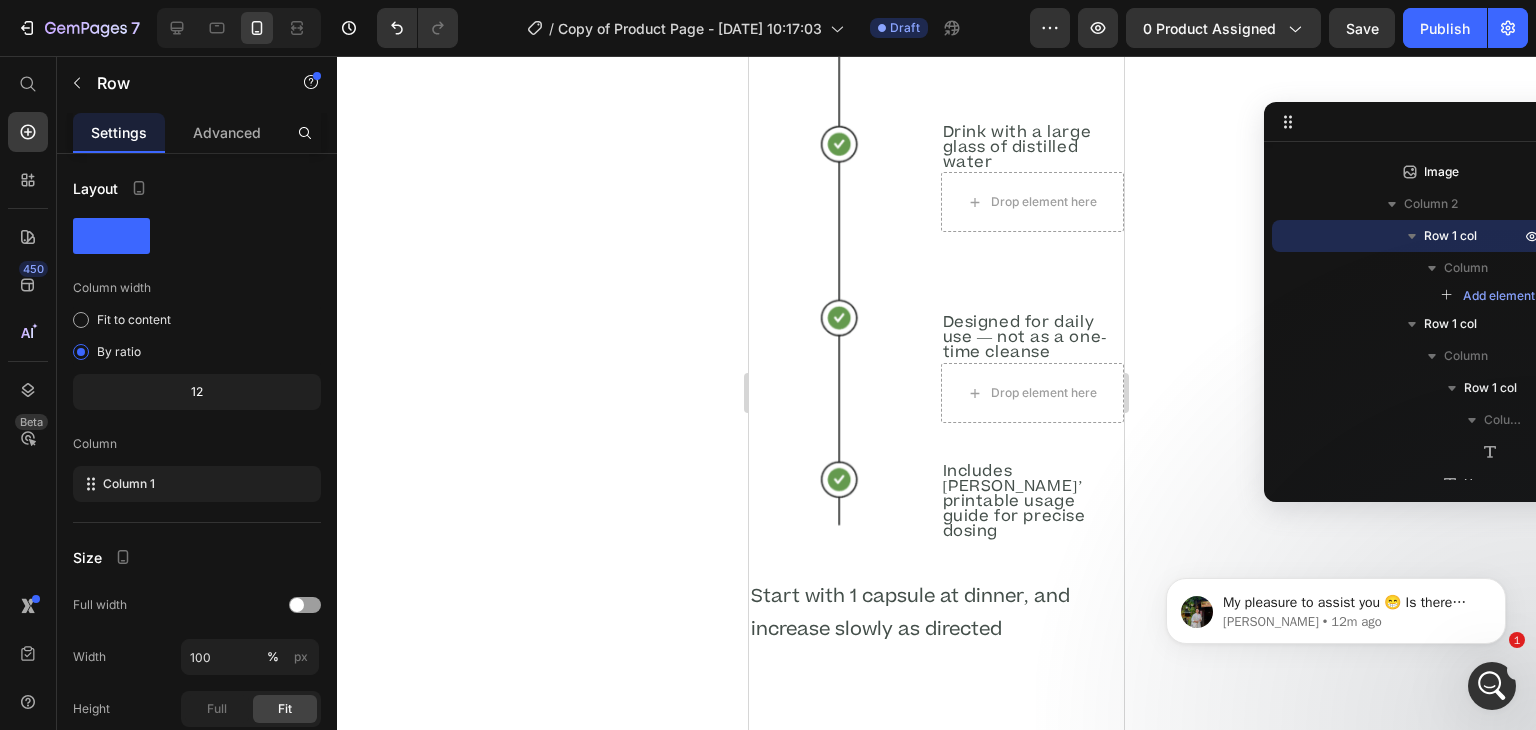click on "Drop element here Row   0" at bounding box center (1033, -34) 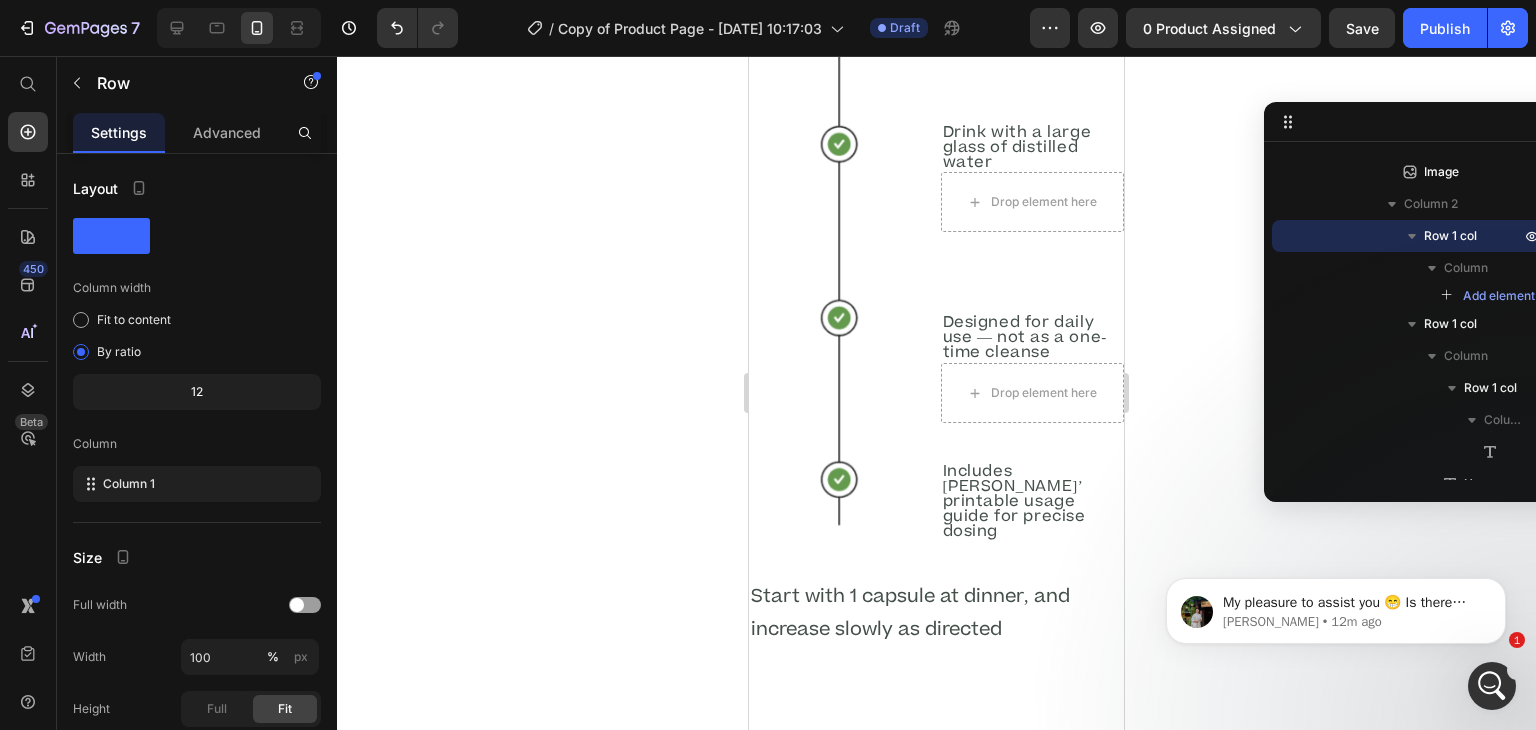 click at bounding box center (1032, -7) 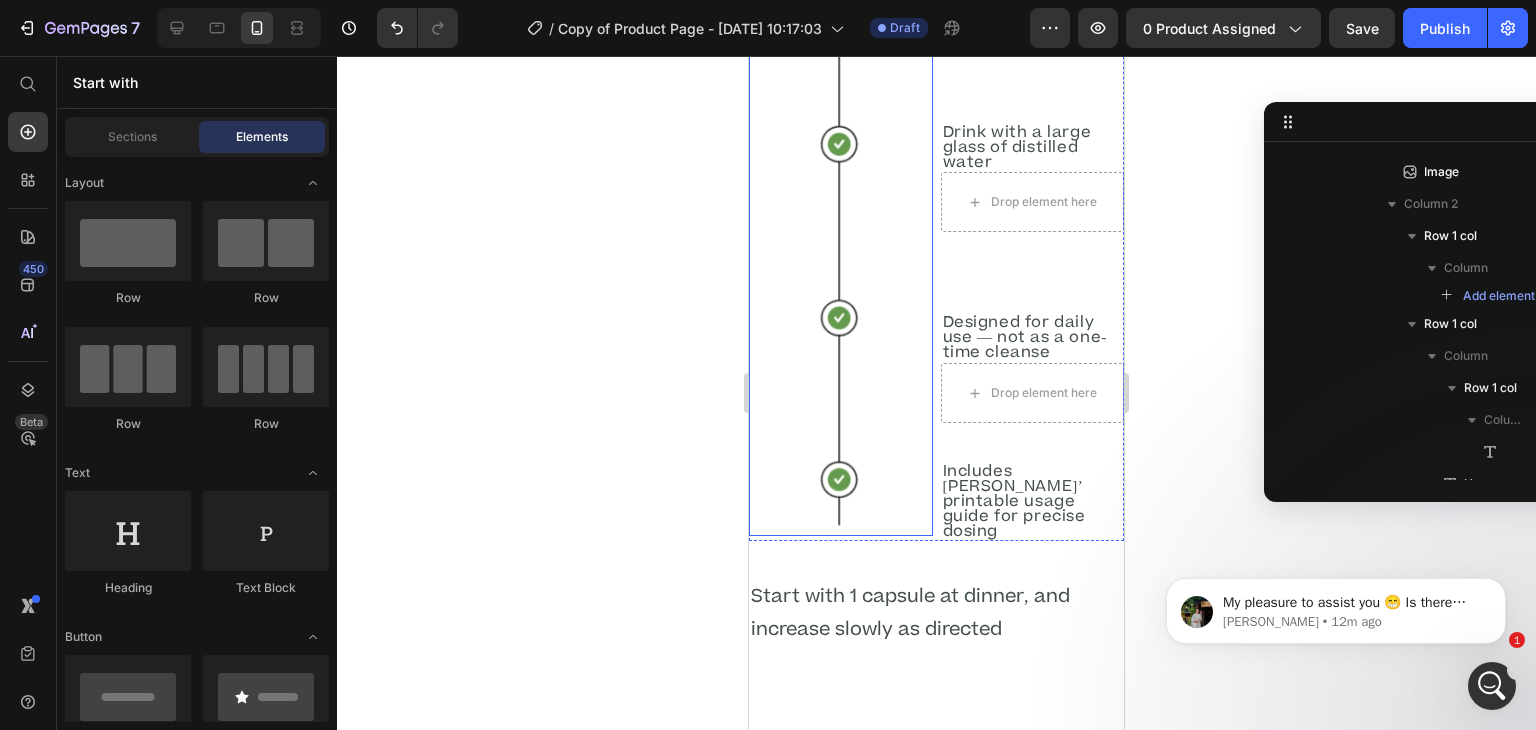 scroll, scrollTop: 6109, scrollLeft: 0, axis: vertical 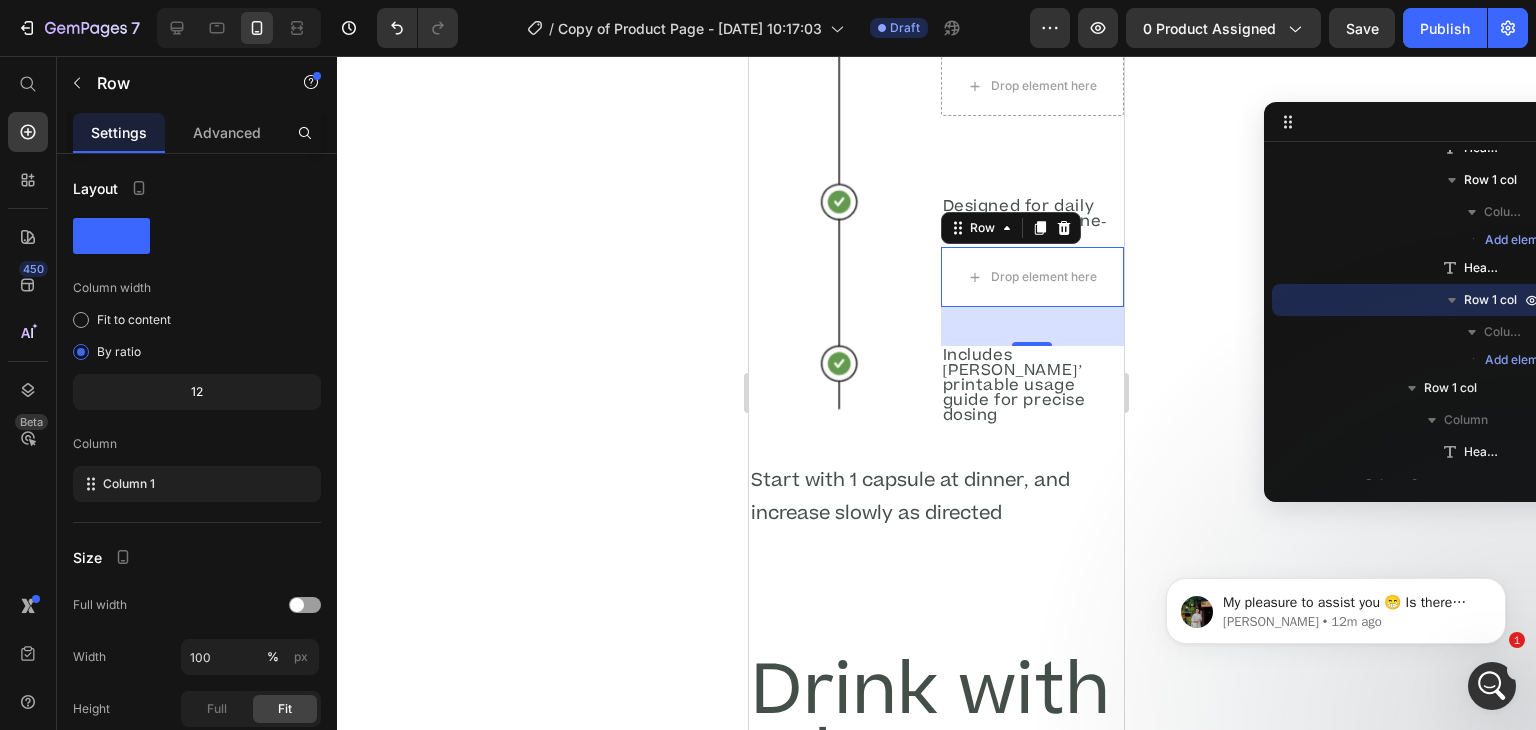 click 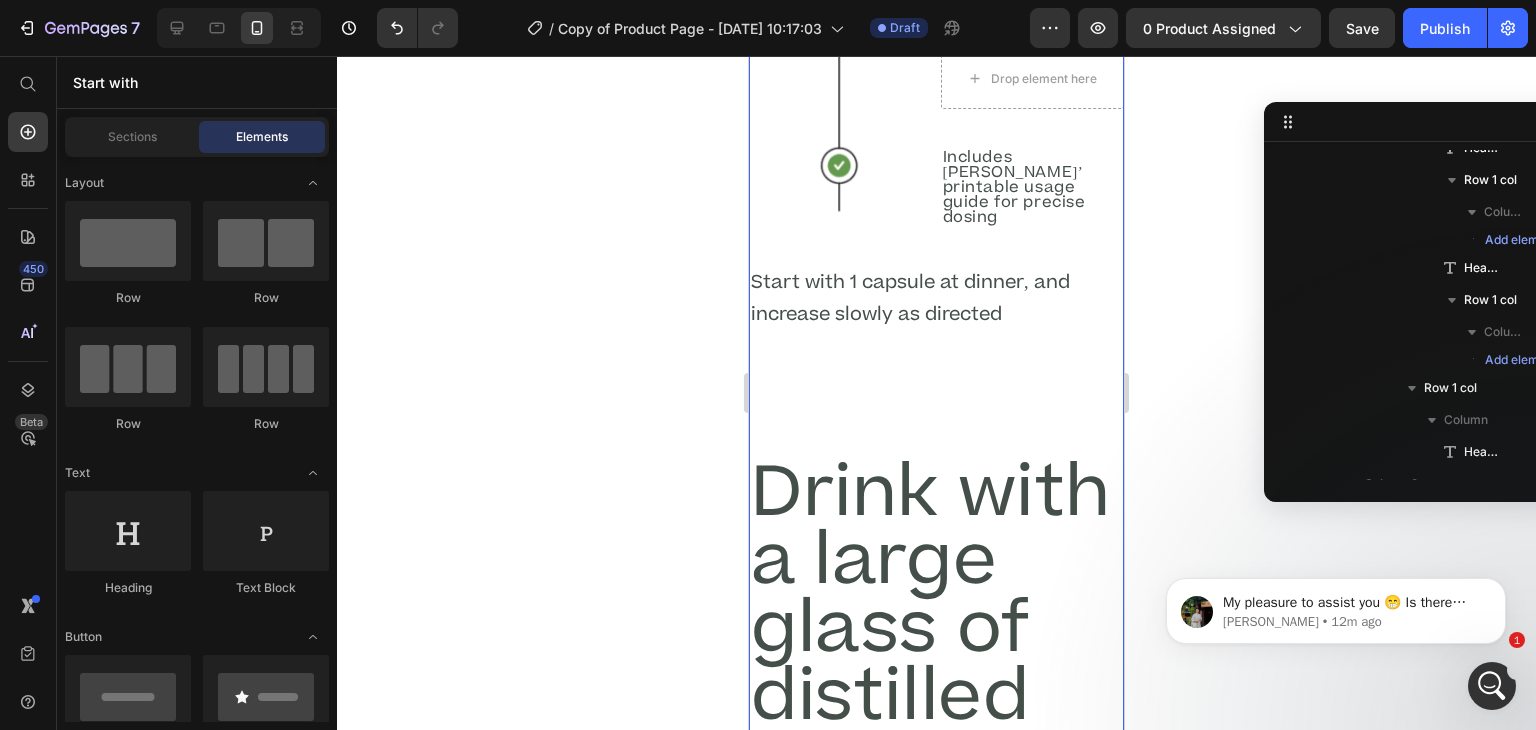 scroll, scrollTop: 6540, scrollLeft: 0, axis: vertical 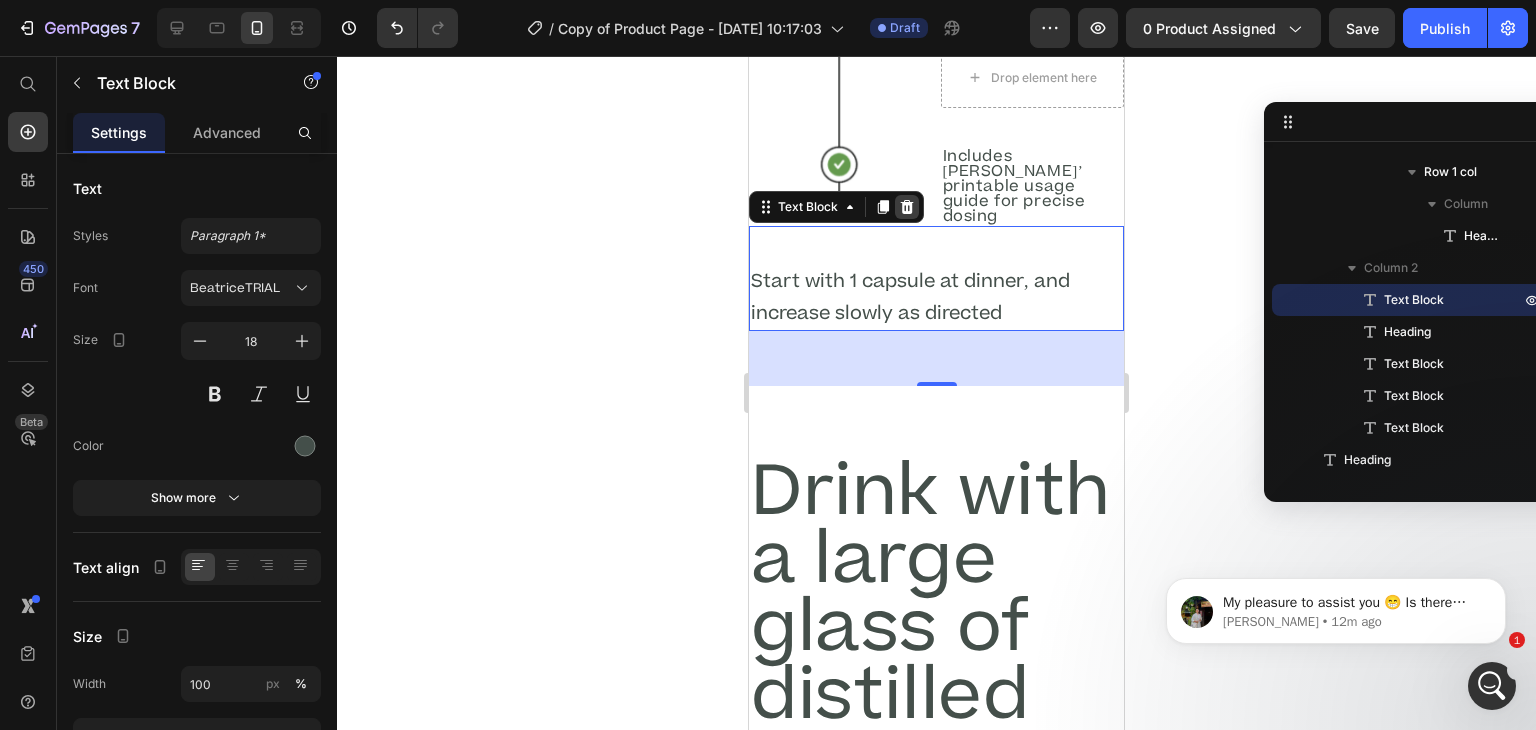 click 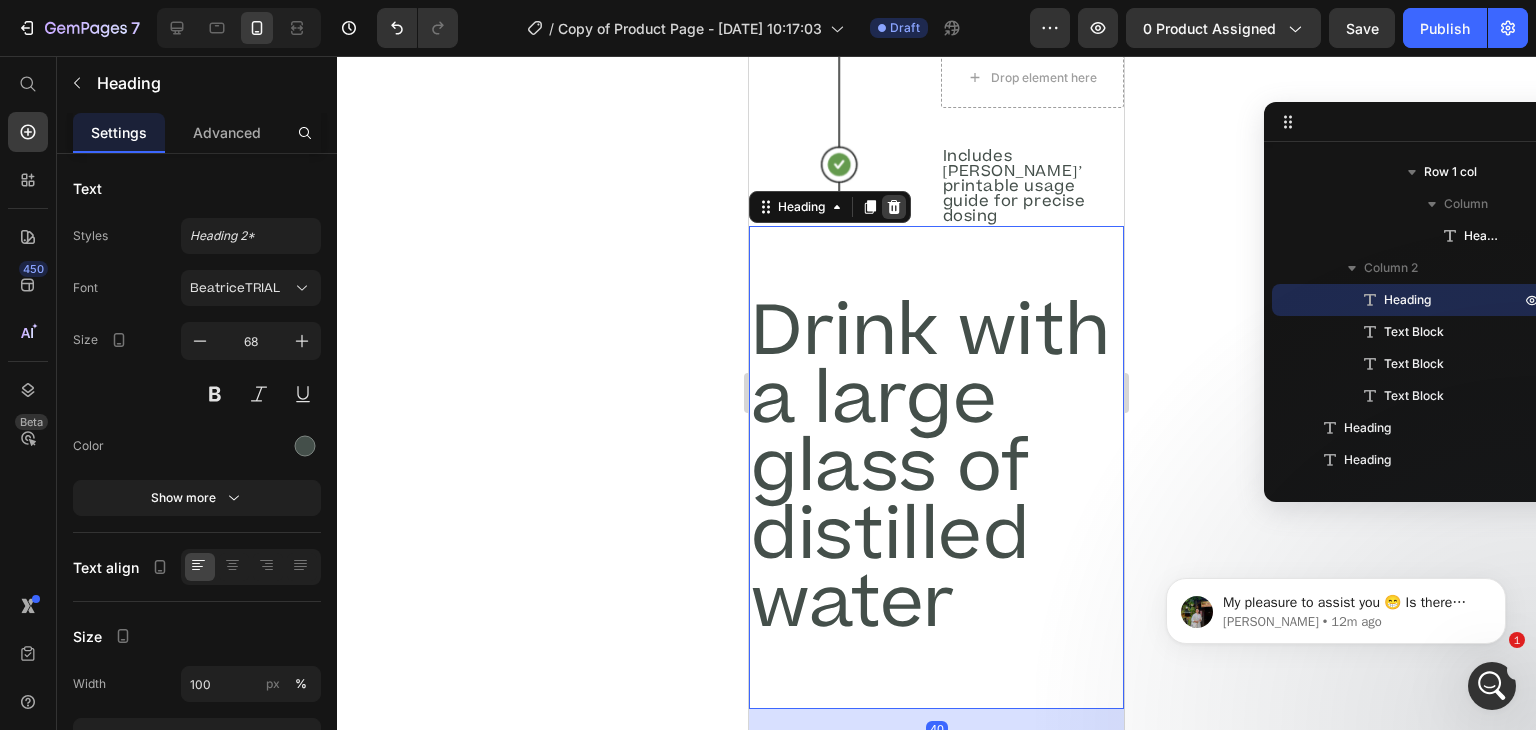 click 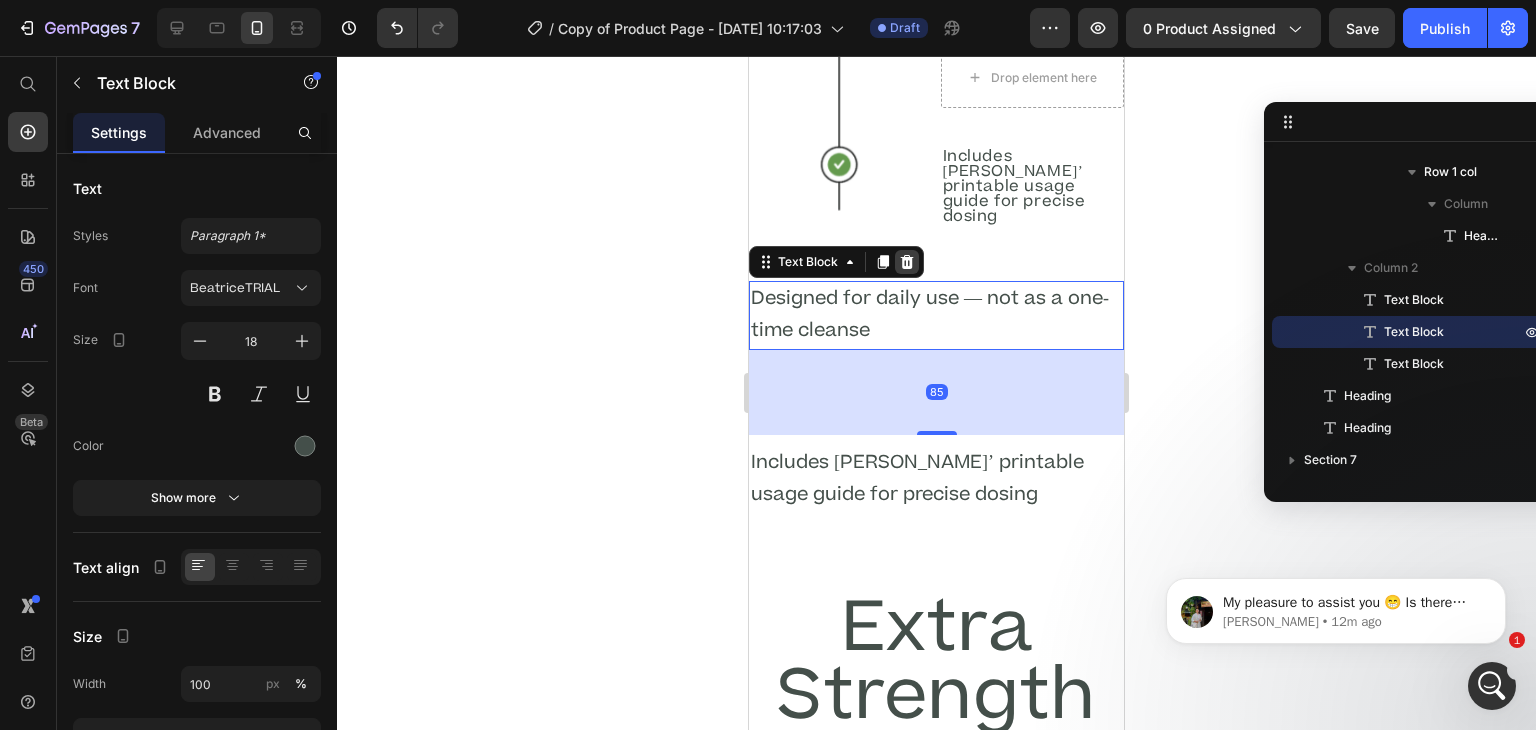 click 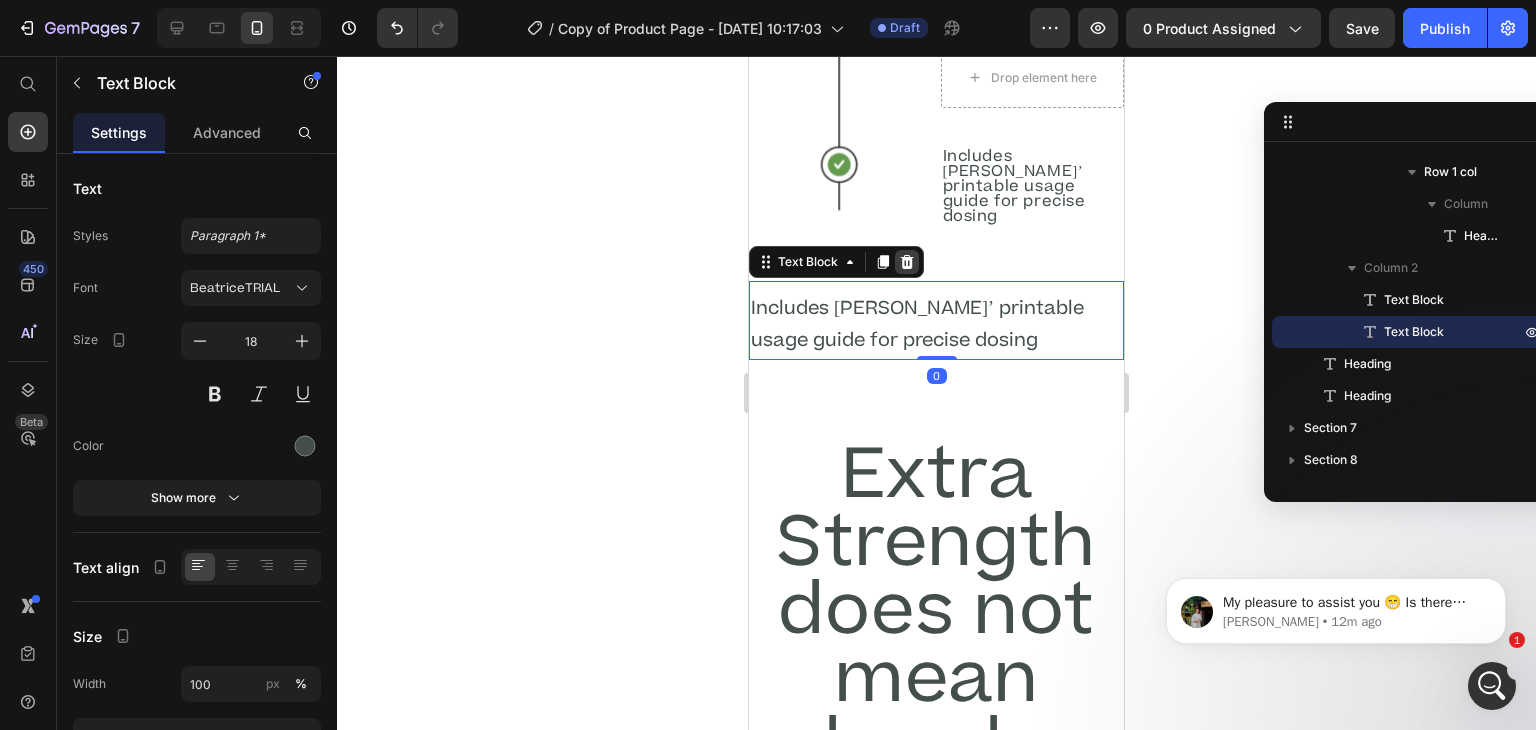 click 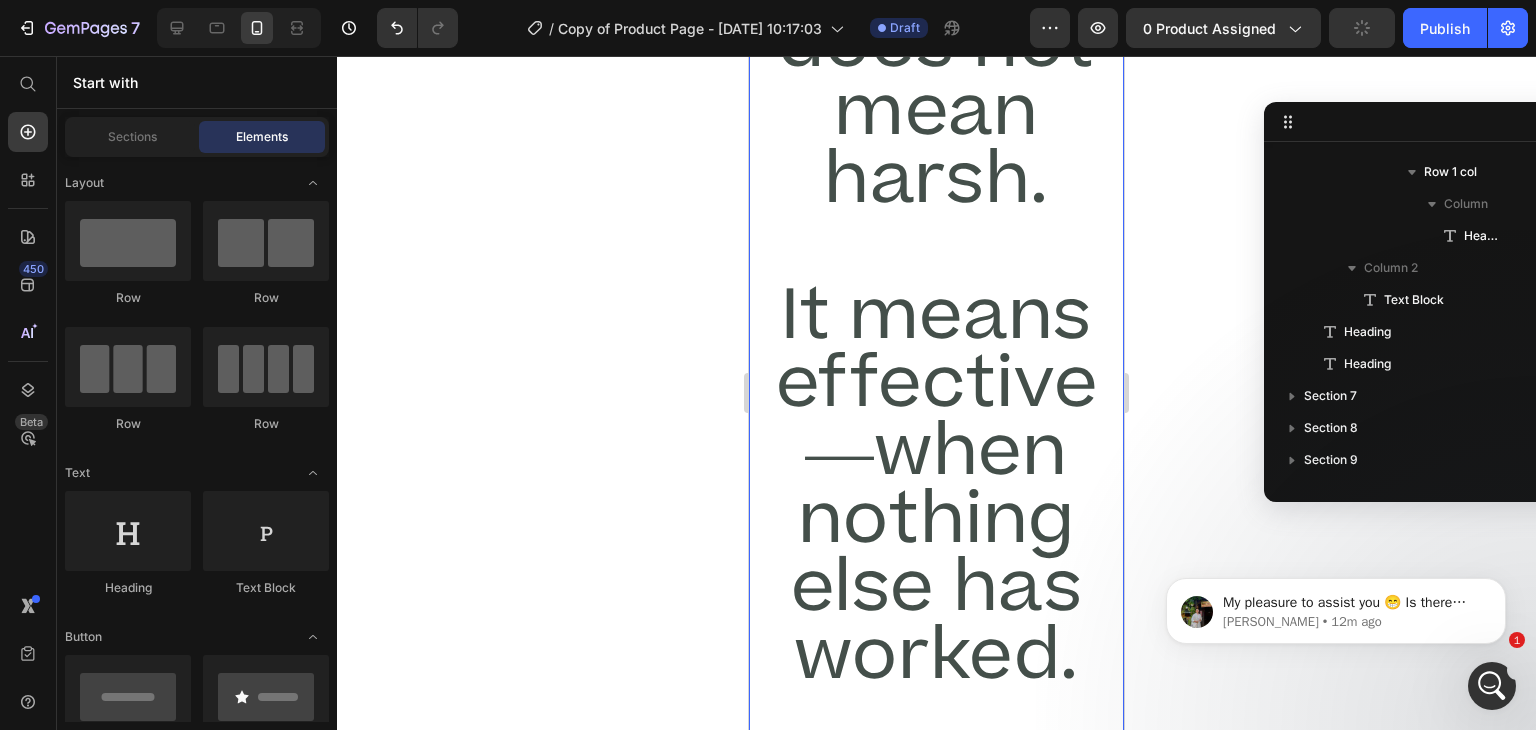 scroll, scrollTop: 6836, scrollLeft: 0, axis: vertical 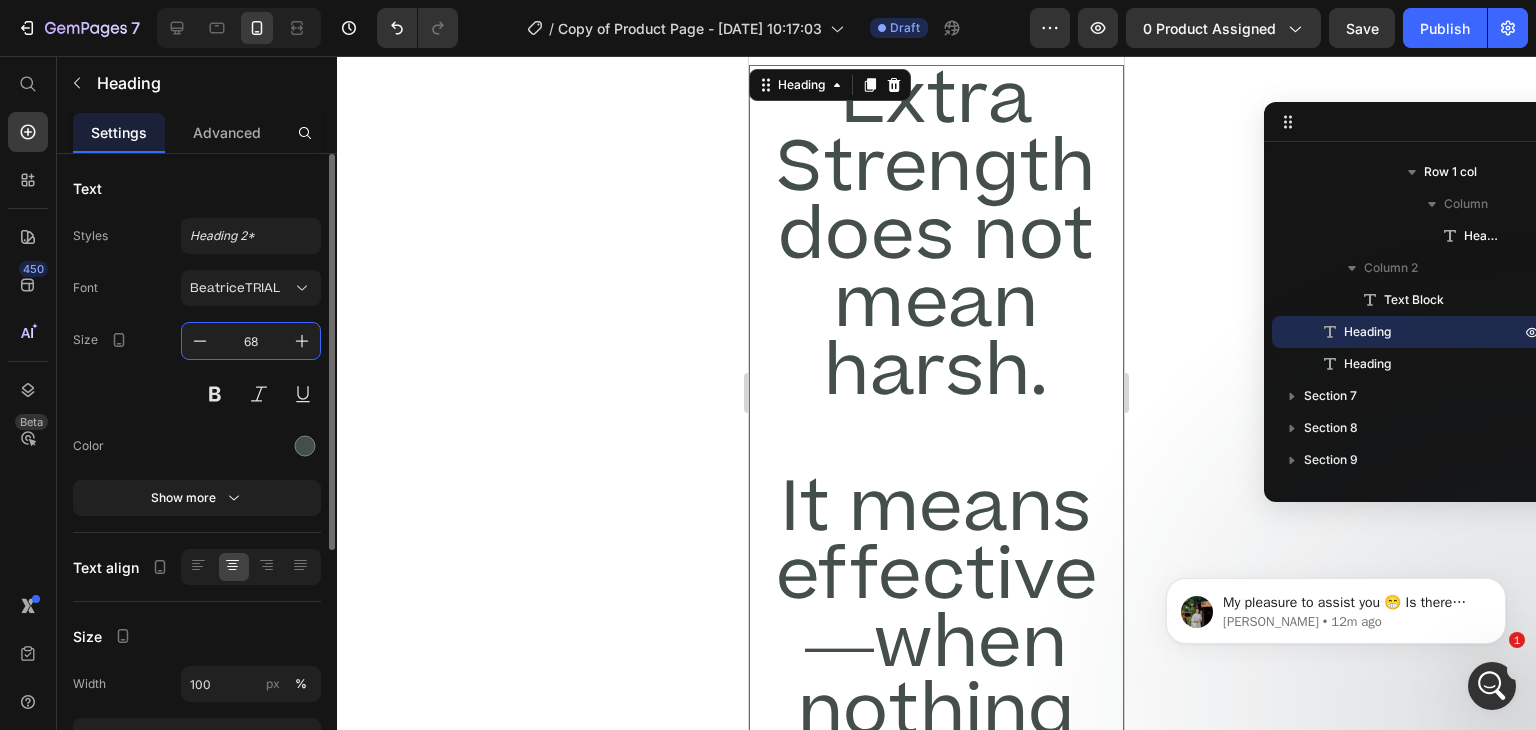 click on "68" at bounding box center [251, 341] 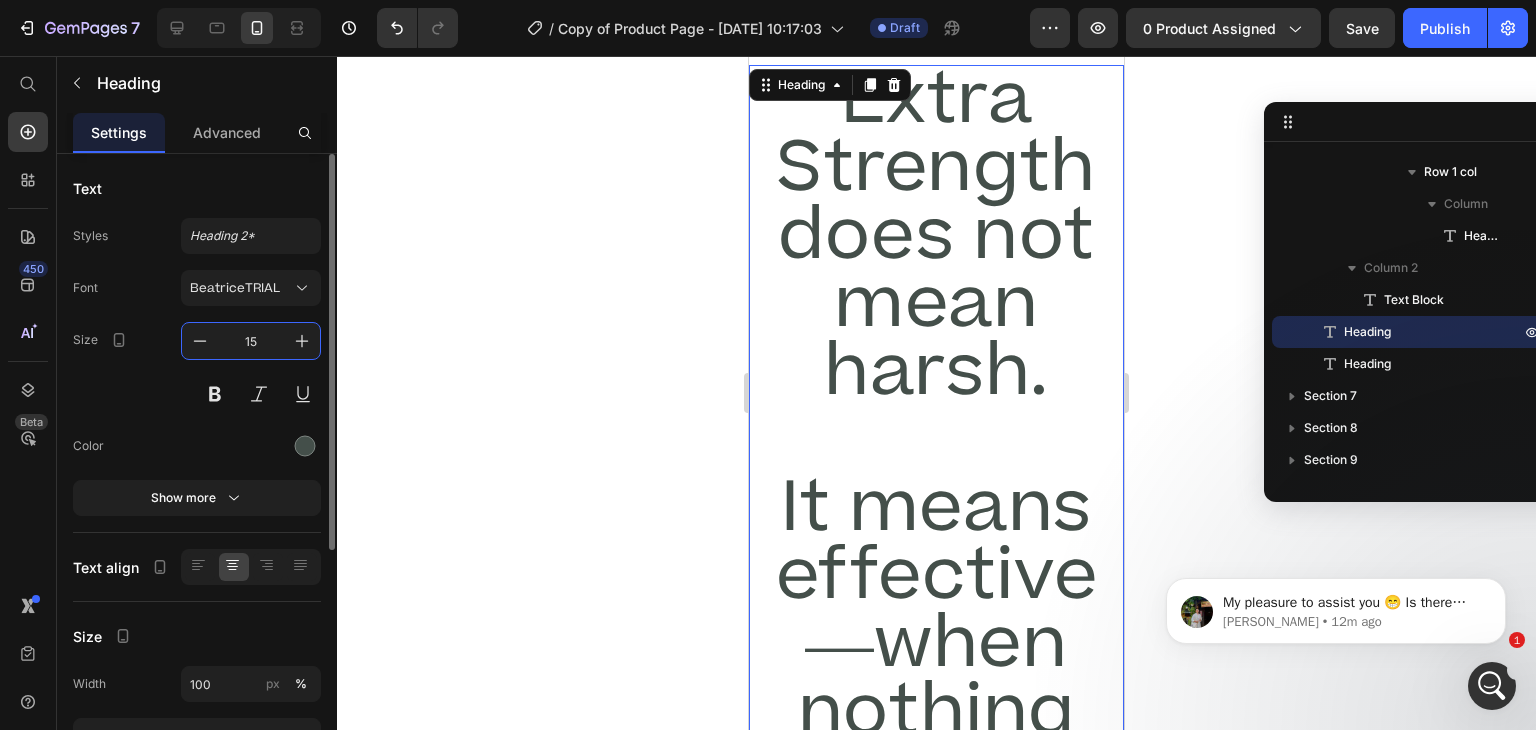 type on "15" 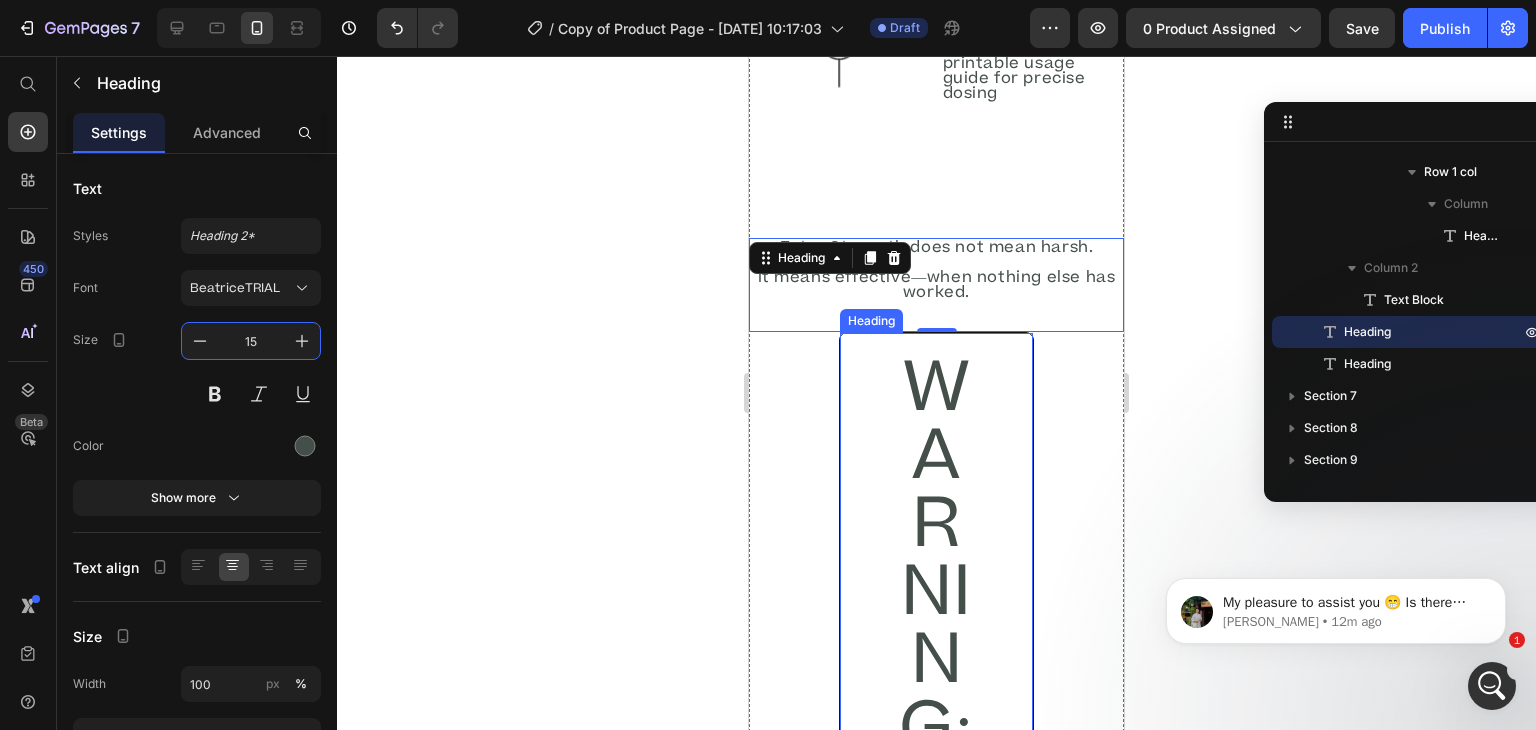 scroll, scrollTop: 6664, scrollLeft: 0, axis: vertical 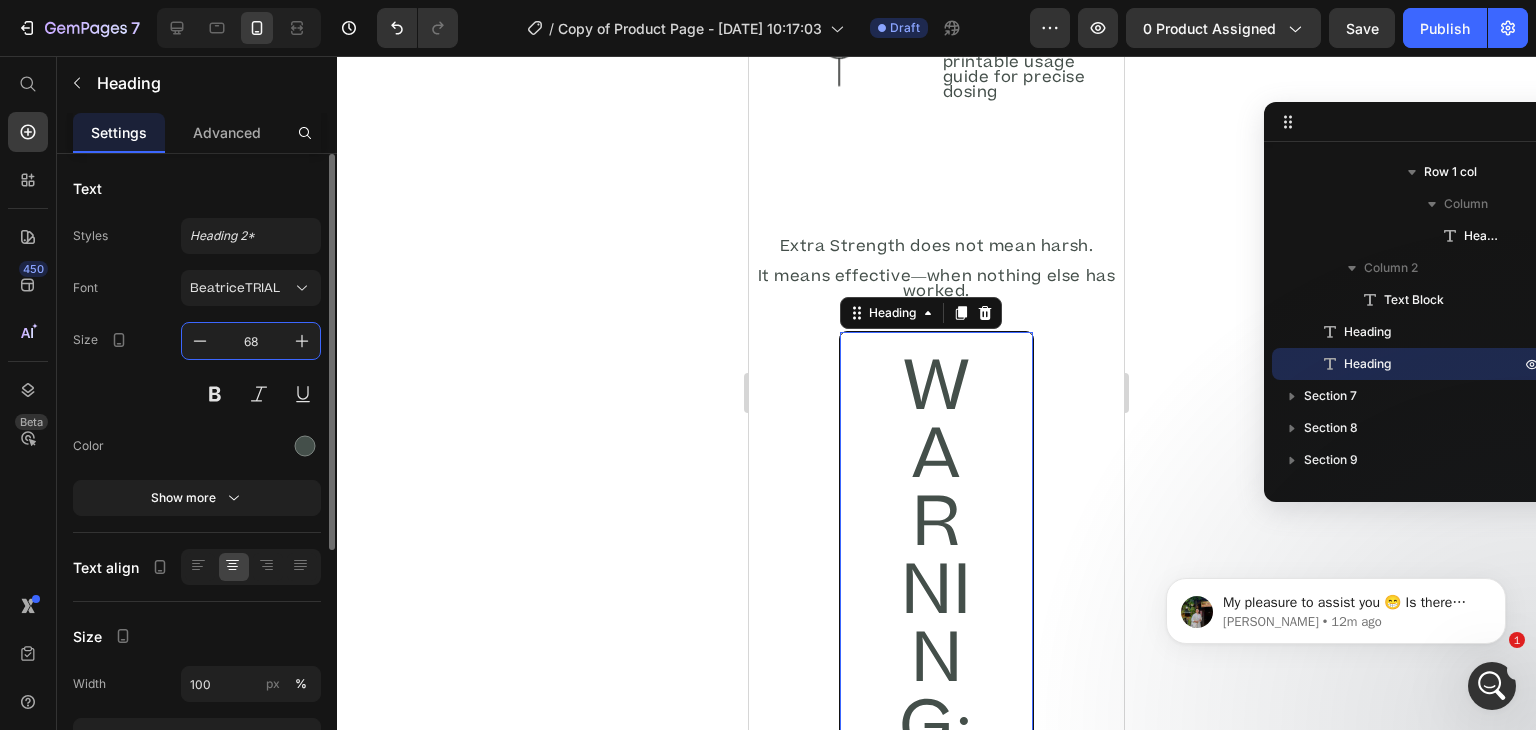 click on "68" at bounding box center (251, 341) 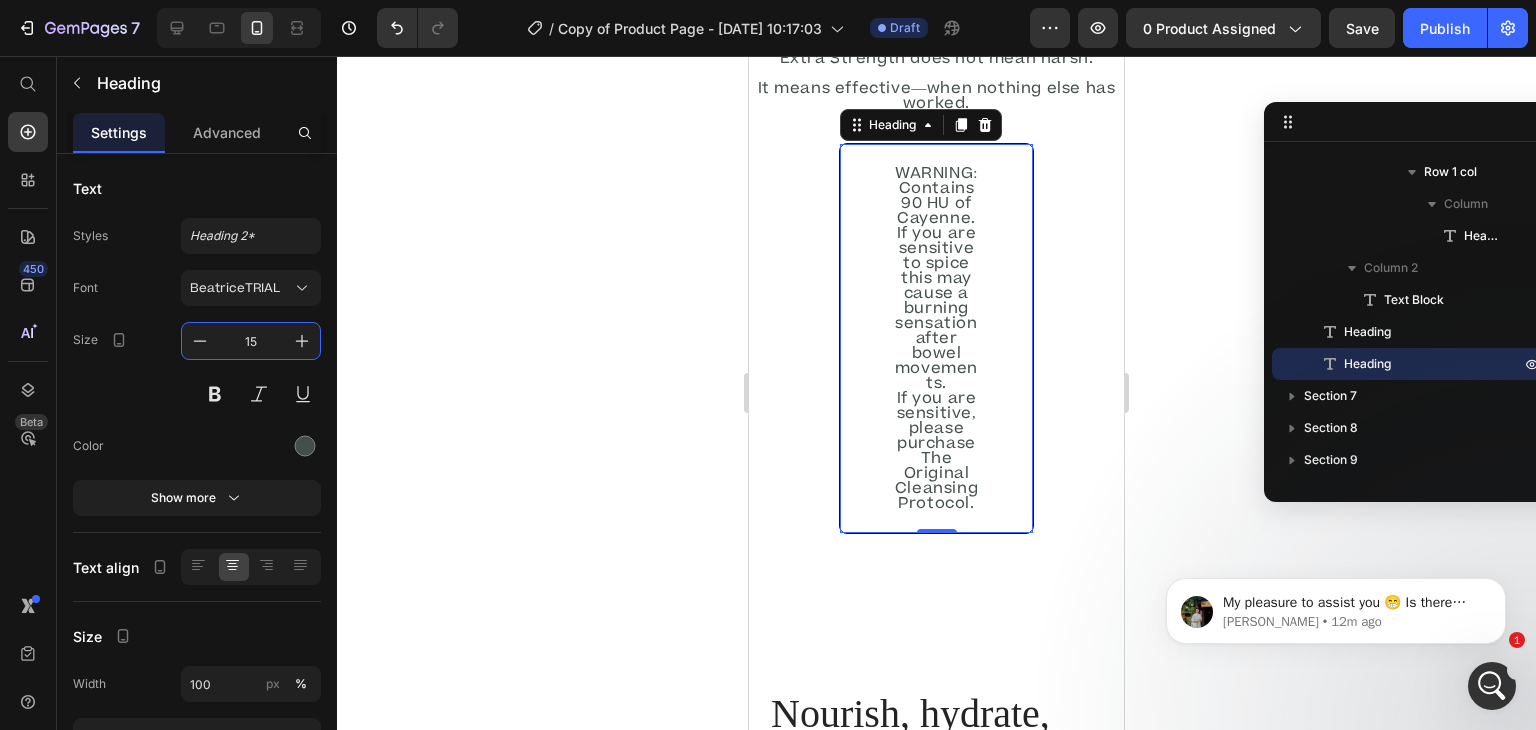scroll, scrollTop: 6960, scrollLeft: 0, axis: vertical 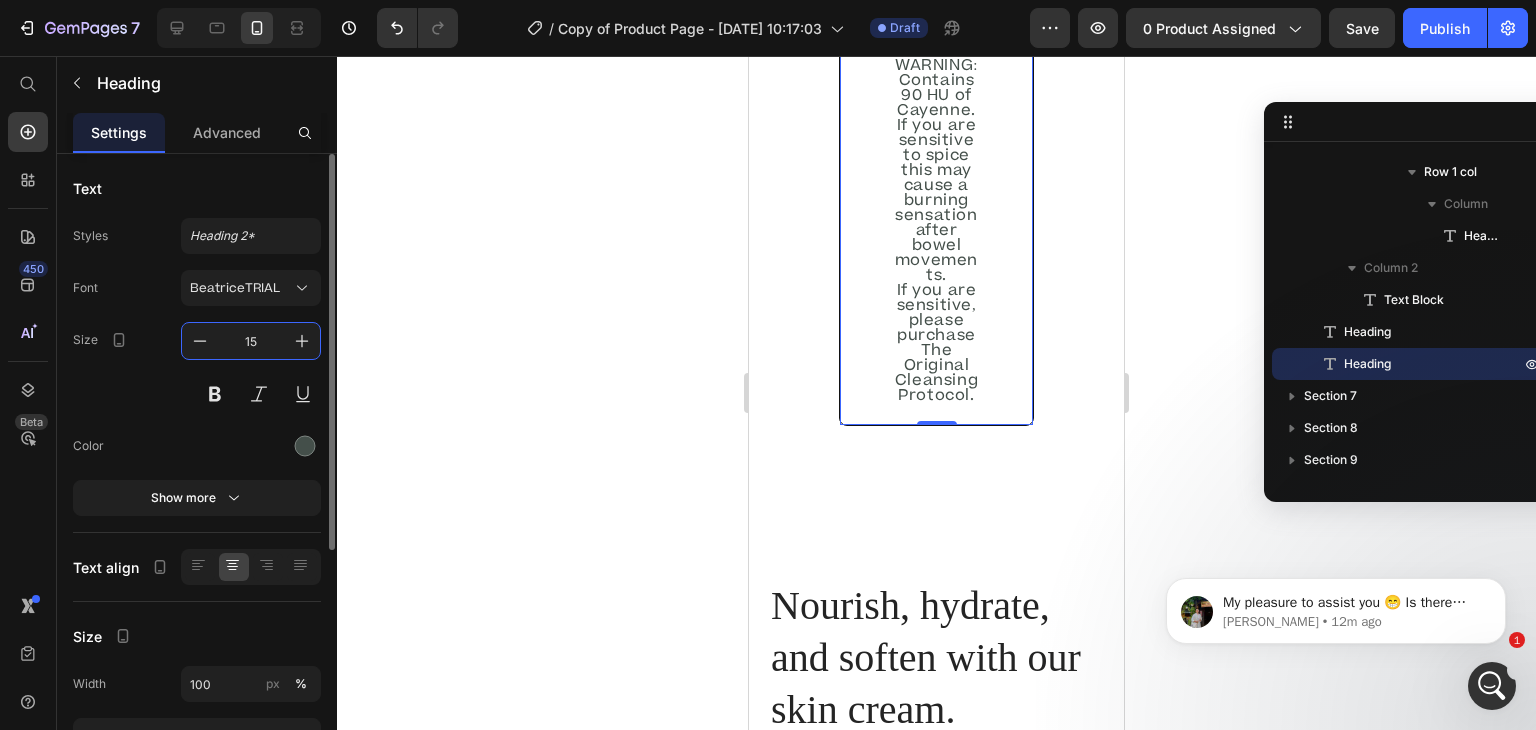 type on "1" 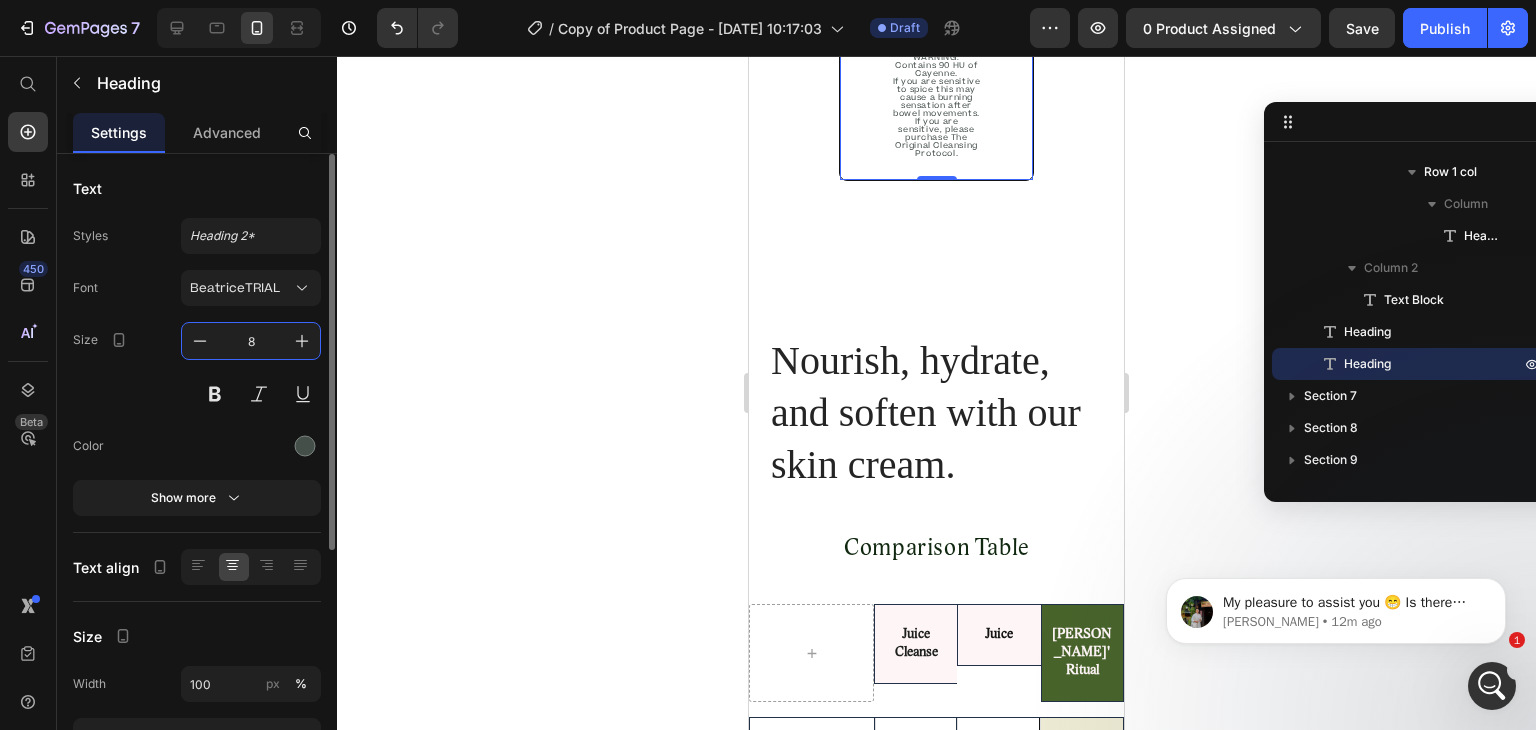 scroll, scrollTop: 6962, scrollLeft: 0, axis: vertical 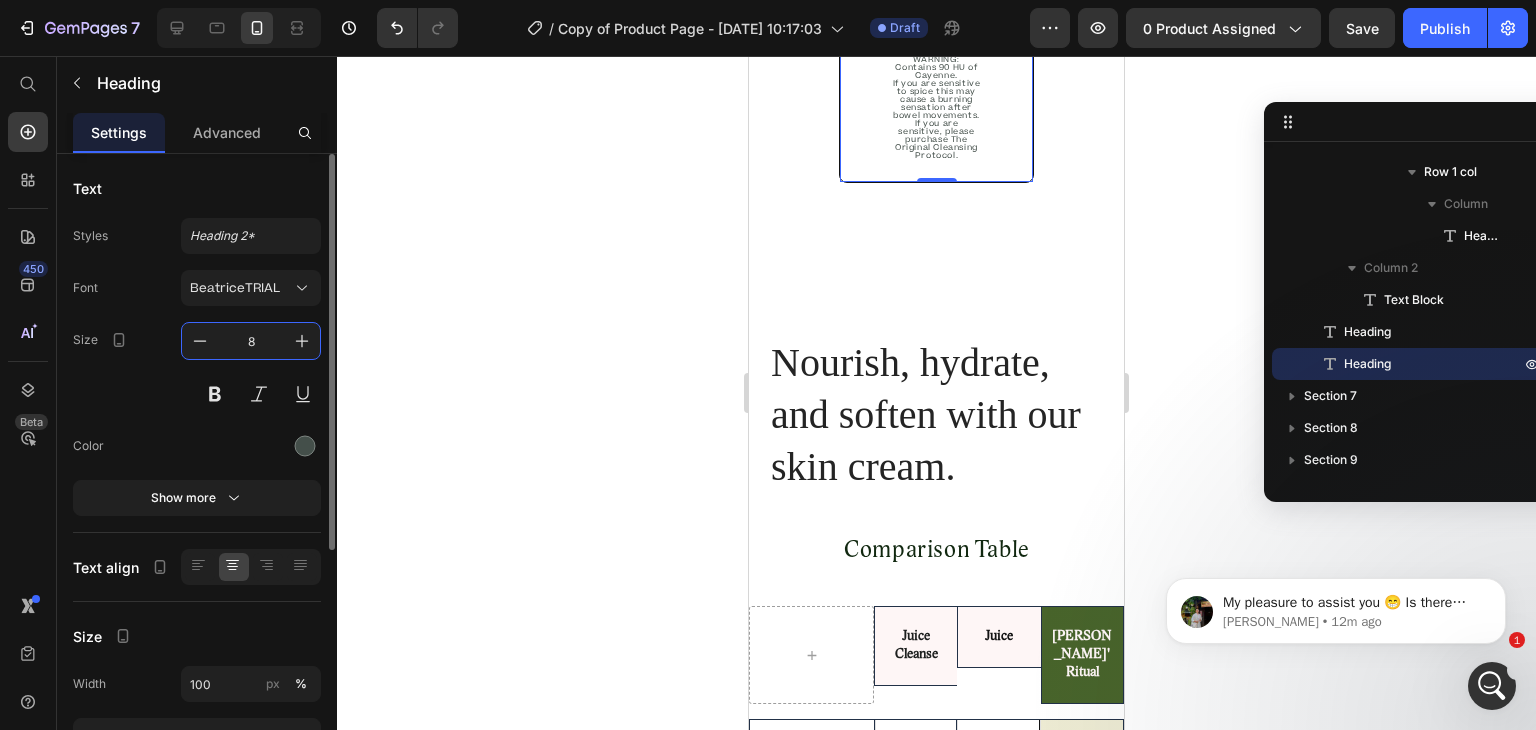 type on "8" 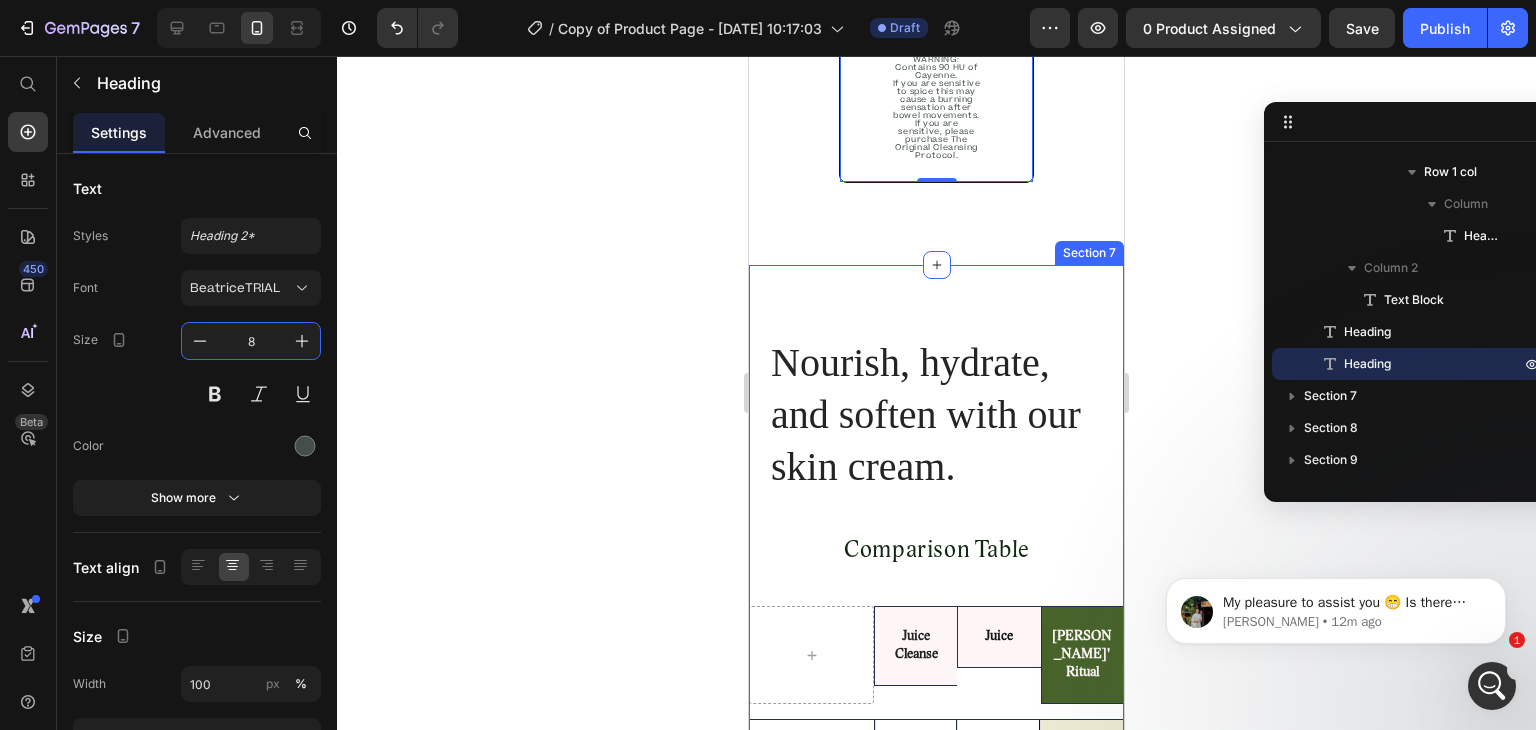 scroll, scrollTop: 6716, scrollLeft: 0, axis: vertical 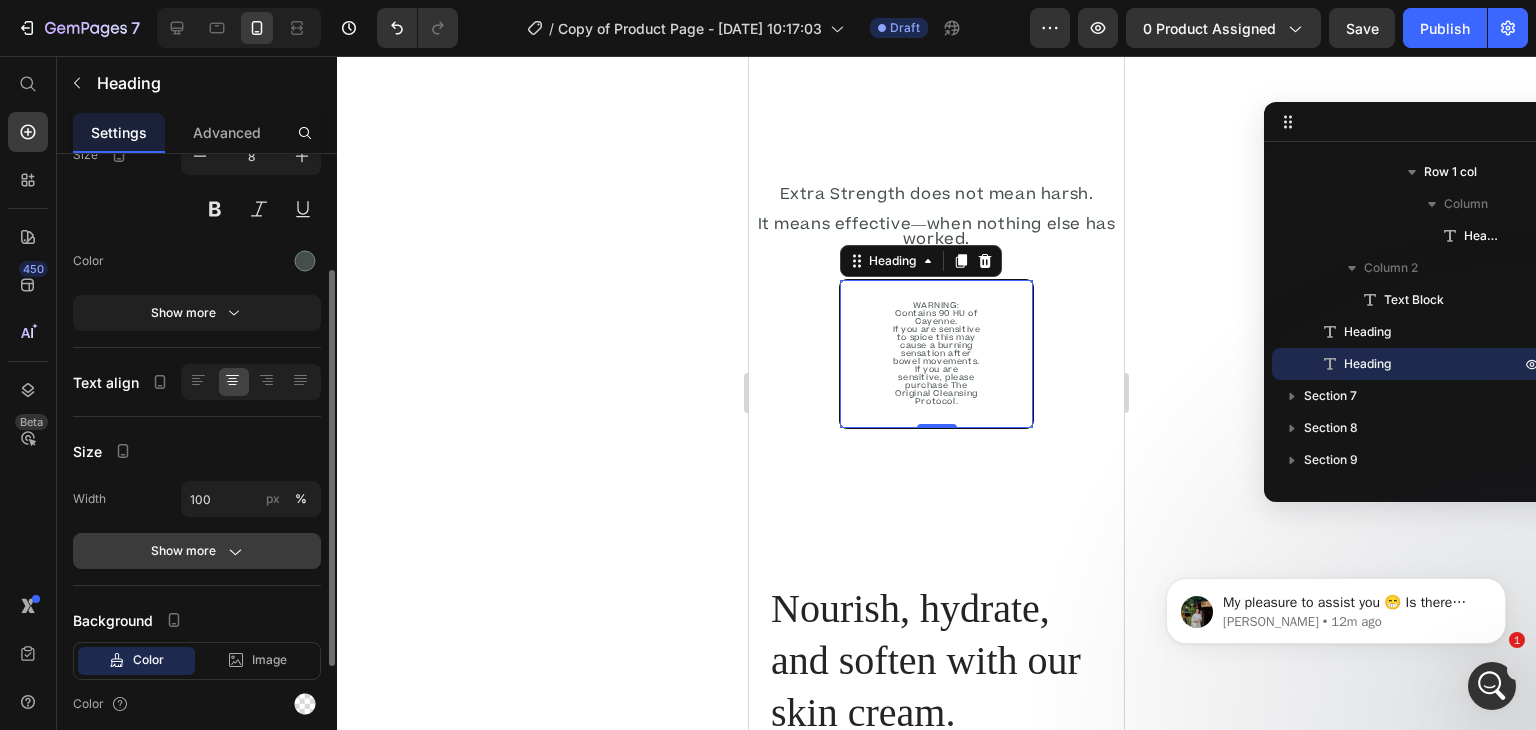click 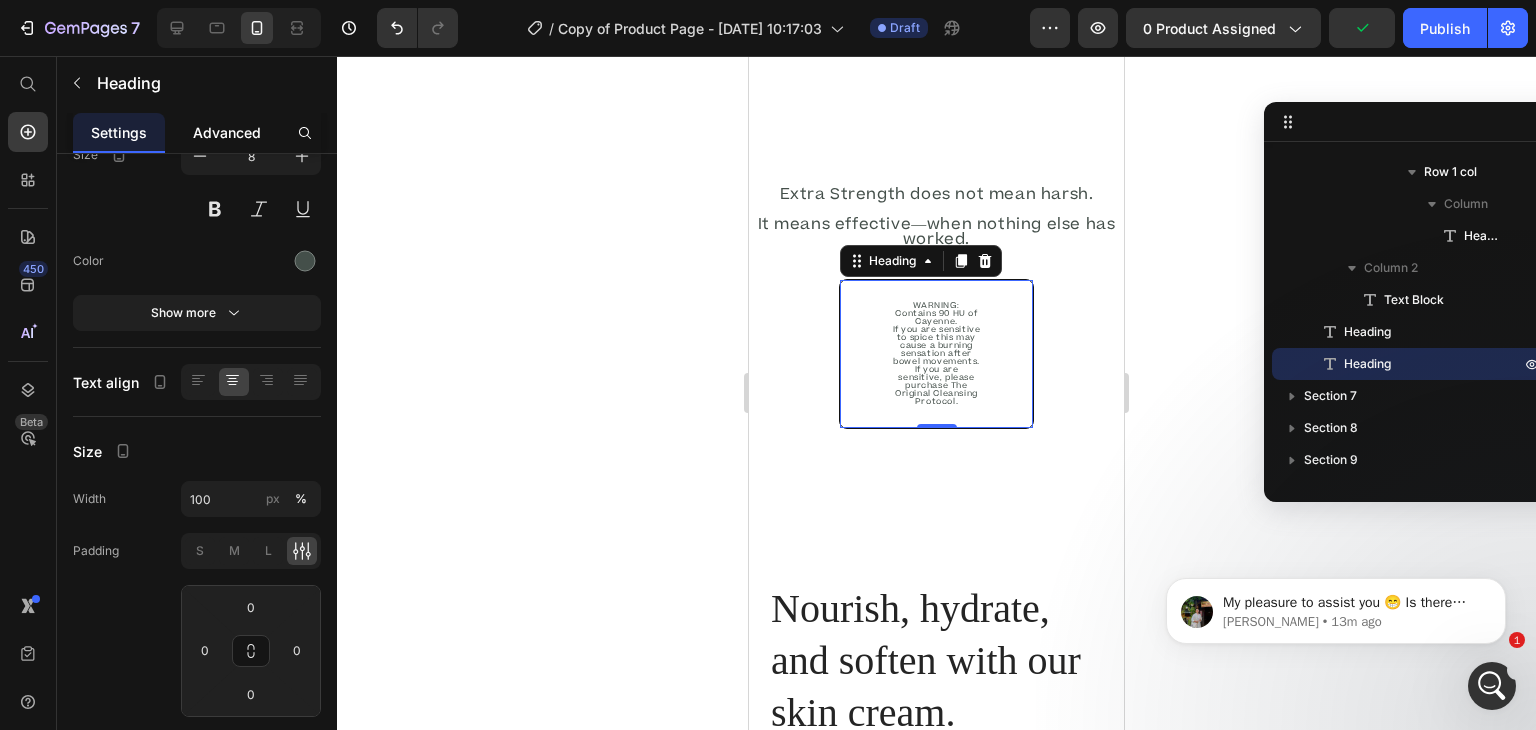 click on "Advanced" at bounding box center [227, 132] 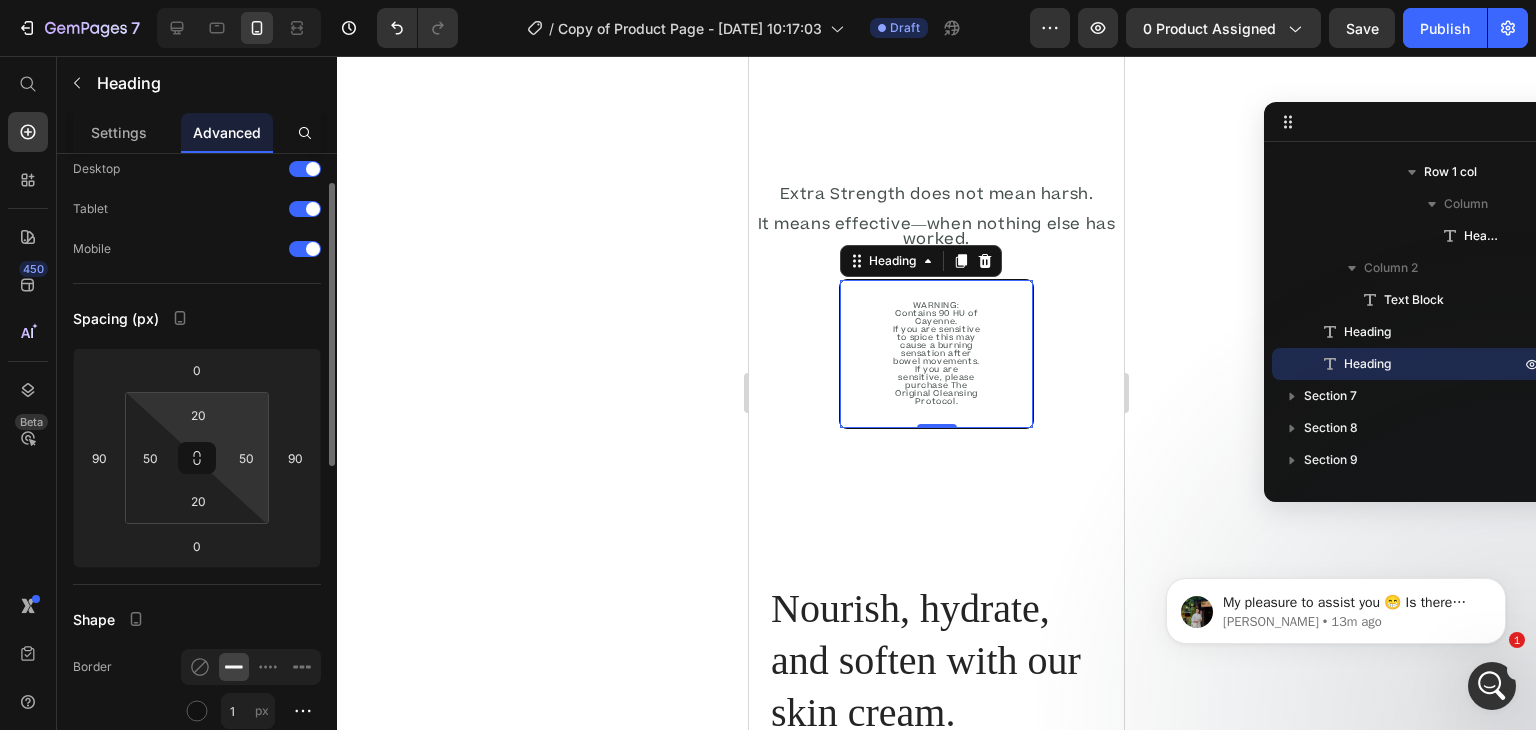 scroll, scrollTop: 68, scrollLeft: 0, axis: vertical 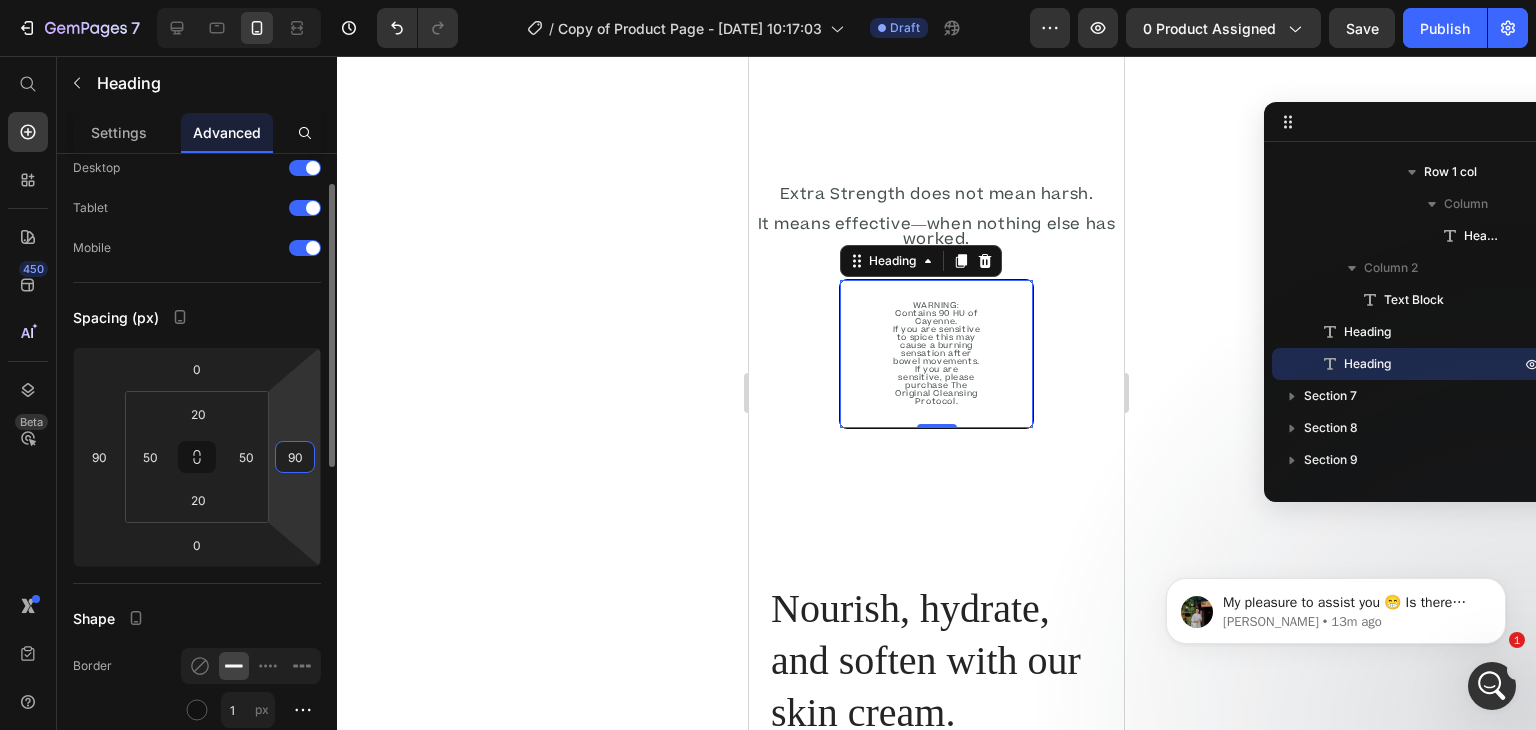 click on "90" at bounding box center (295, 457) 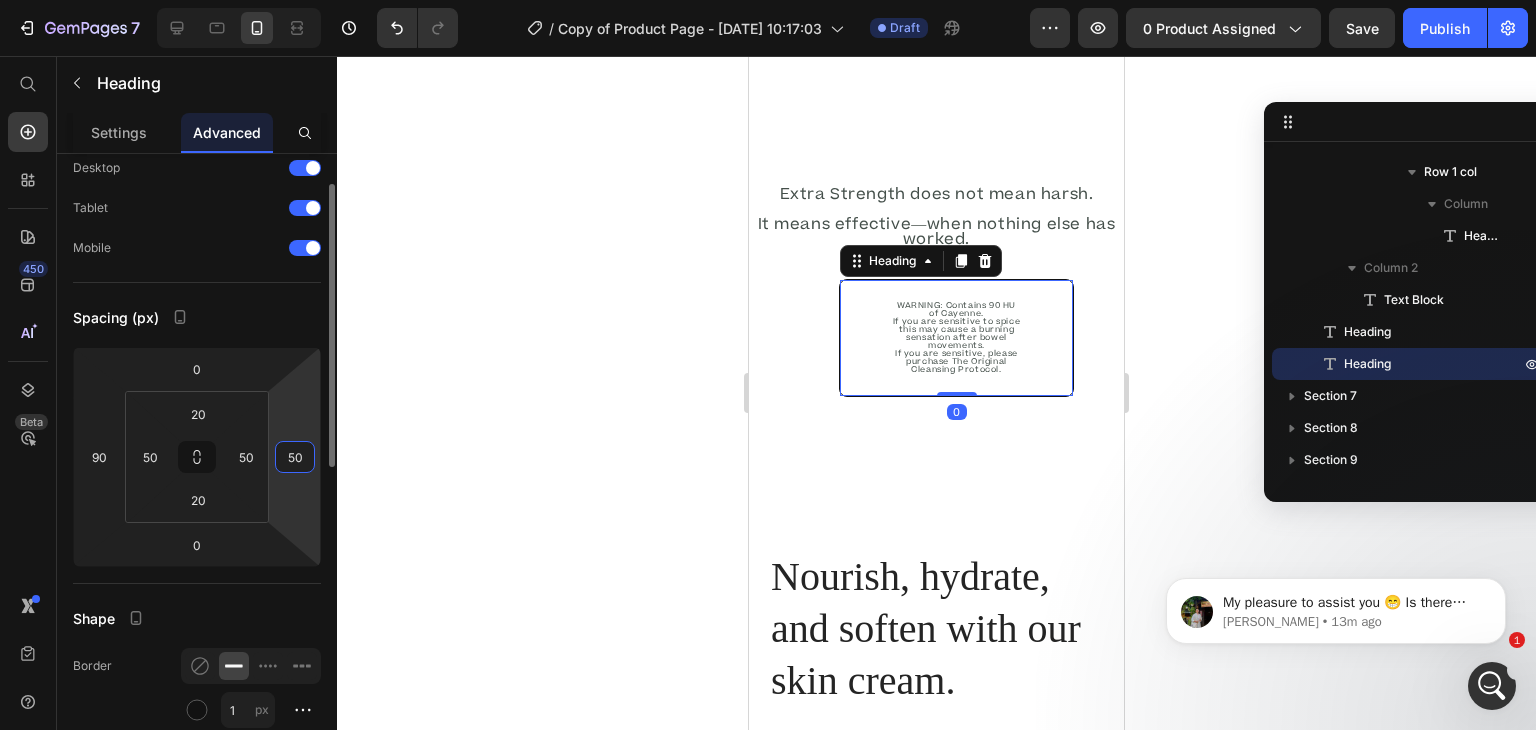 type on "50" 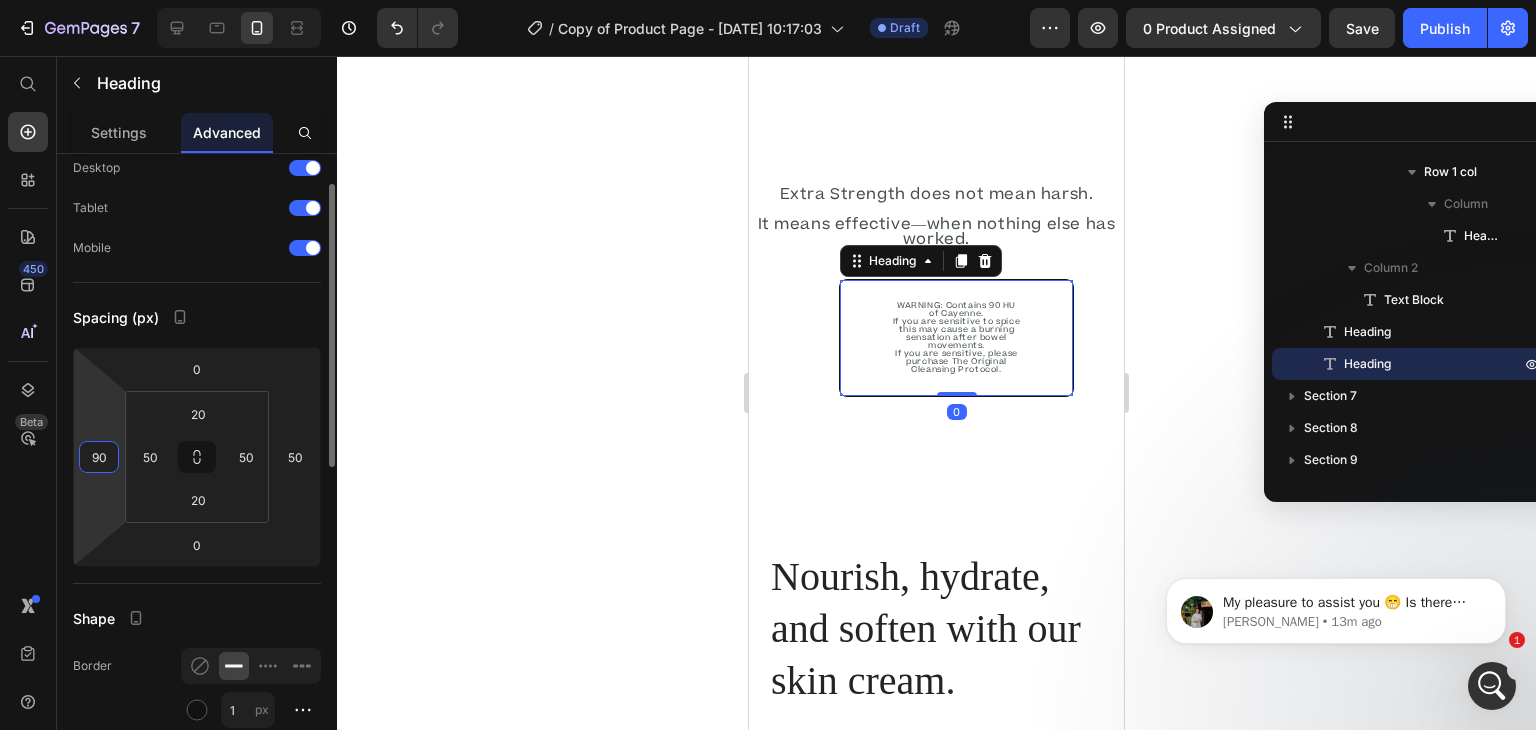 click on "90" at bounding box center [99, 457] 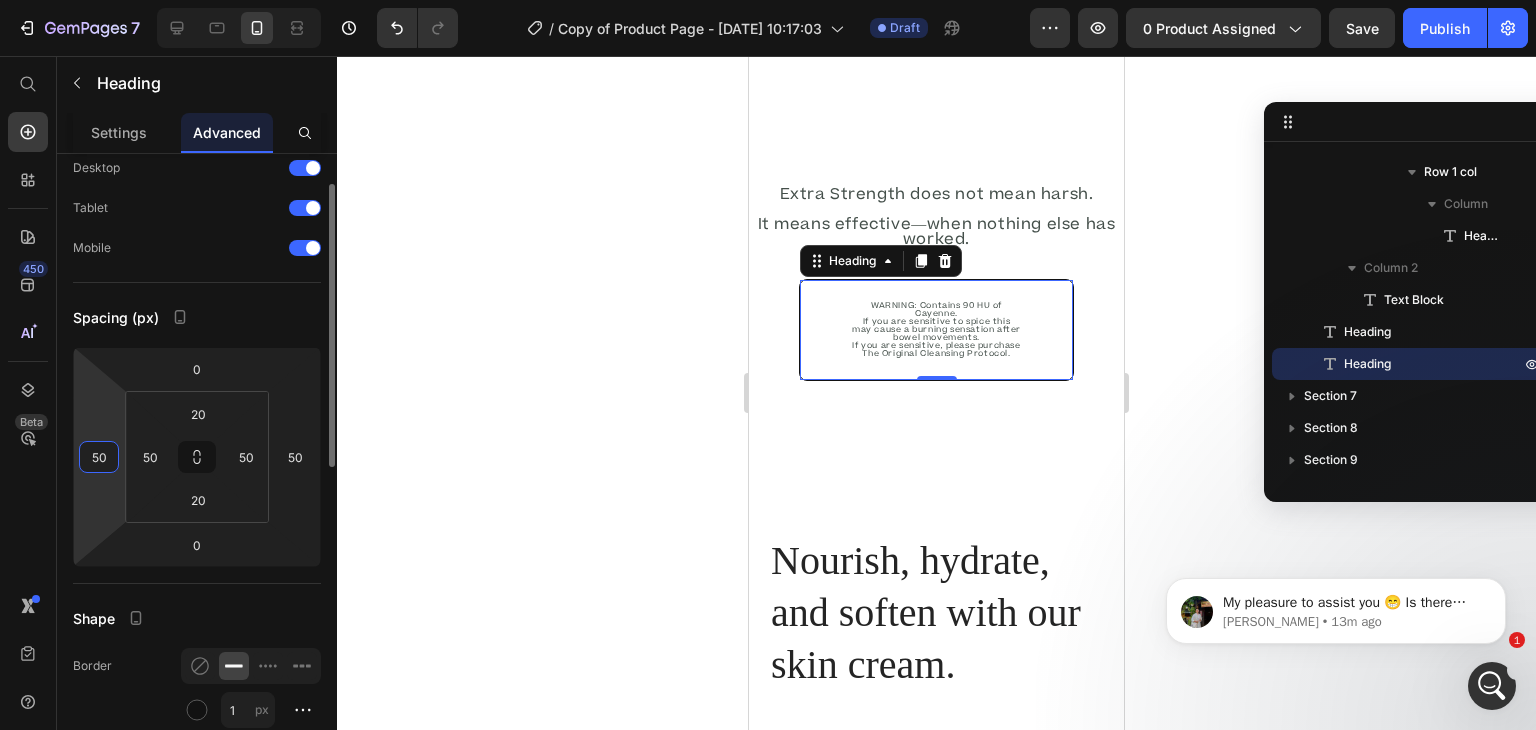 type on "50" 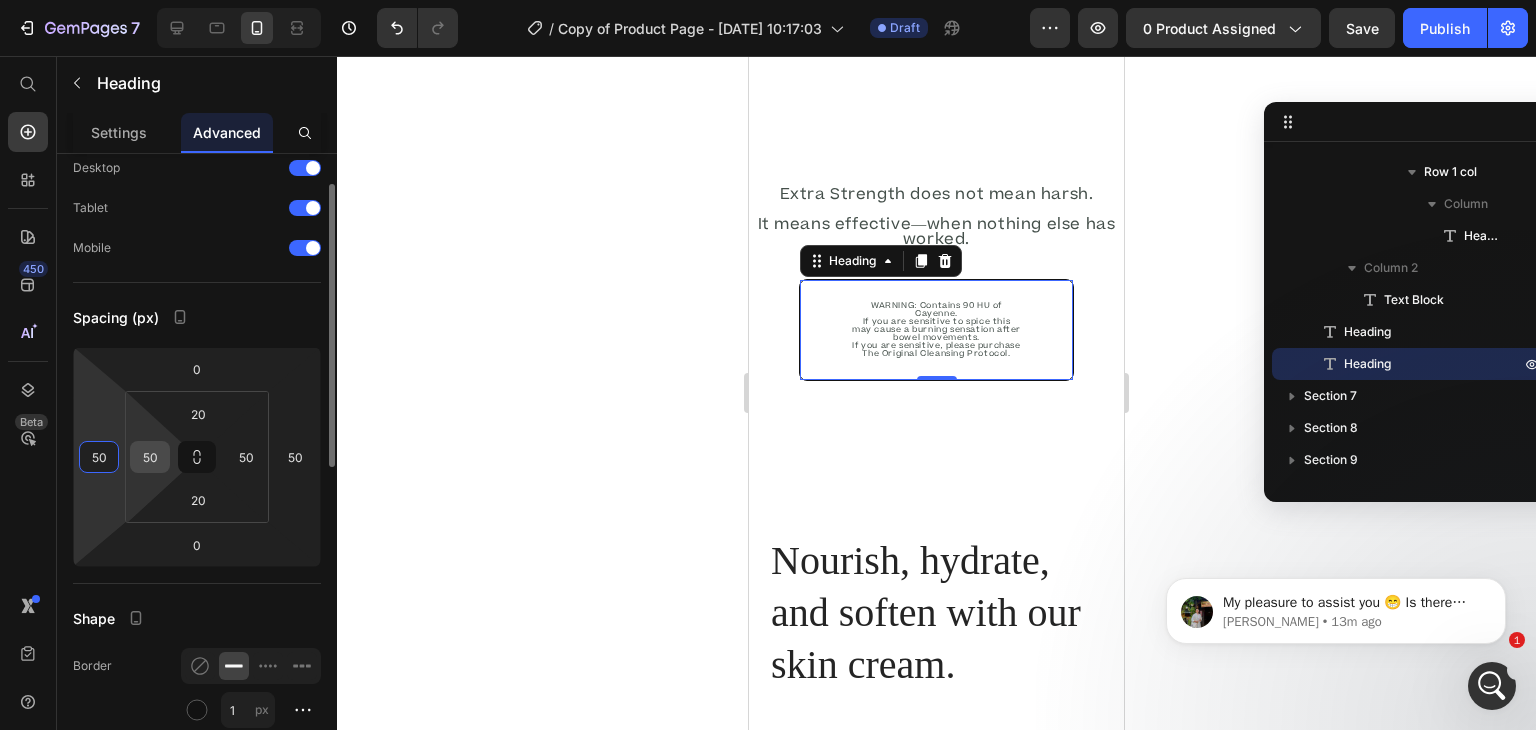 click on "50" at bounding box center (150, 457) 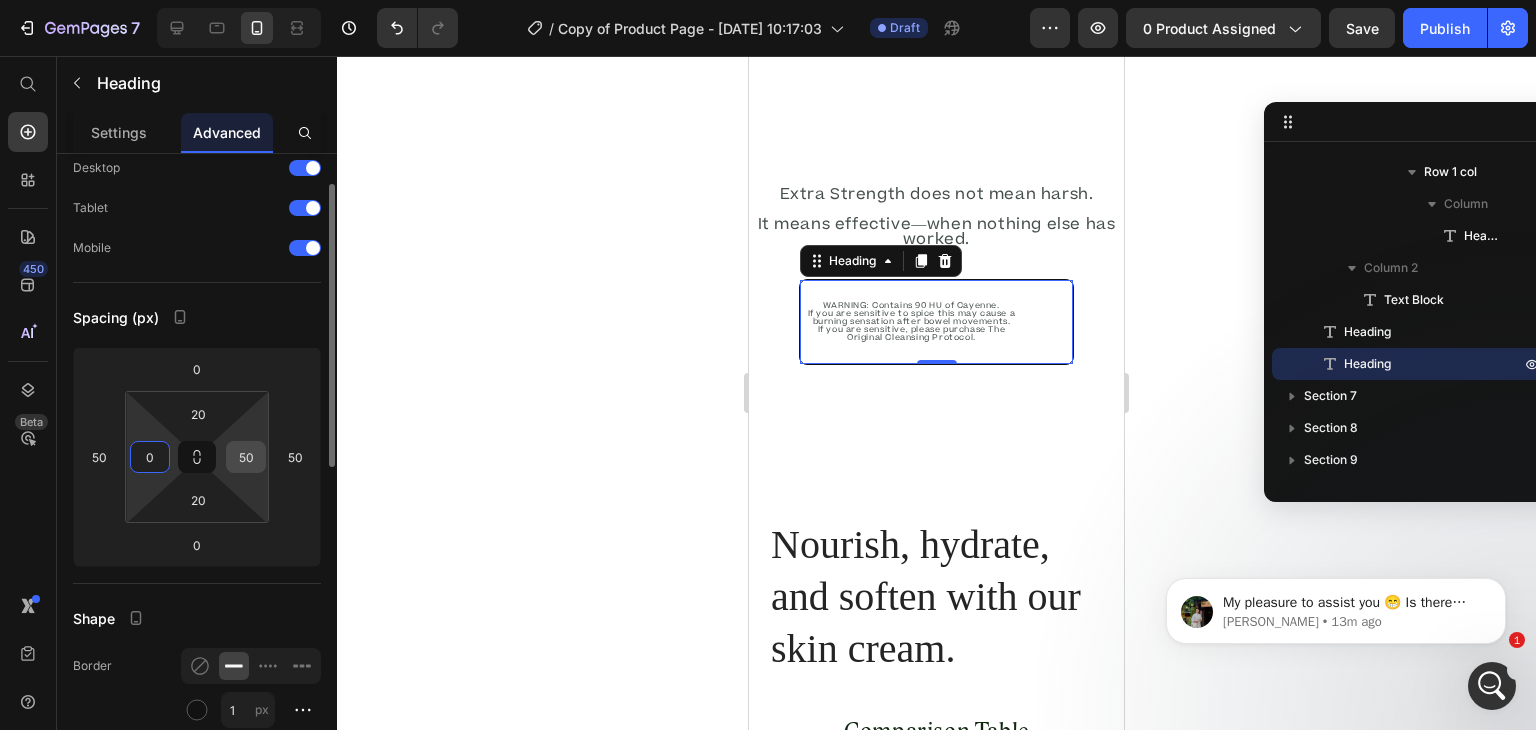 type on "0" 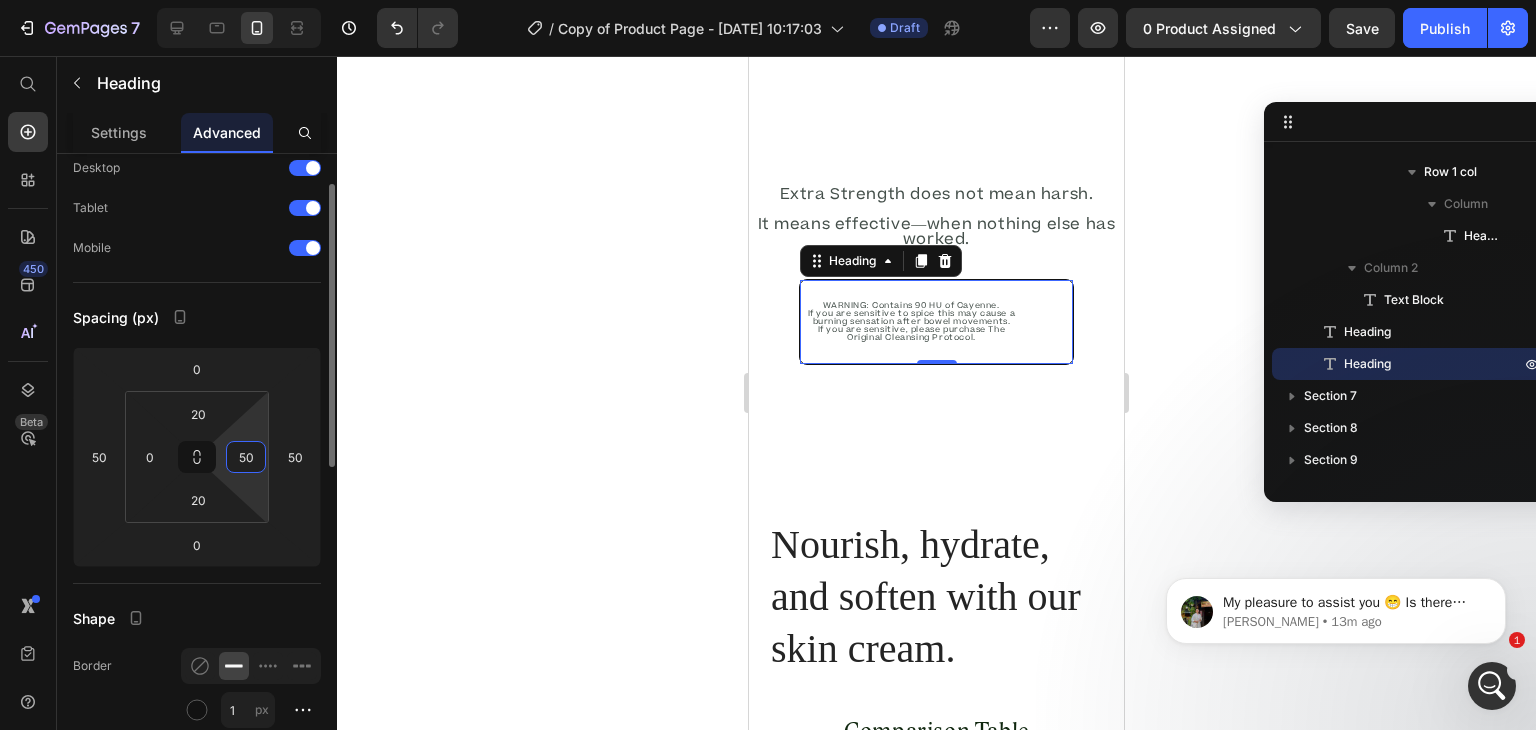 click on "50" at bounding box center [246, 457] 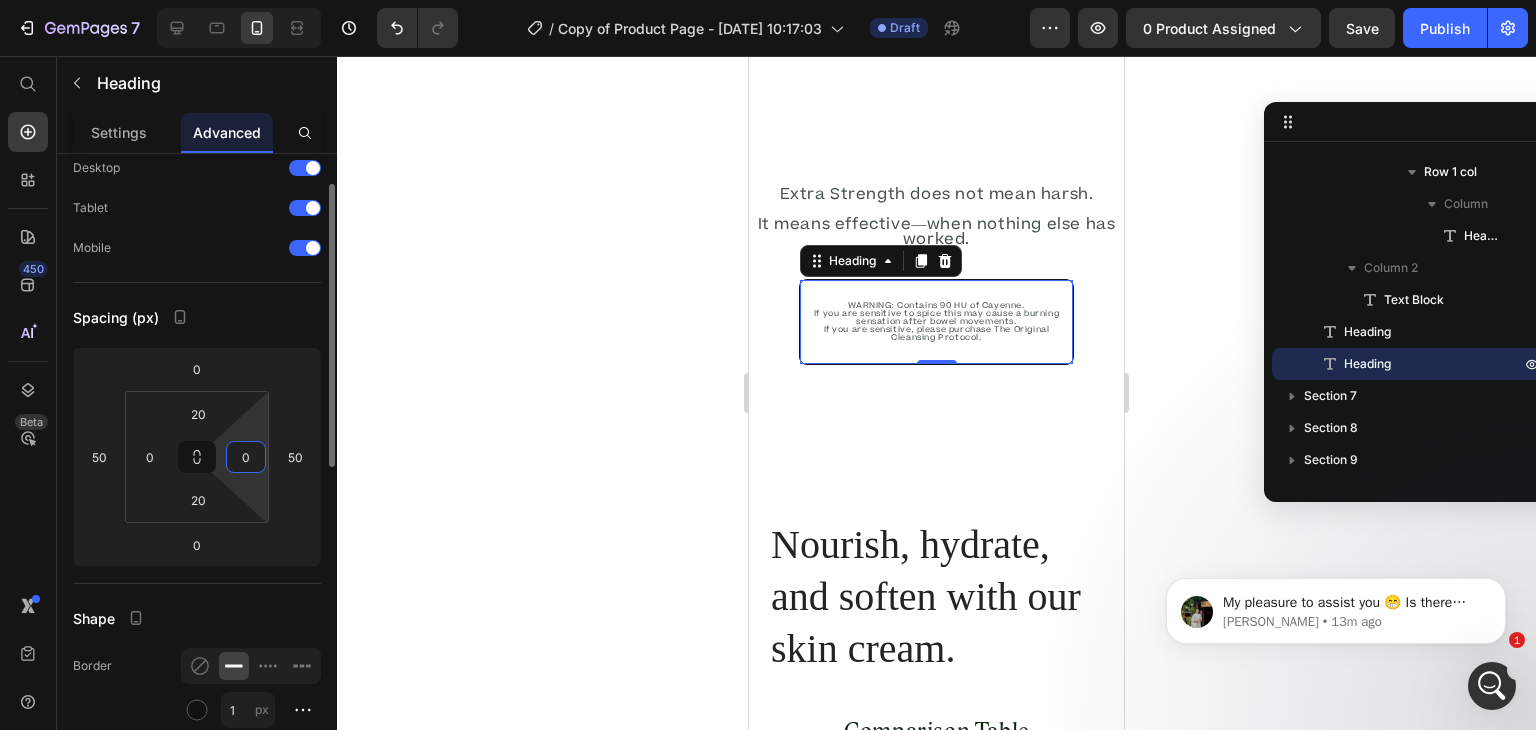 type on "0" 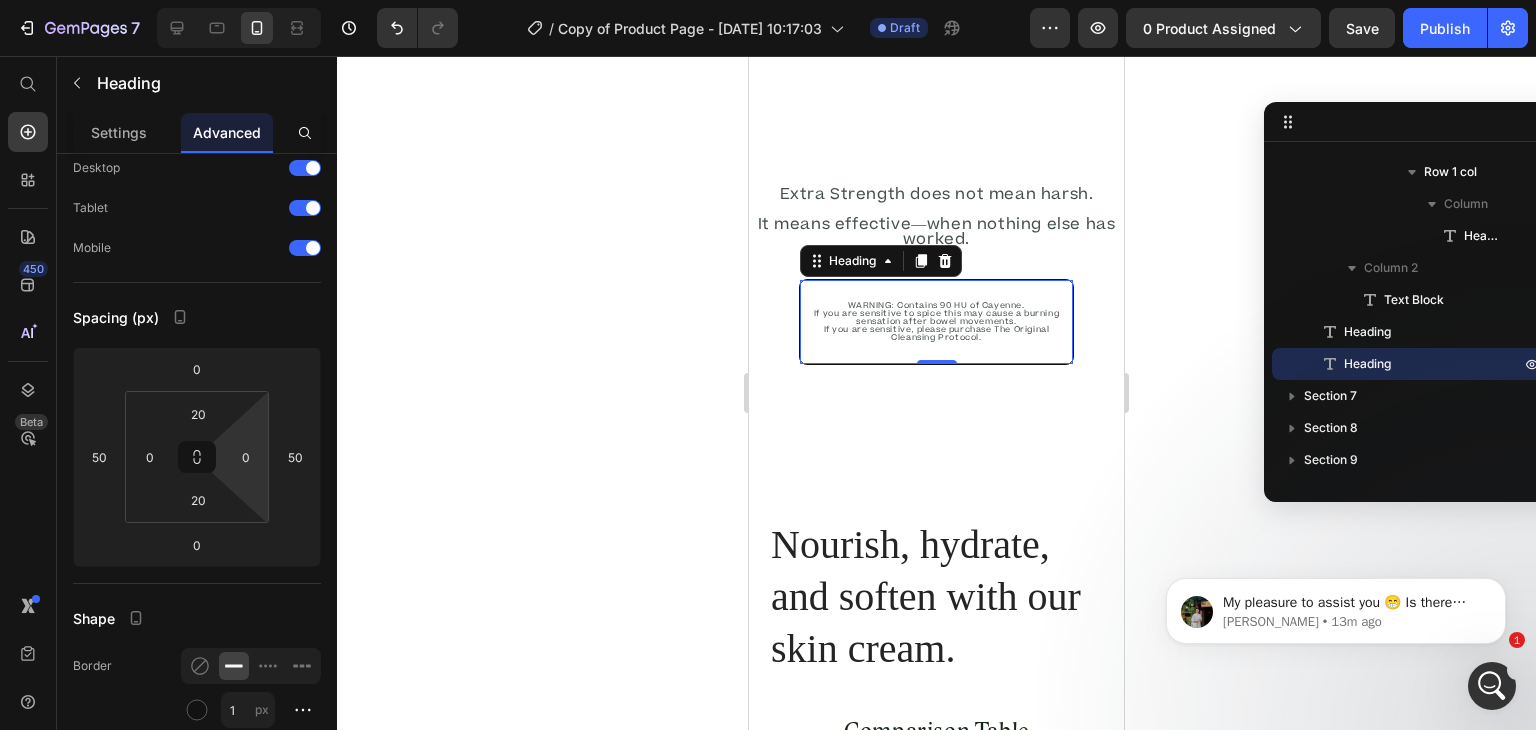 click 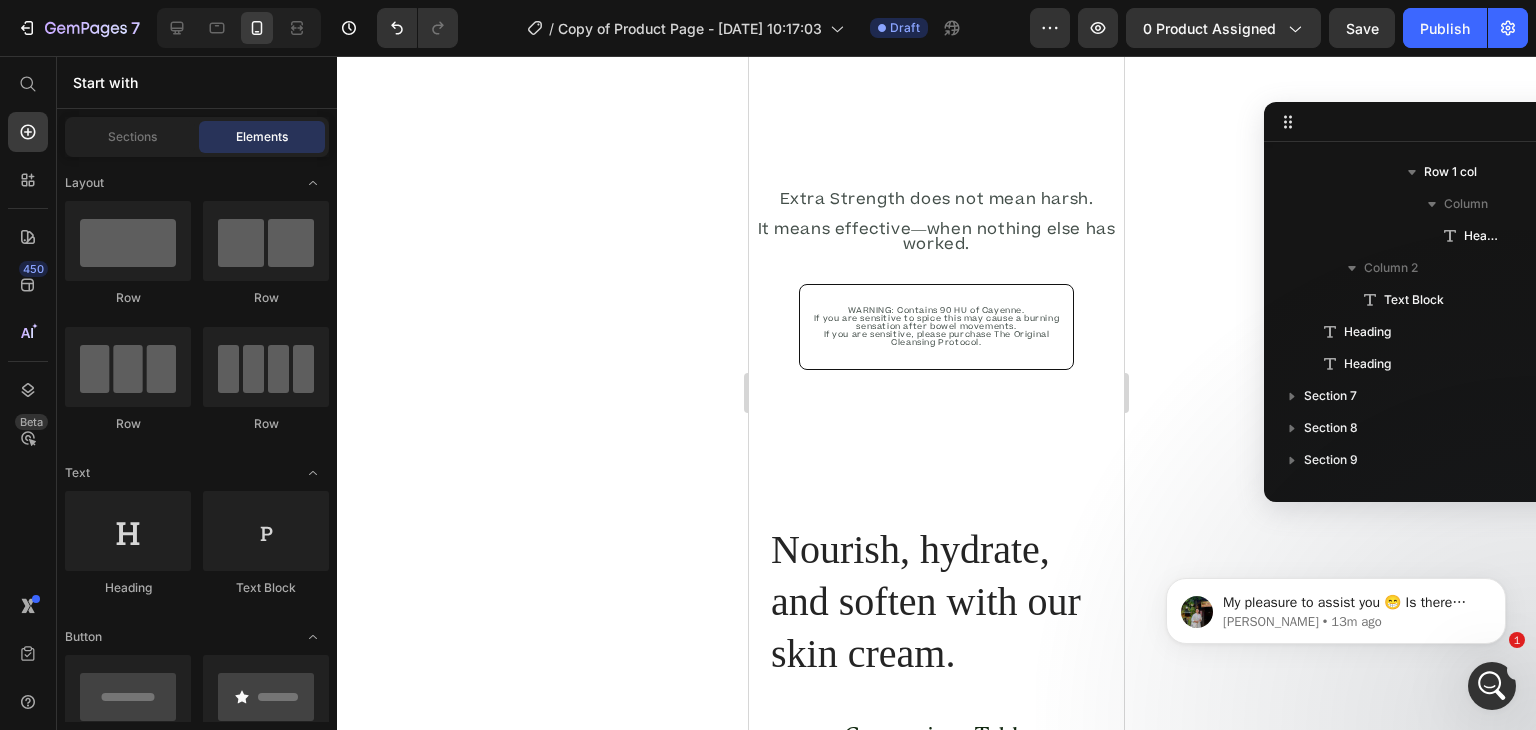 scroll, scrollTop: 6713, scrollLeft: 0, axis: vertical 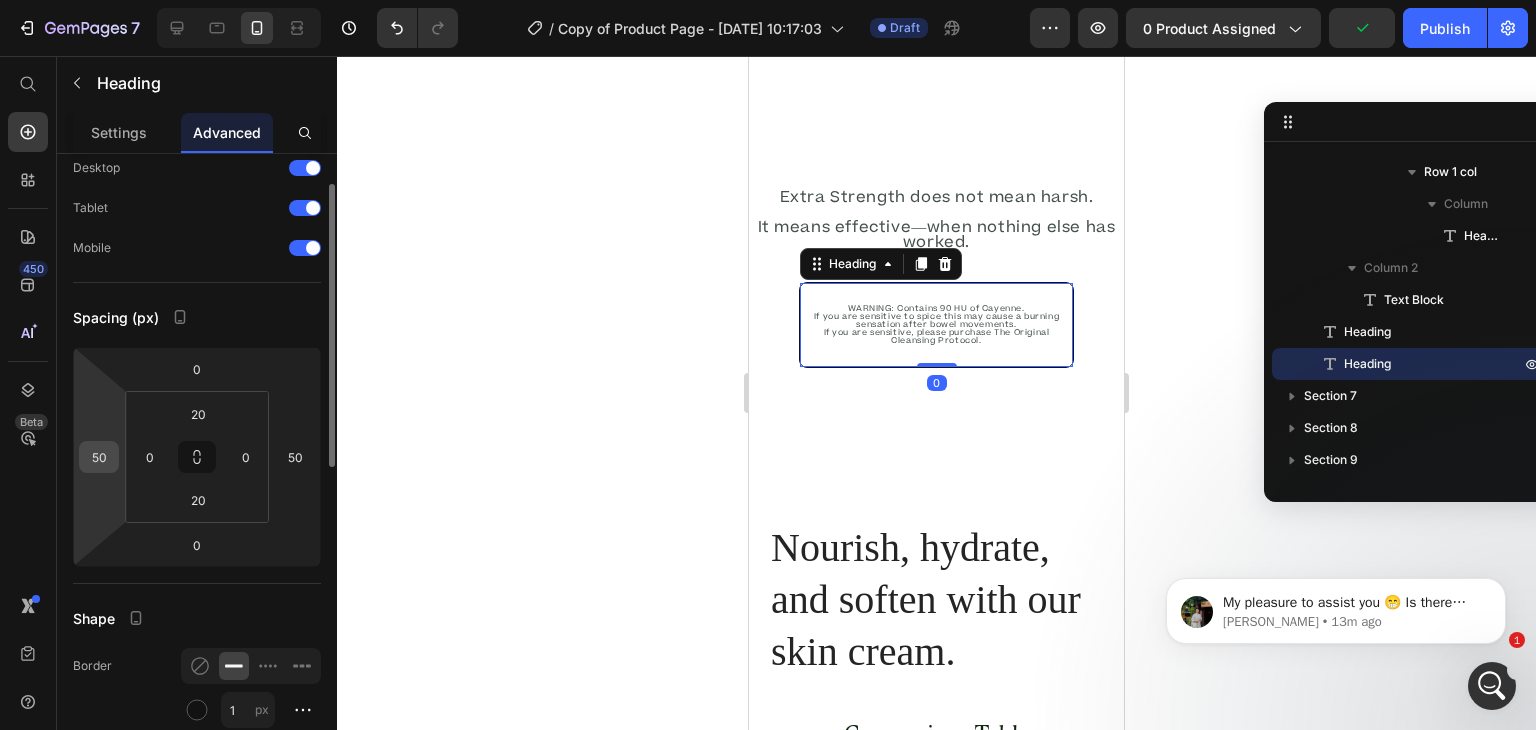 click on "50" at bounding box center (99, 457) 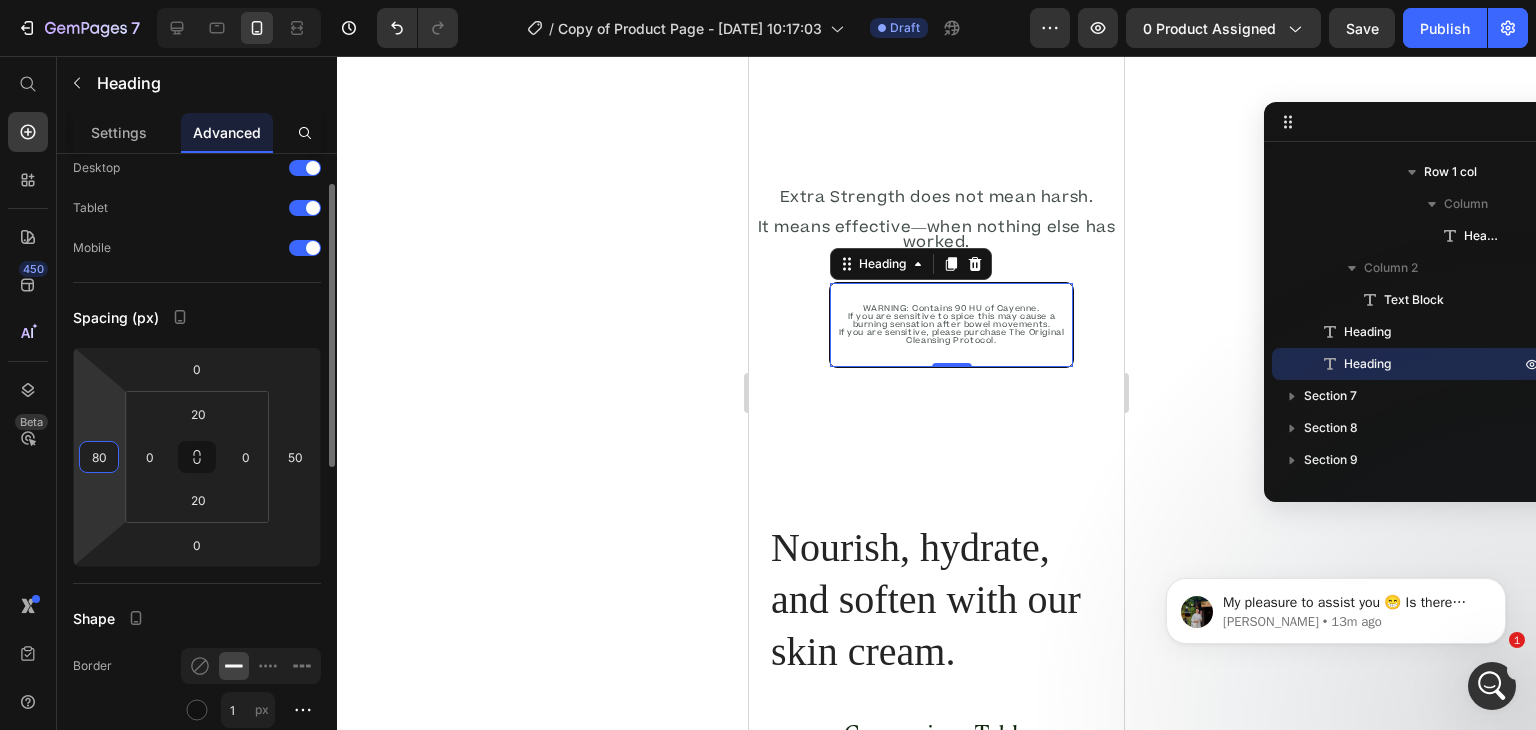 type on "8" 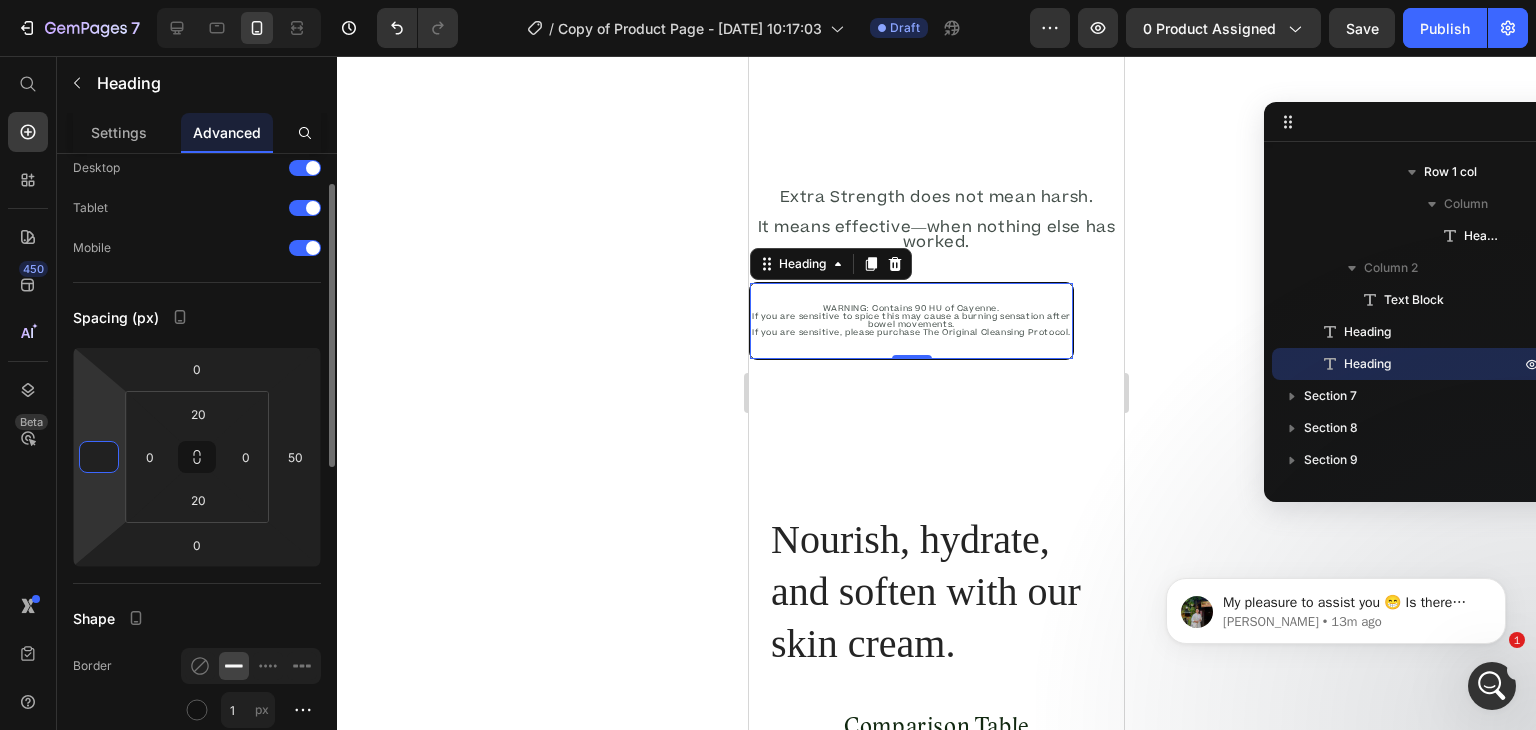 type on "4" 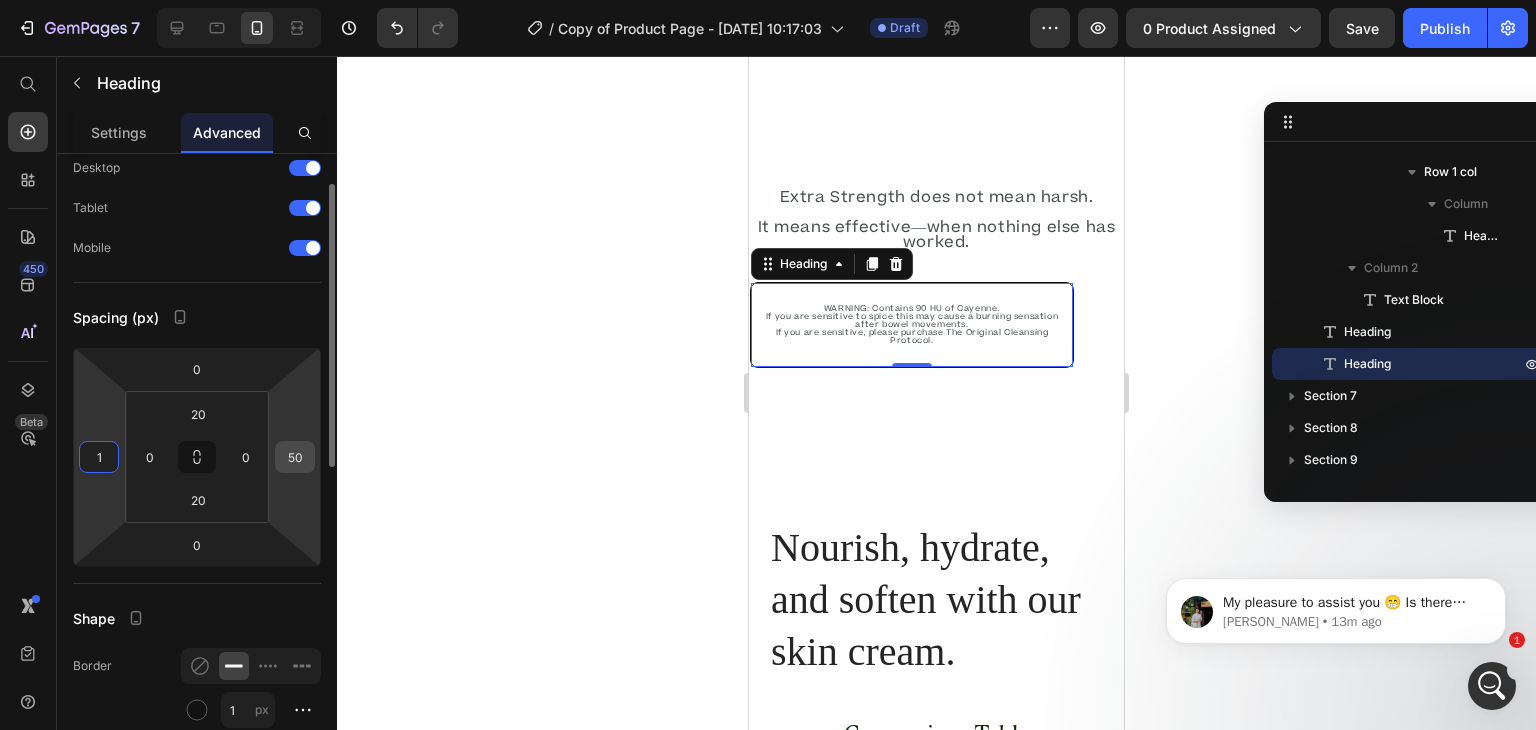 type on "1" 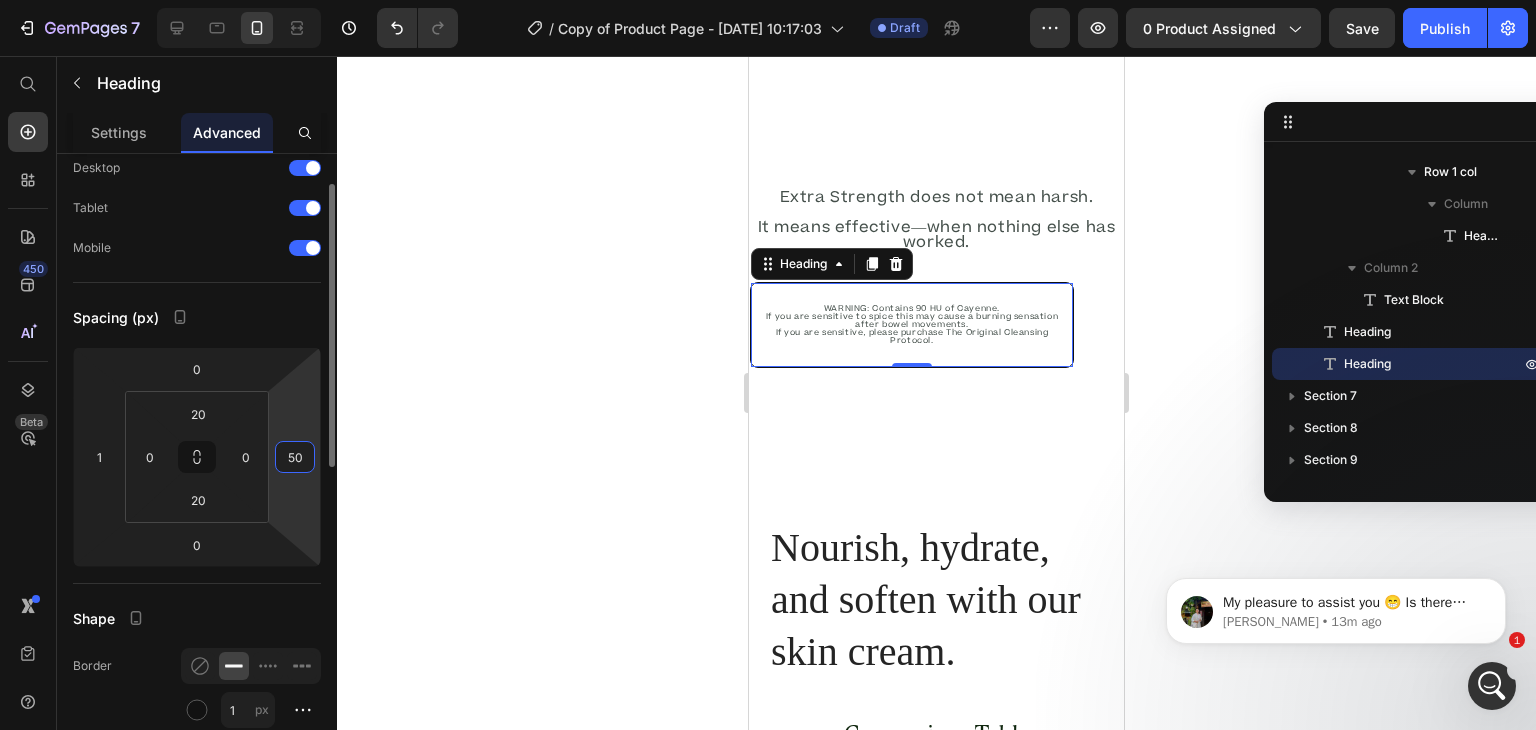 click on "50" at bounding box center [295, 457] 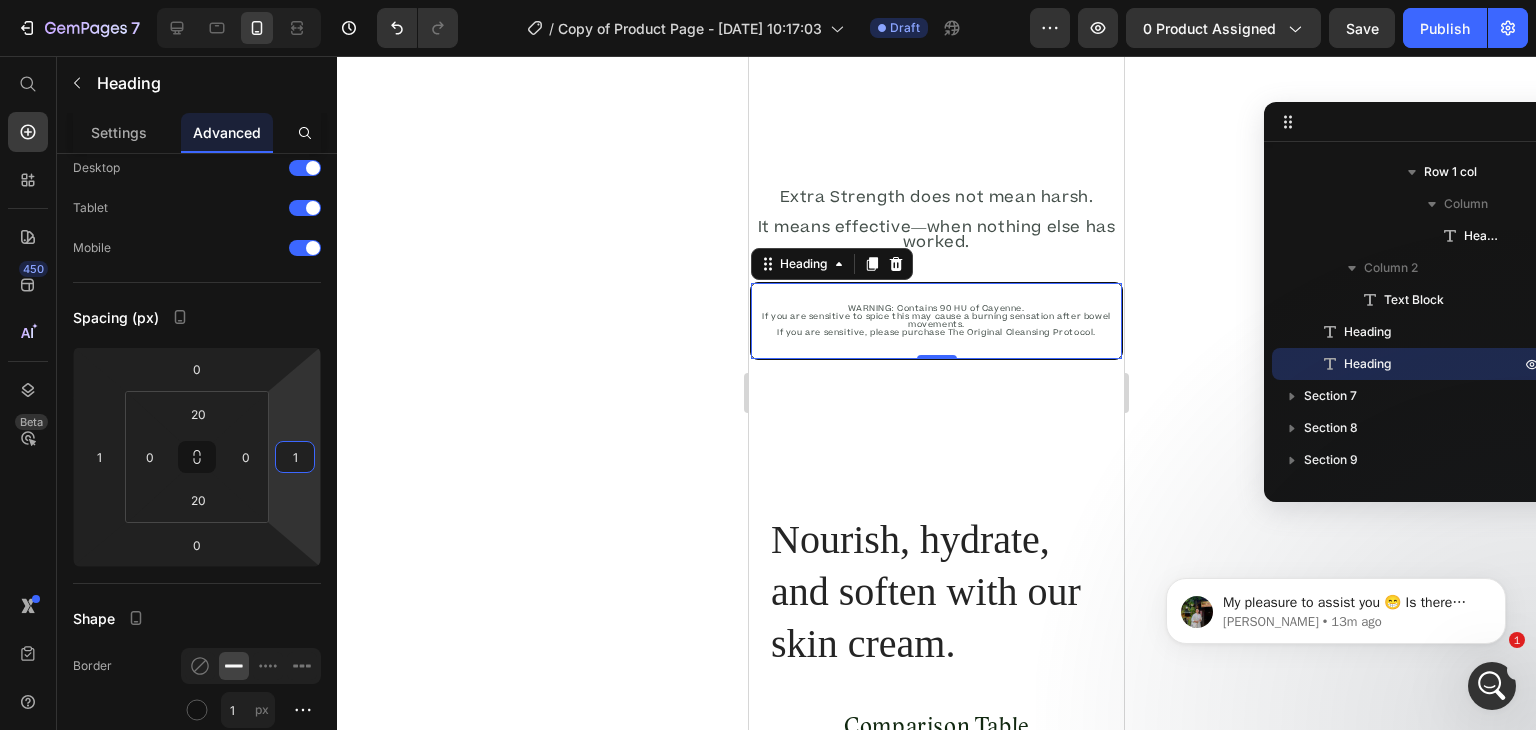 type on "1" 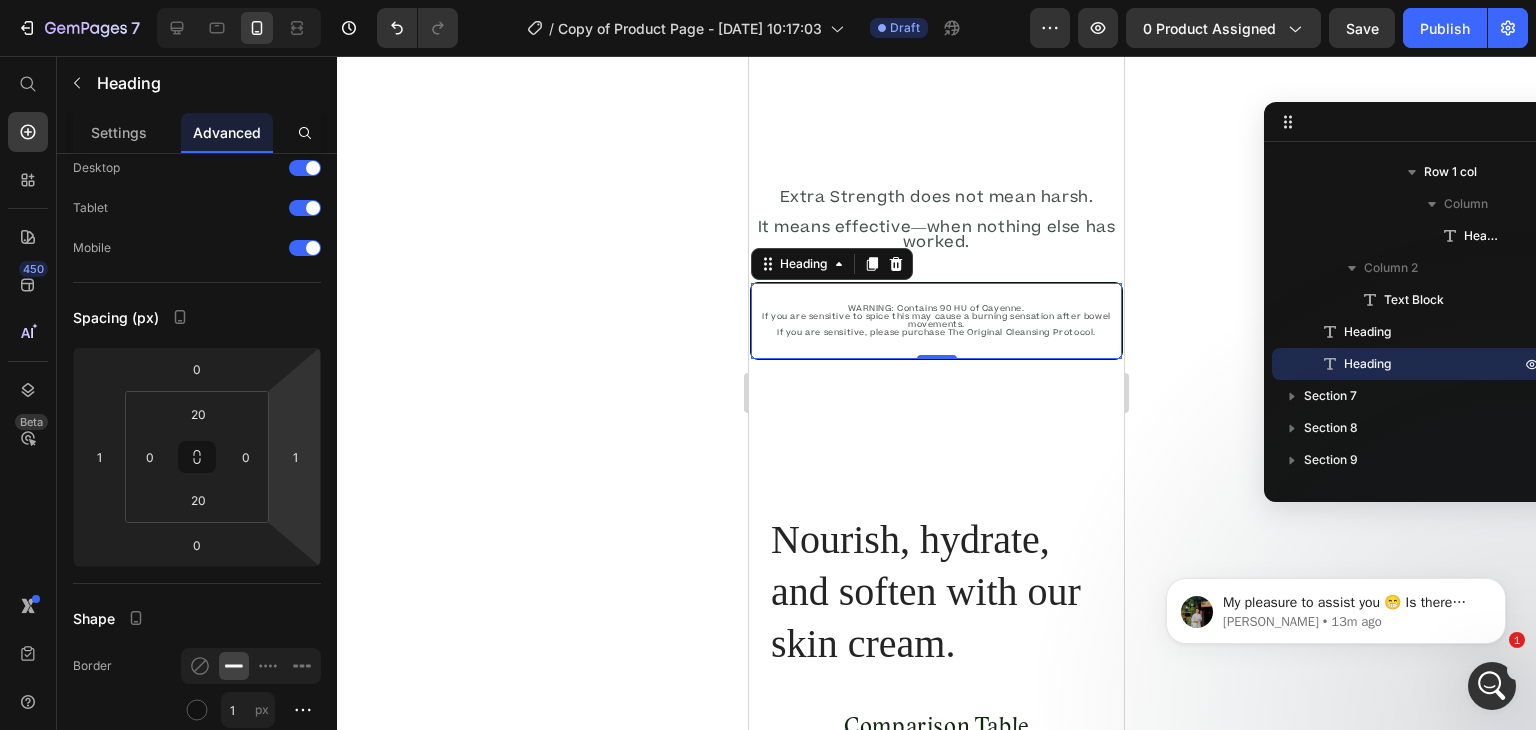 click 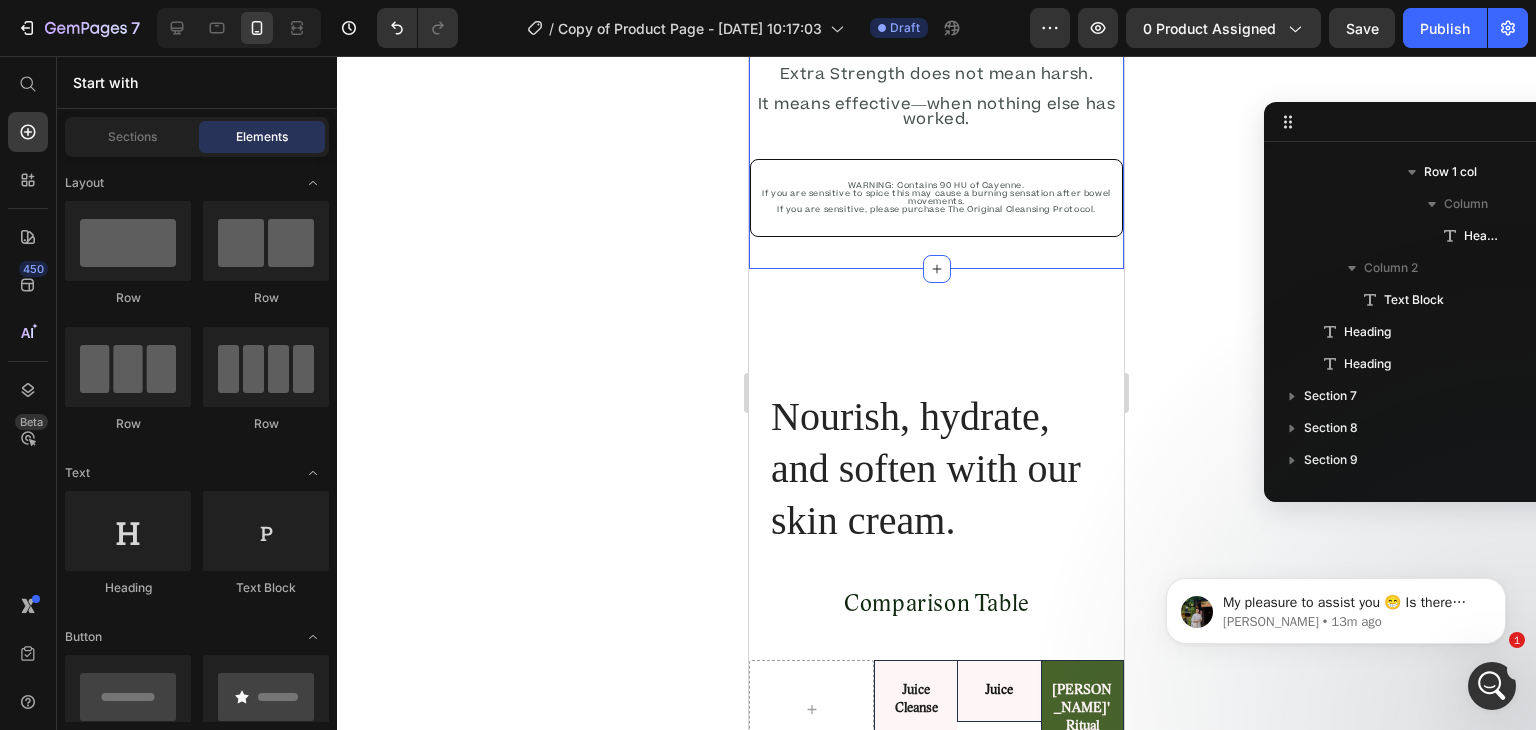 scroll, scrollTop: 6837, scrollLeft: 0, axis: vertical 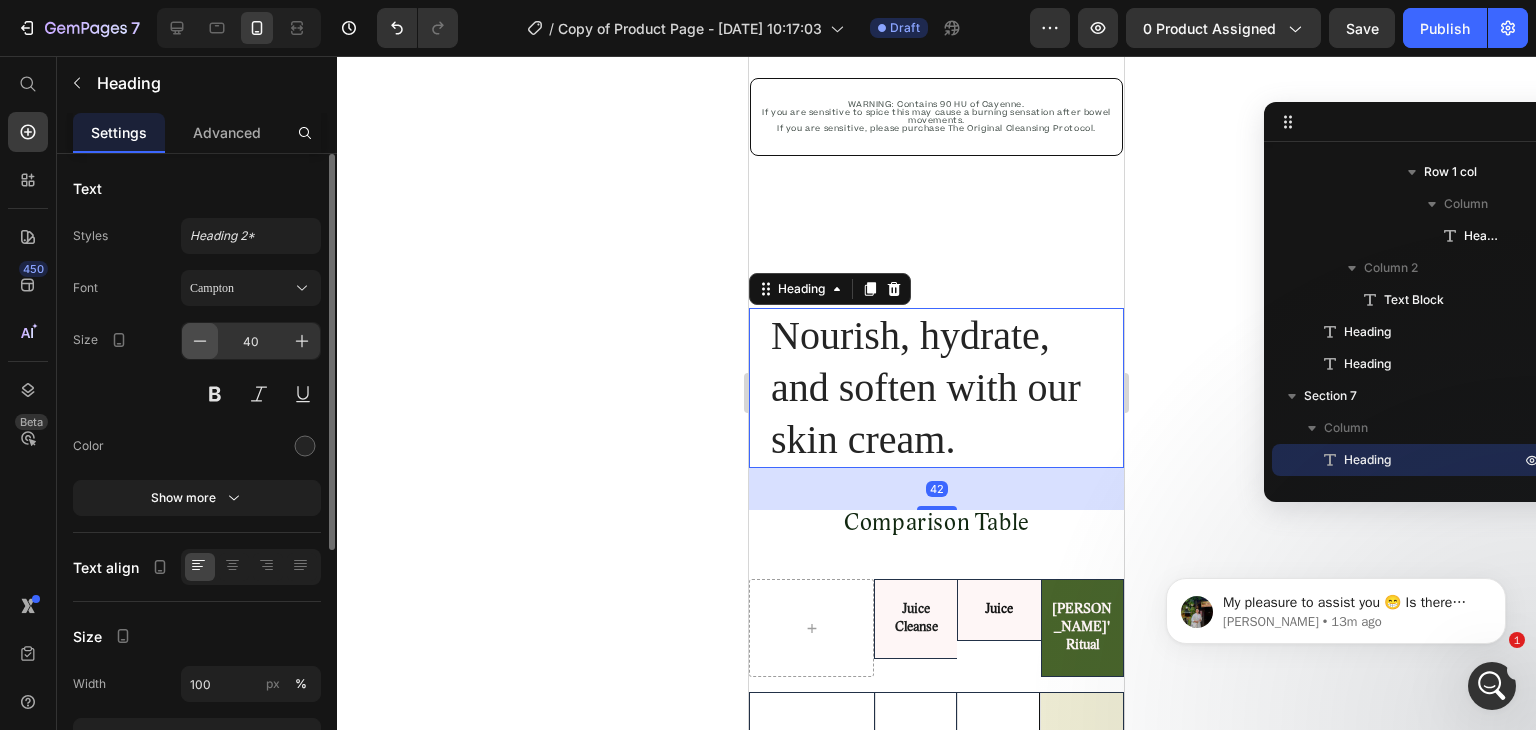 click 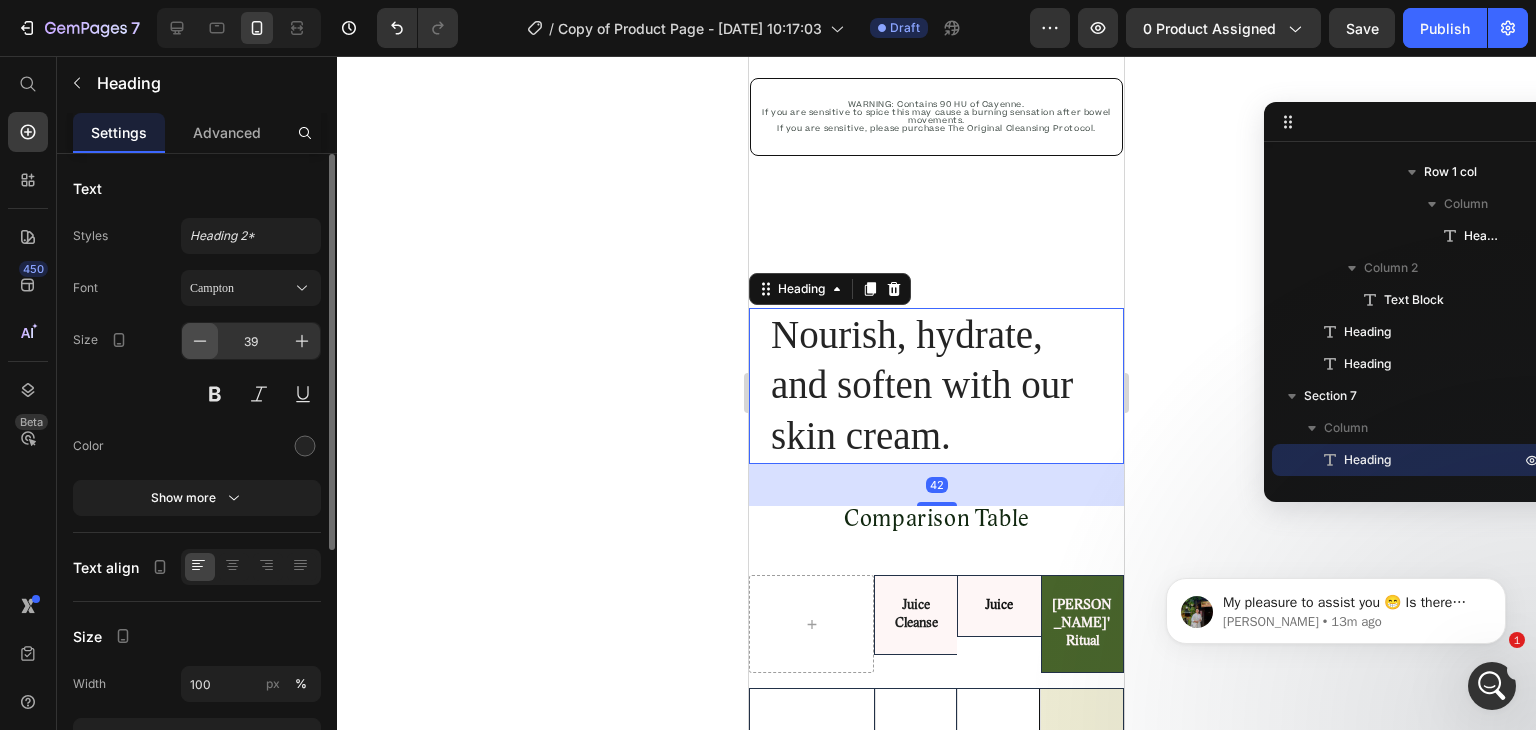 click 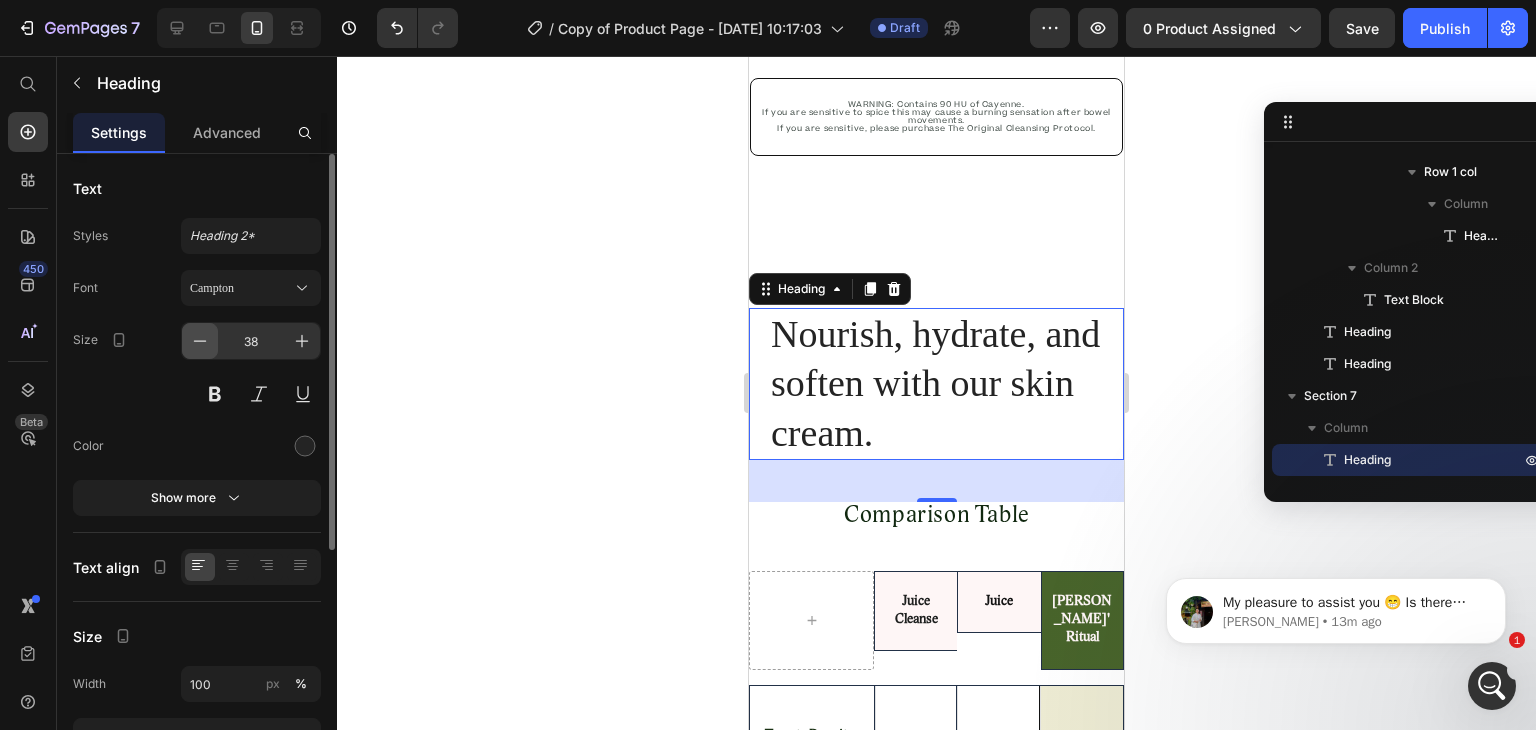 click 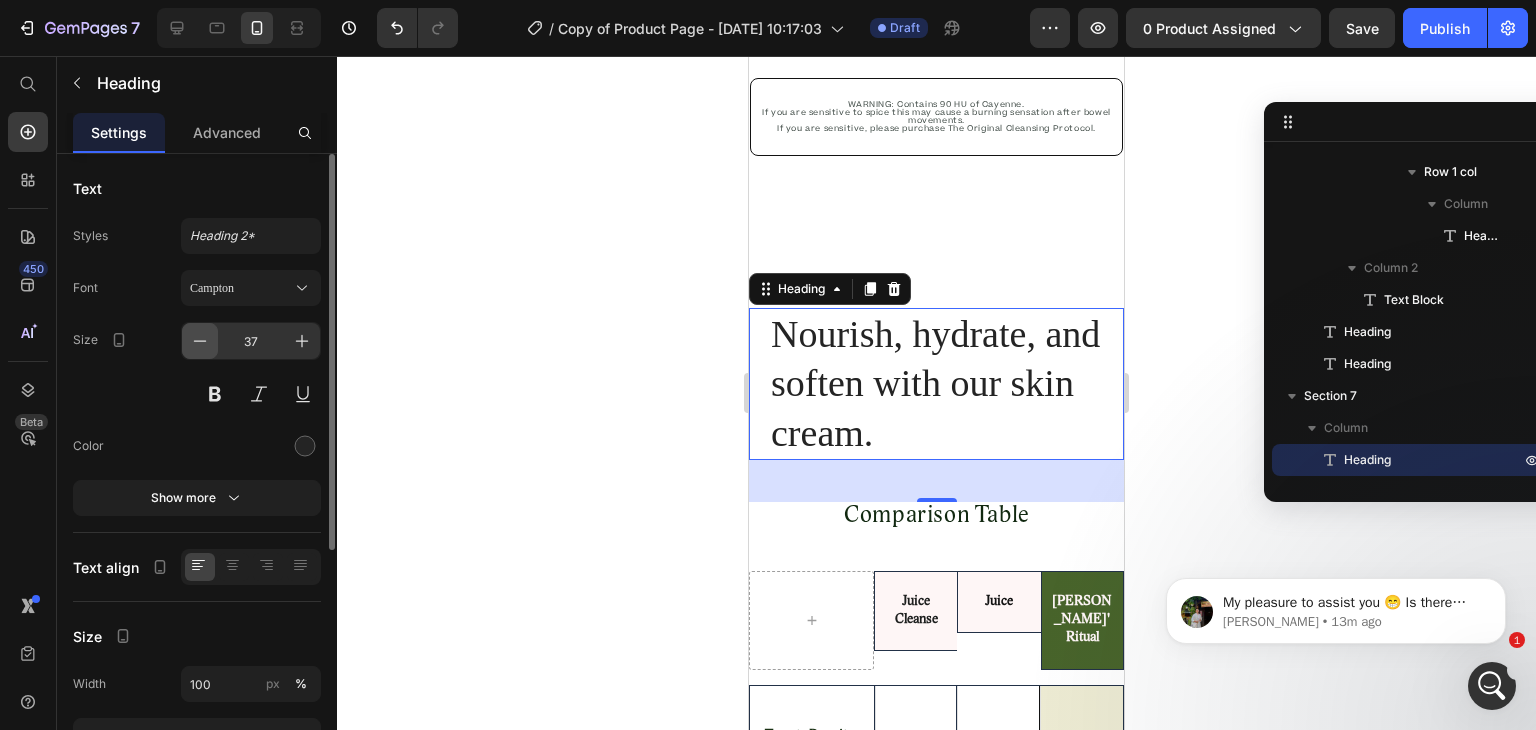 click 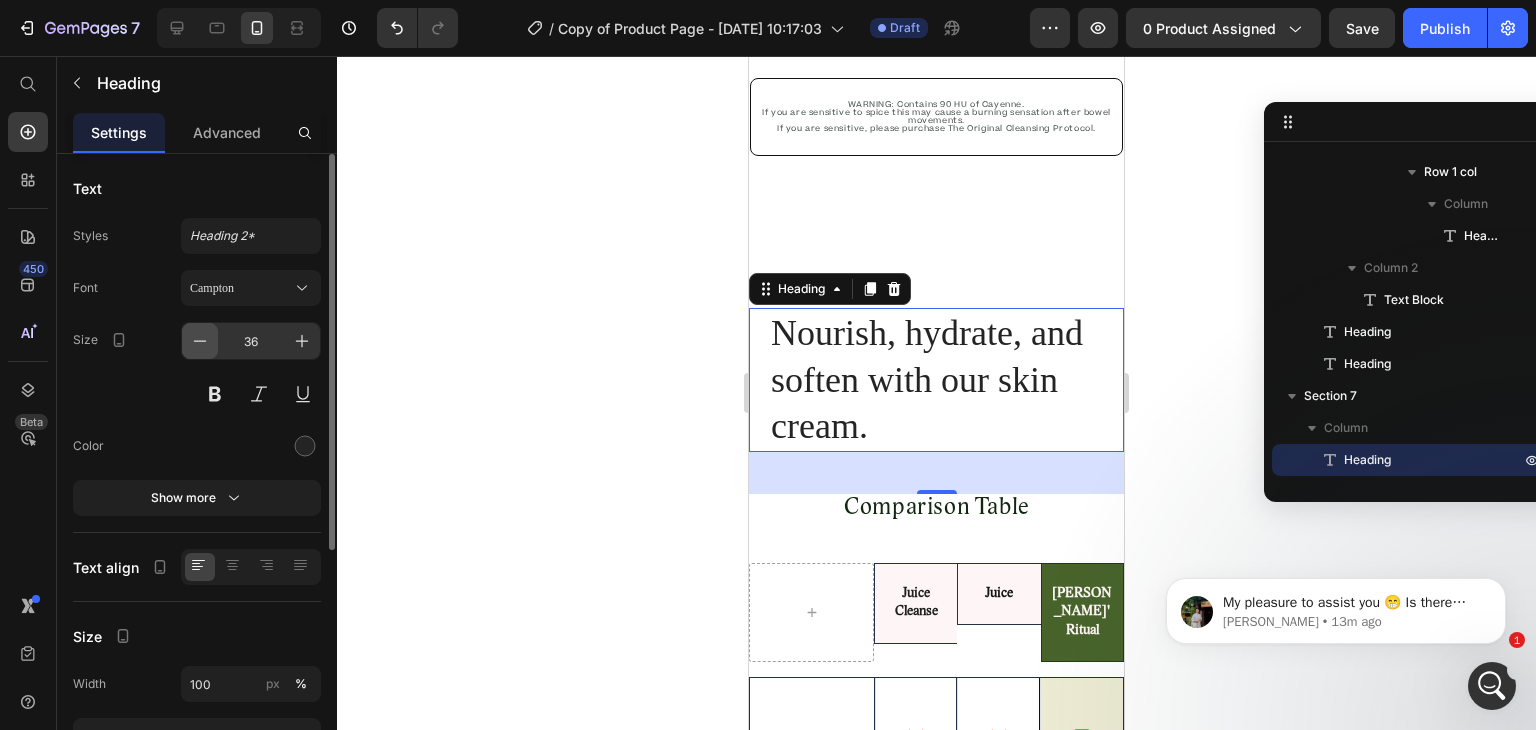click 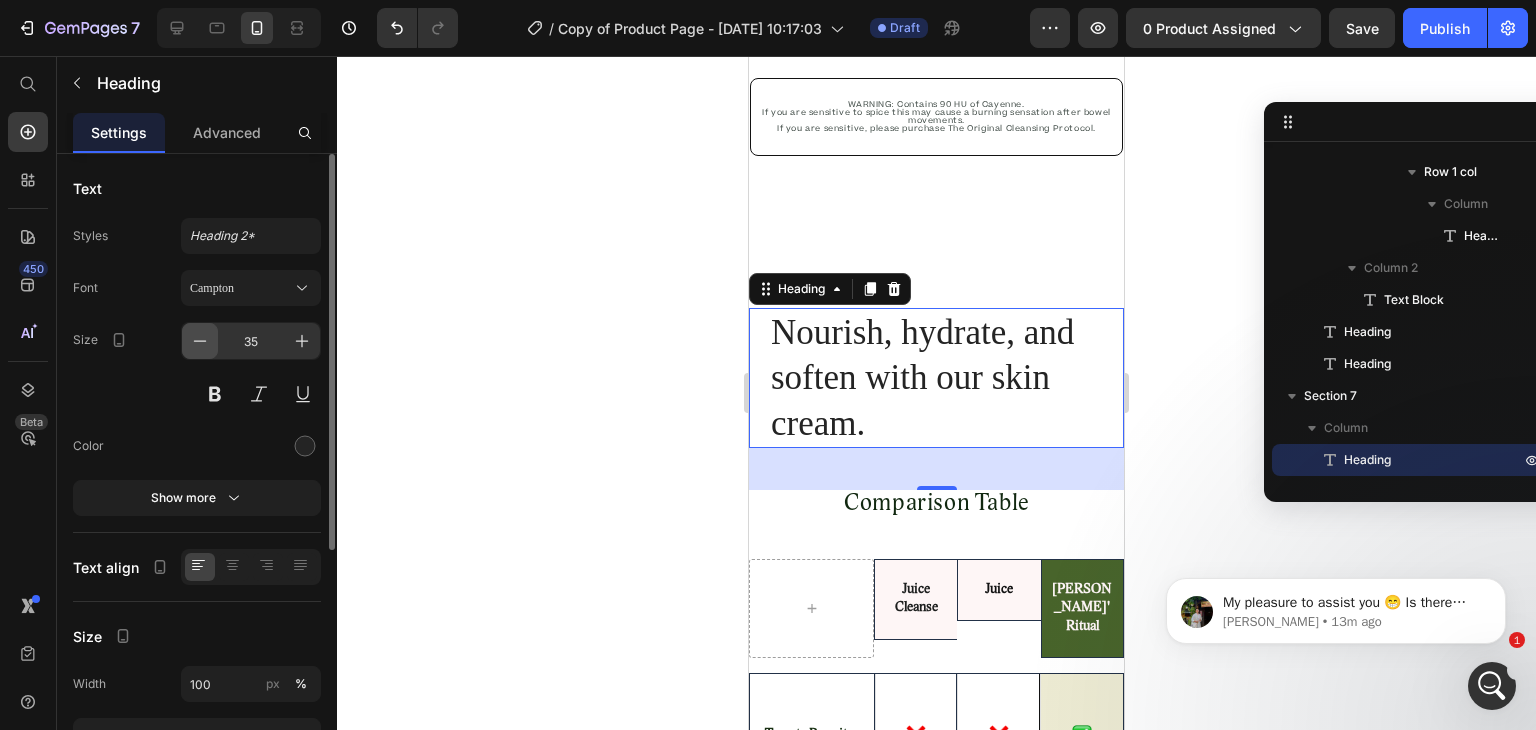 click 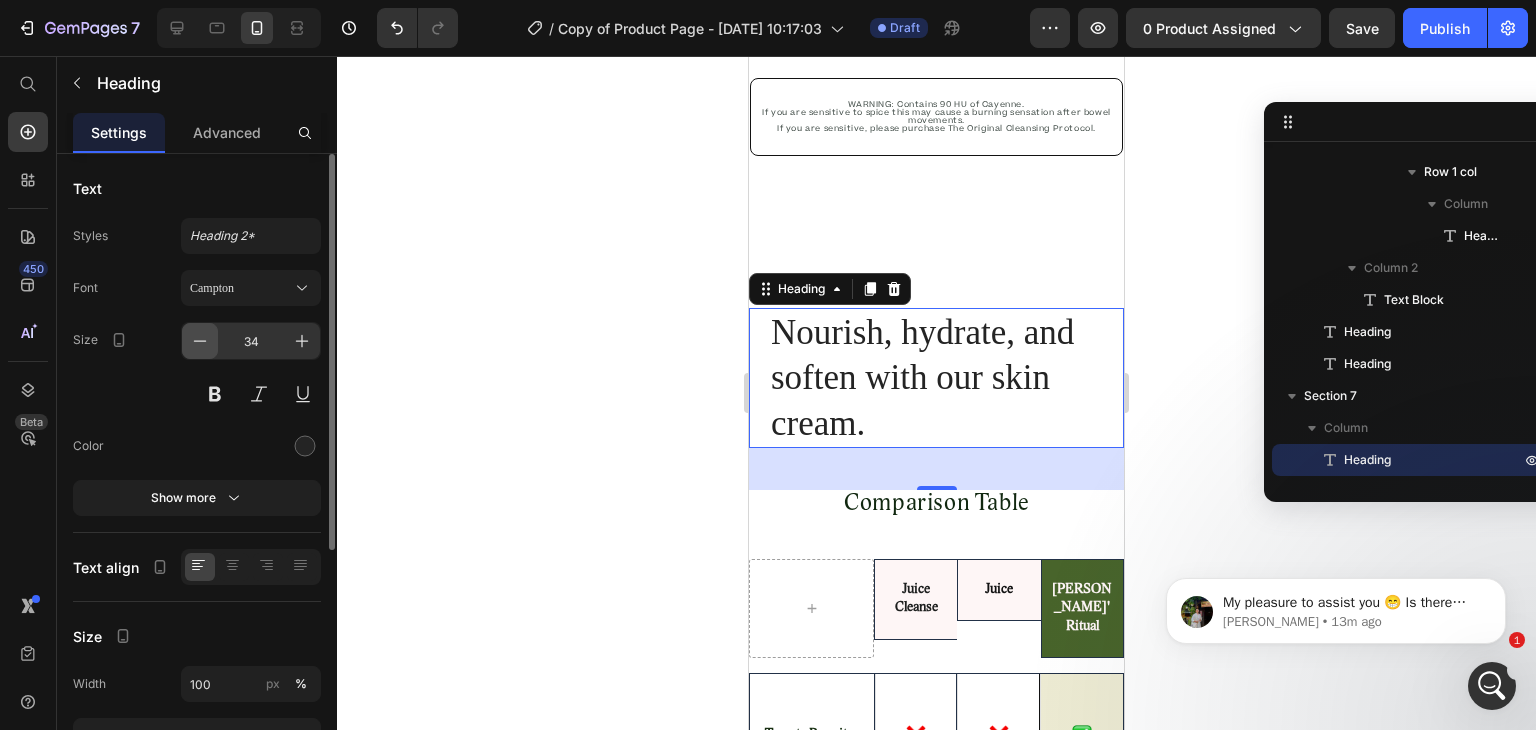 click 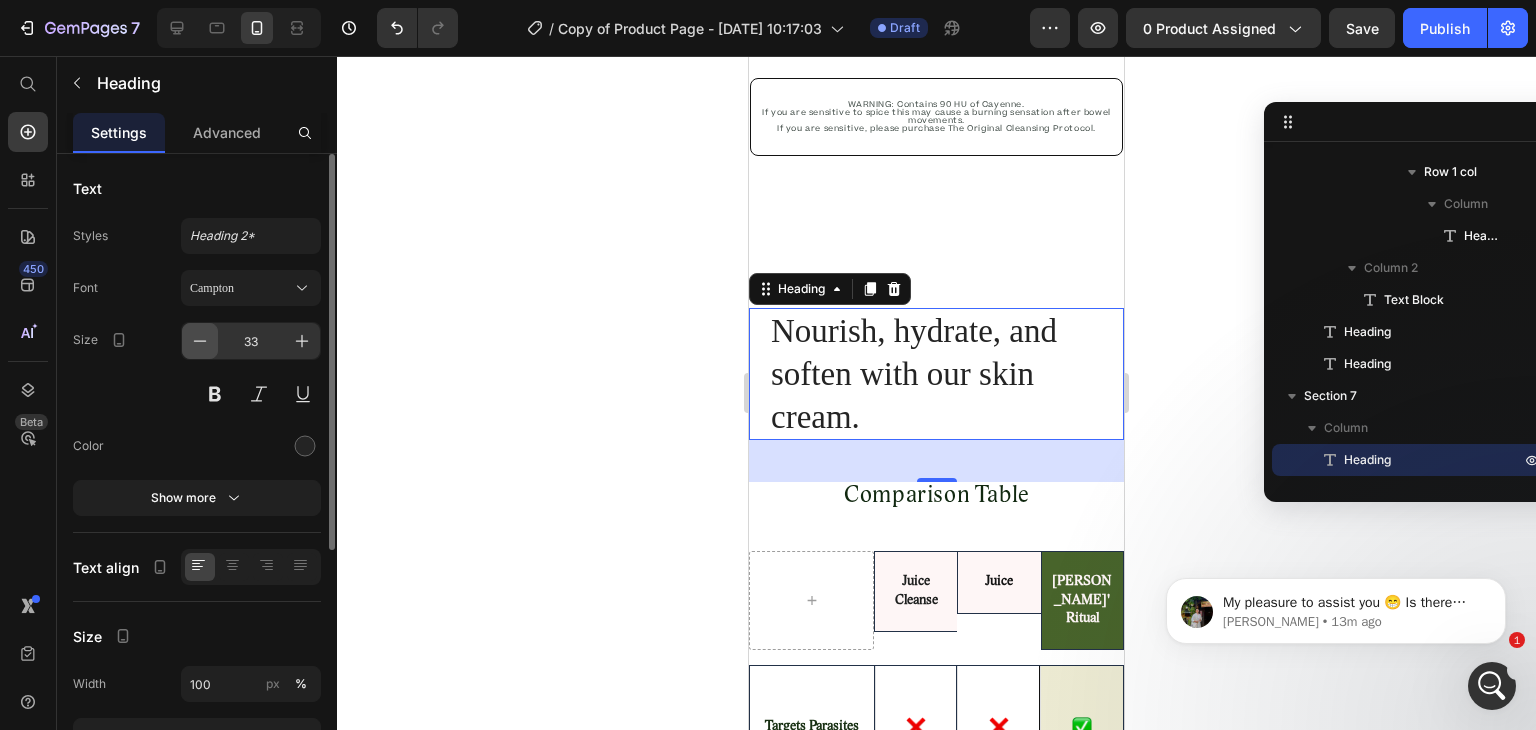 click 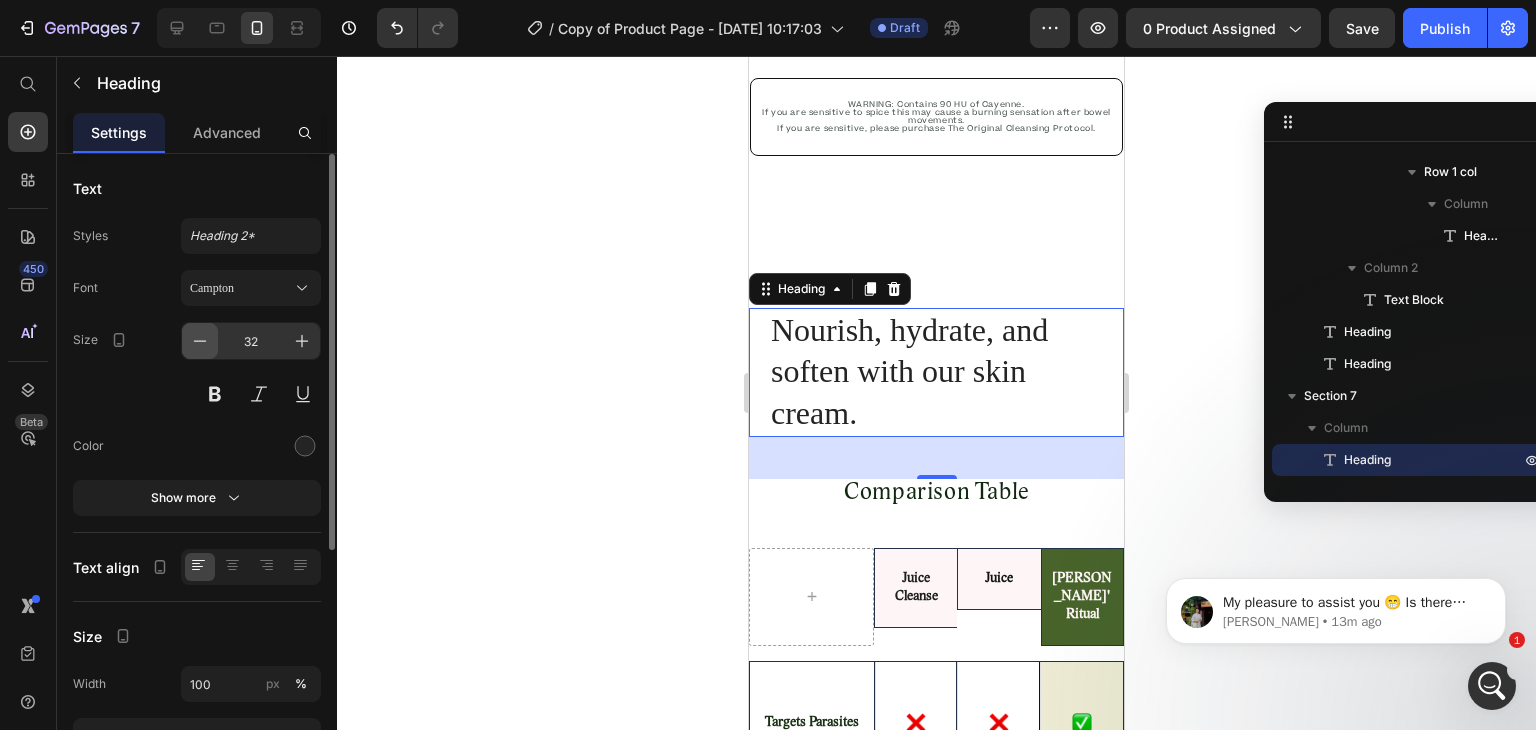 click 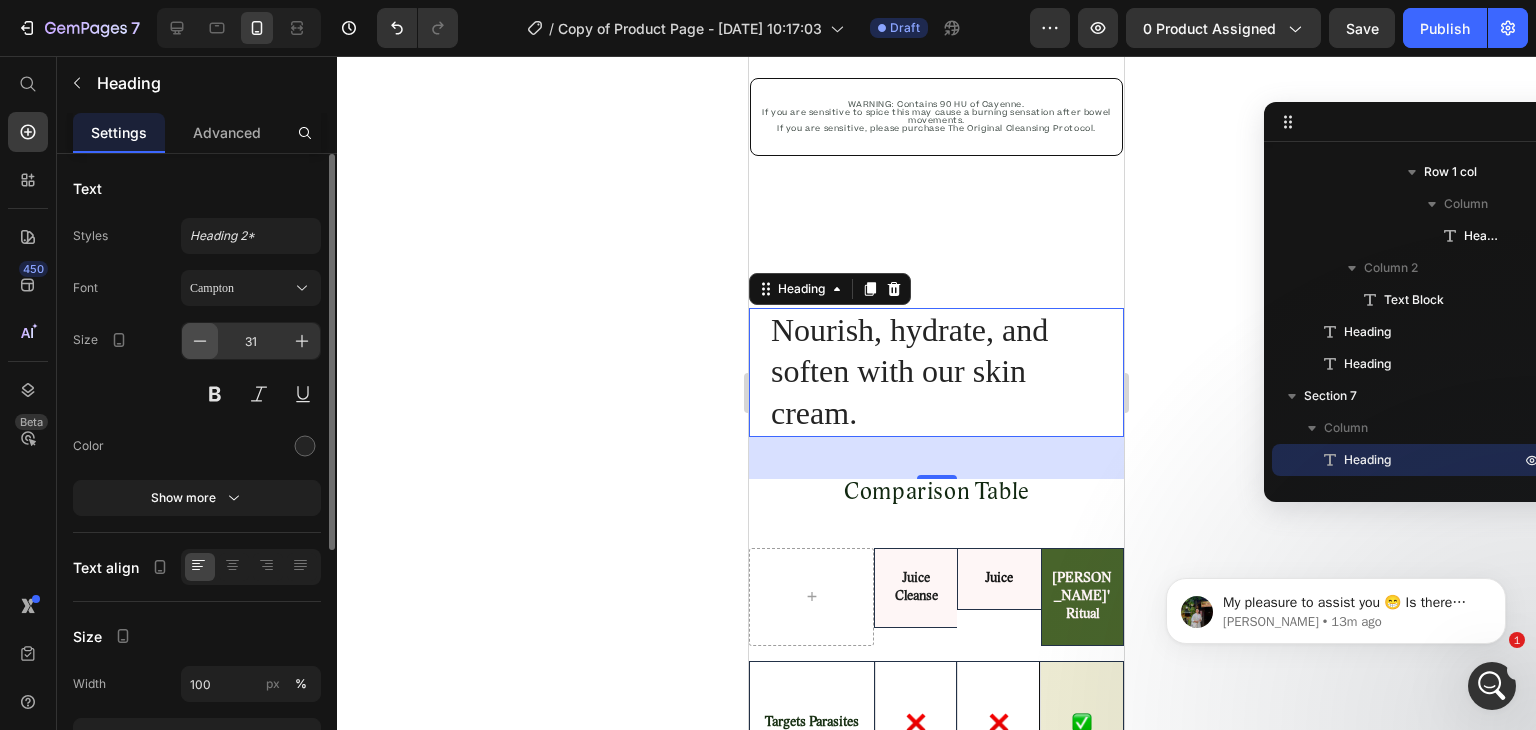click 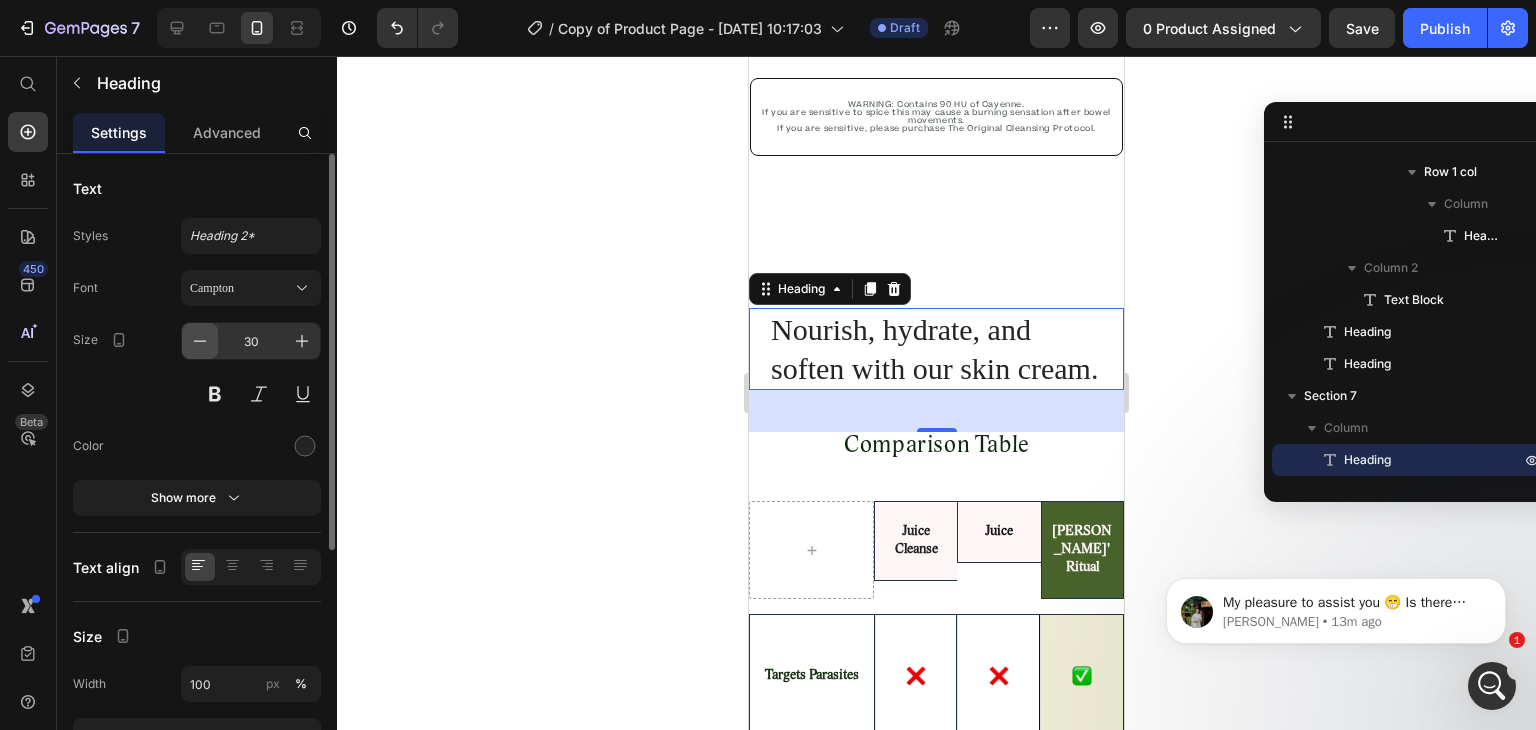 click 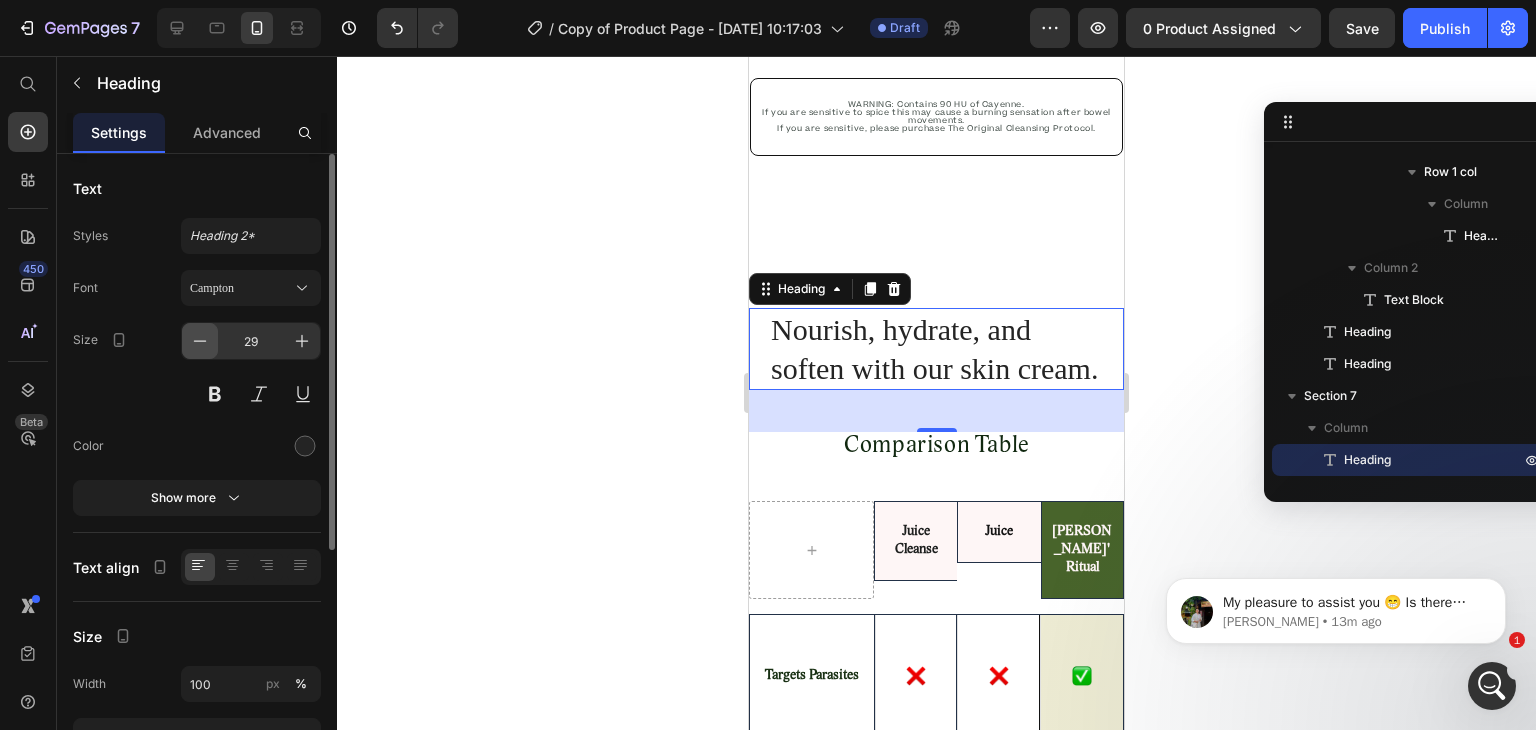 click 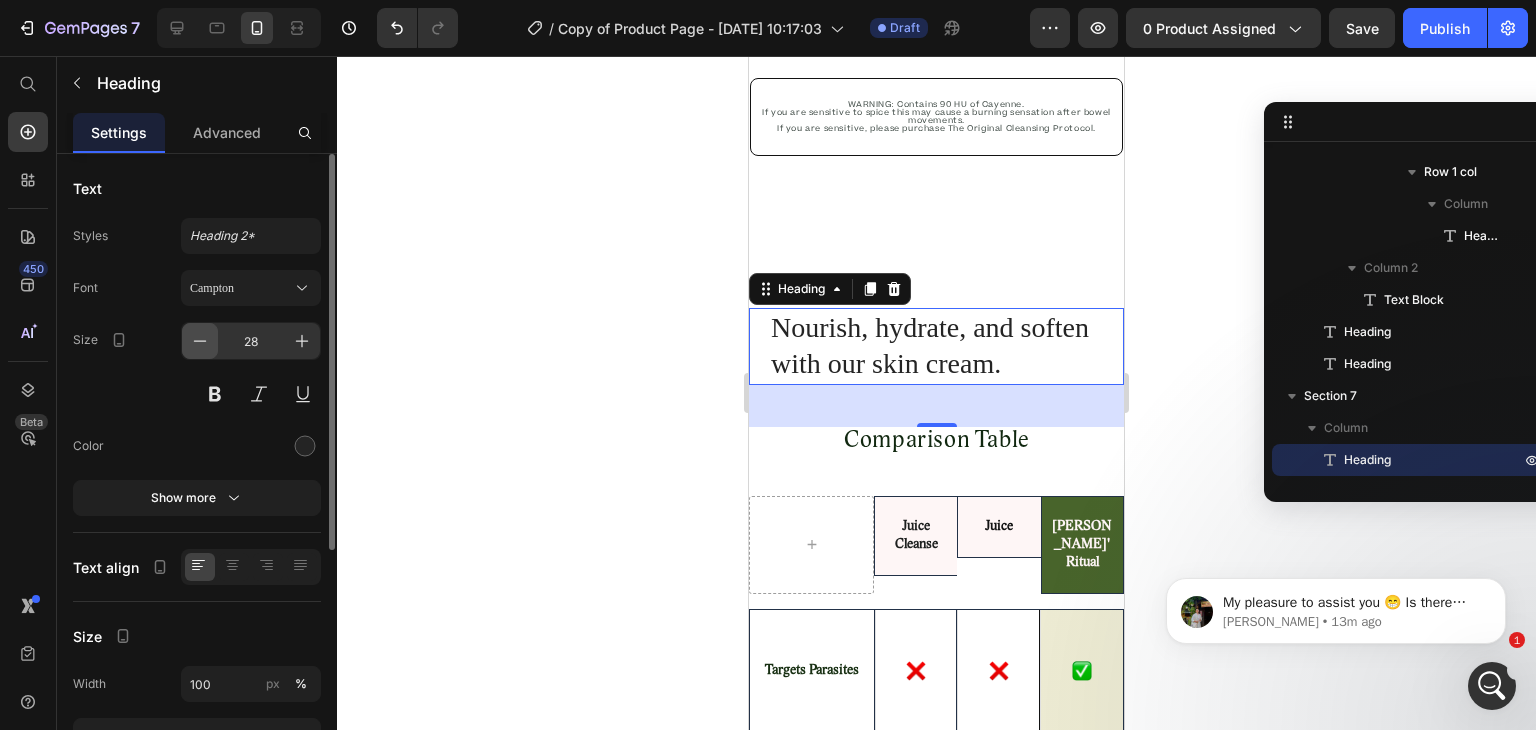 click 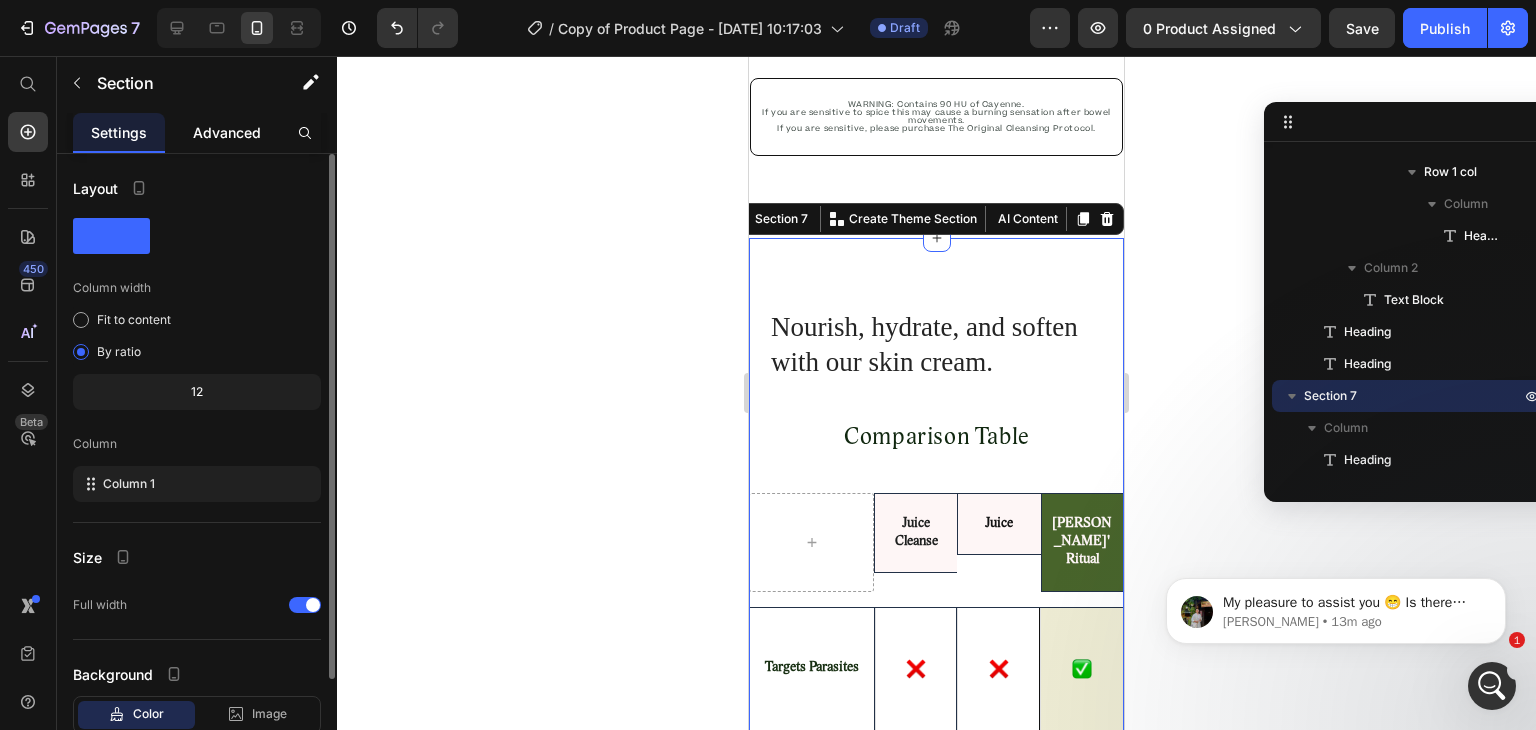click on "Advanced" 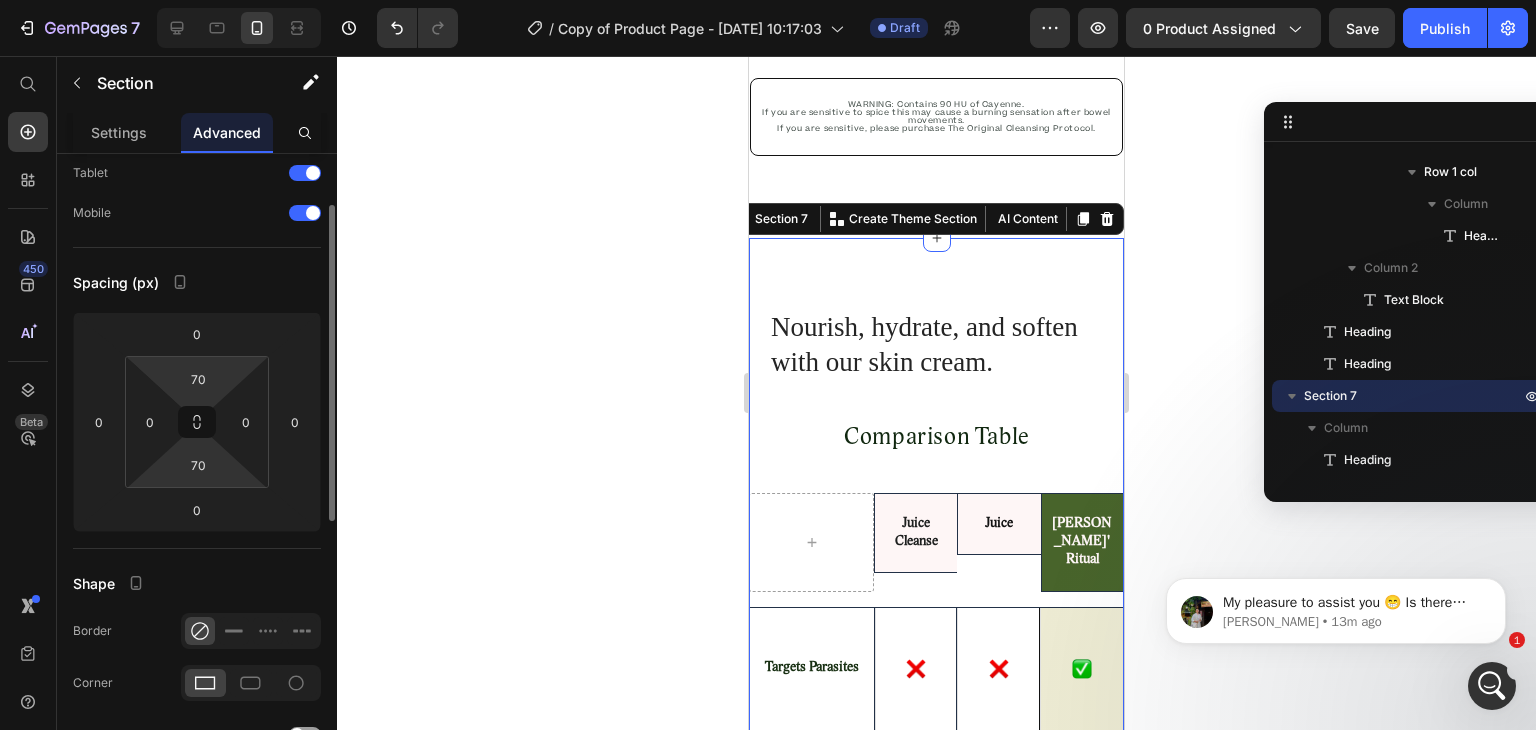 scroll, scrollTop: 108, scrollLeft: 0, axis: vertical 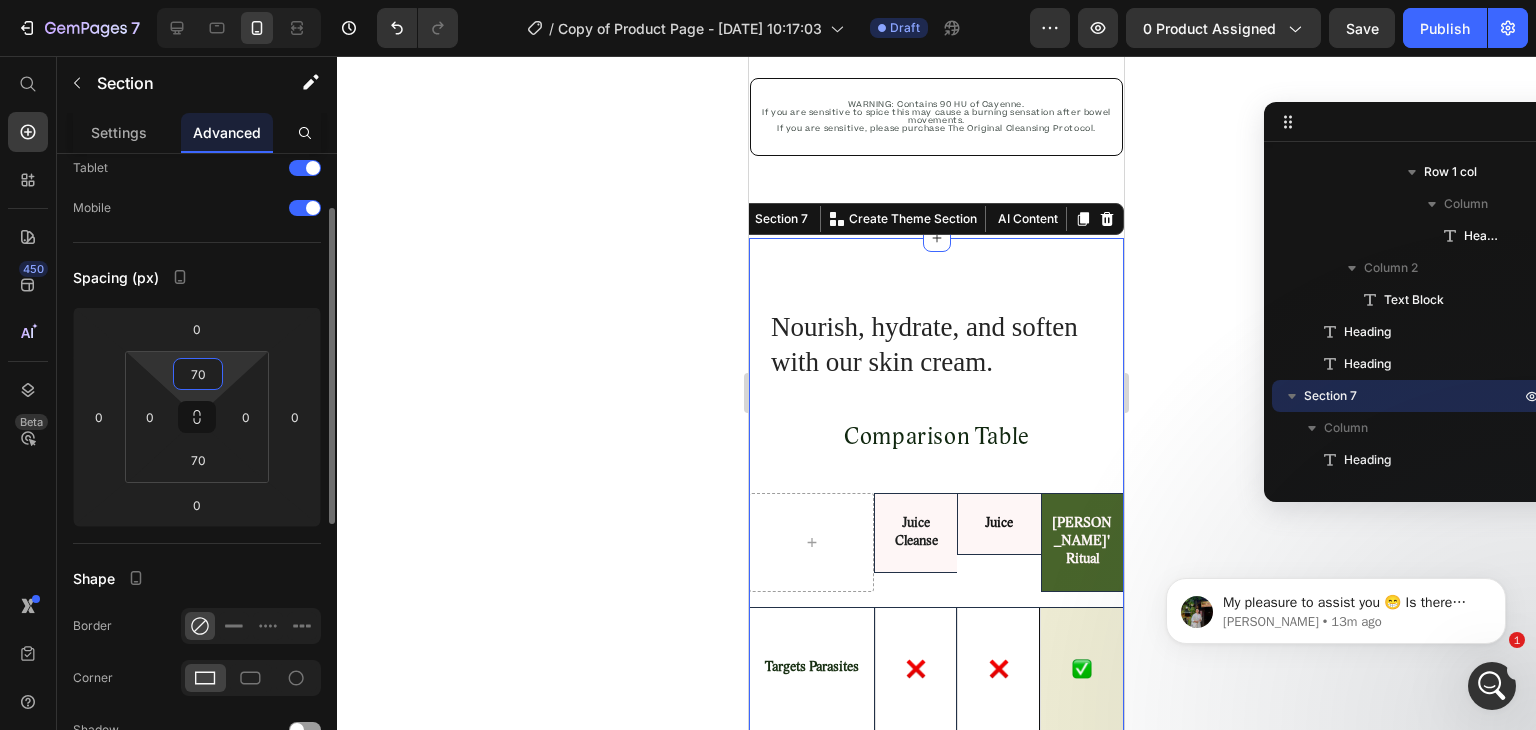 click on "70" at bounding box center [198, 374] 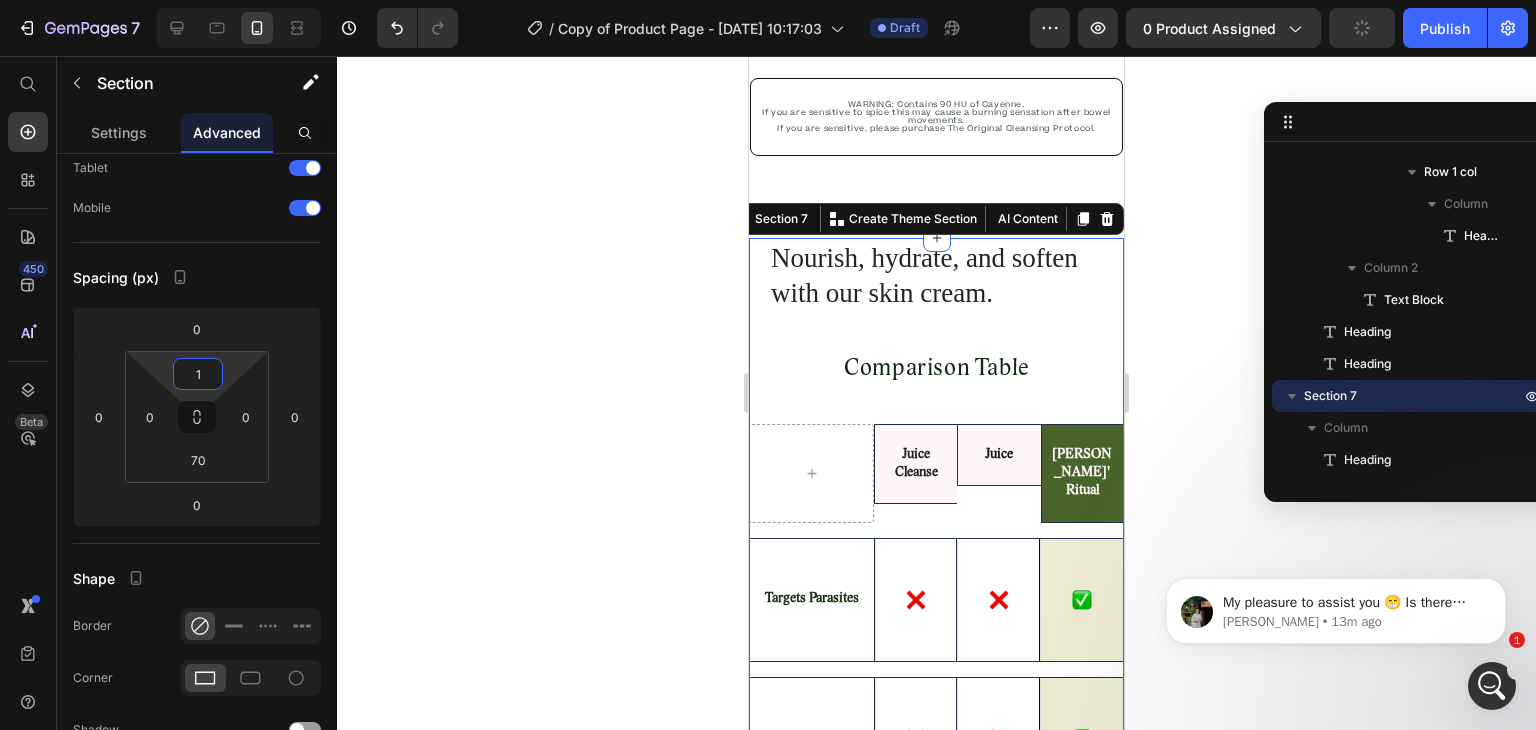 type on "1" 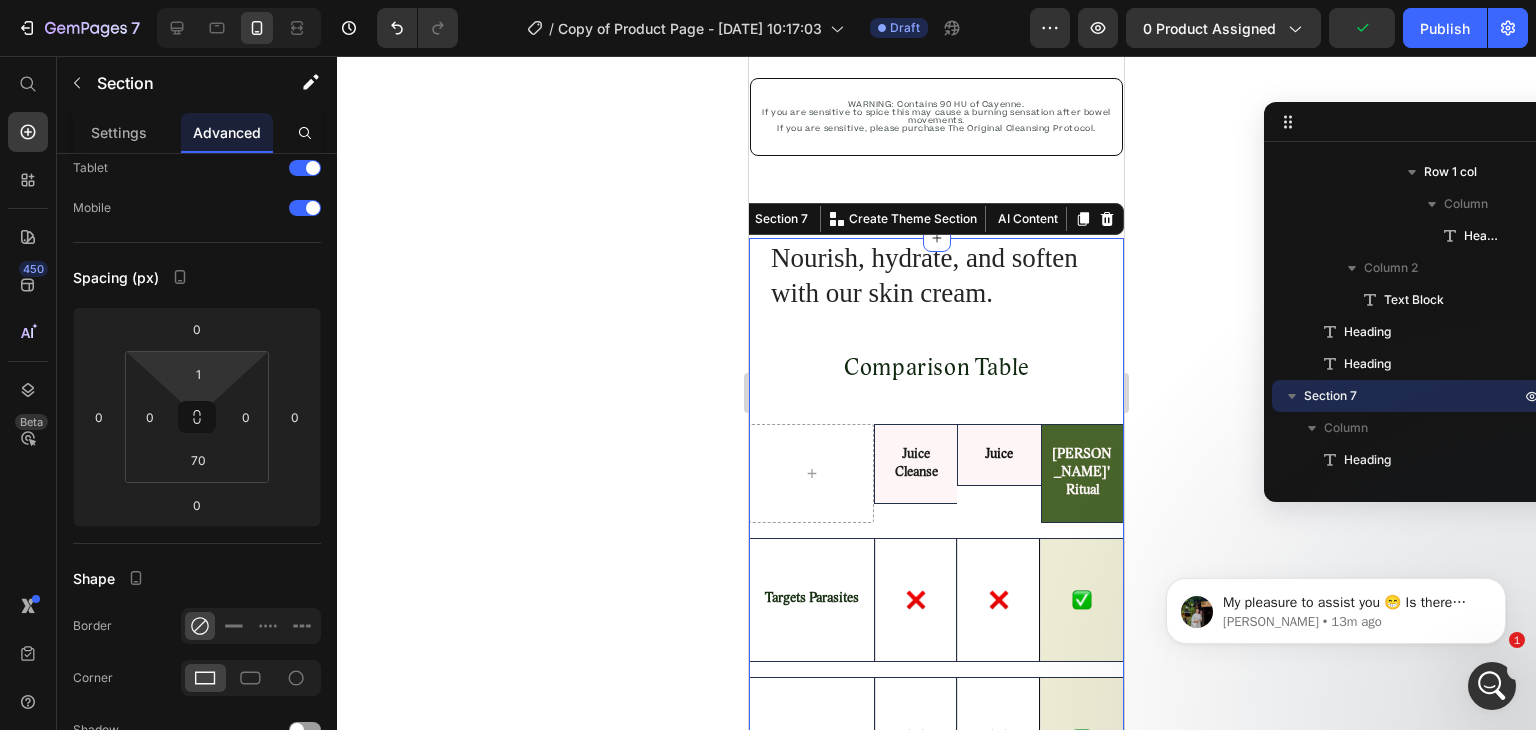 click 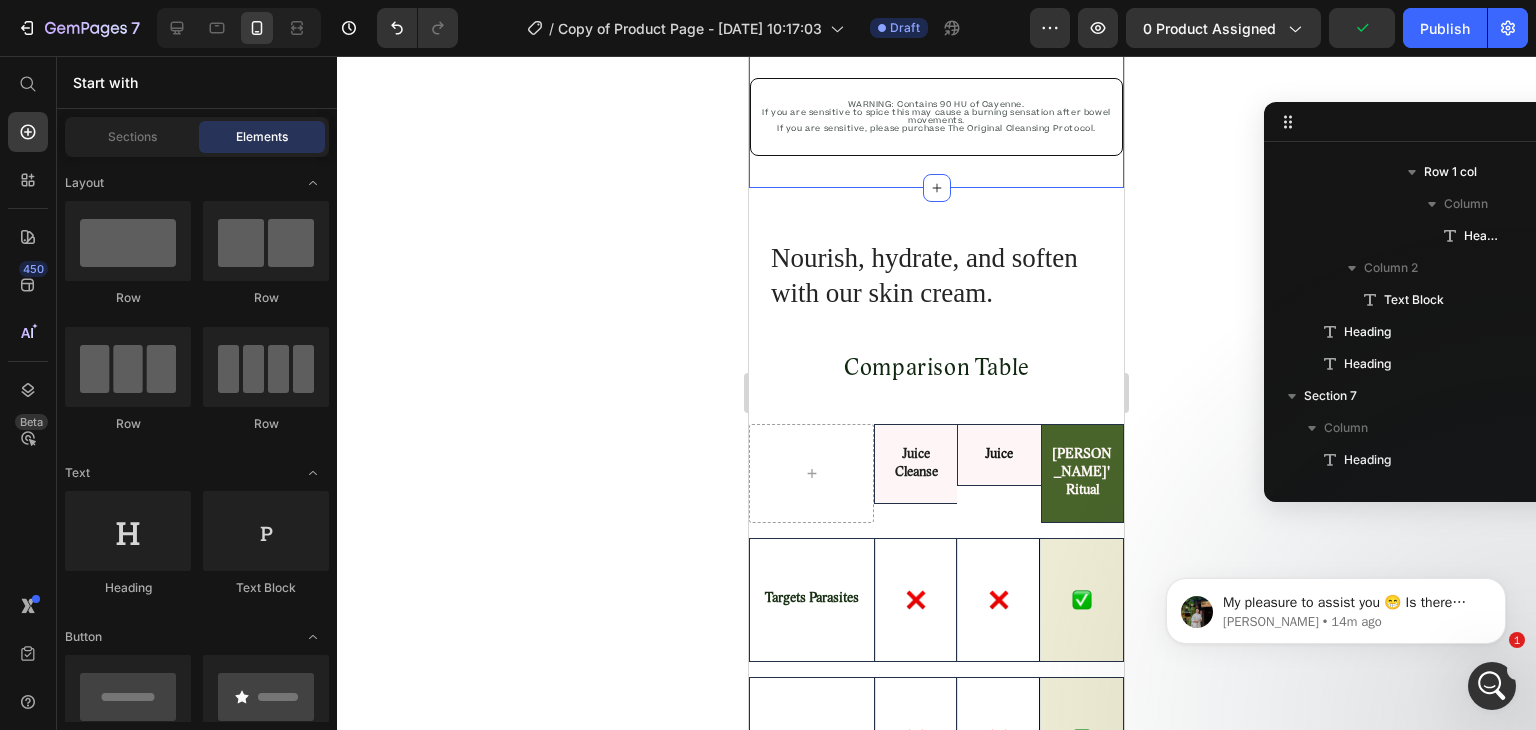 scroll, scrollTop: 26, scrollLeft: 0, axis: vertical 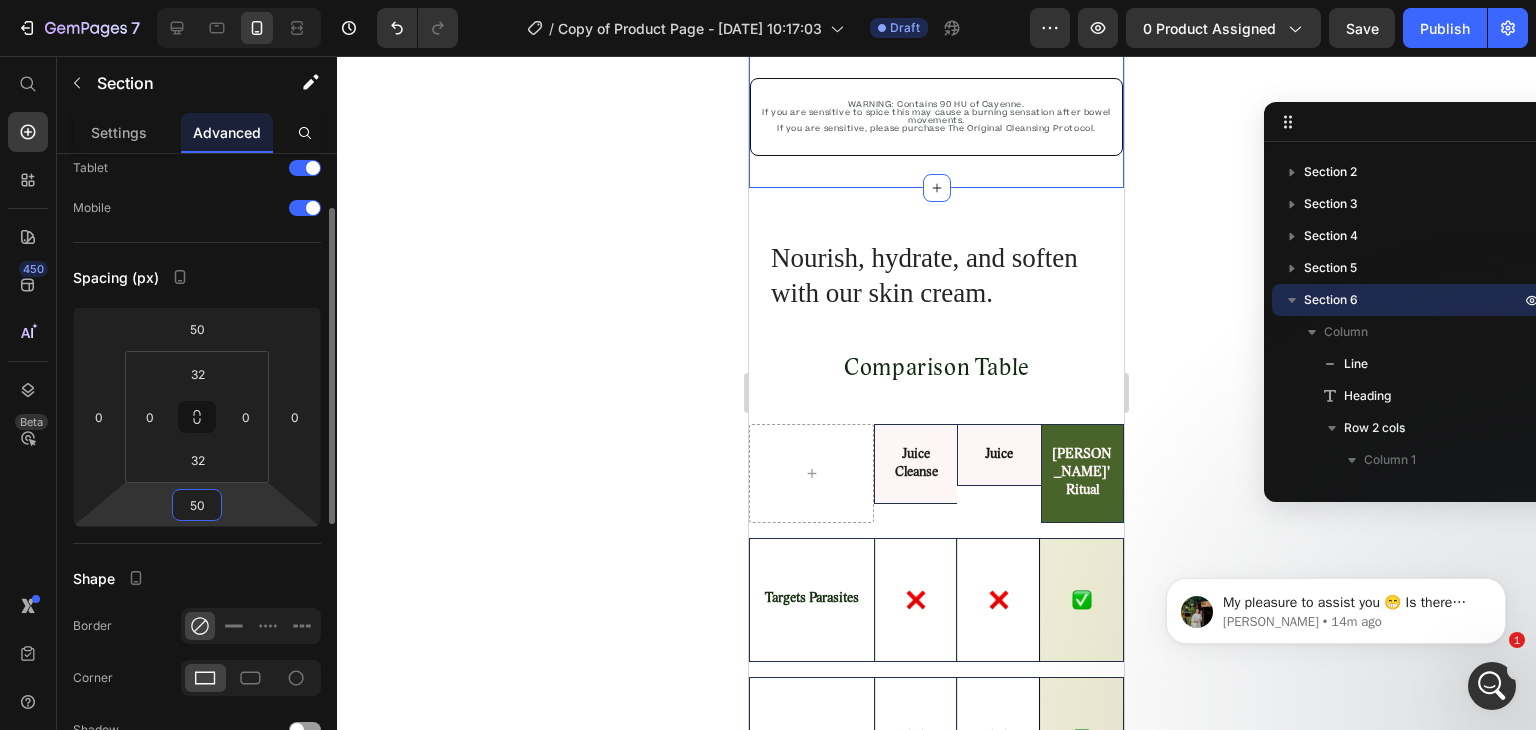 click on "50" at bounding box center (197, 505) 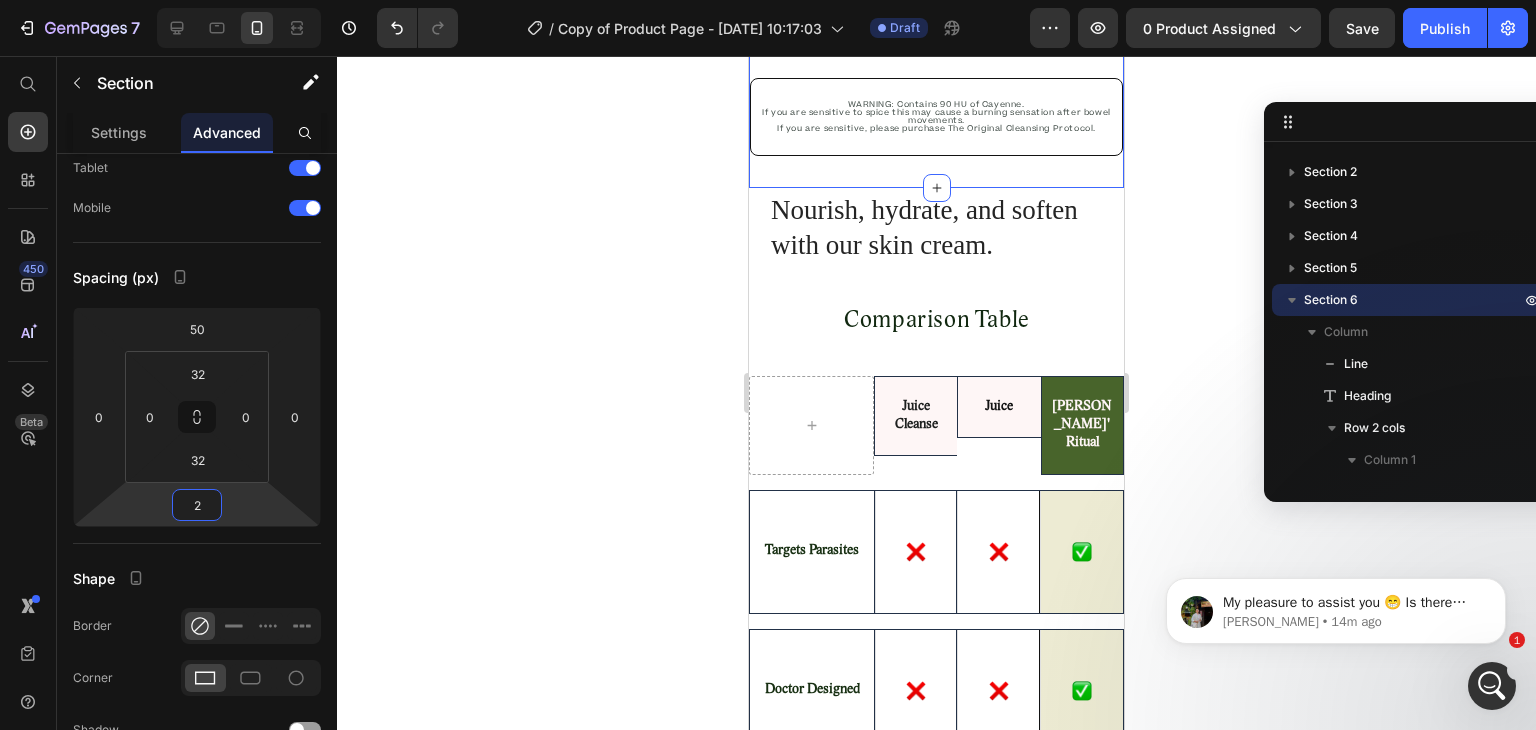 type on "2" 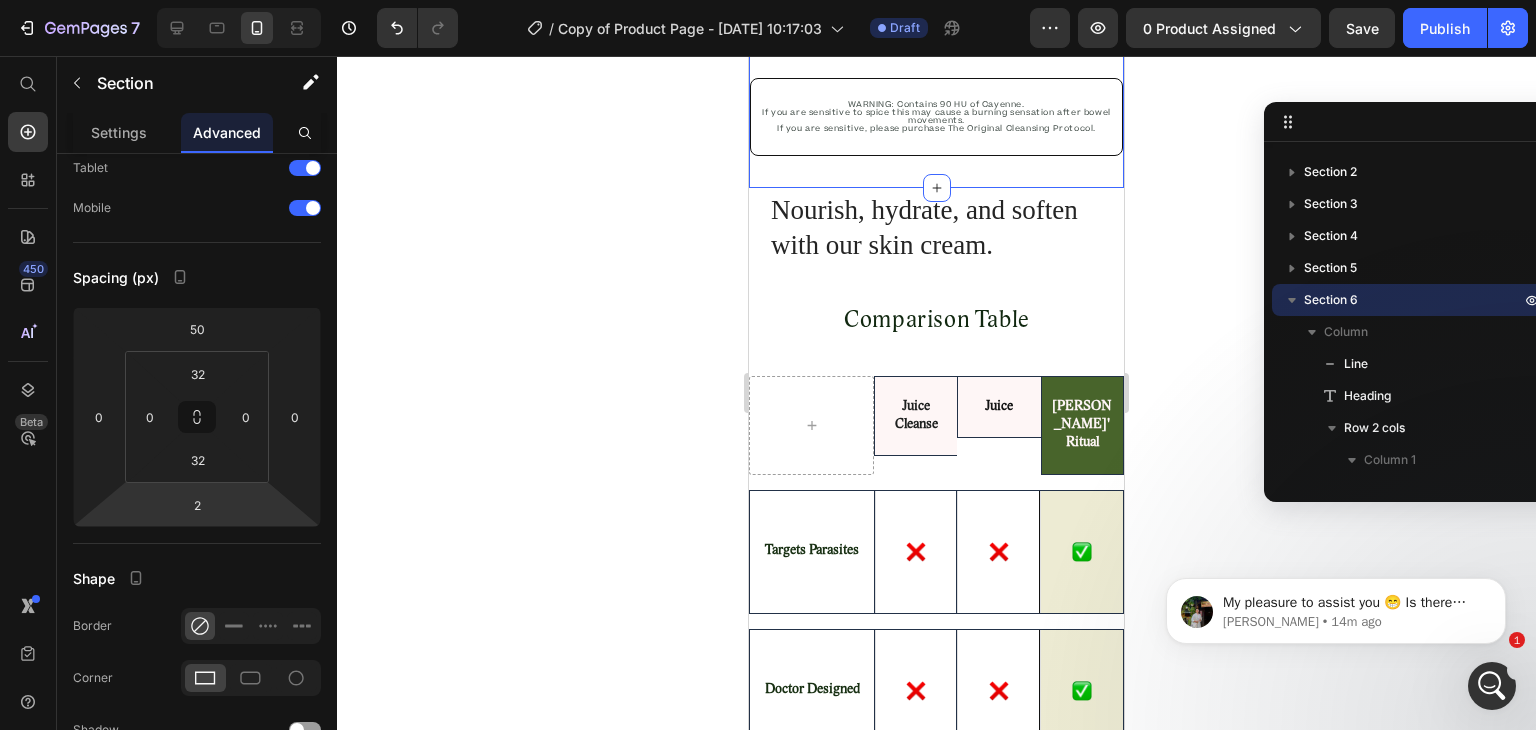 click 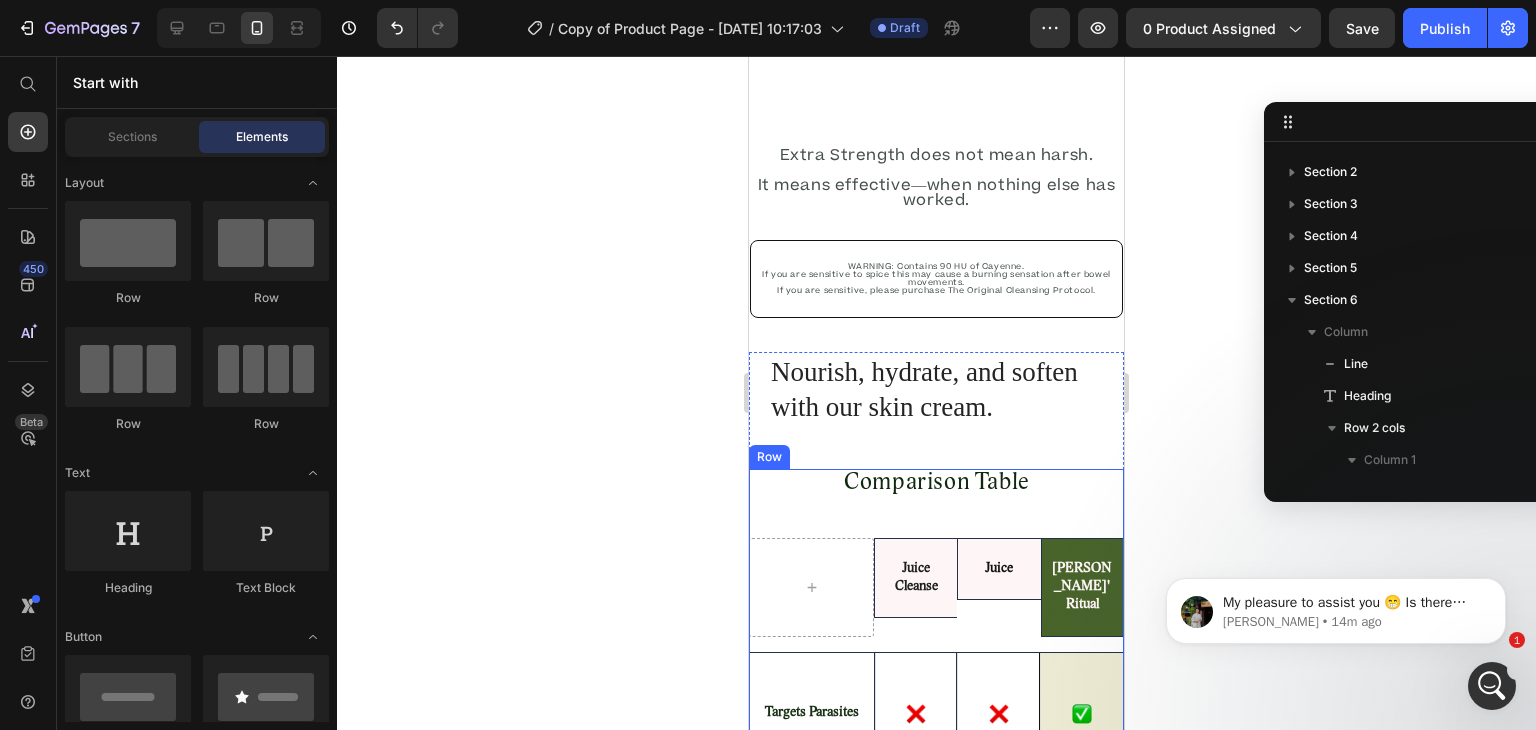 scroll, scrollTop: 6827, scrollLeft: 0, axis: vertical 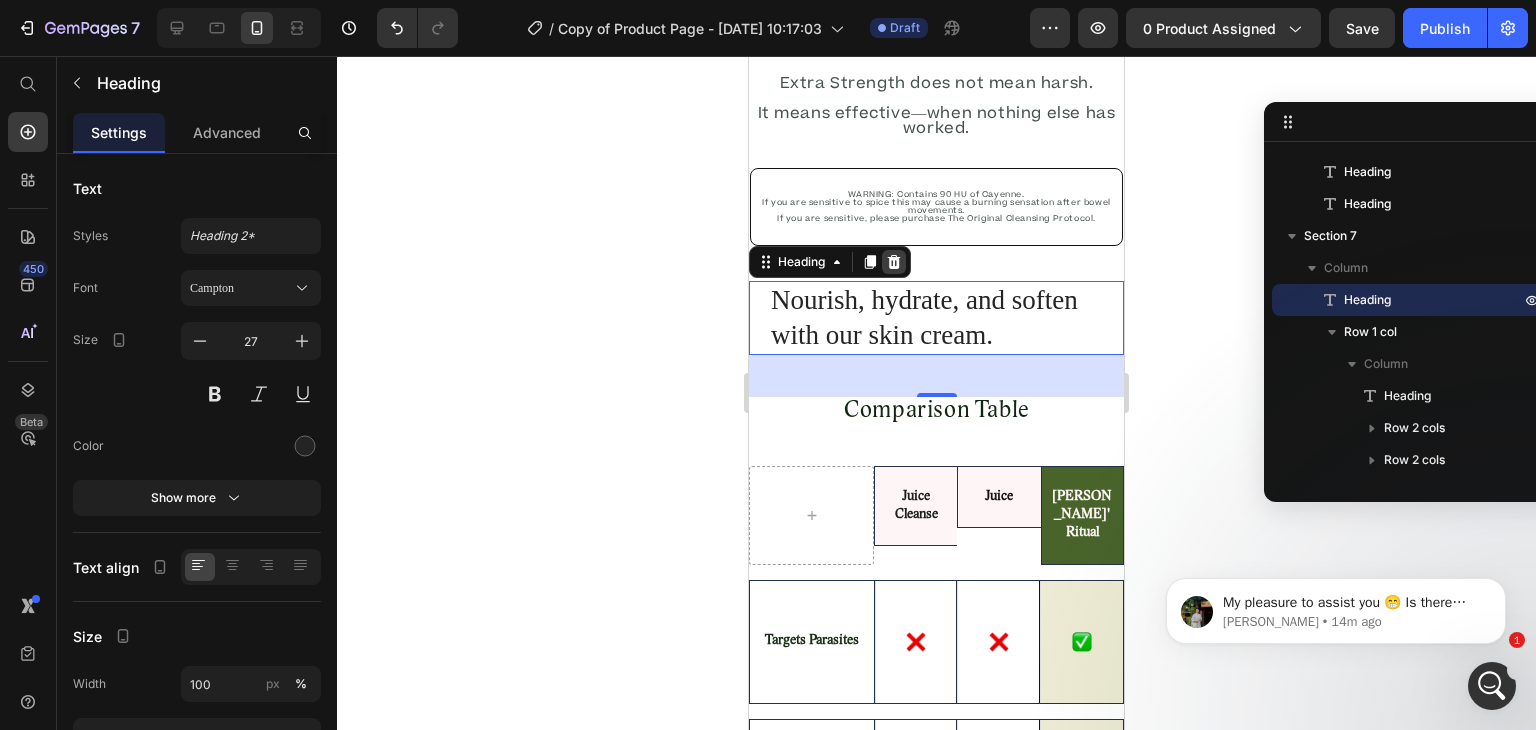 click 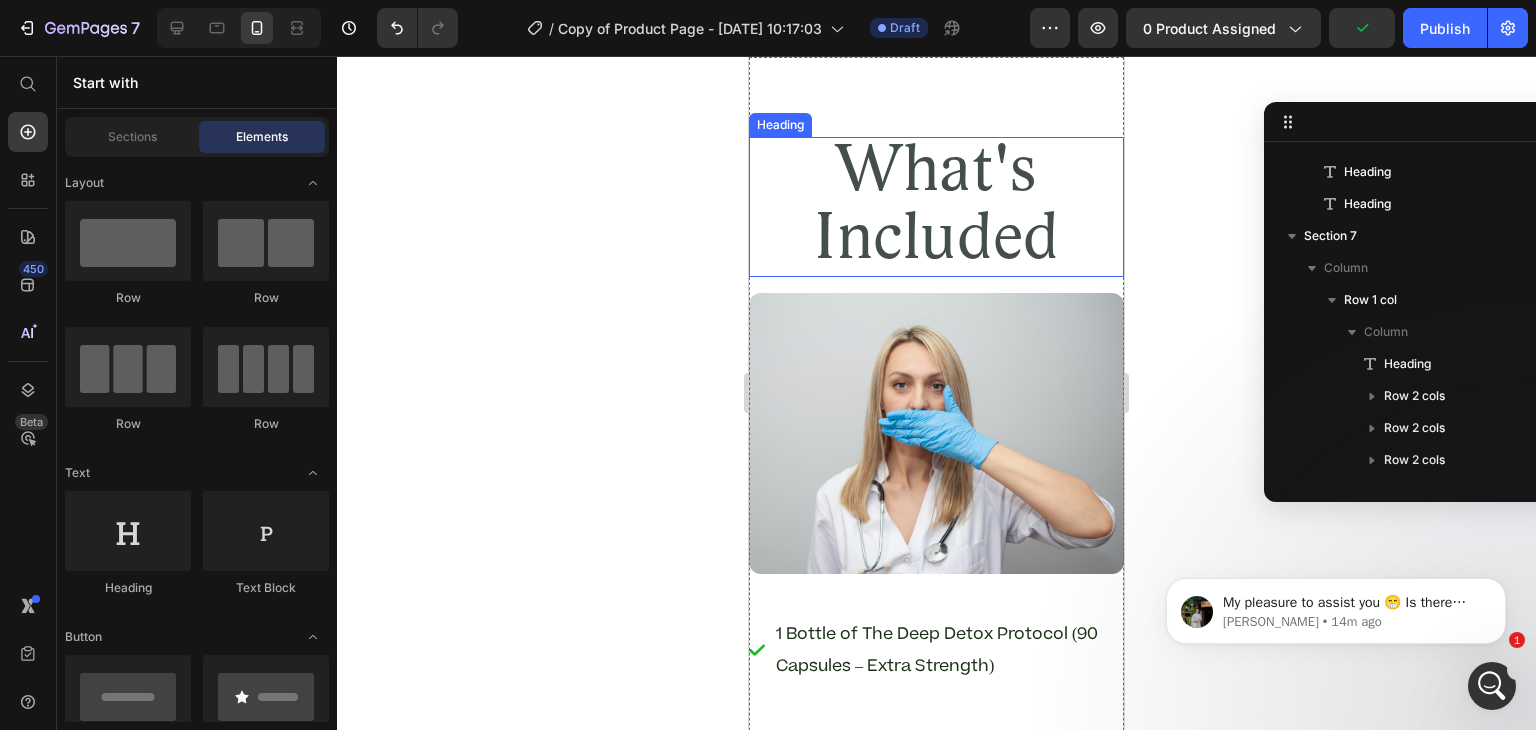 scroll, scrollTop: 7977, scrollLeft: 0, axis: vertical 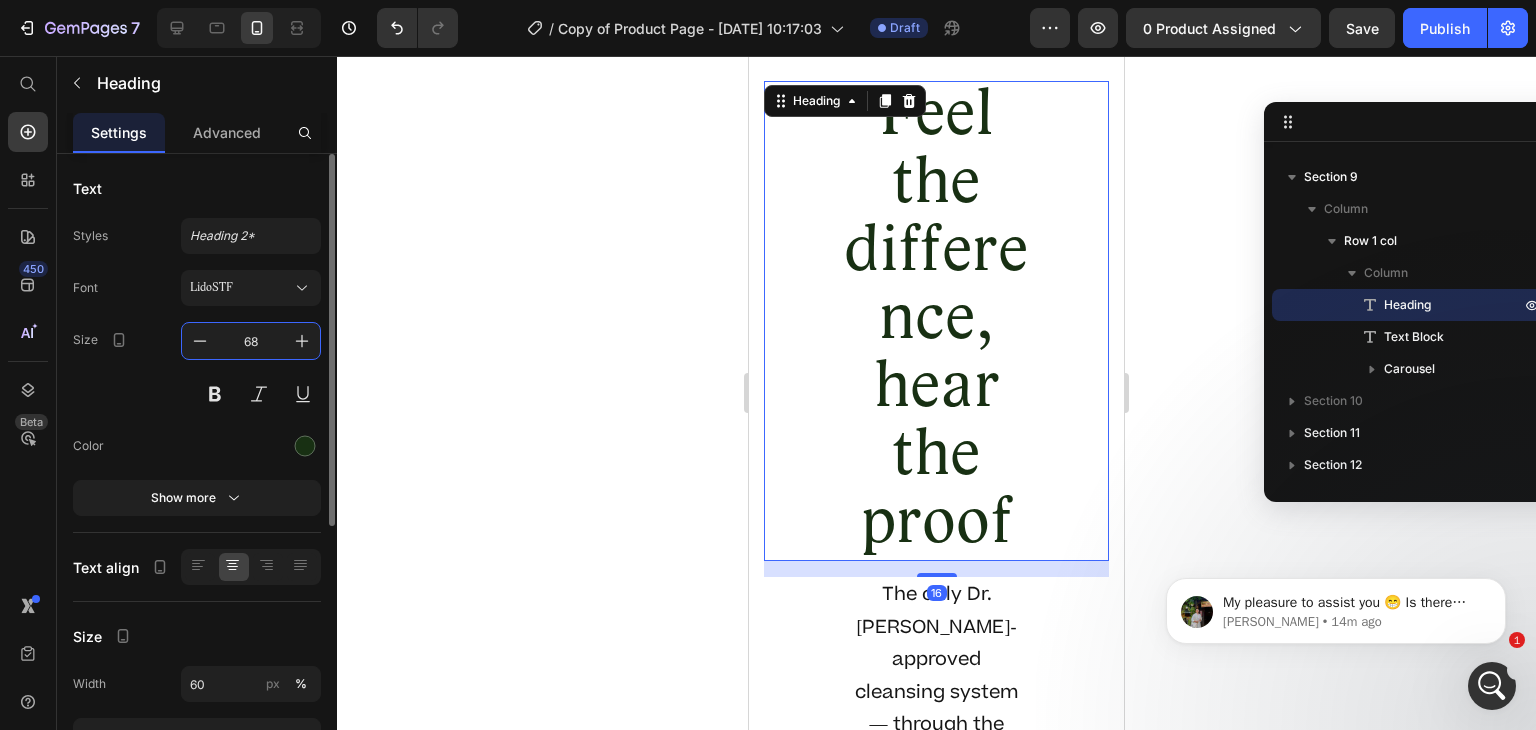 click on "68" at bounding box center [251, 341] 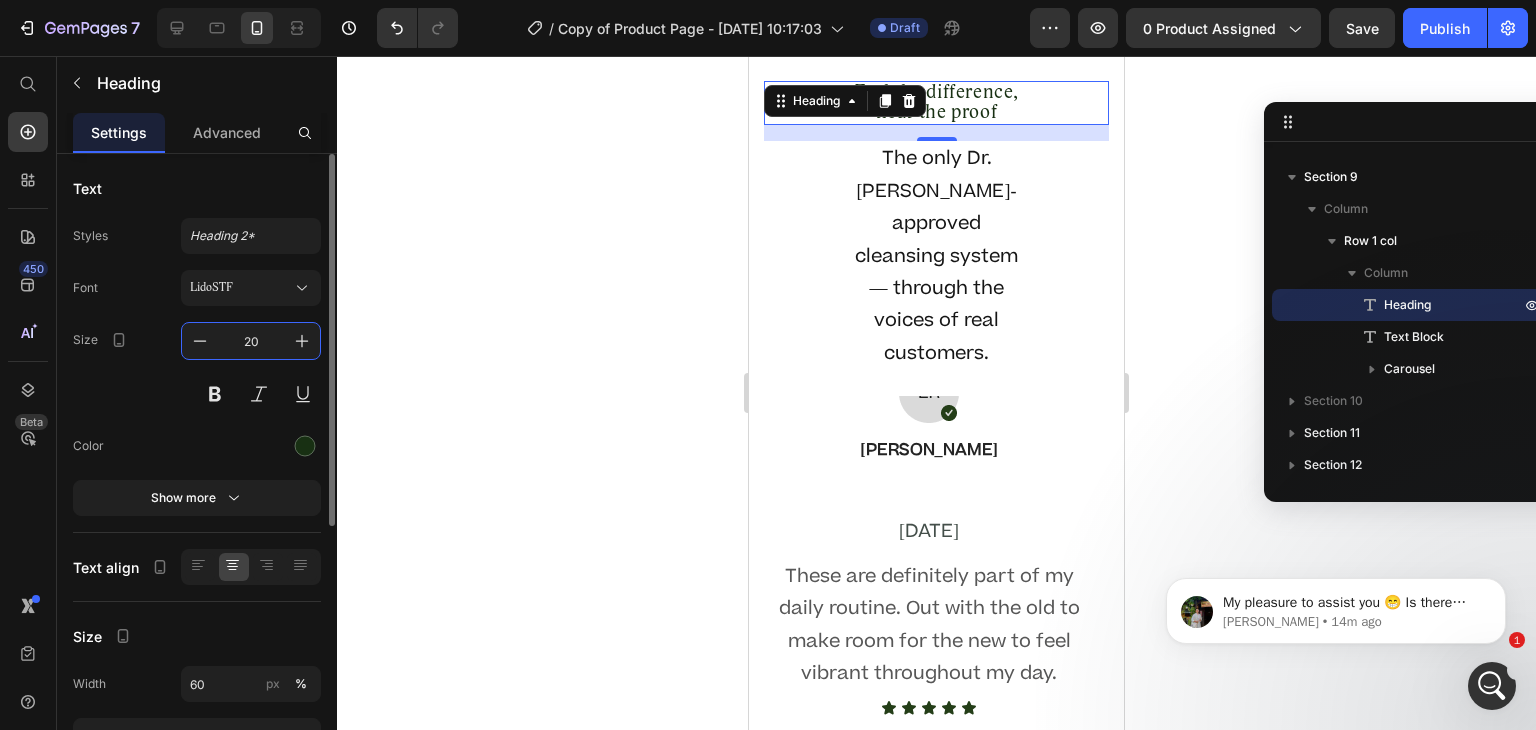 scroll, scrollTop: 8713, scrollLeft: 0, axis: vertical 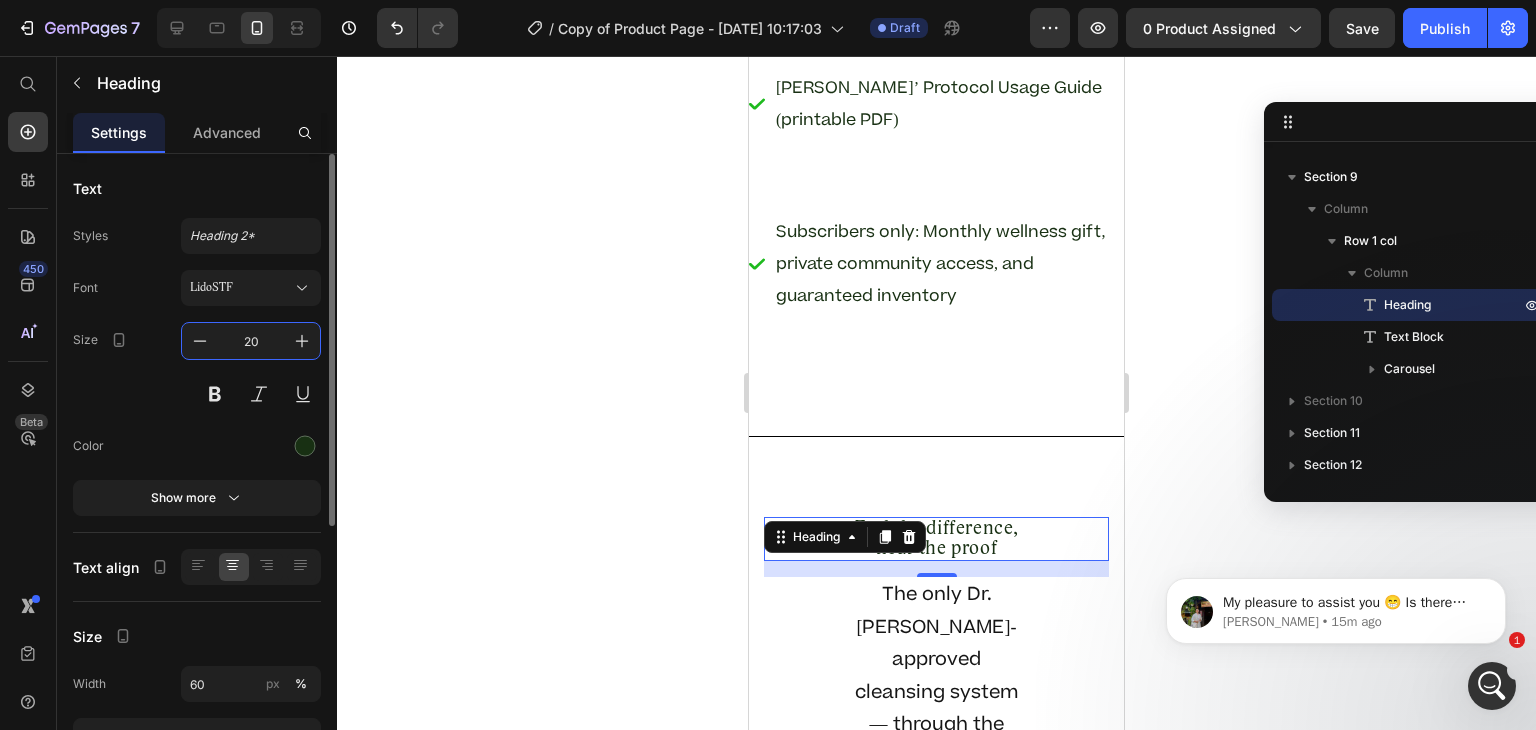 click on "20" at bounding box center (251, 341) 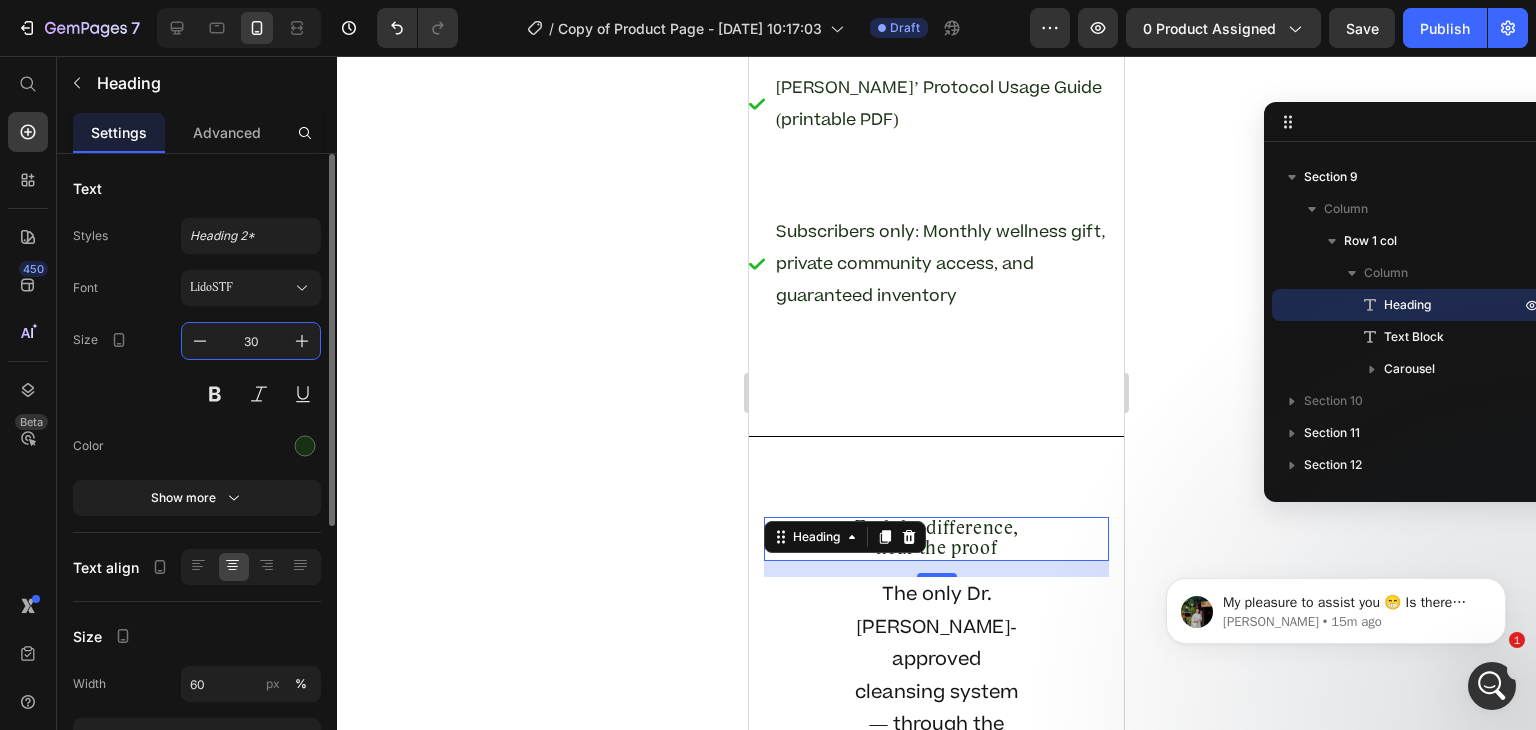 type on "30" 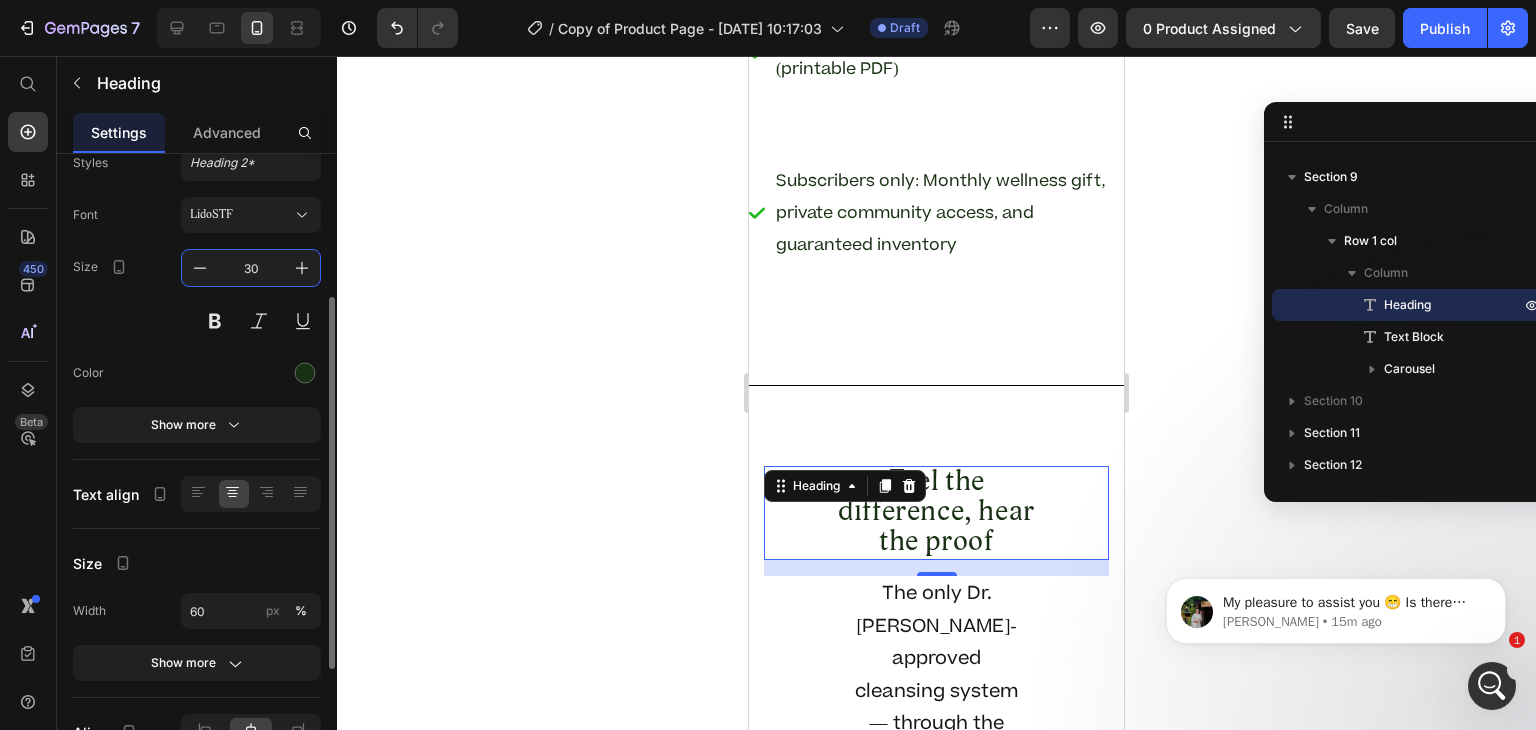 scroll, scrollTop: 159, scrollLeft: 0, axis: vertical 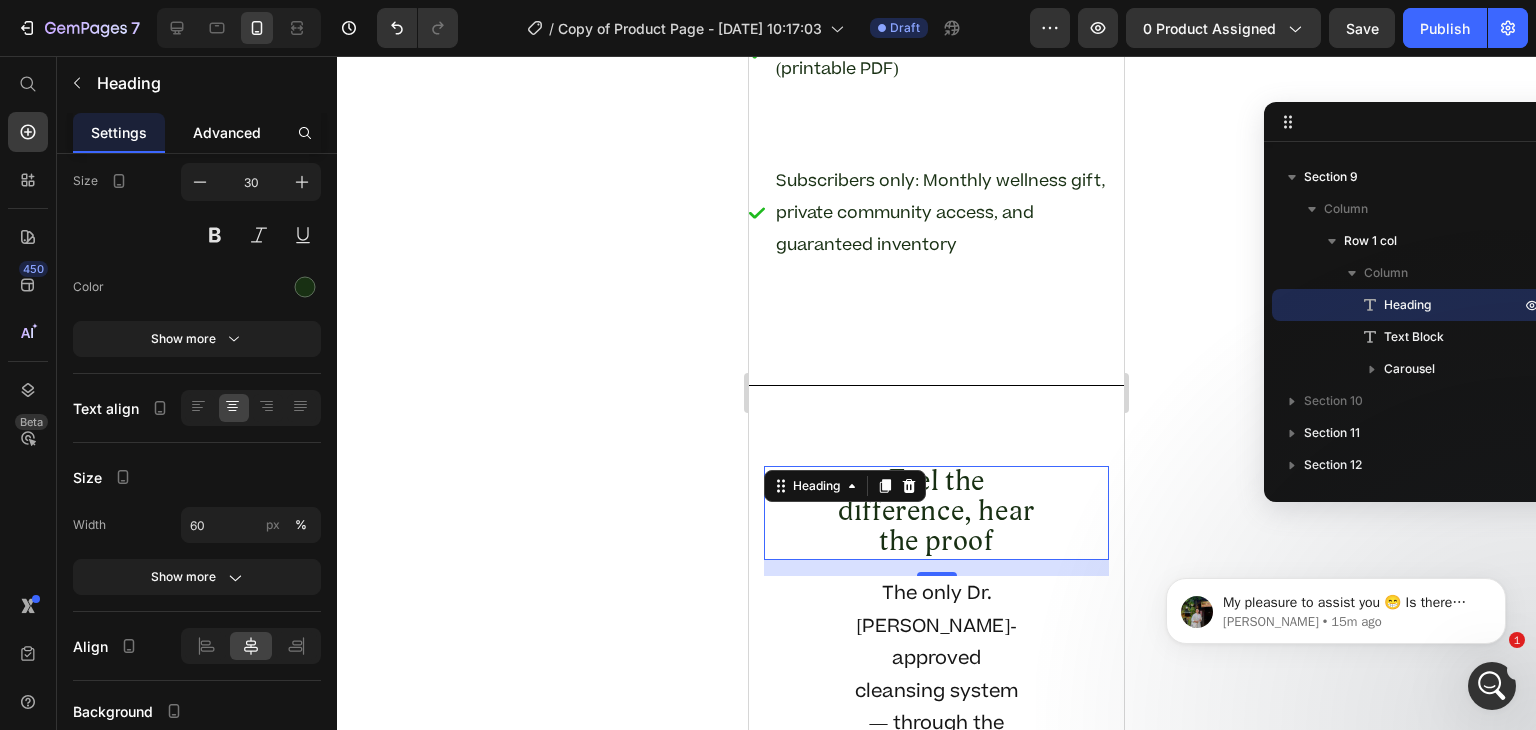 click on "Advanced" at bounding box center [227, 132] 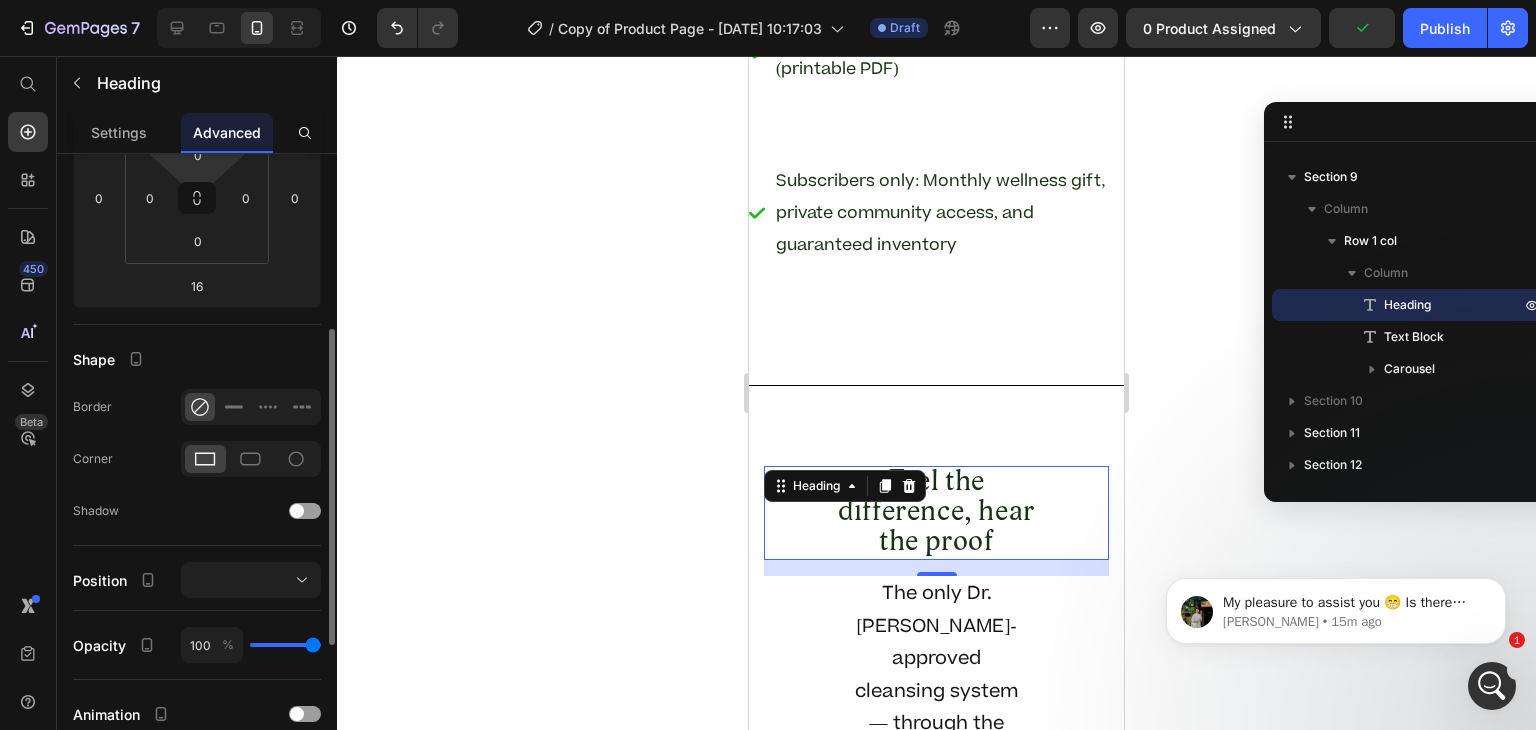 scroll, scrollTop: 335, scrollLeft: 0, axis: vertical 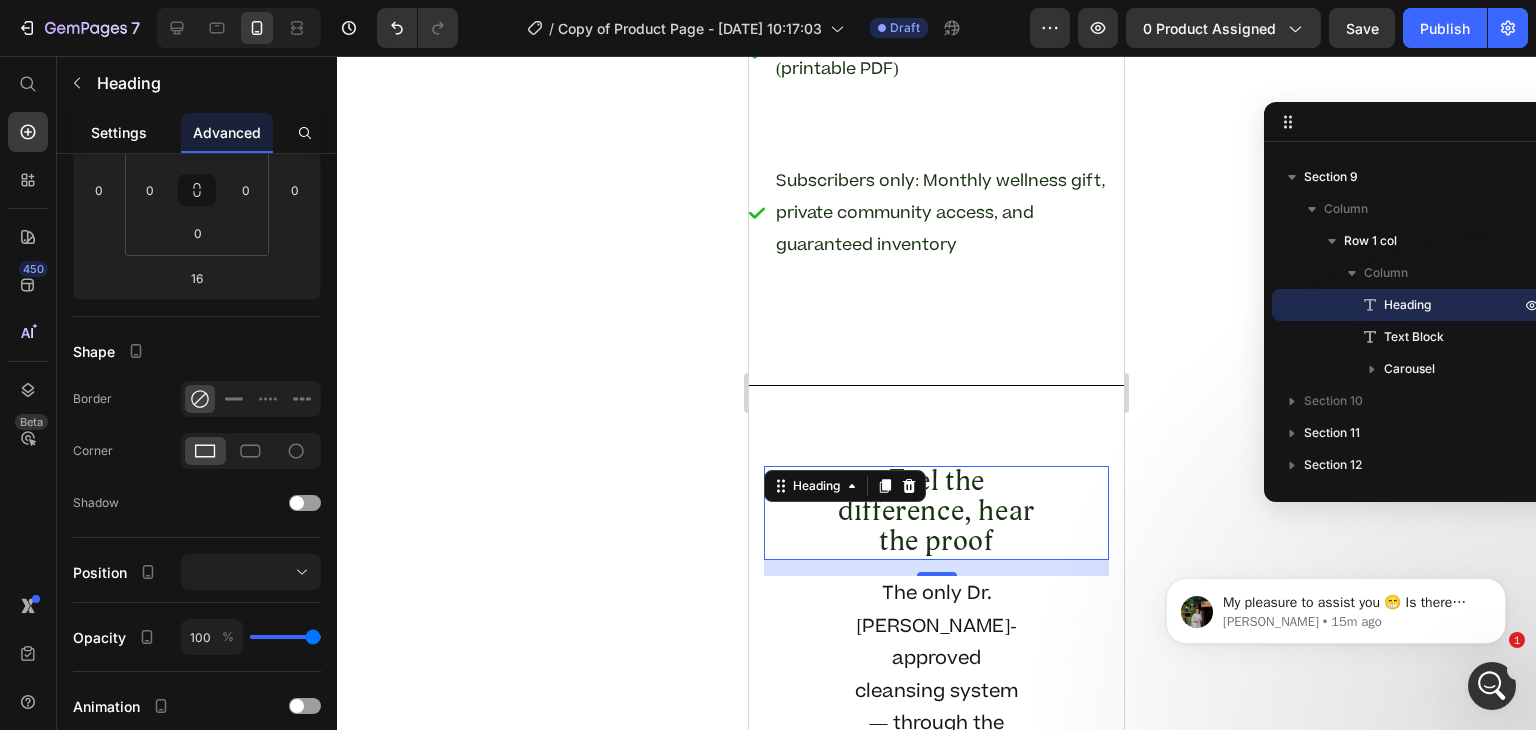 click on "Settings" at bounding box center [119, 132] 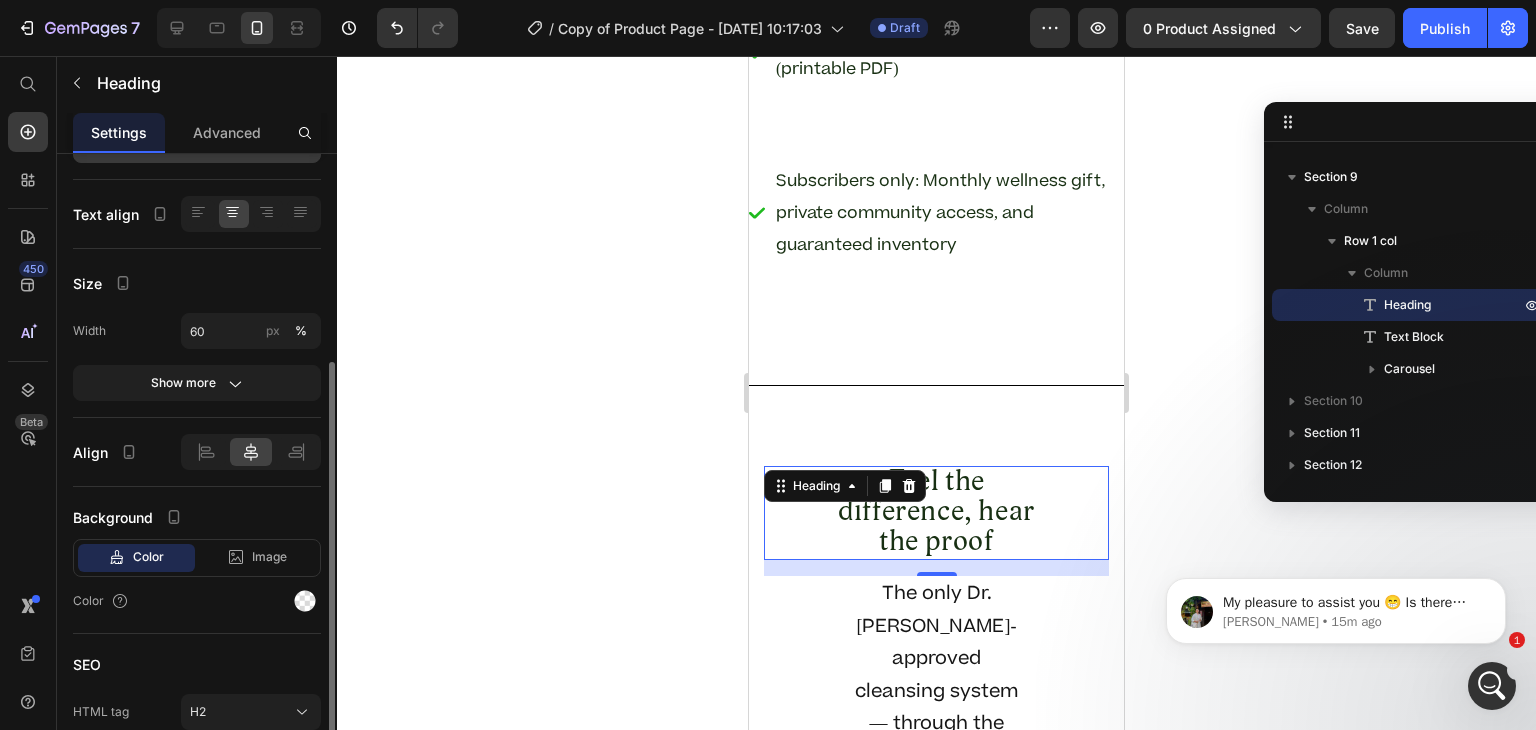 scroll, scrollTop: 415, scrollLeft: 0, axis: vertical 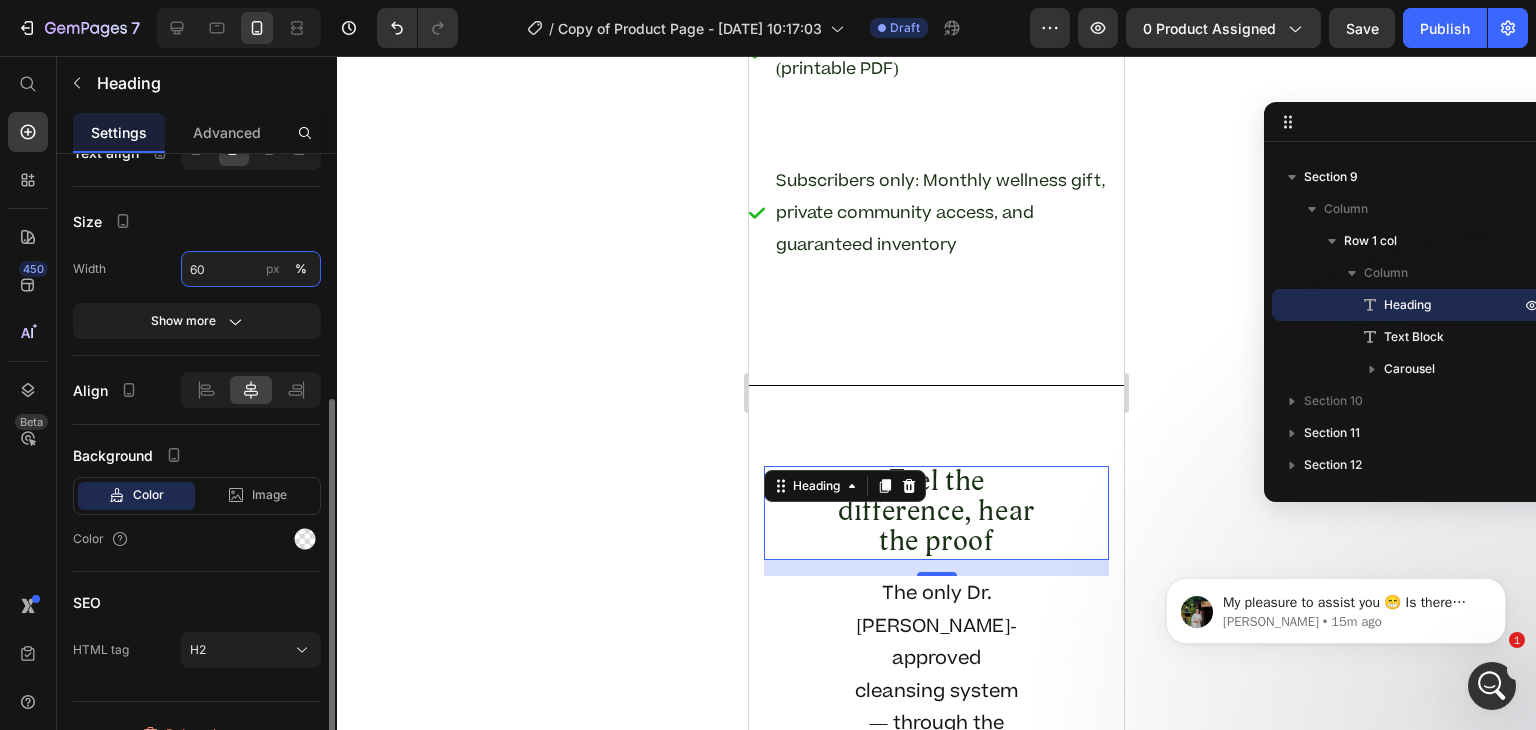 click on "60" at bounding box center (251, 269) 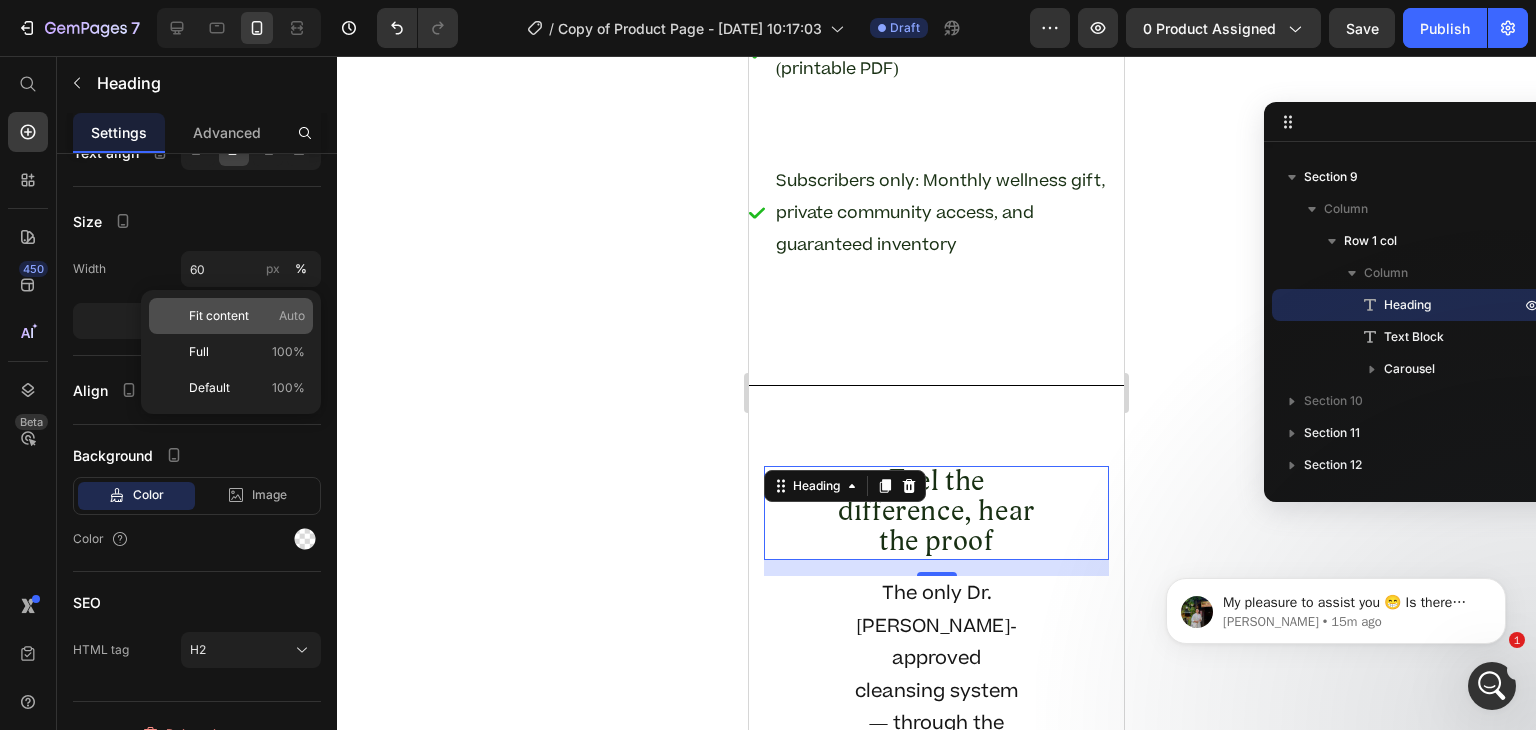 click on "Fit content" at bounding box center [219, 316] 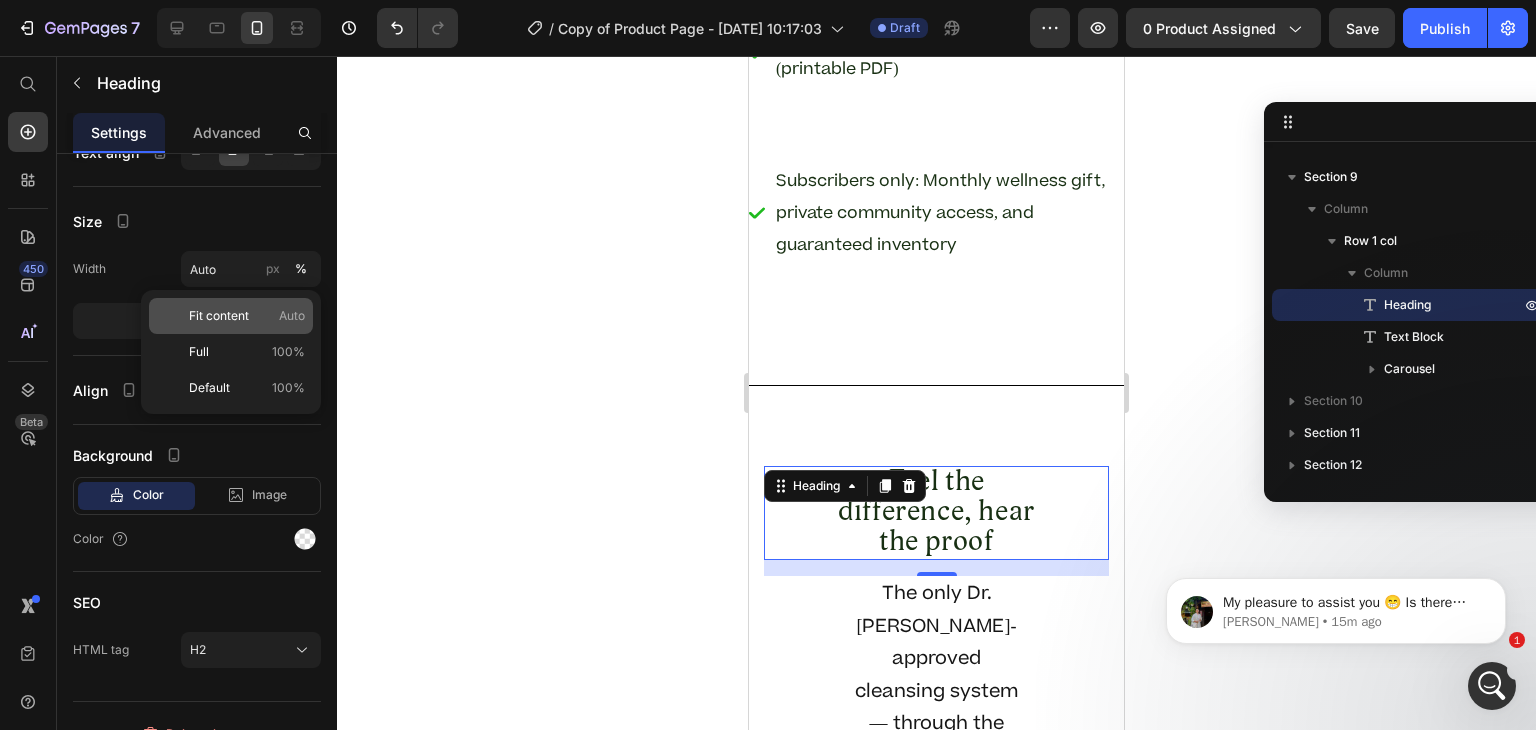 scroll, scrollTop: 8733, scrollLeft: 0, axis: vertical 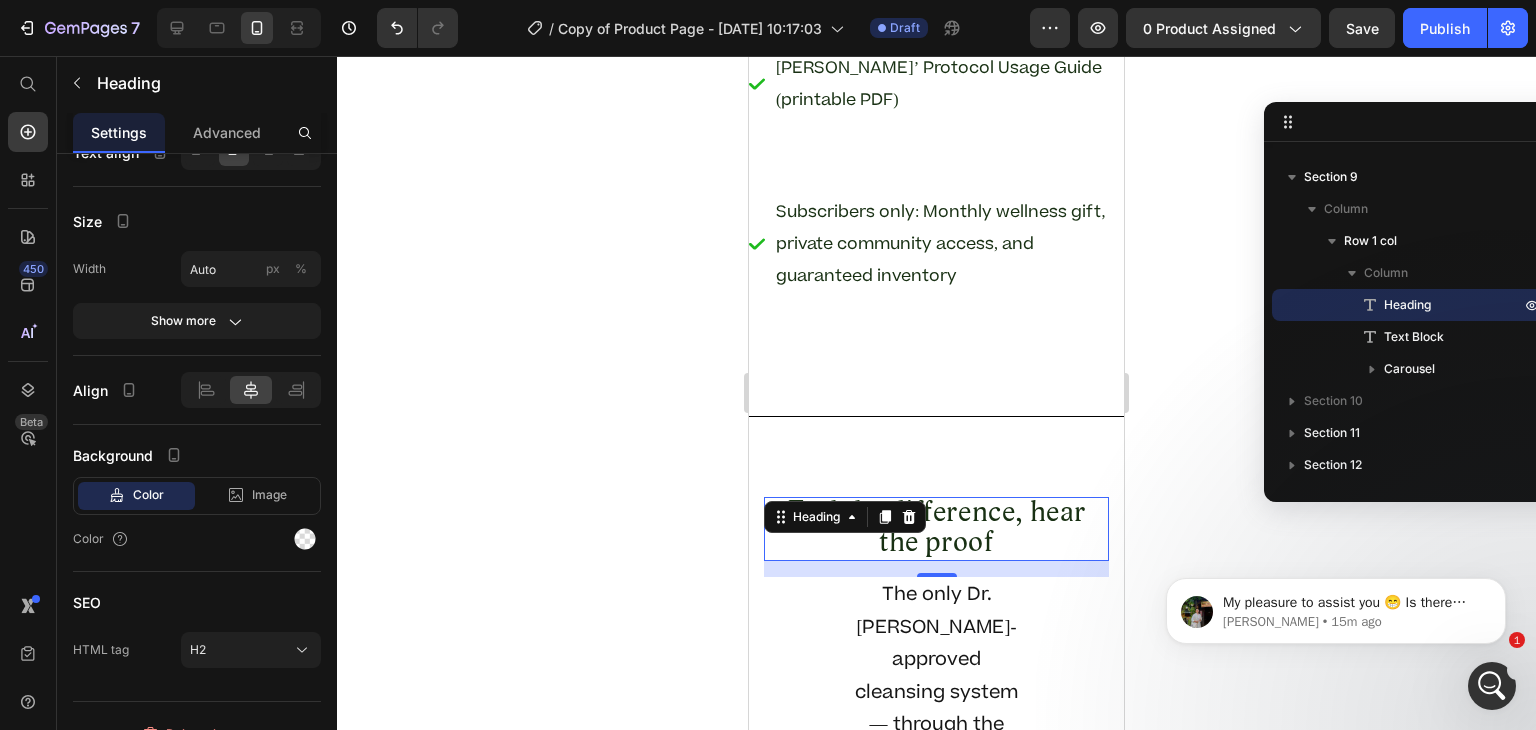click 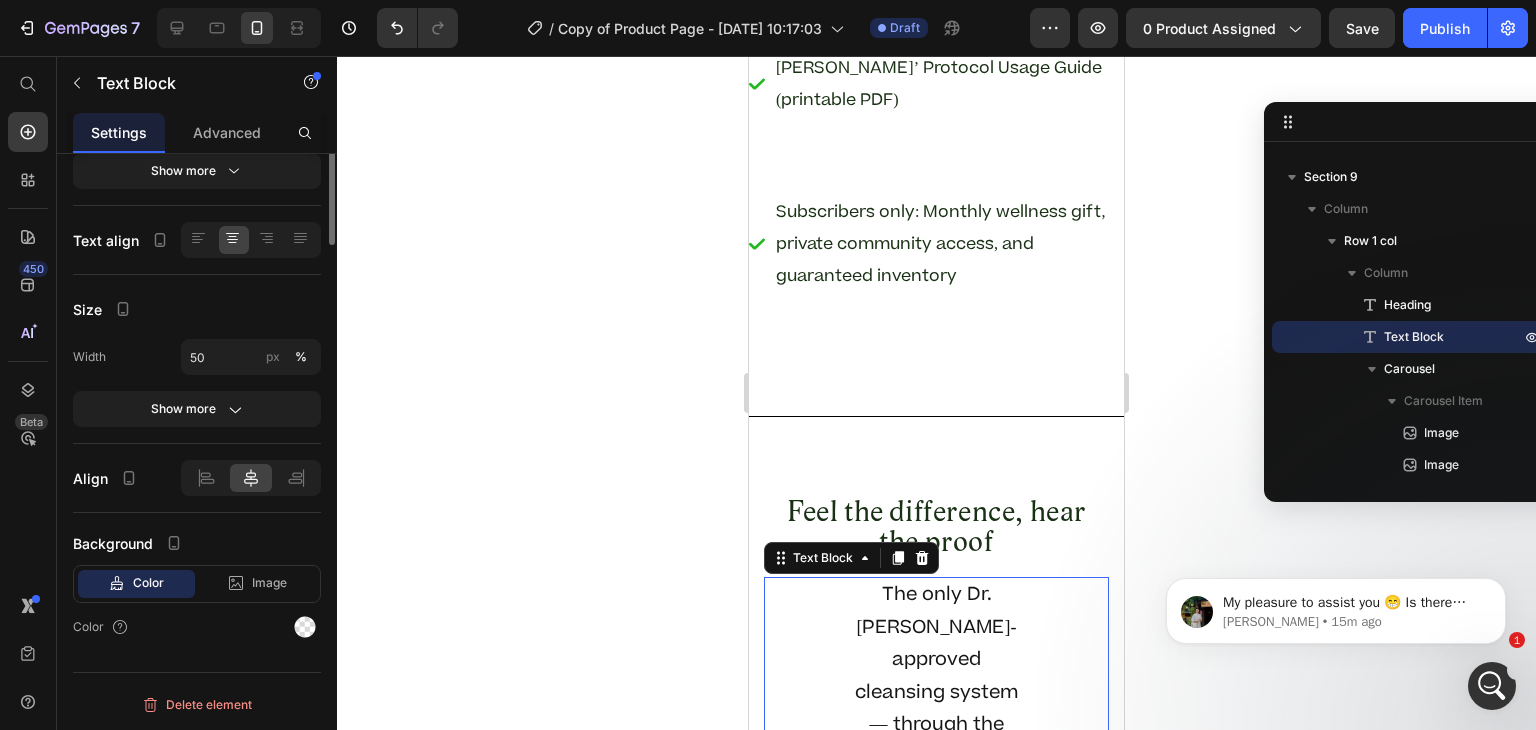 scroll, scrollTop: 0, scrollLeft: 0, axis: both 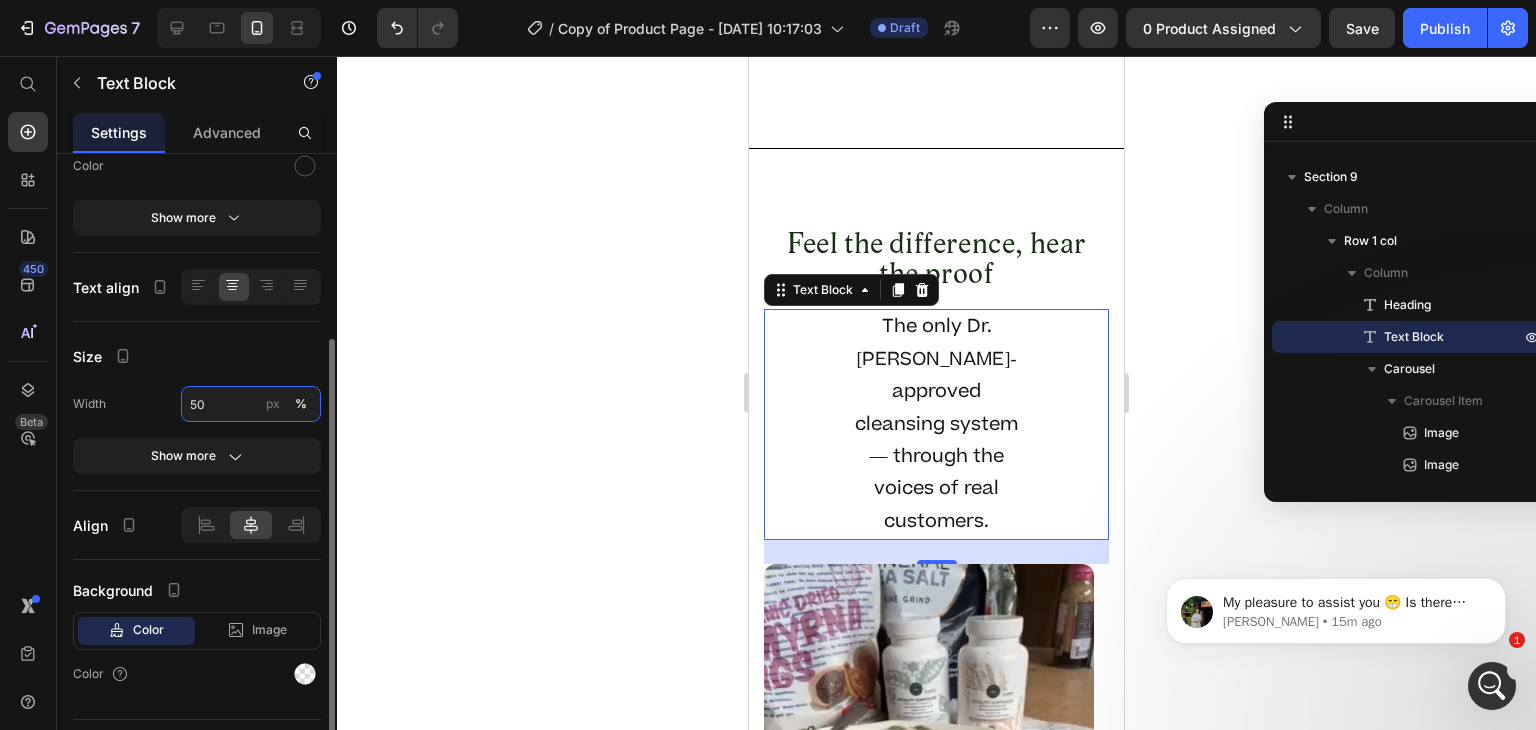 click on "50" at bounding box center (251, 404) 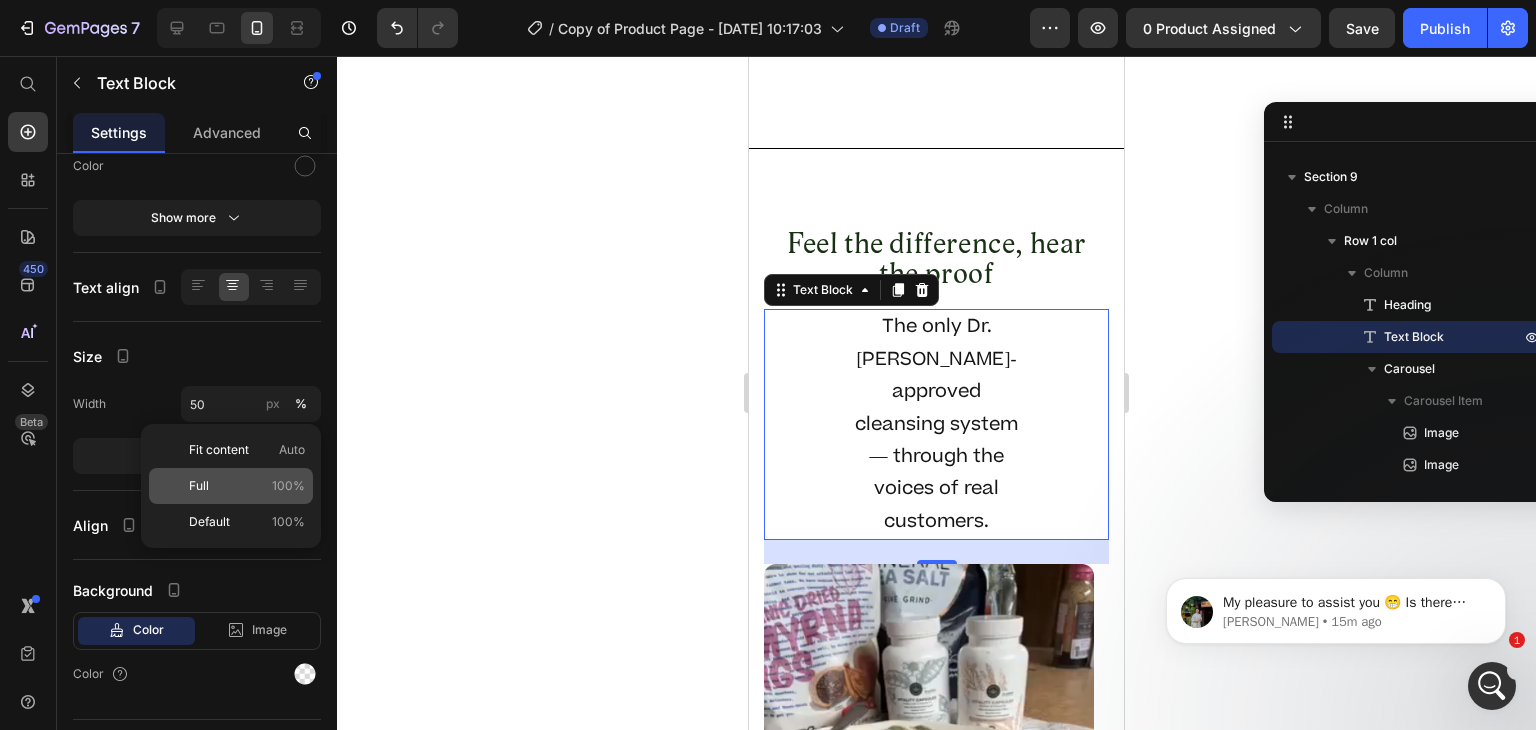 click on "Full 100%" 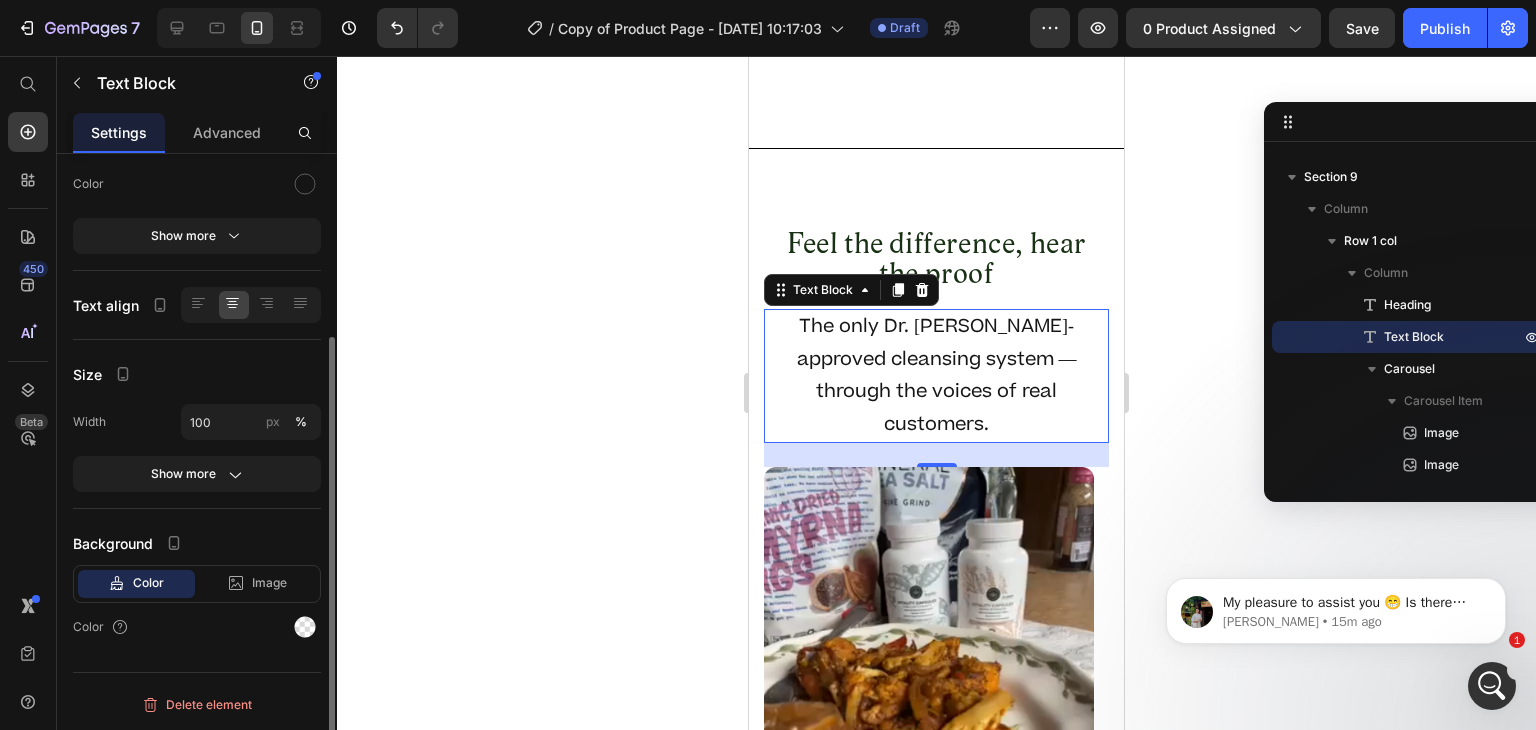 scroll, scrollTop: 260, scrollLeft: 0, axis: vertical 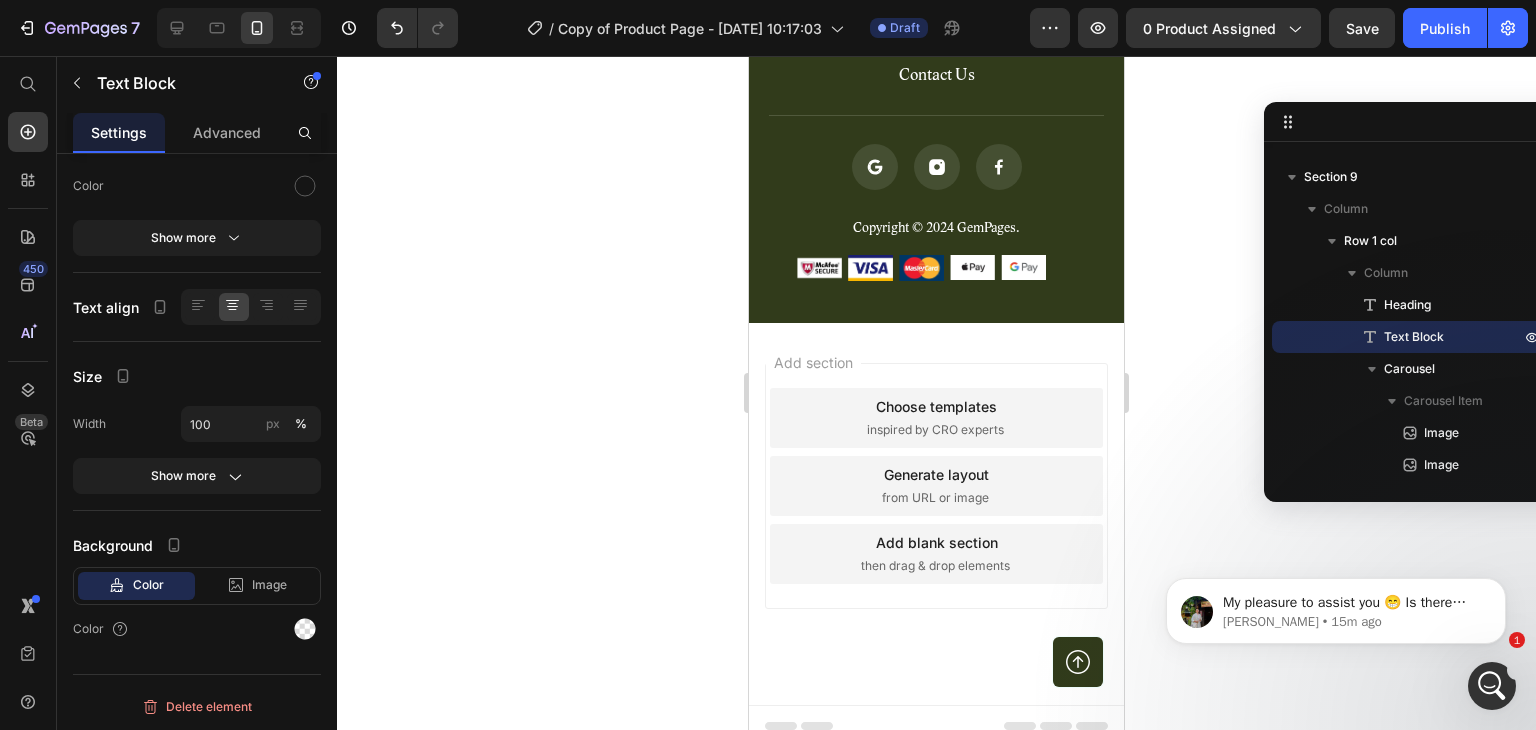click 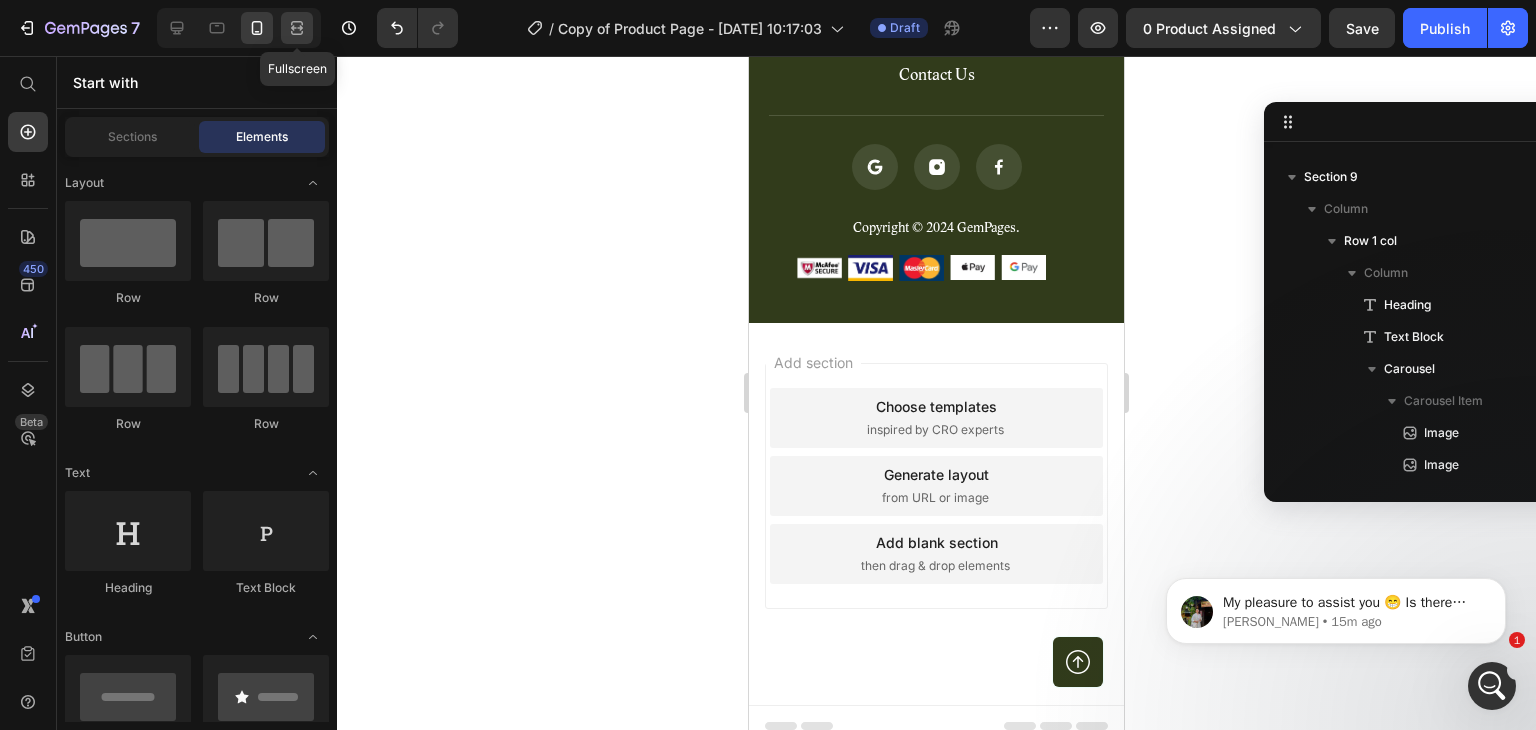 click 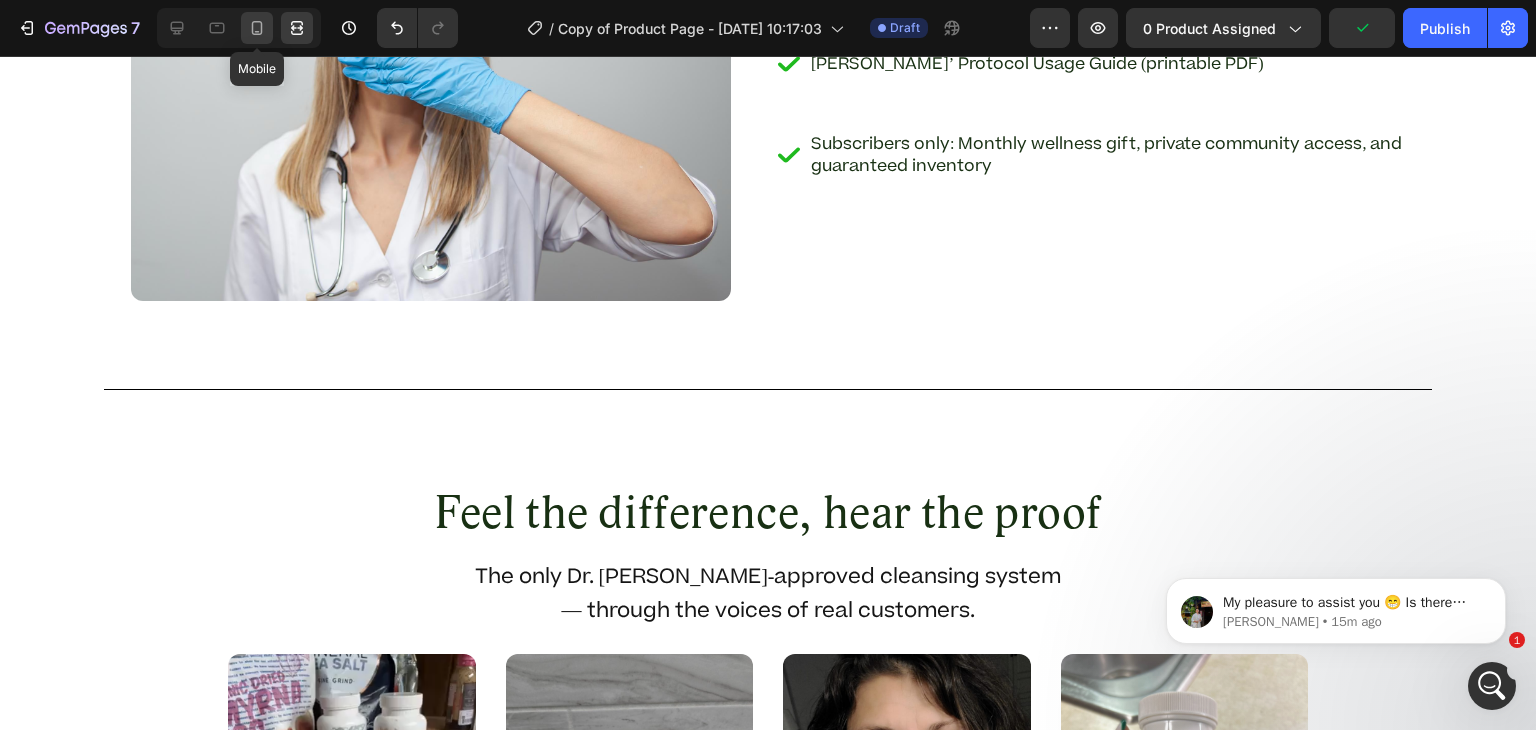 click 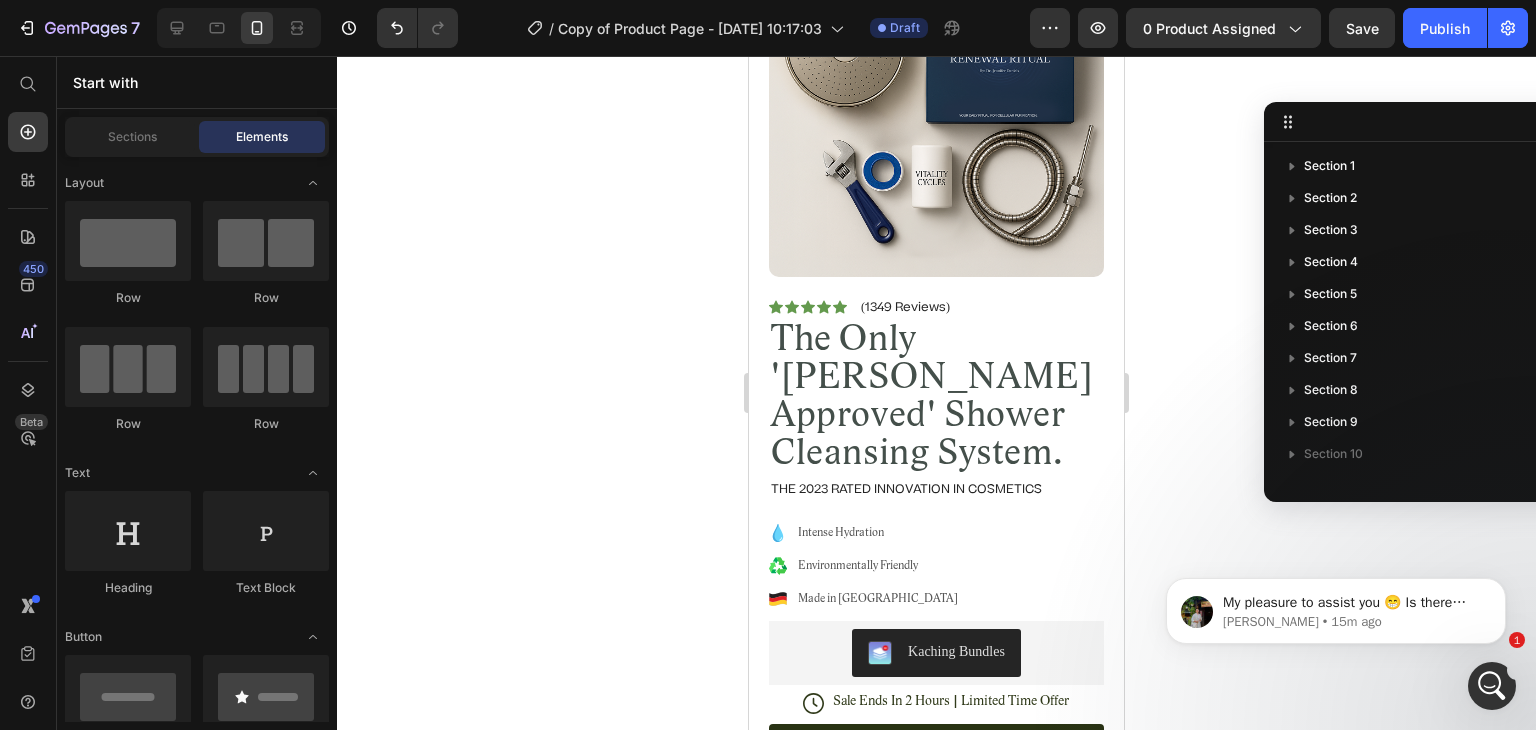 scroll, scrollTop: 0, scrollLeft: 0, axis: both 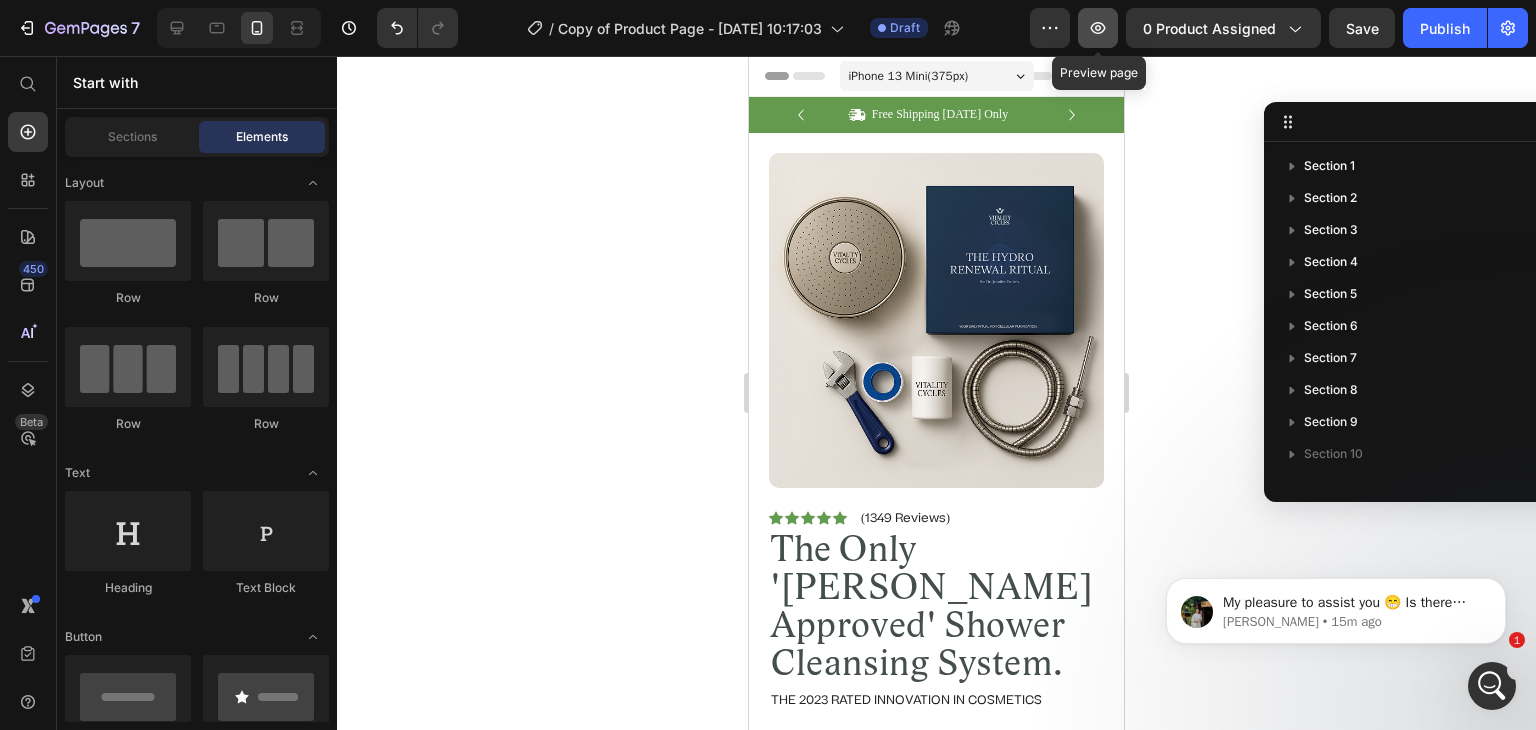 click 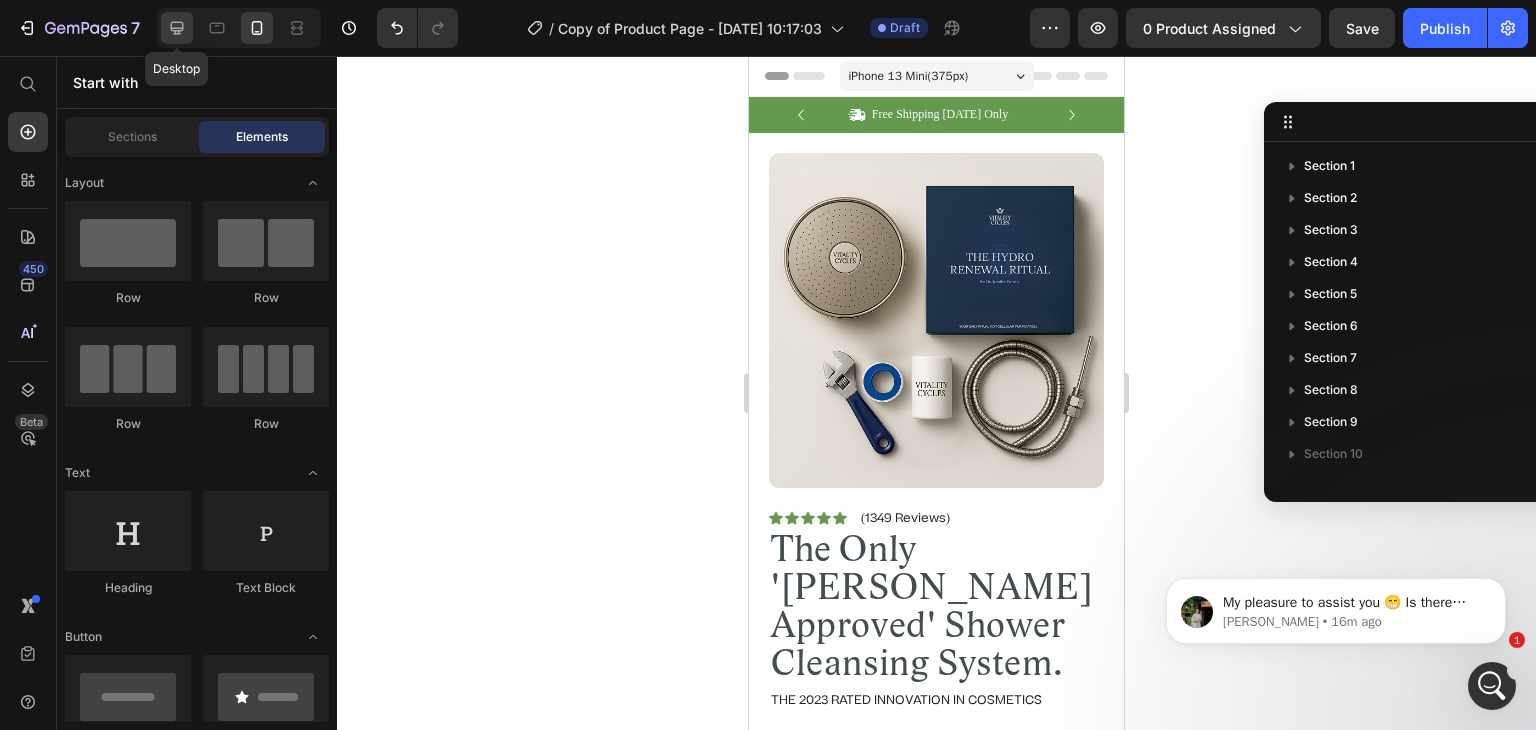 click 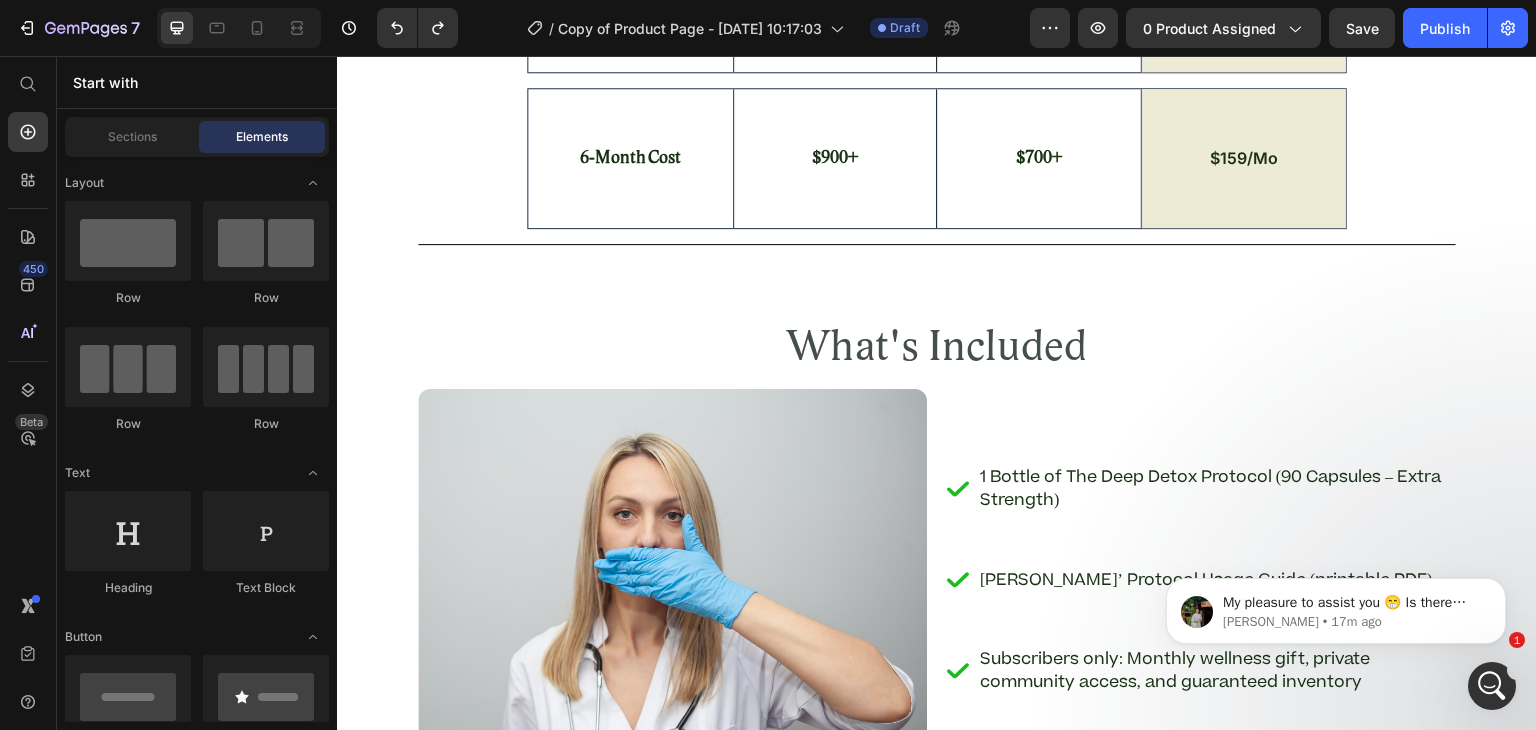 scroll, scrollTop: 14342, scrollLeft: 0, axis: vertical 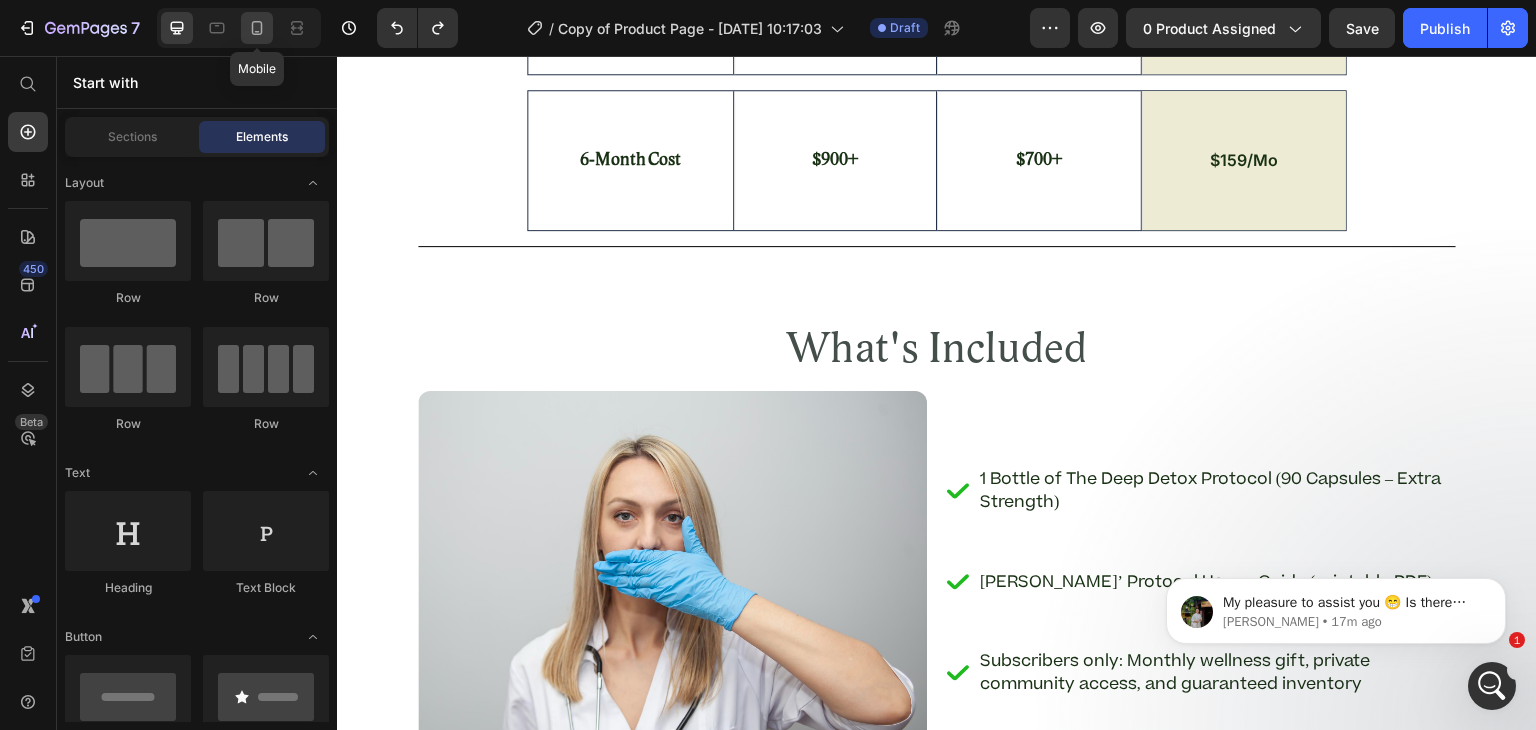 click 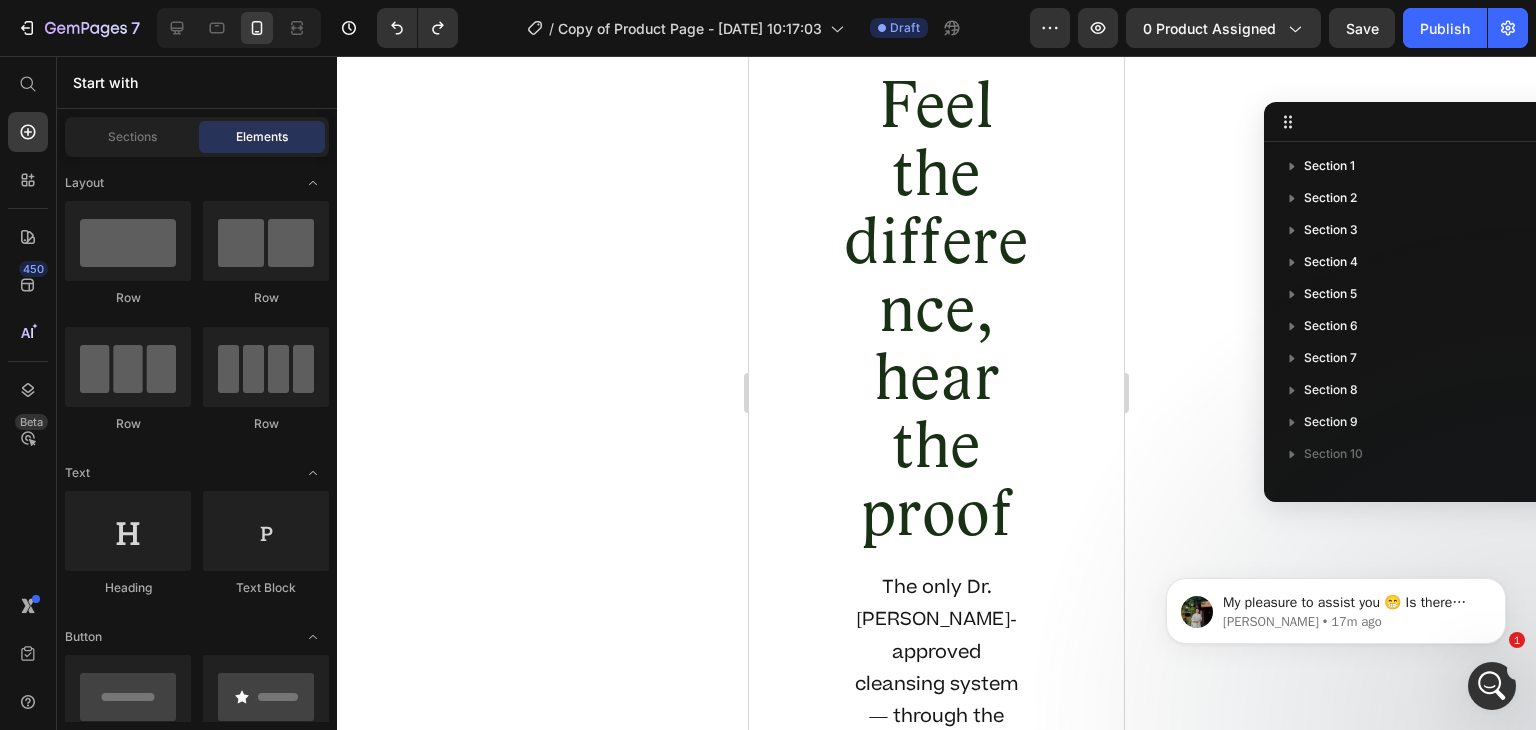 scroll, scrollTop: 16264, scrollLeft: 0, axis: vertical 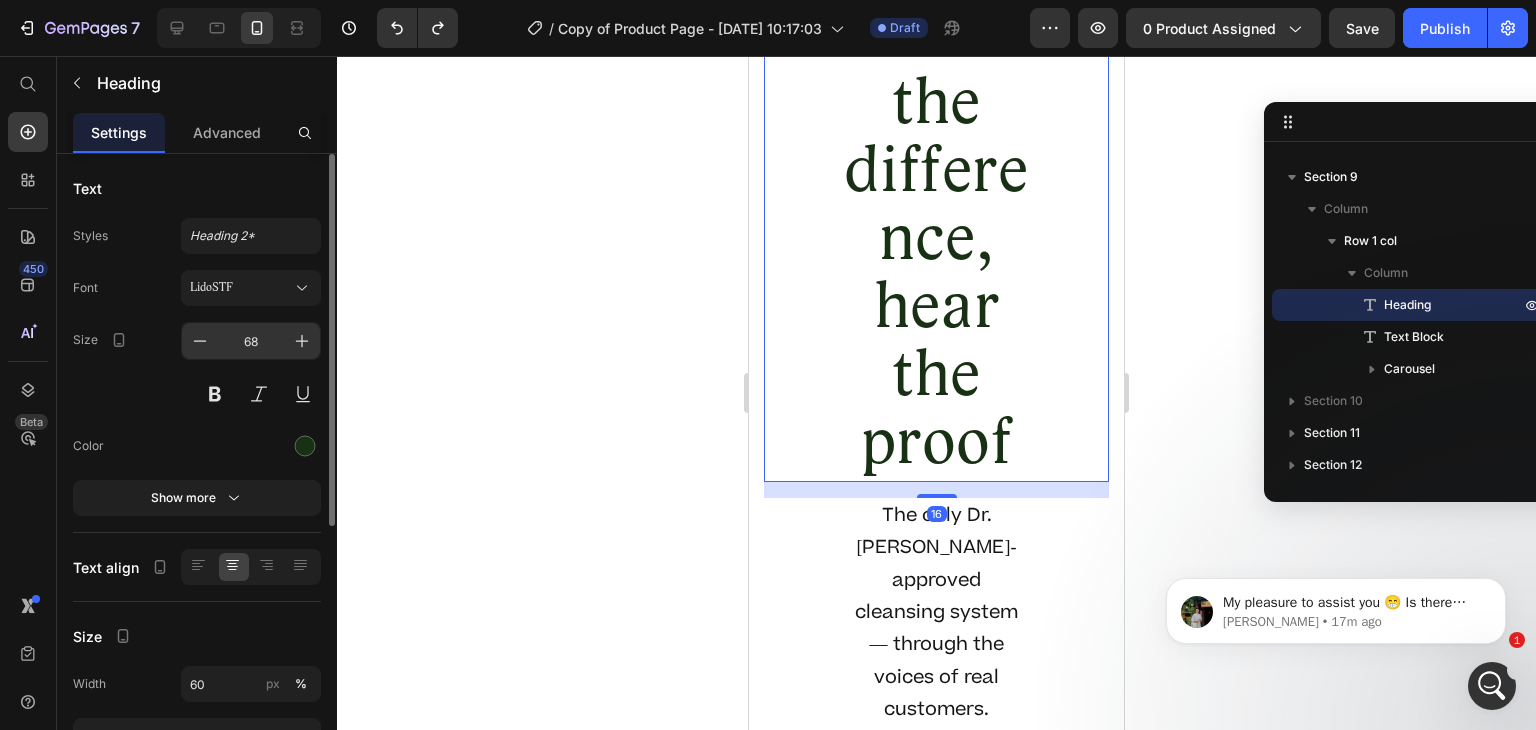 click on "68" at bounding box center (251, 341) 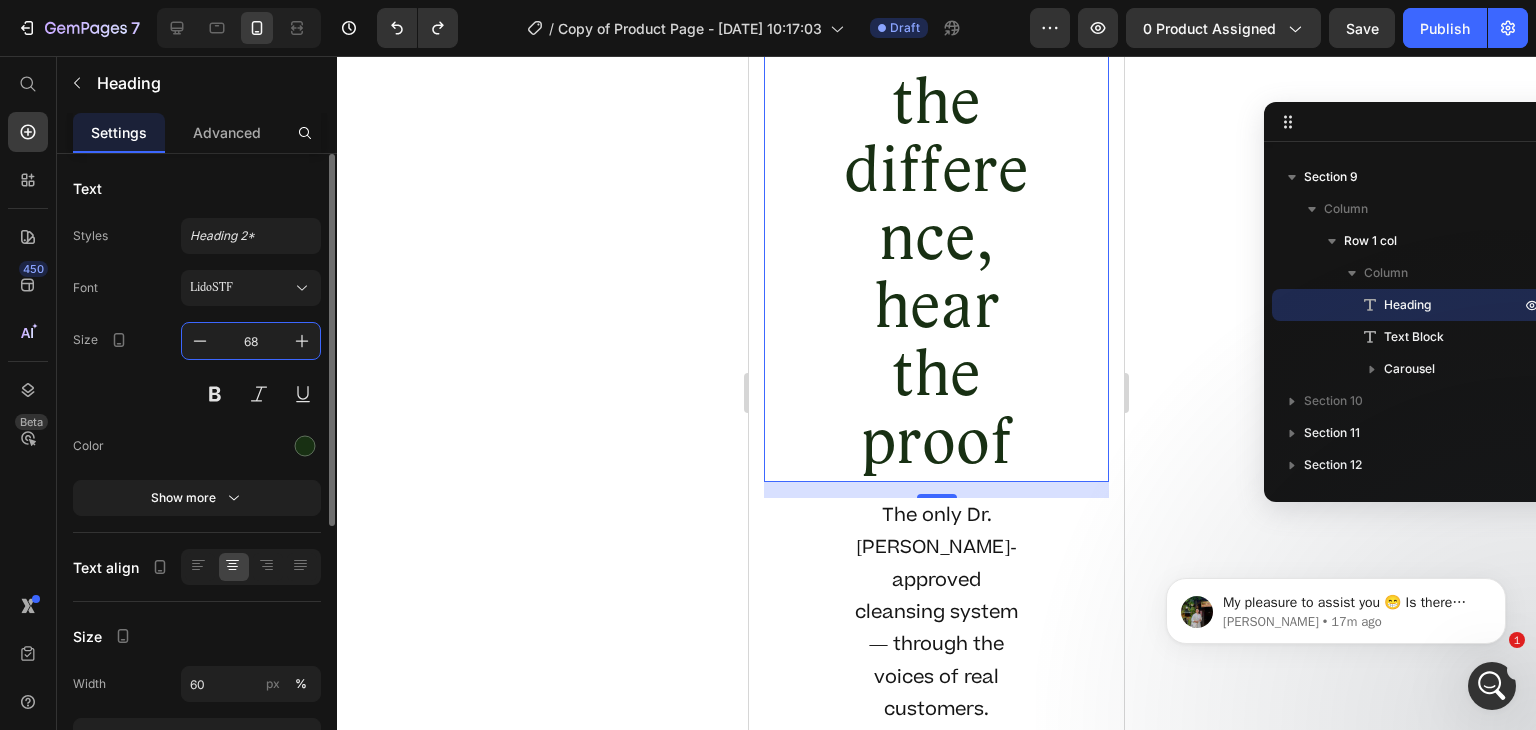 click on "68" at bounding box center (251, 341) 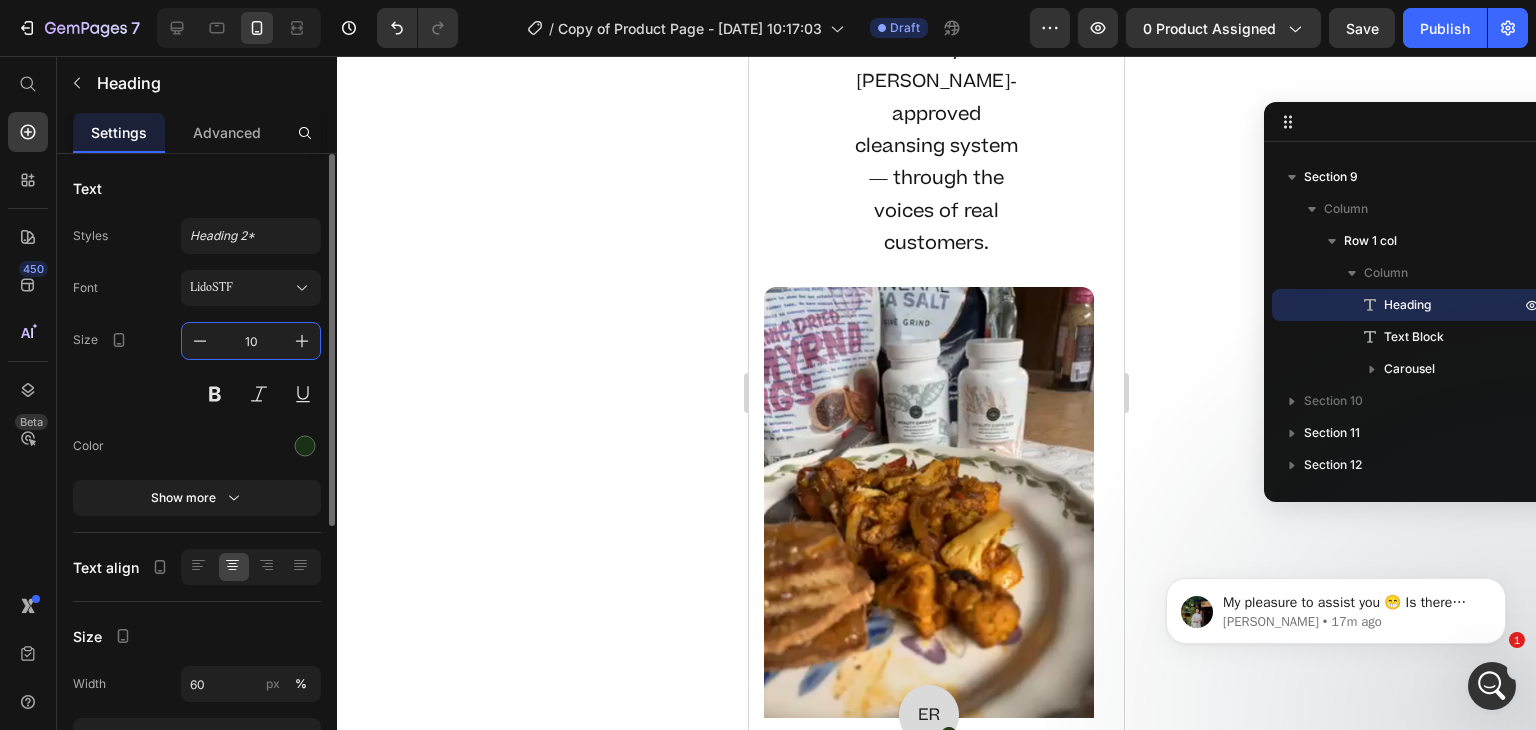 scroll, scrollTop: 15797, scrollLeft: 0, axis: vertical 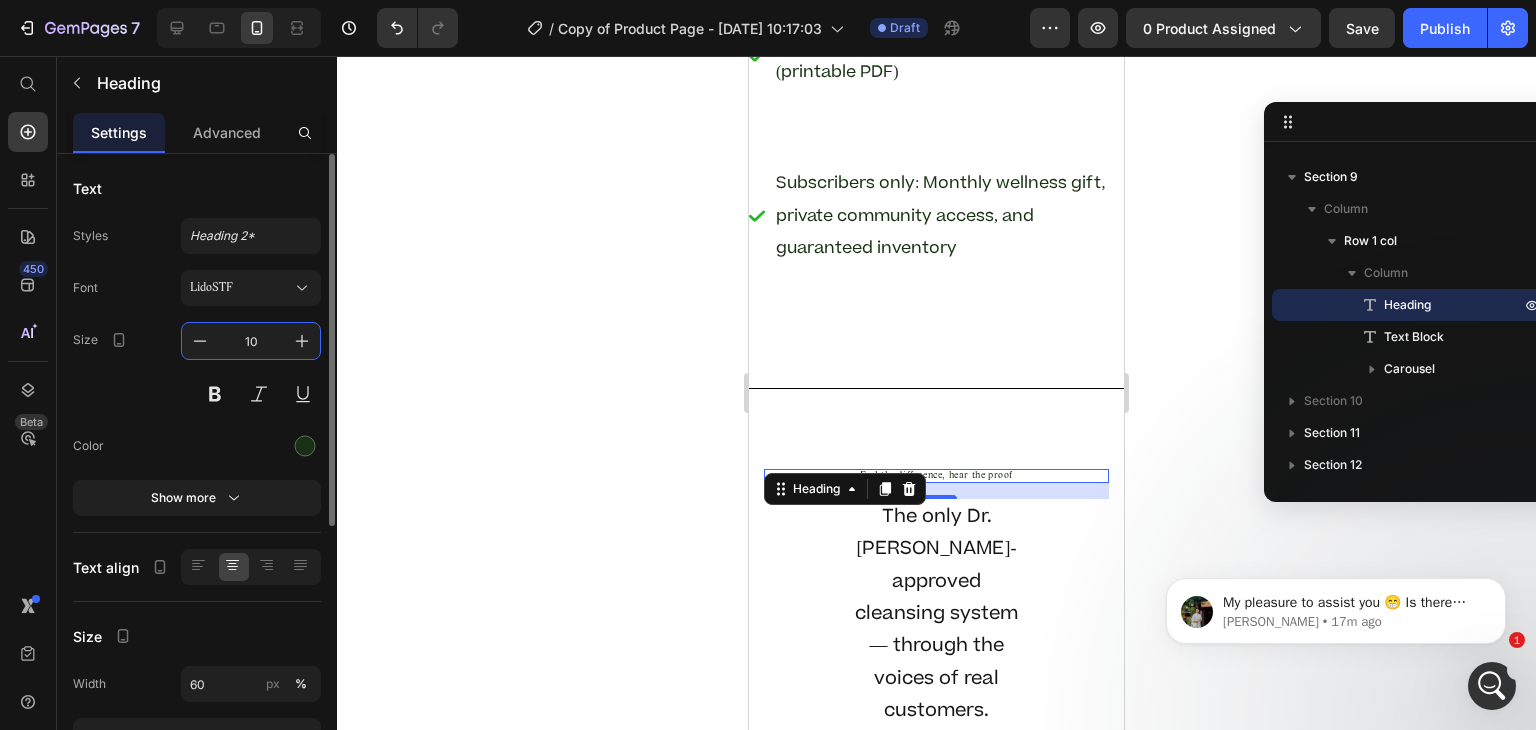 click on "10" at bounding box center [251, 341] 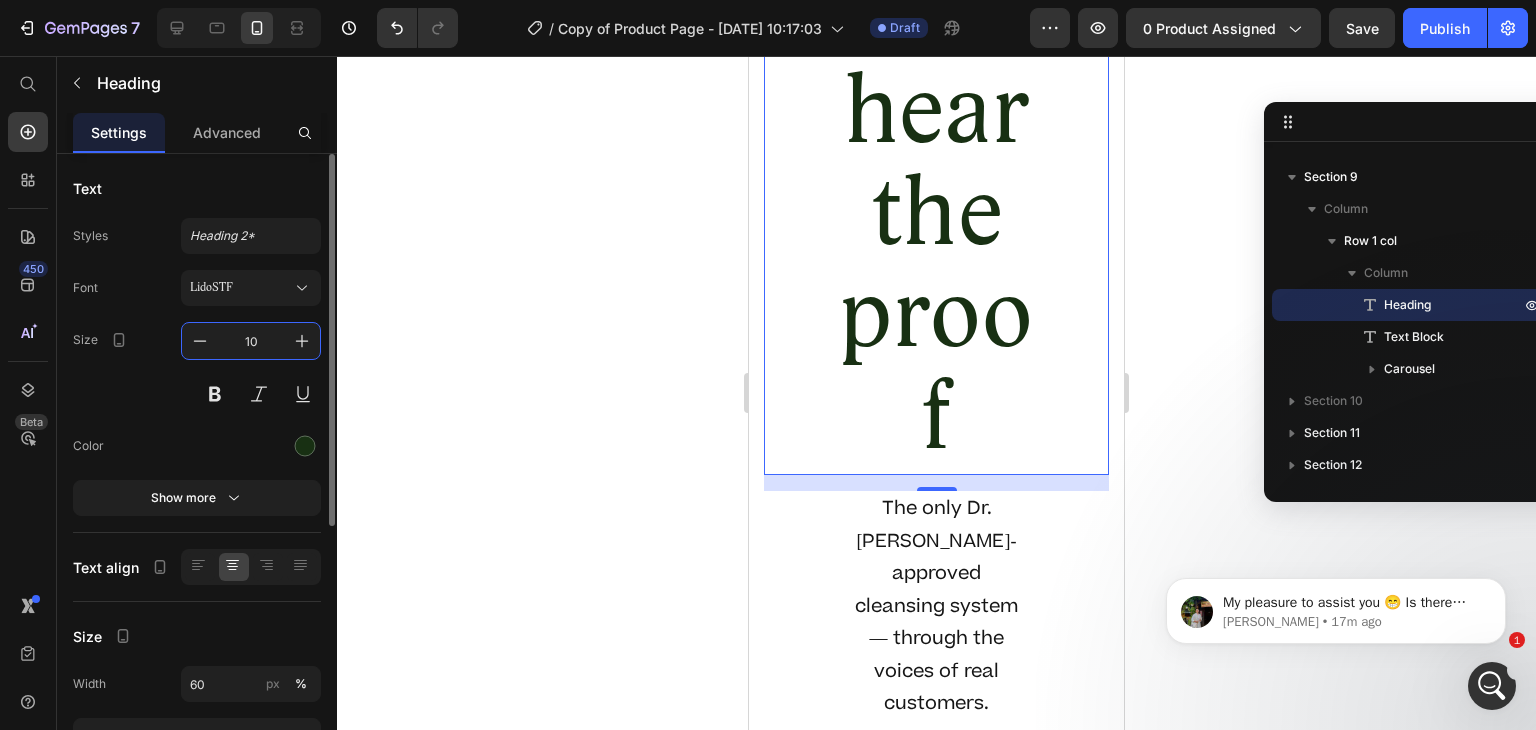 type on "1" 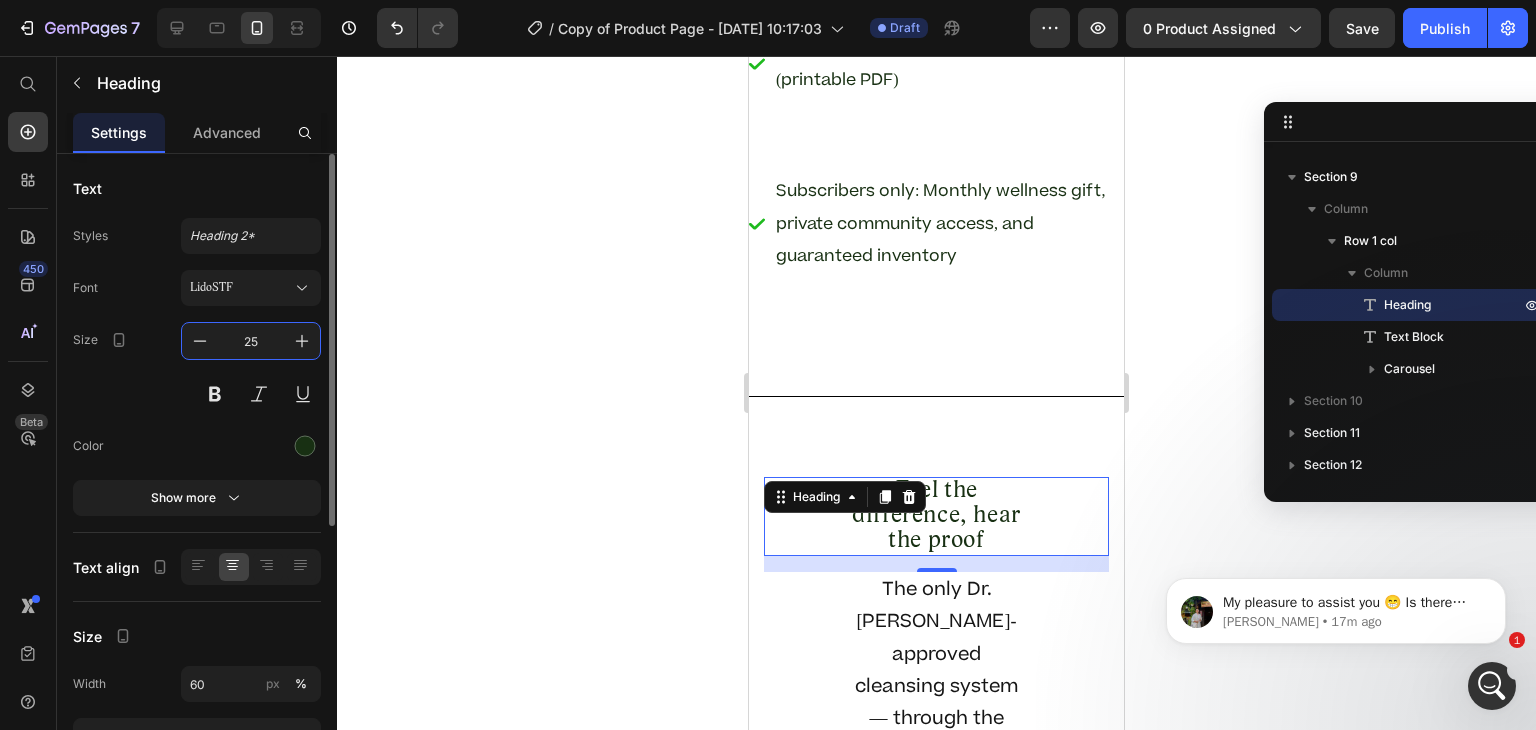 scroll, scrollTop: 15862, scrollLeft: 0, axis: vertical 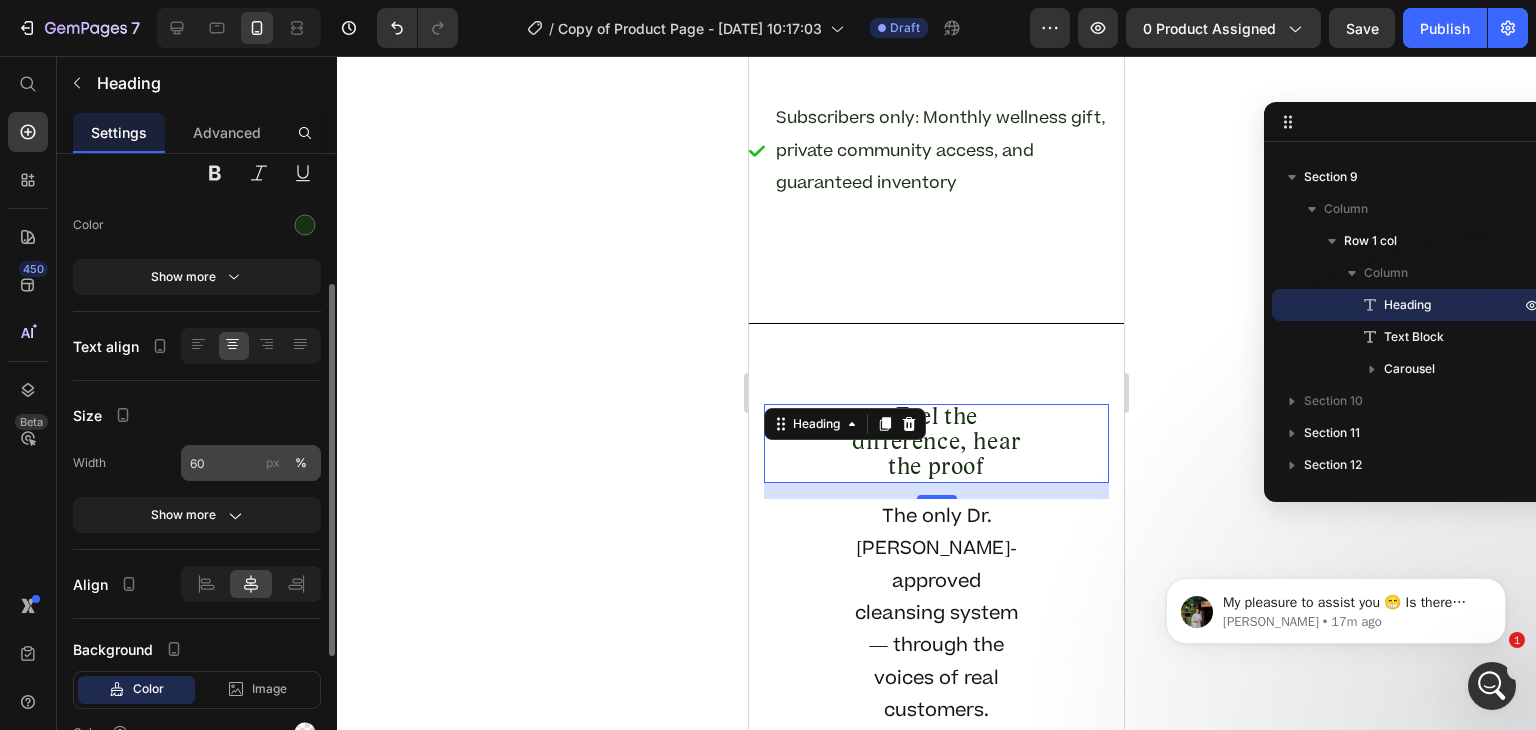 type on "25" 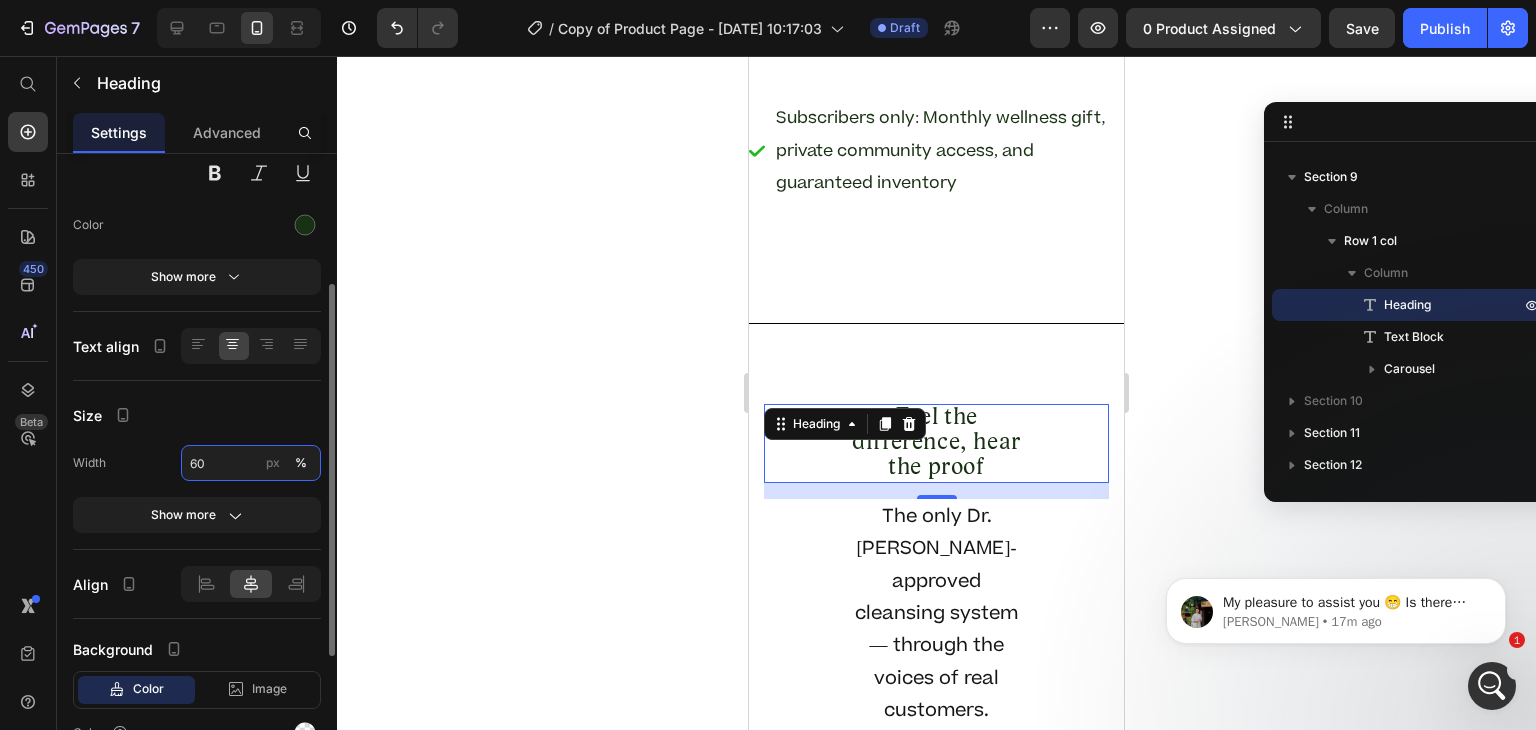 click on "60" at bounding box center [251, 463] 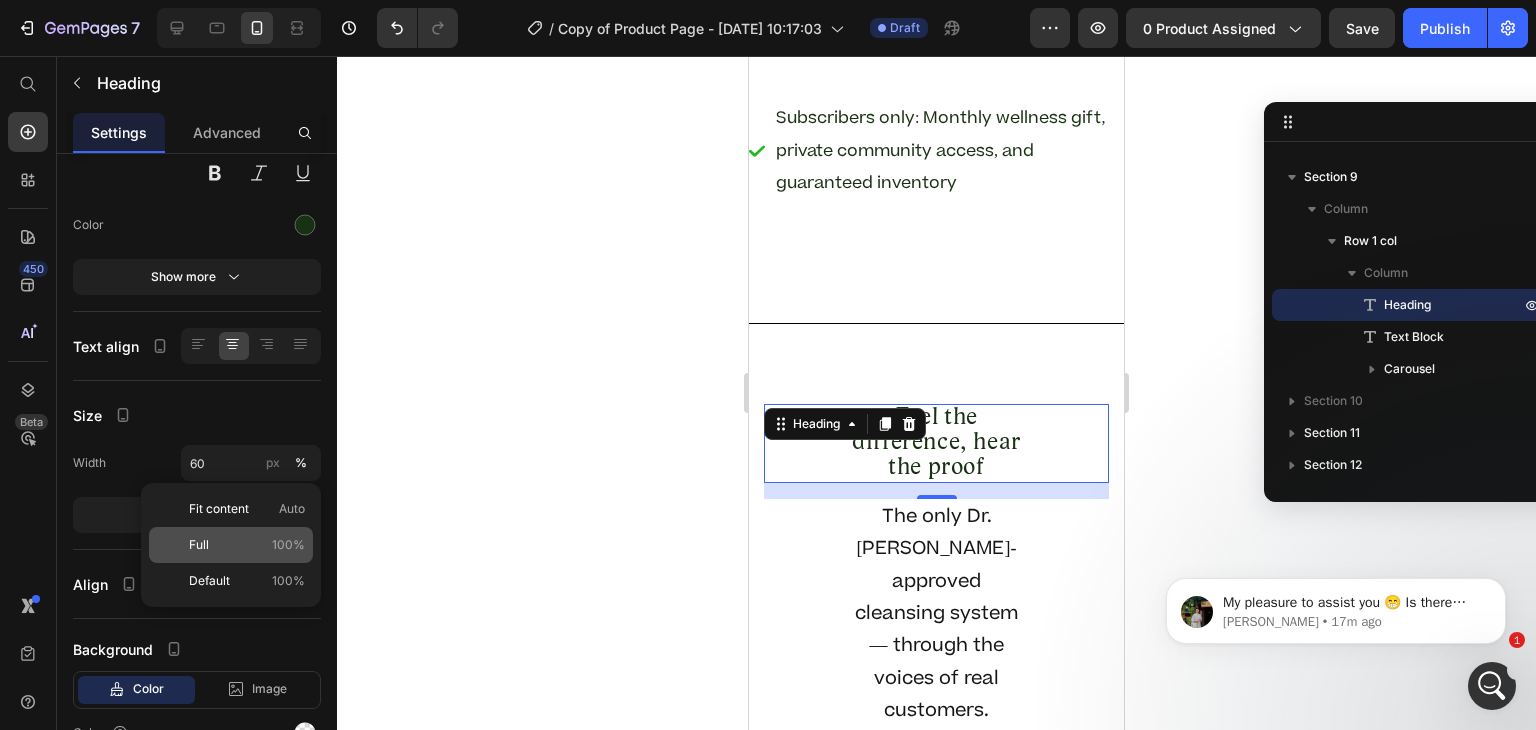 click on "Full 100%" 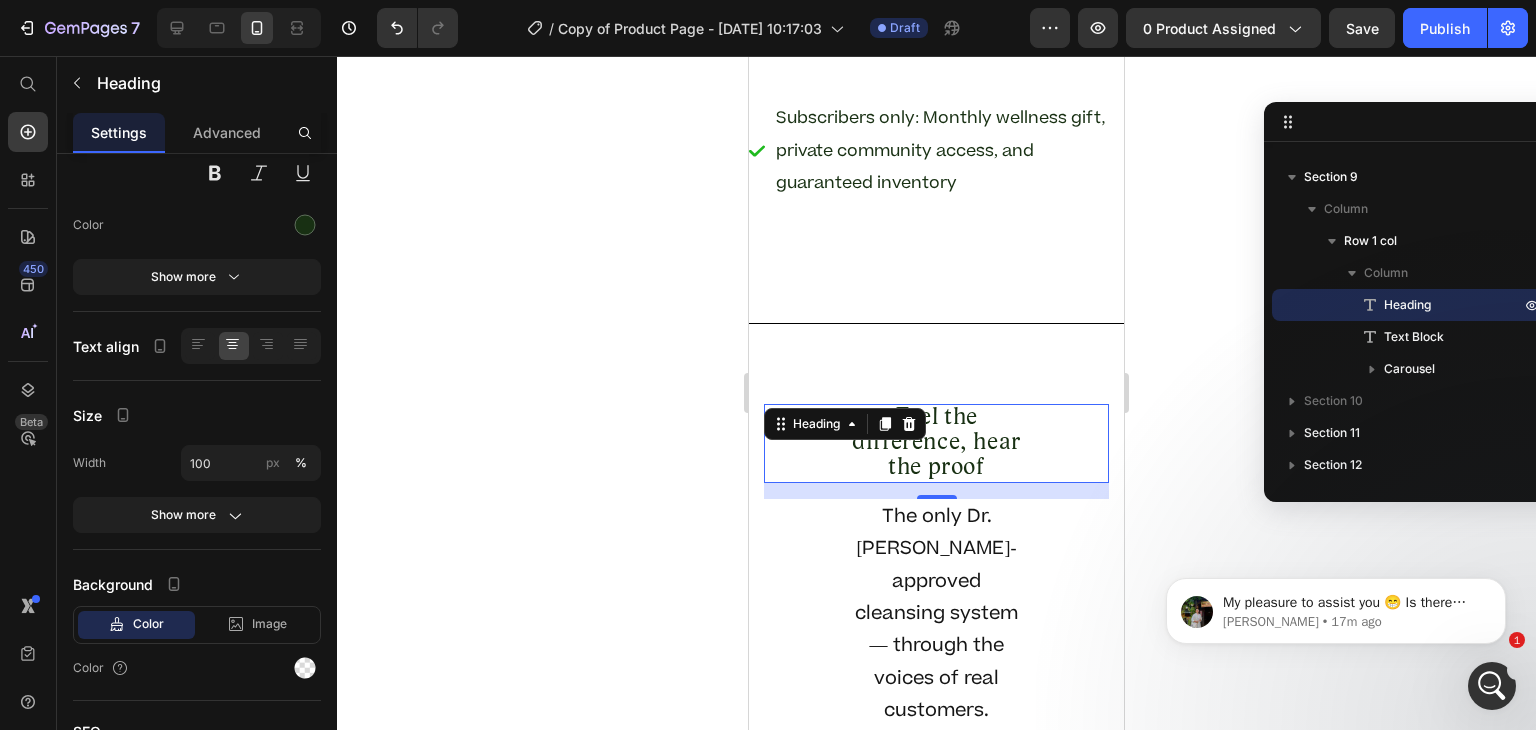 scroll, scrollTop: 15837, scrollLeft: 0, axis: vertical 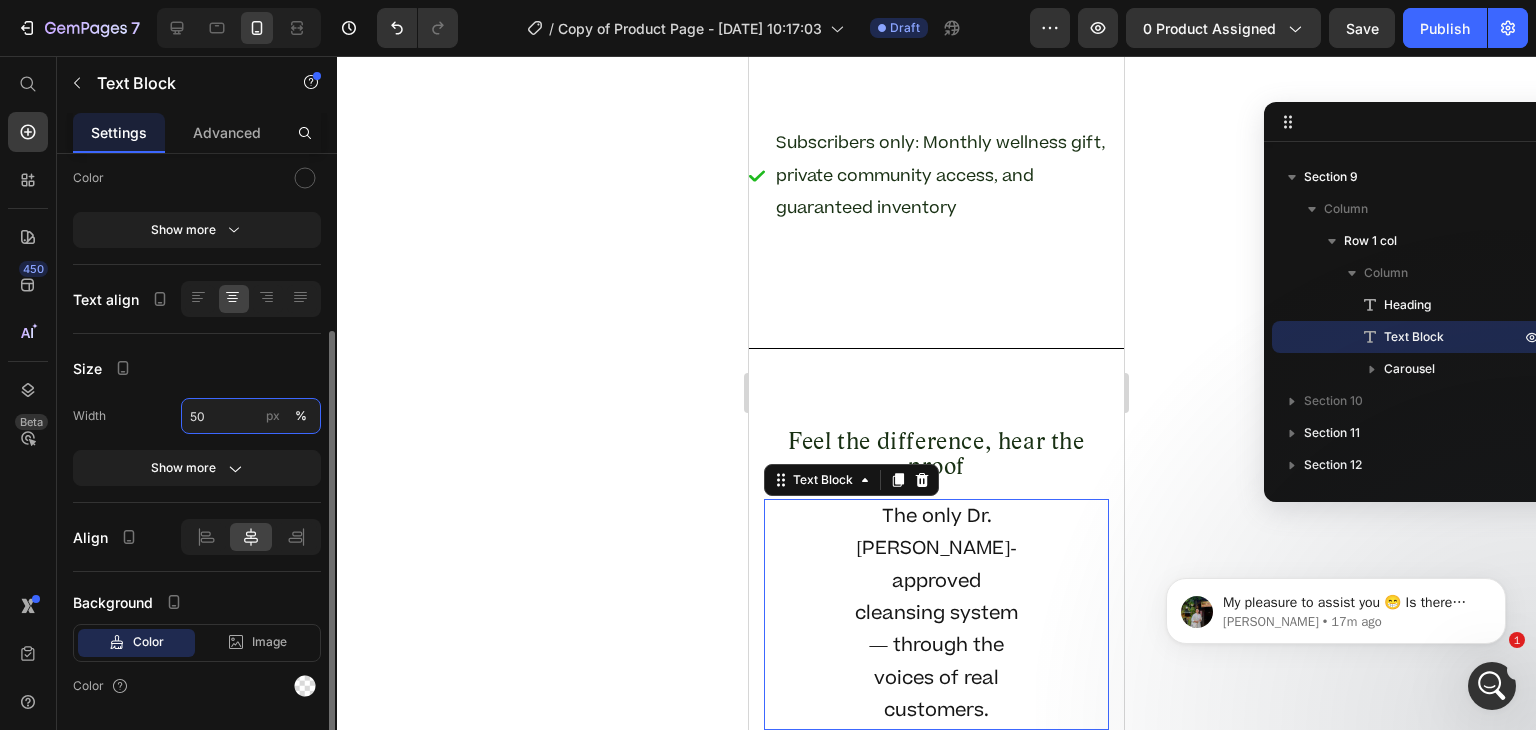 click on "50" at bounding box center (251, 416) 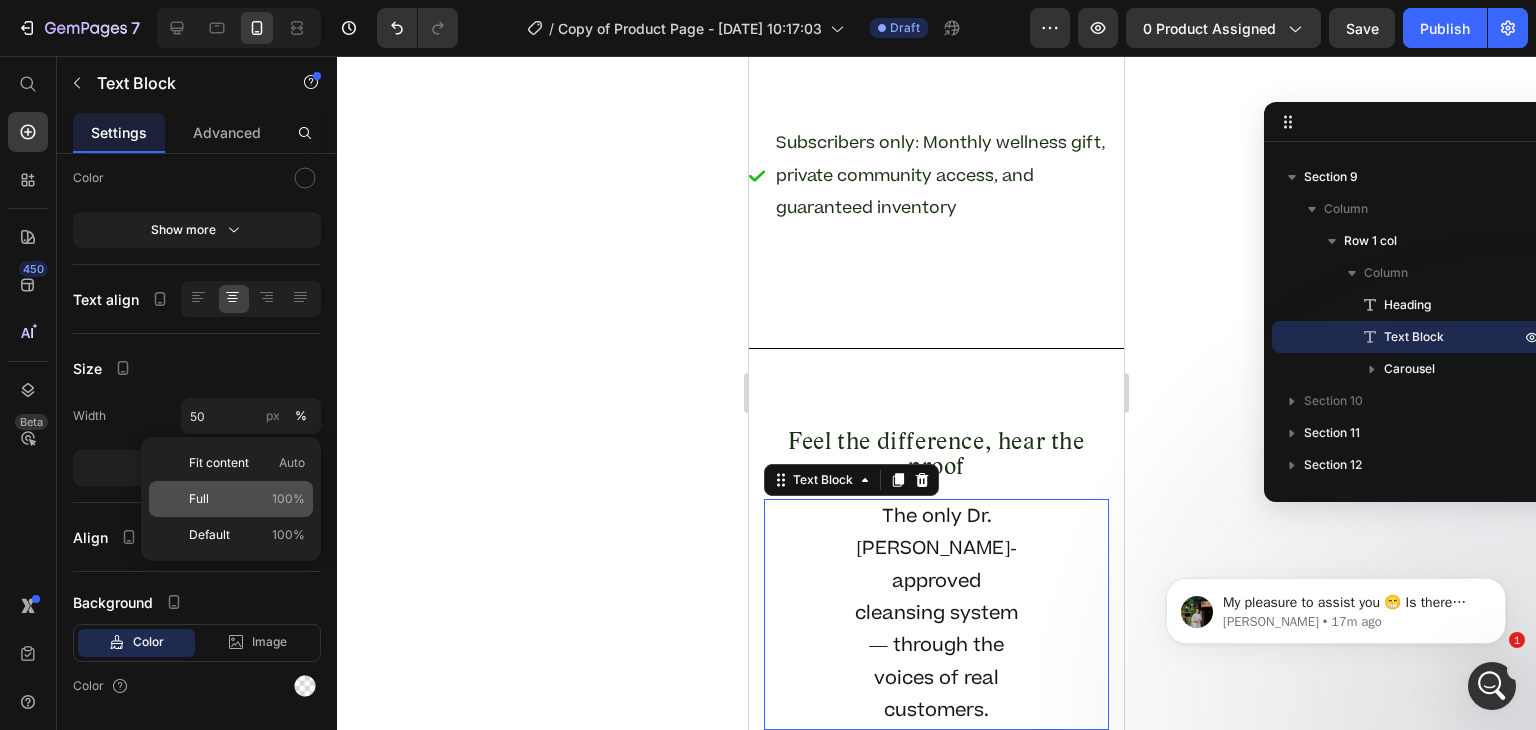 click on "Full" at bounding box center [199, 499] 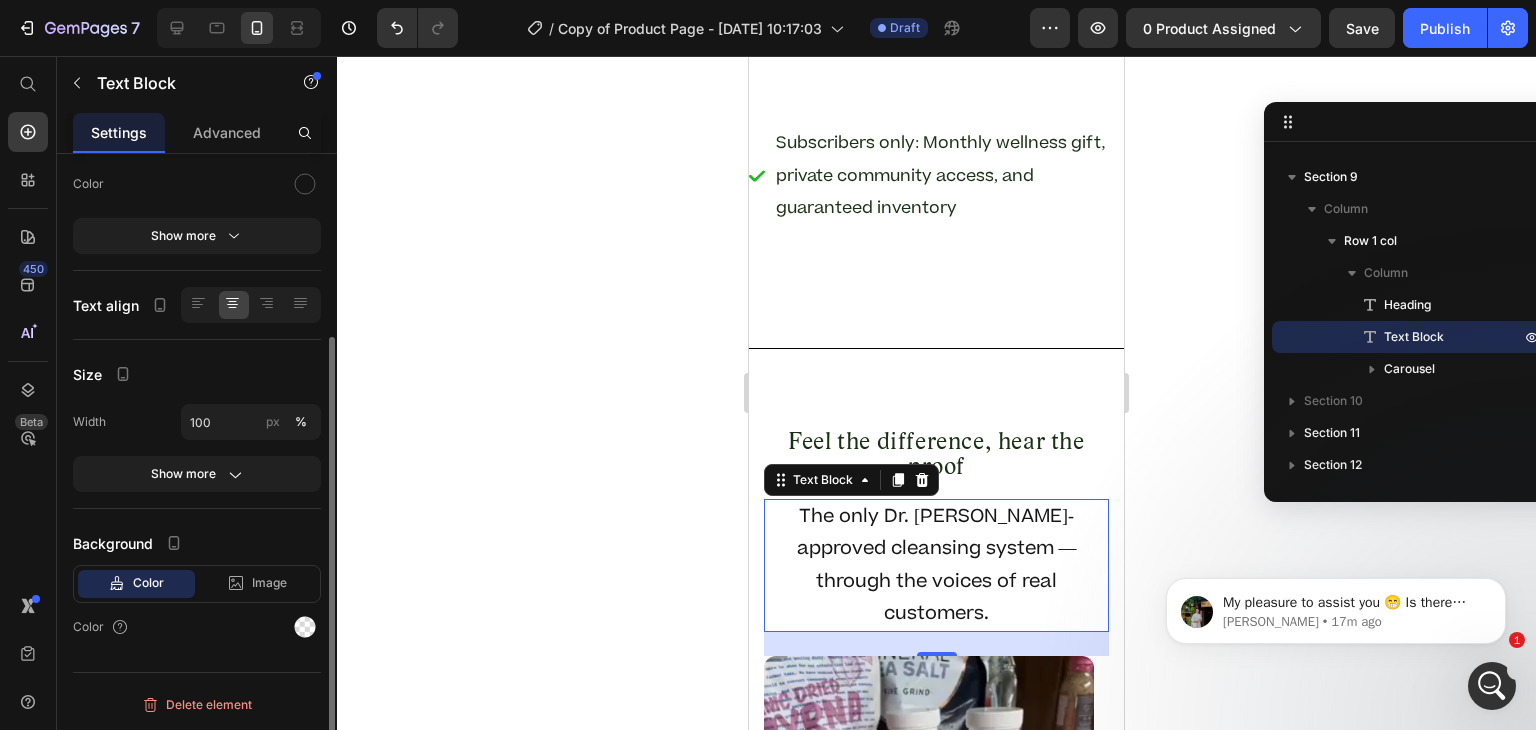 scroll, scrollTop: 260, scrollLeft: 0, axis: vertical 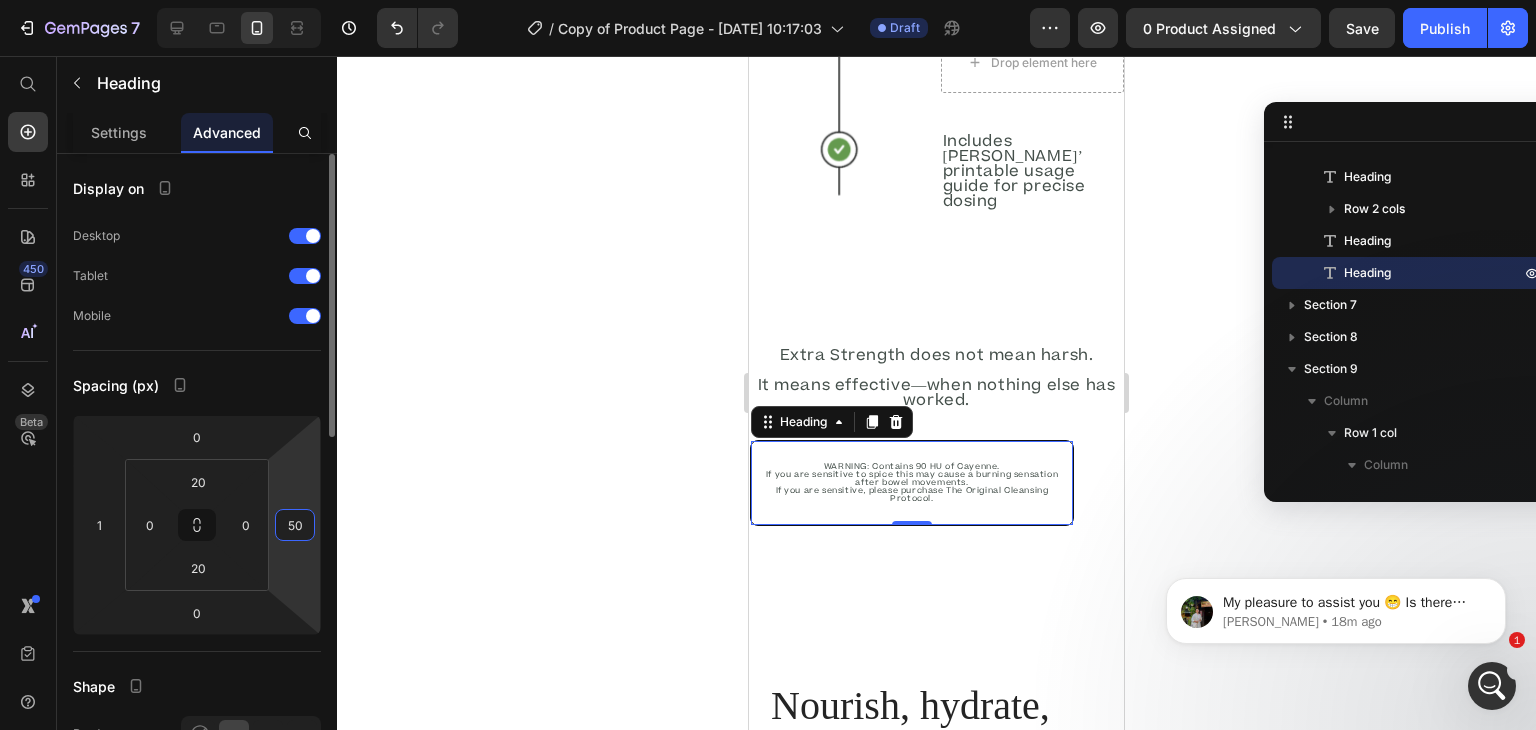 click on "50" at bounding box center [295, 525] 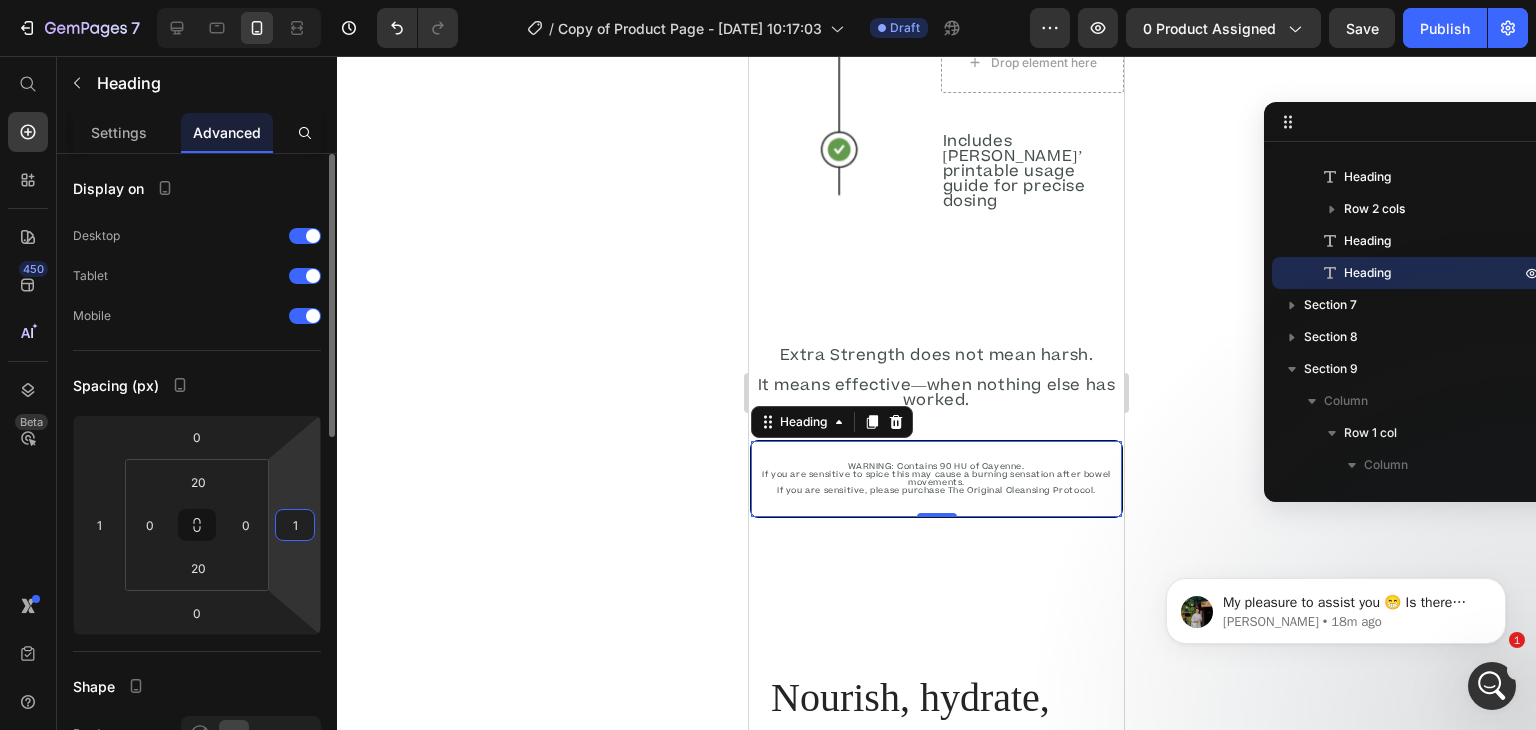 type on "1" 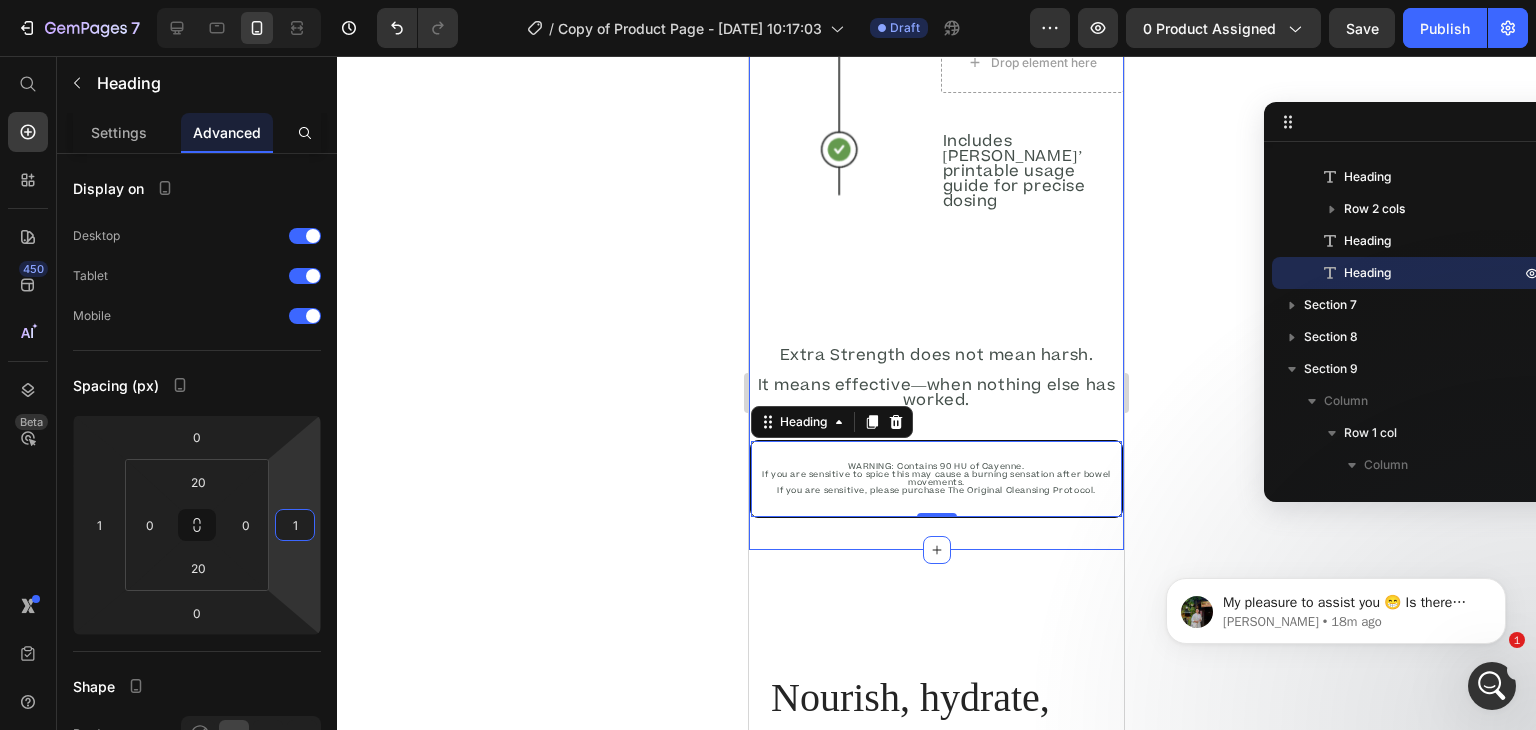 click on "Title Line How to Use Heading Image
Drop element here Row Start with 1 capsule at dinner, and increase slowly as directed Heading Row Drink with a large glass of distilled water Heading
Drop element here Row Designed for daily use — not as a one-time cleanse Heading
Drop element here Row Row Includes Dr. Daniels’ printable usage guide for precise dosing Heading Row Row Text Block Row Extra Strength does not mean harsh. It means effective—when nothing else has worked.   Heading WARNING: Contains 90 HU of Cayenne.   If you are sensitive to spice this may cause a burning sensation after bowel movements.   If you are sensitive, please purchase The Original Cleansing Protocol. Heading   0" at bounding box center [936, -7] 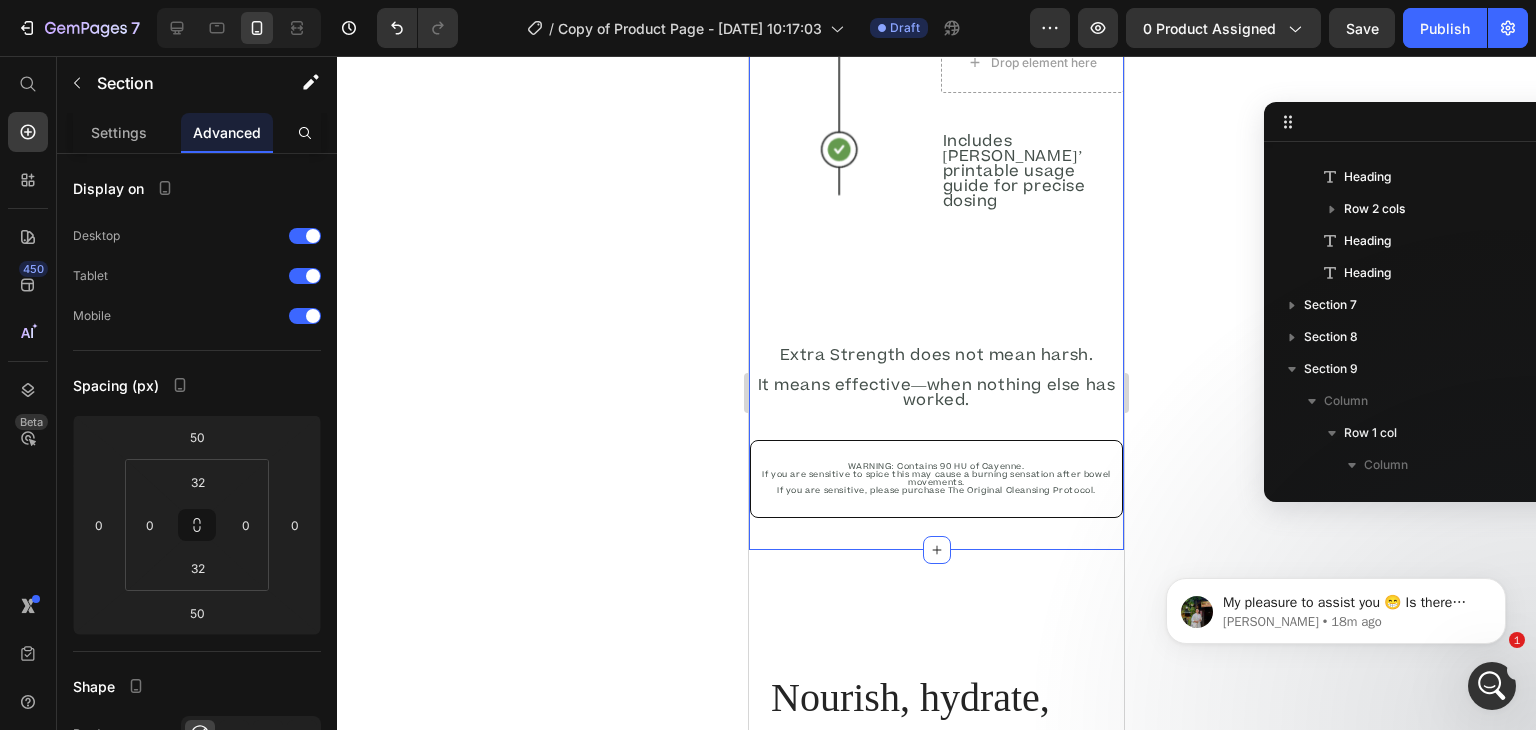 scroll, scrollTop: 26, scrollLeft: 0, axis: vertical 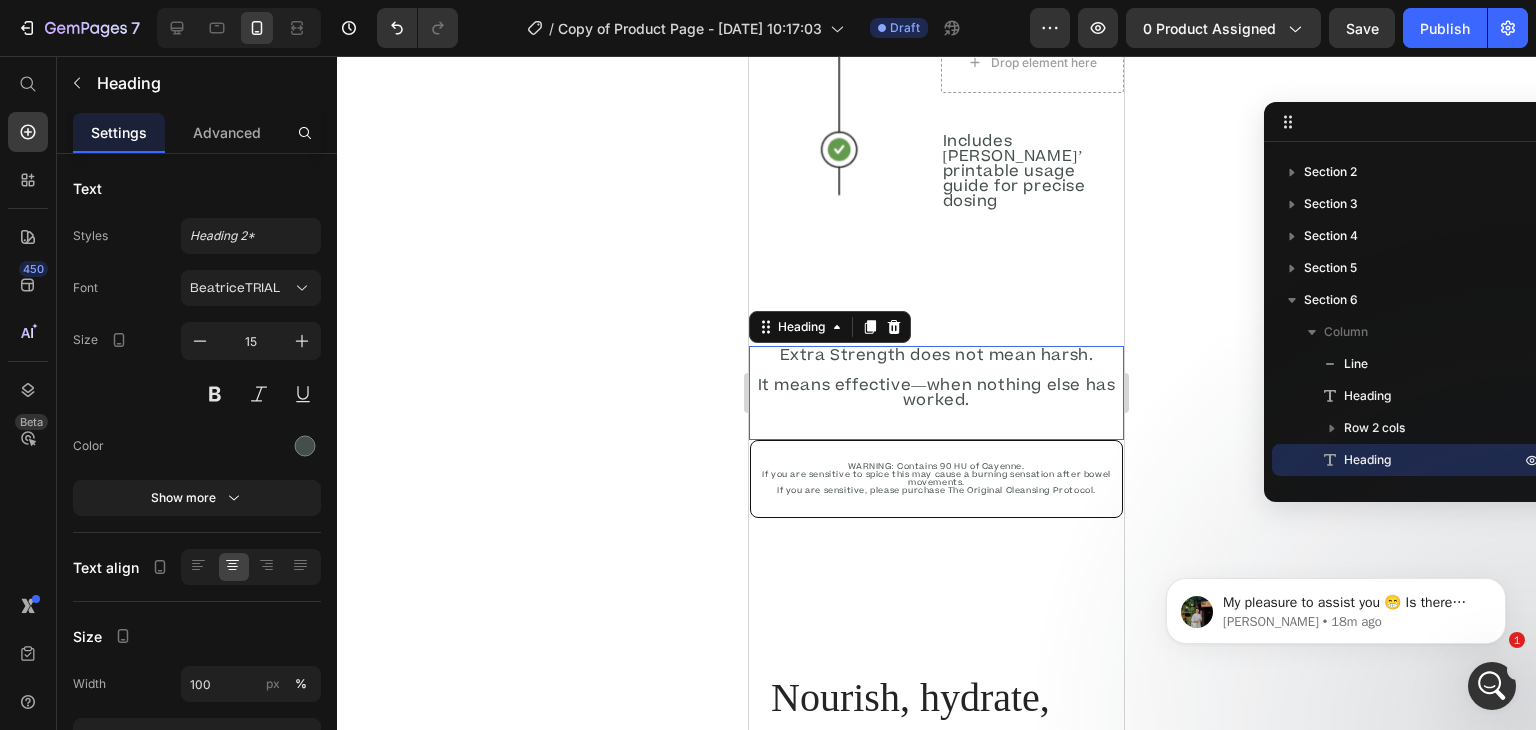 click on "Extra Strength does not mean harsh. It means effective—when nothing else has worked." at bounding box center (936, 393) 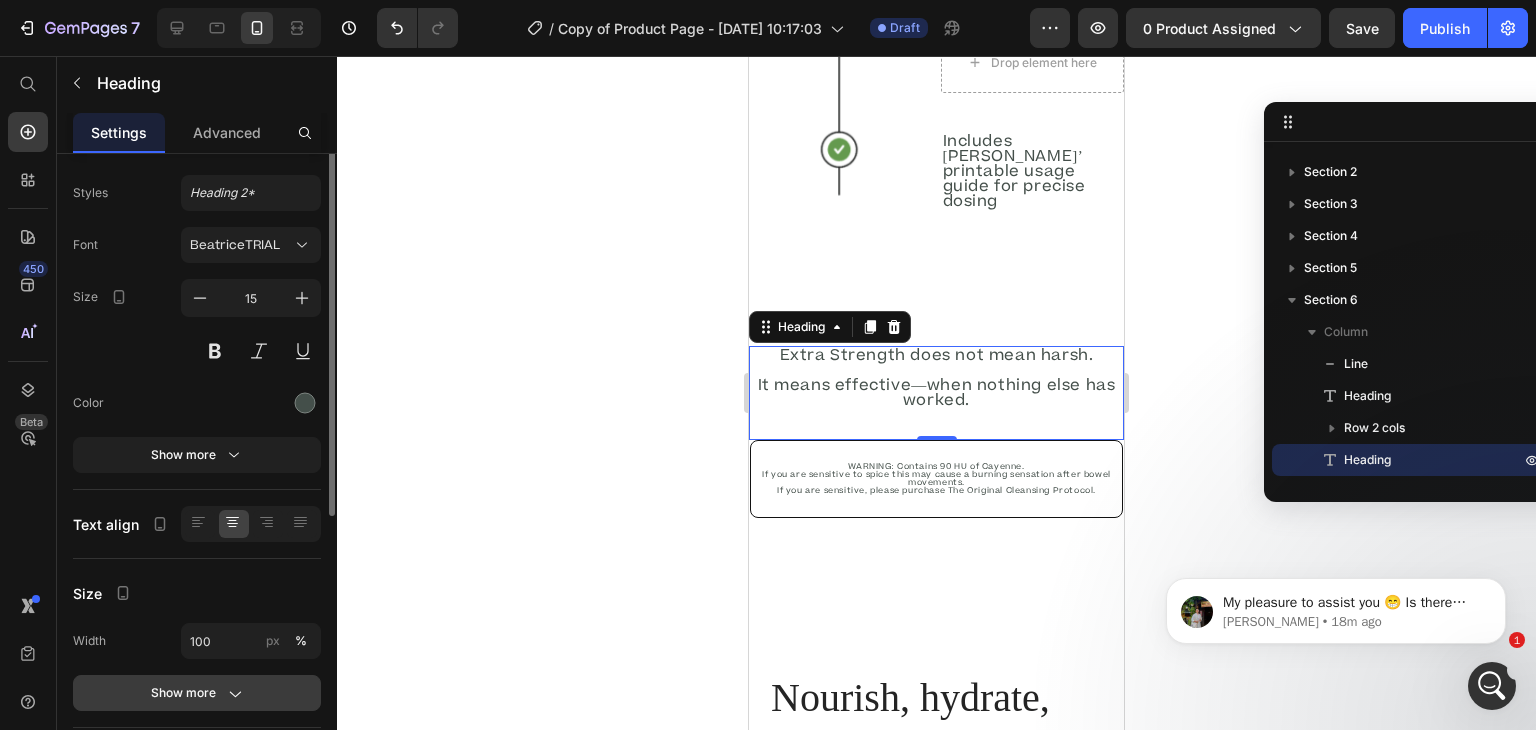 scroll, scrollTop: 0, scrollLeft: 0, axis: both 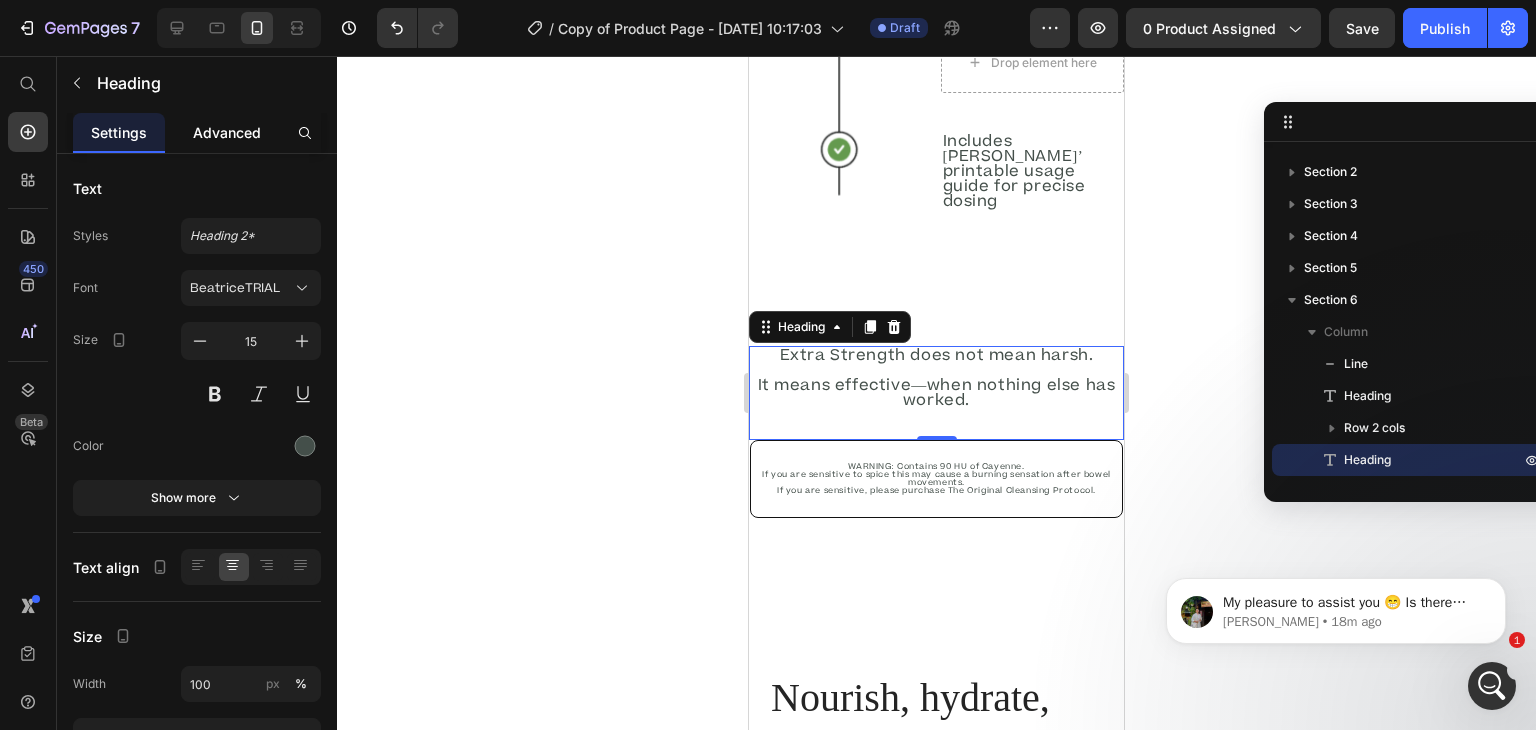 click on "Advanced" at bounding box center [227, 132] 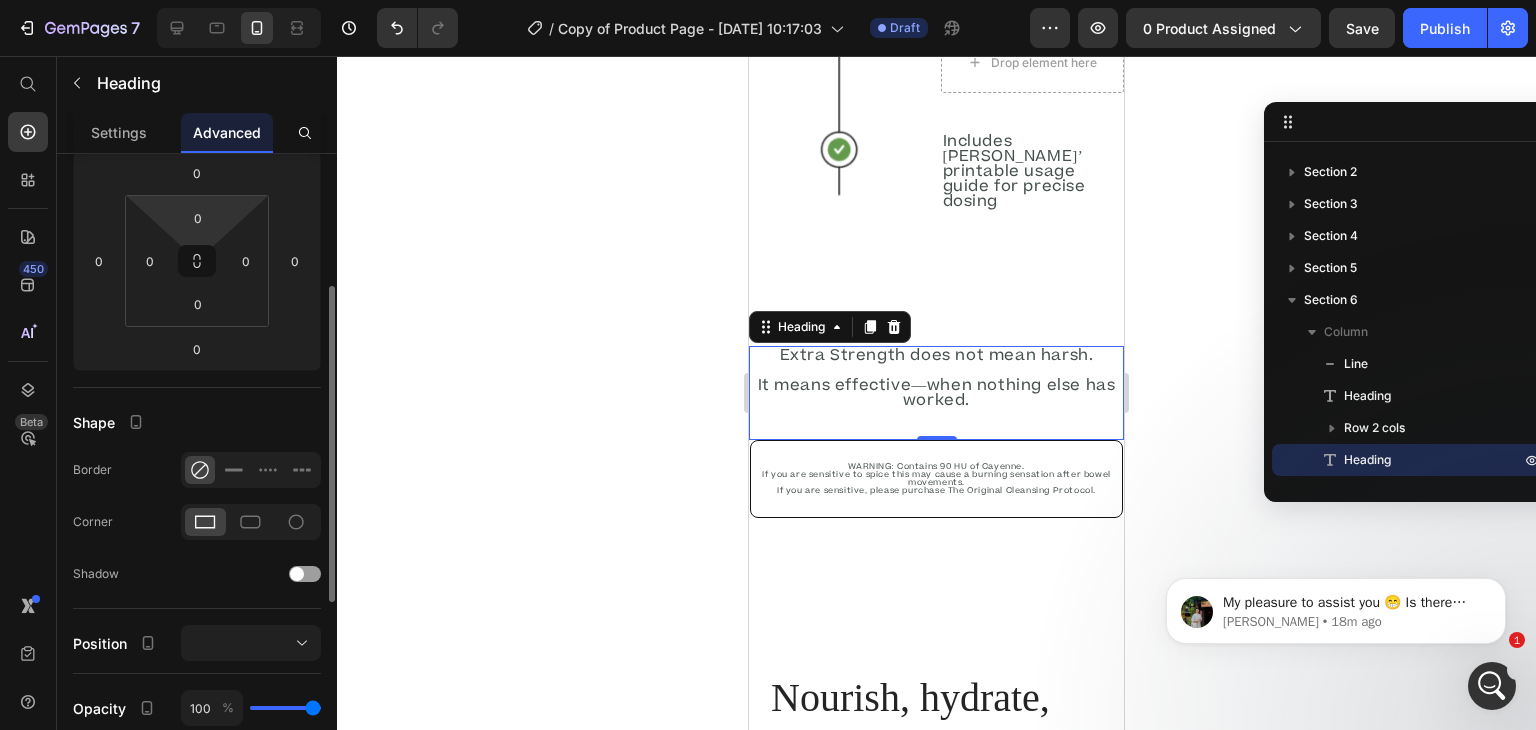 scroll, scrollTop: 264, scrollLeft: 0, axis: vertical 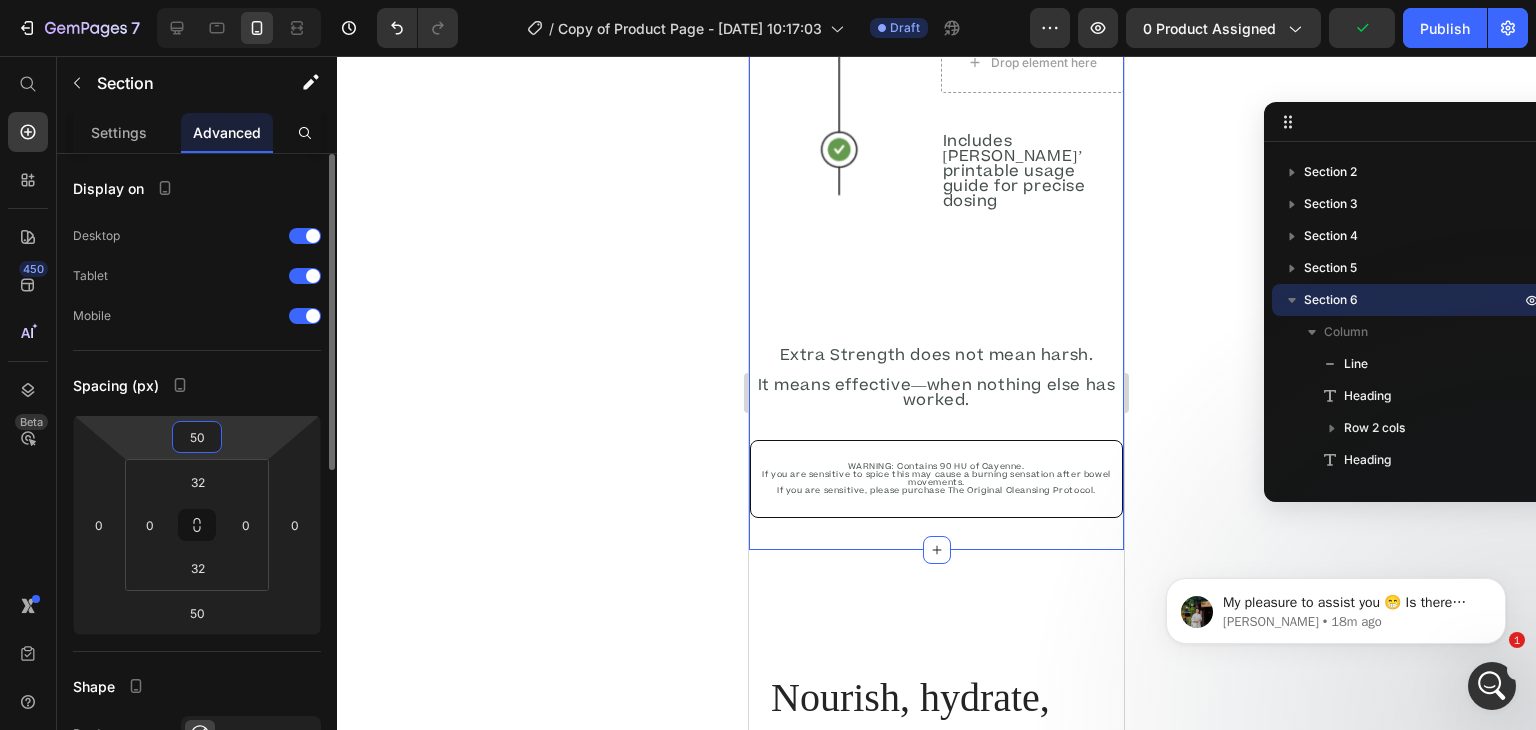 click on "50" at bounding box center [197, 437] 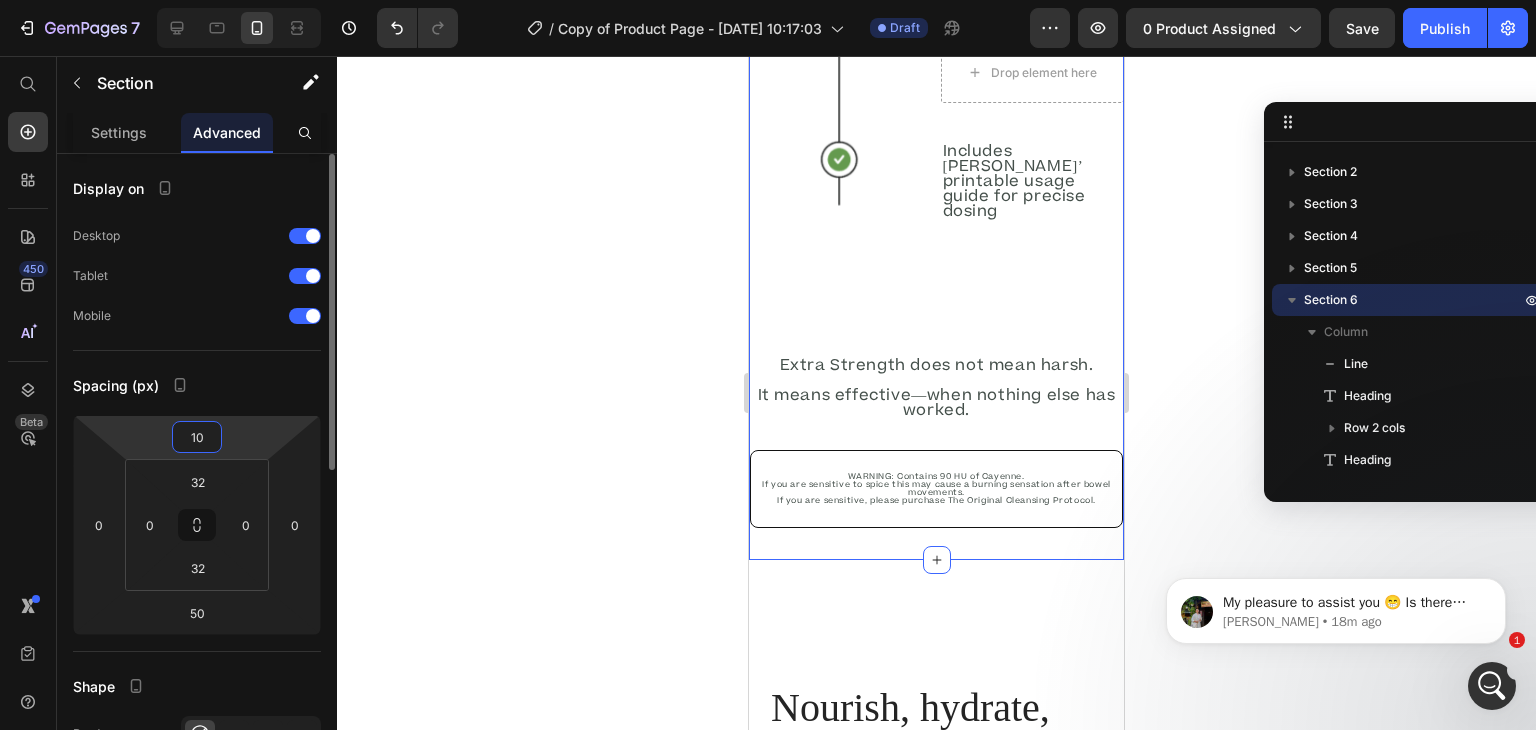 scroll, scrollTop: 4668, scrollLeft: 0, axis: vertical 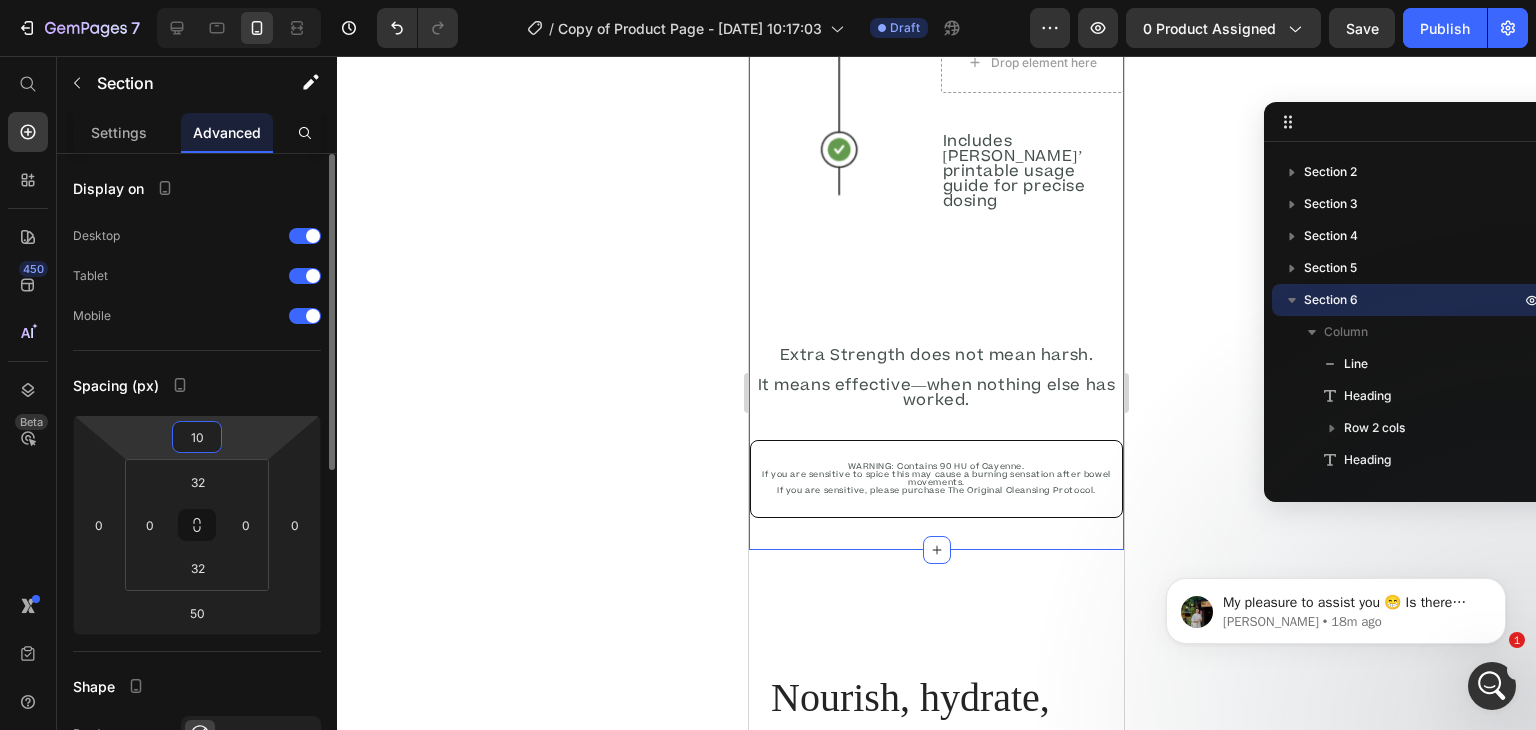 type on "10" 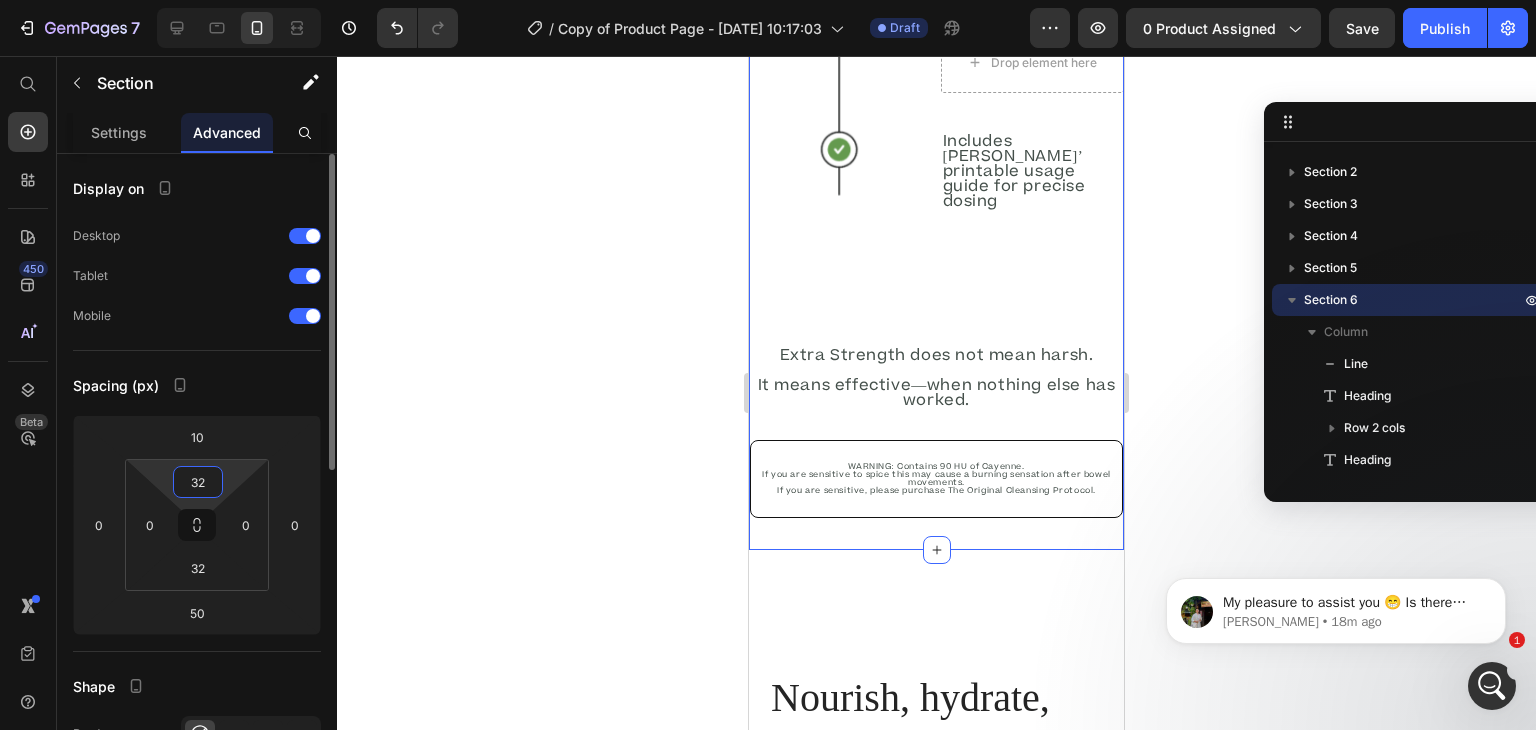 click on "32" at bounding box center (198, 482) 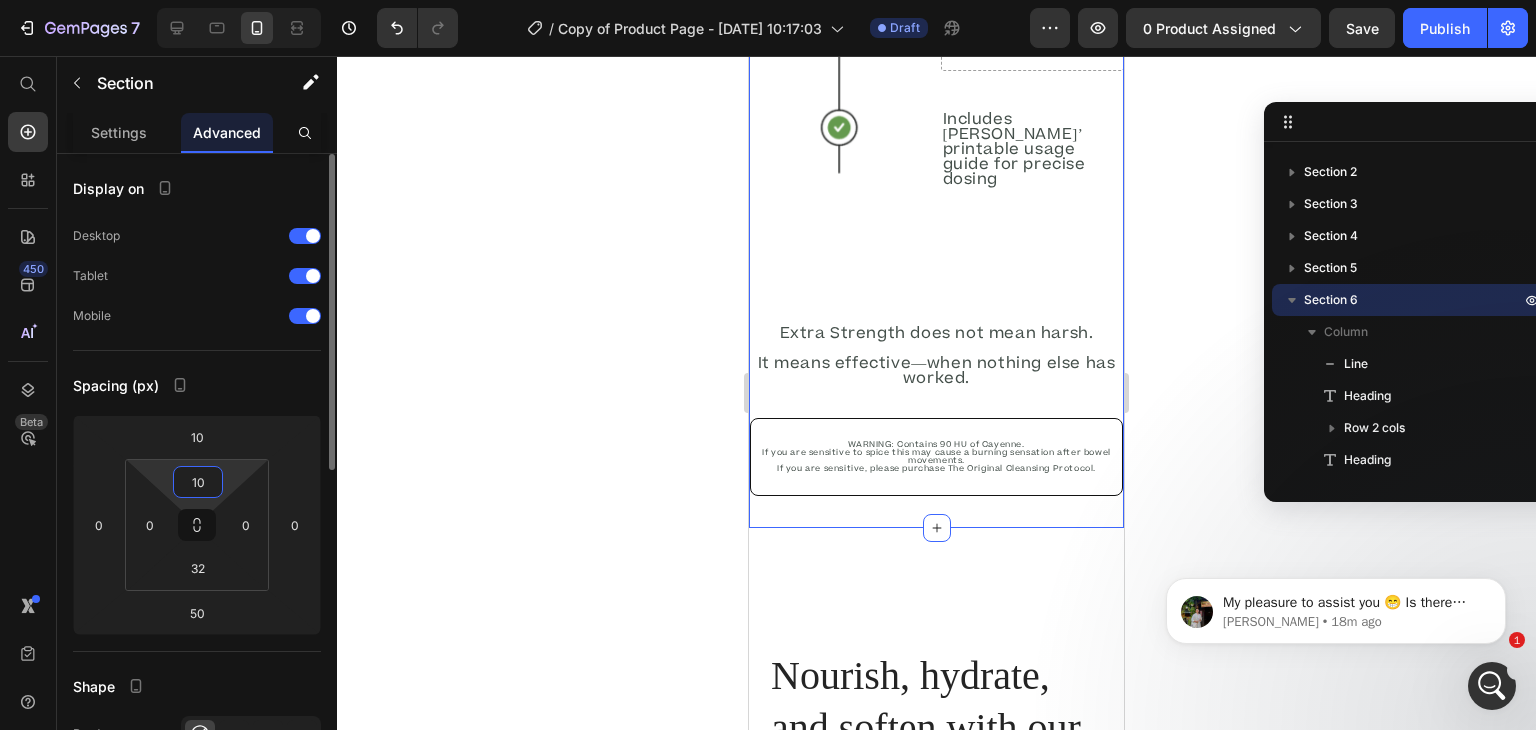 type on "10" 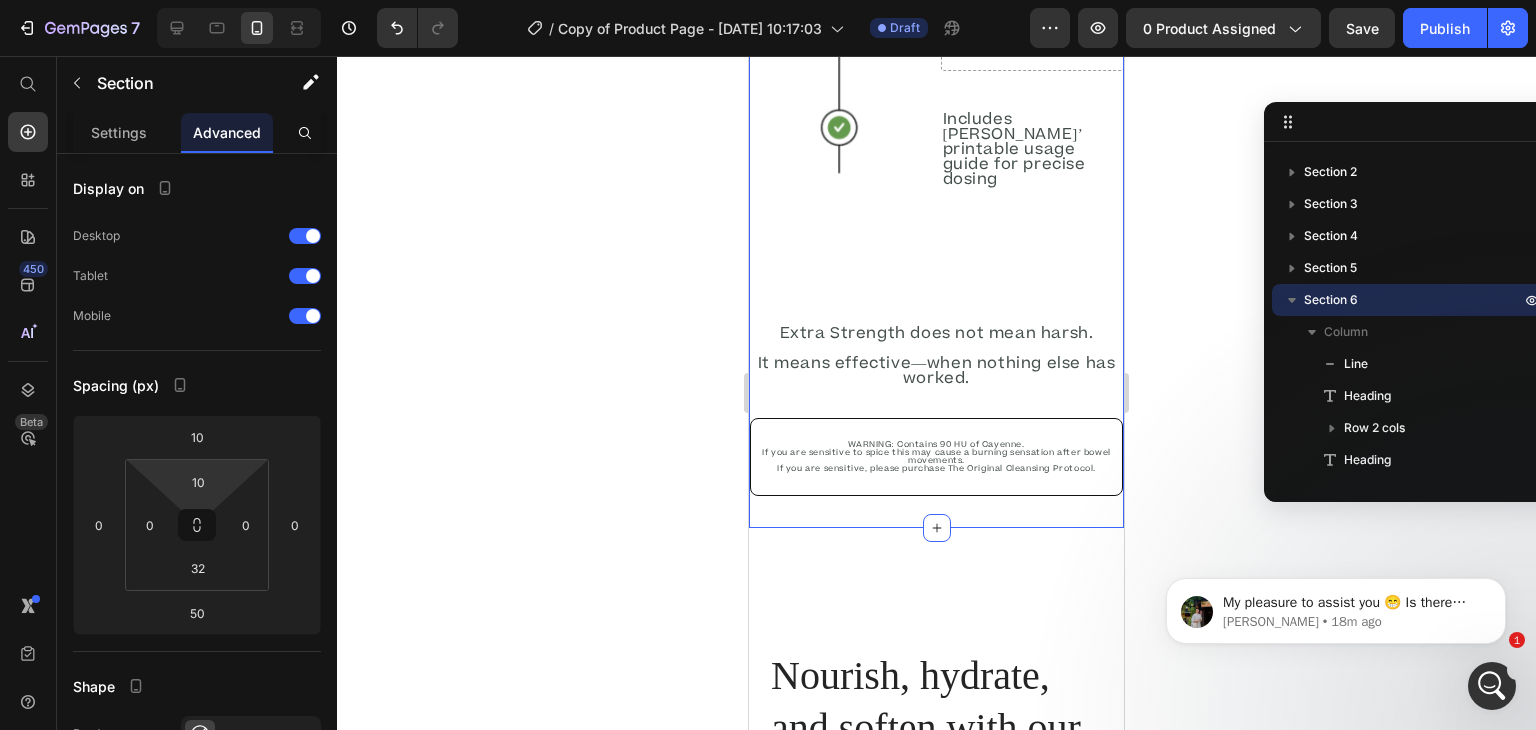 click 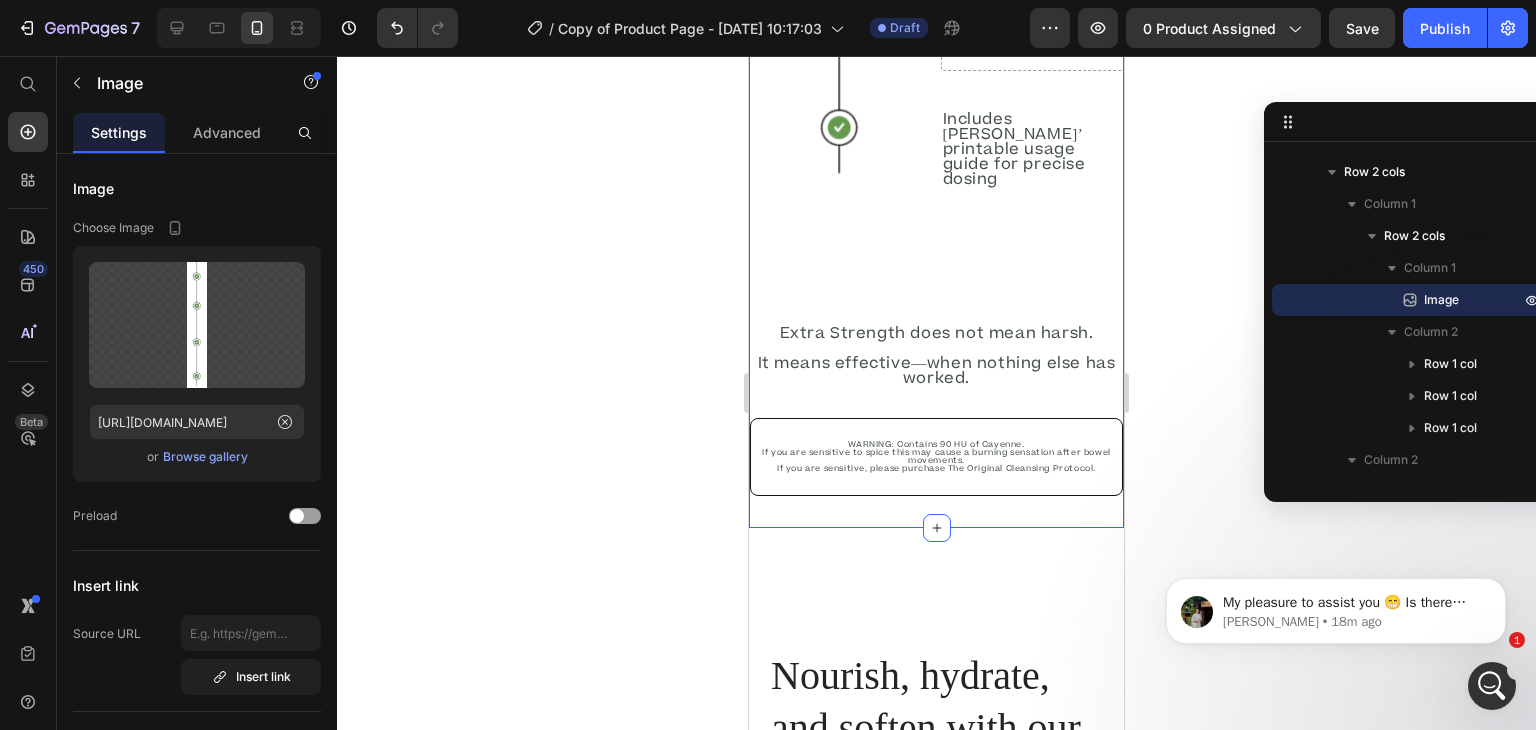 scroll, scrollTop: 26, scrollLeft: 0, axis: vertical 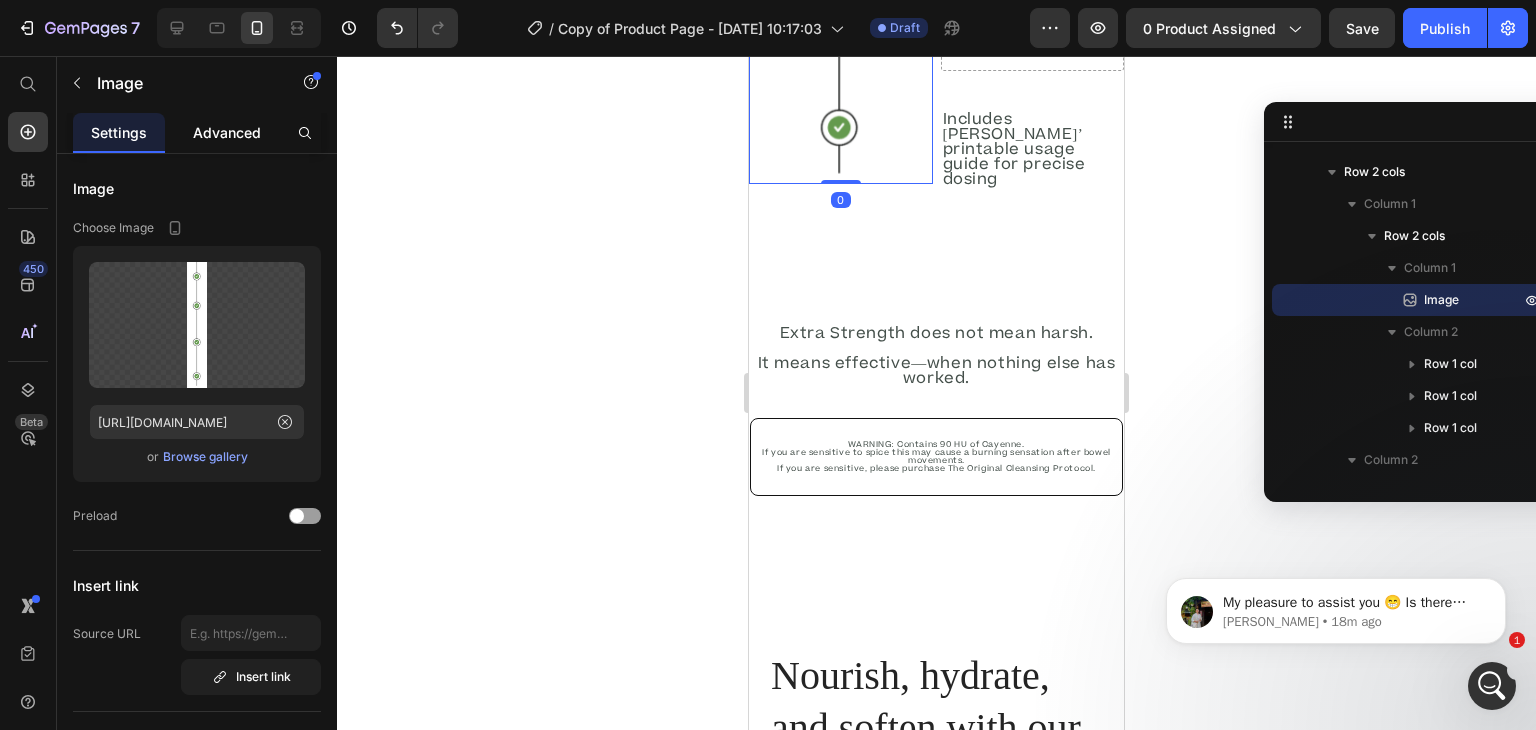 click on "Advanced" at bounding box center [227, 132] 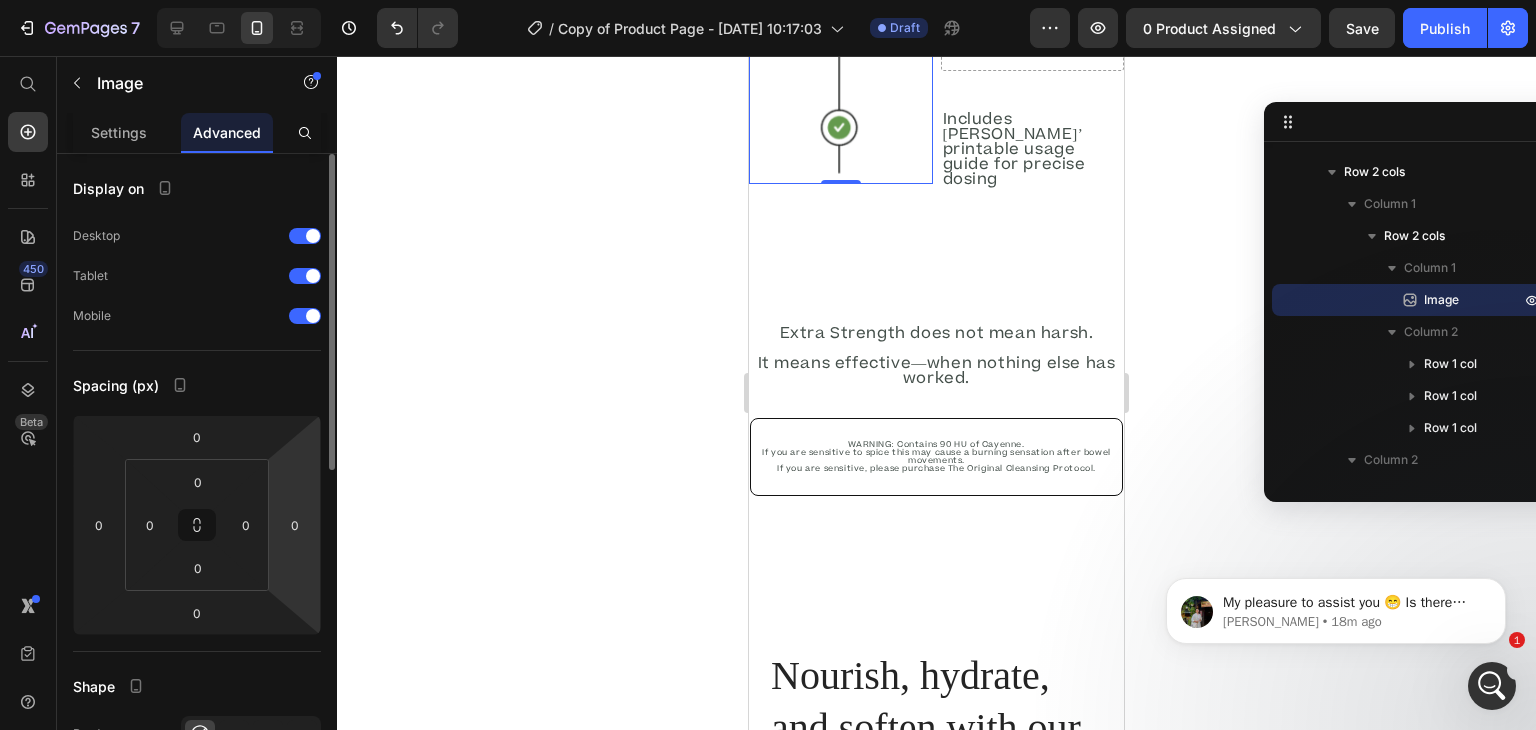 scroll, scrollTop: 136, scrollLeft: 0, axis: vertical 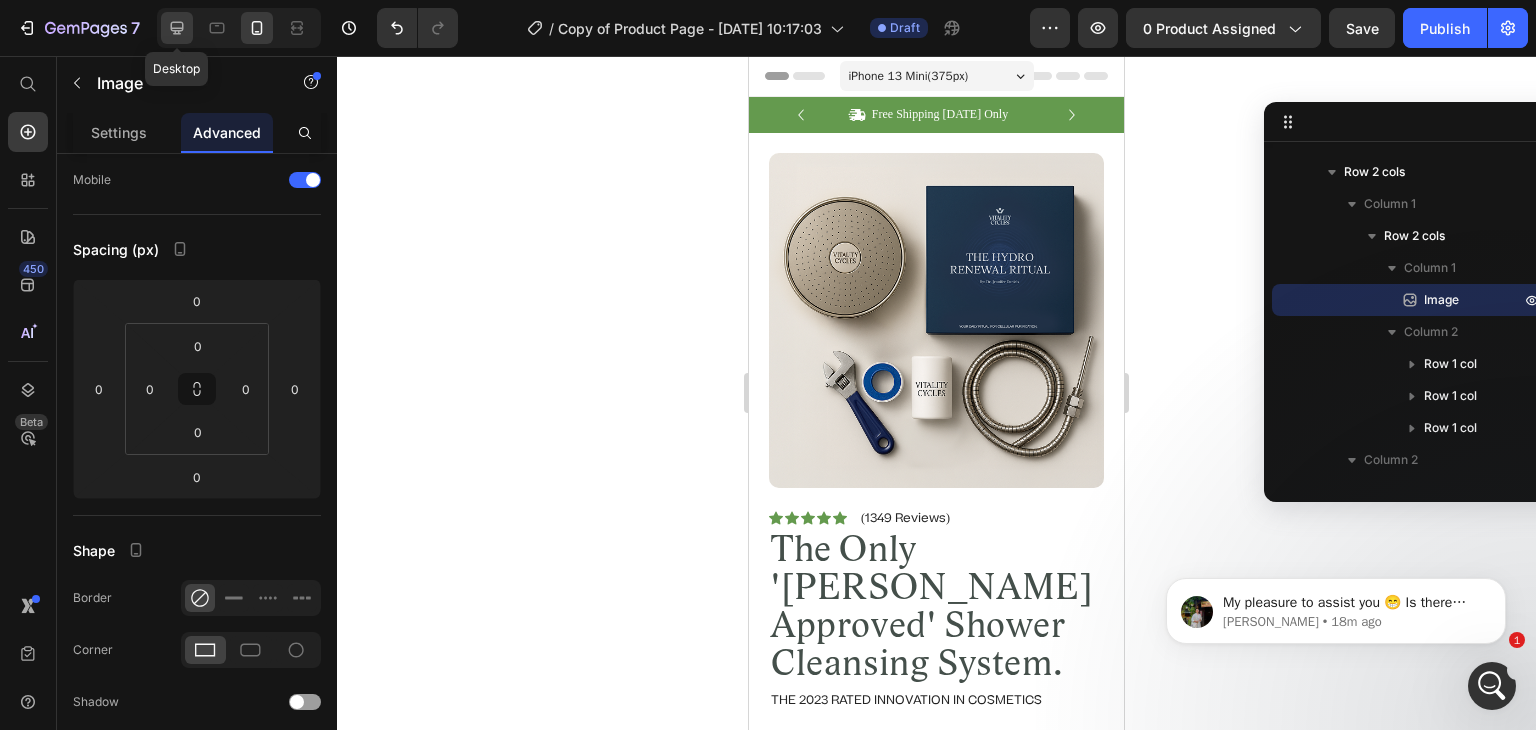 click 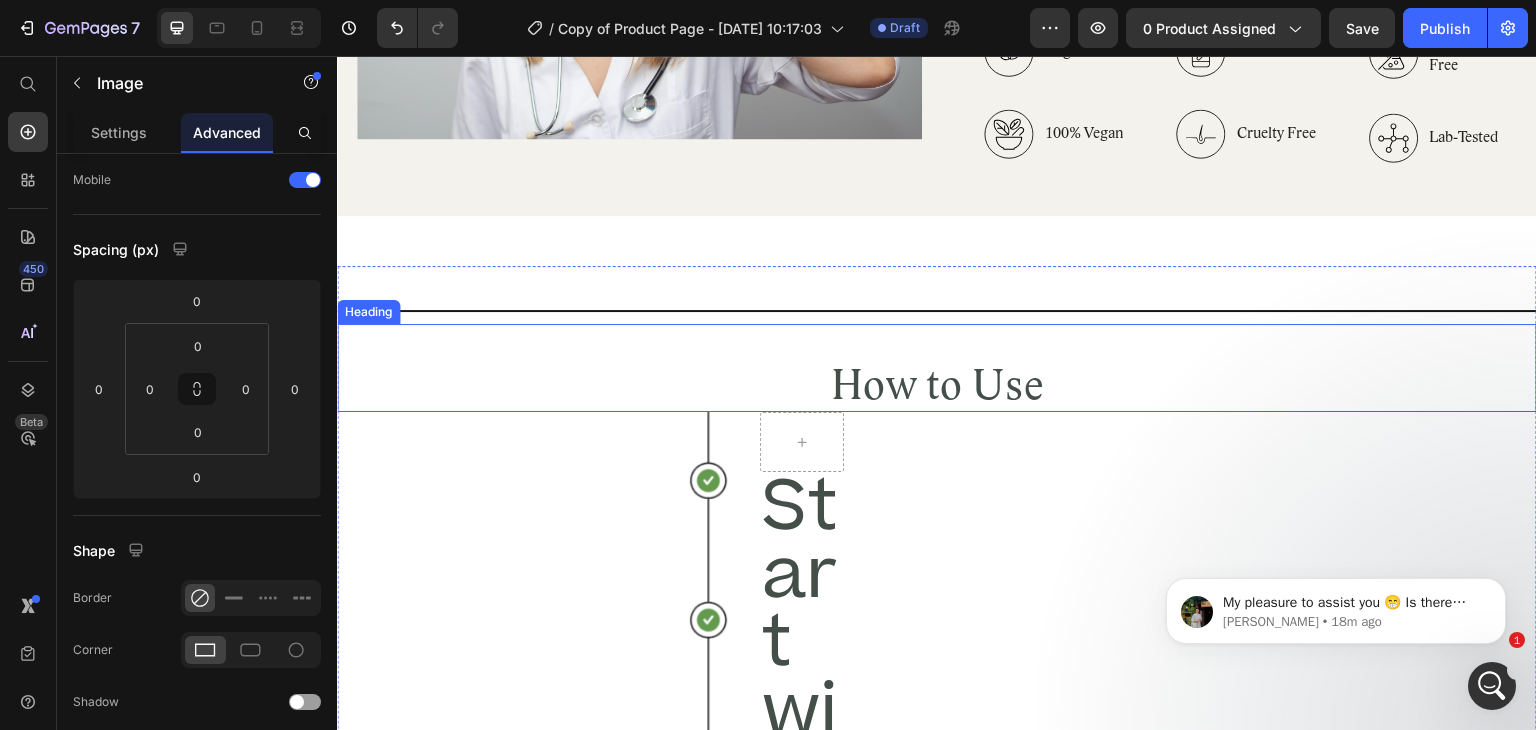 scroll, scrollTop: 3875, scrollLeft: 0, axis: vertical 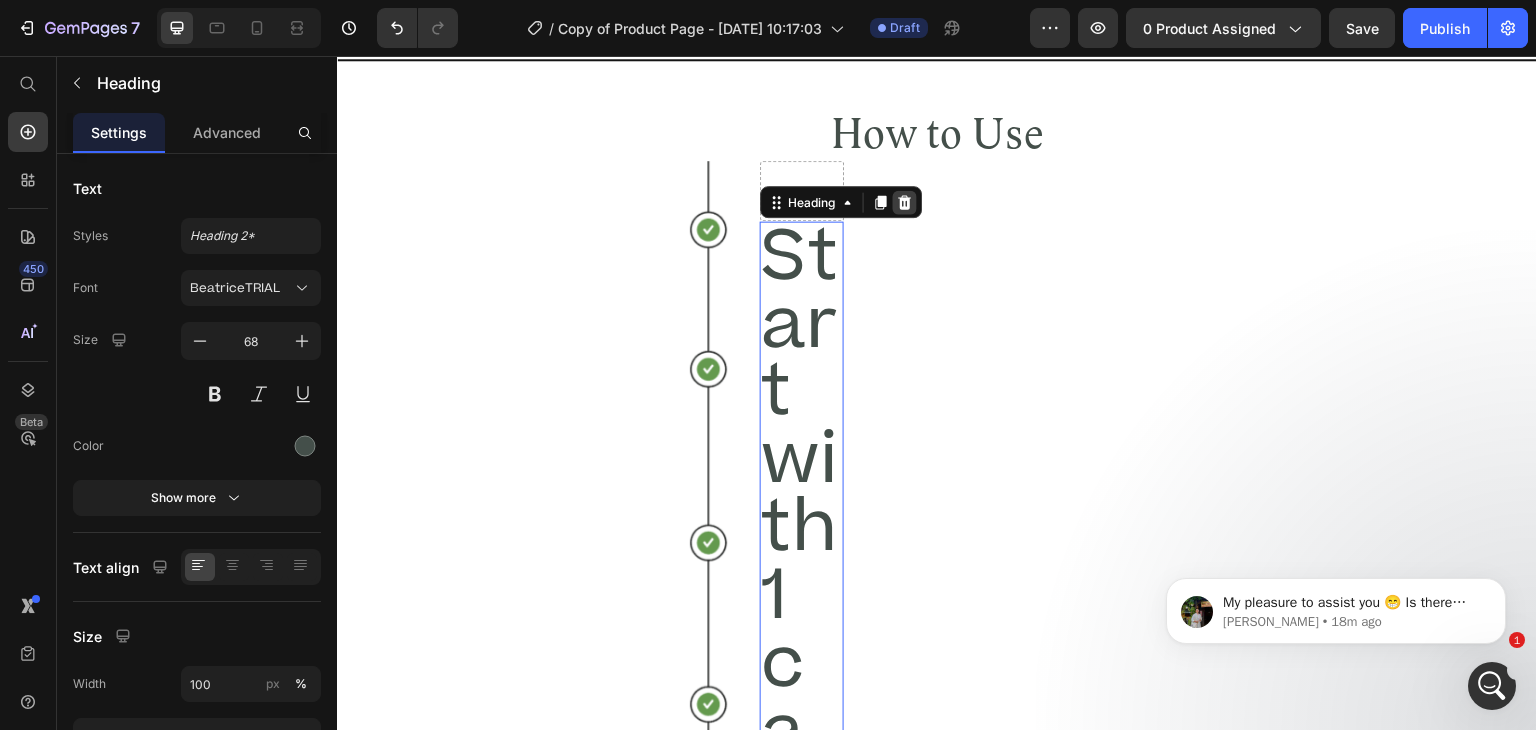 click 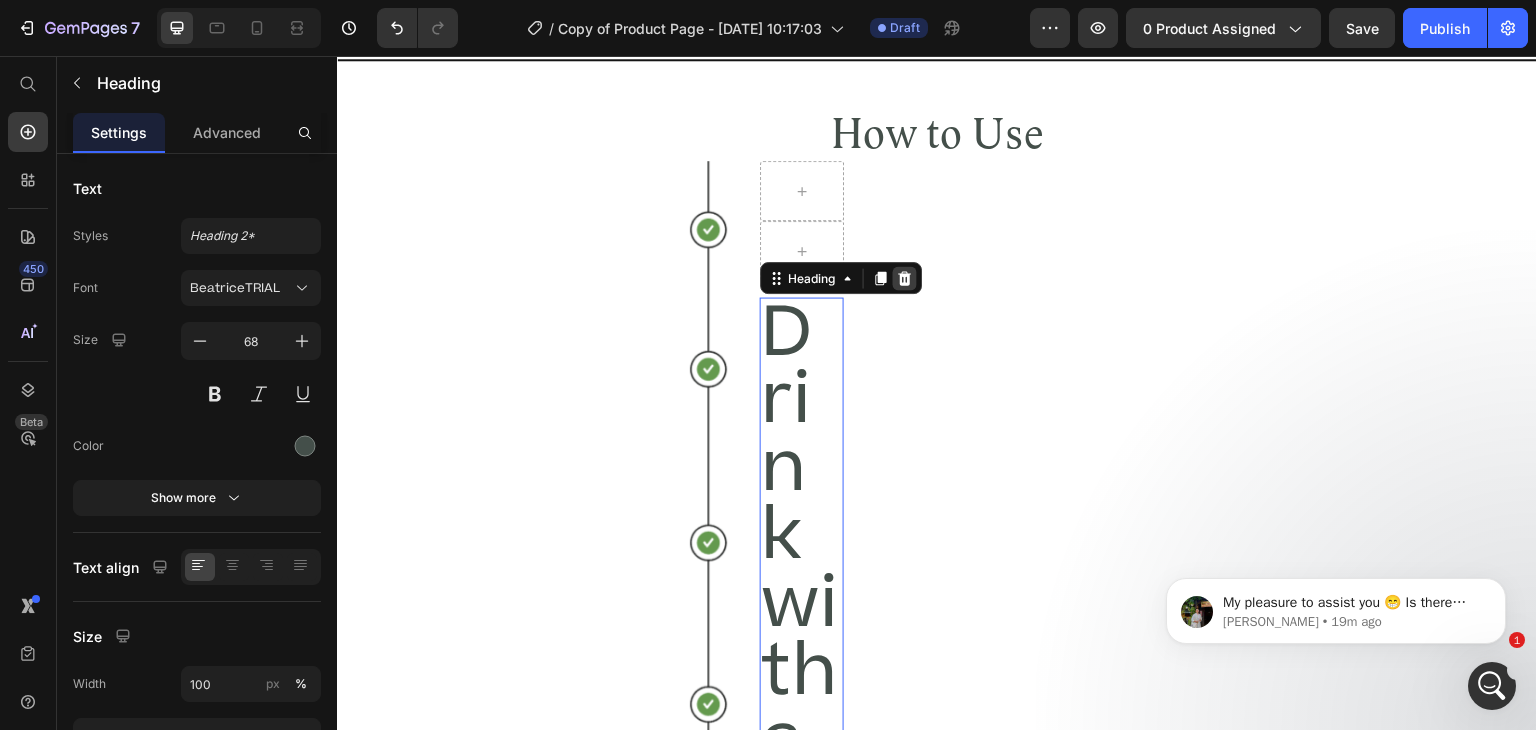 click 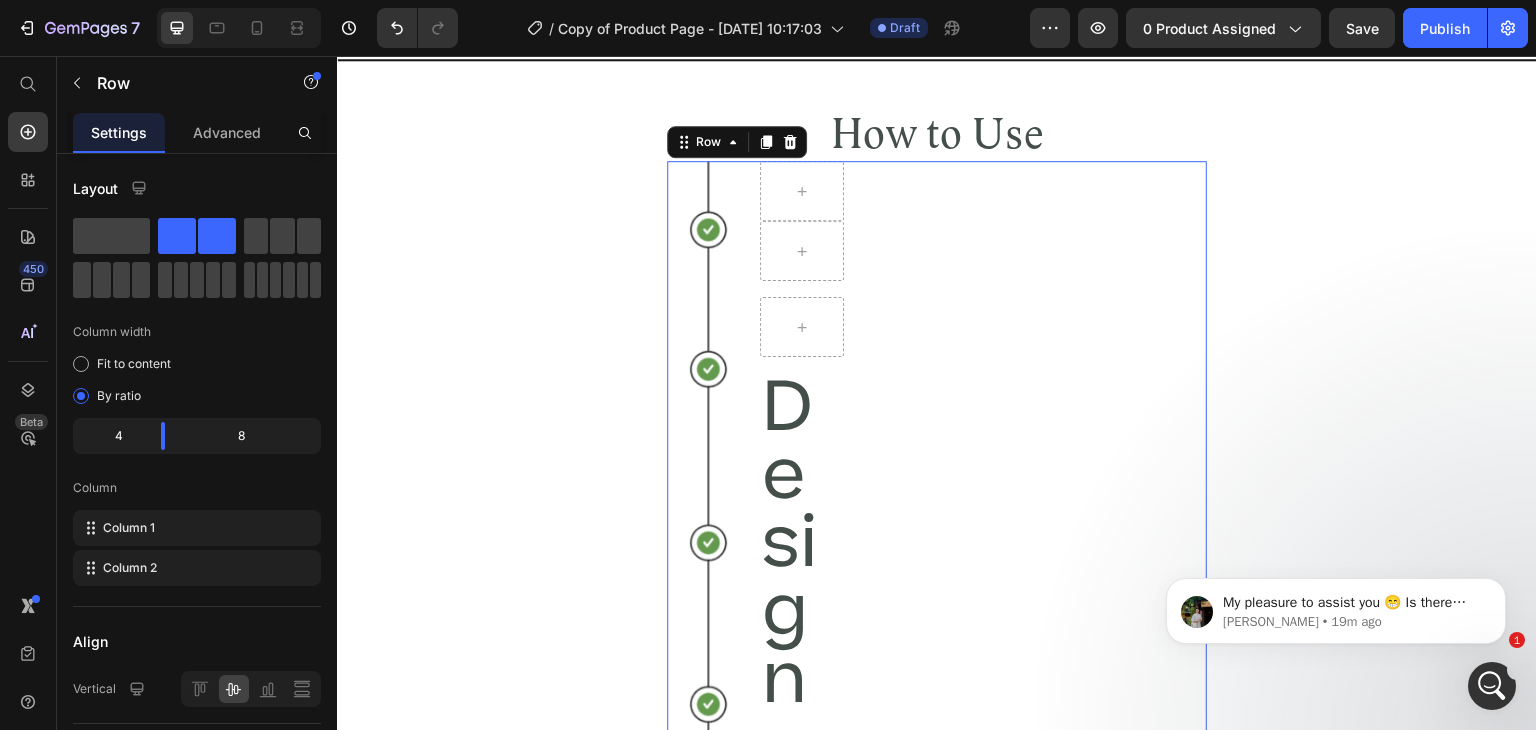 click on "Text Block" at bounding box center [1029, 2919] 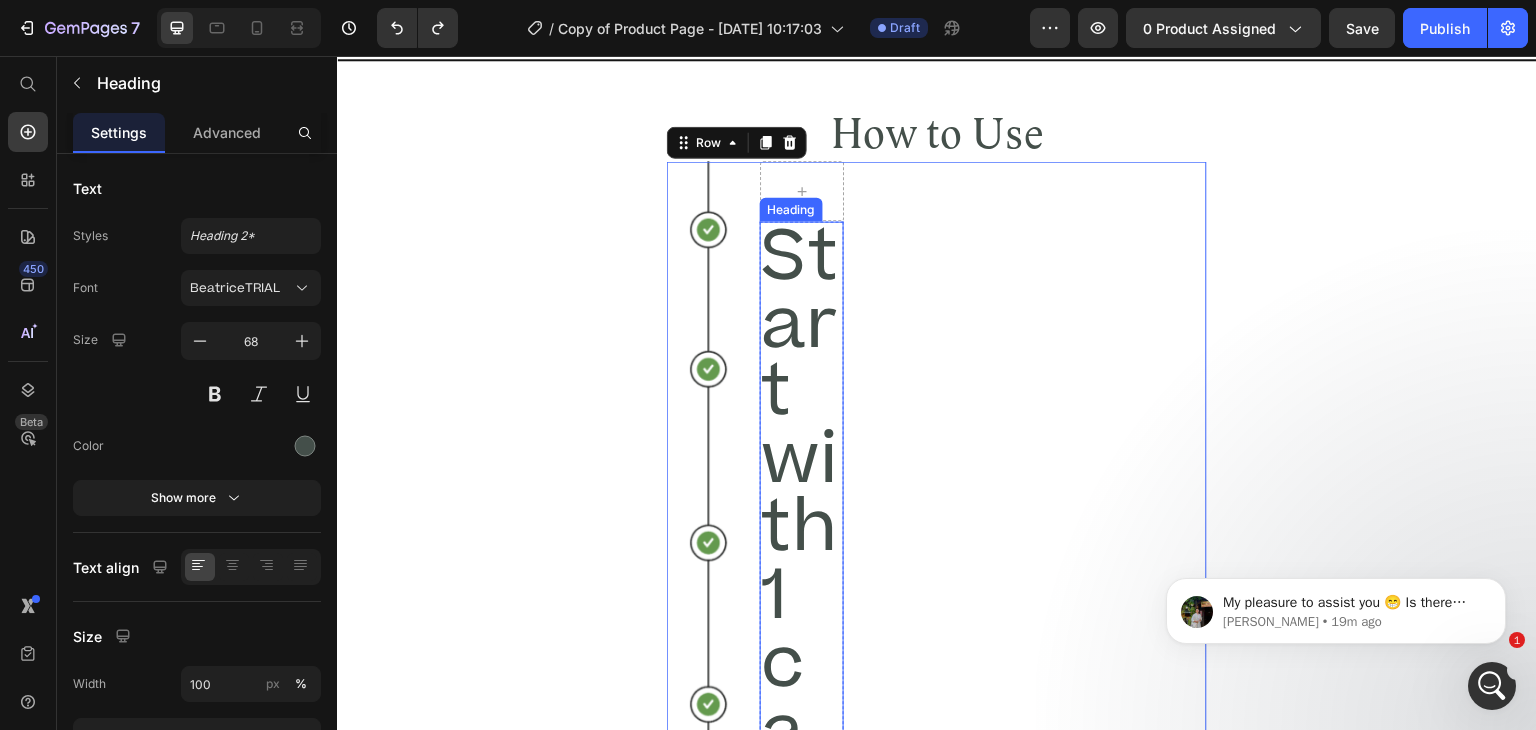 click on "Start with 1 capsule at dinner, and increase slowly as directed" at bounding box center (802, 1515) 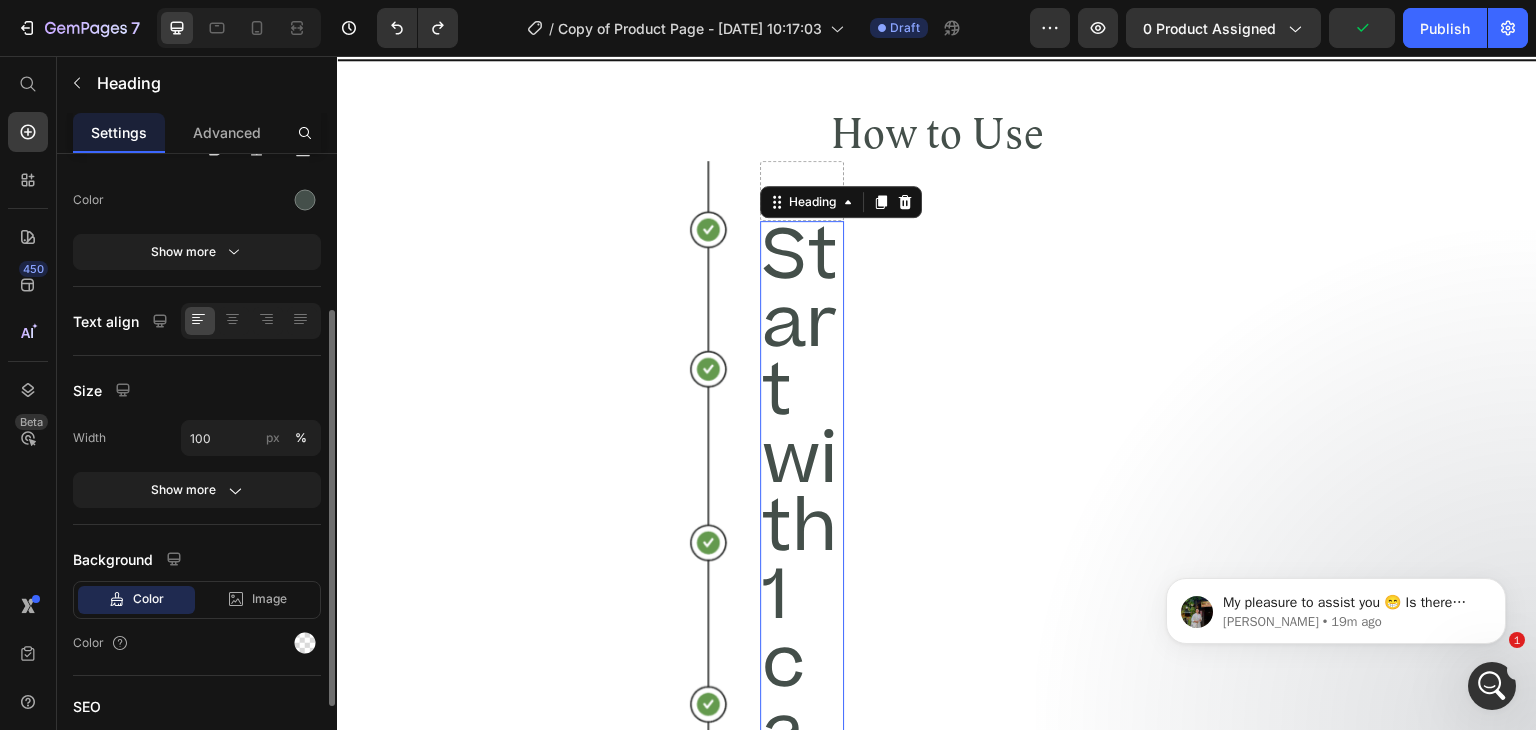 scroll, scrollTop: 247, scrollLeft: 0, axis: vertical 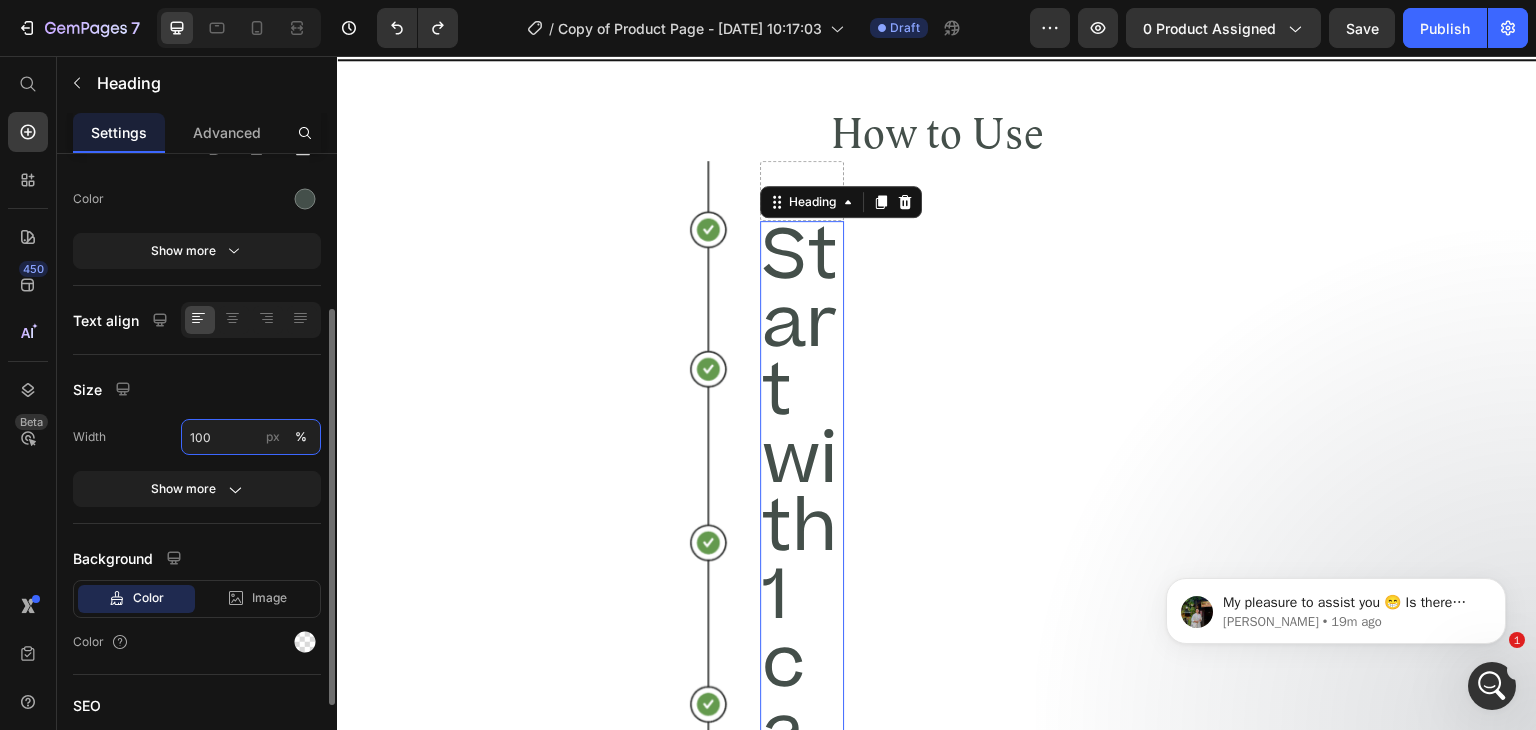 click on "100" at bounding box center (251, 437) 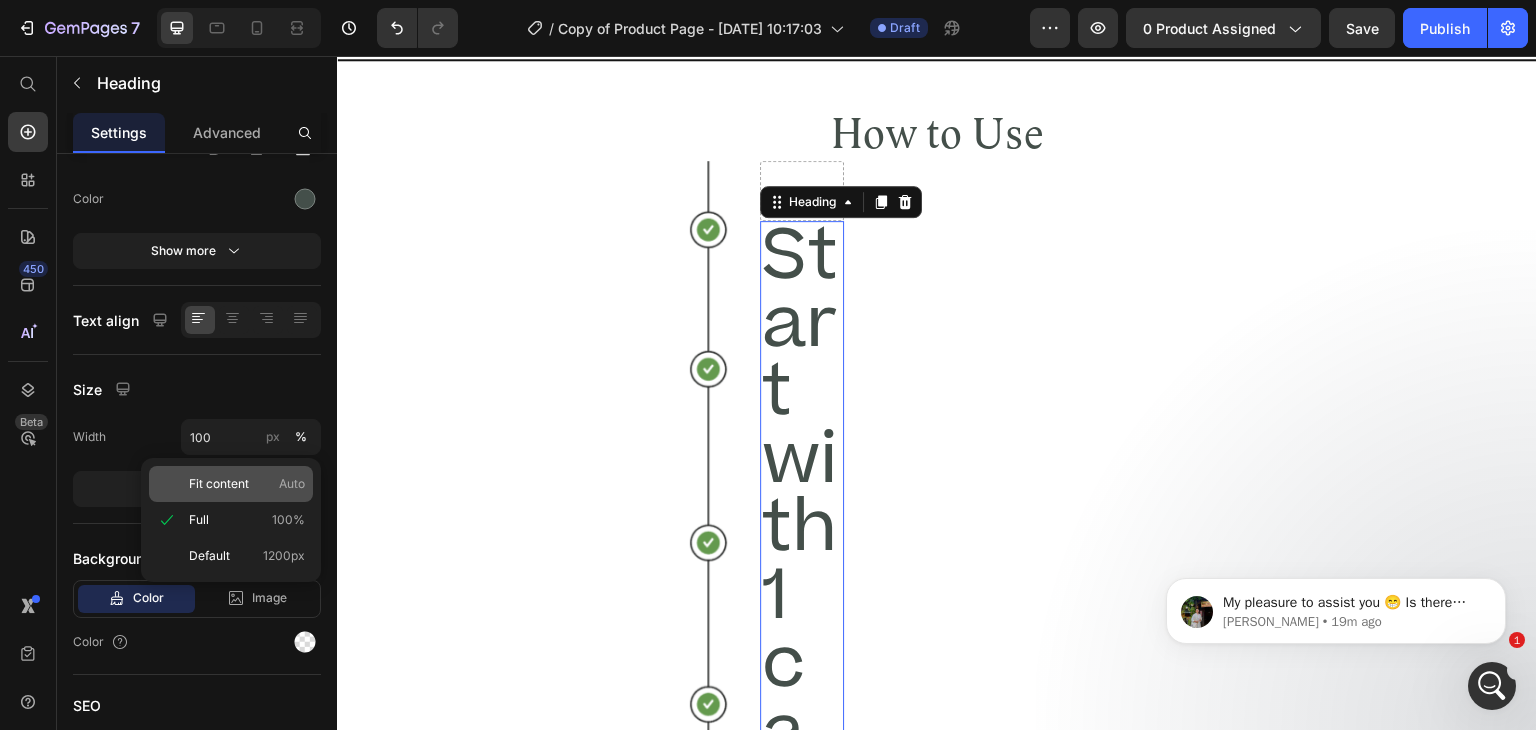 click on "Fit content" at bounding box center (219, 484) 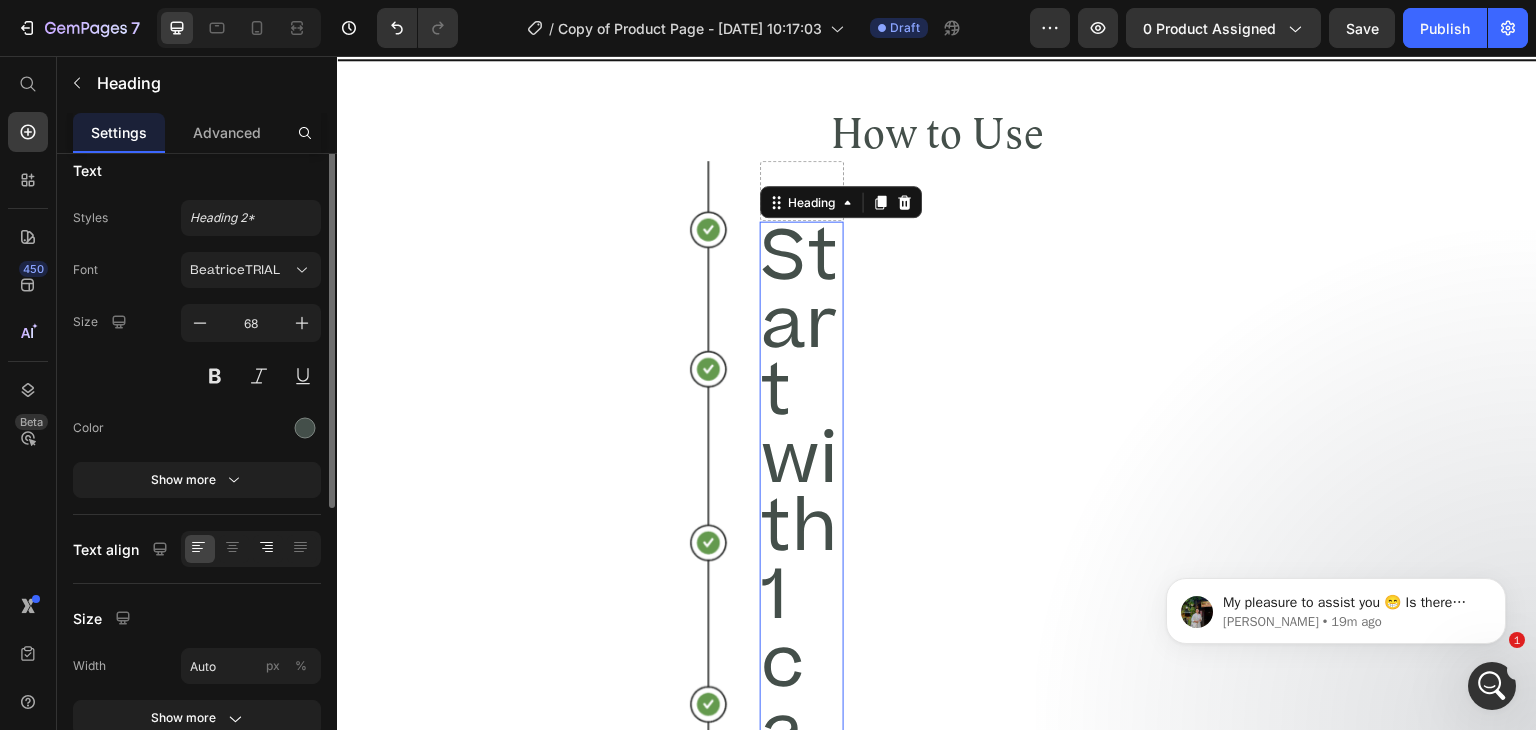 scroll, scrollTop: 0, scrollLeft: 0, axis: both 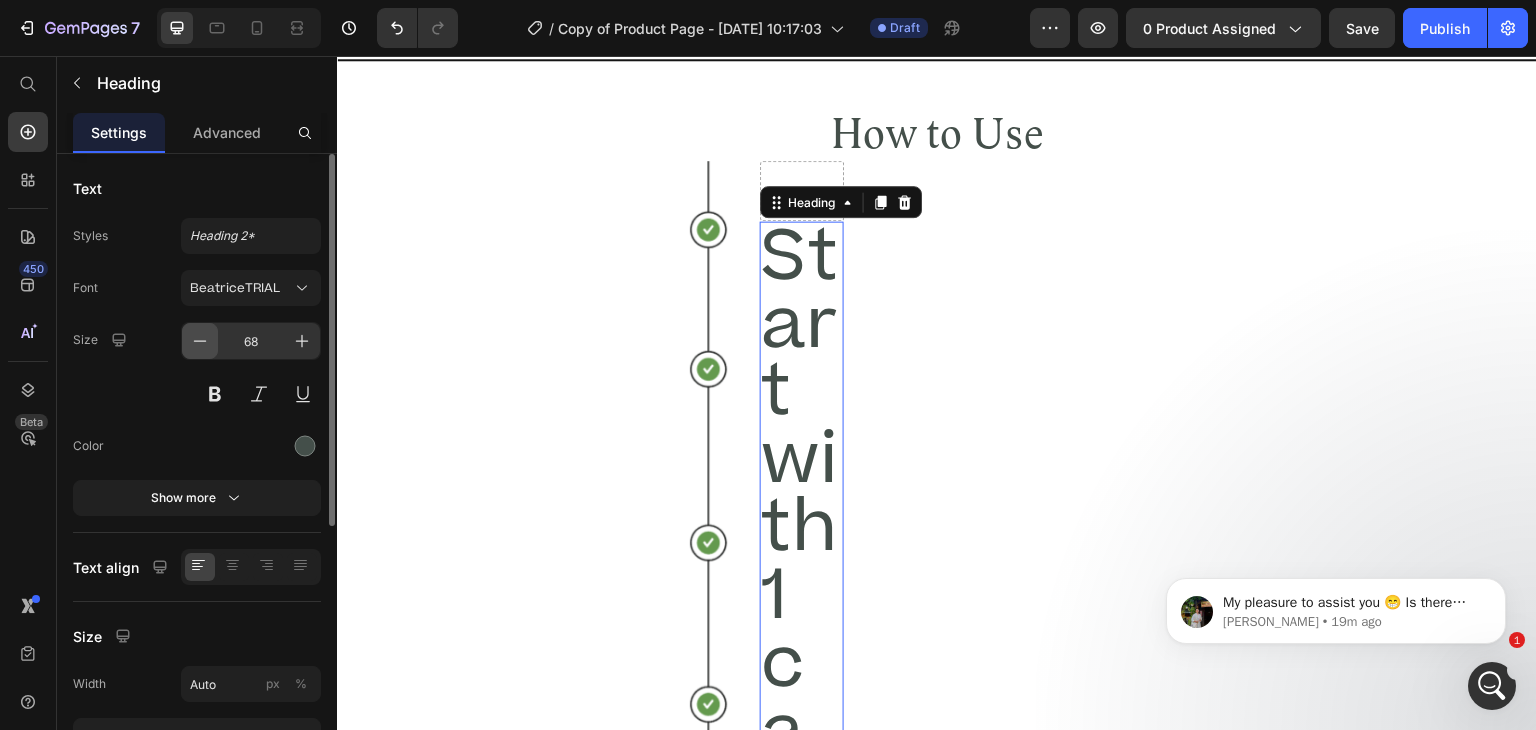 click 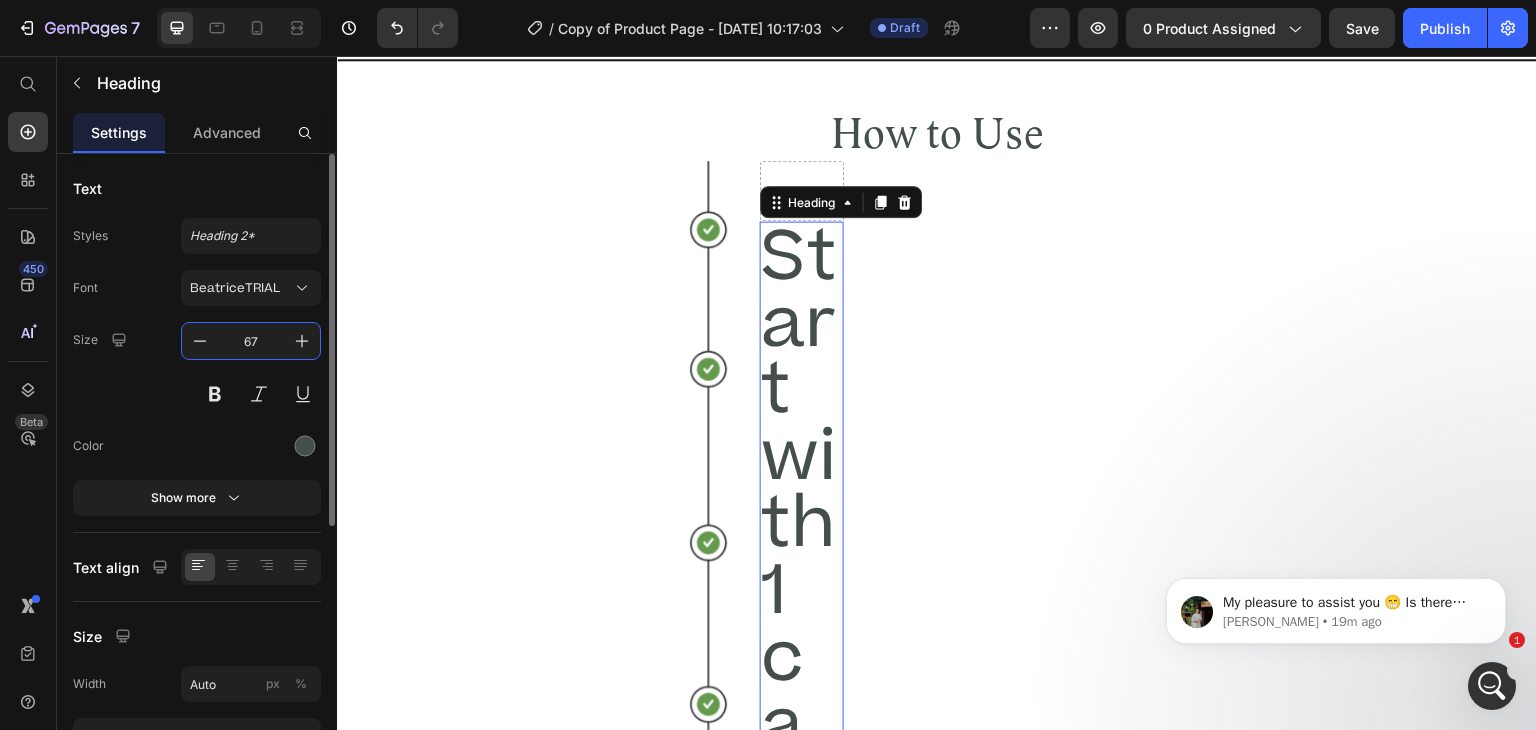 click on "67" at bounding box center (251, 341) 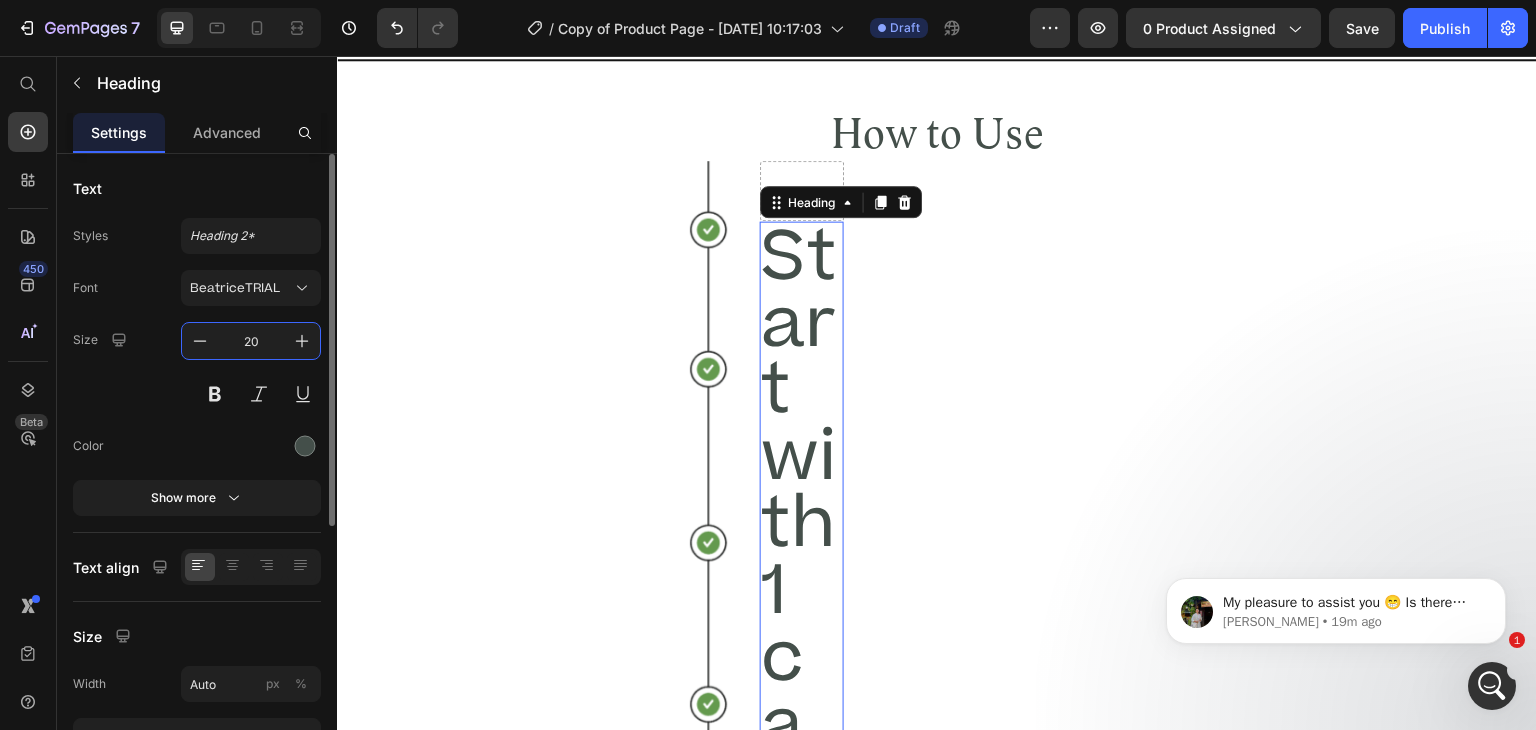 type on "20" 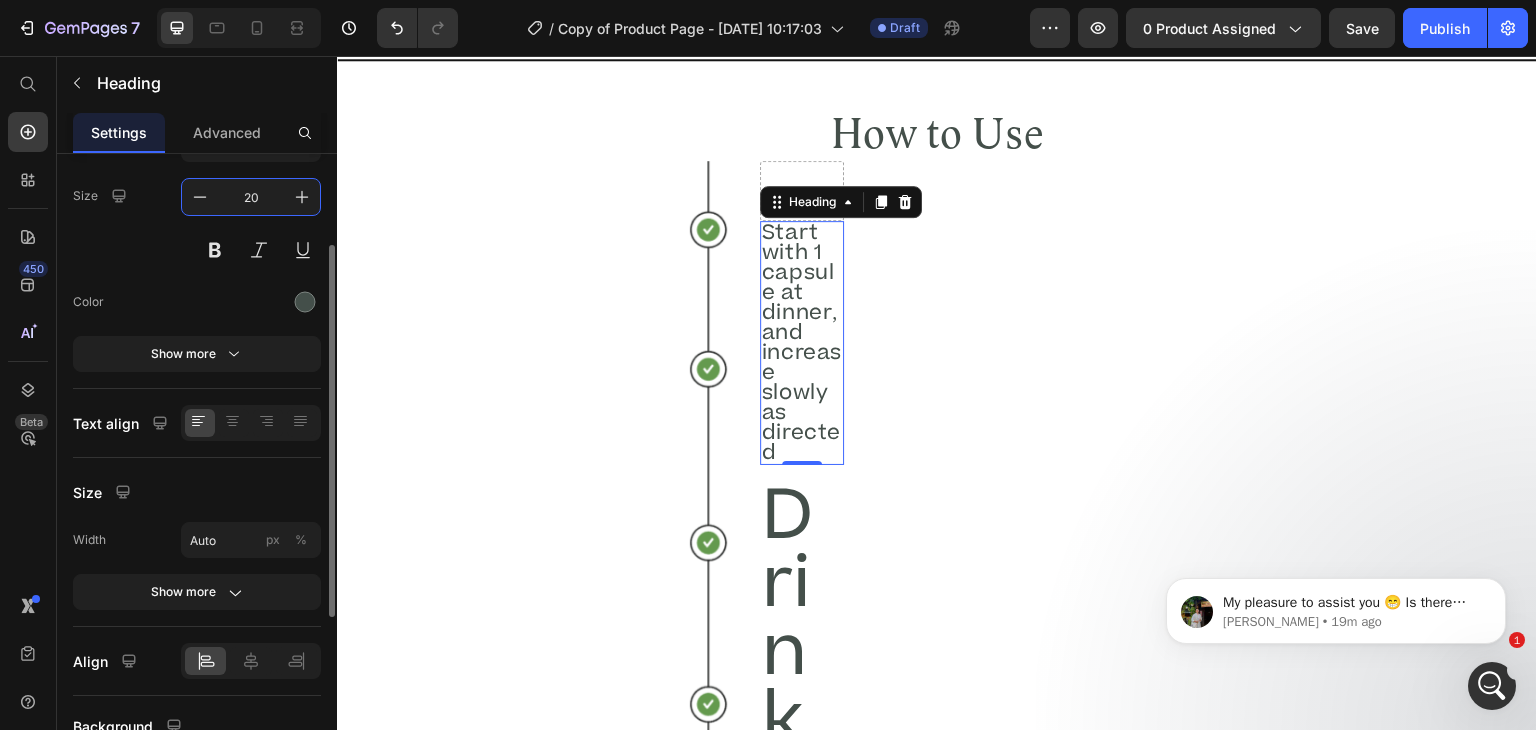 scroll, scrollTop: 149, scrollLeft: 0, axis: vertical 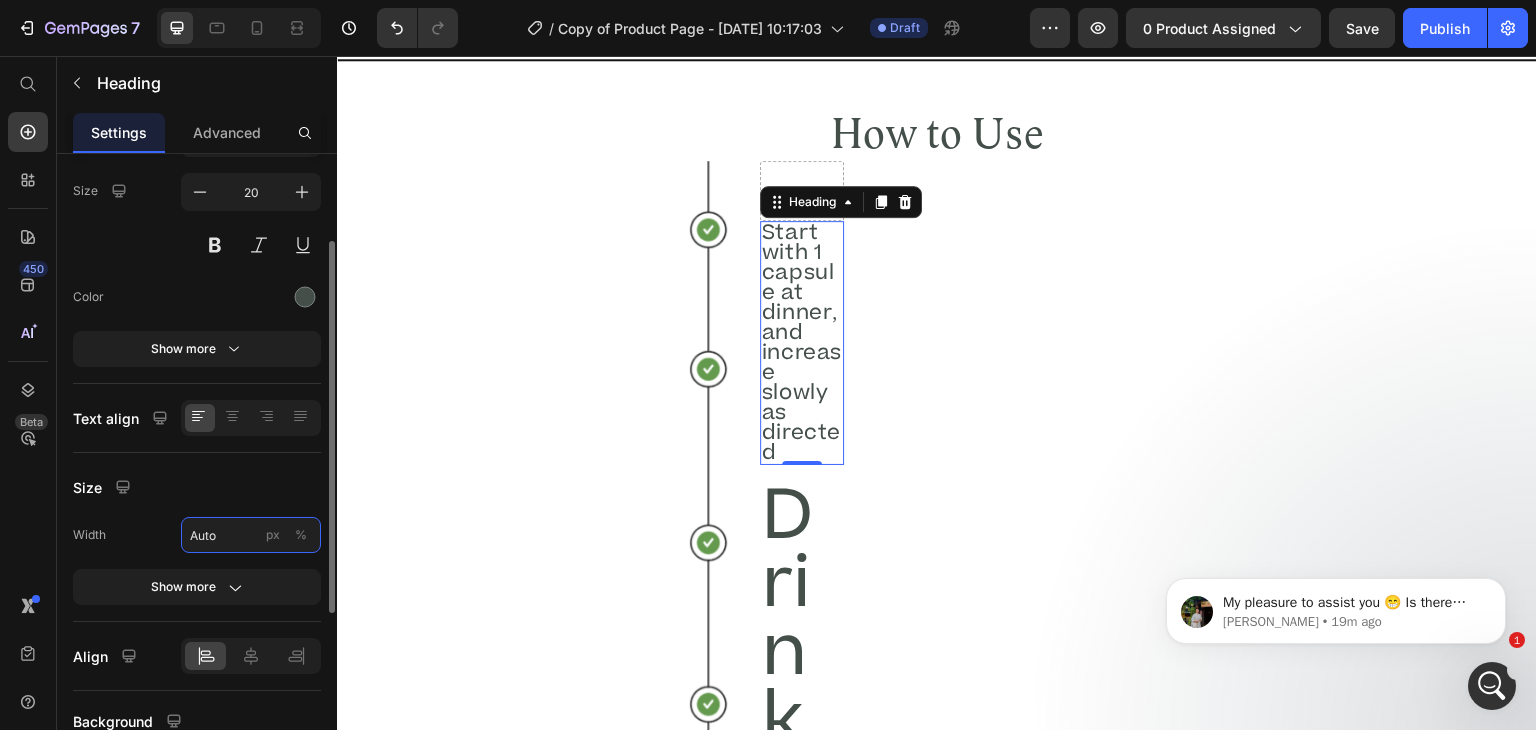 click on "Auto" at bounding box center (251, 535) 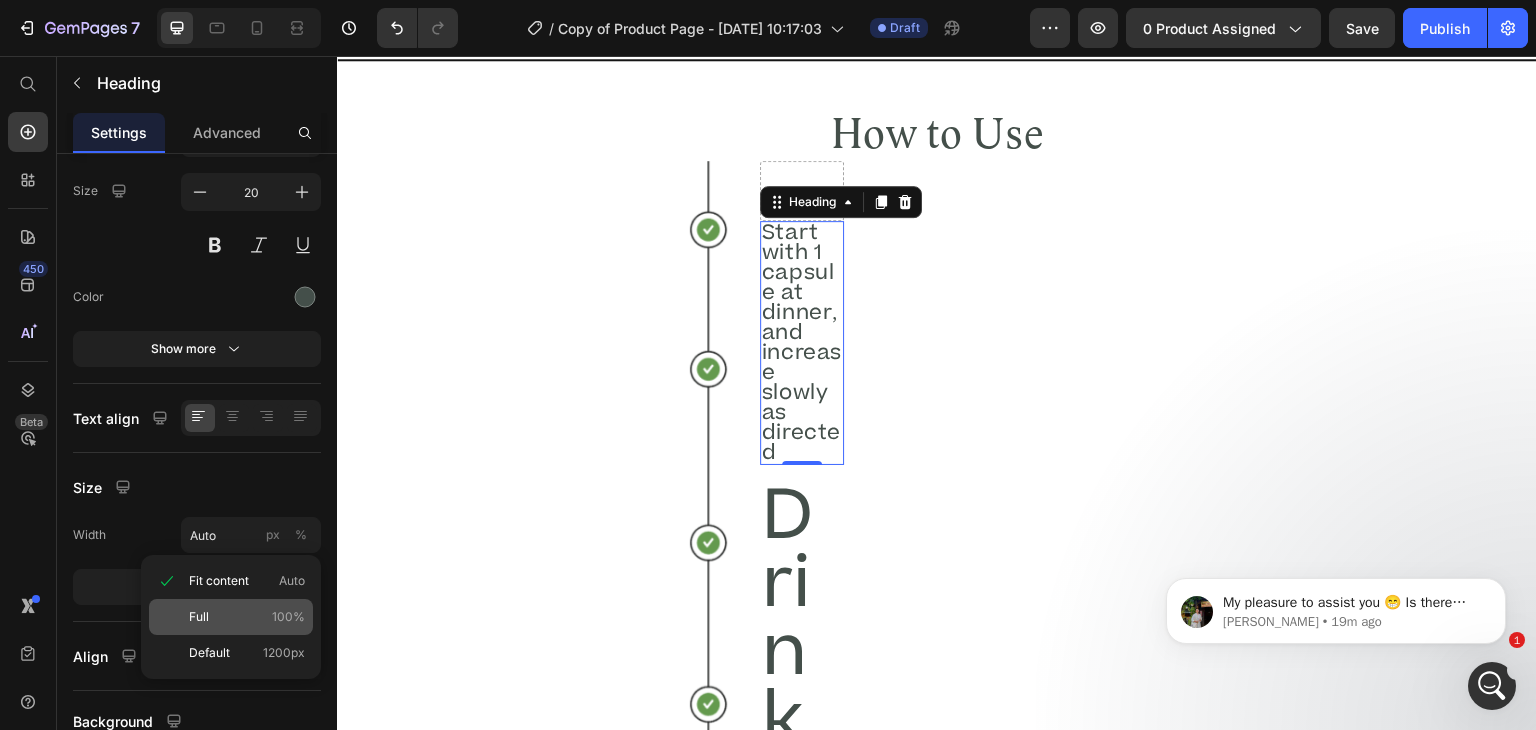 click on "Full 100%" at bounding box center [247, 617] 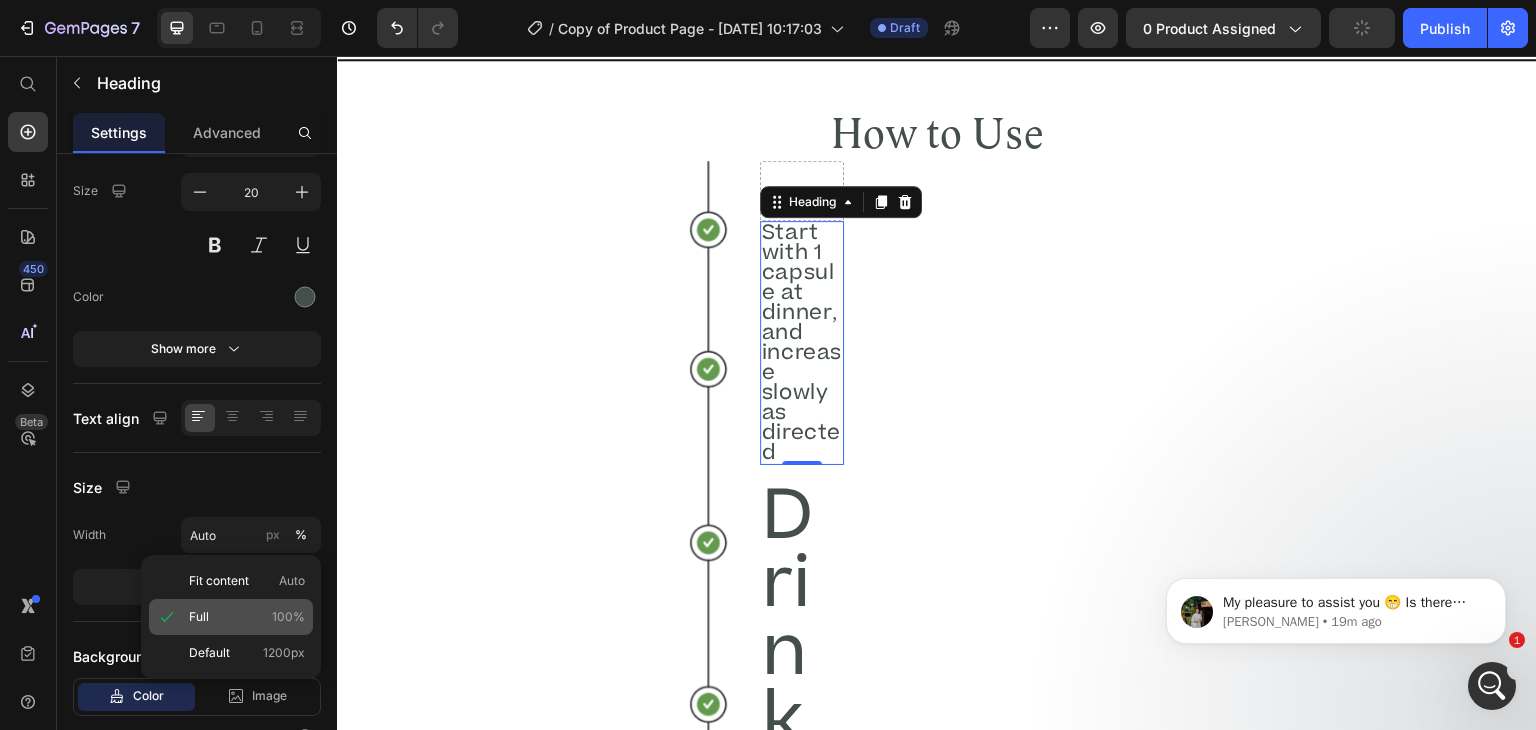 type on "100" 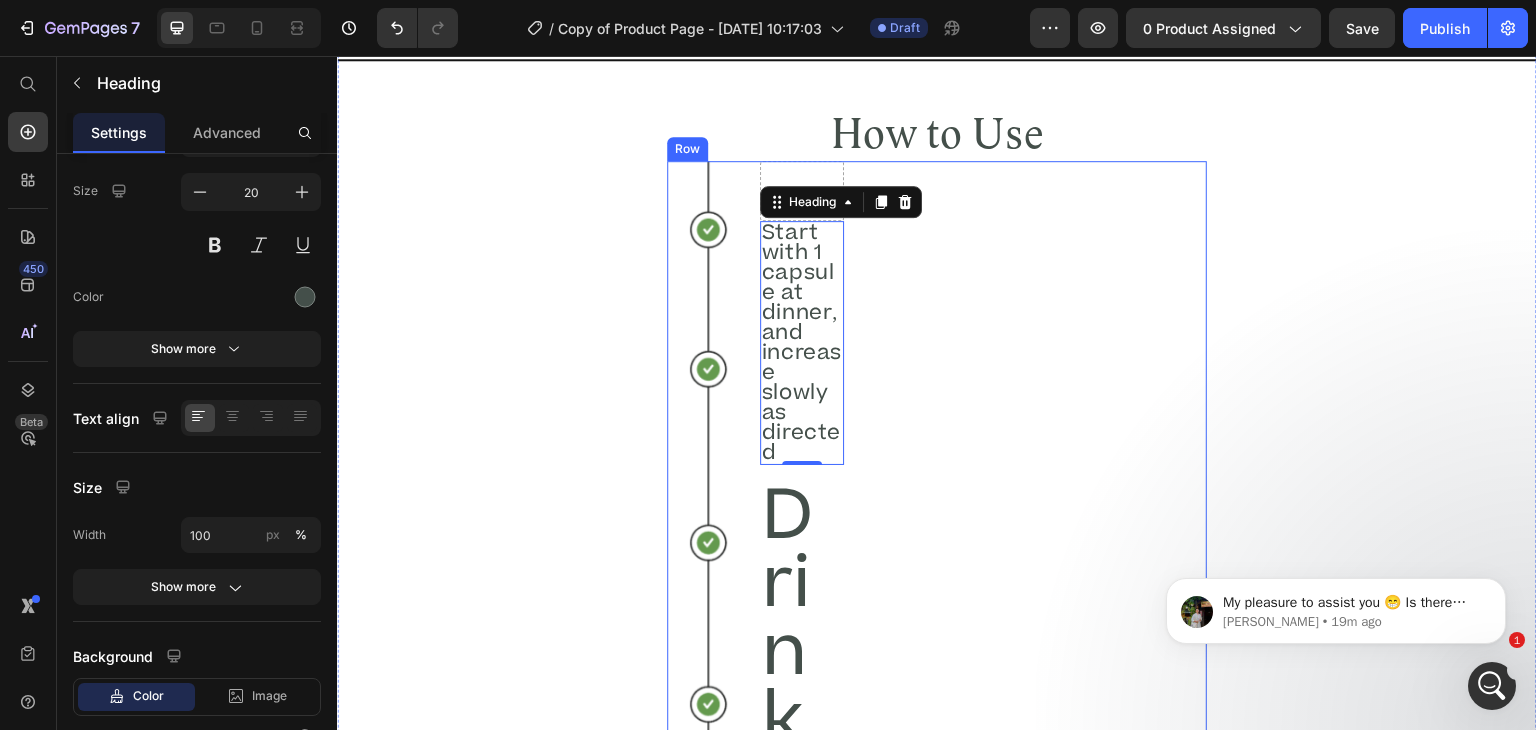 scroll, scrollTop: 3807, scrollLeft: 0, axis: vertical 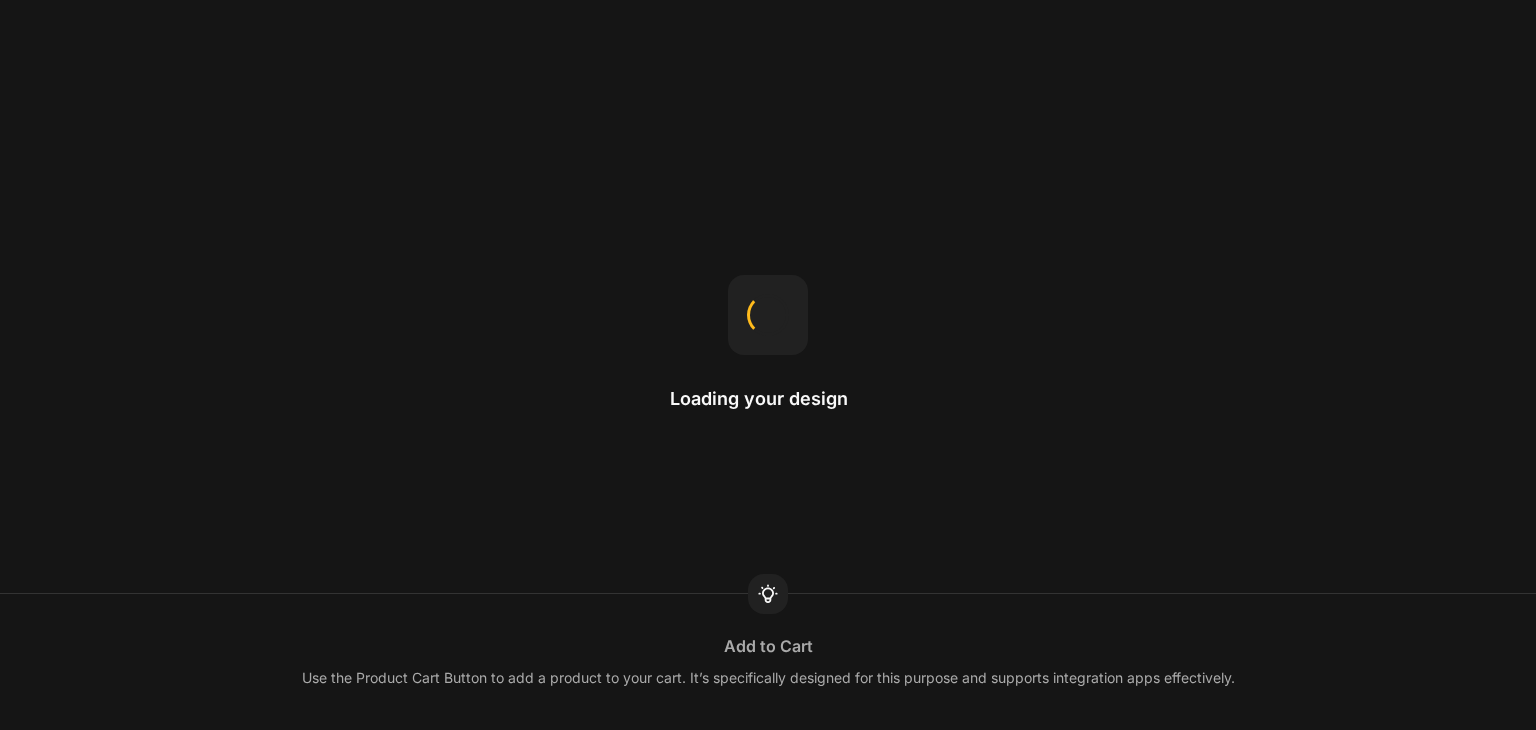 click on "Loading your design" at bounding box center [768, 365] 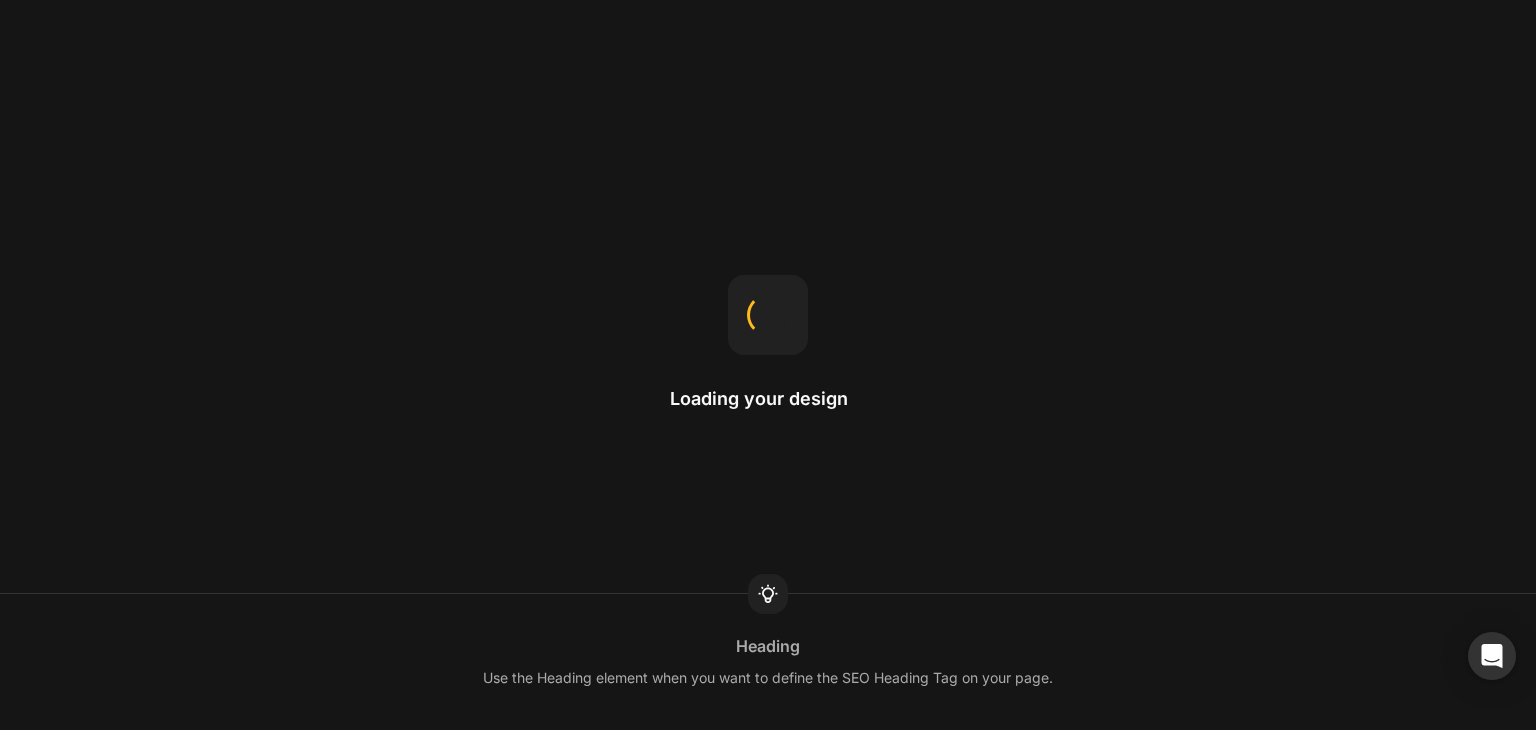 click on "Loading your design" at bounding box center [768, 365] 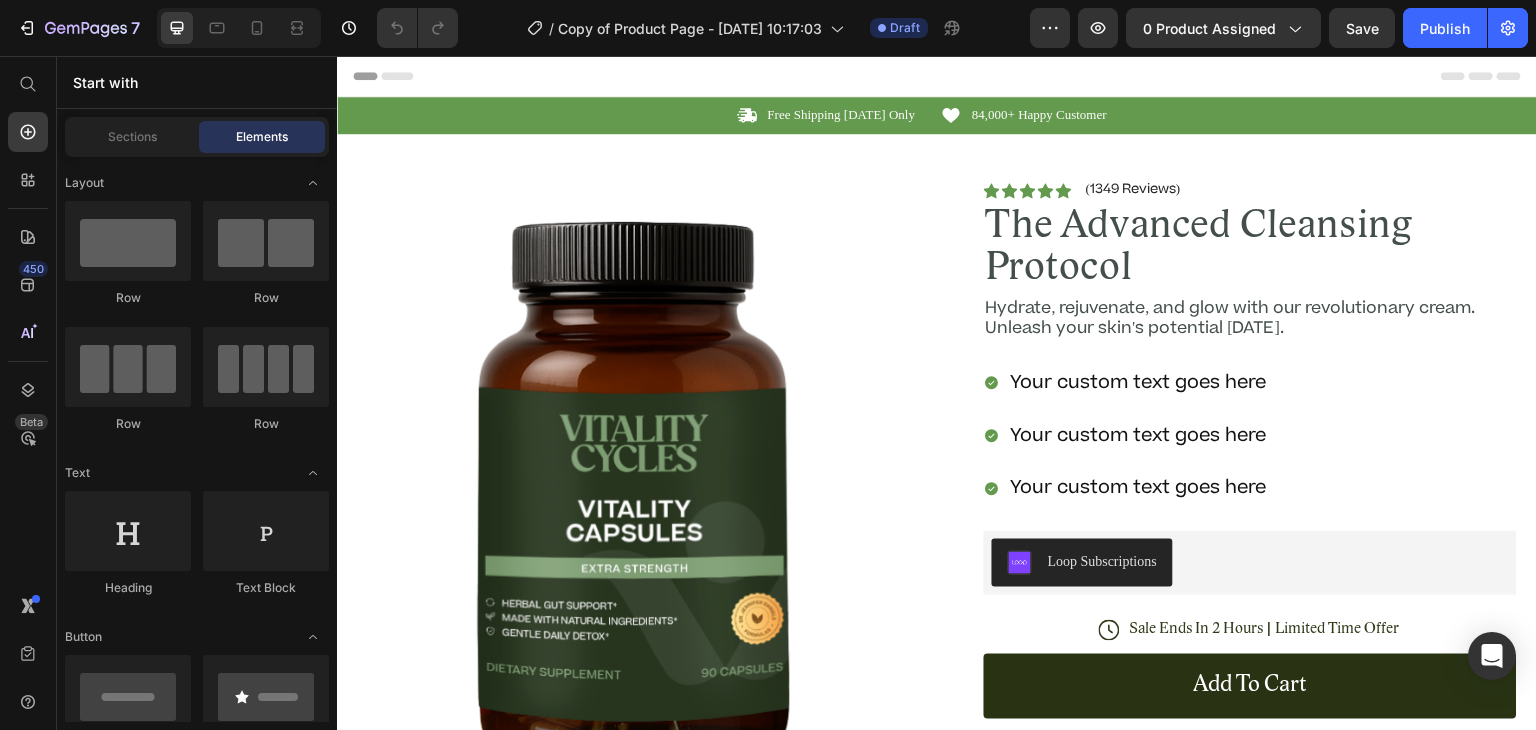 scroll, scrollTop: 0, scrollLeft: 0, axis: both 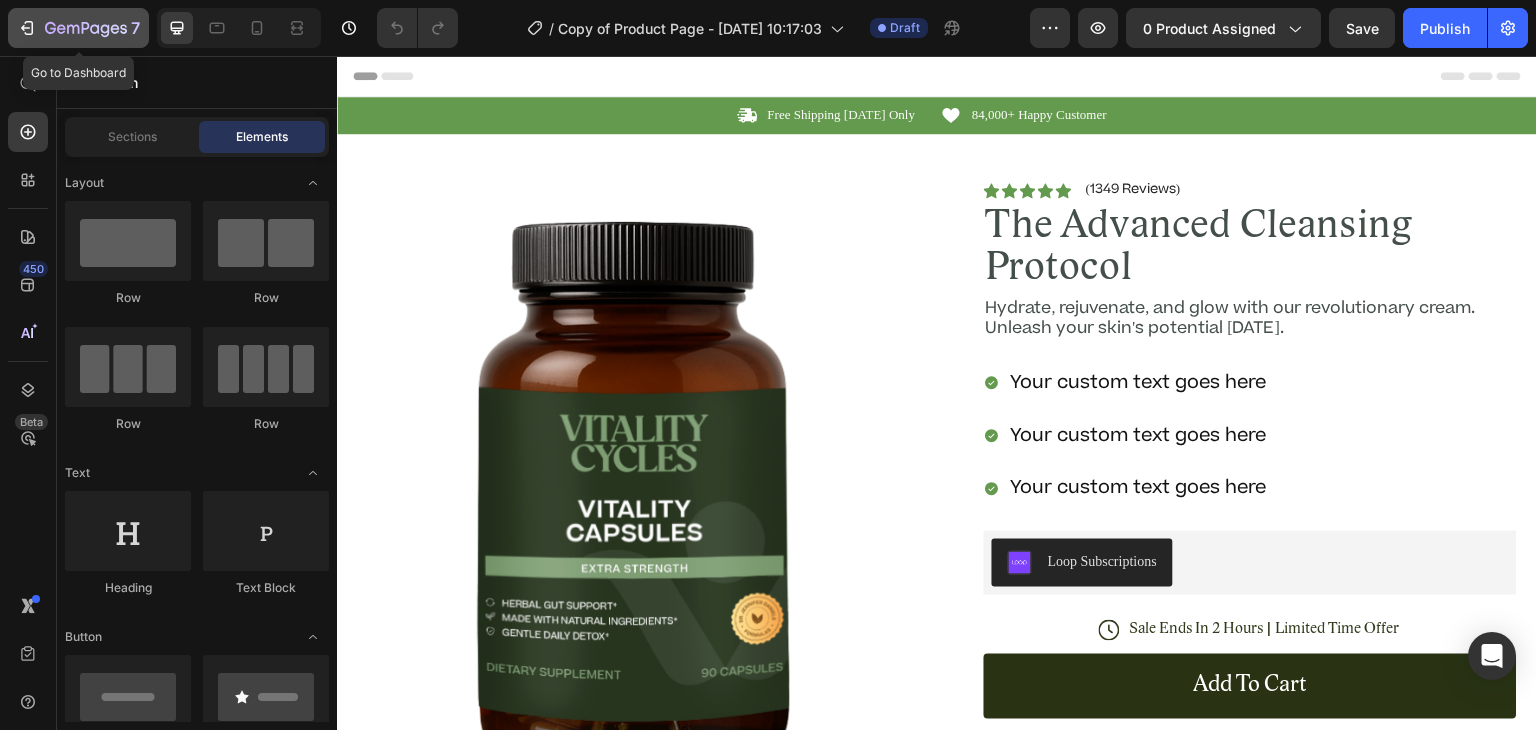 click 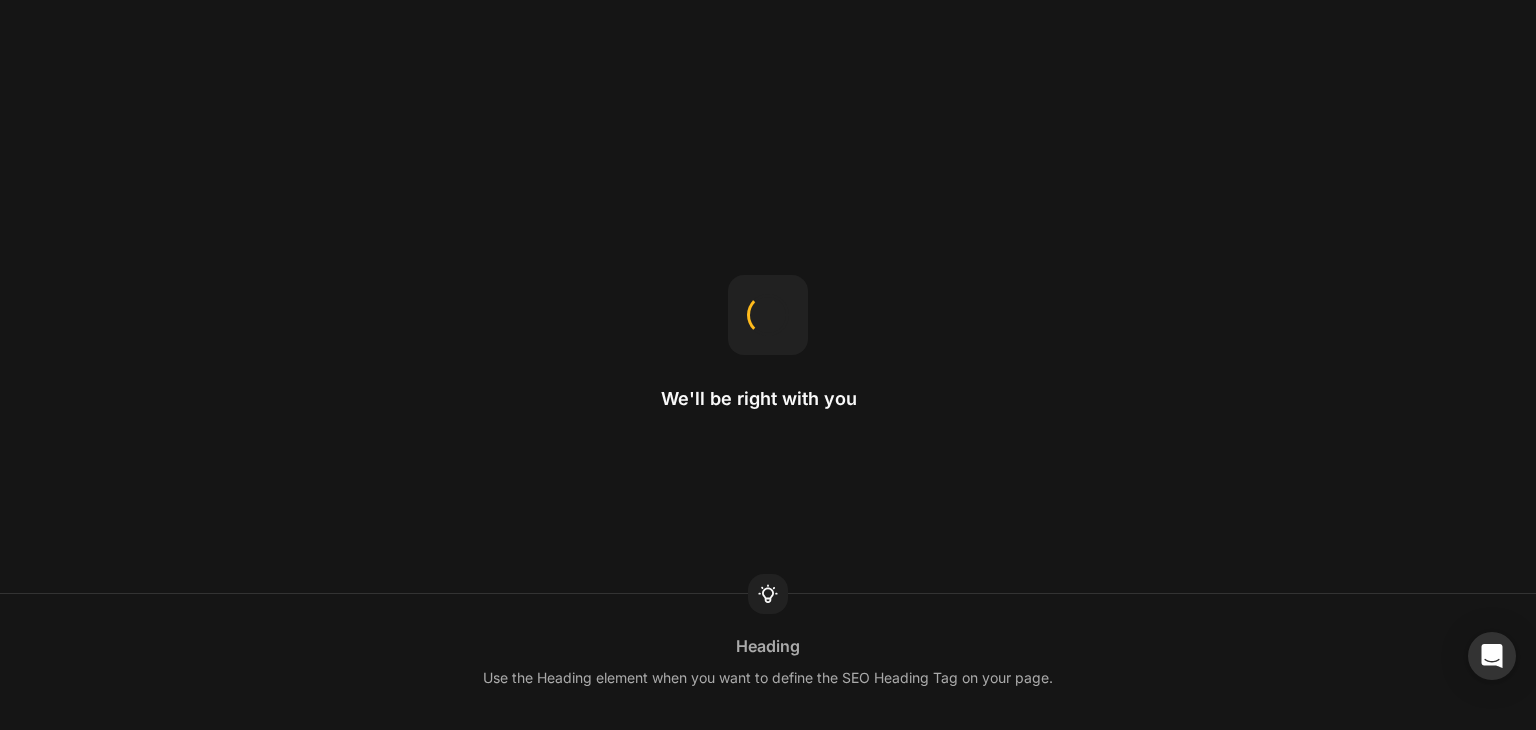 scroll, scrollTop: 0, scrollLeft: 0, axis: both 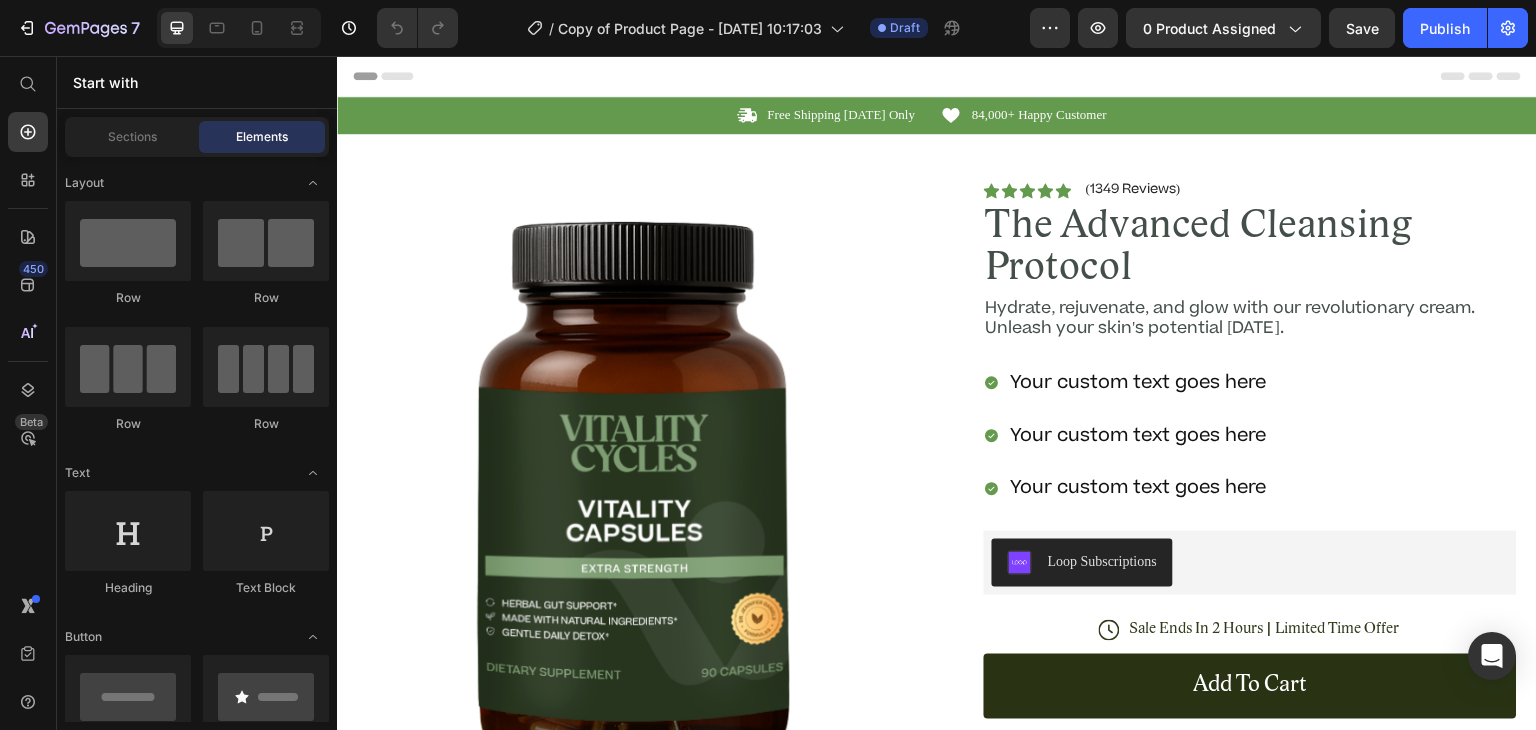 click at bounding box center (639, 511) 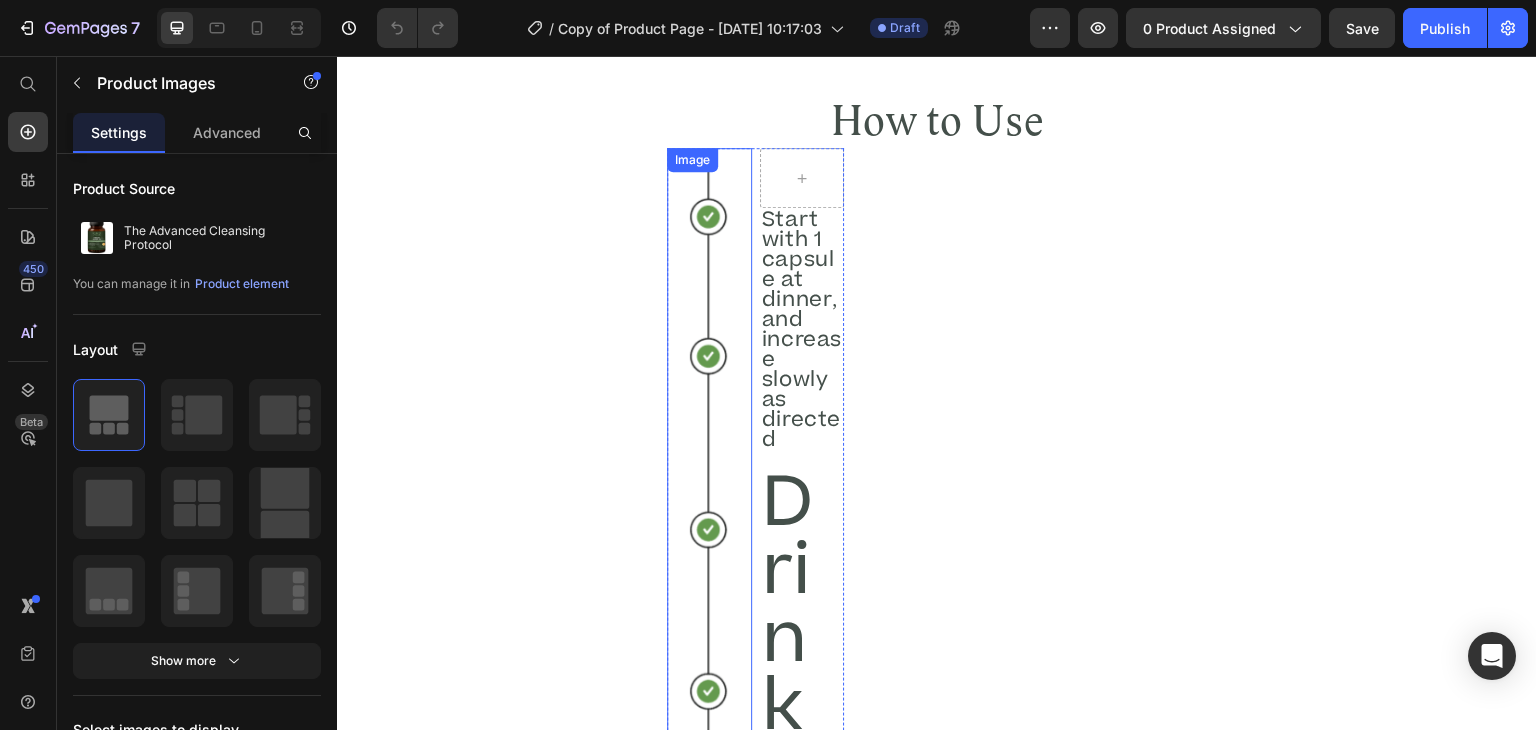 scroll, scrollTop: 3808, scrollLeft: 0, axis: vertical 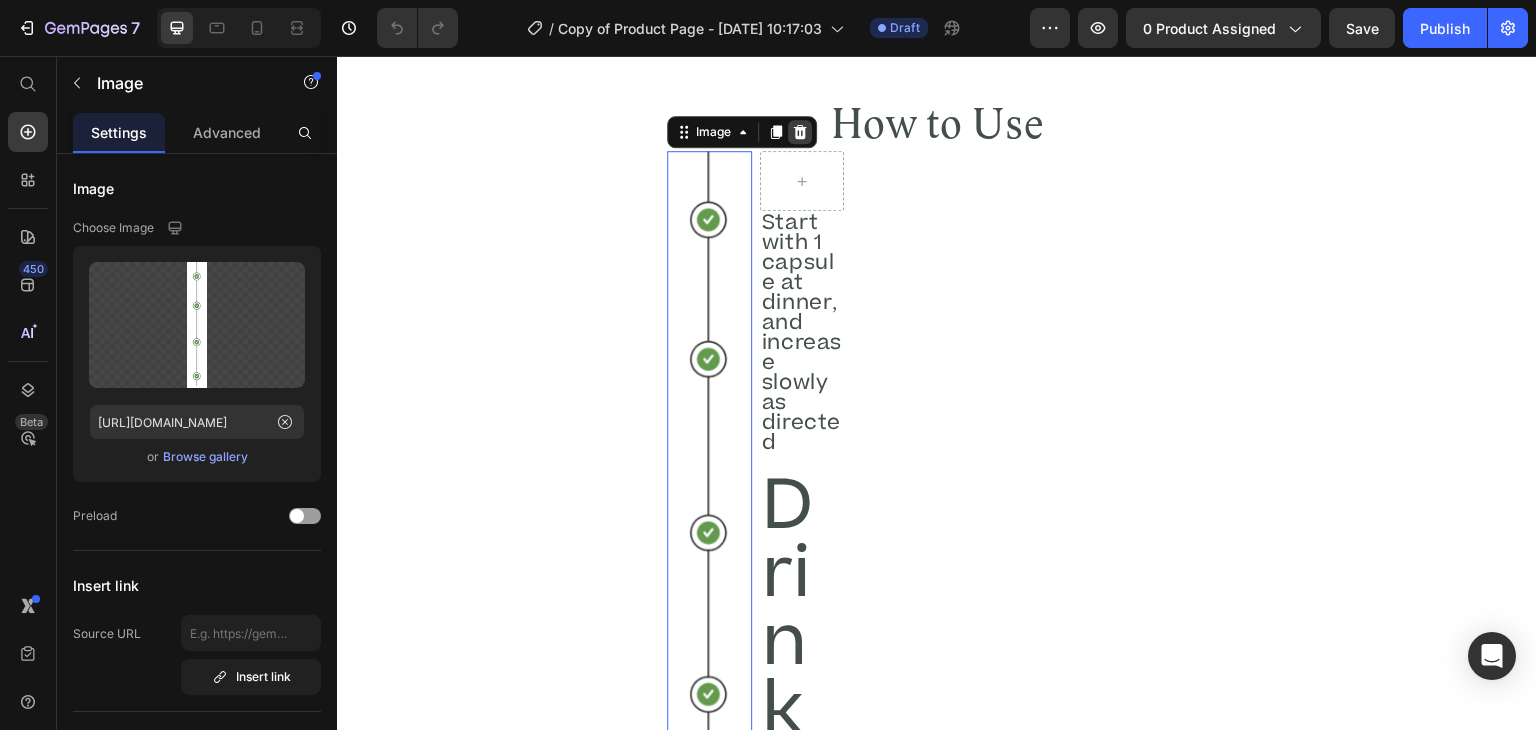 click at bounding box center (800, 132) 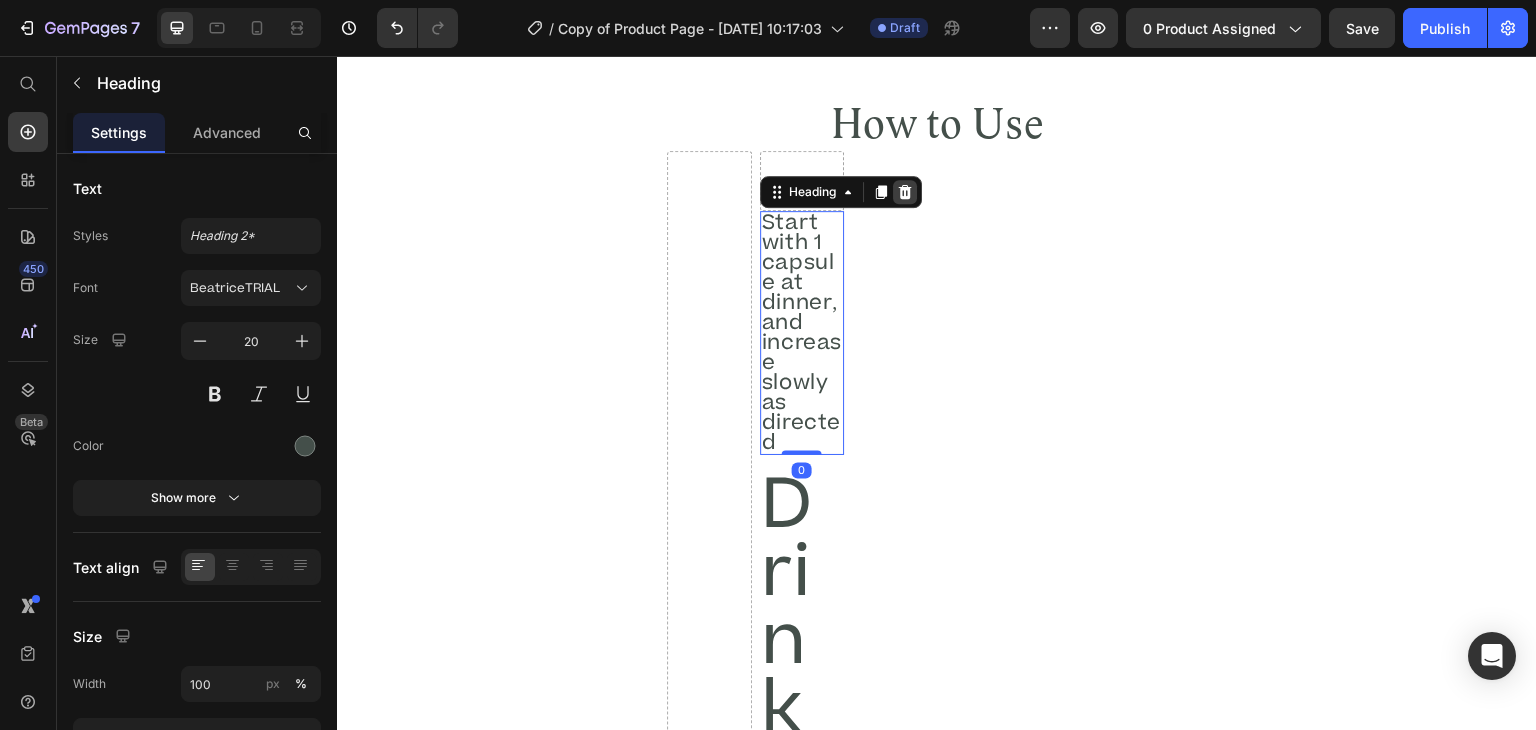click 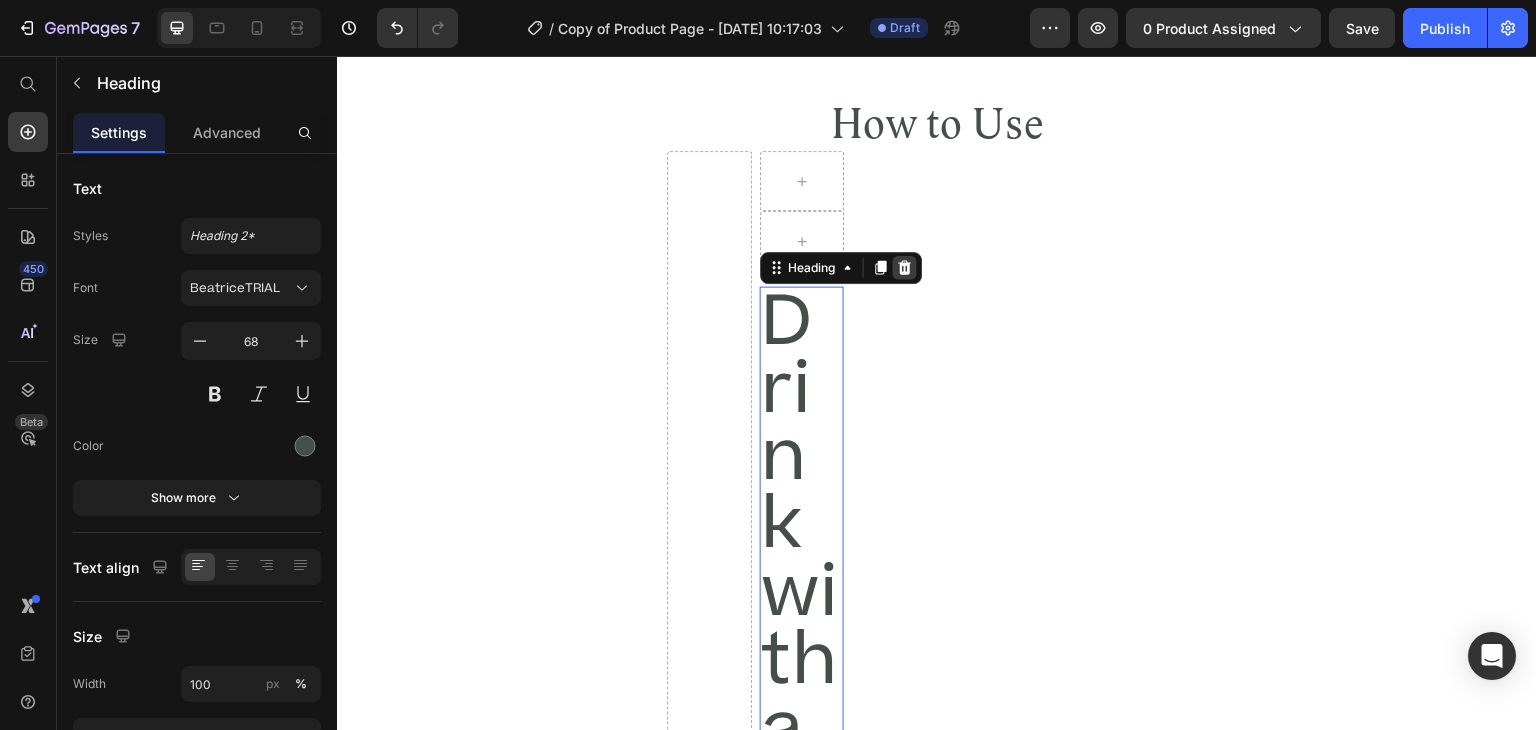 click 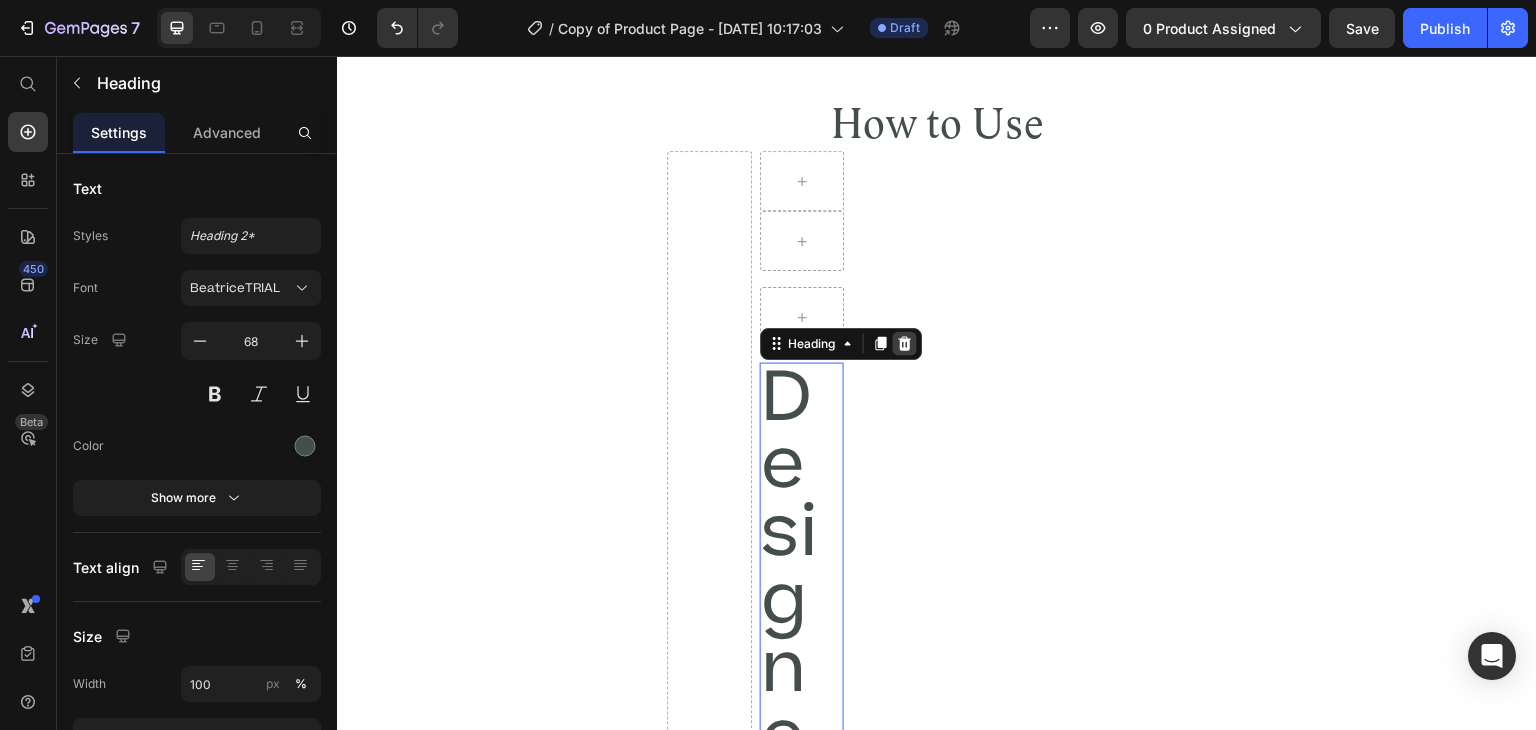 click 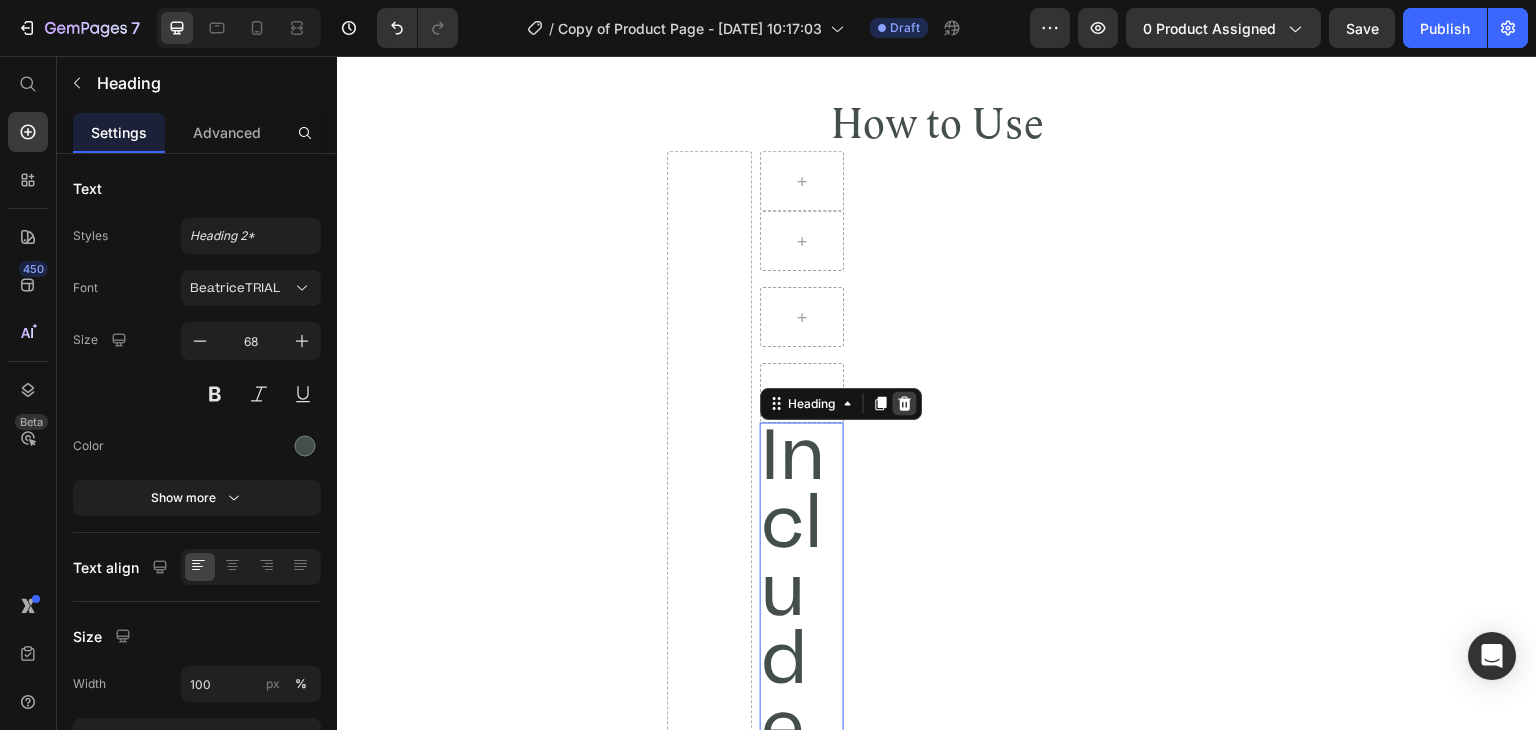 click 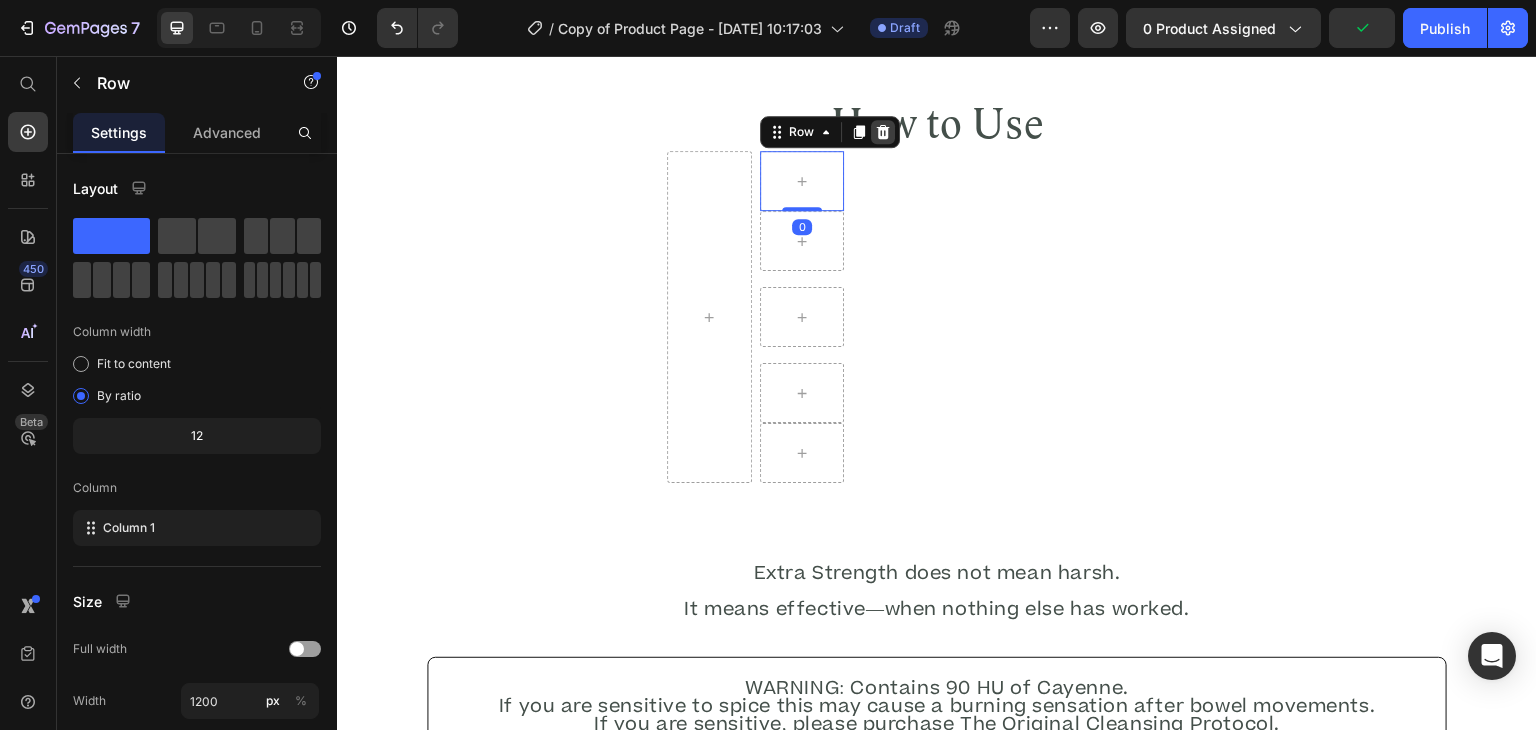 click 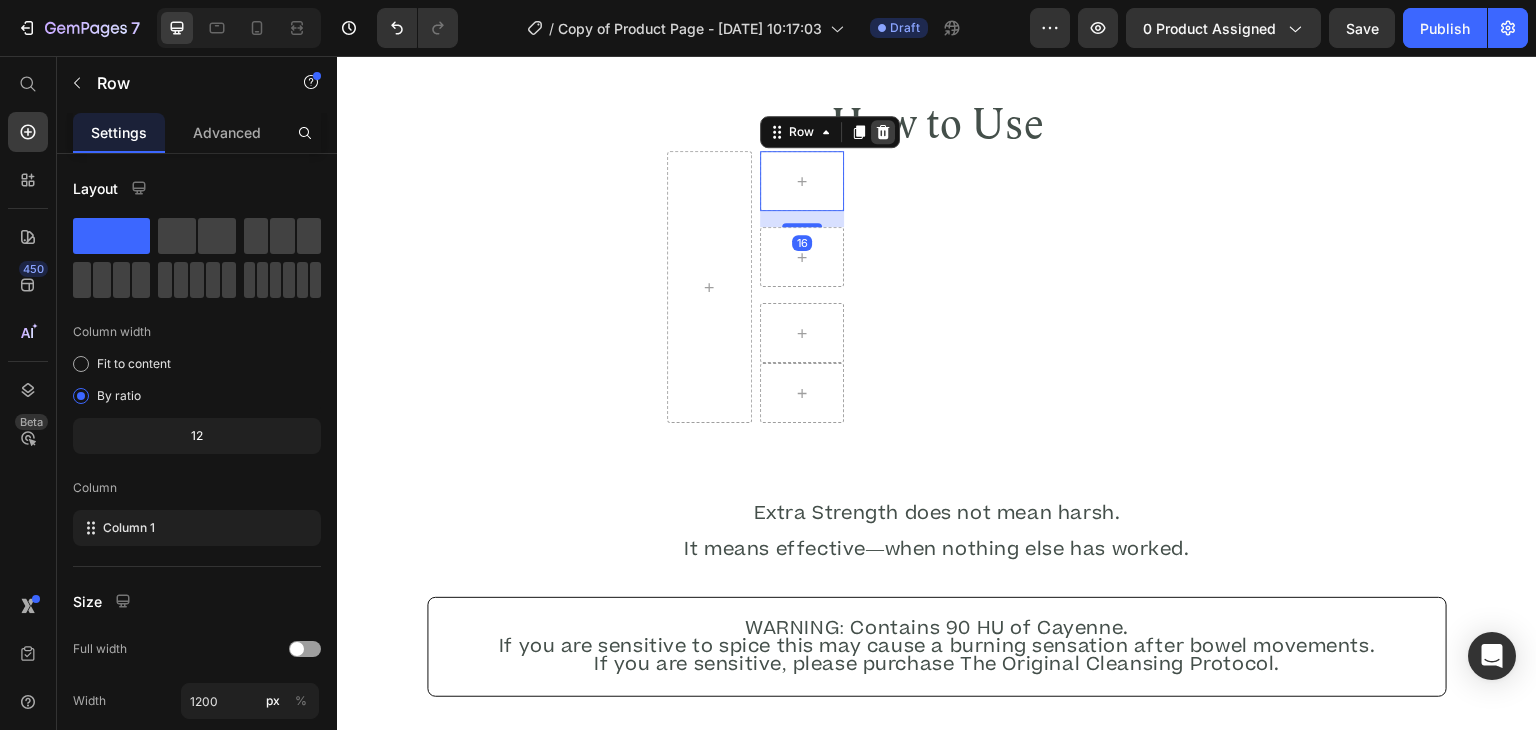click 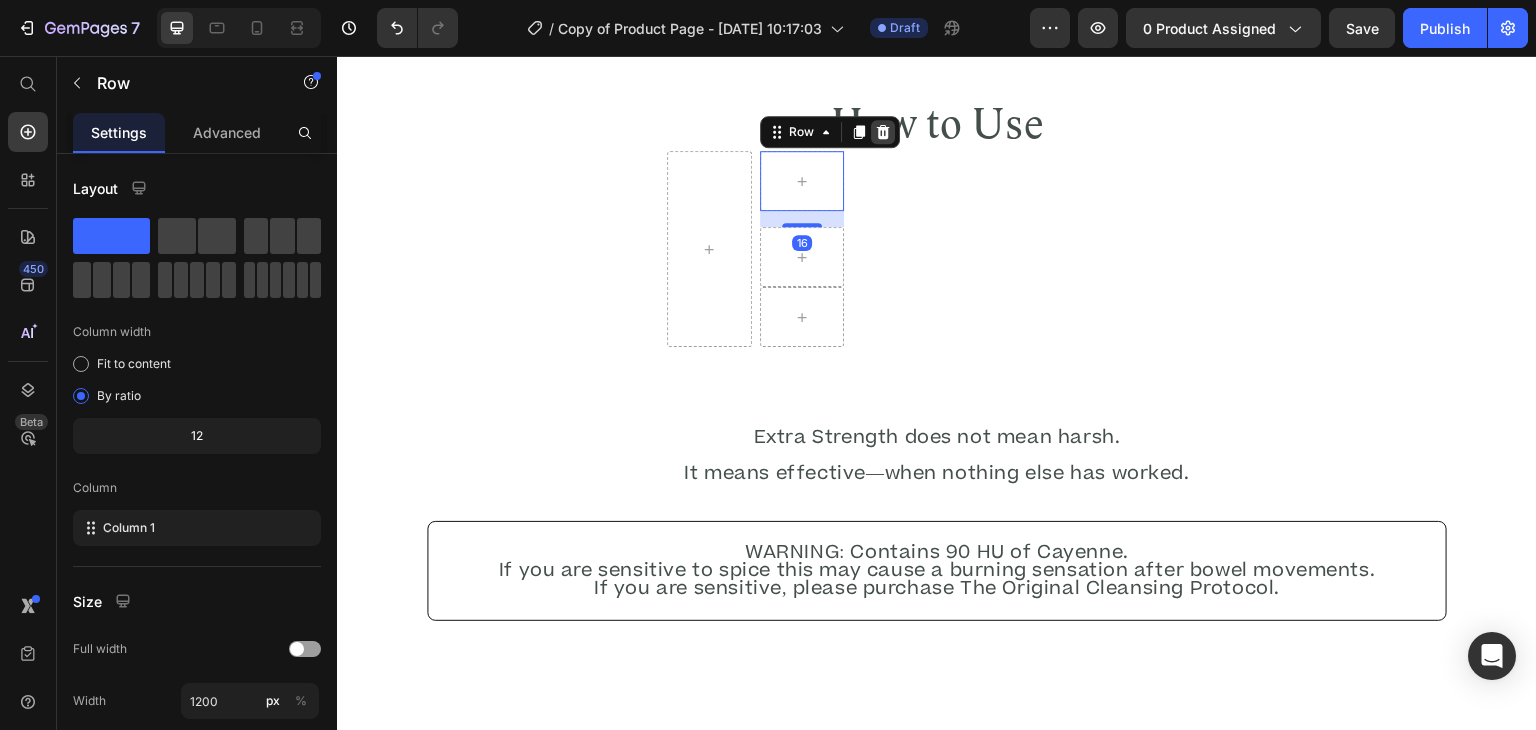click at bounding box center [883, 132] 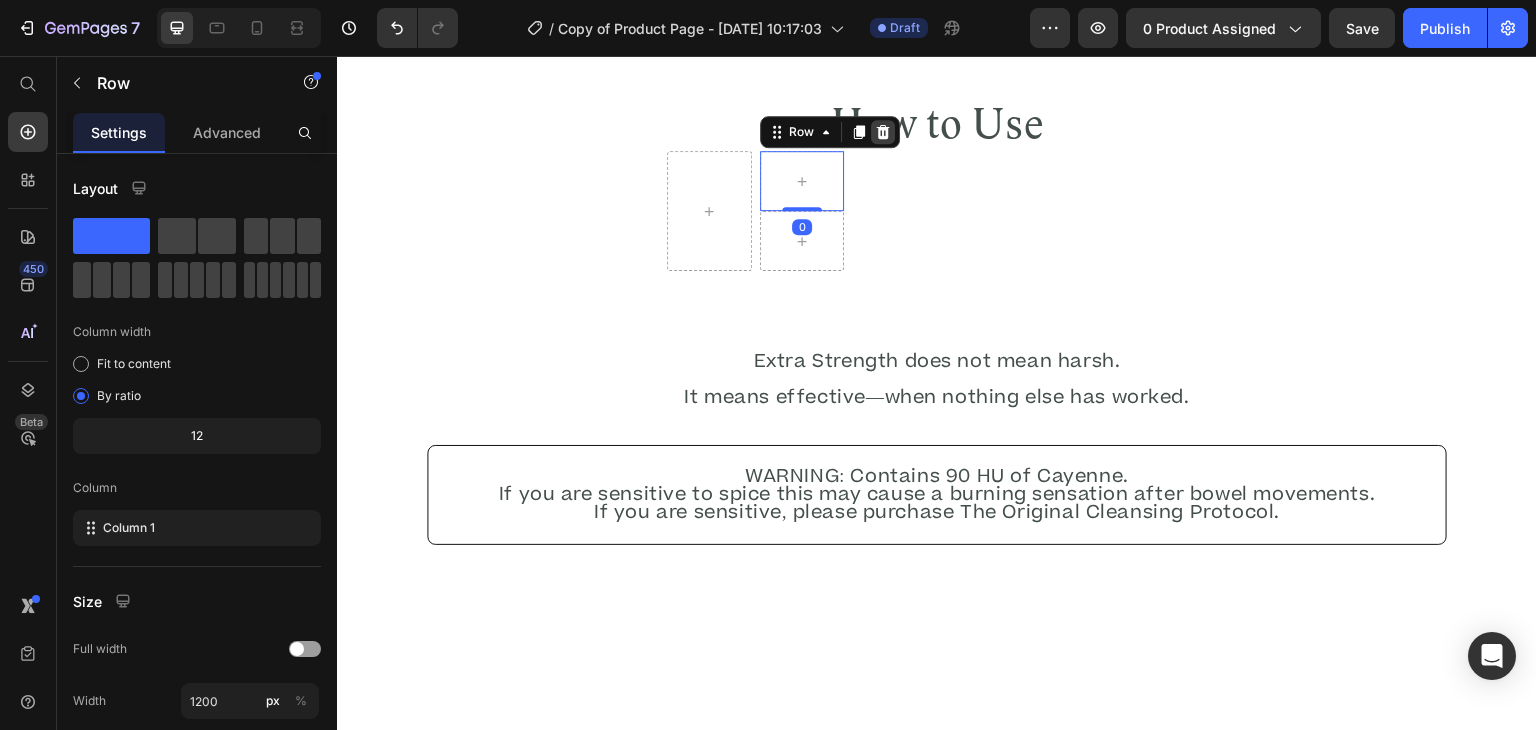 click 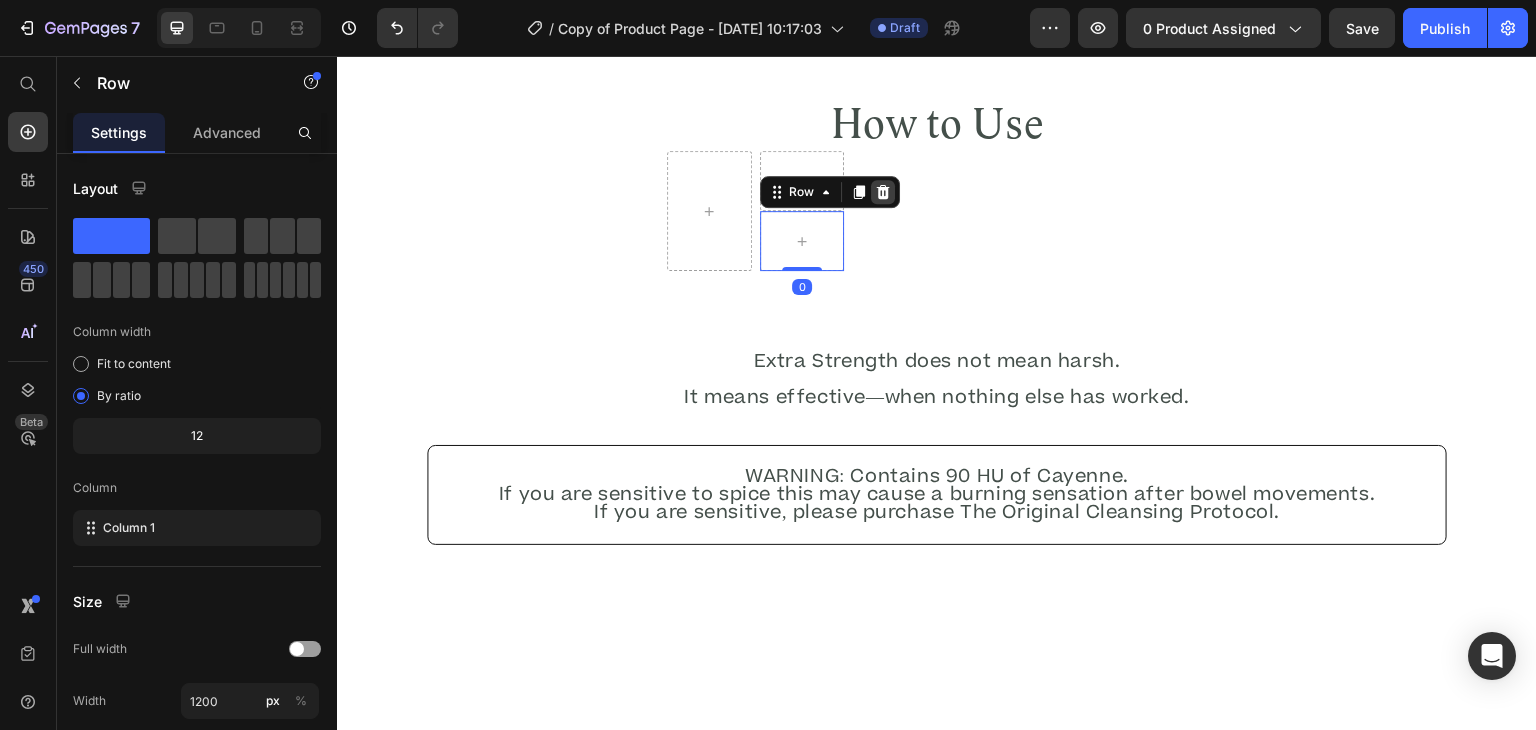 click 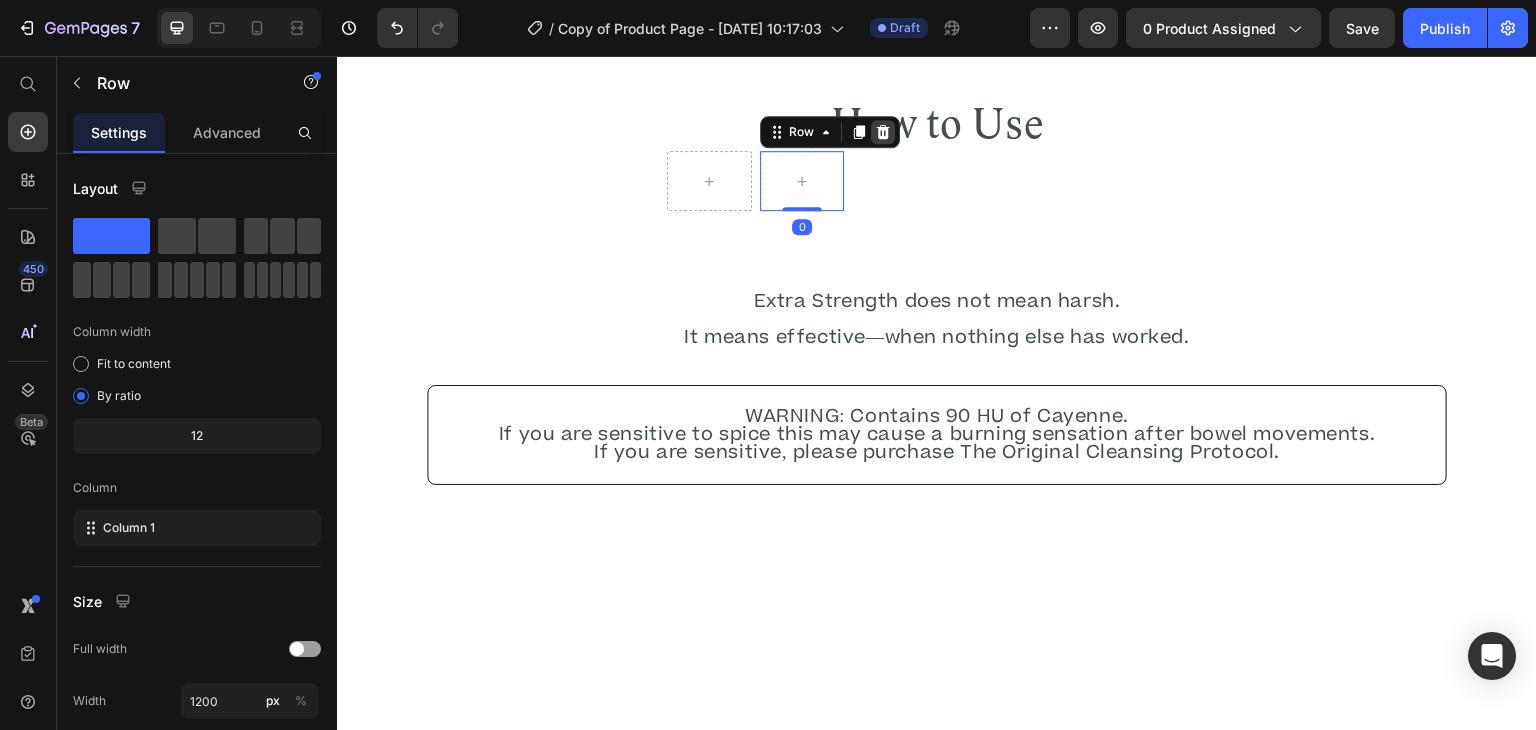 click 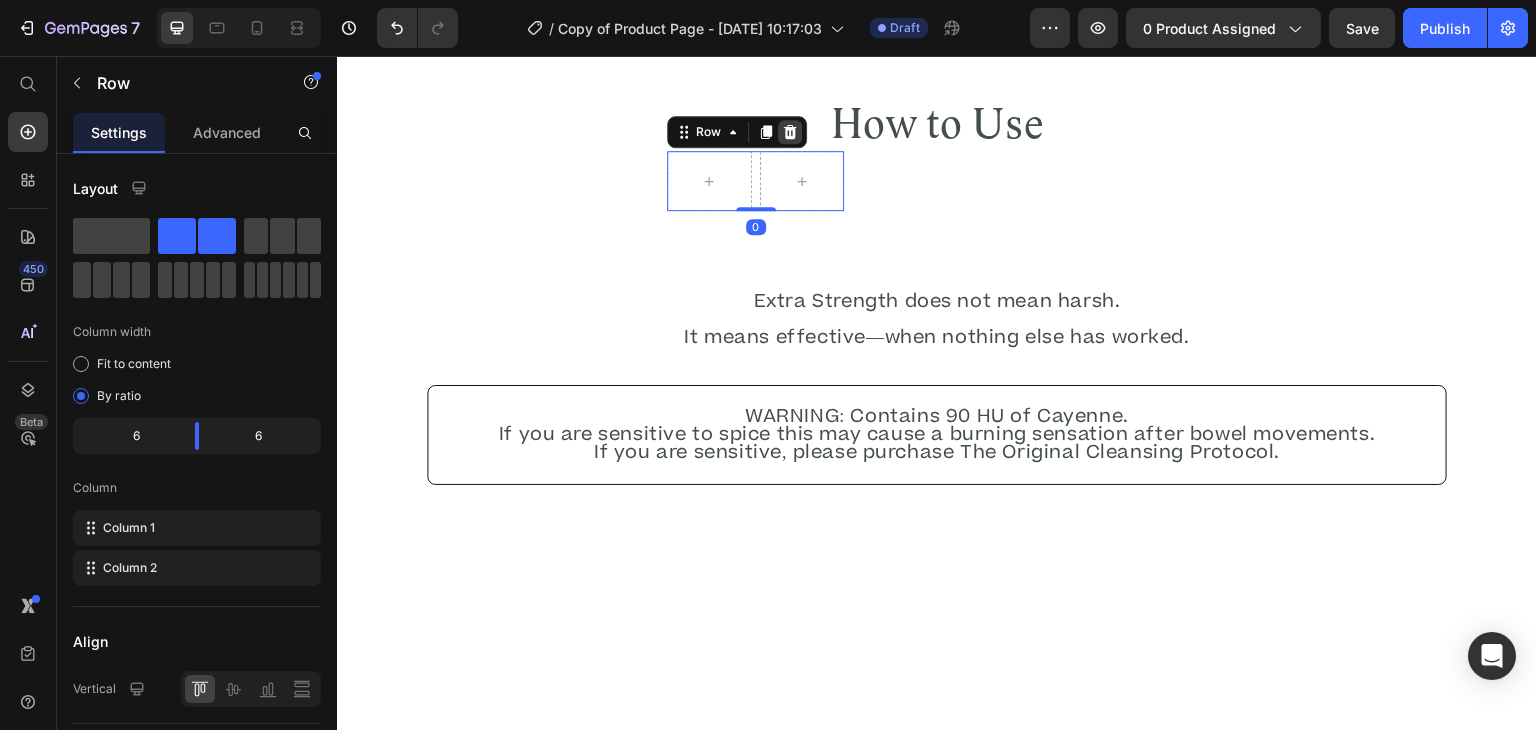 click at bounding box center (790, 132) 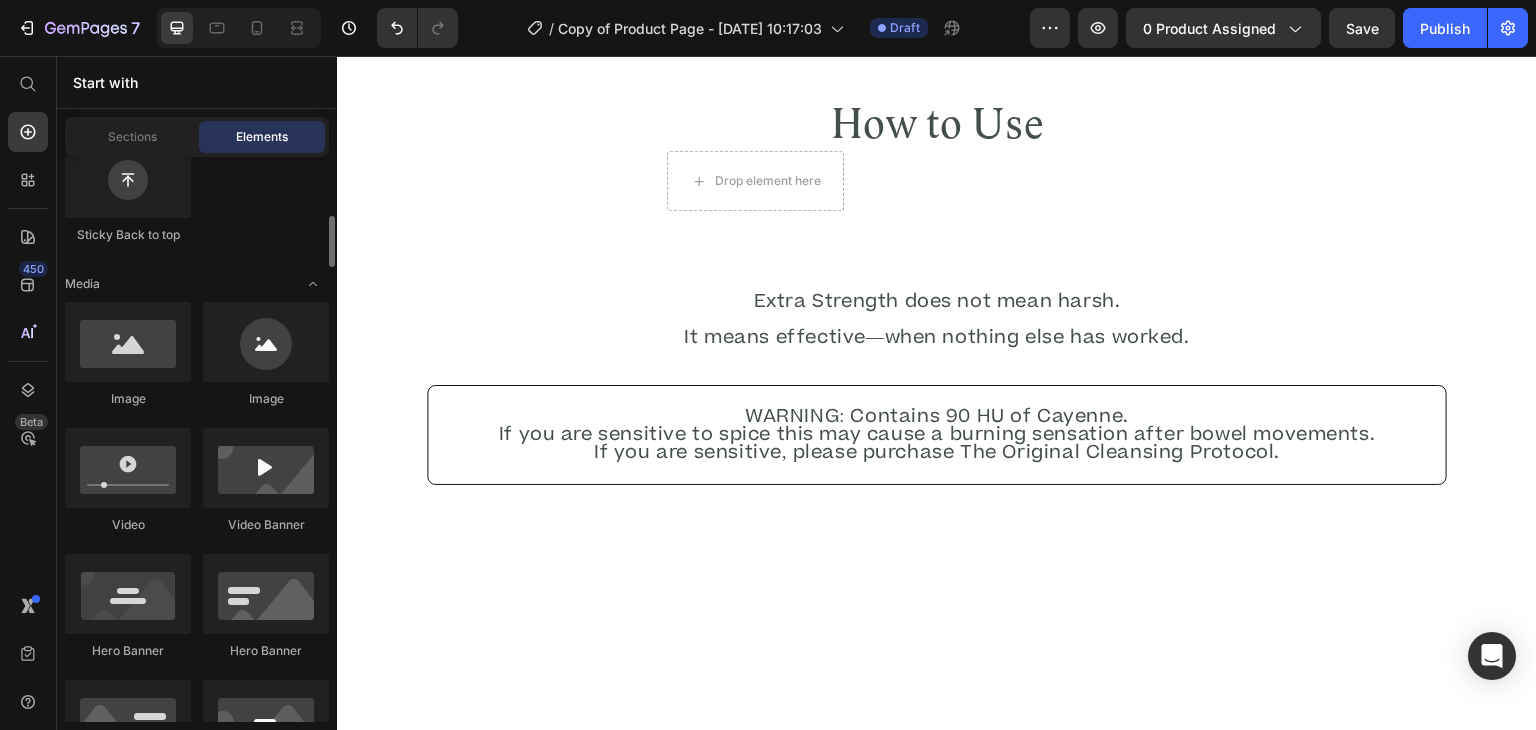 scroll, scrollTop: 644, scrollLeft: 0, axis: vertical 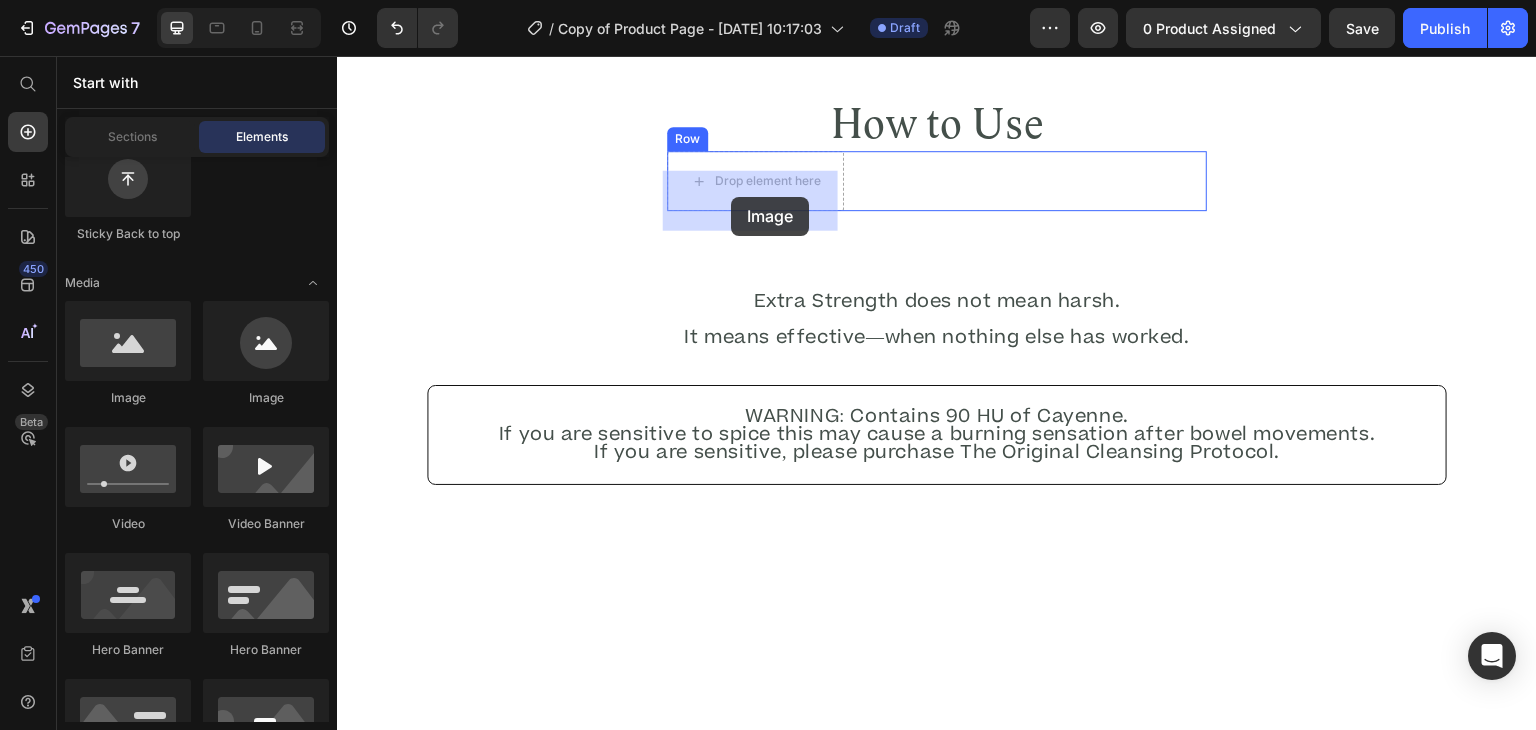 drag, startPoint x: 459, startPoint y: 385, endPoint x: 732, endPoint y: 197, distance: 331.47098 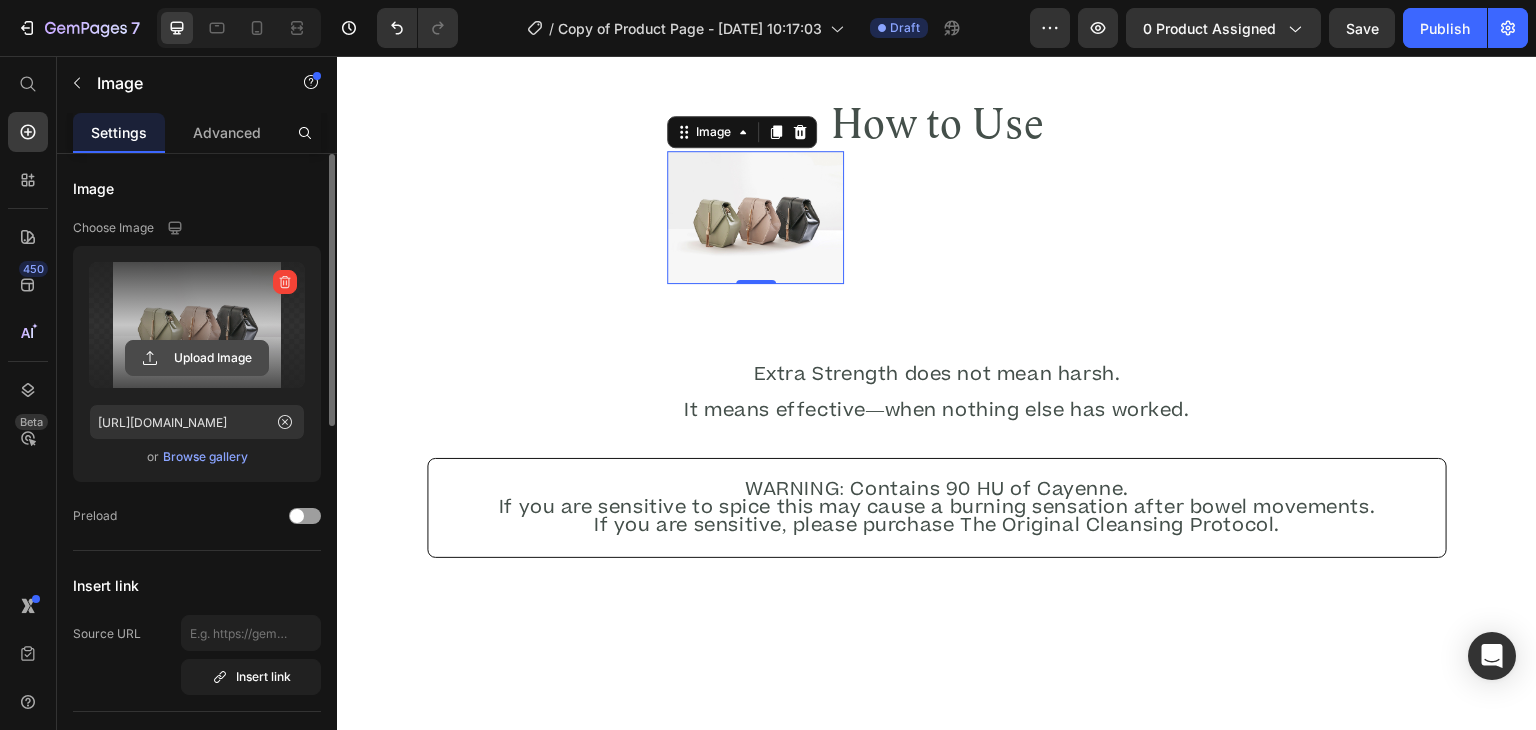 click 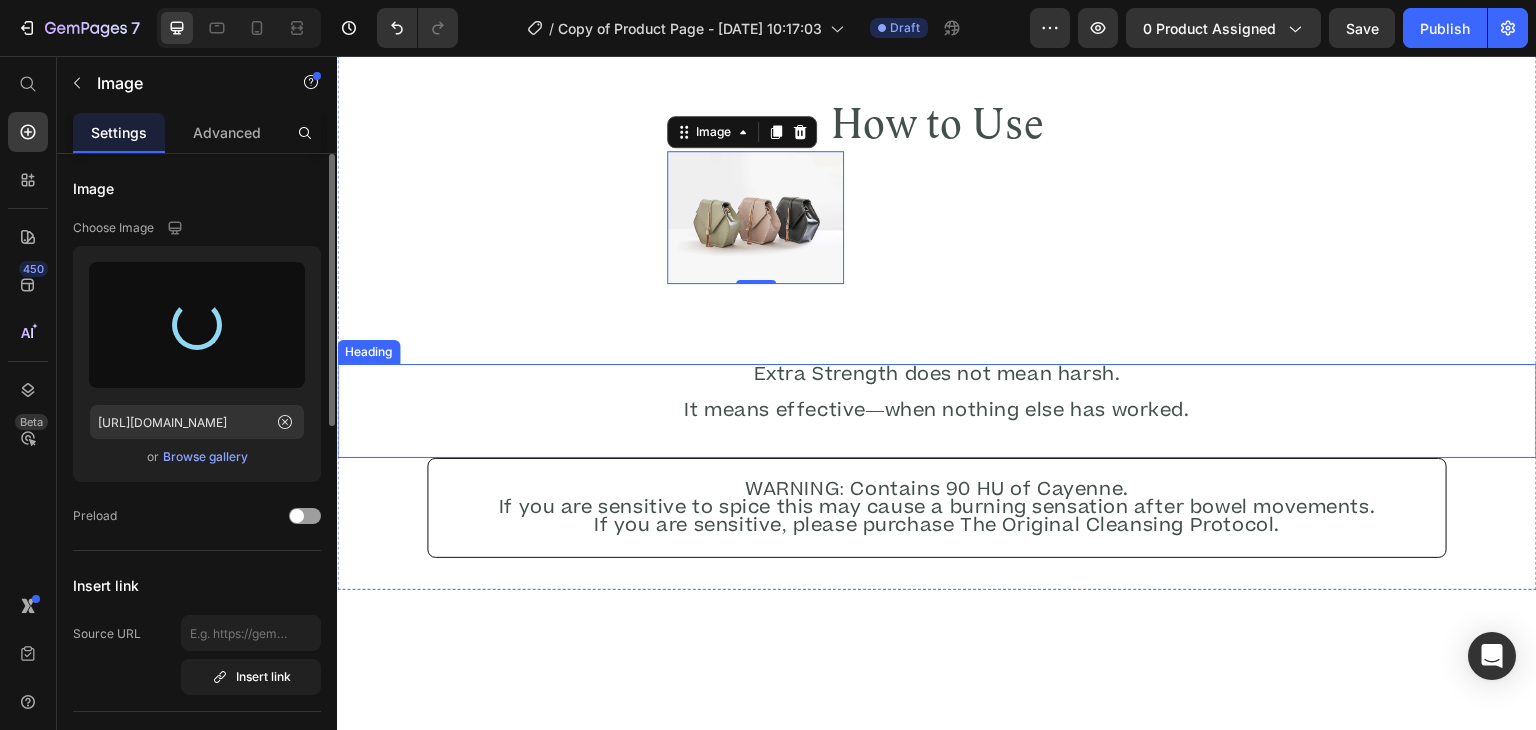 type on "https://cdn.shopify.com/s/files/1/0582/8804/6267/files/gempages_457921509856380136-8b08110c-7ea1-4f40-81db-8d41c627b4bd.jpg" 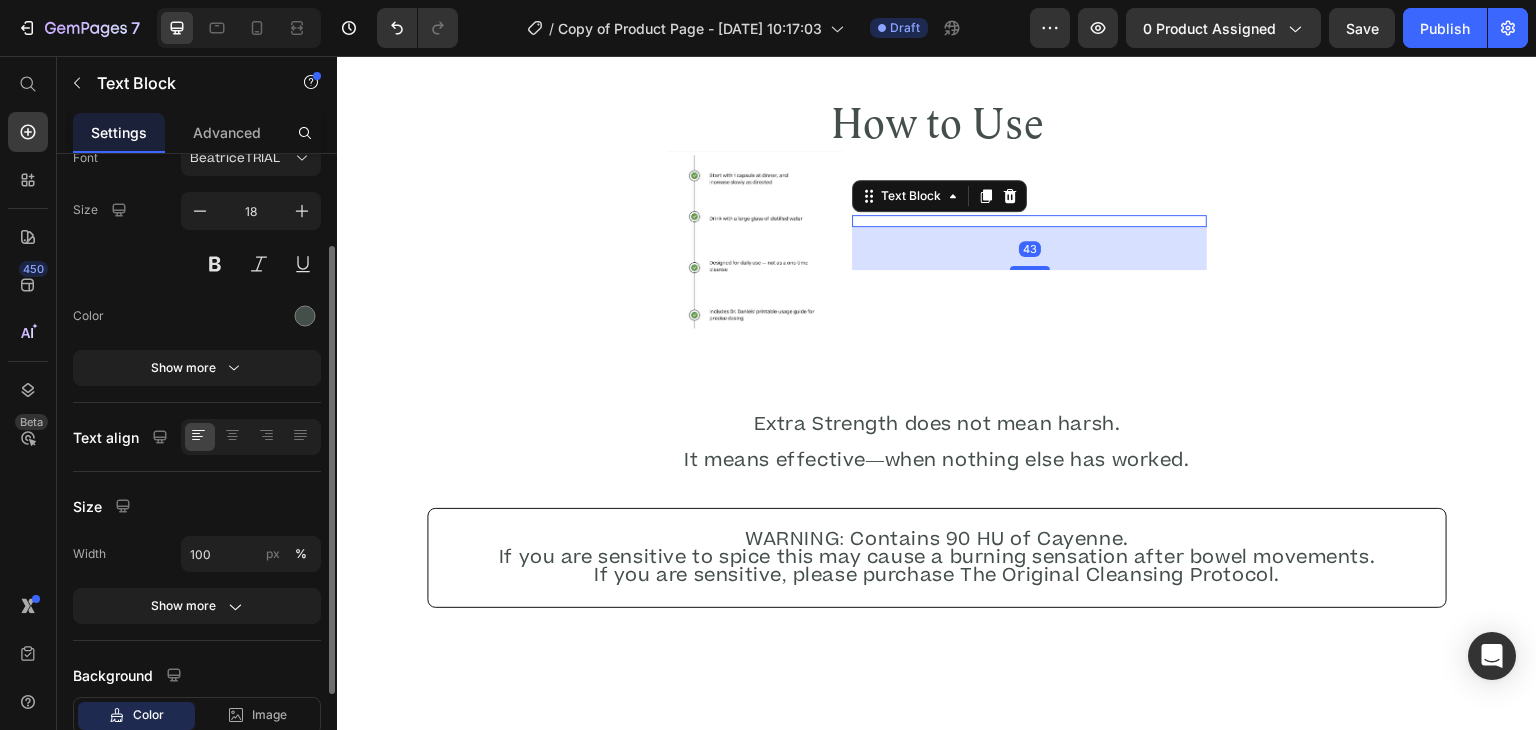 scroll, scrollTop: 0, scrollLeft: 0, axis: both 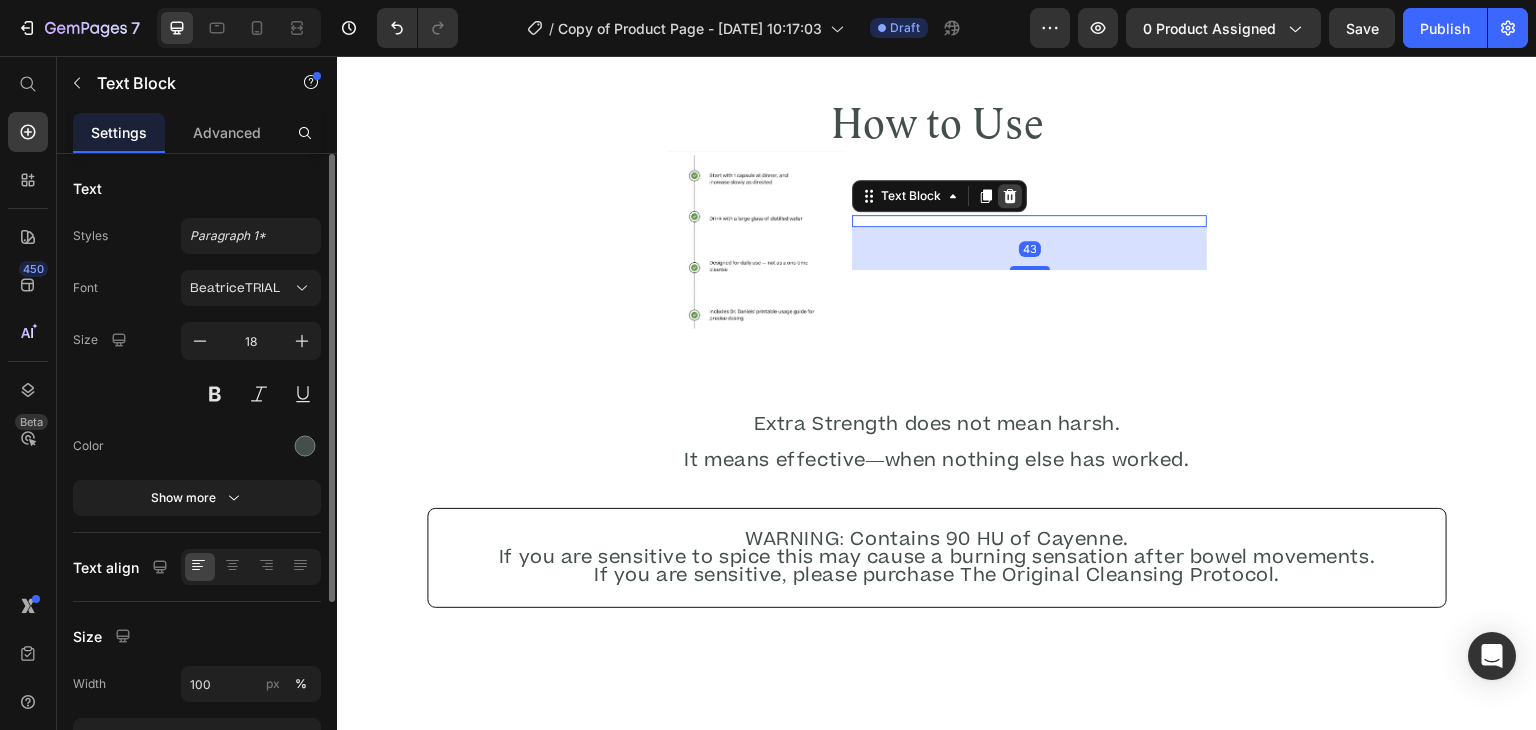 click 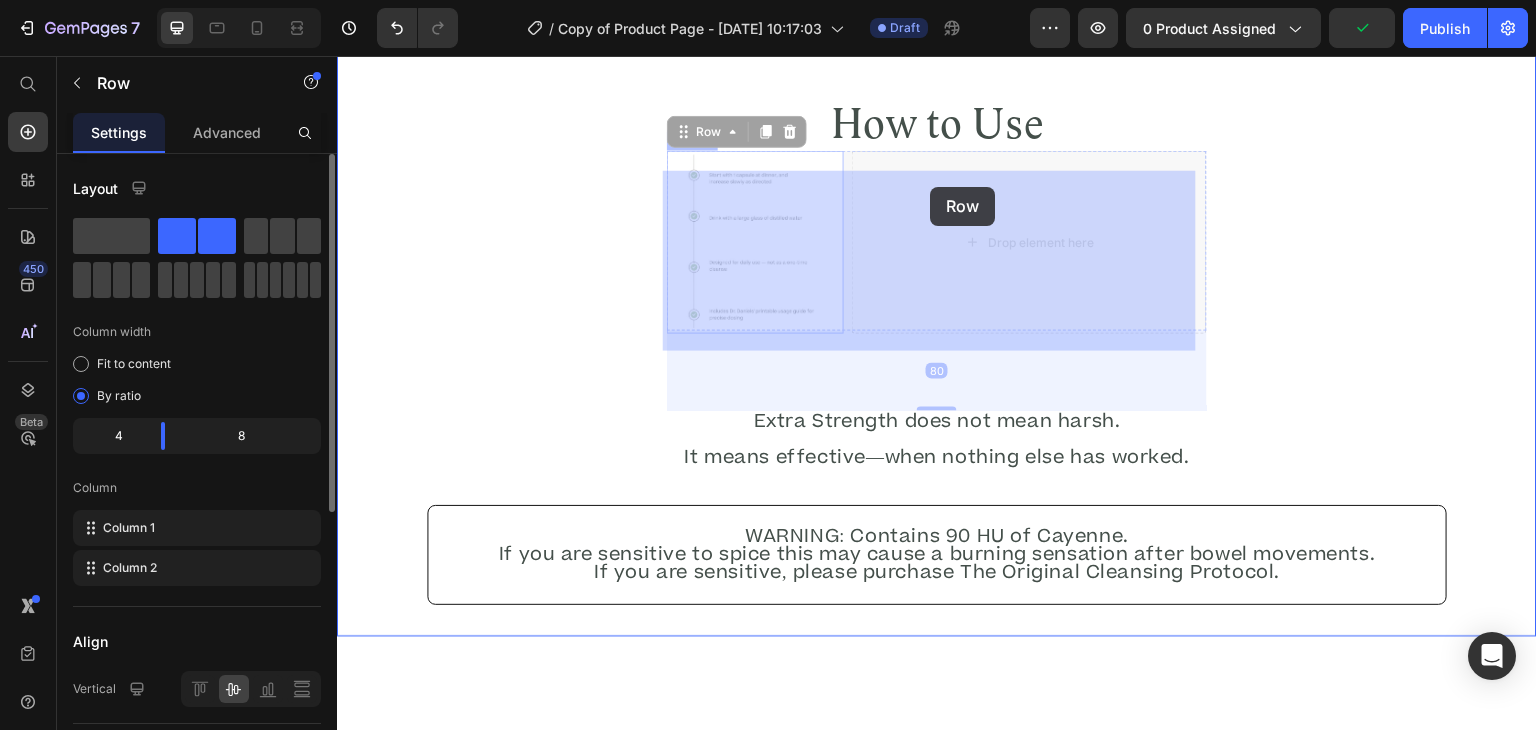 drag, startPoint x: 682, startPoint y: 154, endPoint x: 826, endPoint y: 173, distance: 145.24806 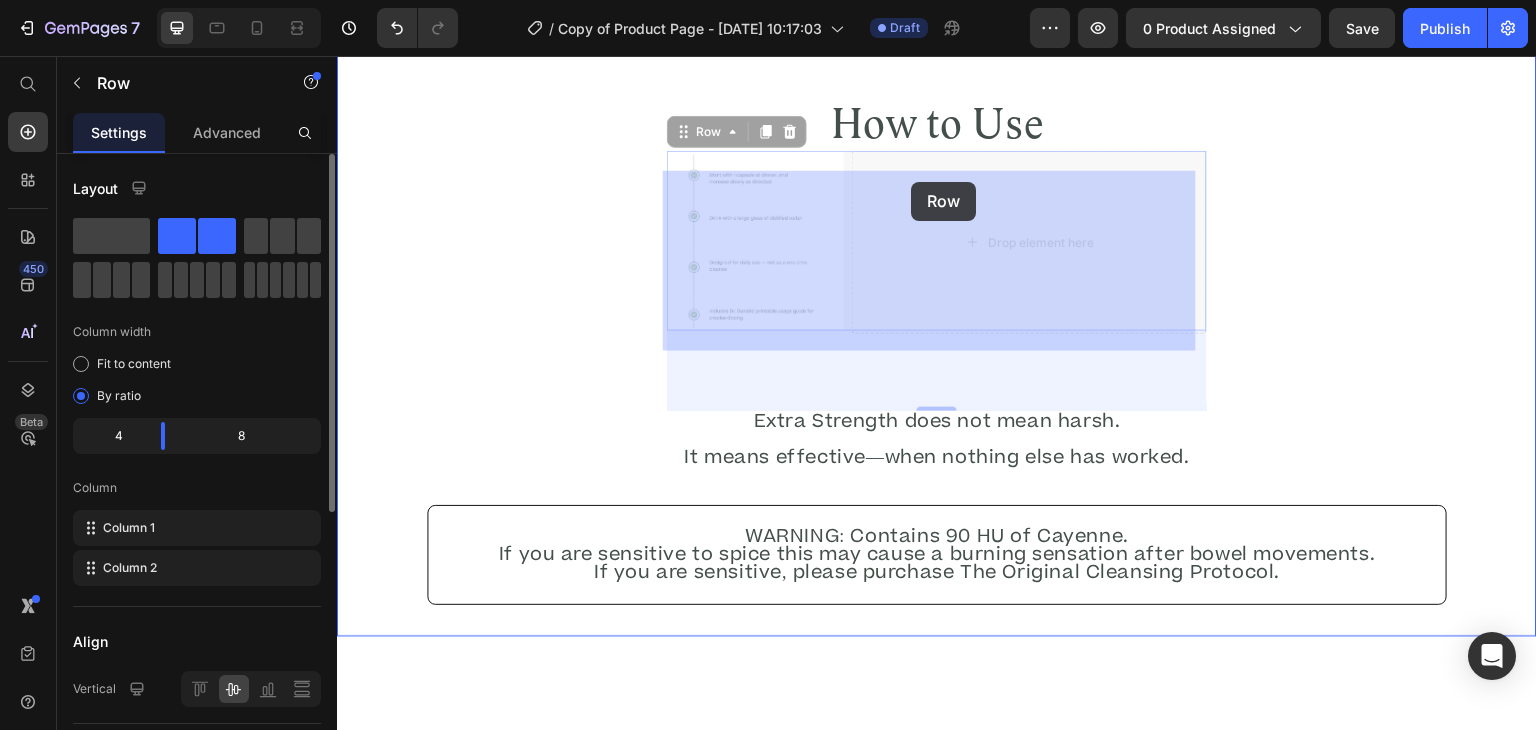 drag, startPoint x: 677, startPoint y: 153, endPoint x: 918, endPoint y: 185, distance: 243.1152 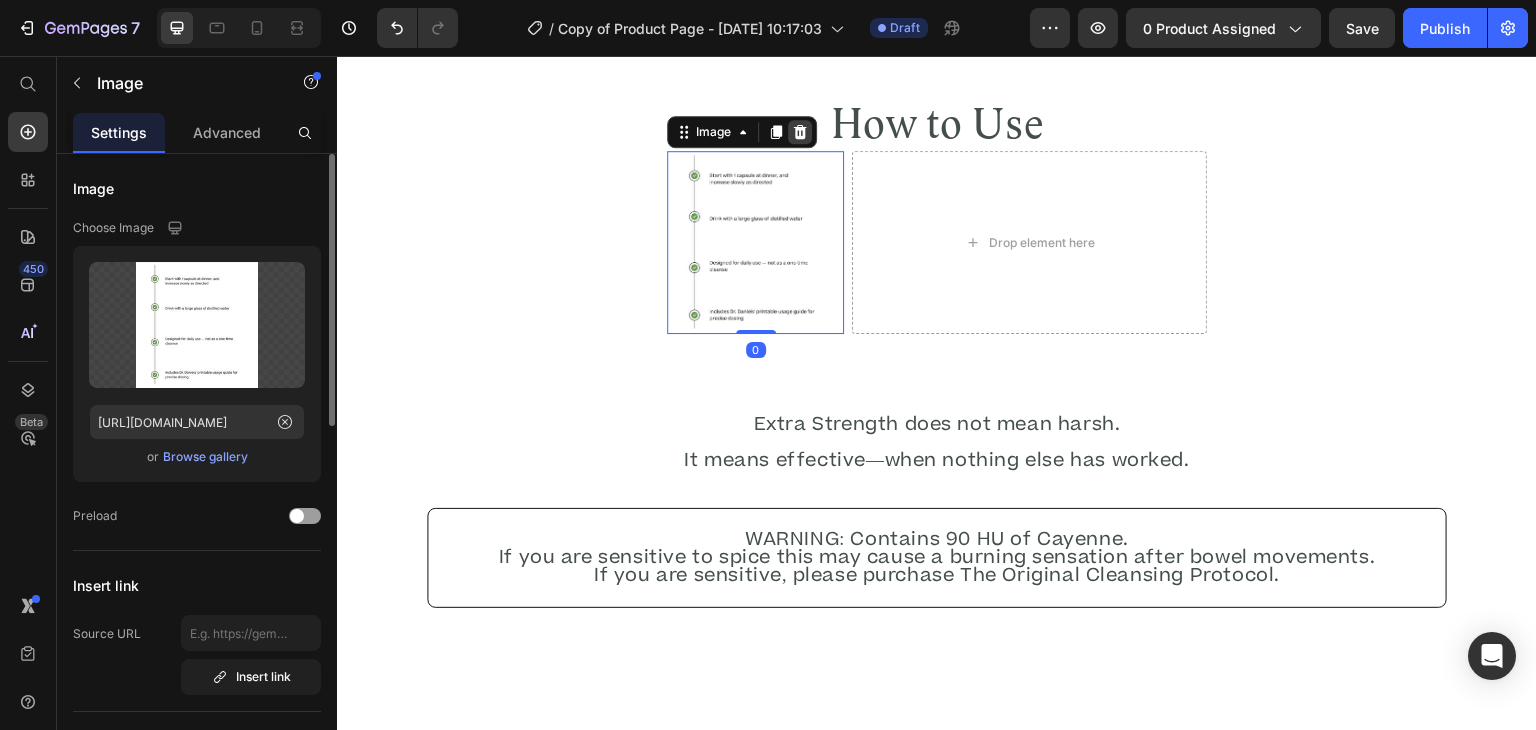 click 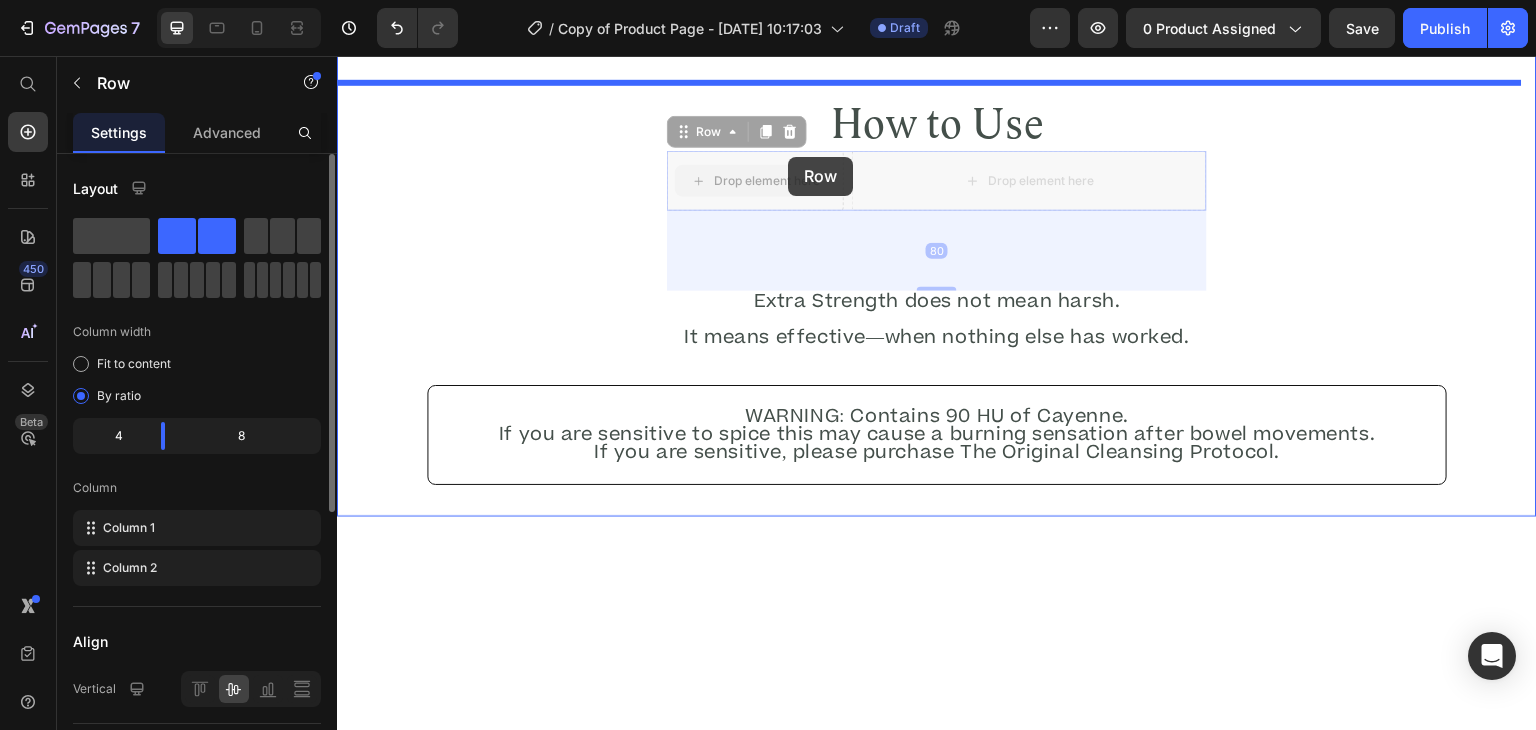 drag, startPoint x: 820, startPoint y: 182, endPoint x: 787, endPoint y: 153, distance: 43.931767 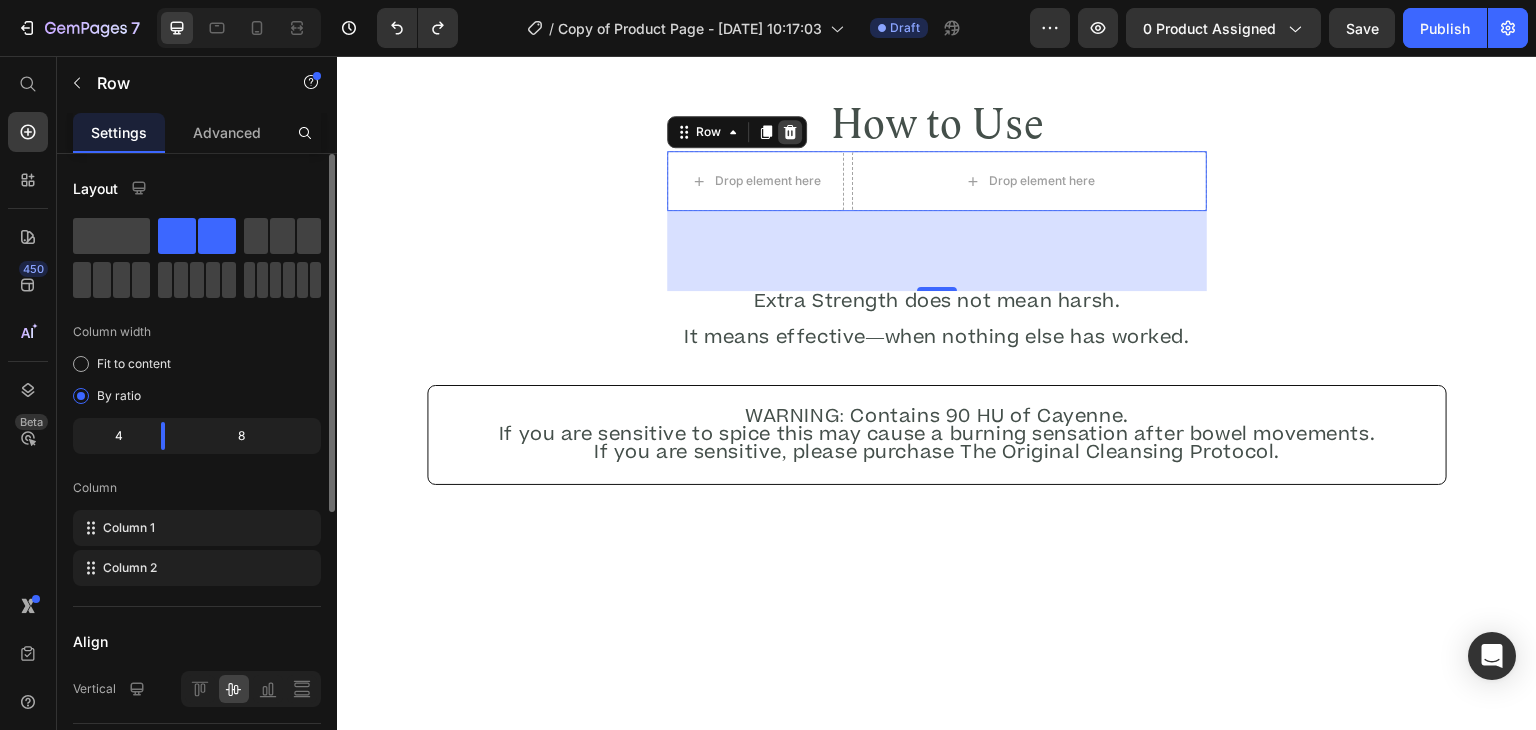 click at bounding box center [790, 132] 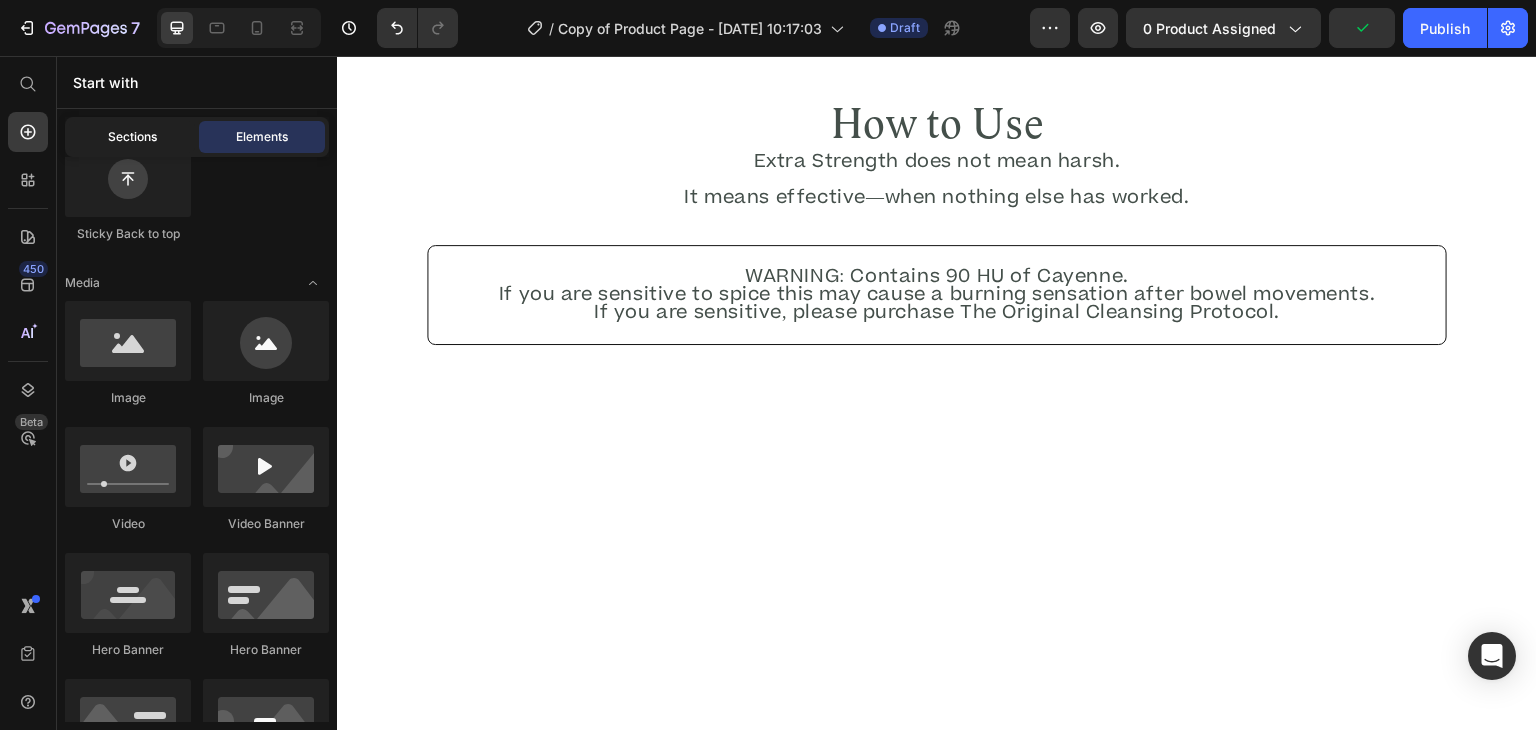 click on "Sections" 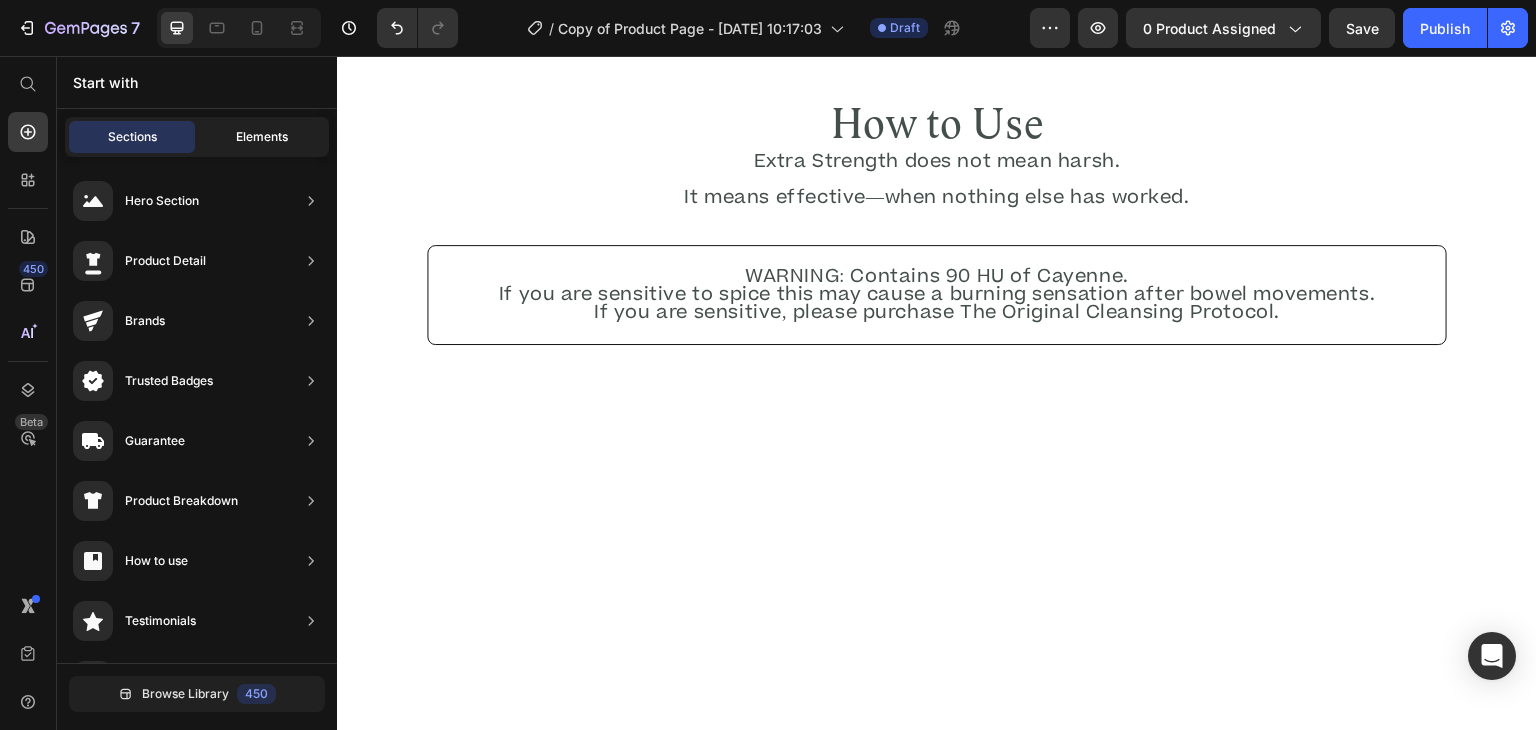 click on "Elements" at bounding box center [262, 137] 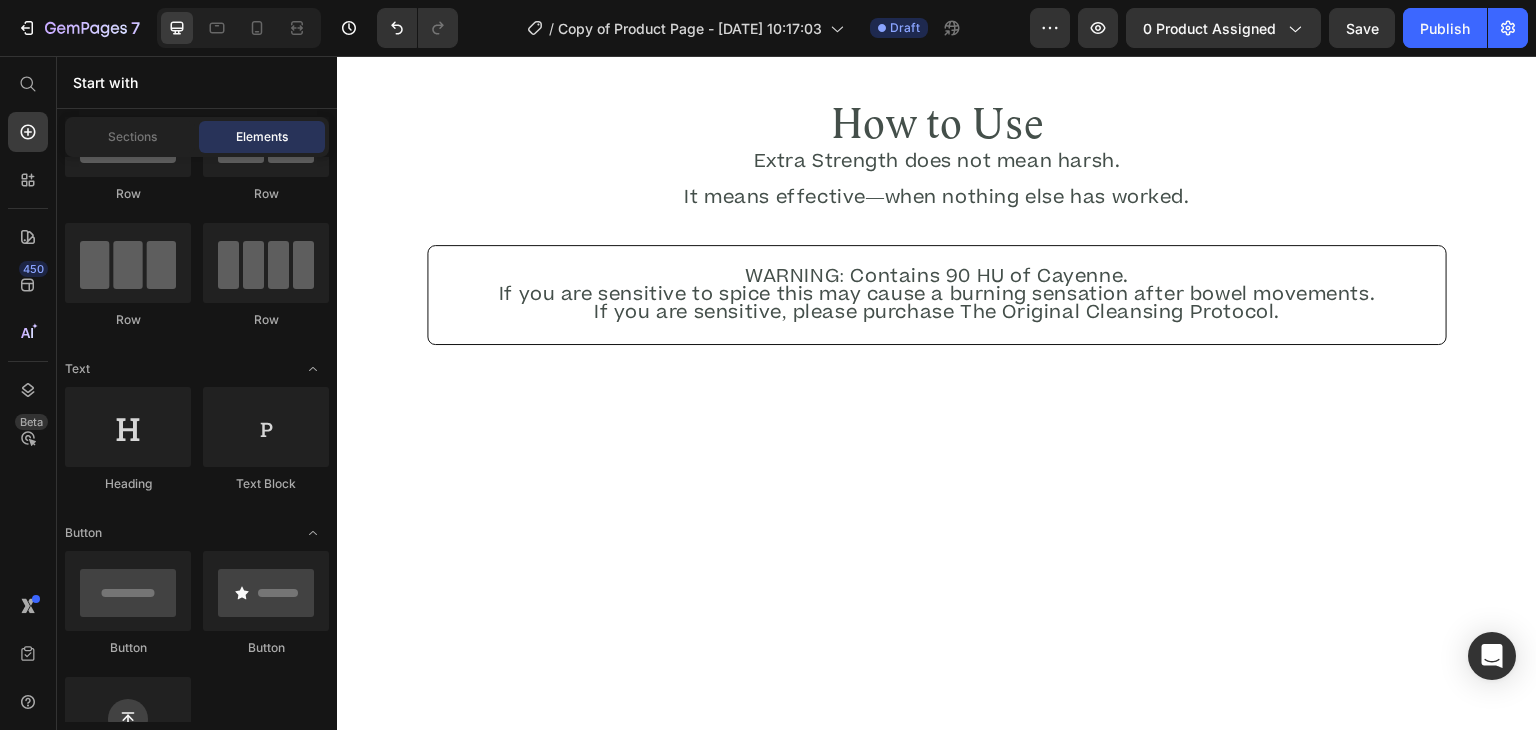 scroll, scrollTop: 0, scrollLeft: 0, axis: both 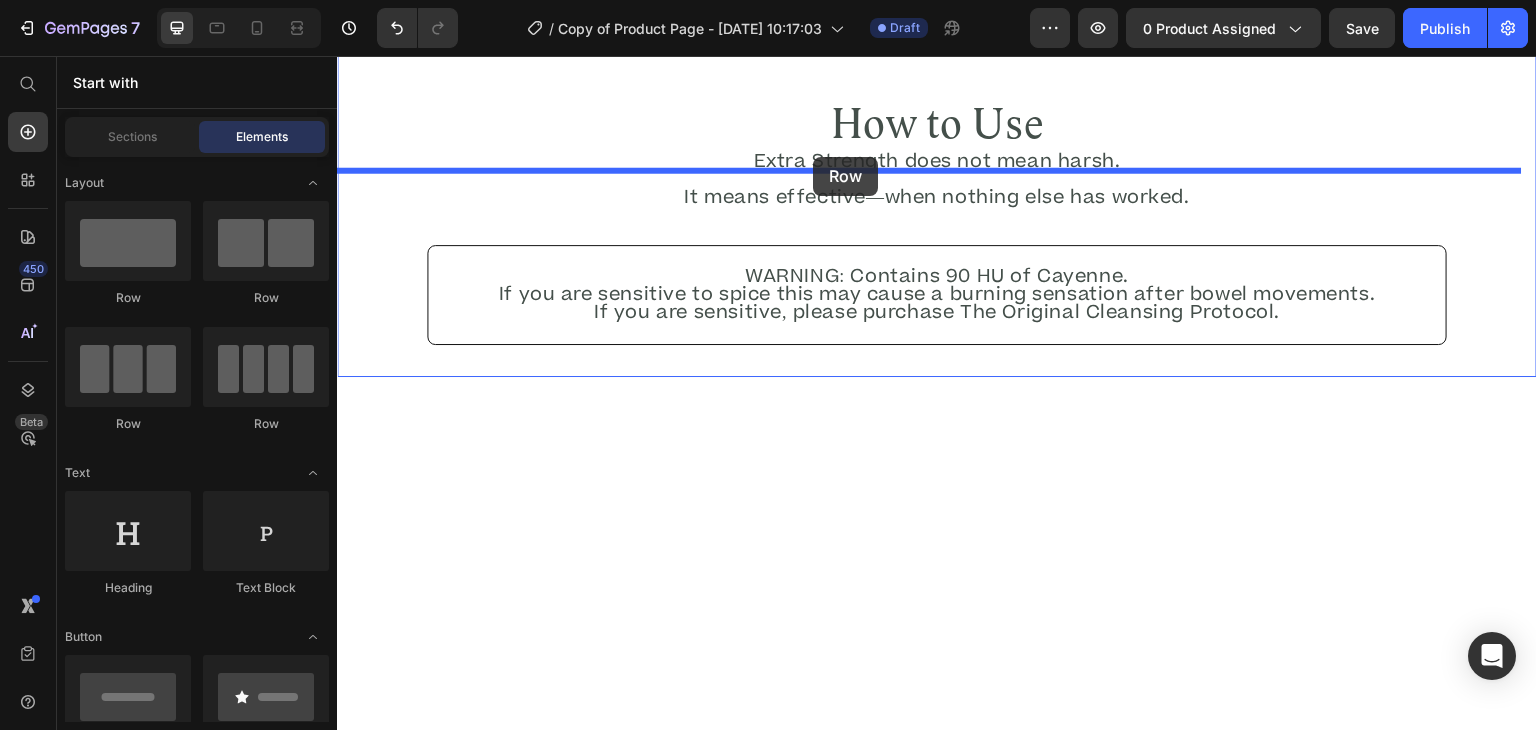 drag, startPoint x: 457, startPoint y: 314, endPoint x: 813, endPoint y: 157, distance: 389.08224 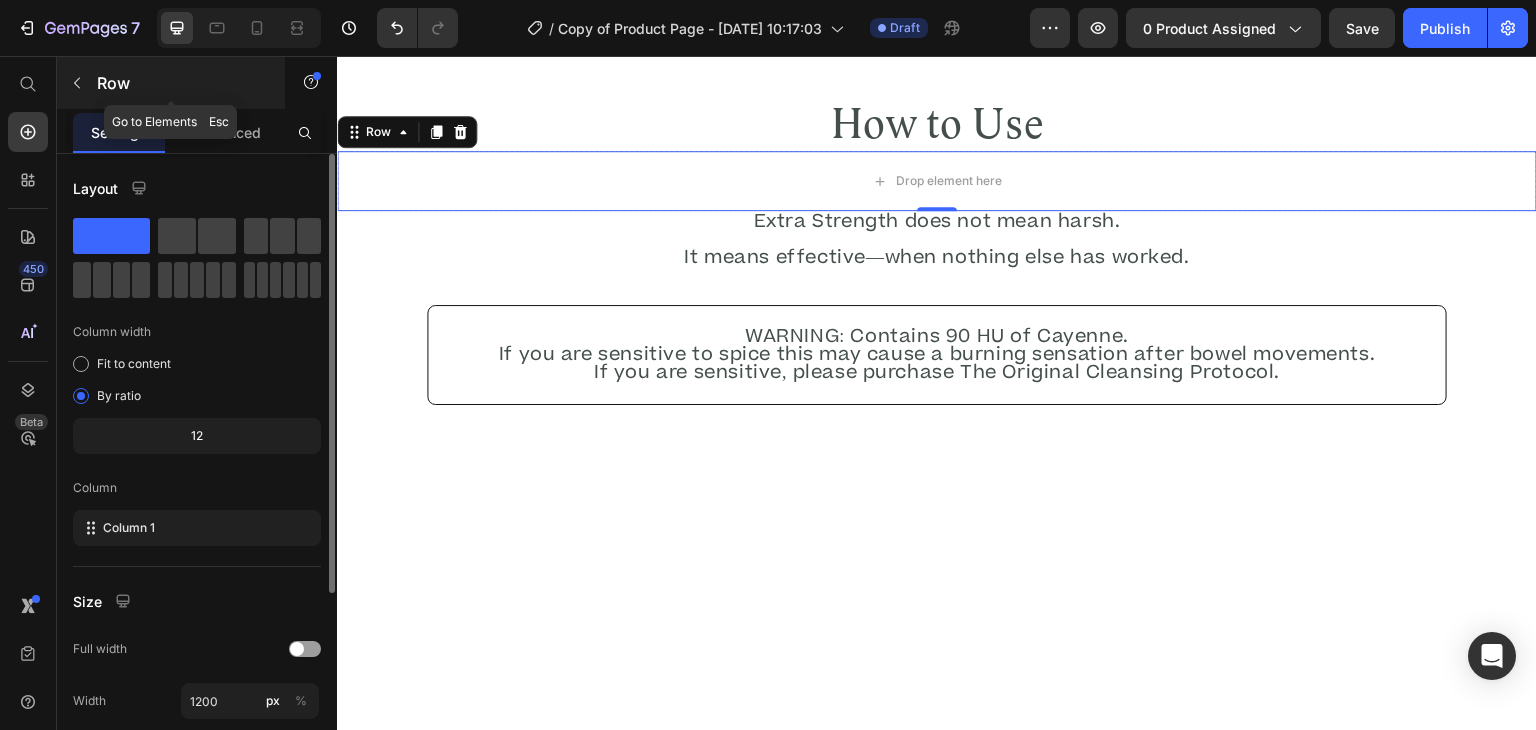 click at bounding box center (77, 83) 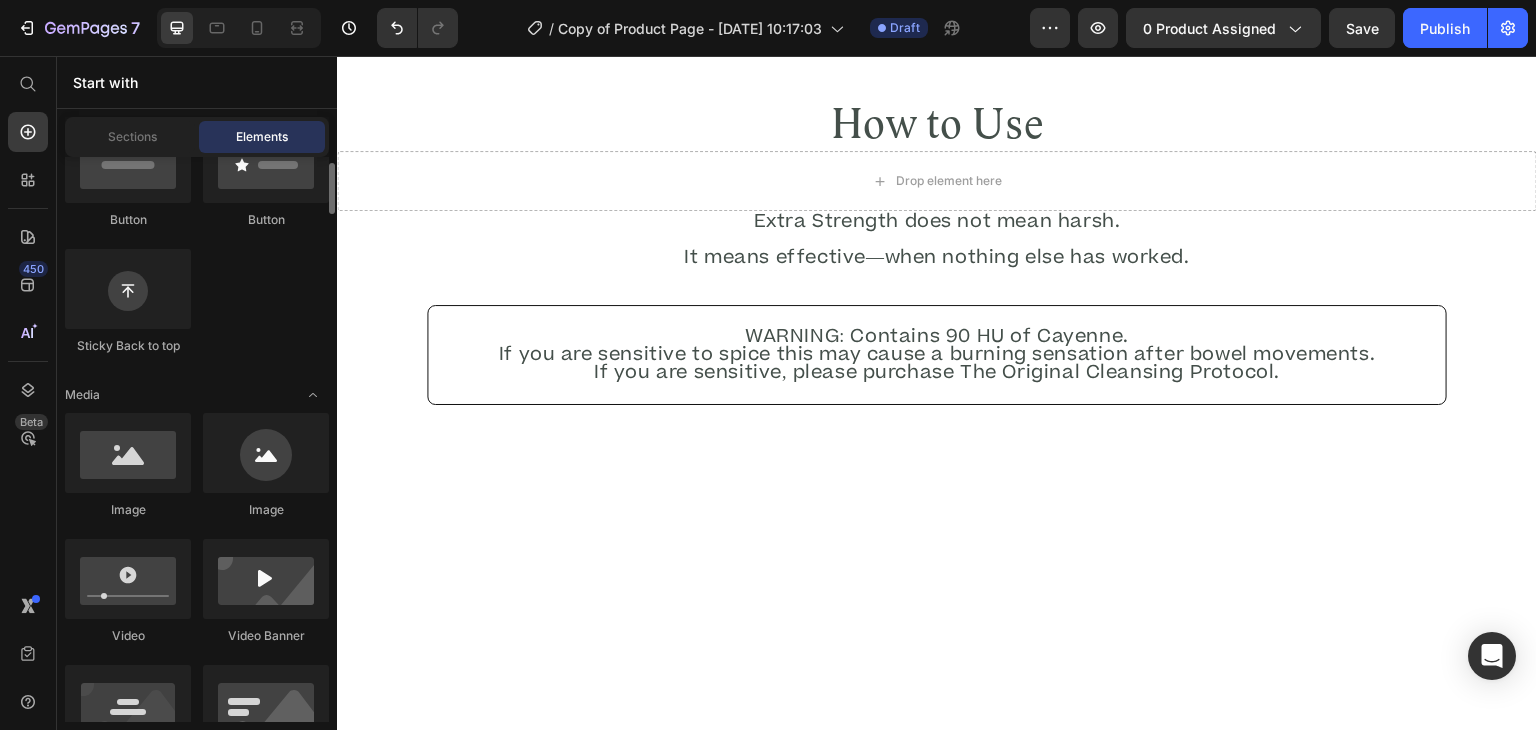 scroll, scrollTop: 571, scrollLeft: 0, axis: vertical 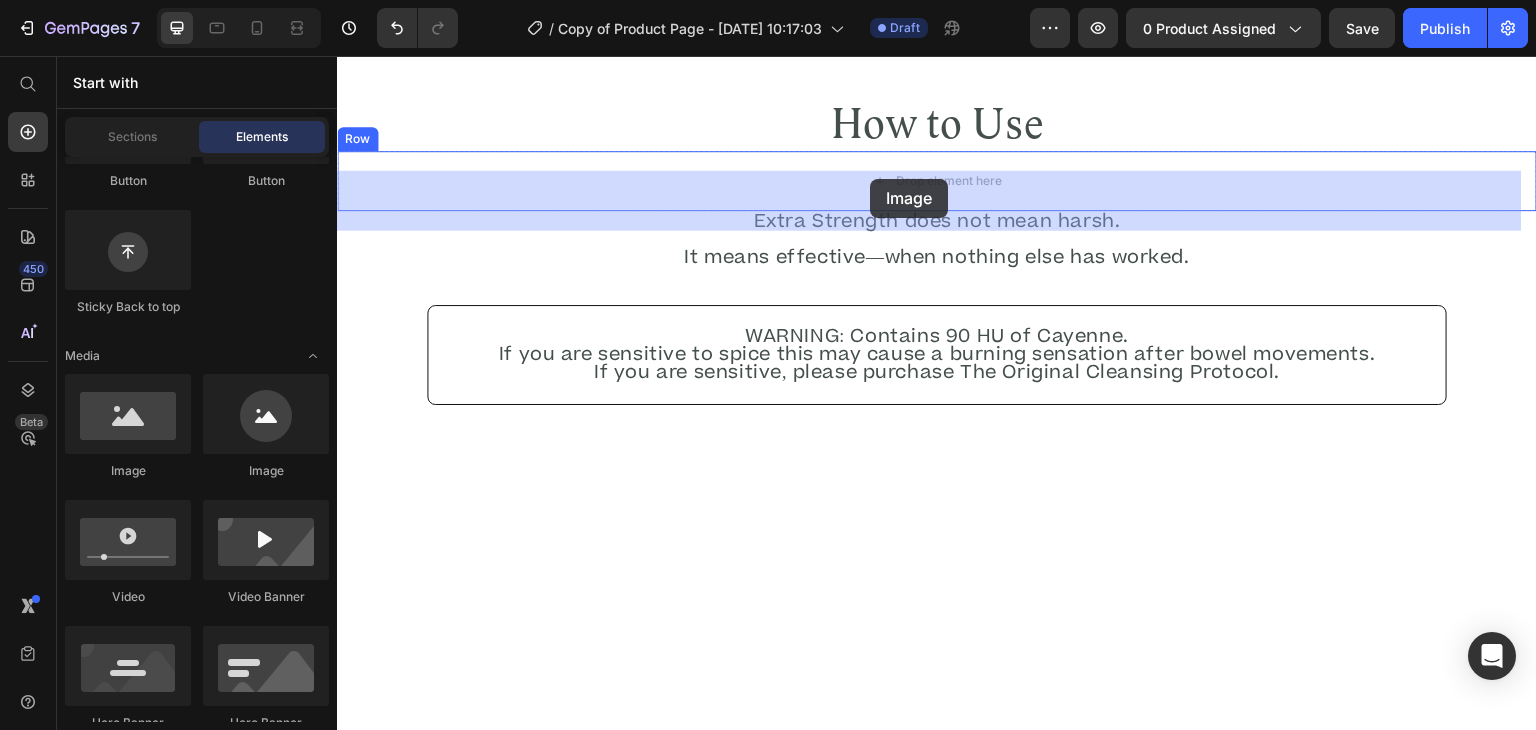 drag, startPoint x: 464, startPoint y: 494, endPoint x: 870, endPoint y: 179, distance: 513.86865 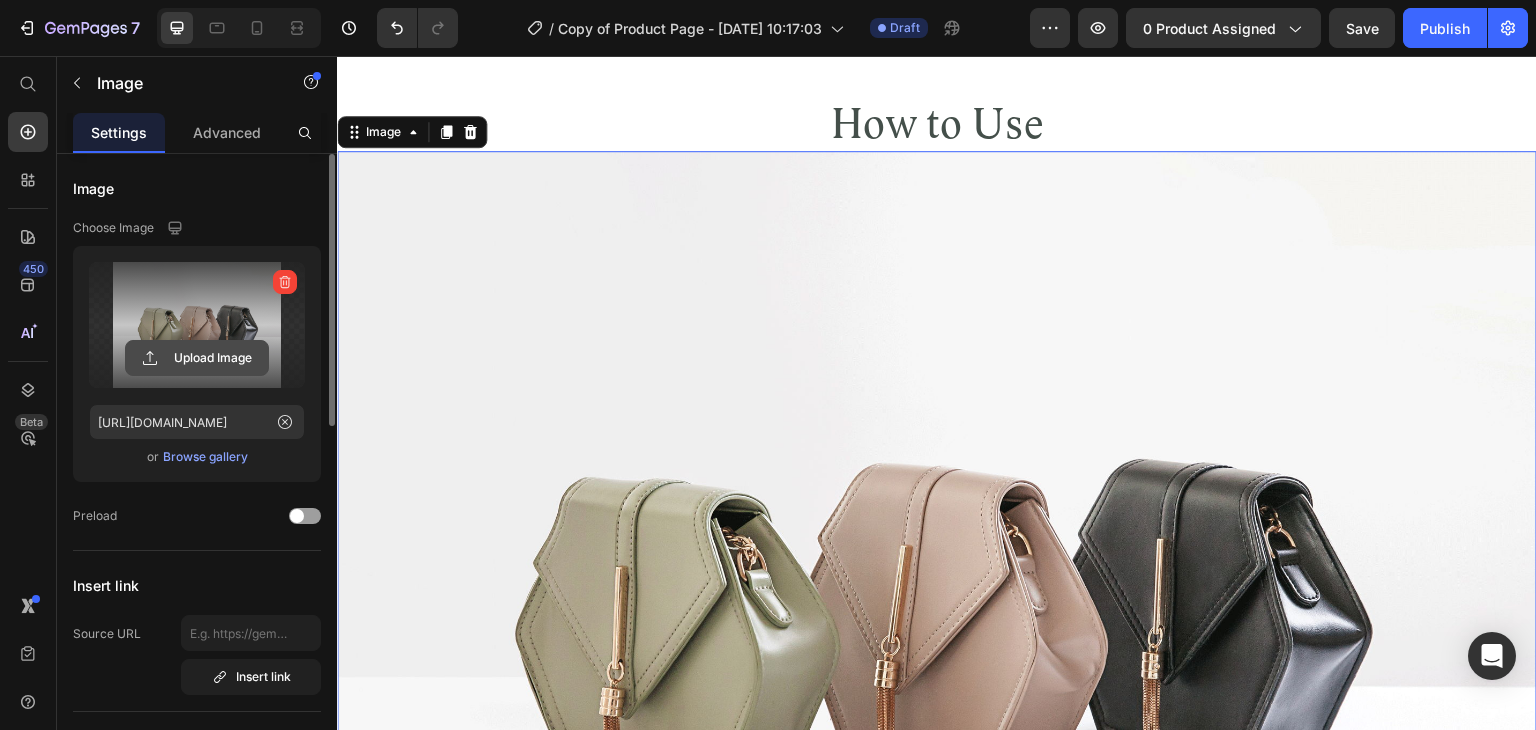 click 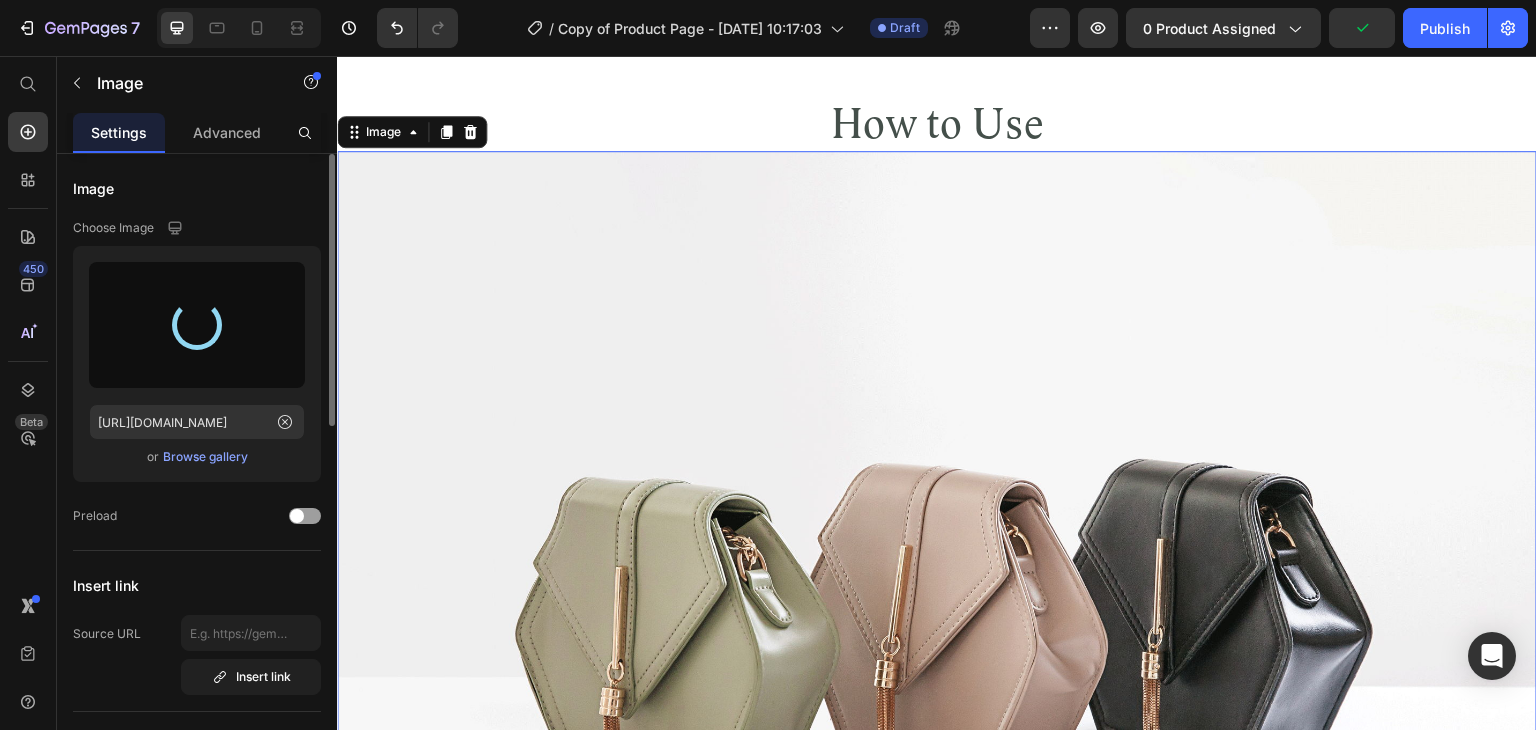 type on "https://cdn.shopify.com/s/files/1/0582/8804/6267/files/gempages_457921509856380136-8b08110c-7ea1-4f40-81db-8d41c627b4bd.jpg" 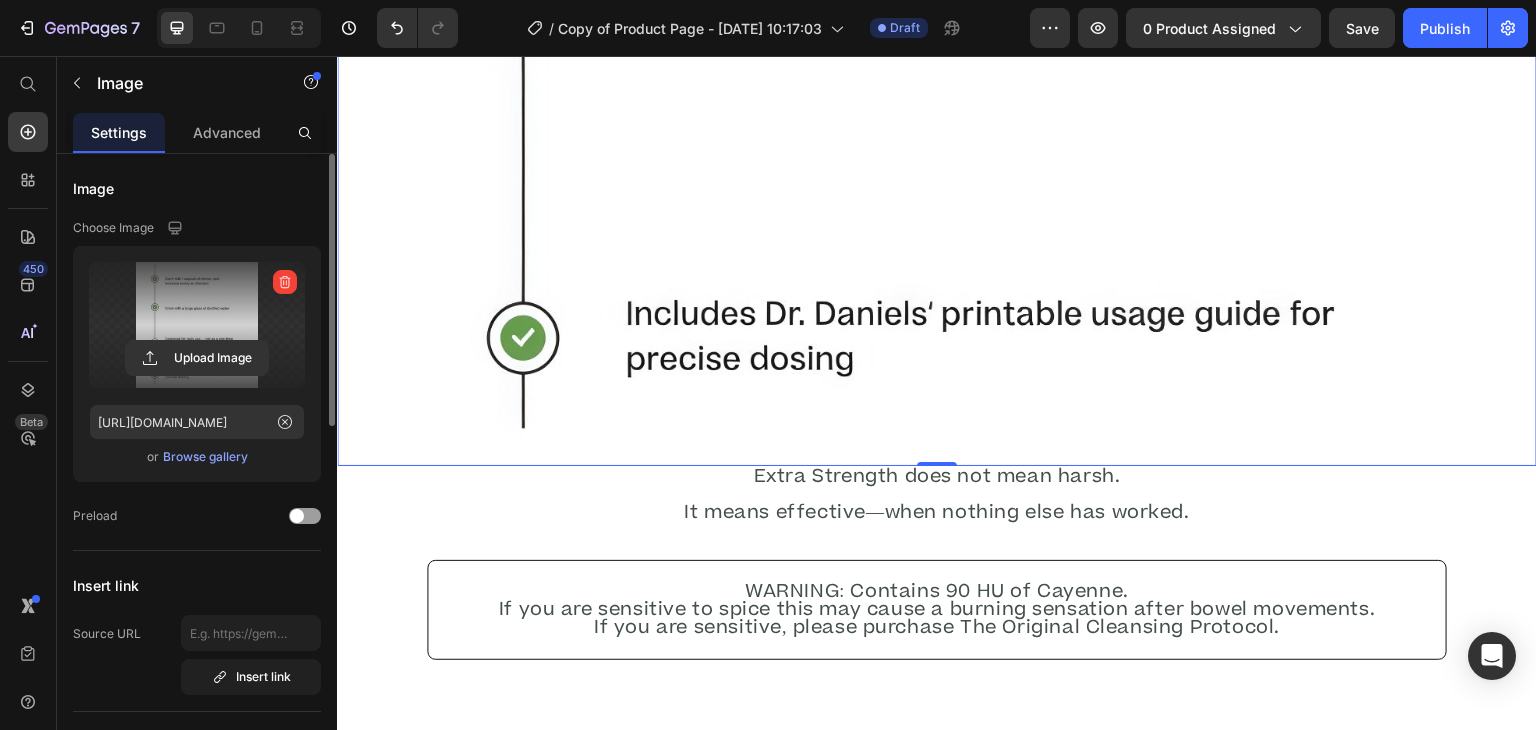 scroll, scrollTop: 4837, scrollLeft: 0, axis: vertical 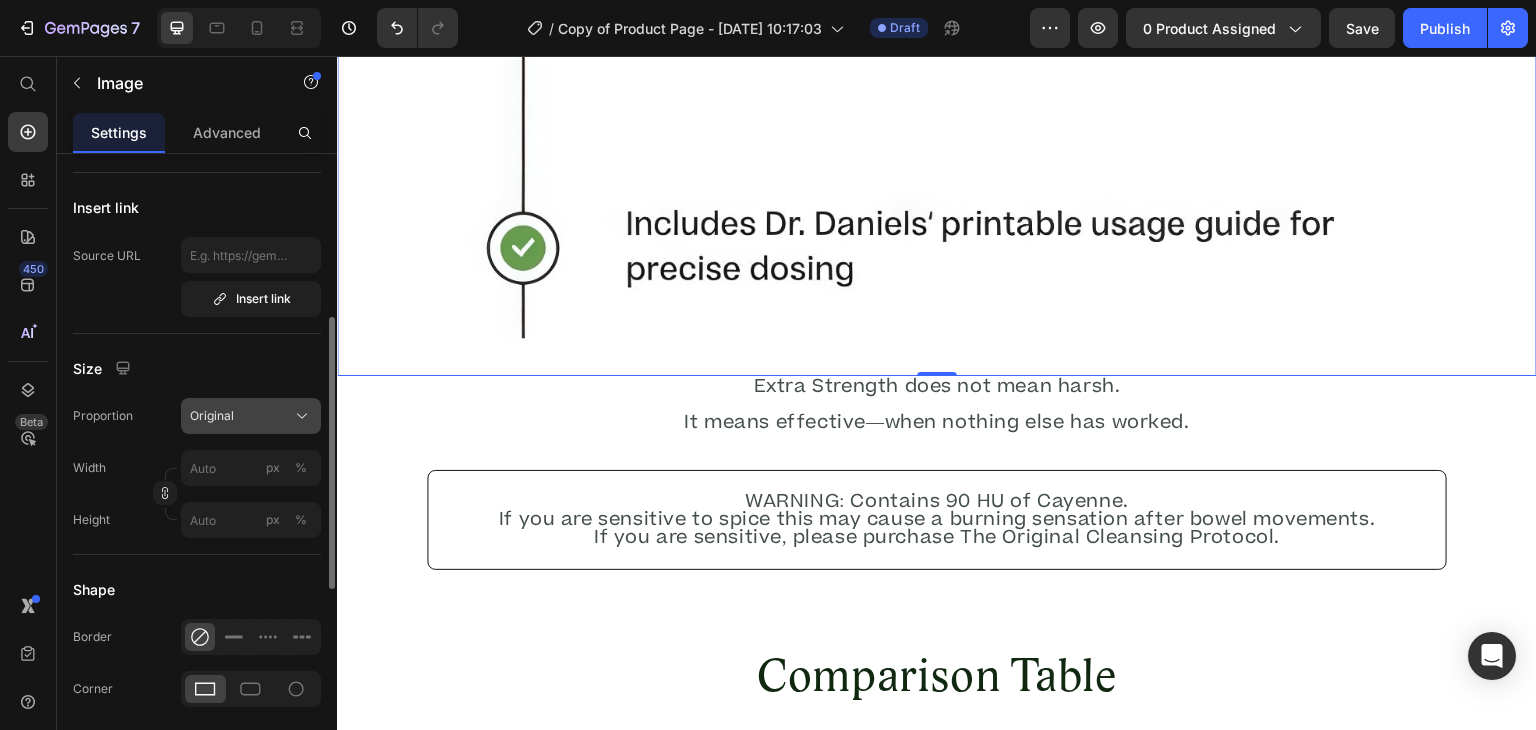 click on "Original" 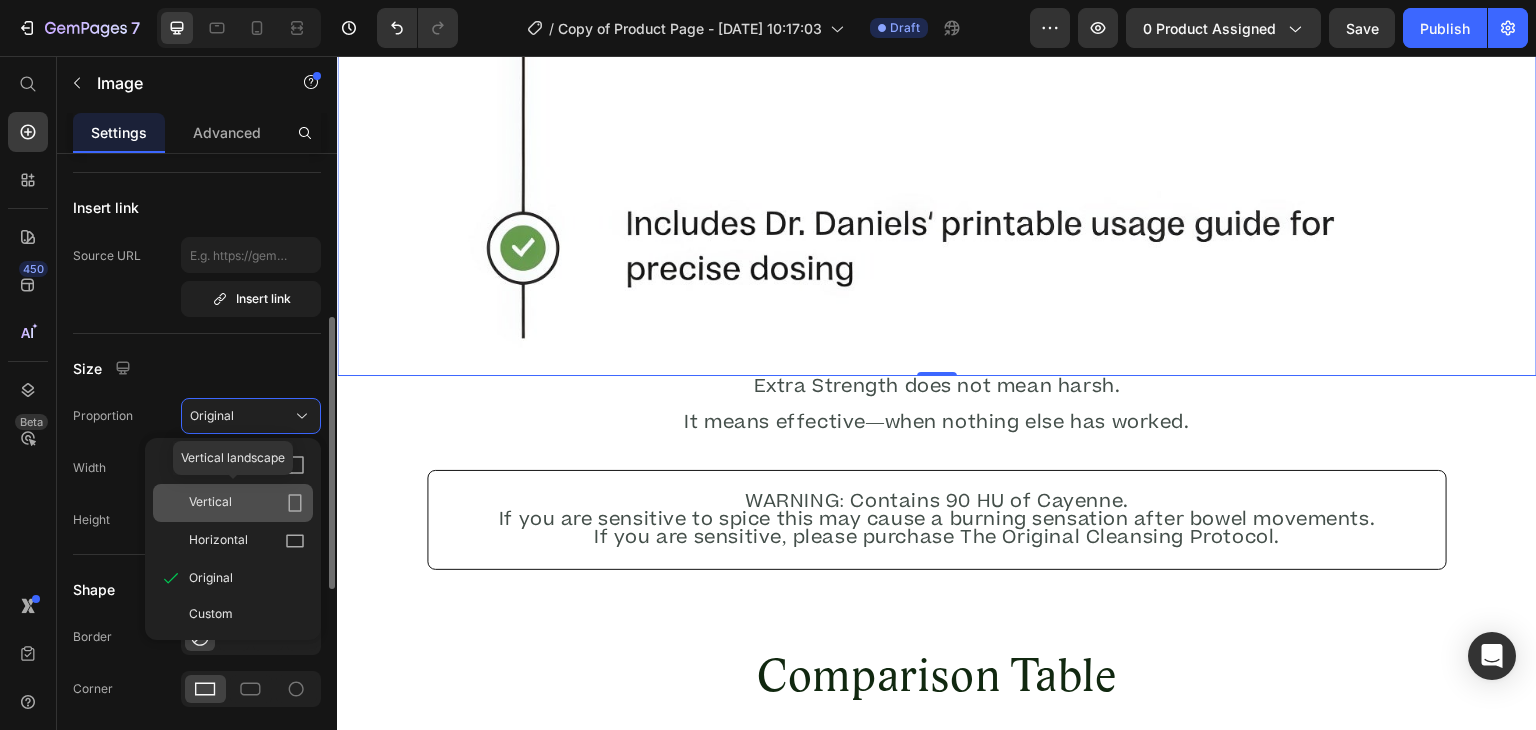 click on "Vertical" at bounding box center (247, 503) 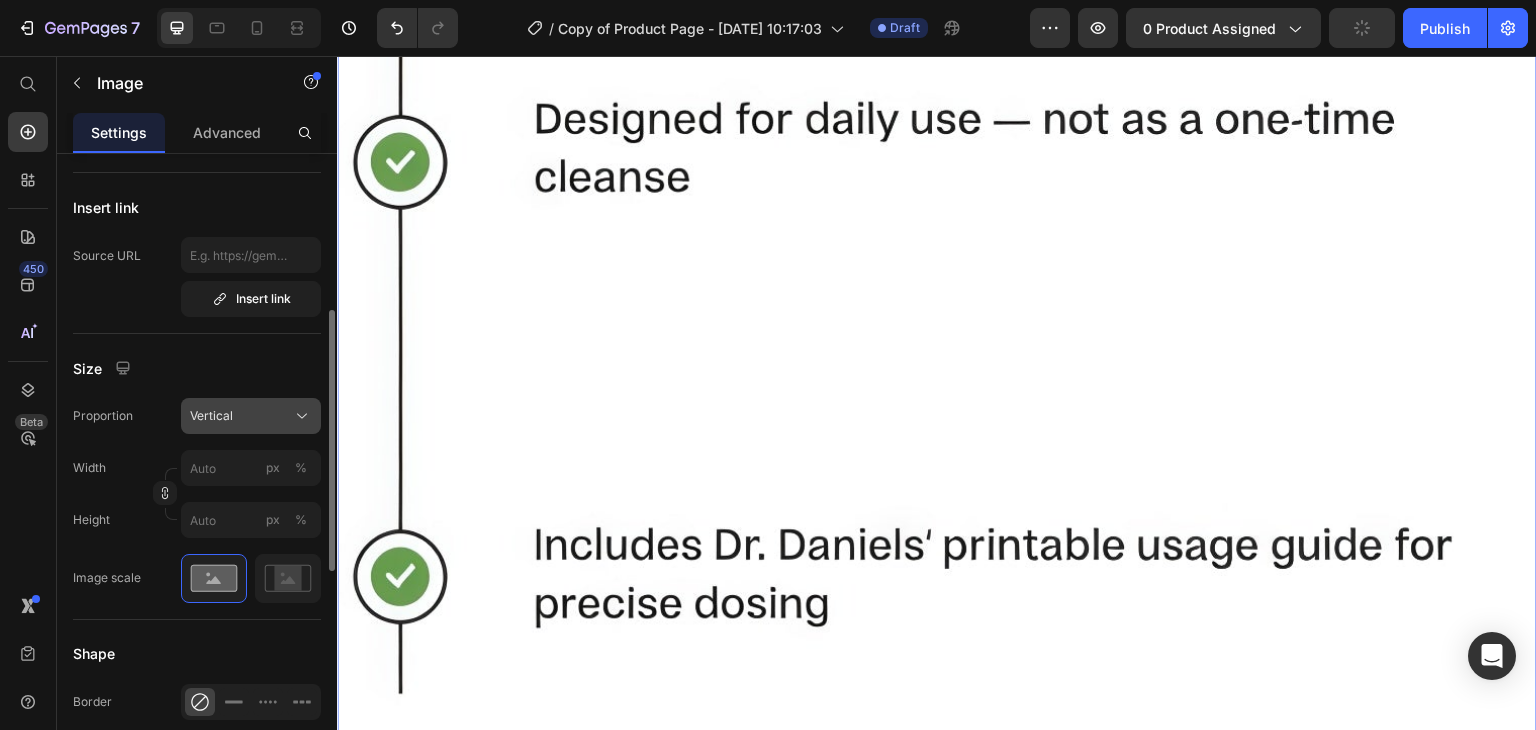 click on "Vertical" 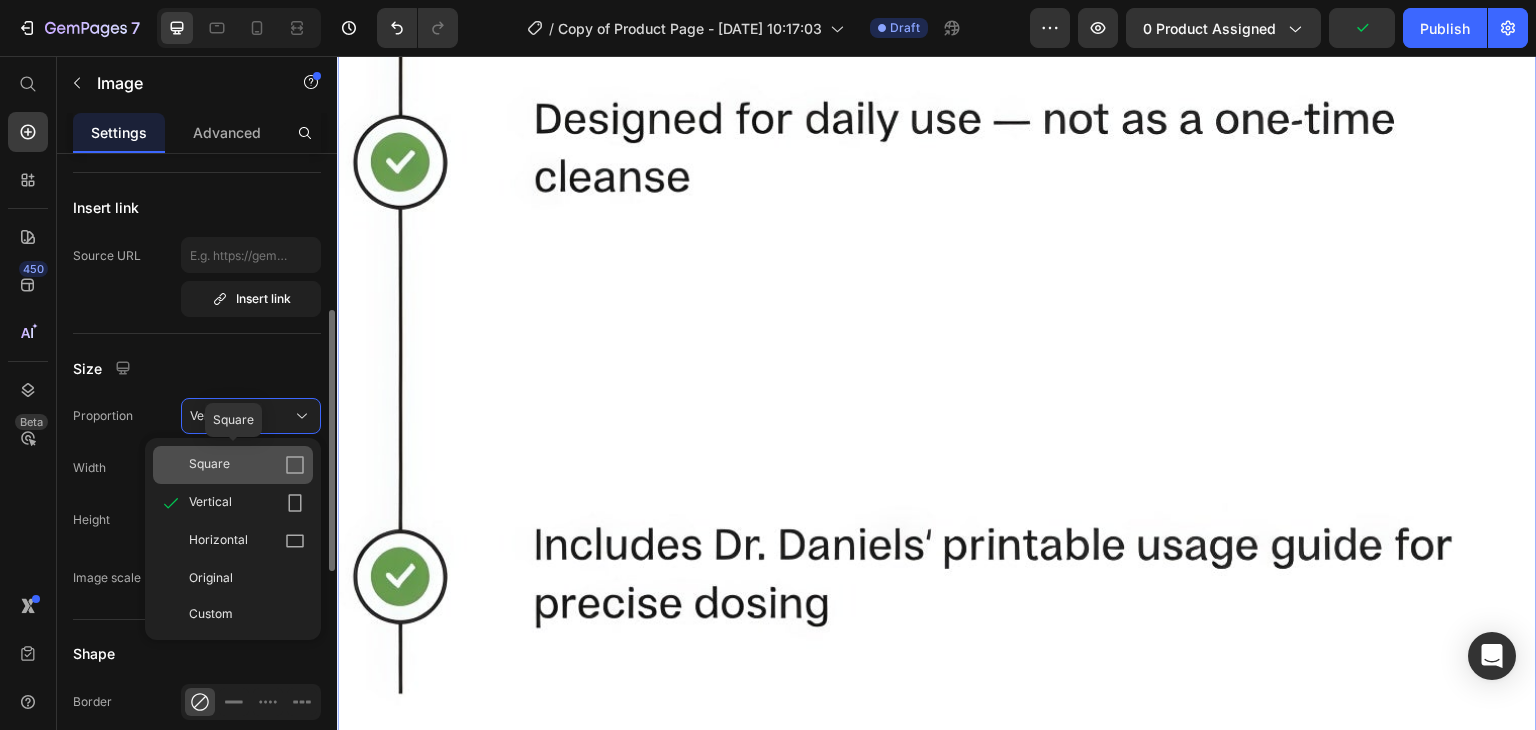 click on "Square" at bounding box center [209, 465] 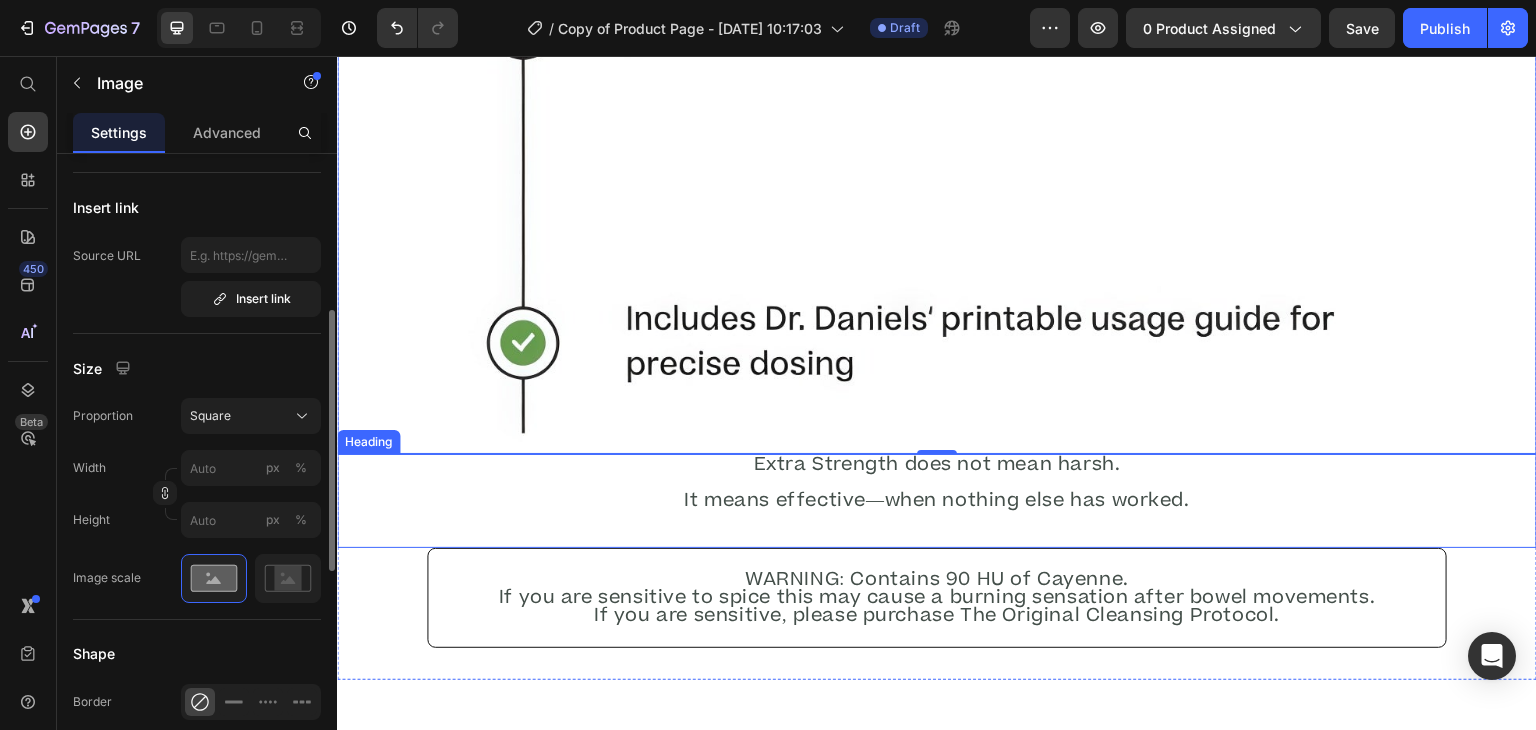 scroll, scrollTop: 4786, scrollLeft: 0, axis: vertical 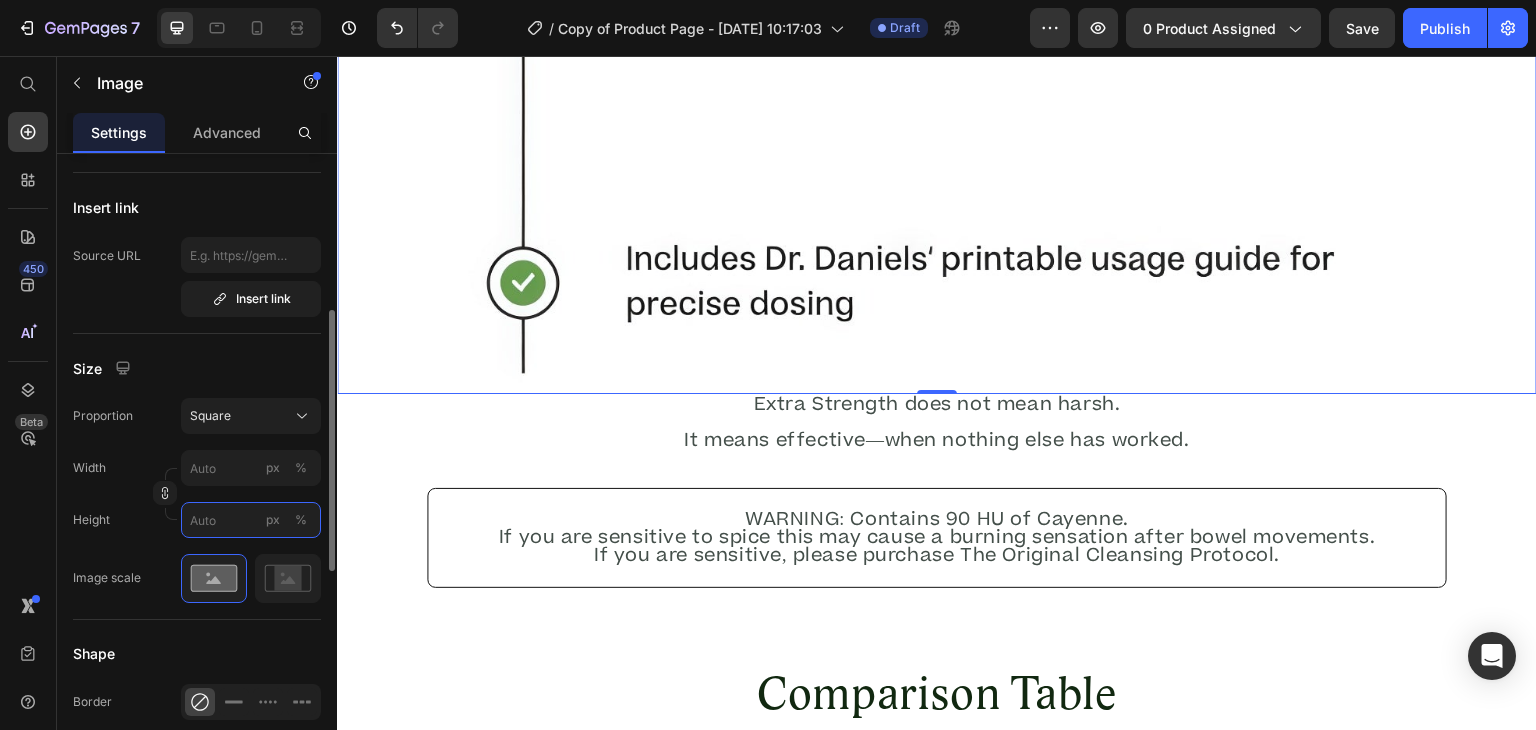 click on "px %" at bounding box center (251, 520) 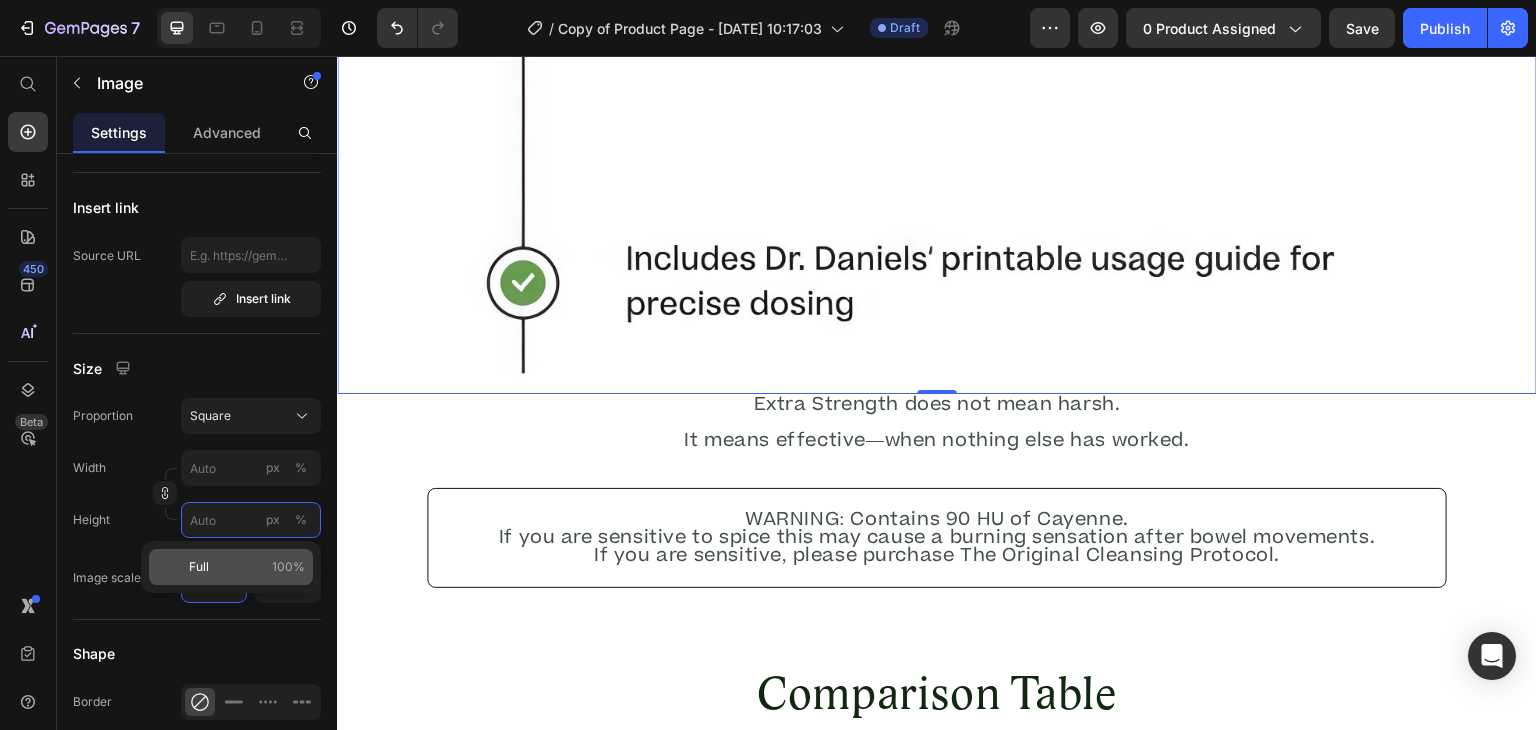 type on "5" 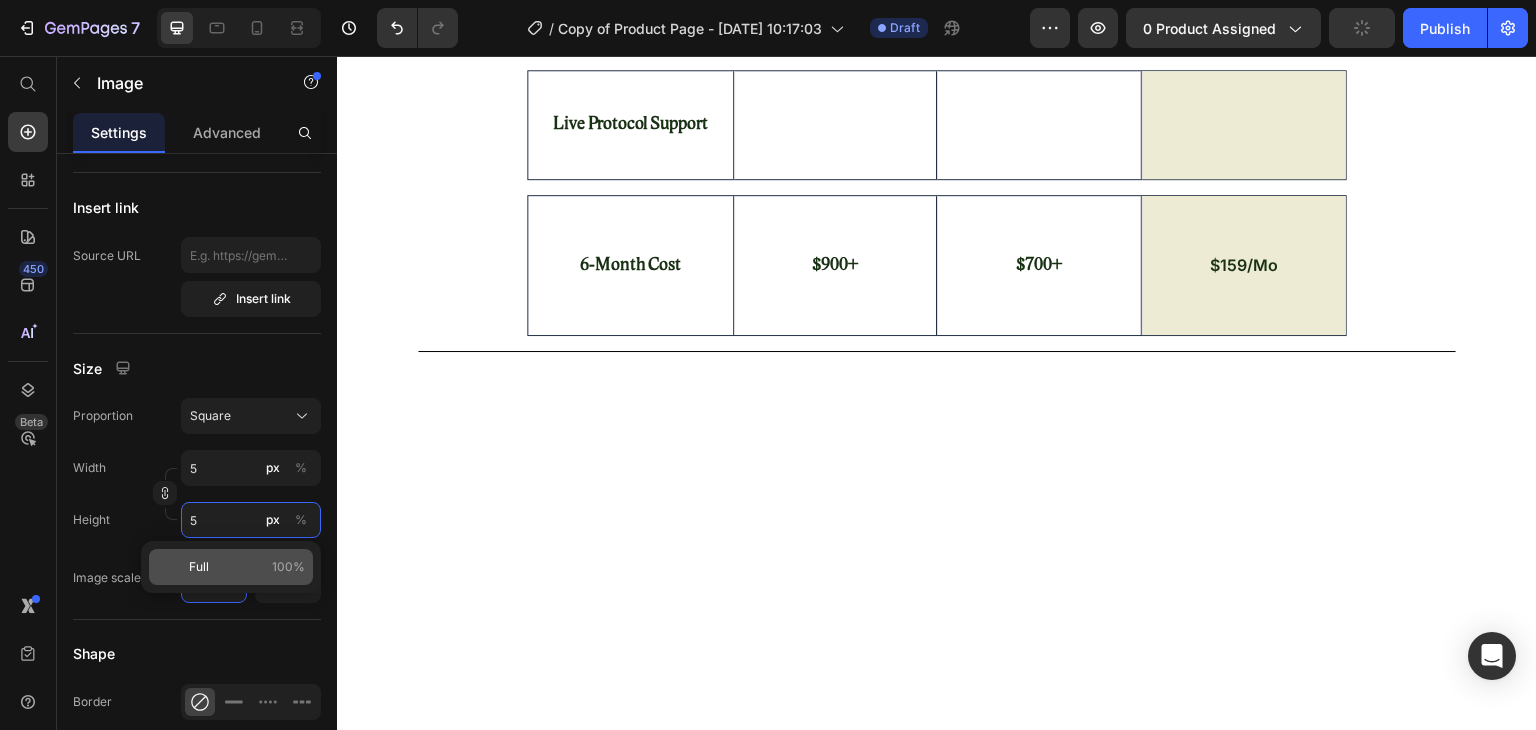 type on "50" 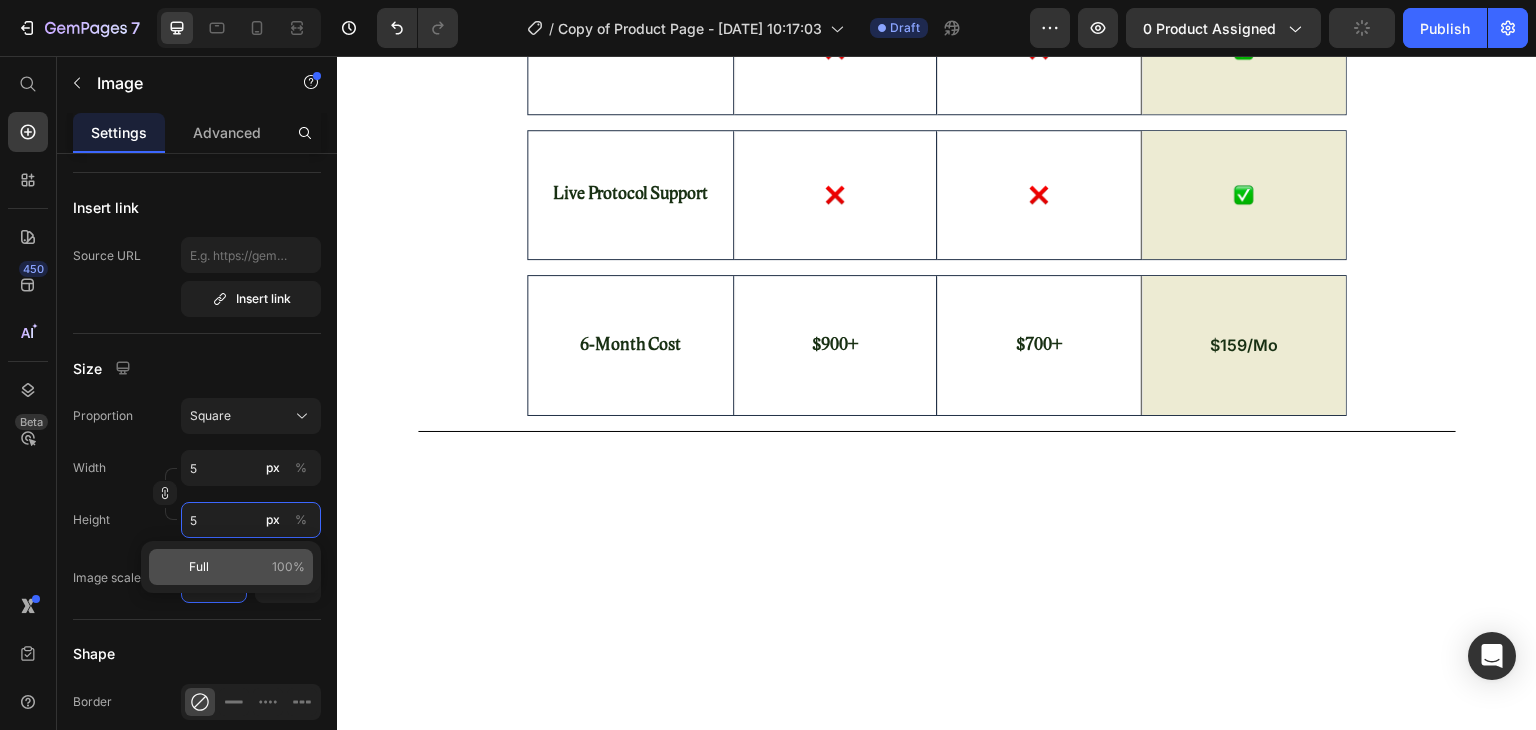 type on "50" 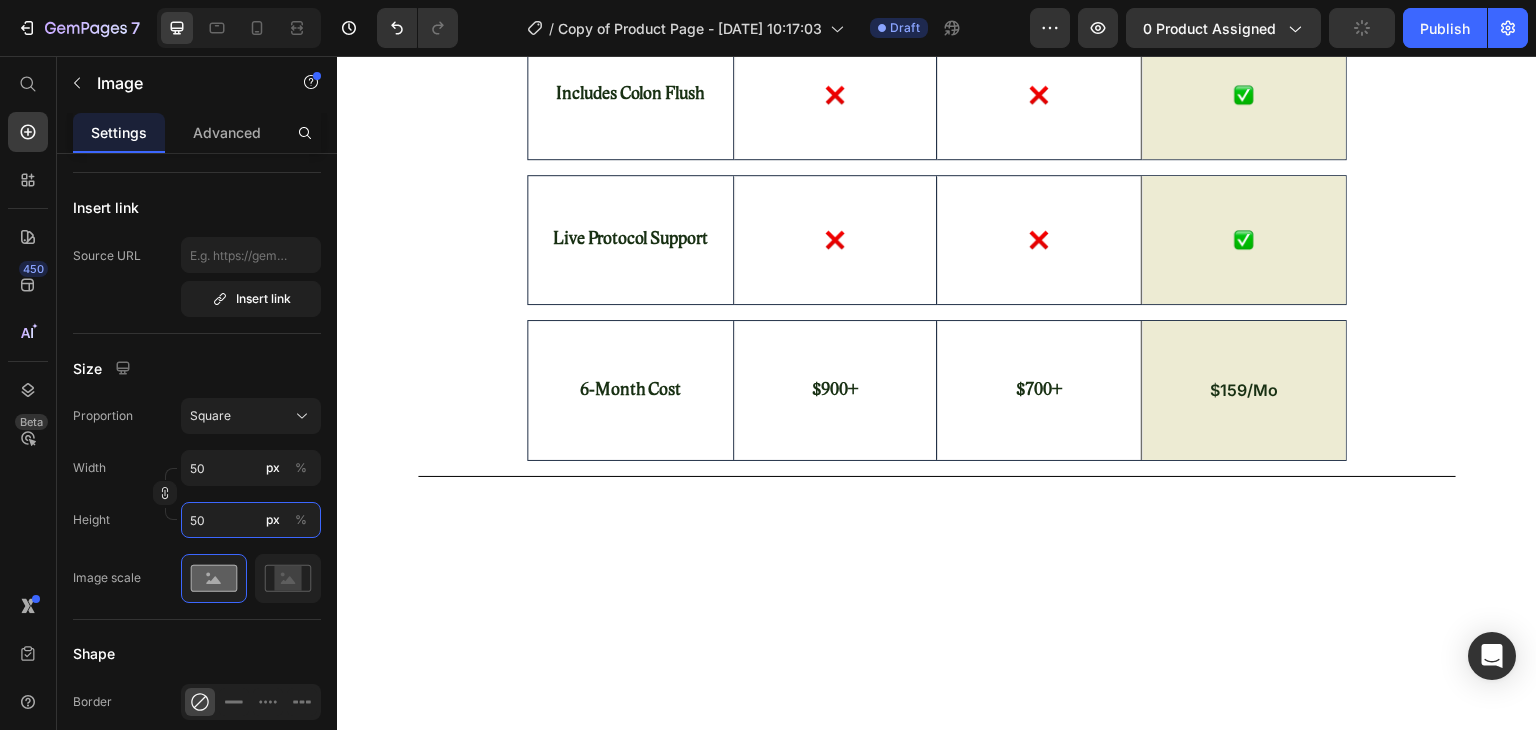 type 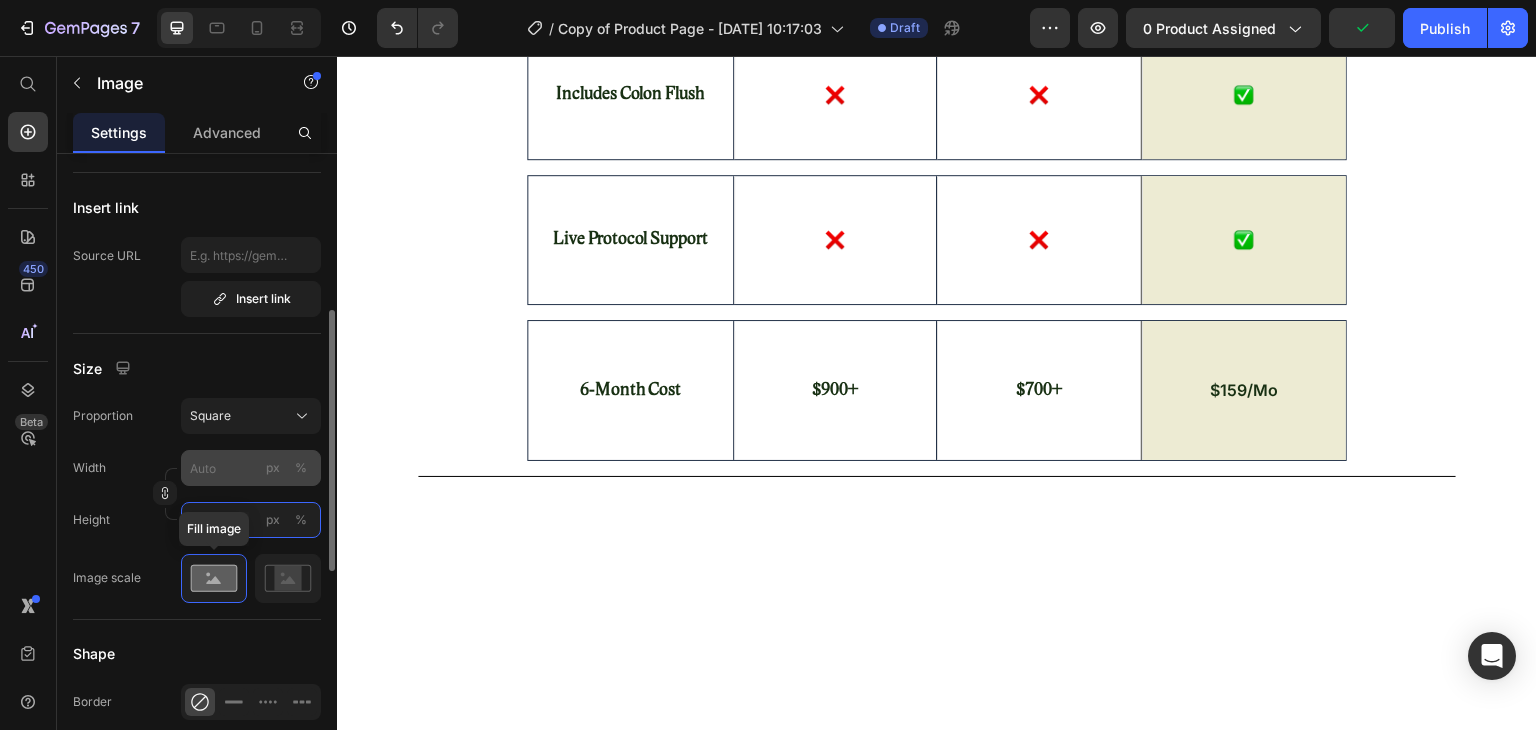 type on "50" 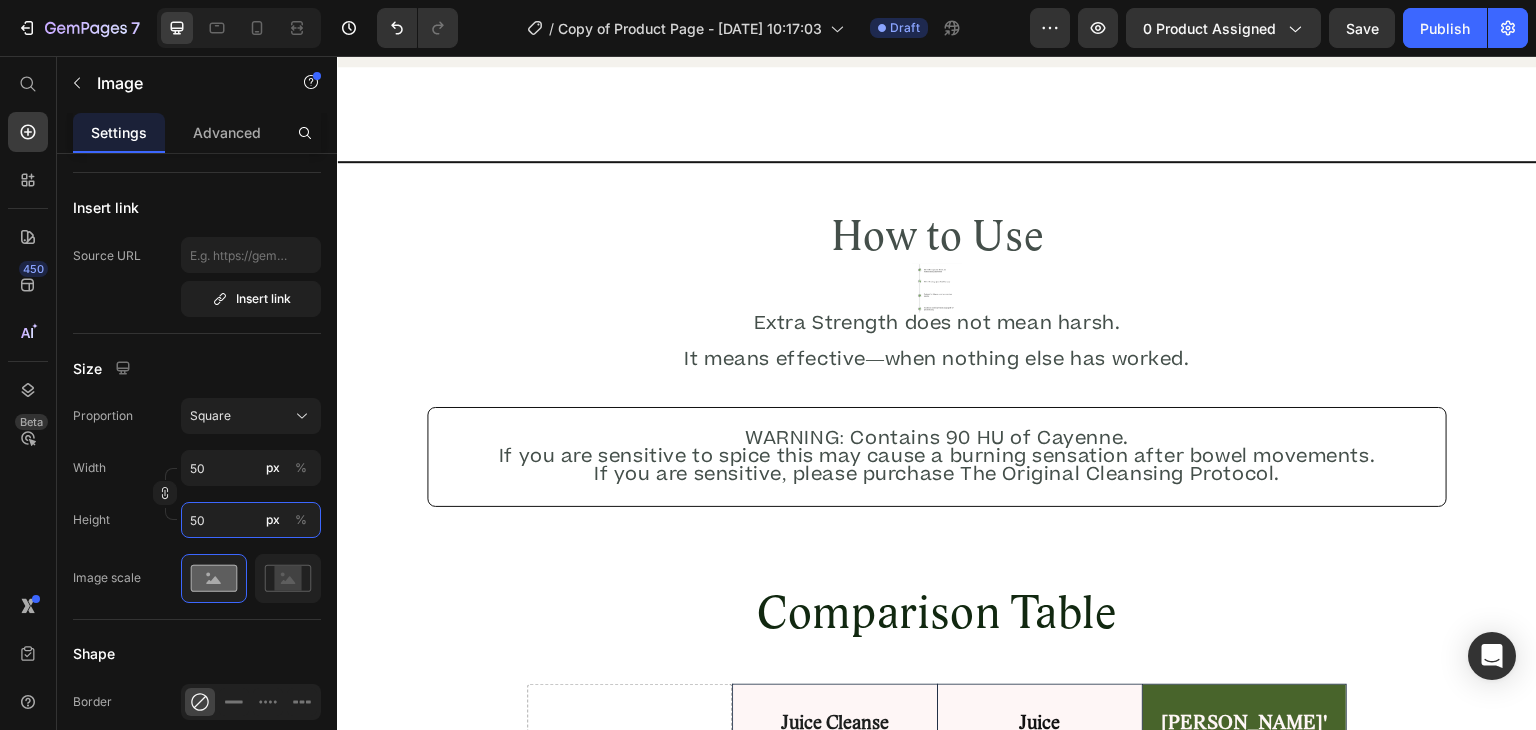 scroll, scrollTop: 3543, scrollLeft: 0, axis: vertical 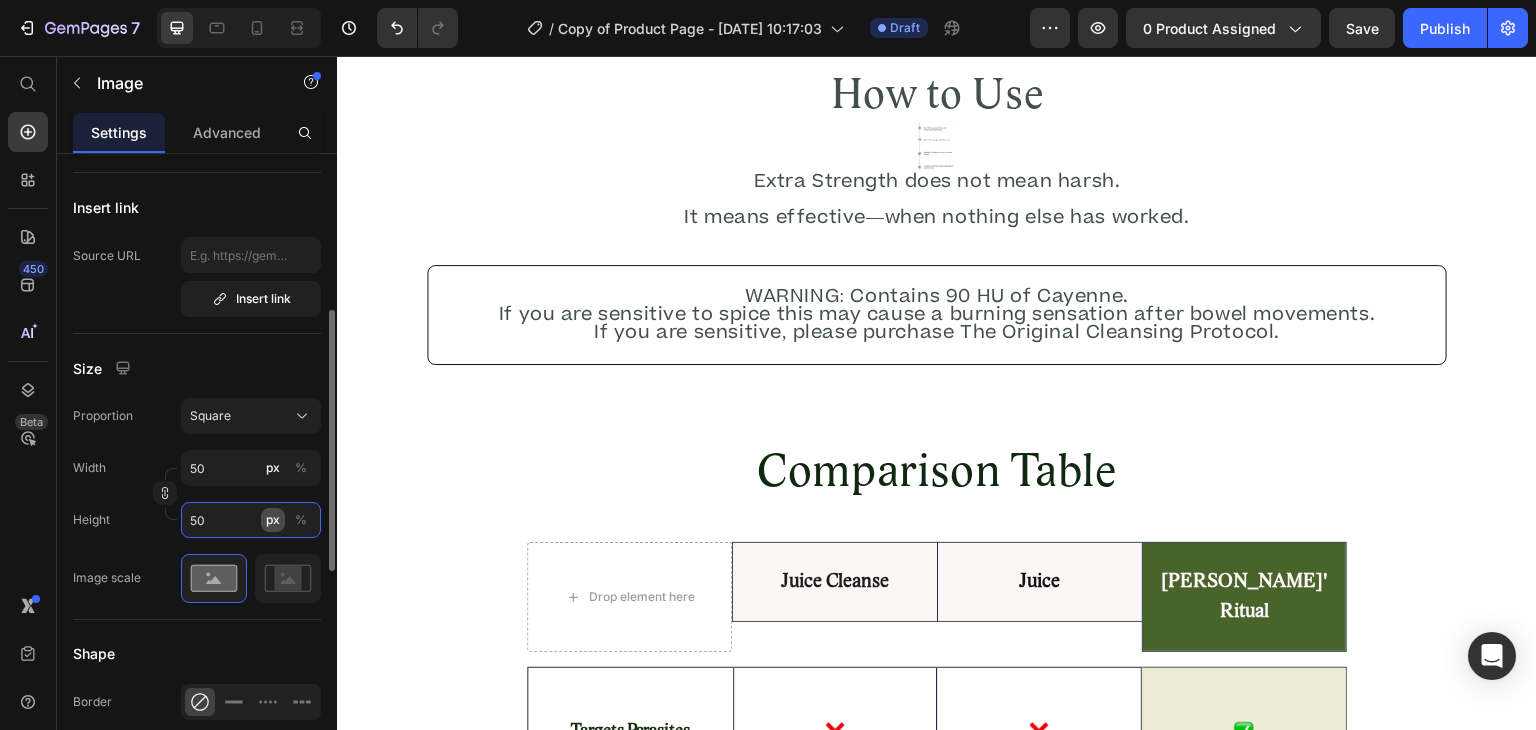 type on "5" 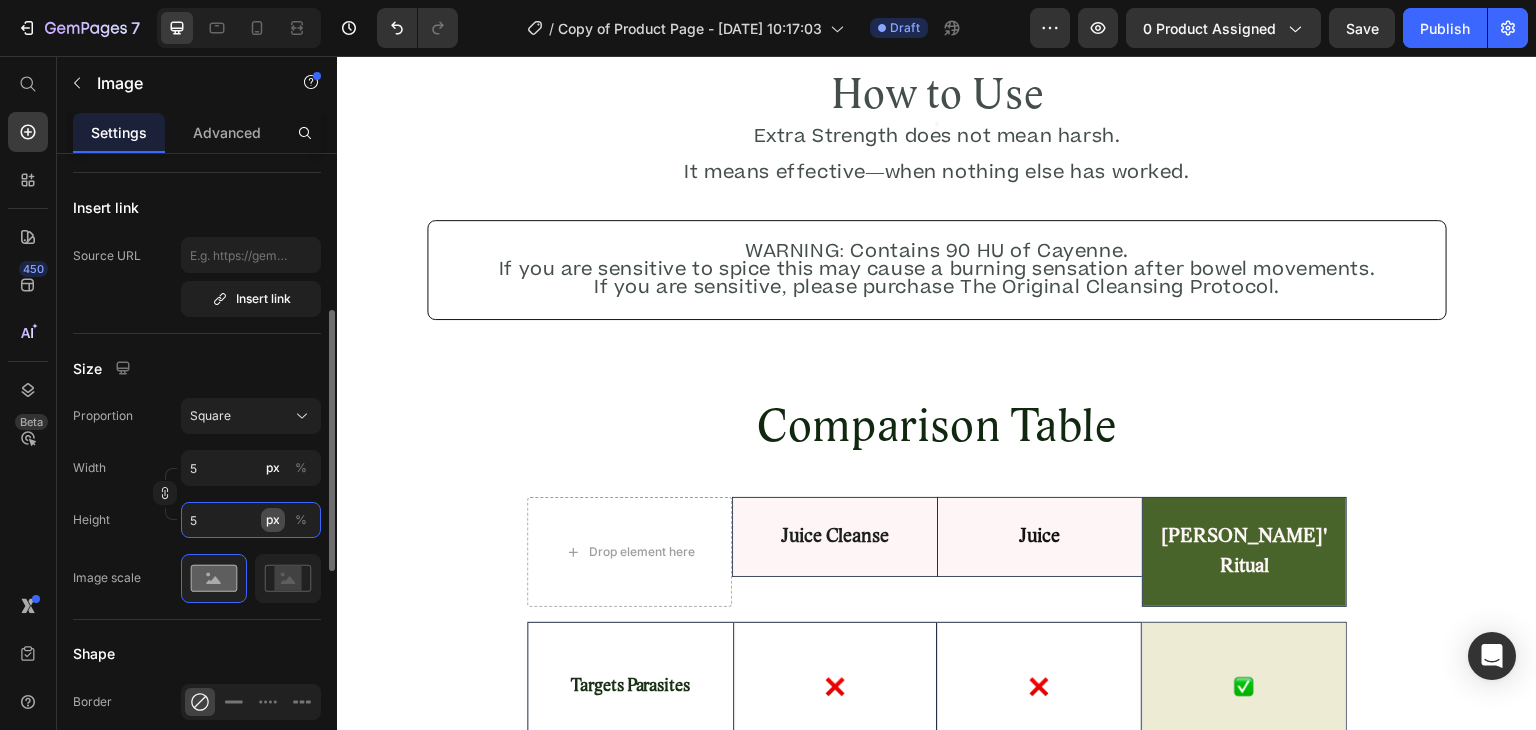 type on "50" 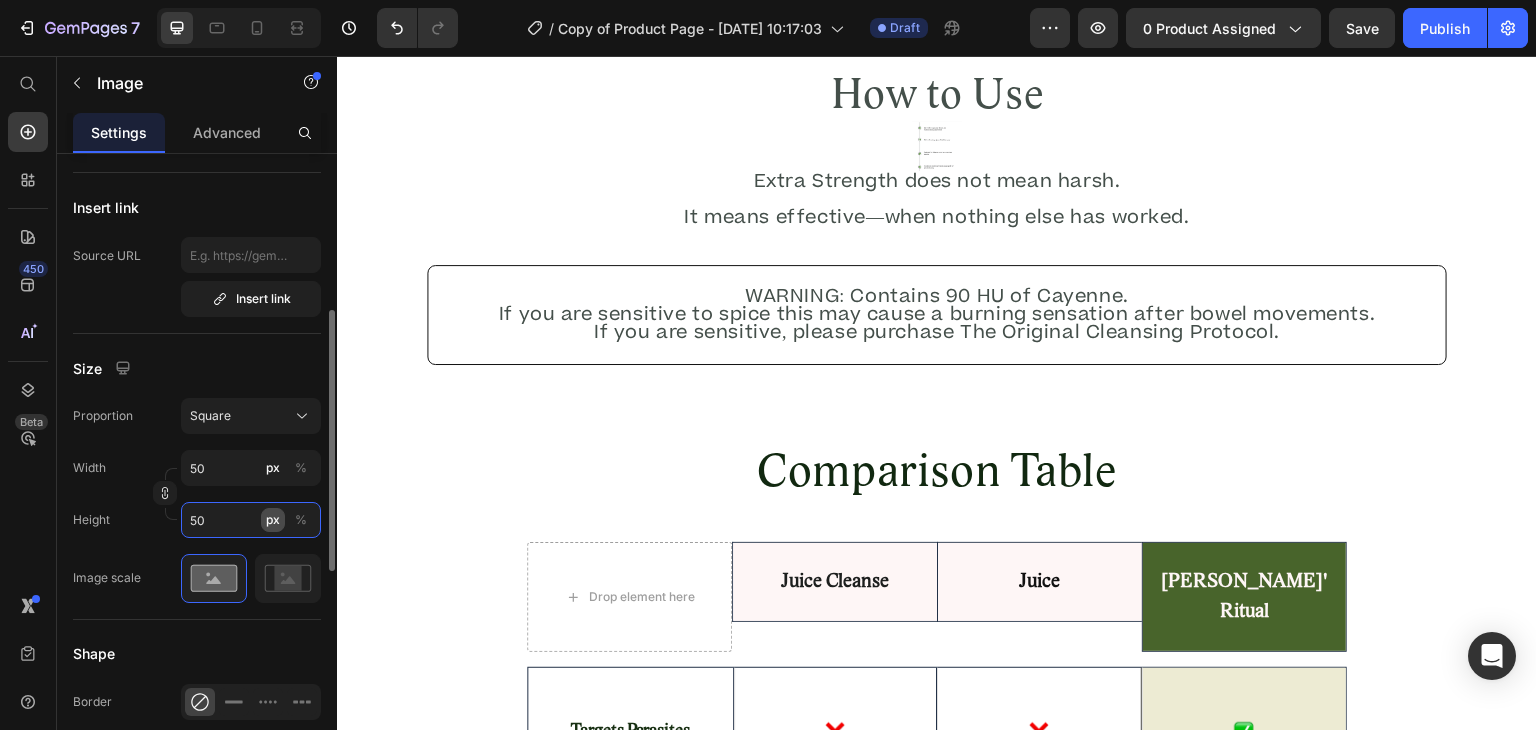 type on "50" 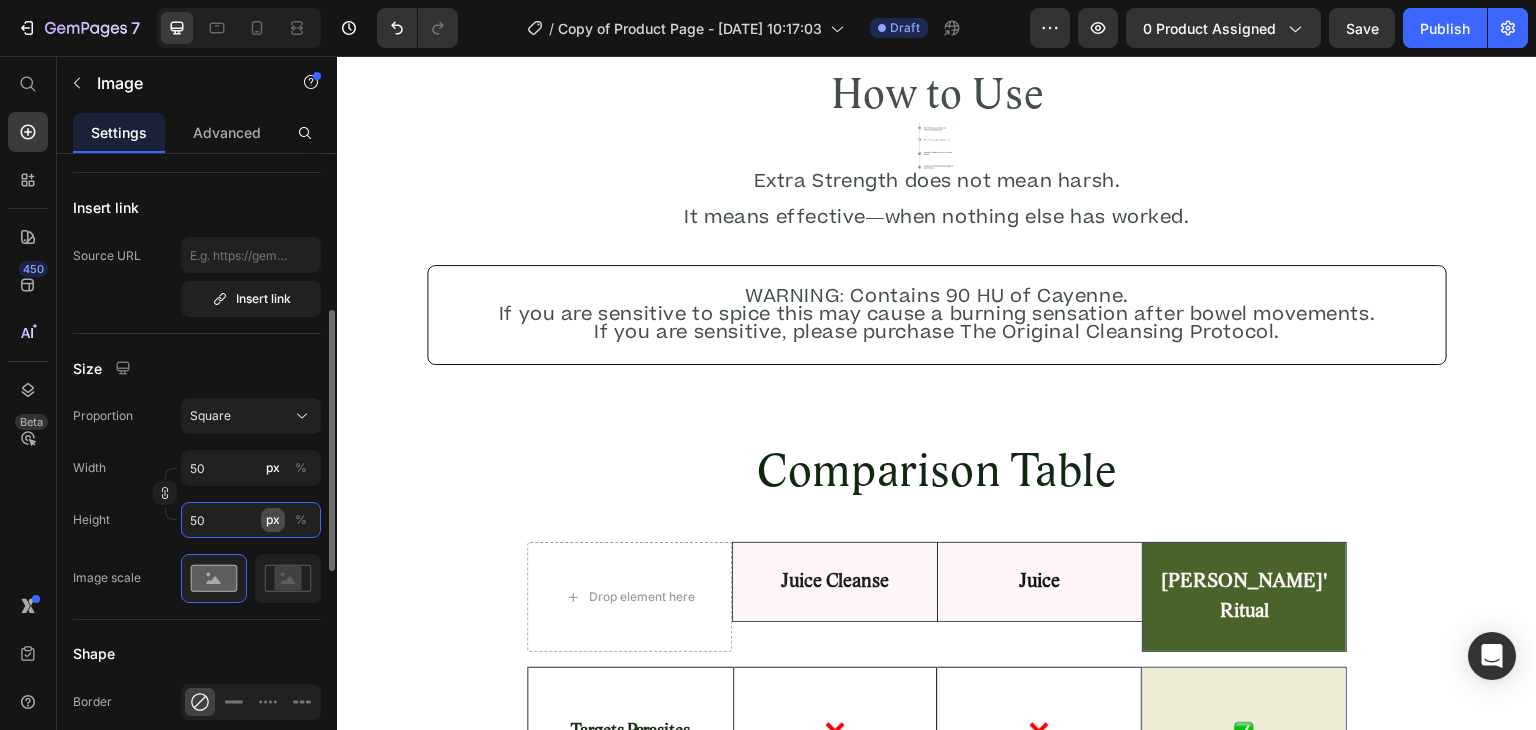 type on "500" 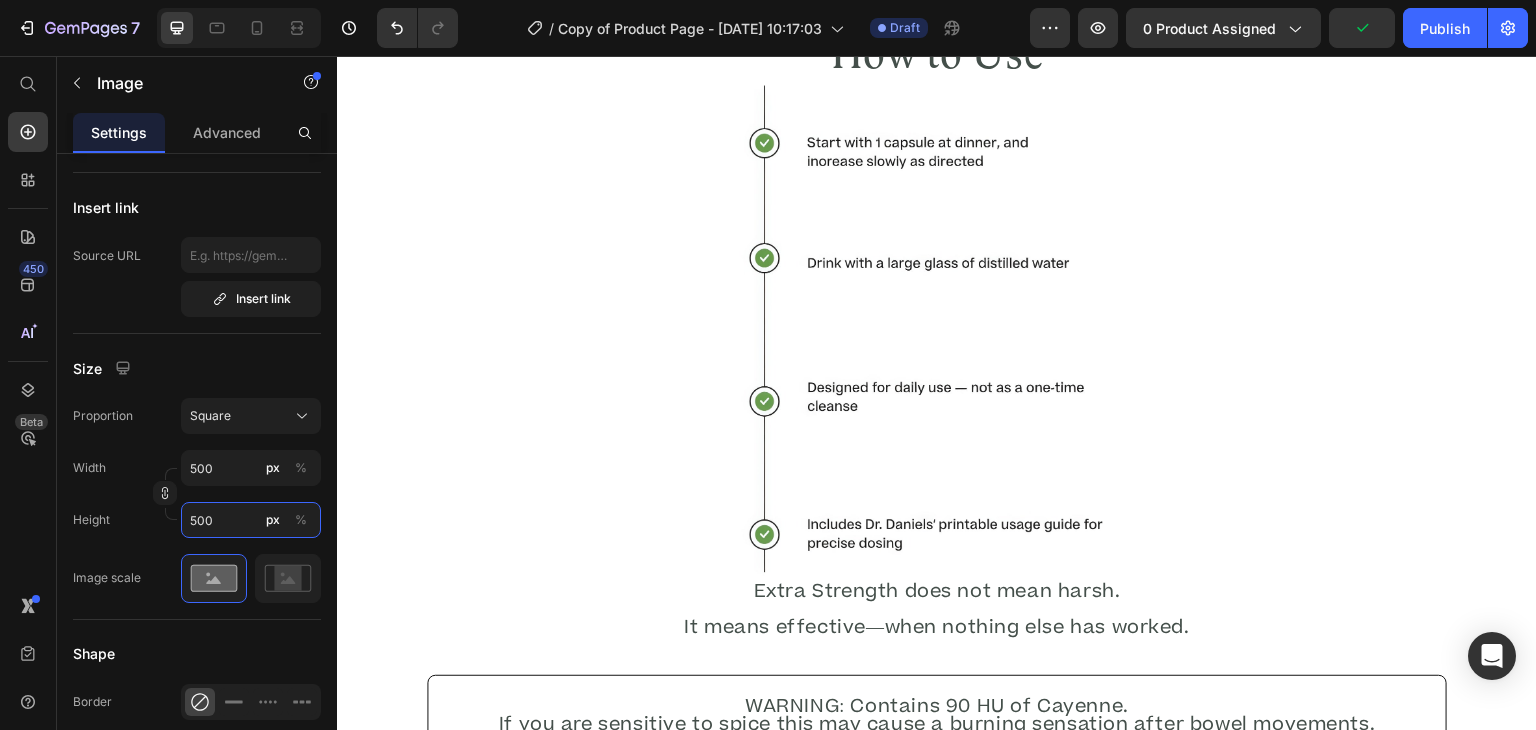 scroll, scrollTop: 3758, scrollLeft: 0, axis: vertical 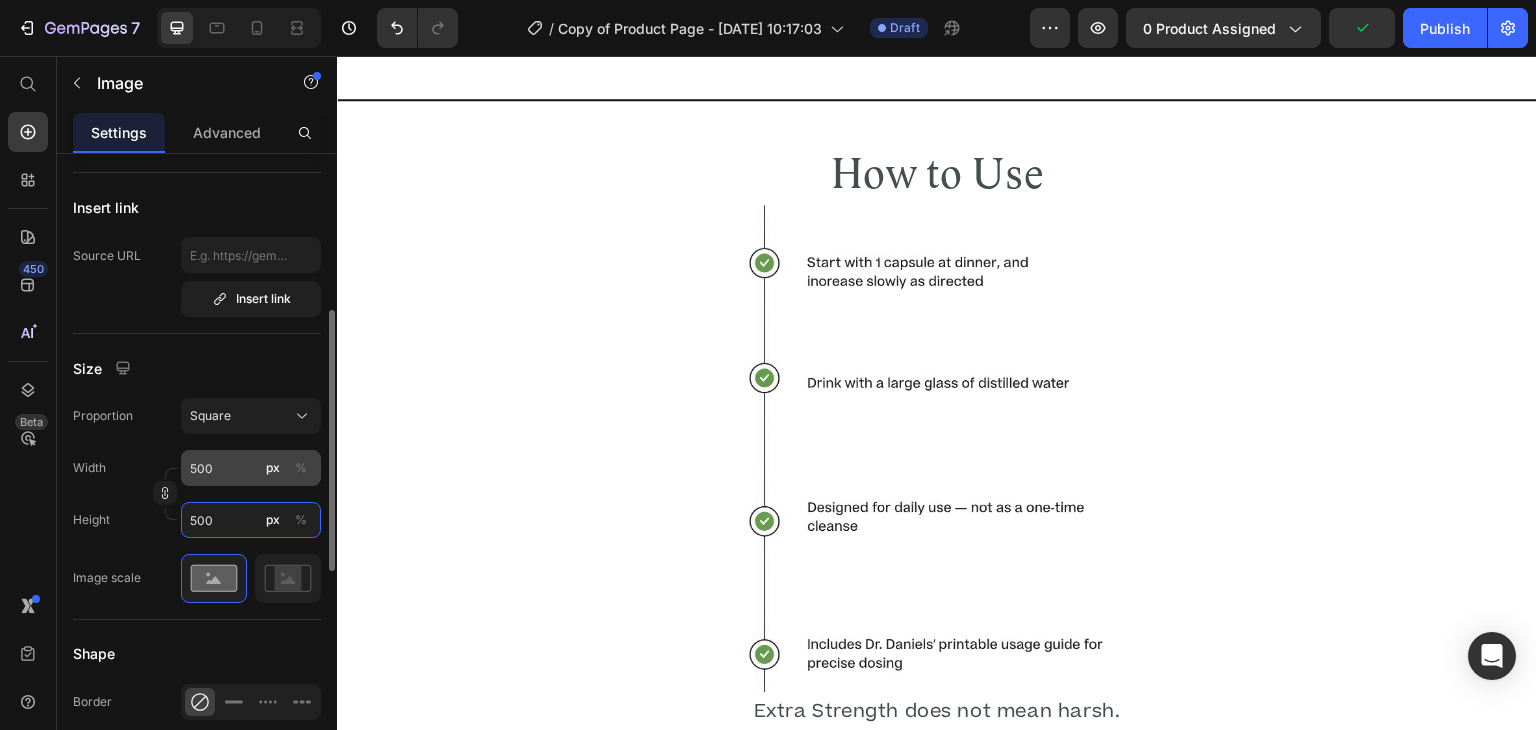 type on "500" 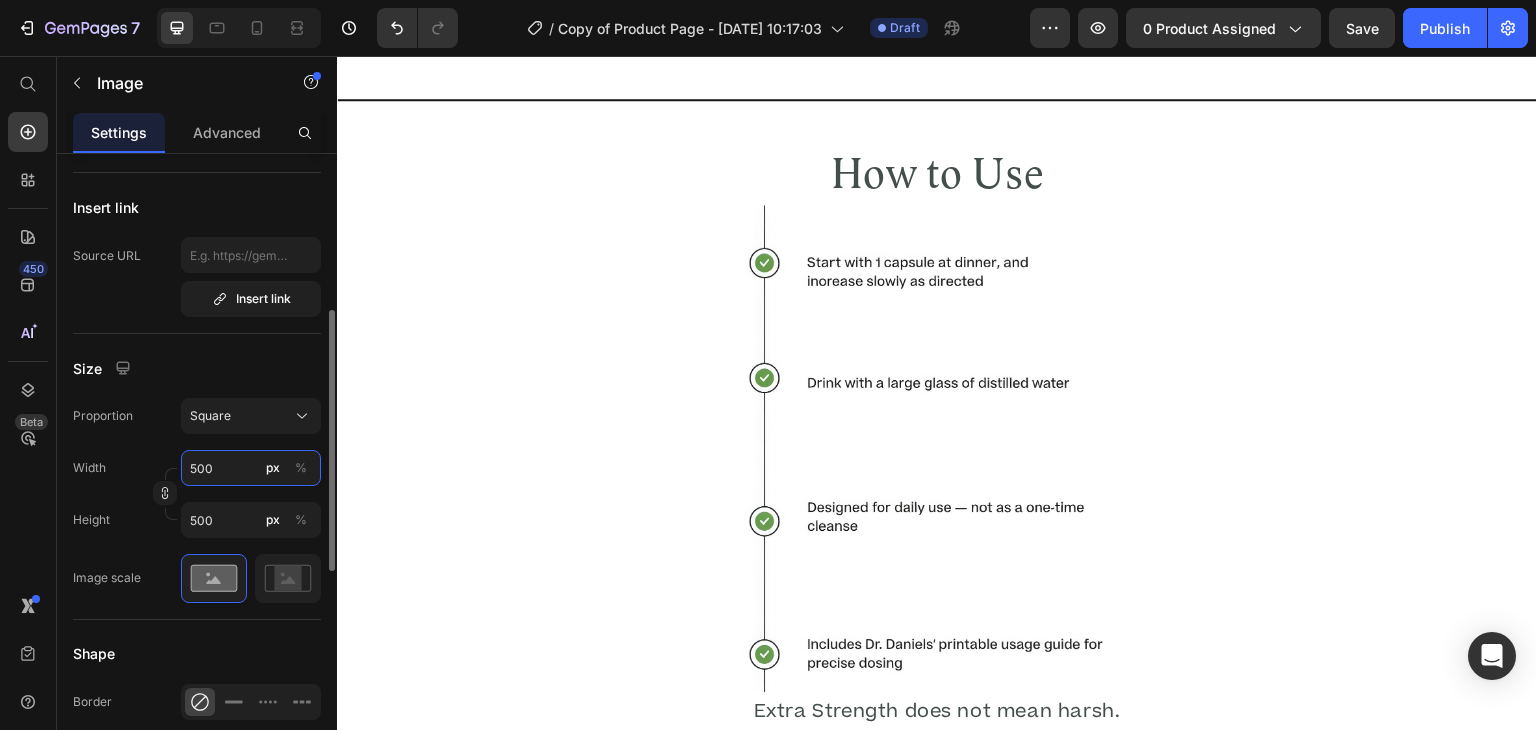 click on "500" at bounding box center [251, 468] 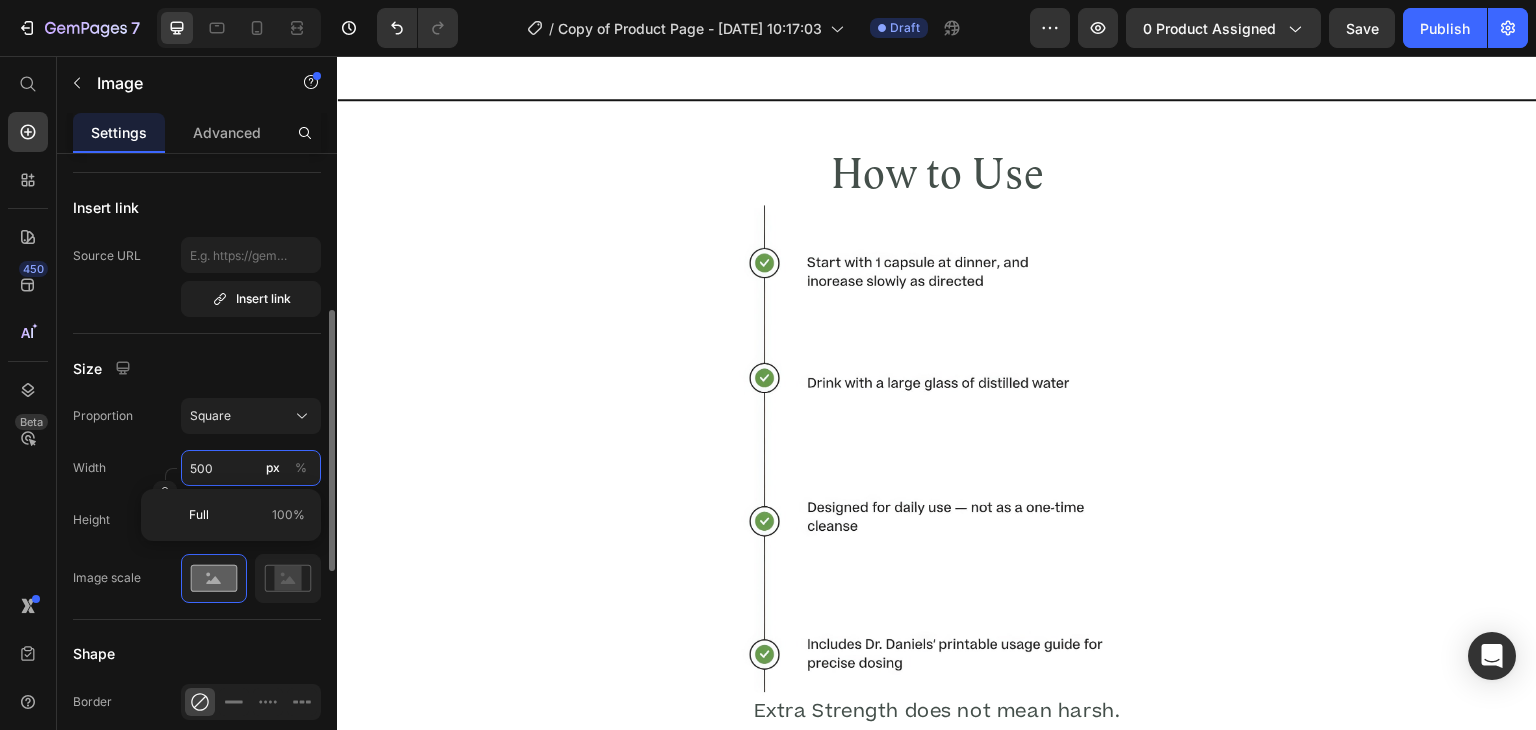 type on "6" 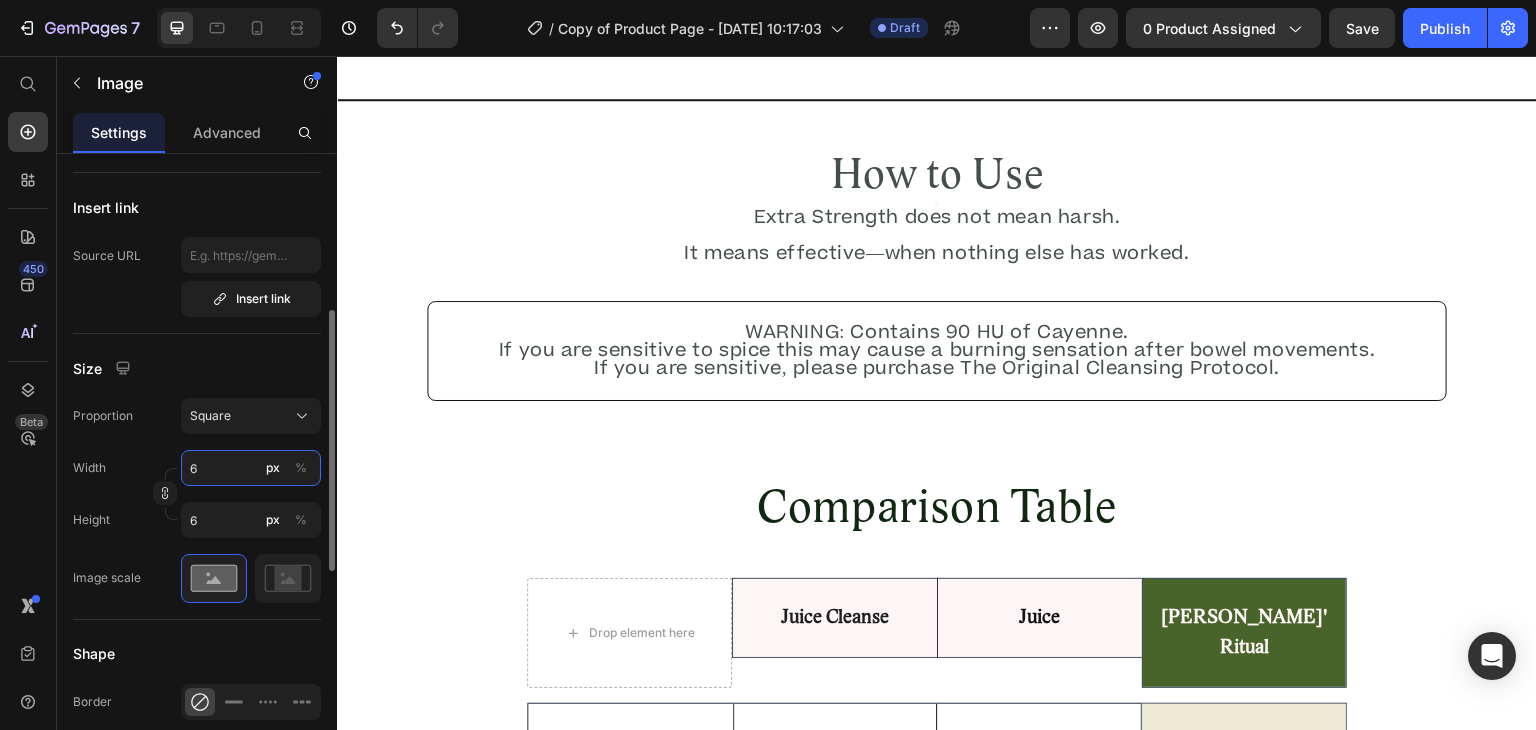 type on "60" 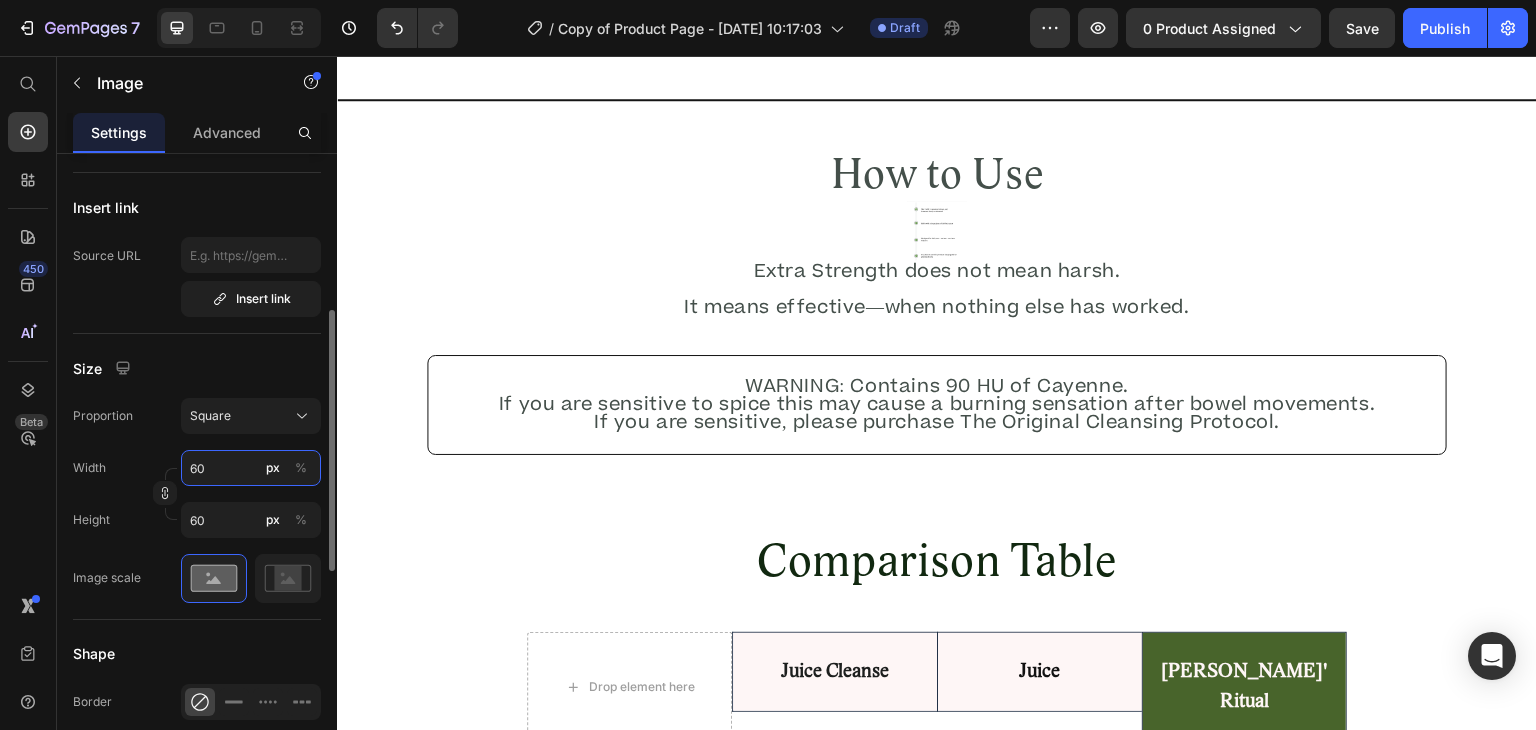 type on "600" 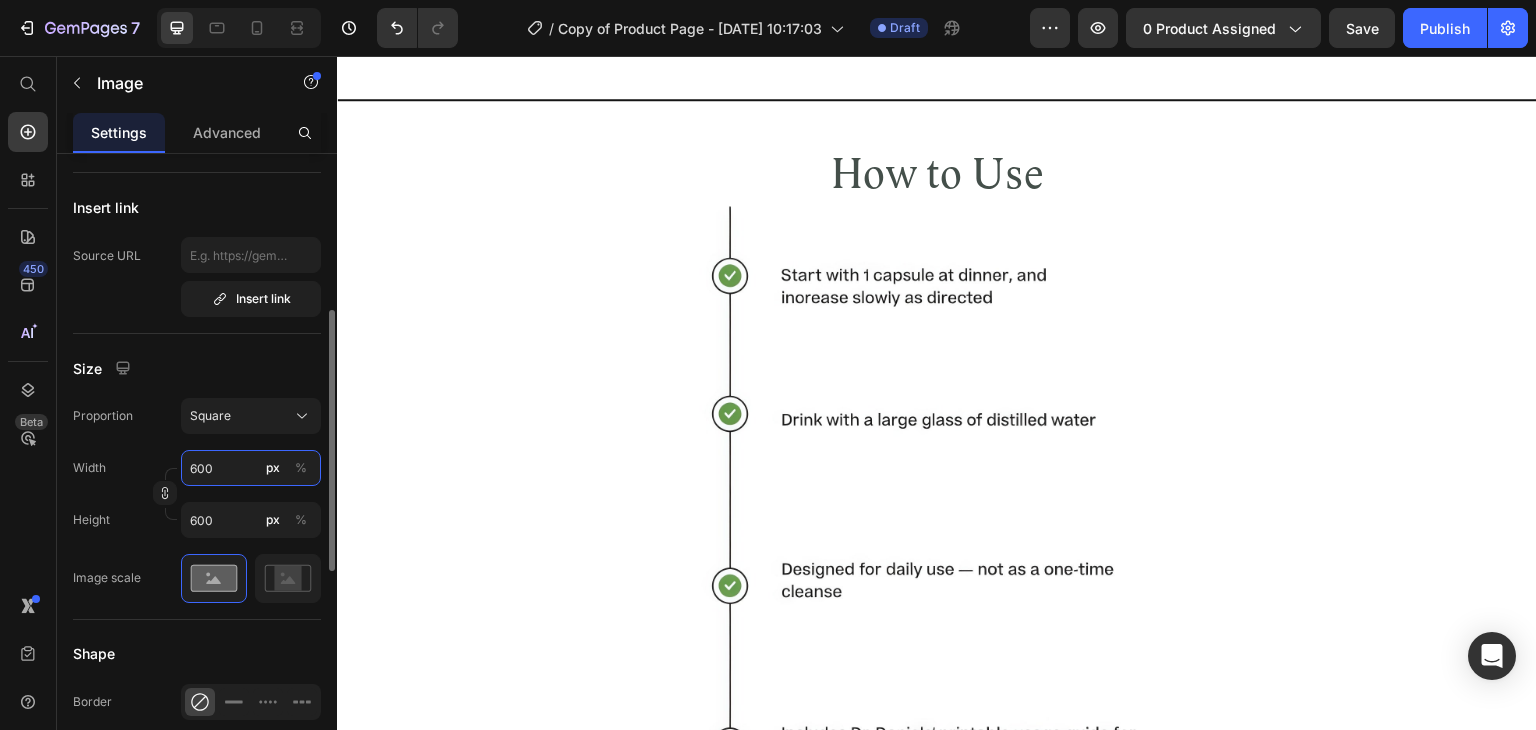 type on "60" 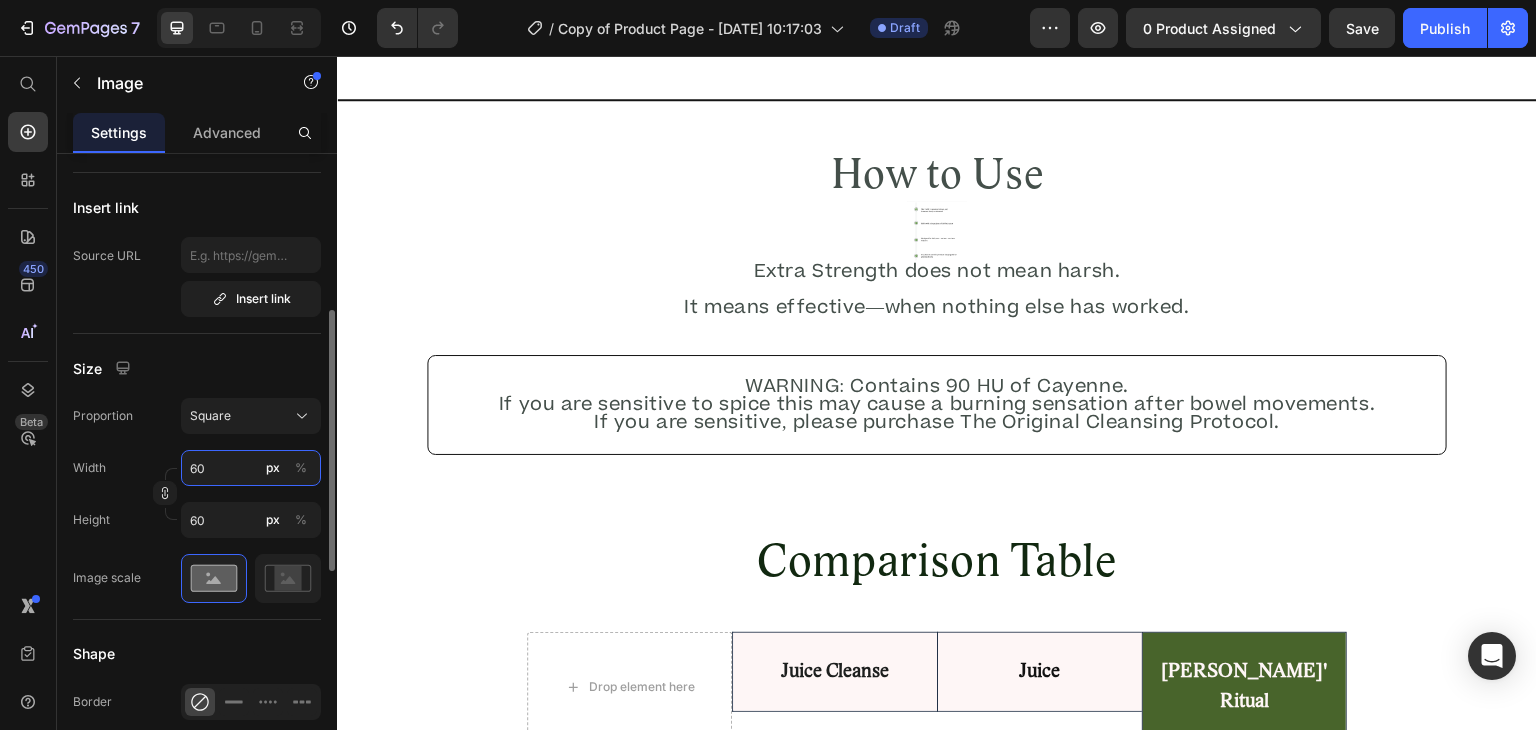 type on "6" 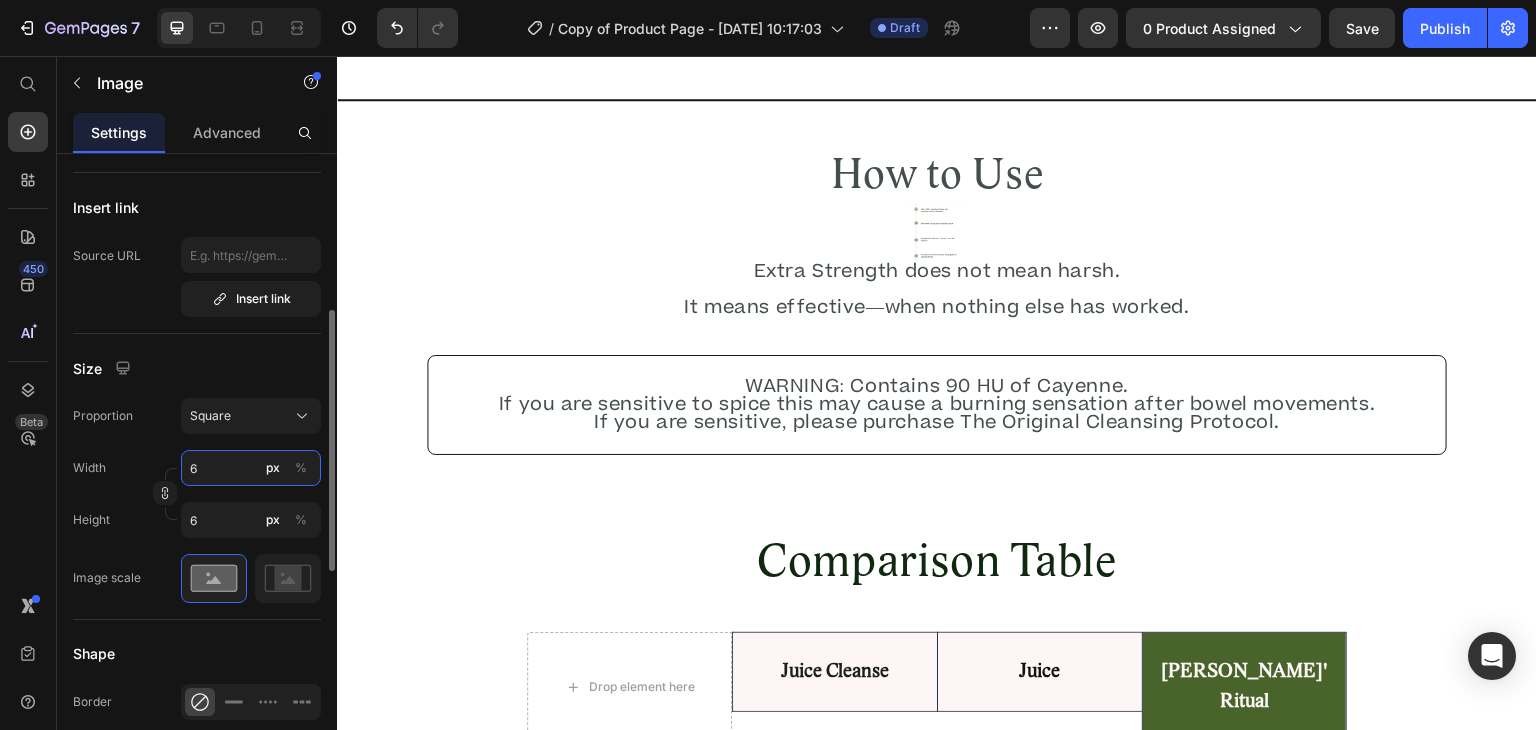 type 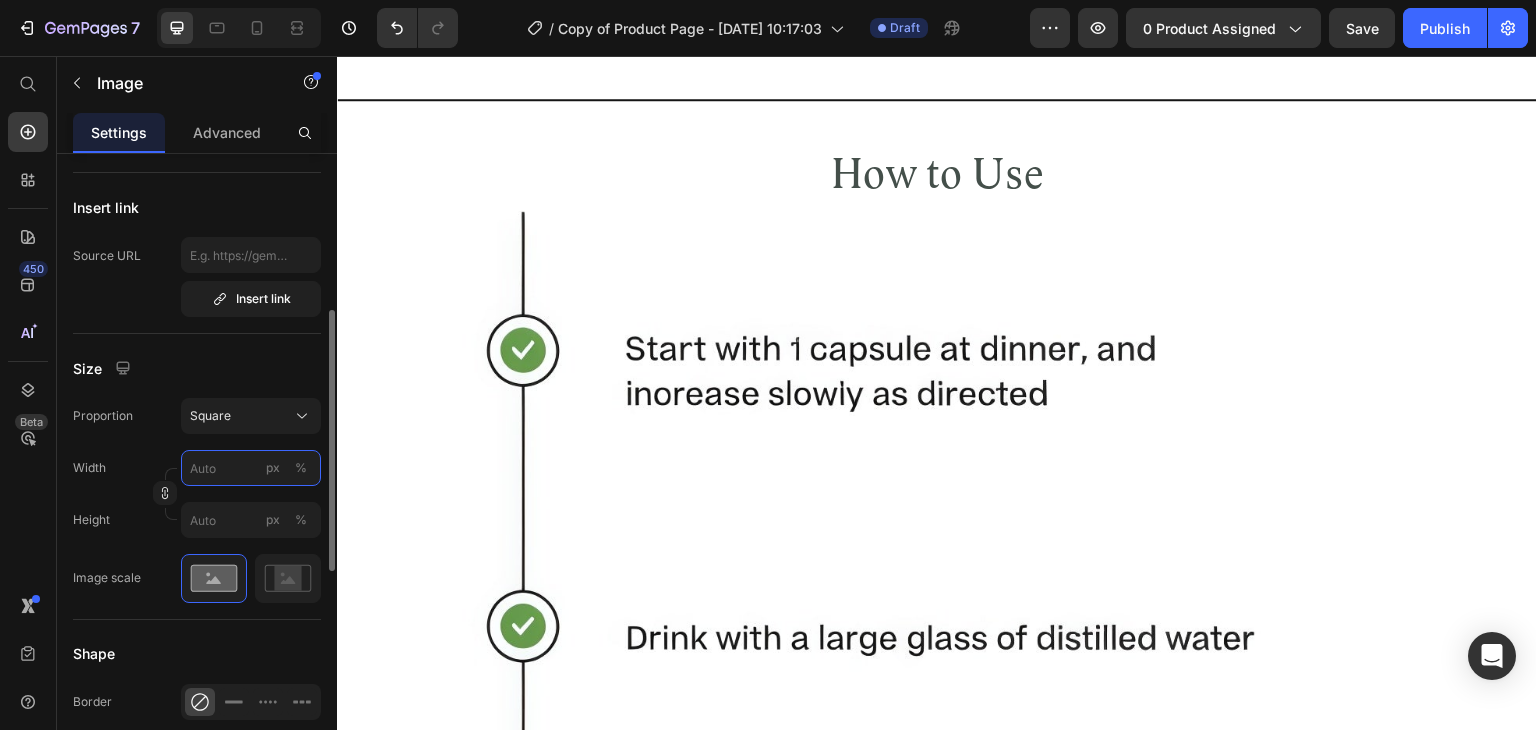 type on "8" 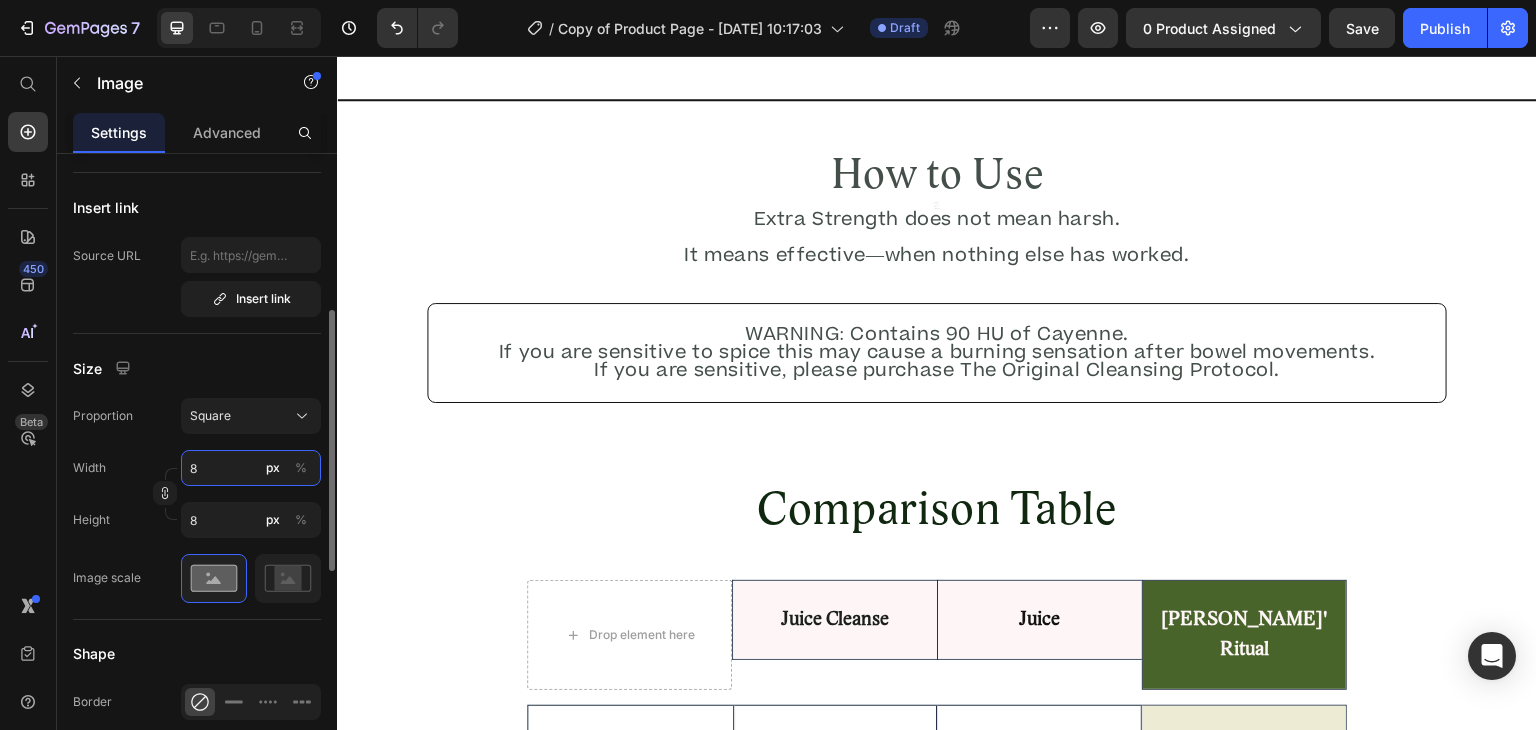 type on "80" 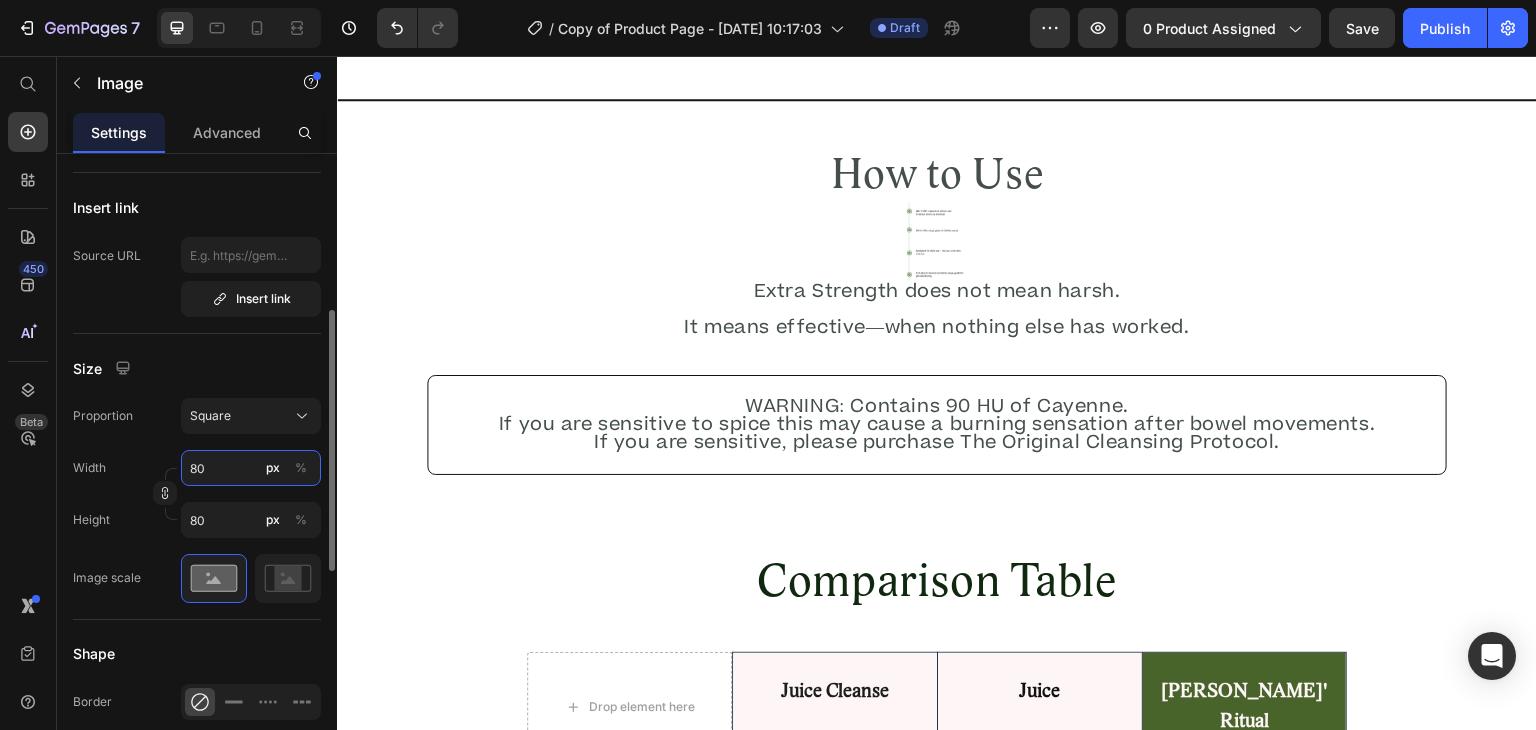 type on "800" 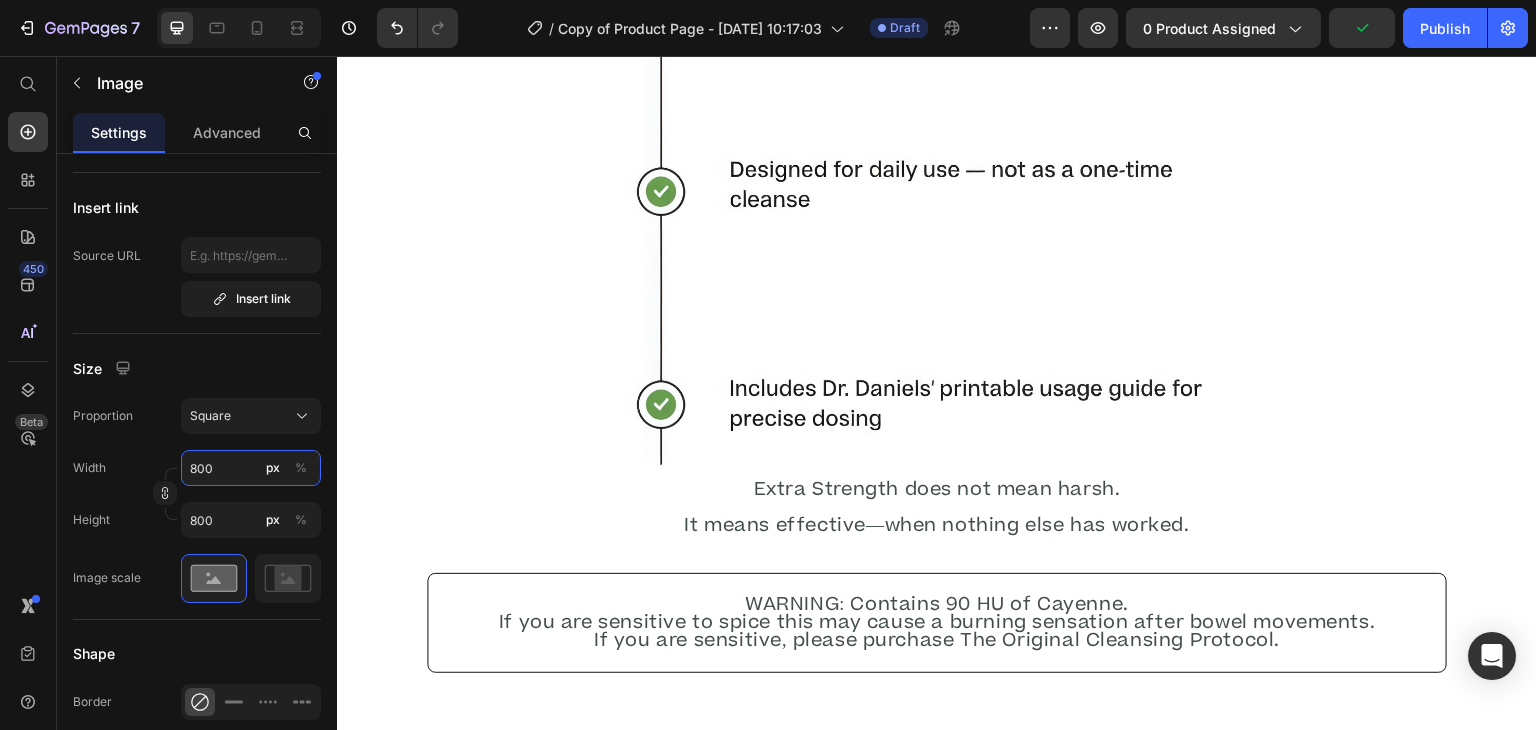 scroll, scrollTop: 4374, scrollLeft: 0, axis: vertical 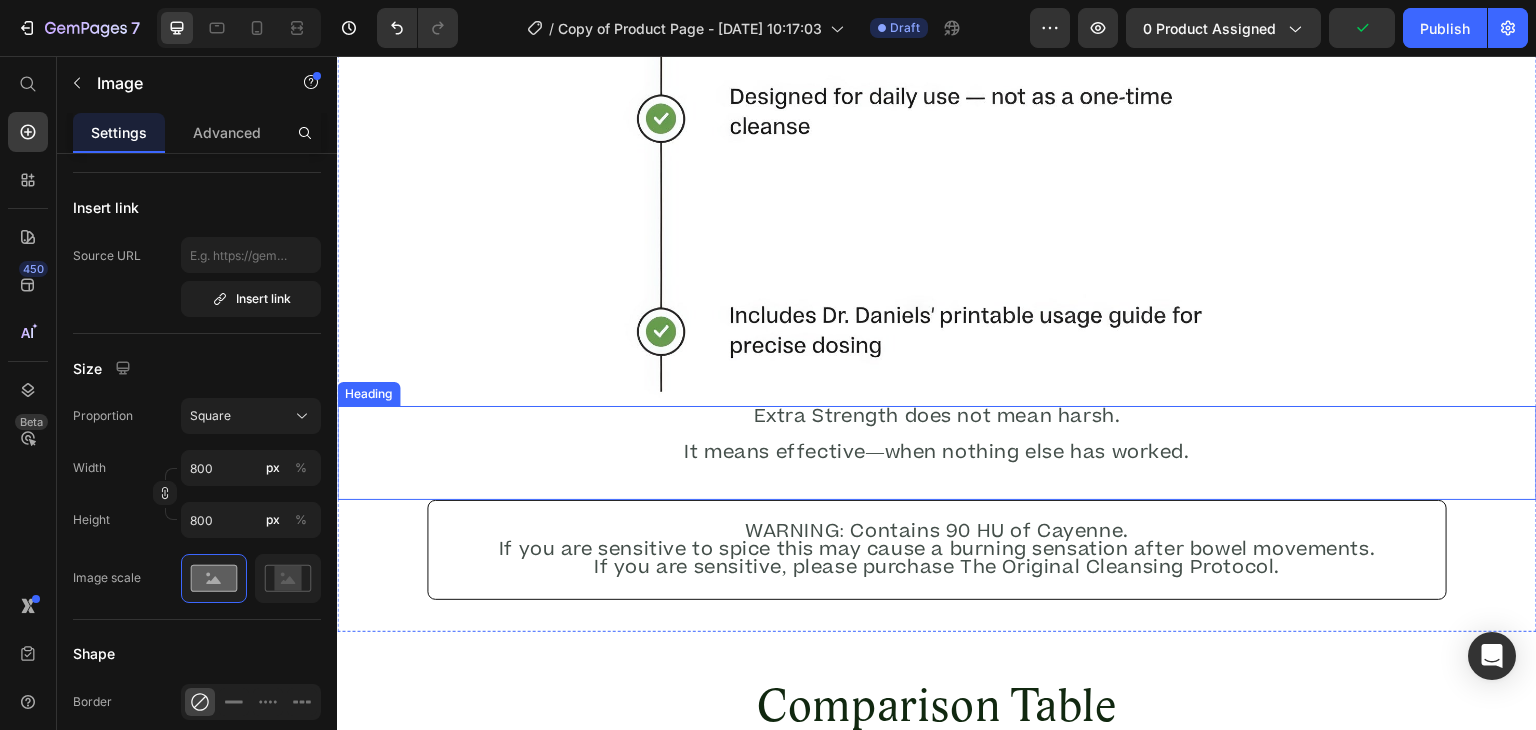 click on "Extra Strength does not mean harsh. It means effective—when nothing else has worked." at bounding box center (937, 453) 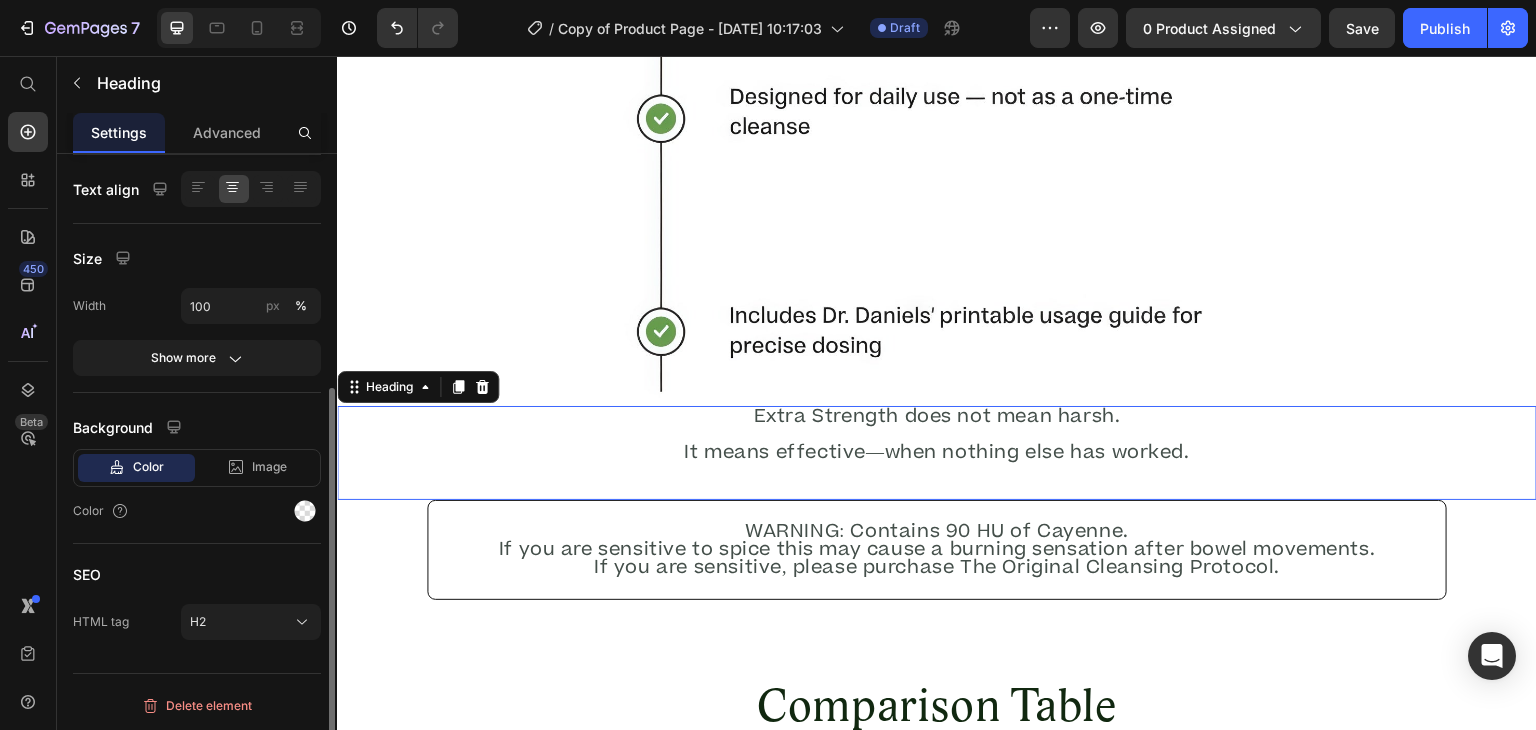 scroll, scrollTop: 0, scrollLeft: 0, axis: both 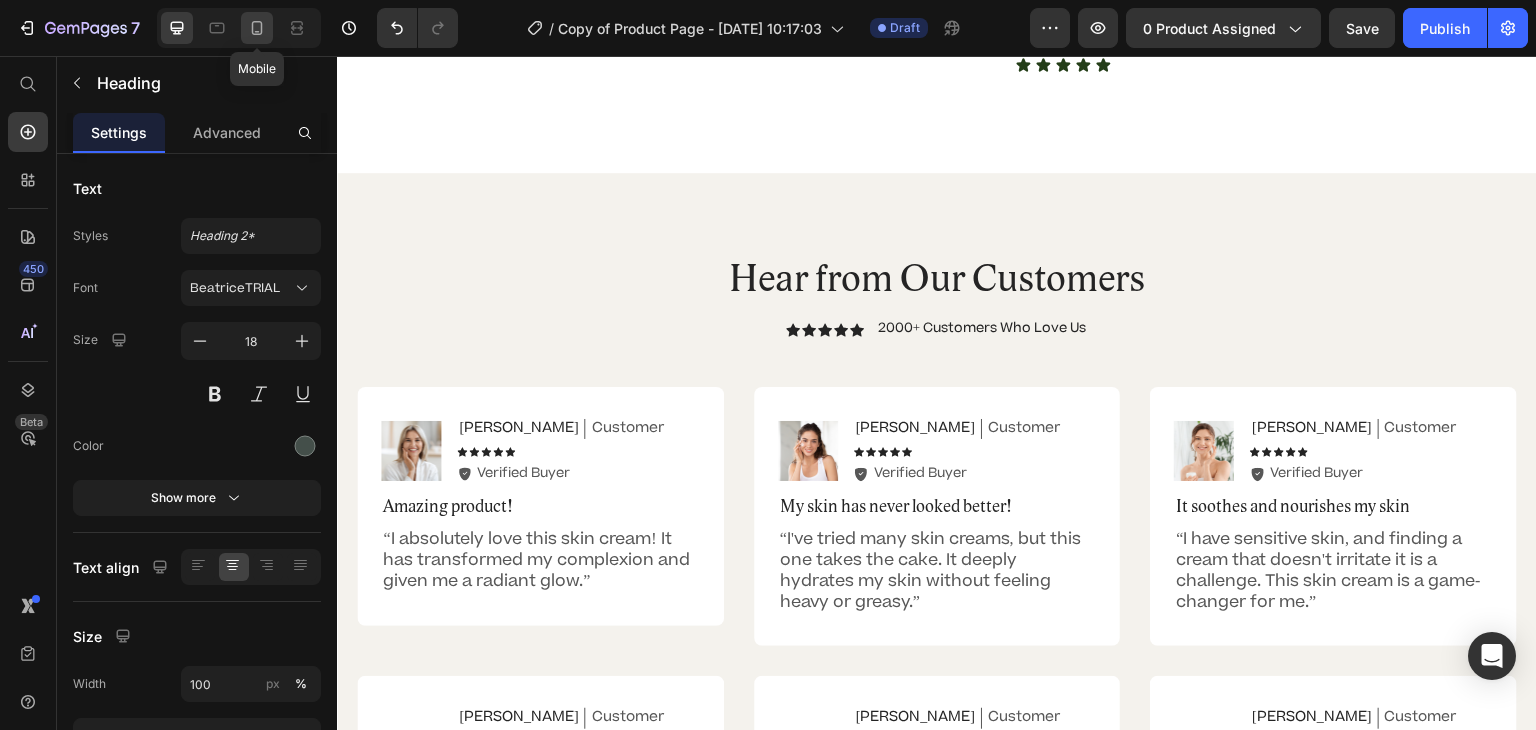 click 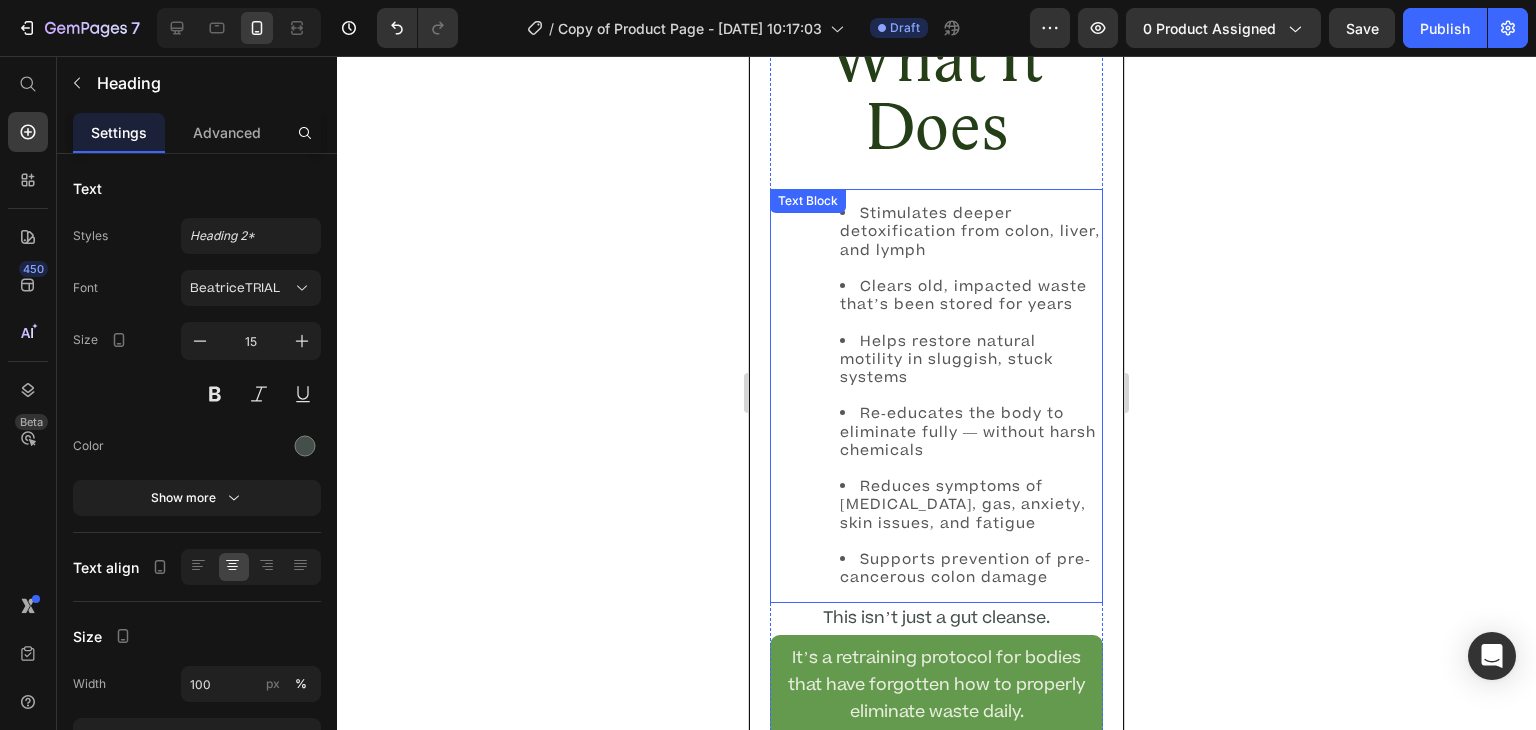 scroll, scrollTop: 3134, scrollLeft: 0, axis: vertical 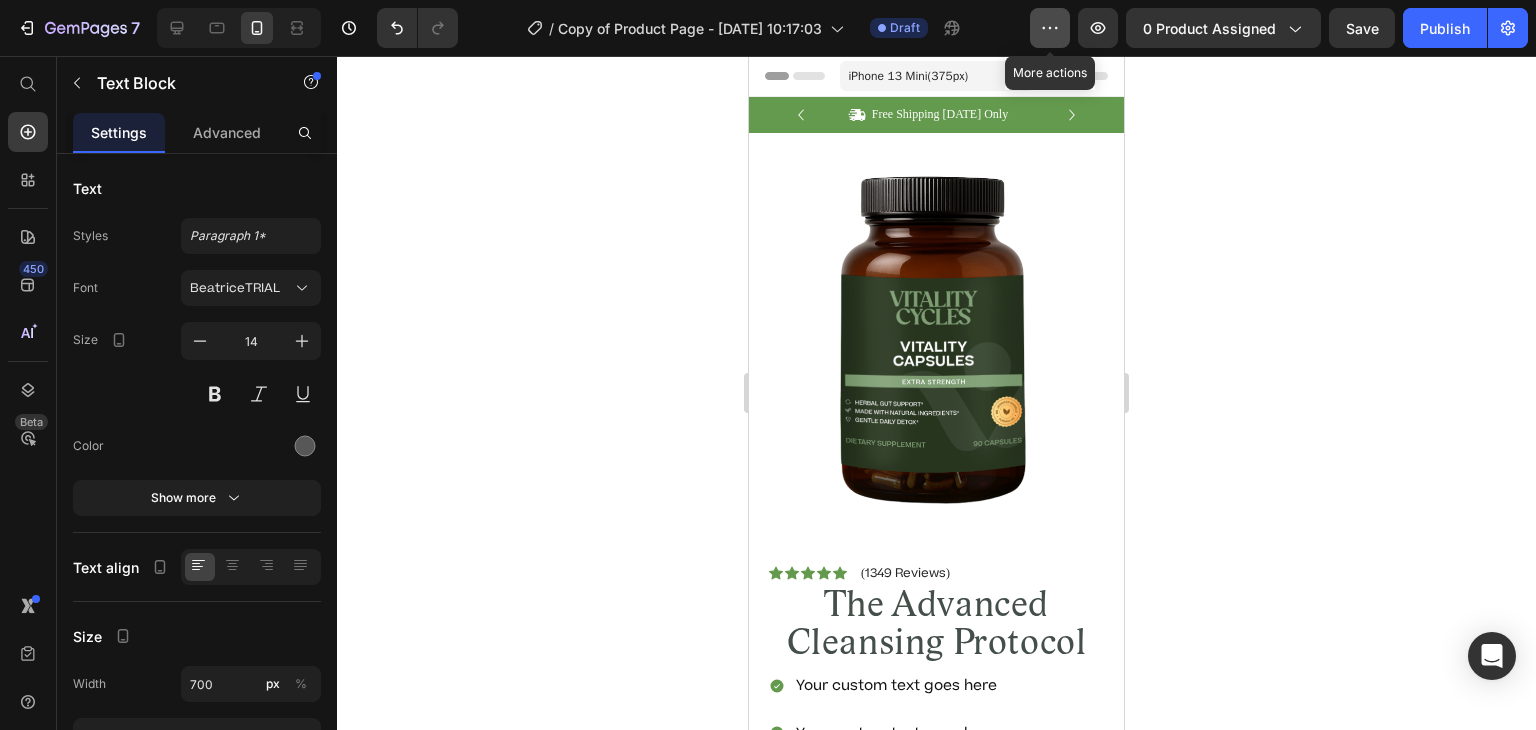 click 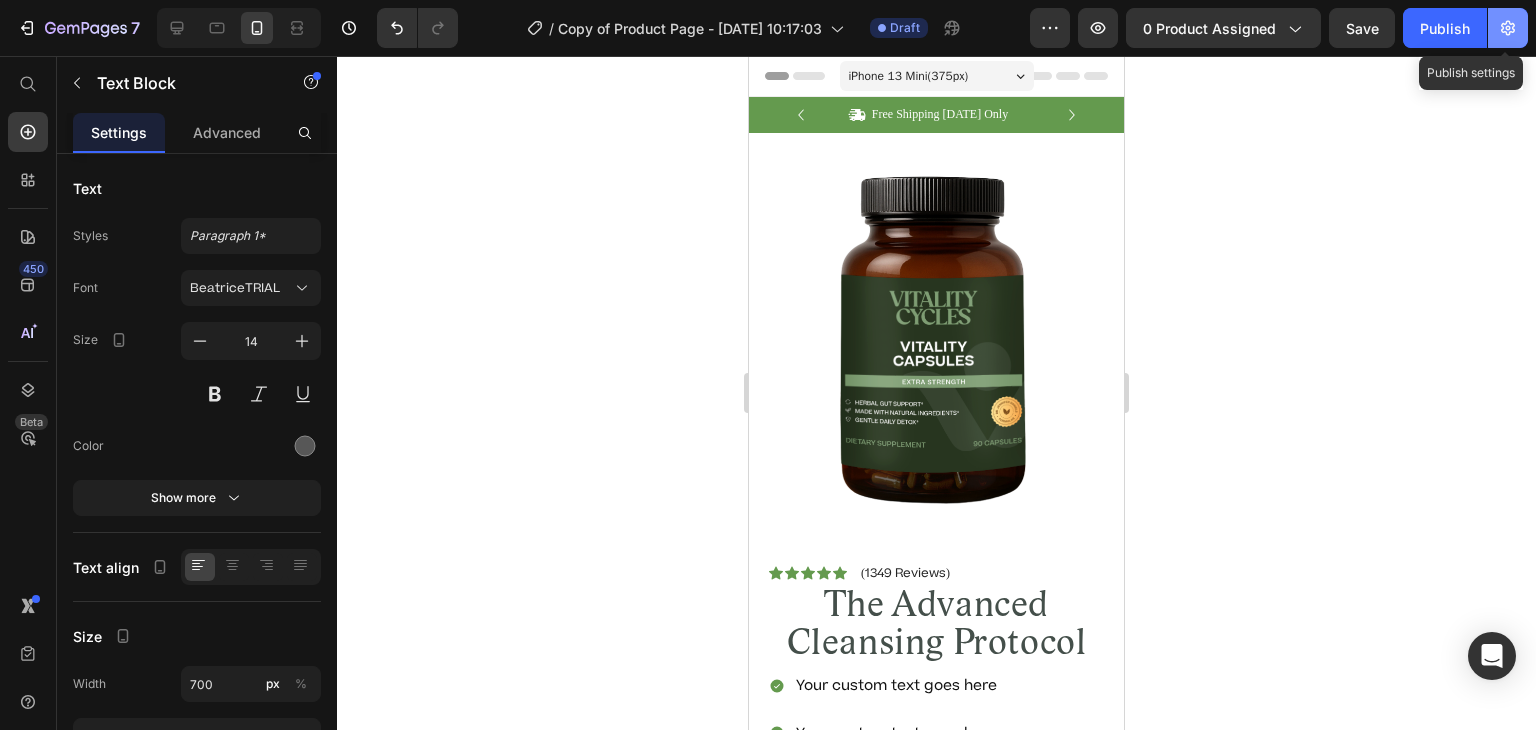 click 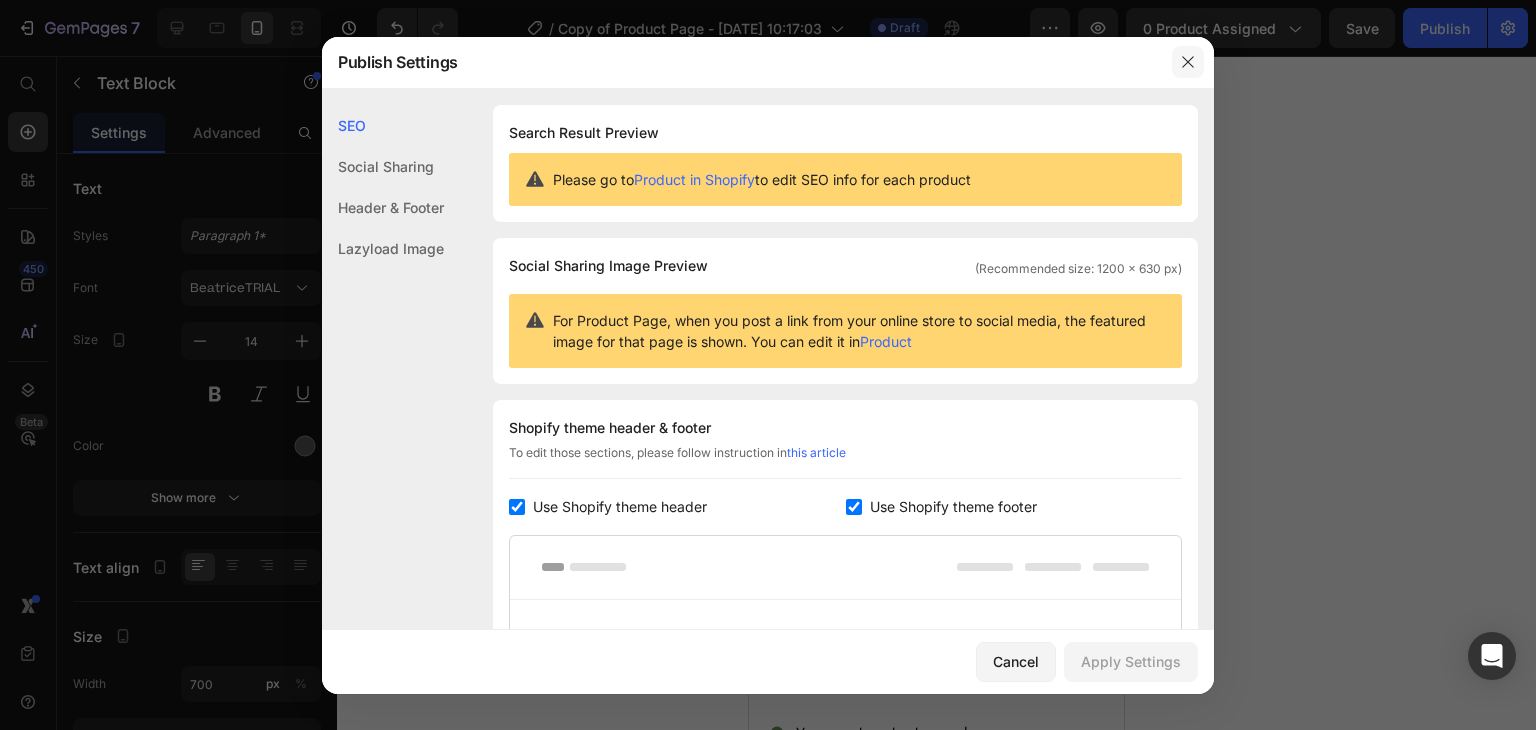 click 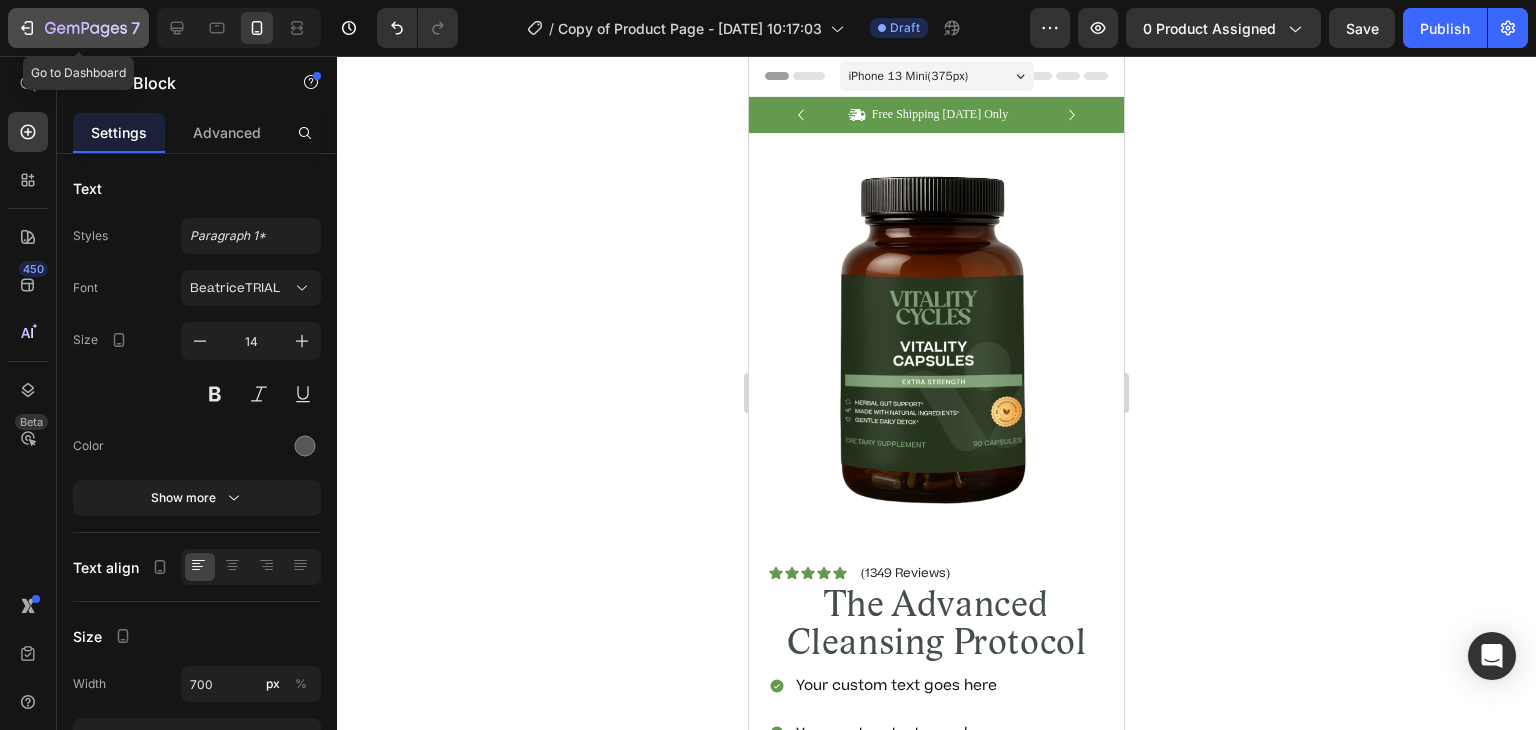click 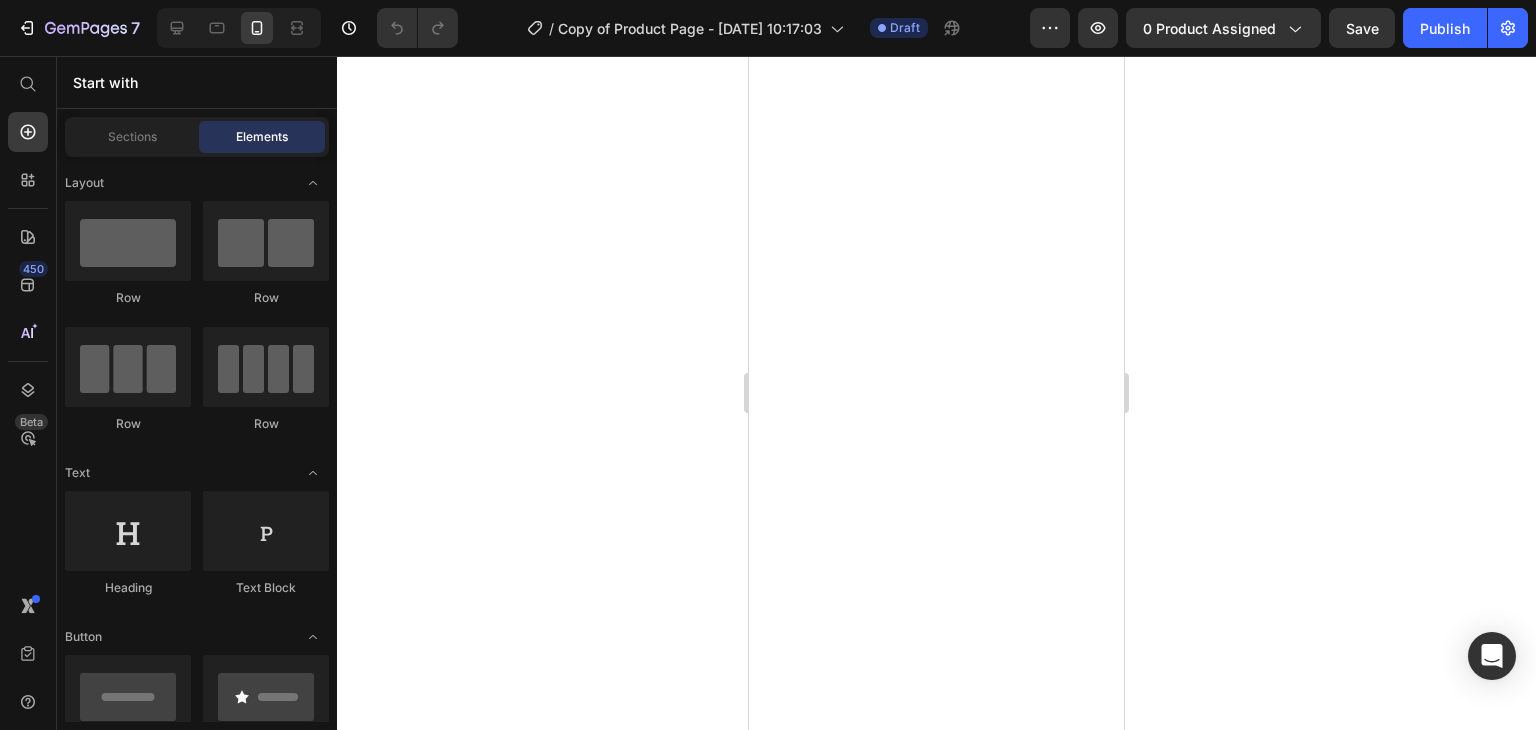scroll, scrollTop: 0, scrollLeft: 0, axis: both 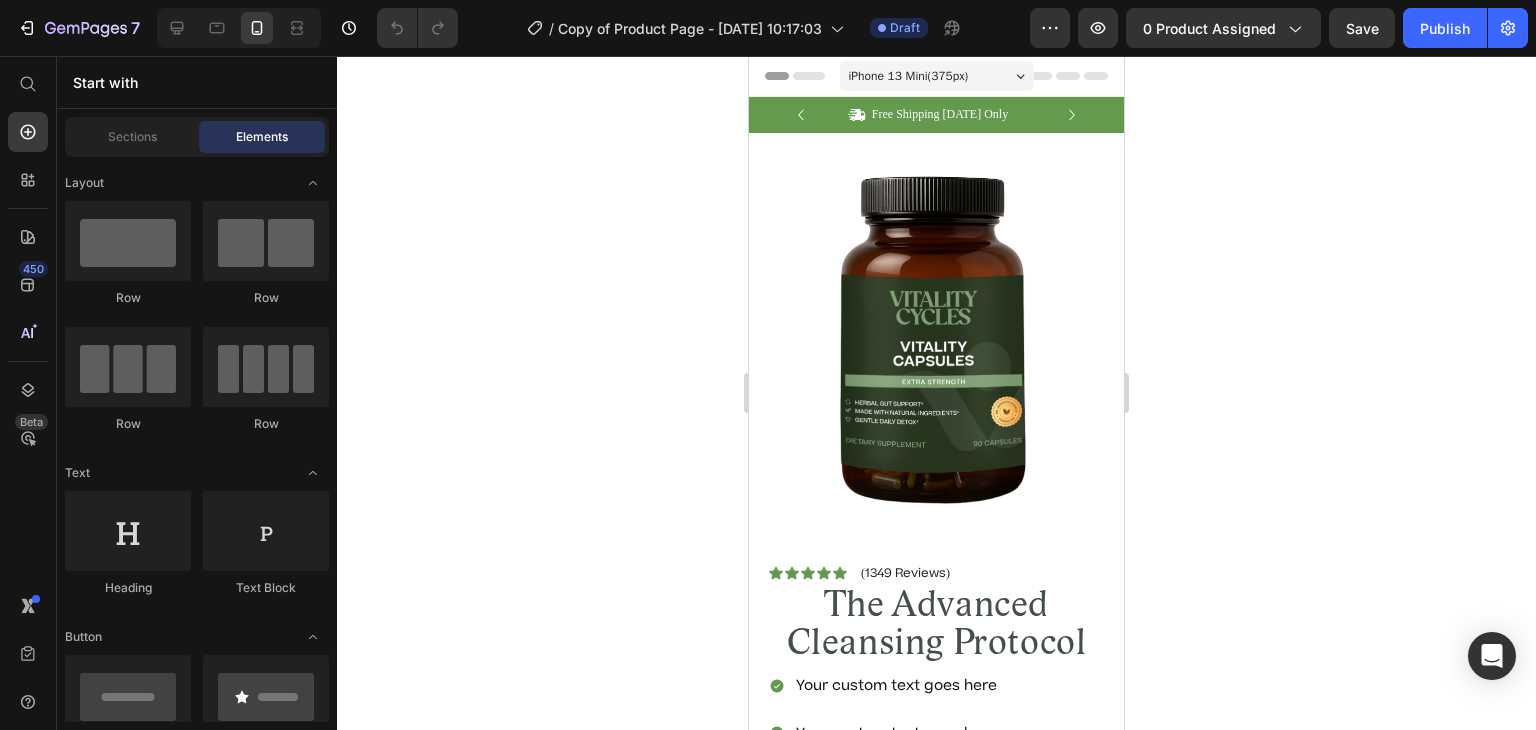 click 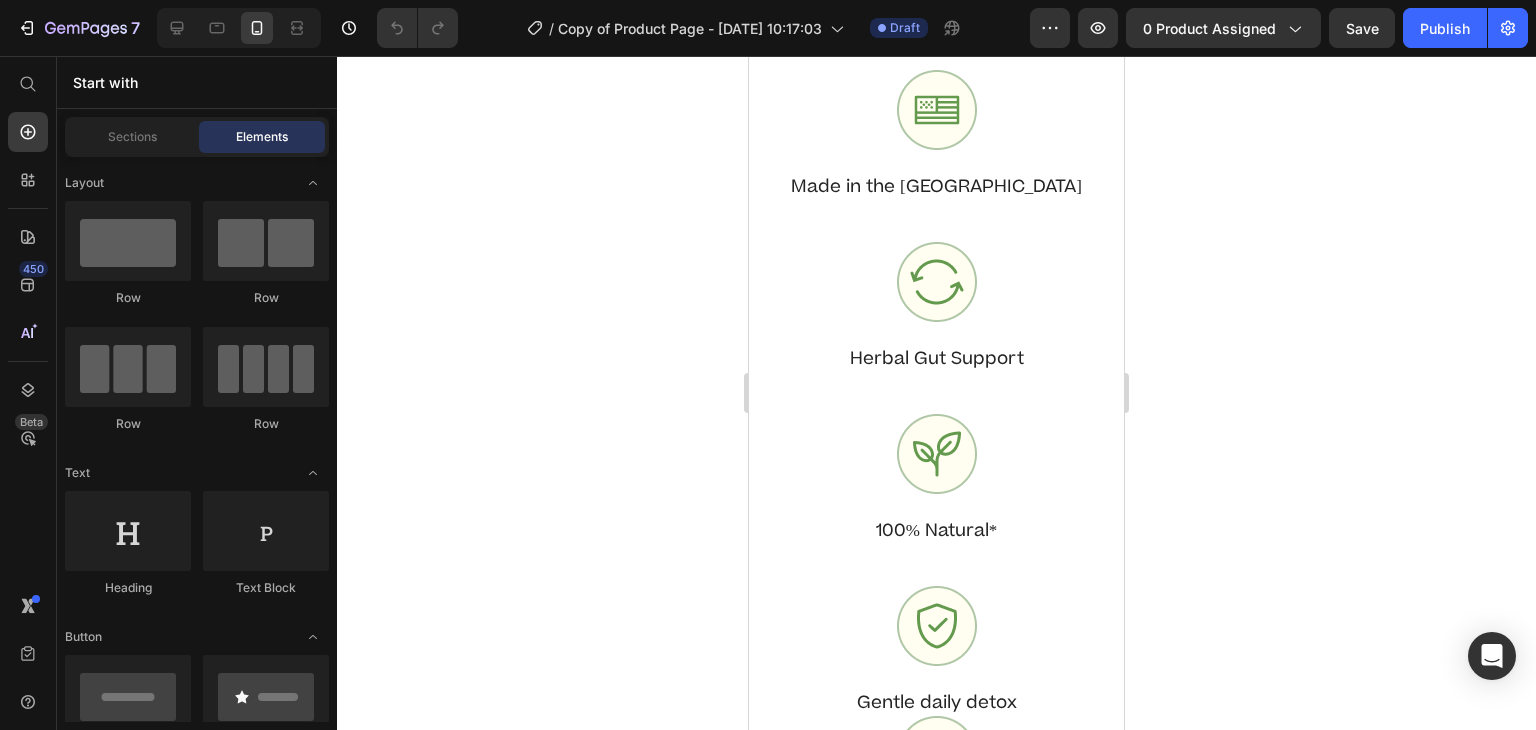 scroll, scrollTop: 1627, scrollLeft: 0, axis: vertical 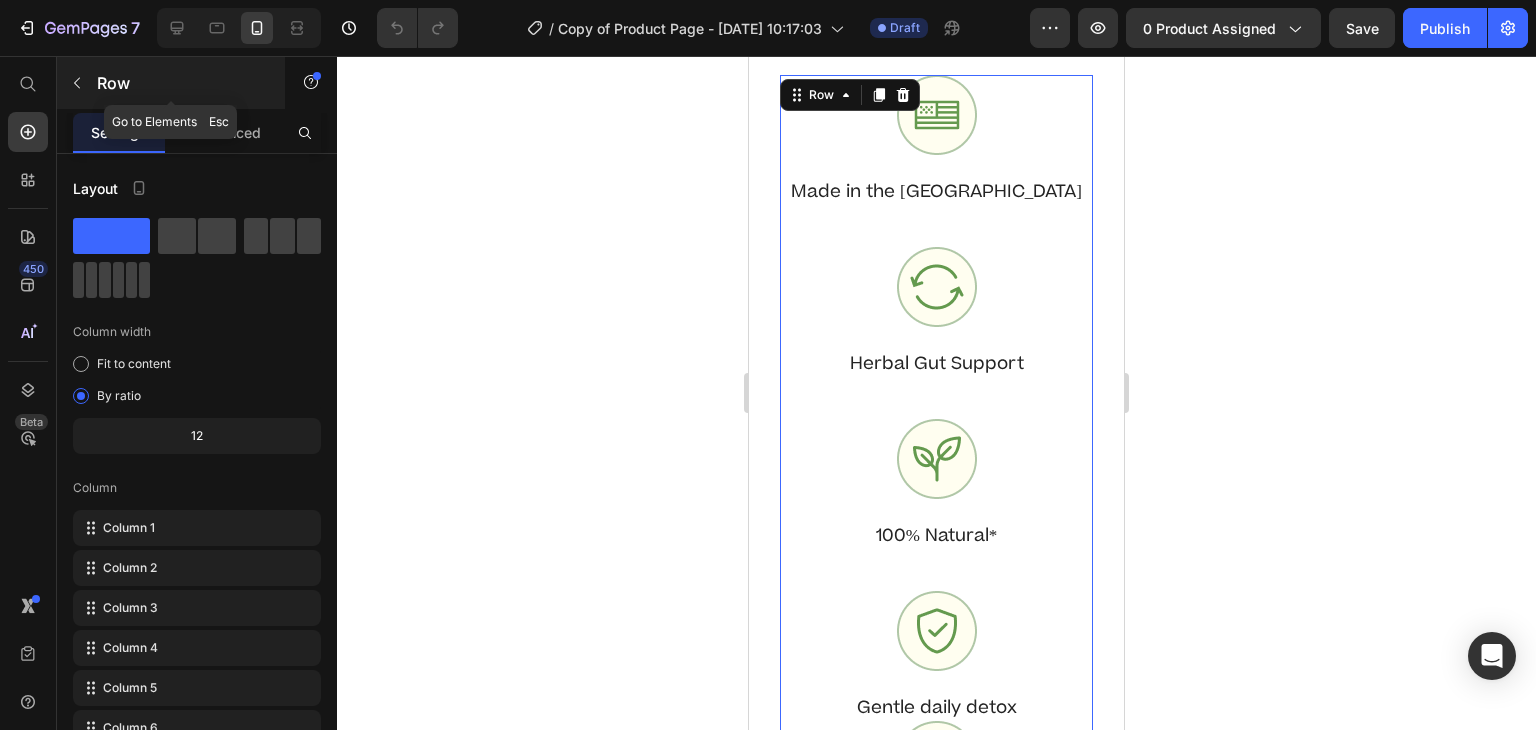 click at bounding box center [77, 83] 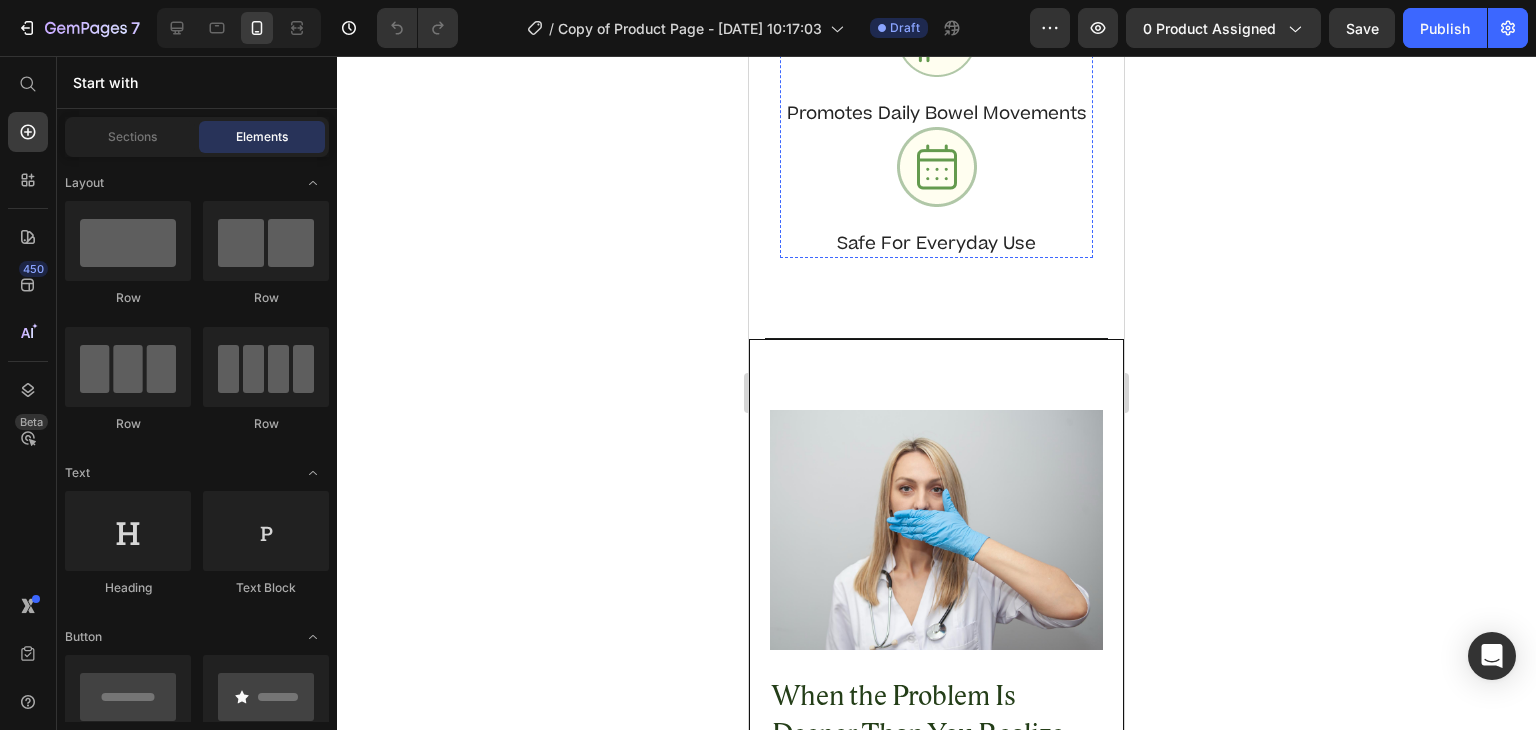 scroll, scrollTop: 2268, scrollLeft: 0, axis: vertical 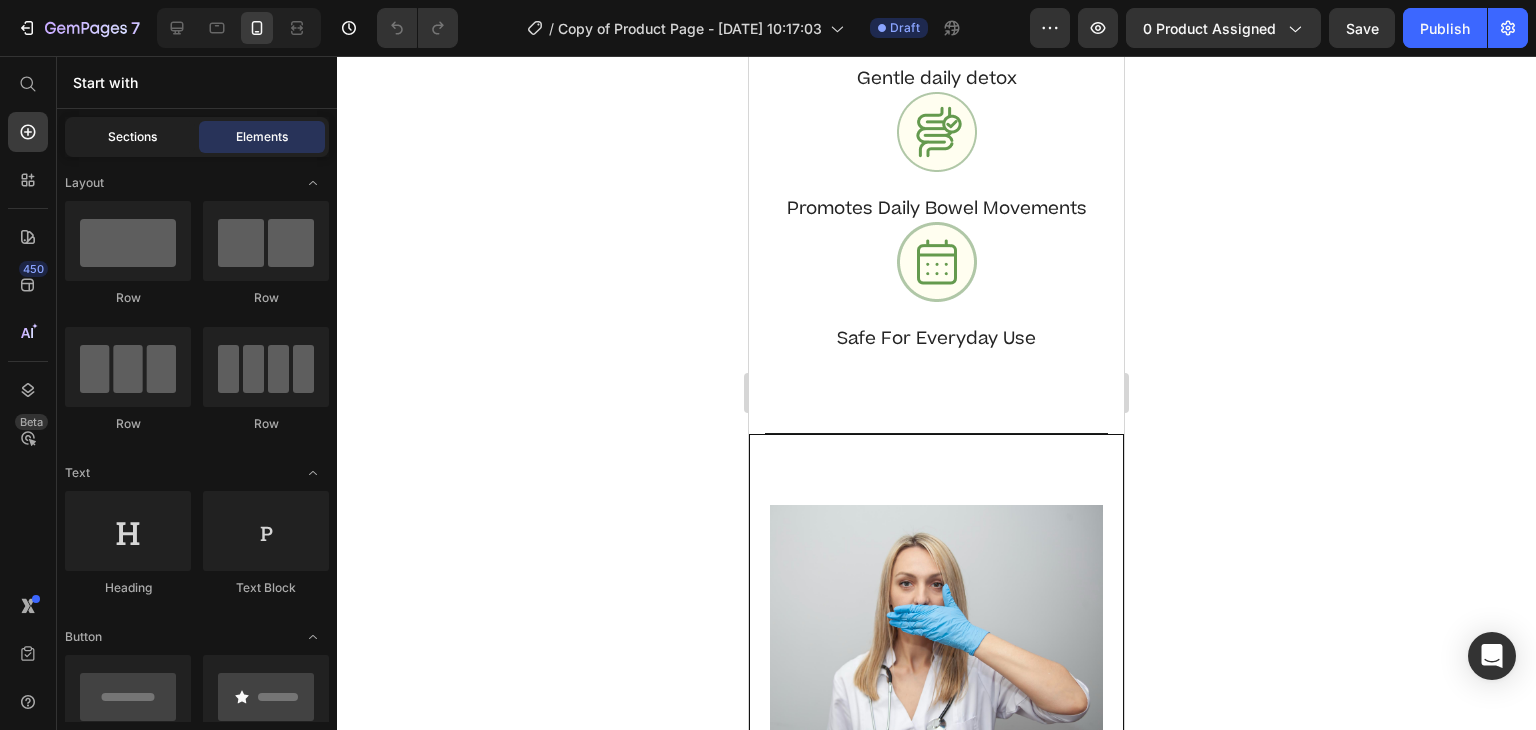 click on "Sections" 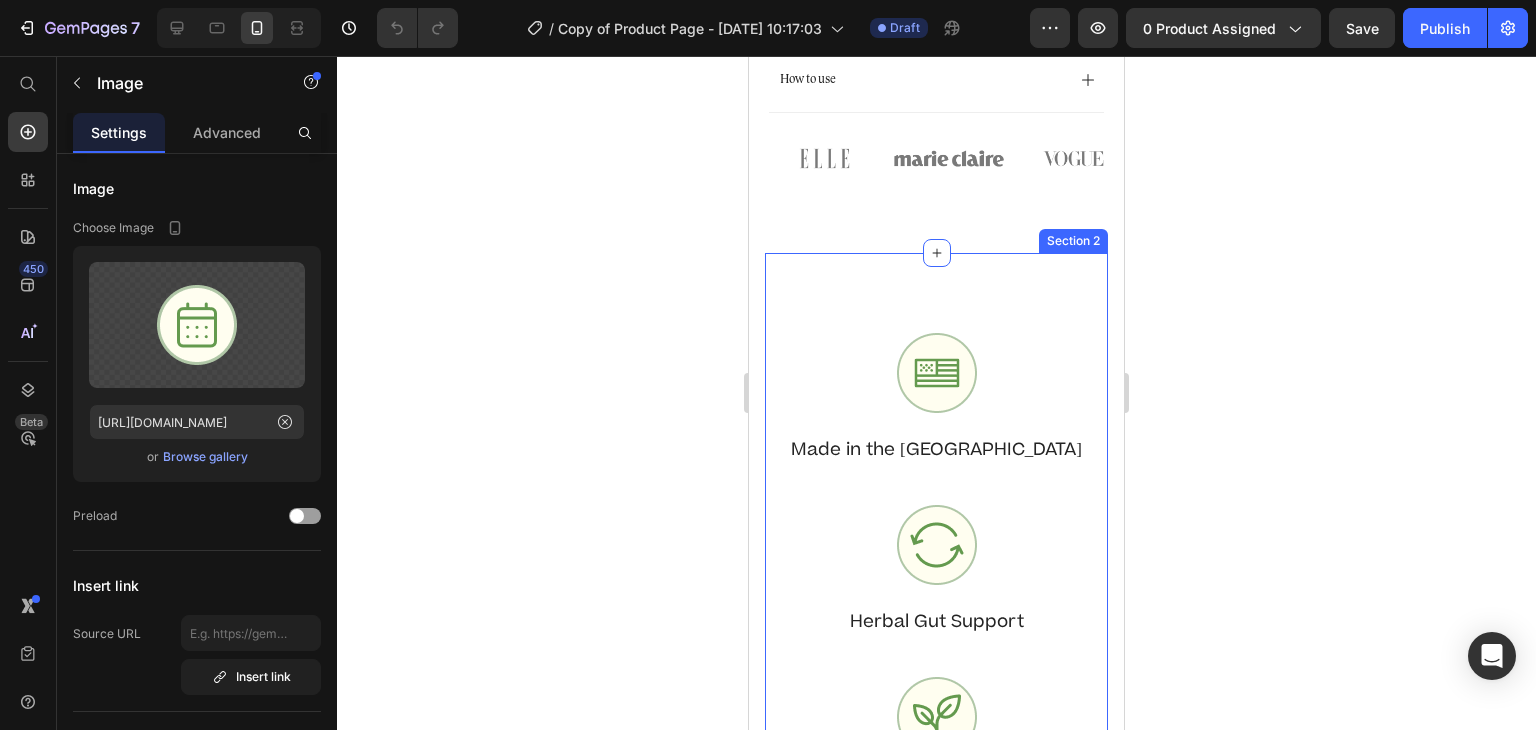 scroll, scrollTop: 1419, scrollLeft: 0, axis: vertical 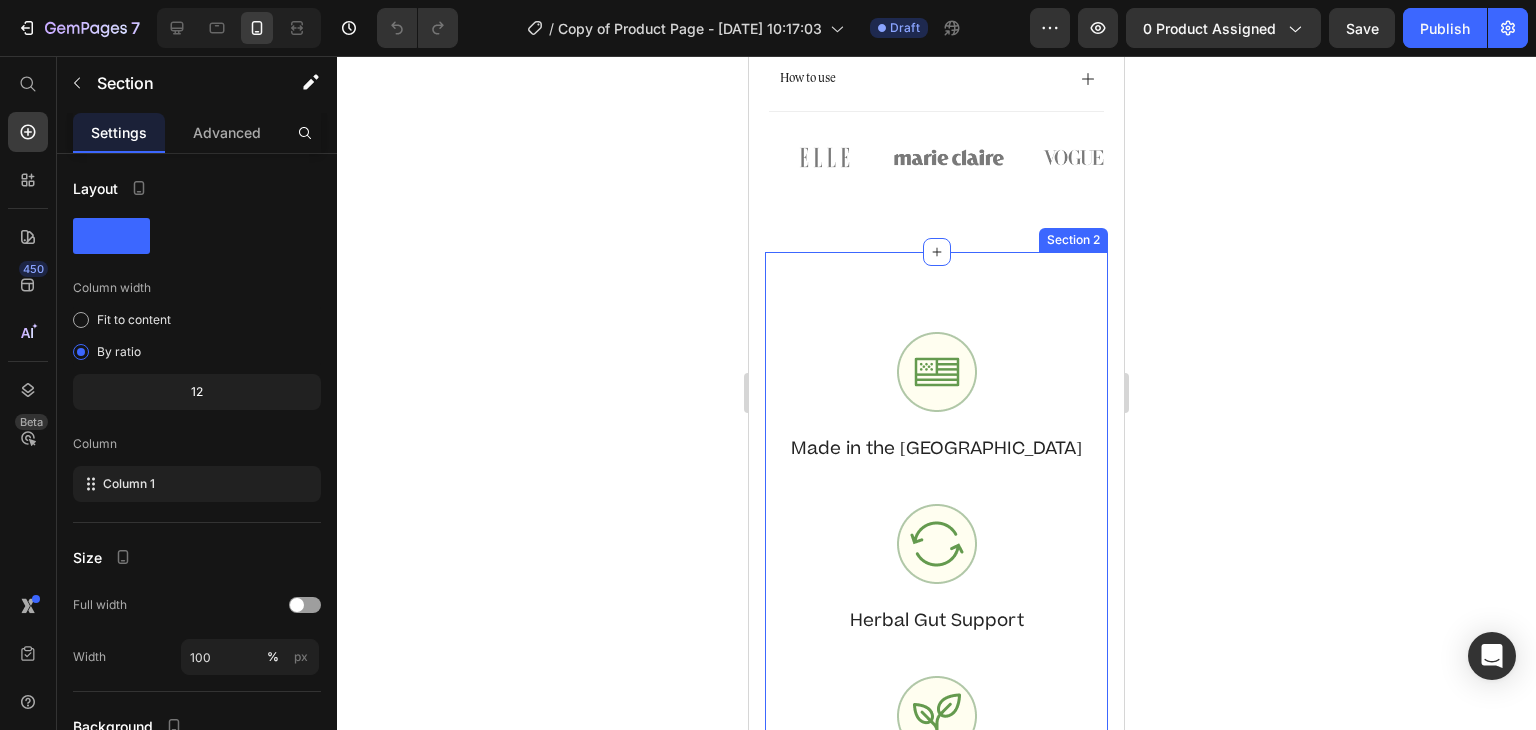 click on "Image Made in the [GEOGRAPHIC_DATA] Text Block Image herbal gut support Text Block Image 100% Natural* Text Block Image Gentle daily detox Text Block Image Promotes daily bowel movements Text Block Image   24 Safe for everyday use Text Block Row Section 2" at bounding box center [936, 786] 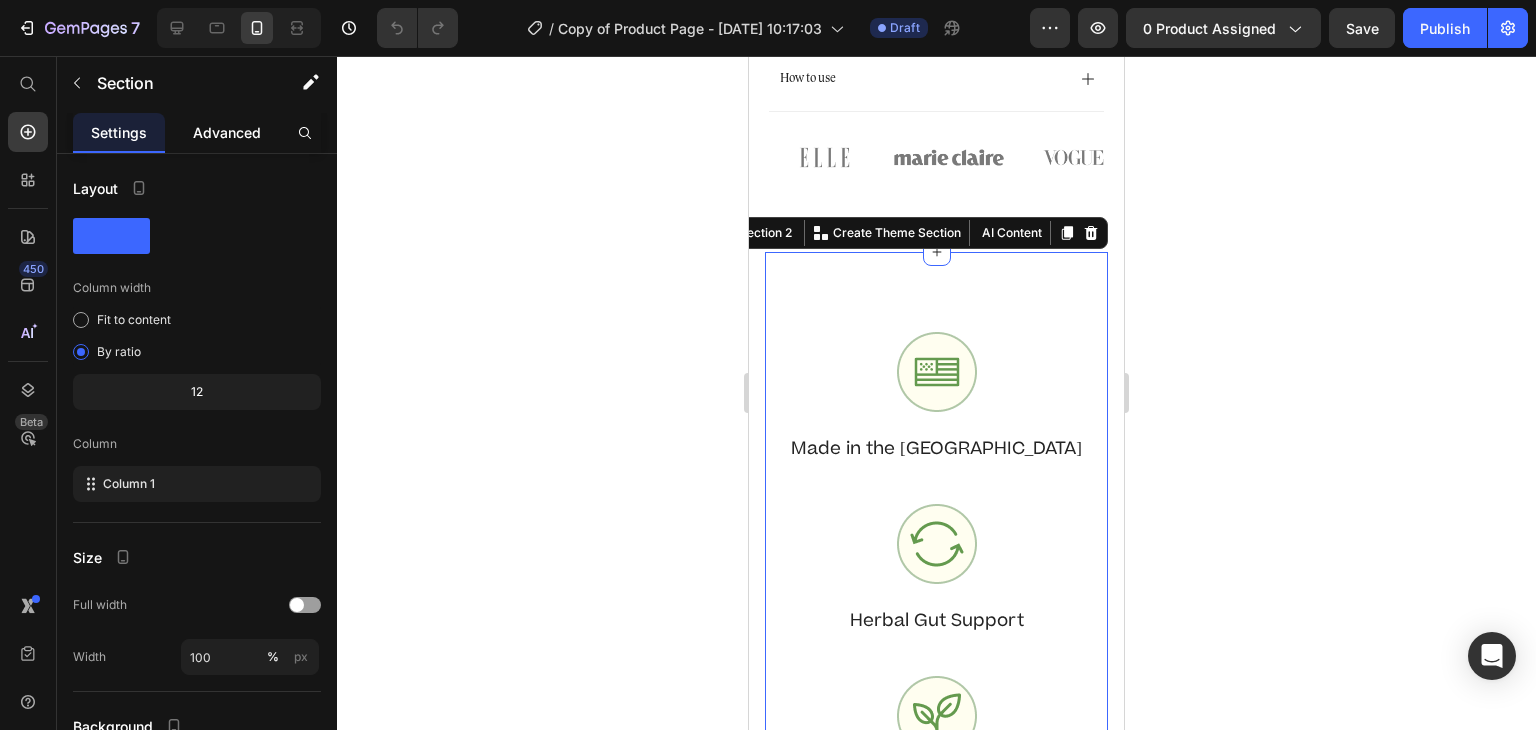 click on "Advanced" at bounding box center (227, 132) 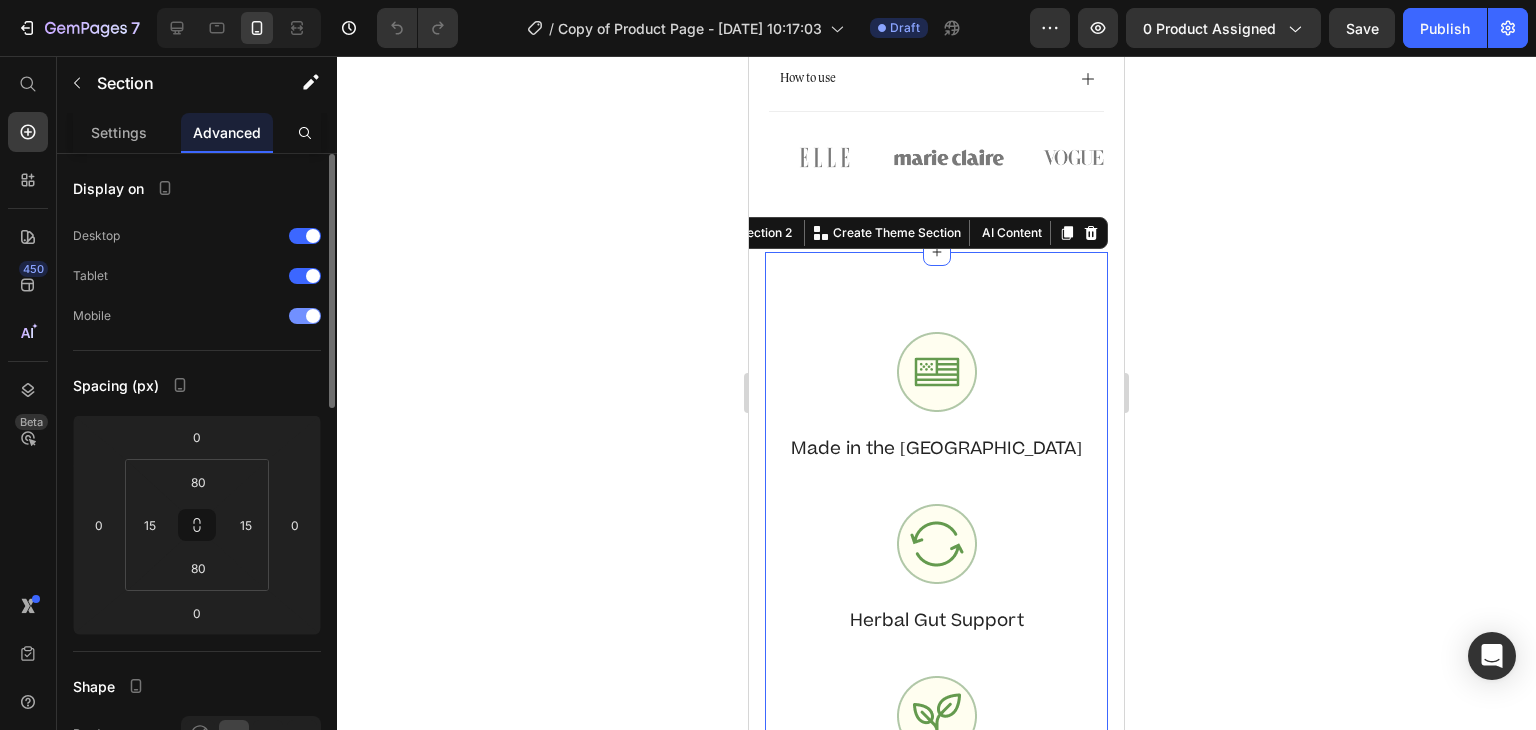 click at bounding box center (313, 316) 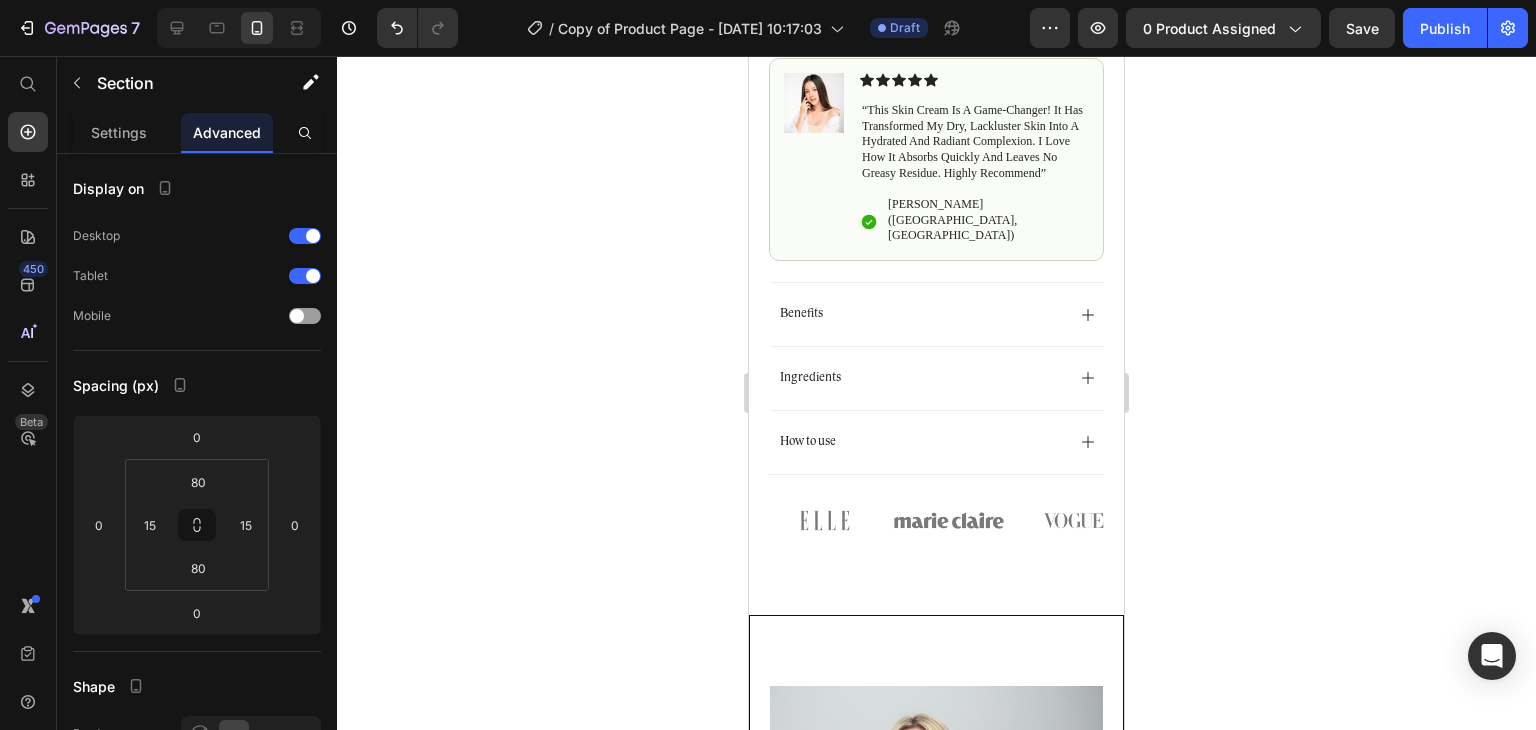 scroll, scrollTop: 1068, scrollLeft: 0, axis: vertical 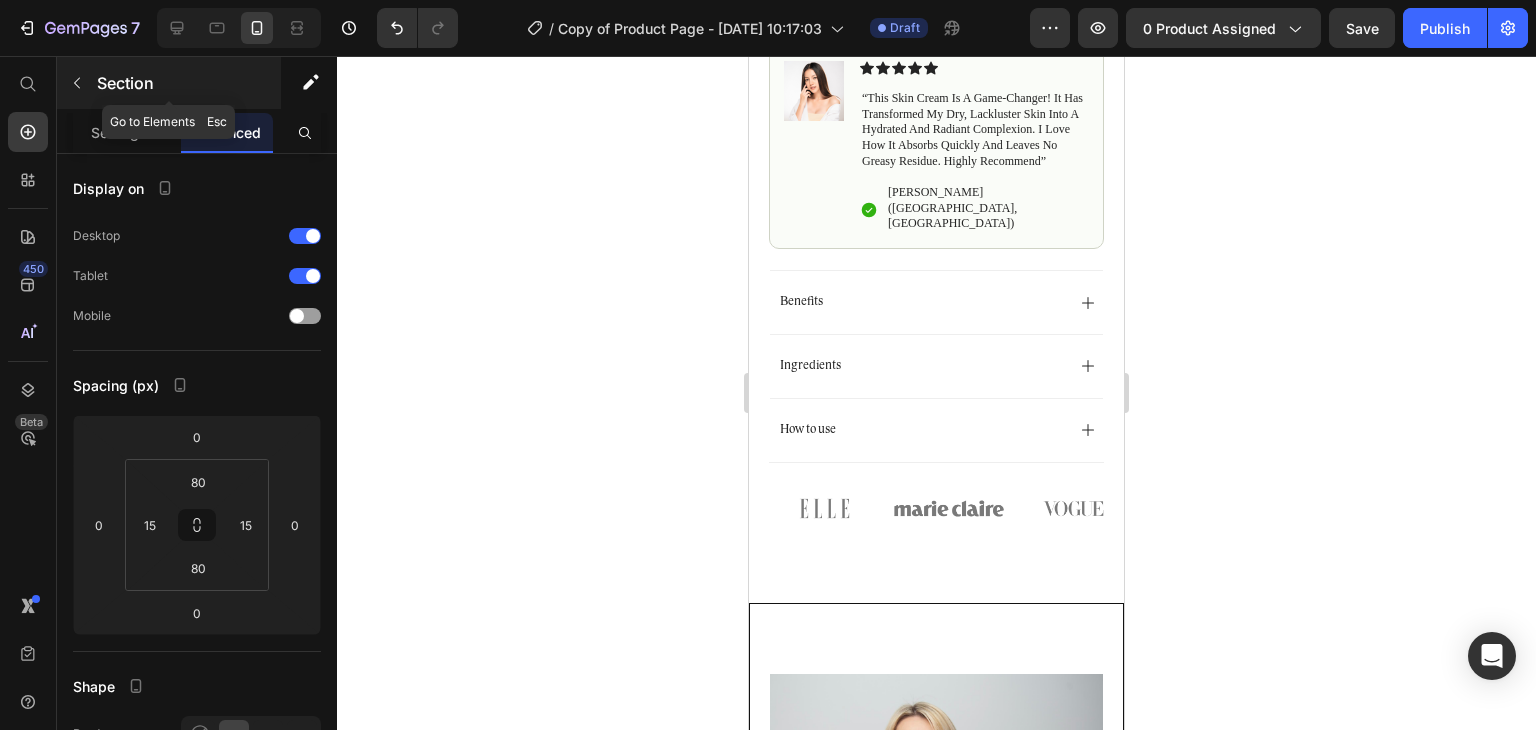 click 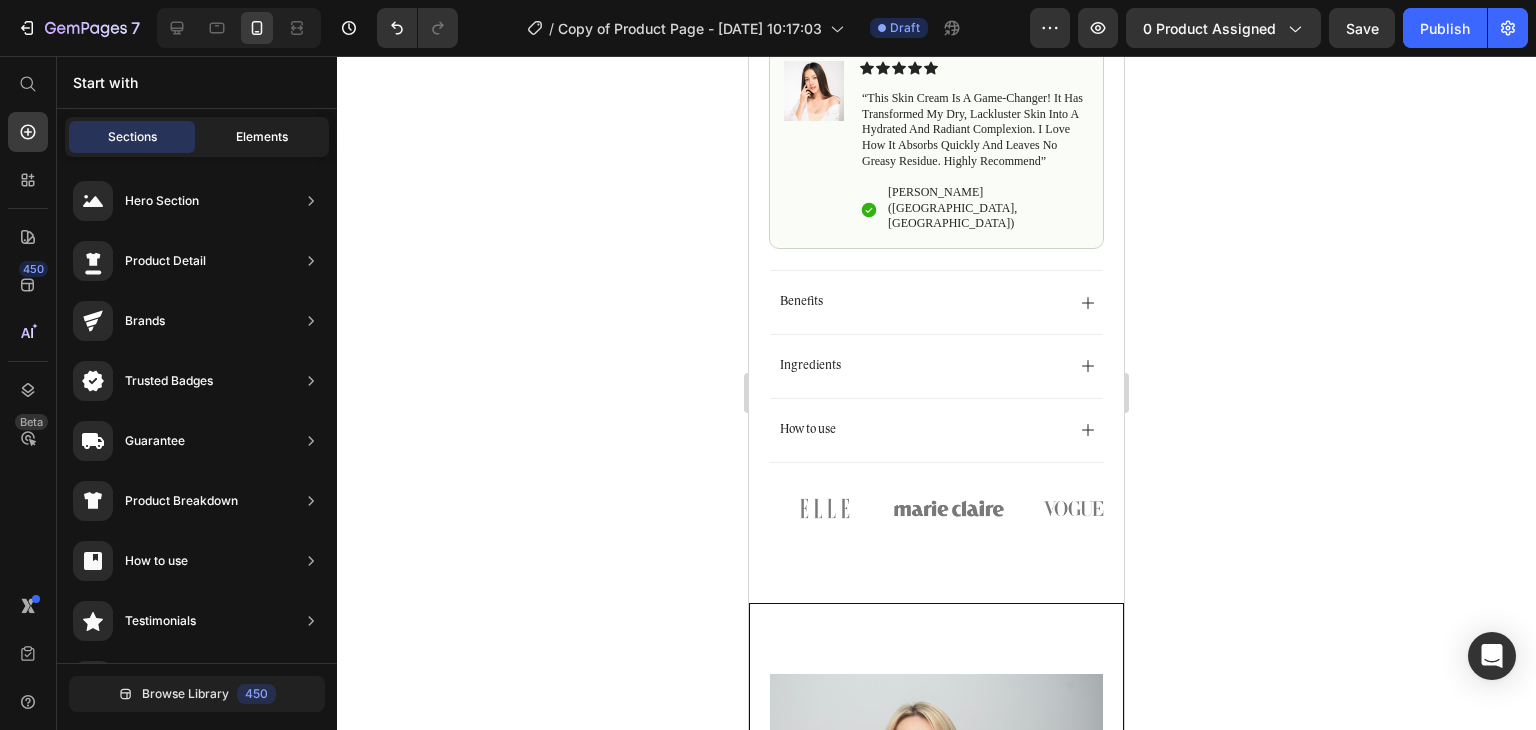 click on "Elements" at bounding box center (262, 137) 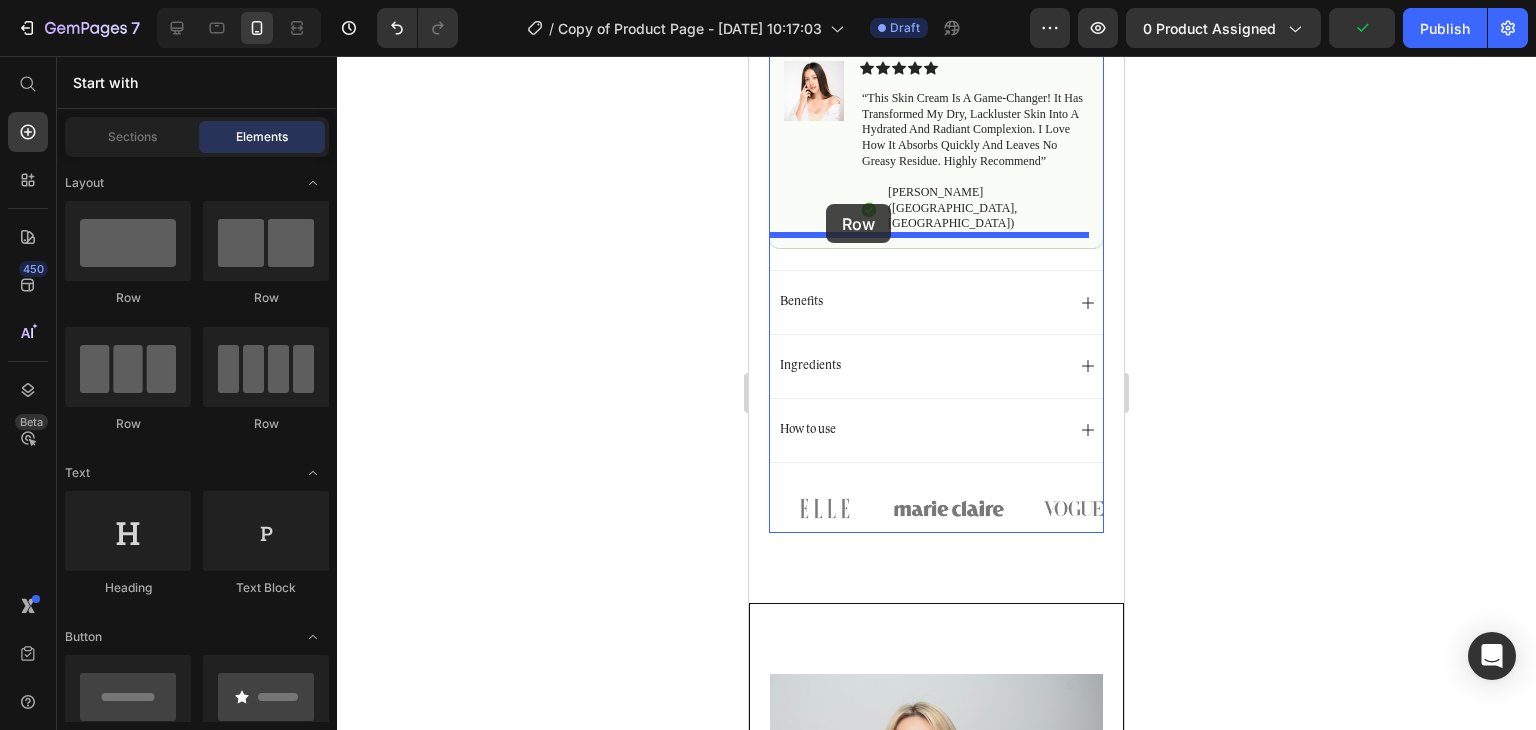 drag, startPoint x: 886, startPoint y: 316, endPoint x: 826, endPoint y: 204, distance: 127.059044 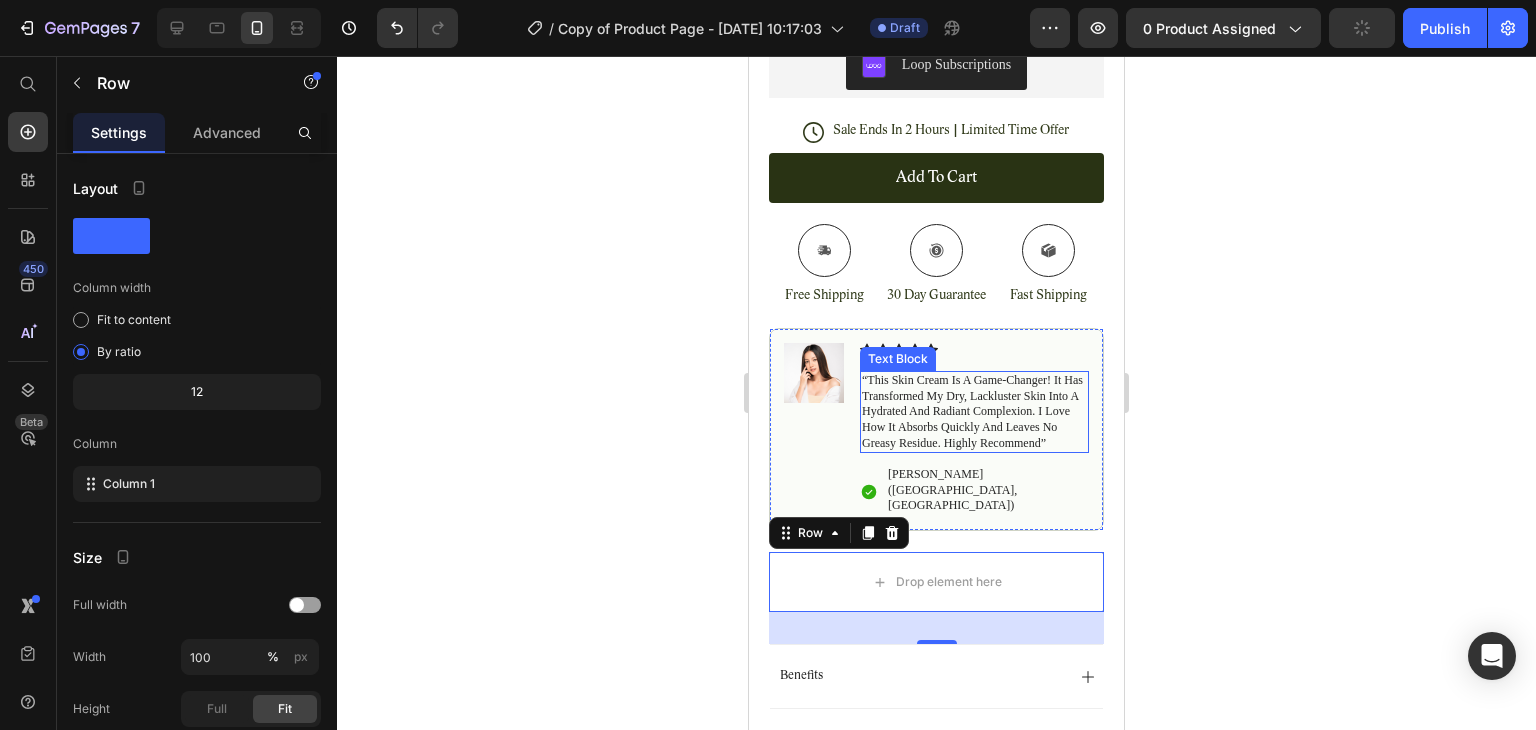 scroll, scrollTop: 788, scrollLeft: 0, axis: vertical 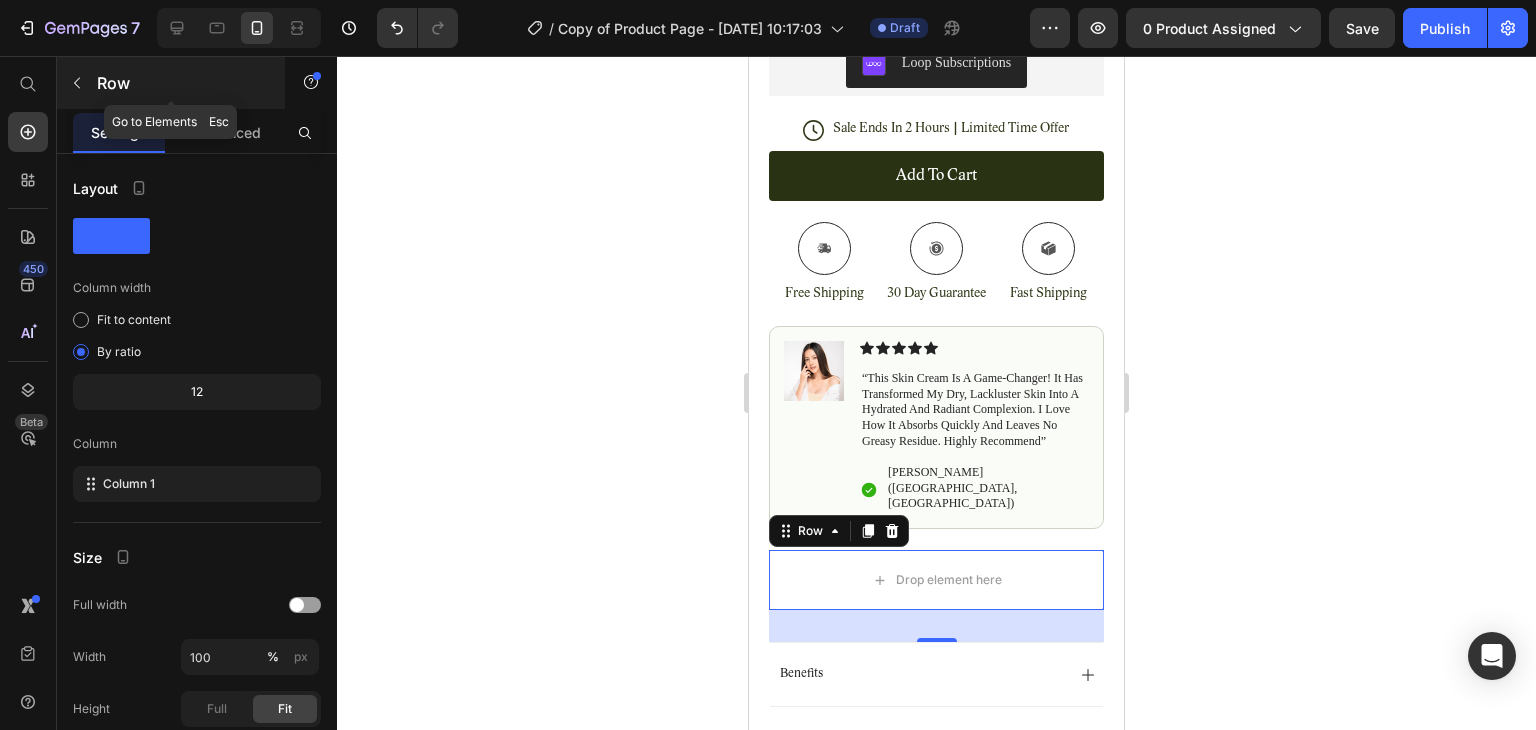 click 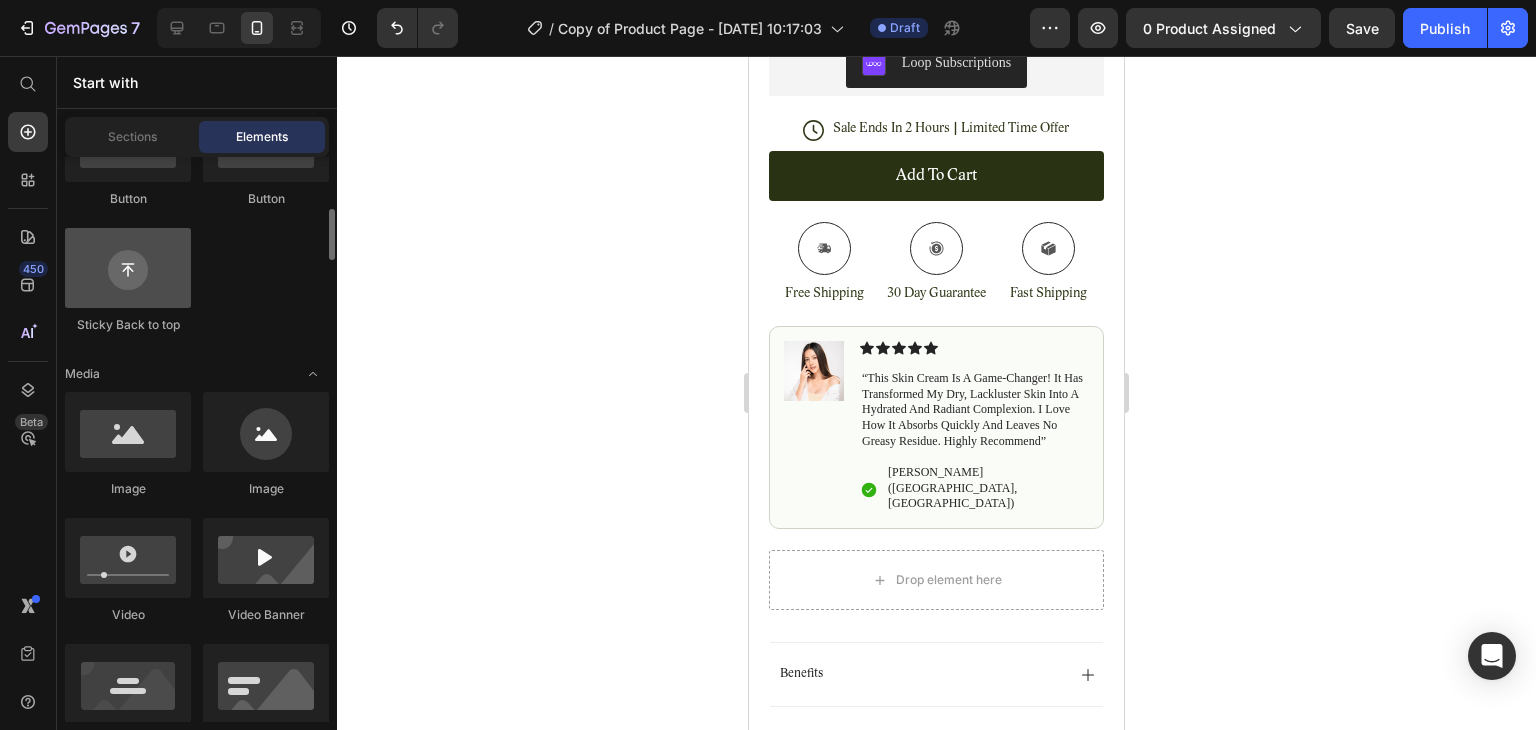scroll, scrollTop: 552, scrollLeft: 0, axis: vertical 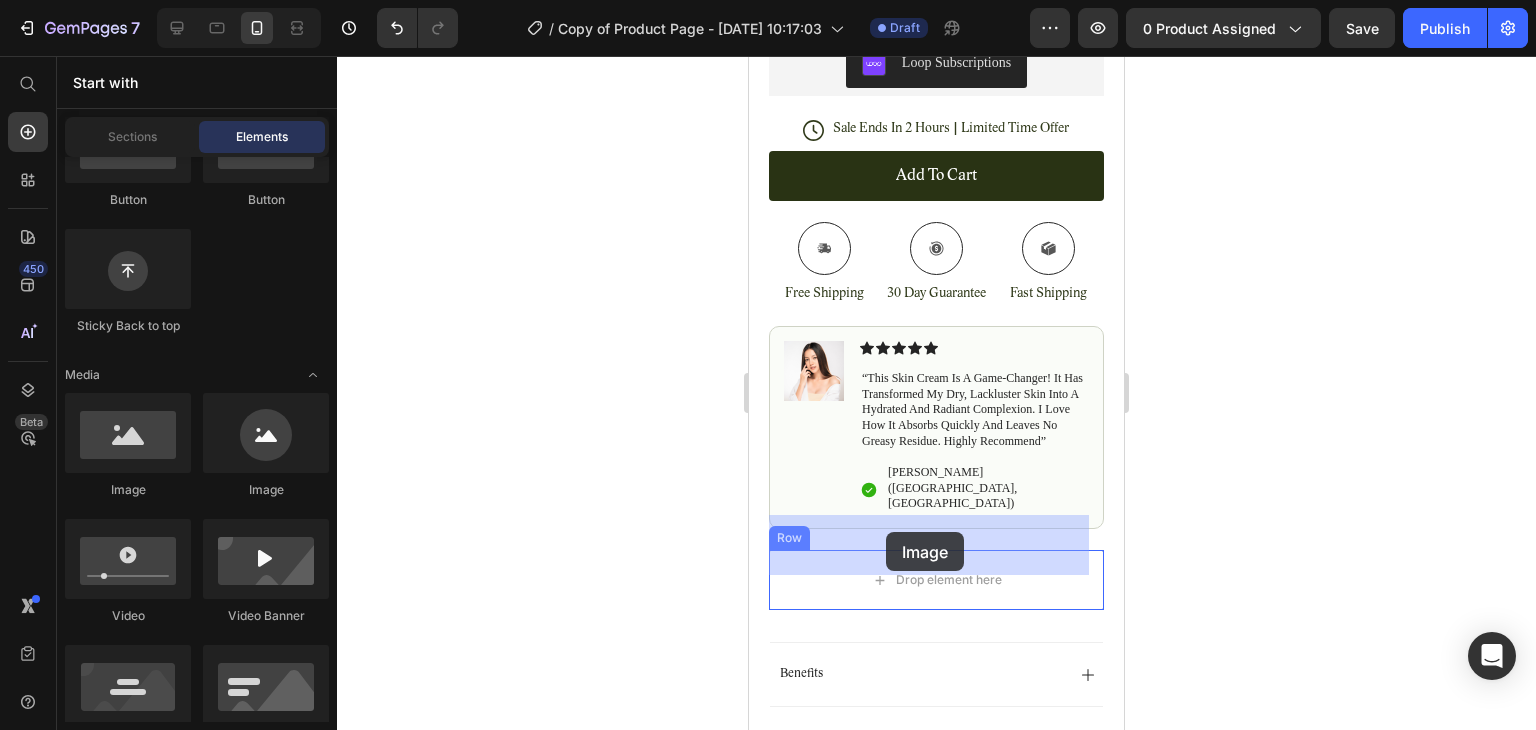 drag, startPoint x: 860, startPoint y: 521, endPoint x: 886, endPoint y: 533, distance: 28.635643 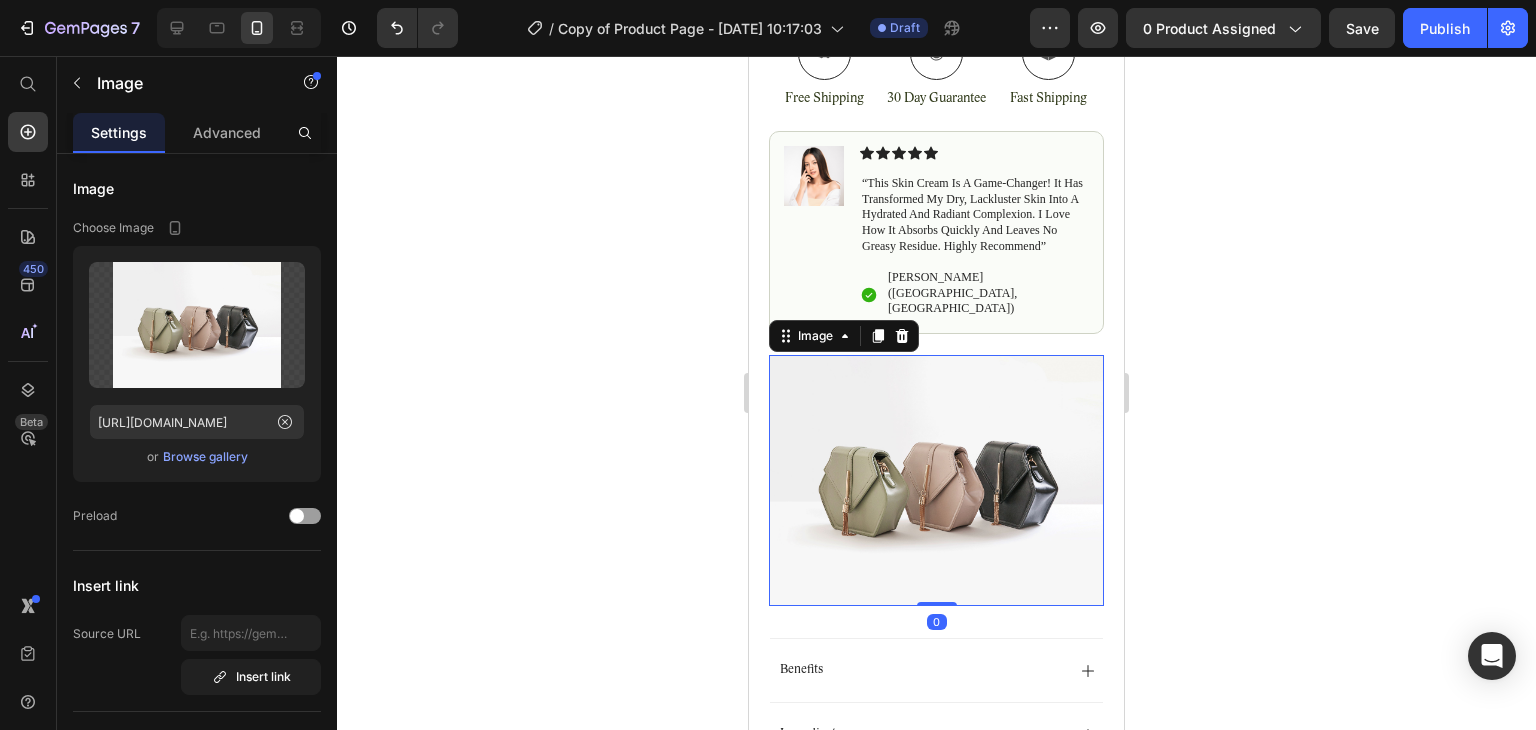 scroll, scrollTop: 995, scrollLeft: 0, axis: vertical 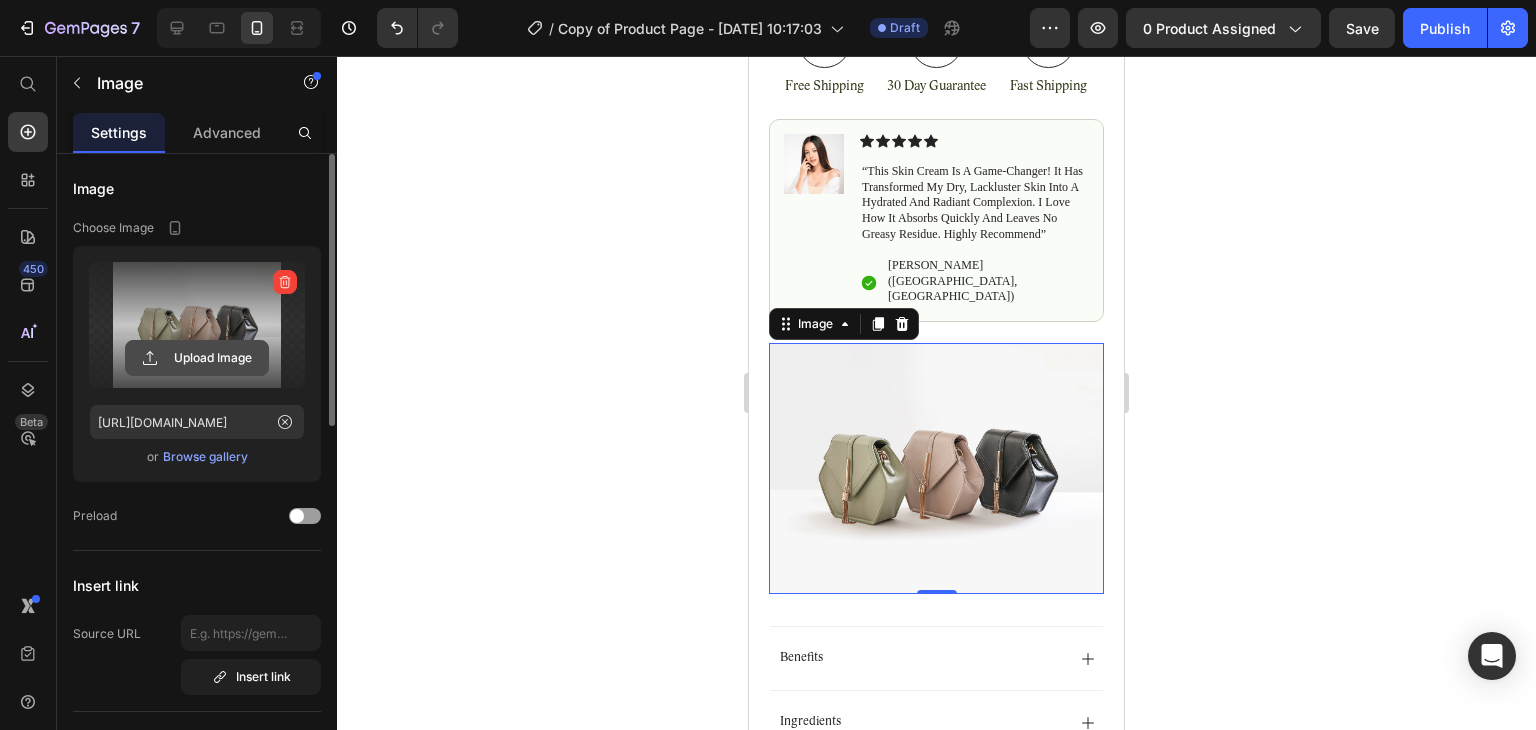click 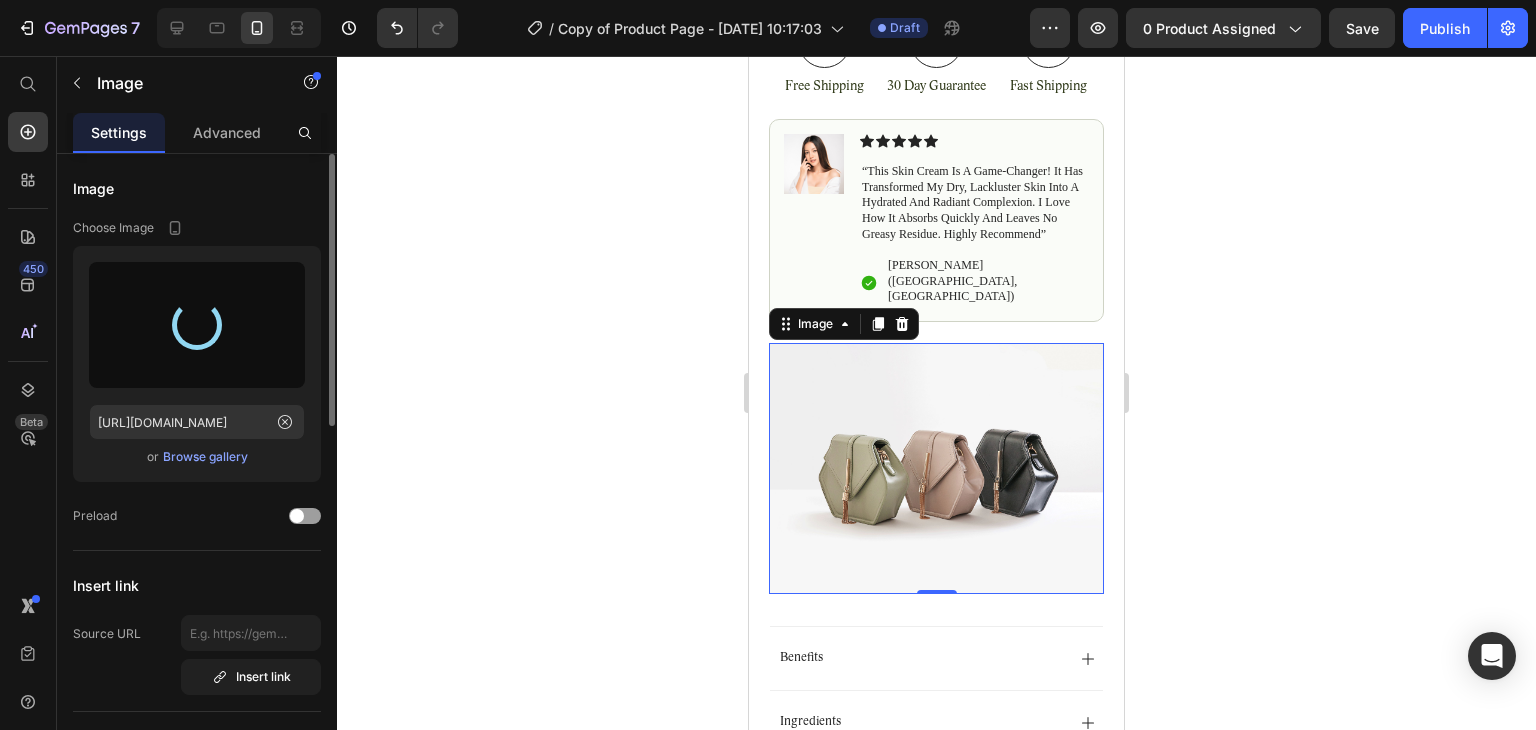type on "[URL][DOMAIN_NAME]" 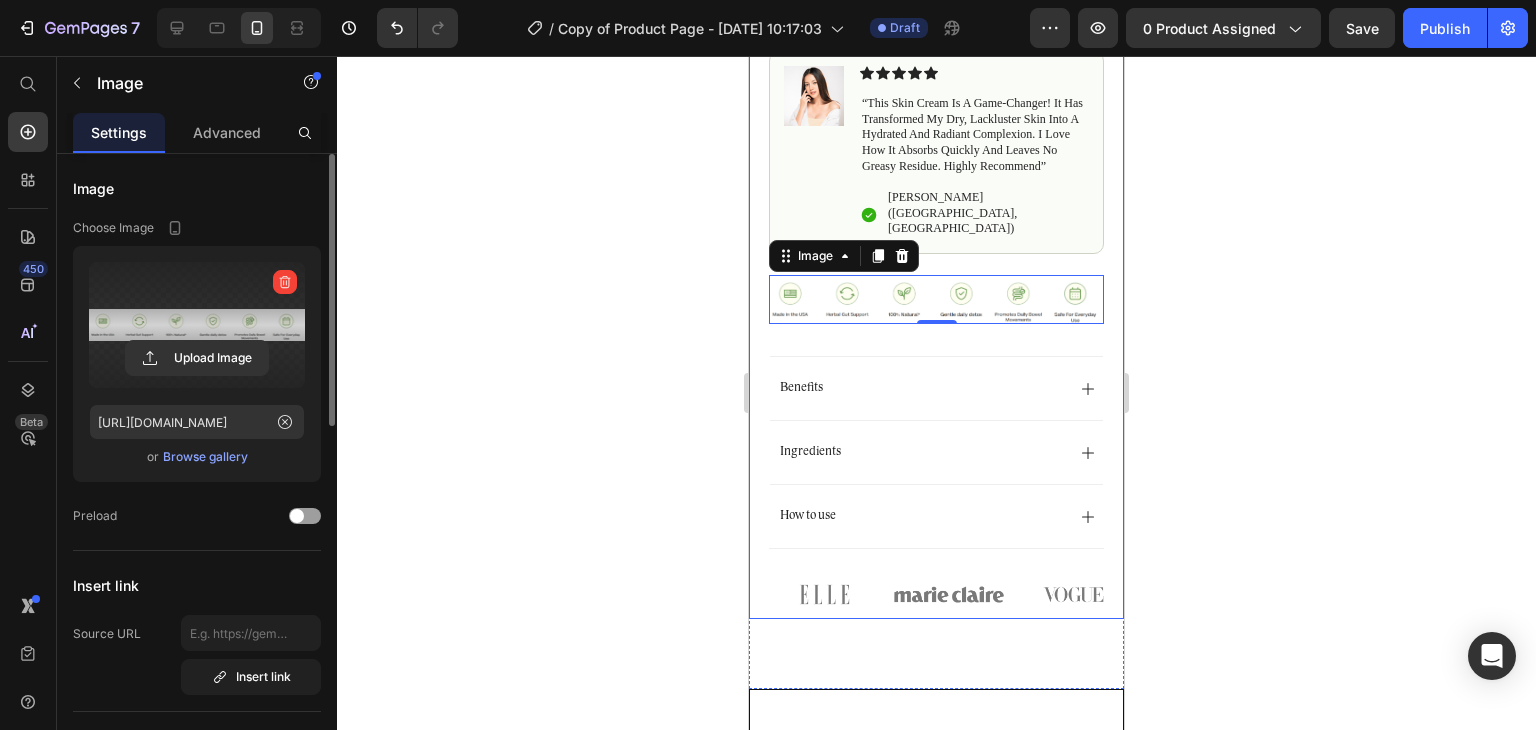 scroll, scrollTop: 1064, scrollLeft: 0, axis: vertical 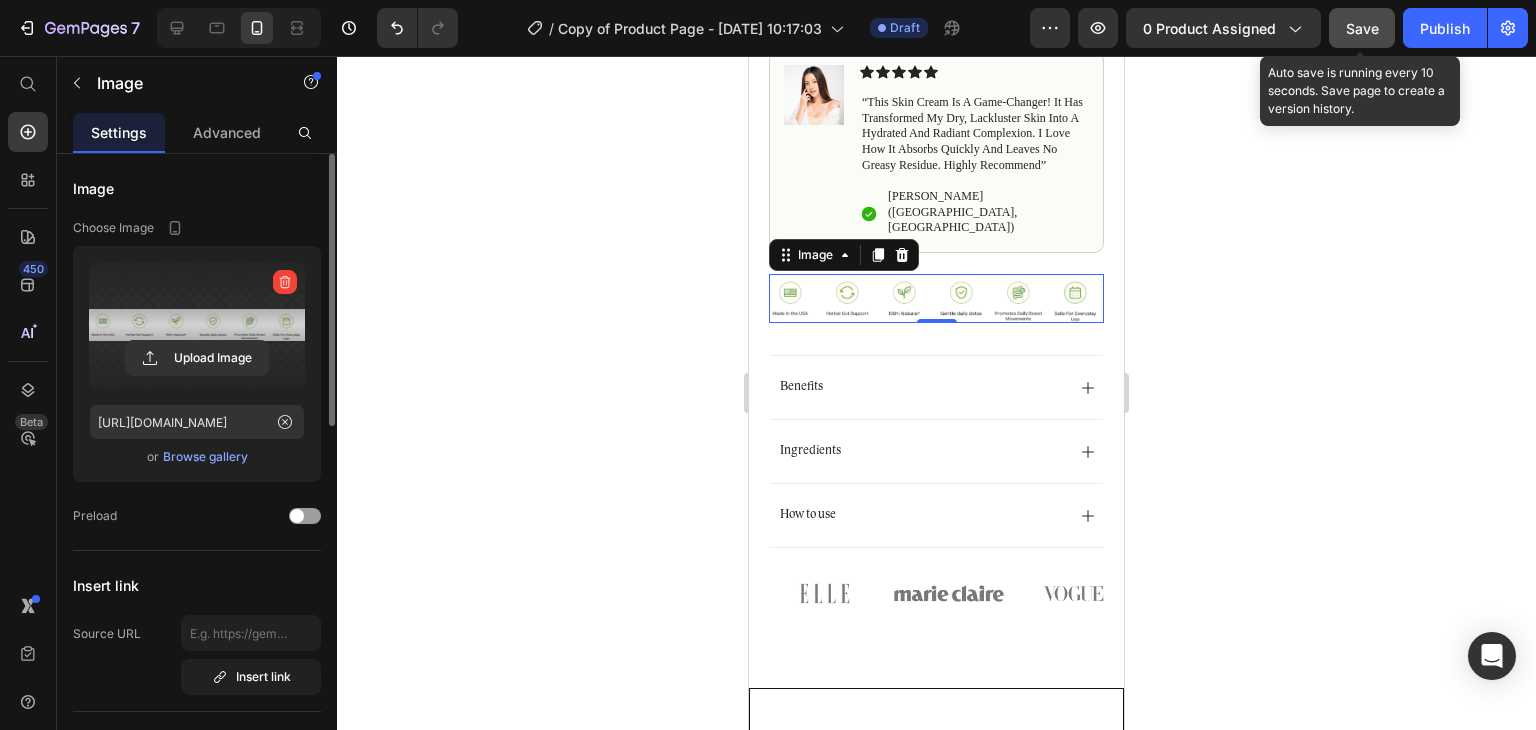 click on "Save" 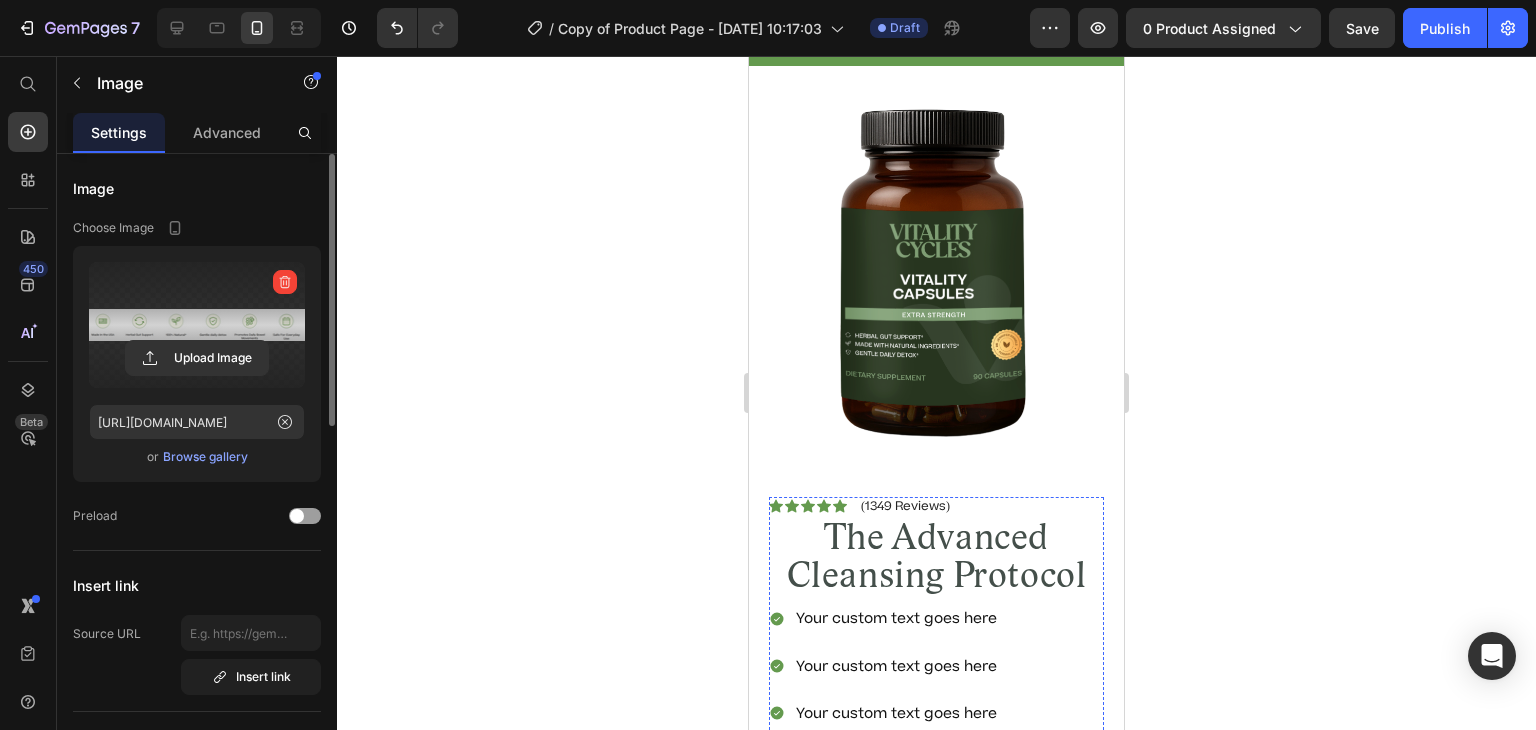 scroll, scrollTop: 68, scrollLeft: 0, axis: vertical 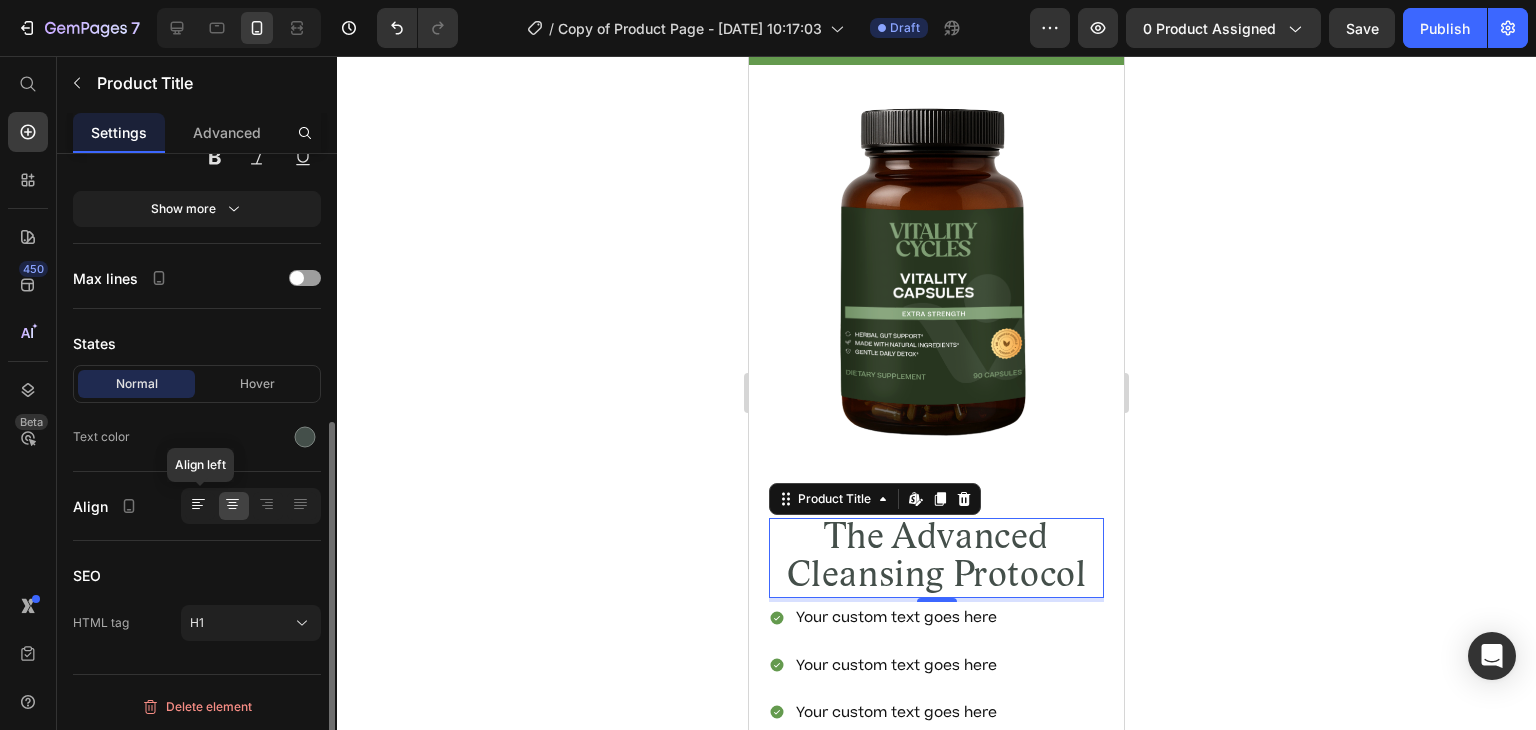 click 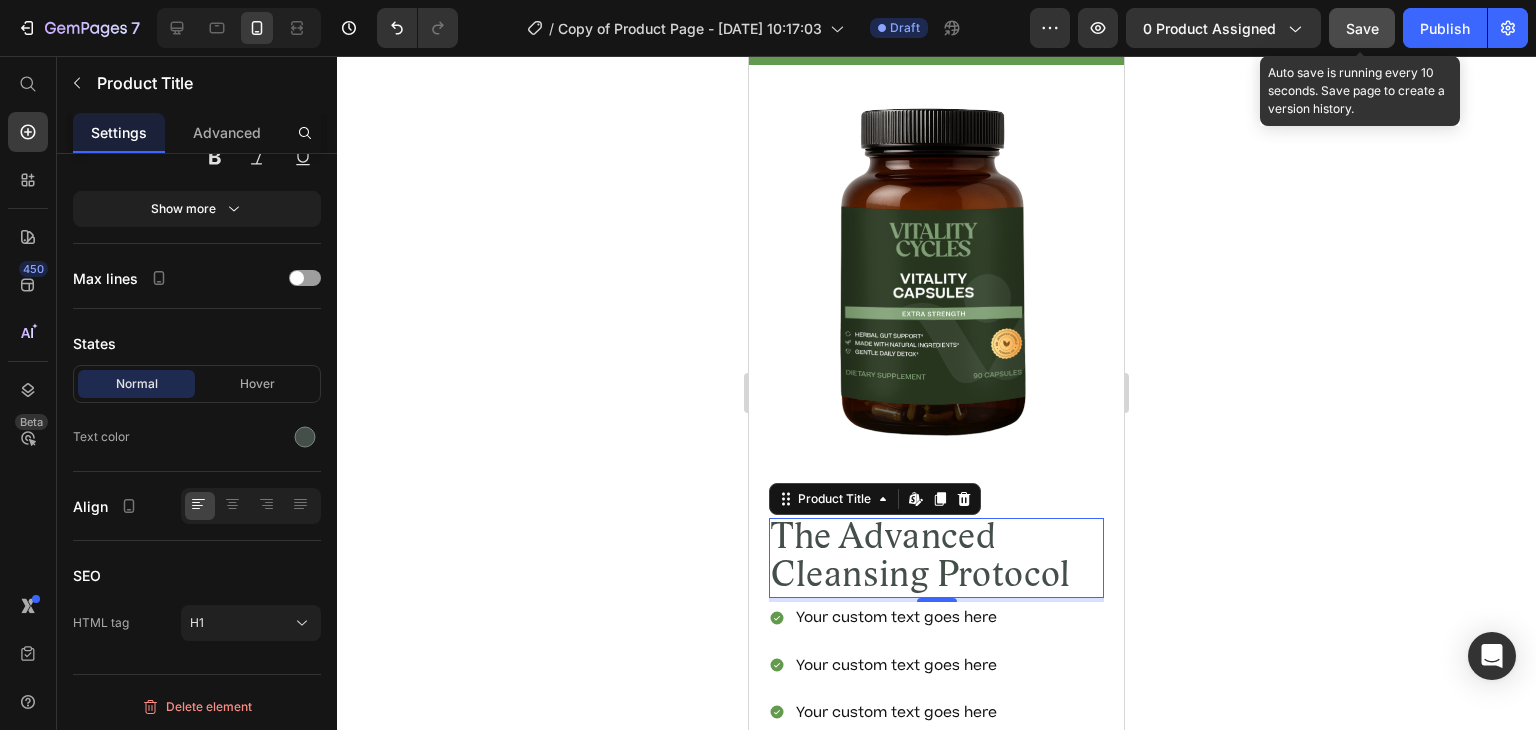 click on "Save" at bounding box center (1362, 28) 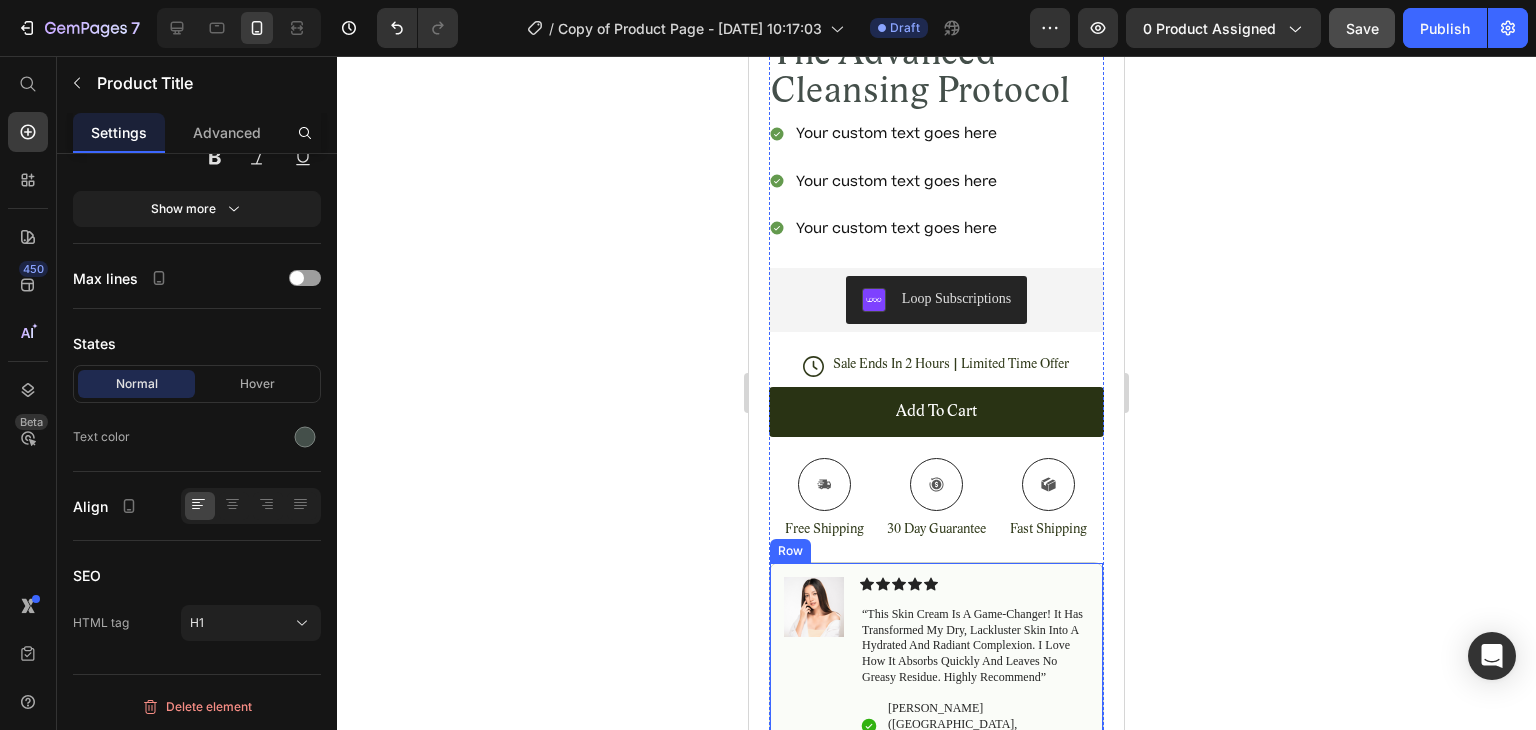 scroll, scrollTop: 568, scrollLeft: 0, axis: vertical 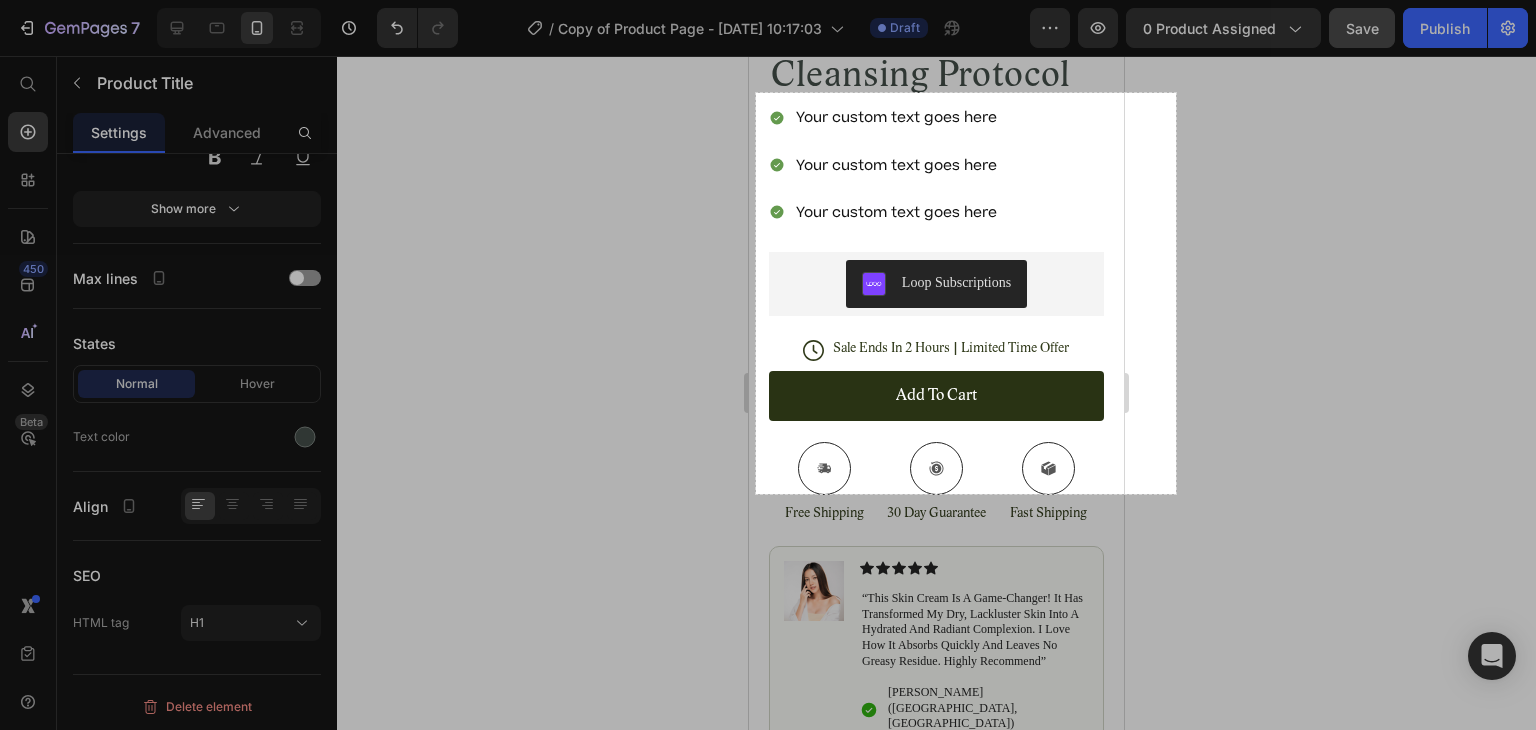 drag, startPoint x: 756, startPoint y: 93, endPoint x: 1176, endPoint y: 493, distance: 580 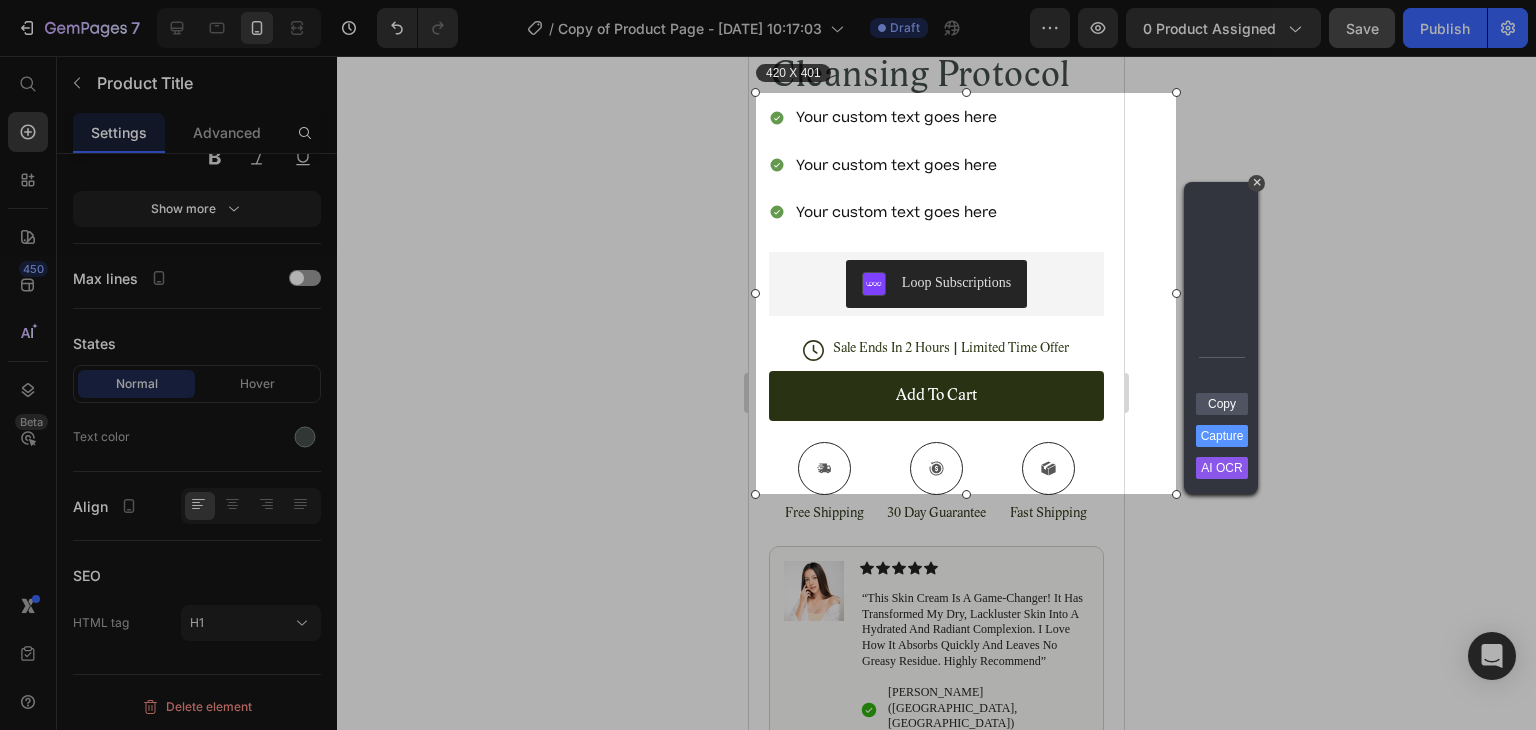 type 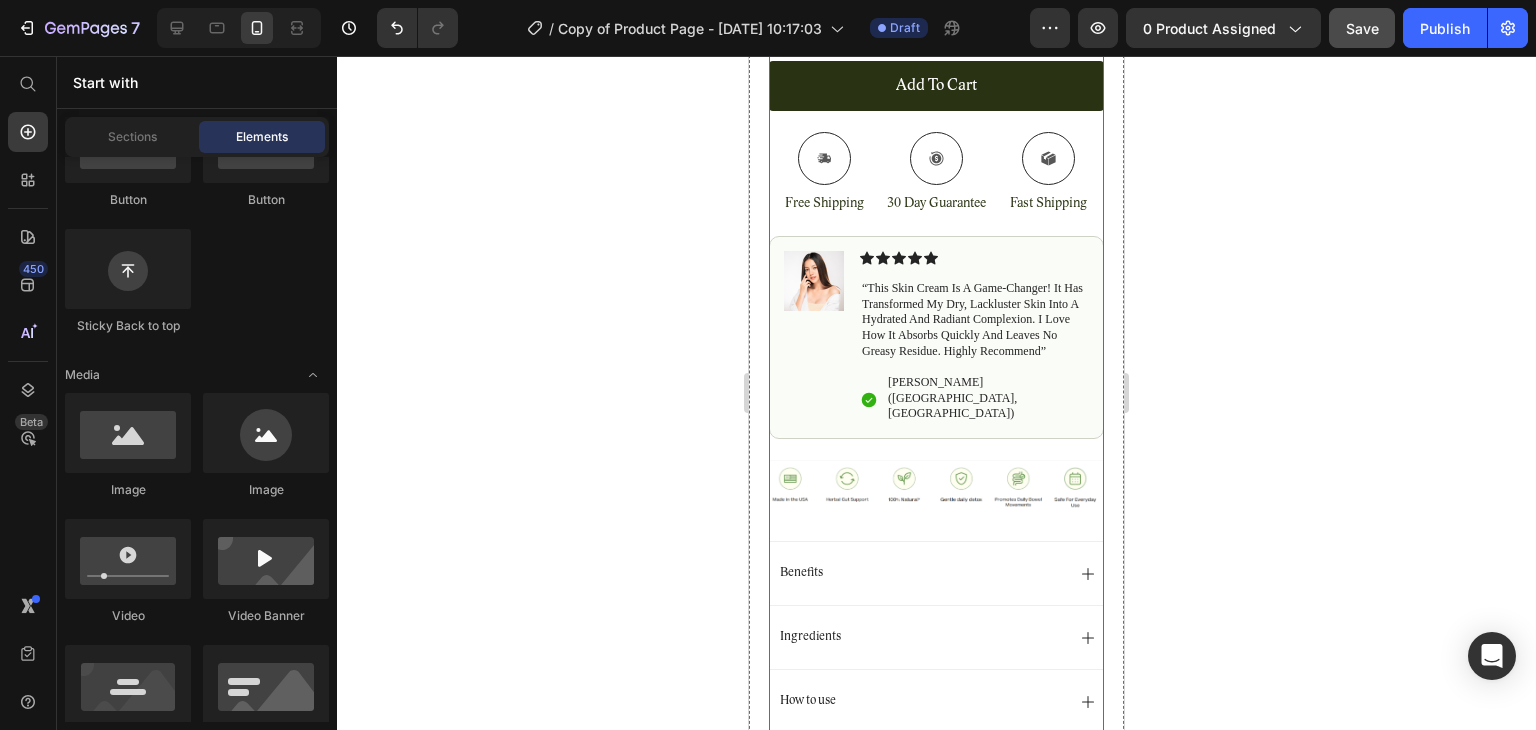 scroll, scrollTop: 879, scrollLeft: 0, axis: vertical 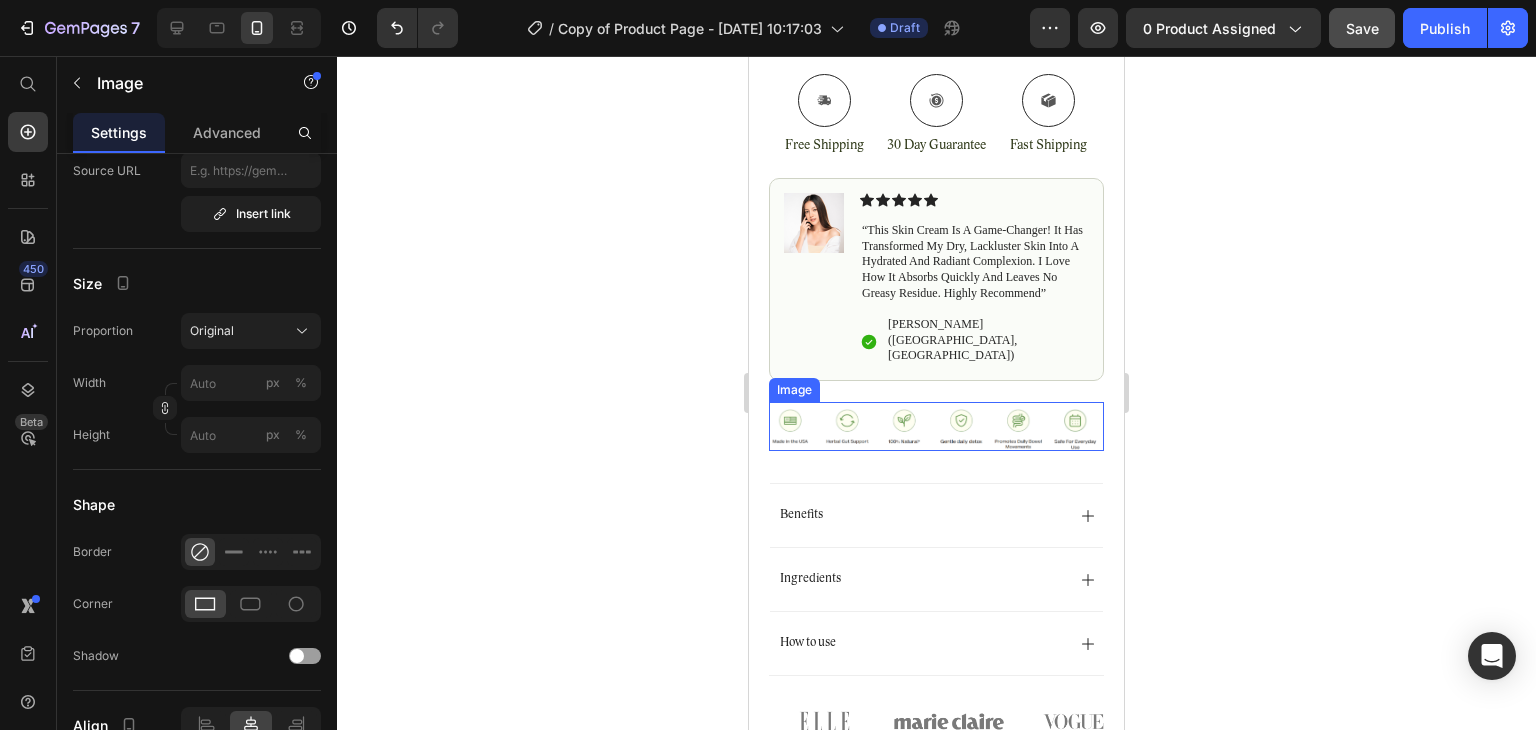 click at bounding box center [936, 426] 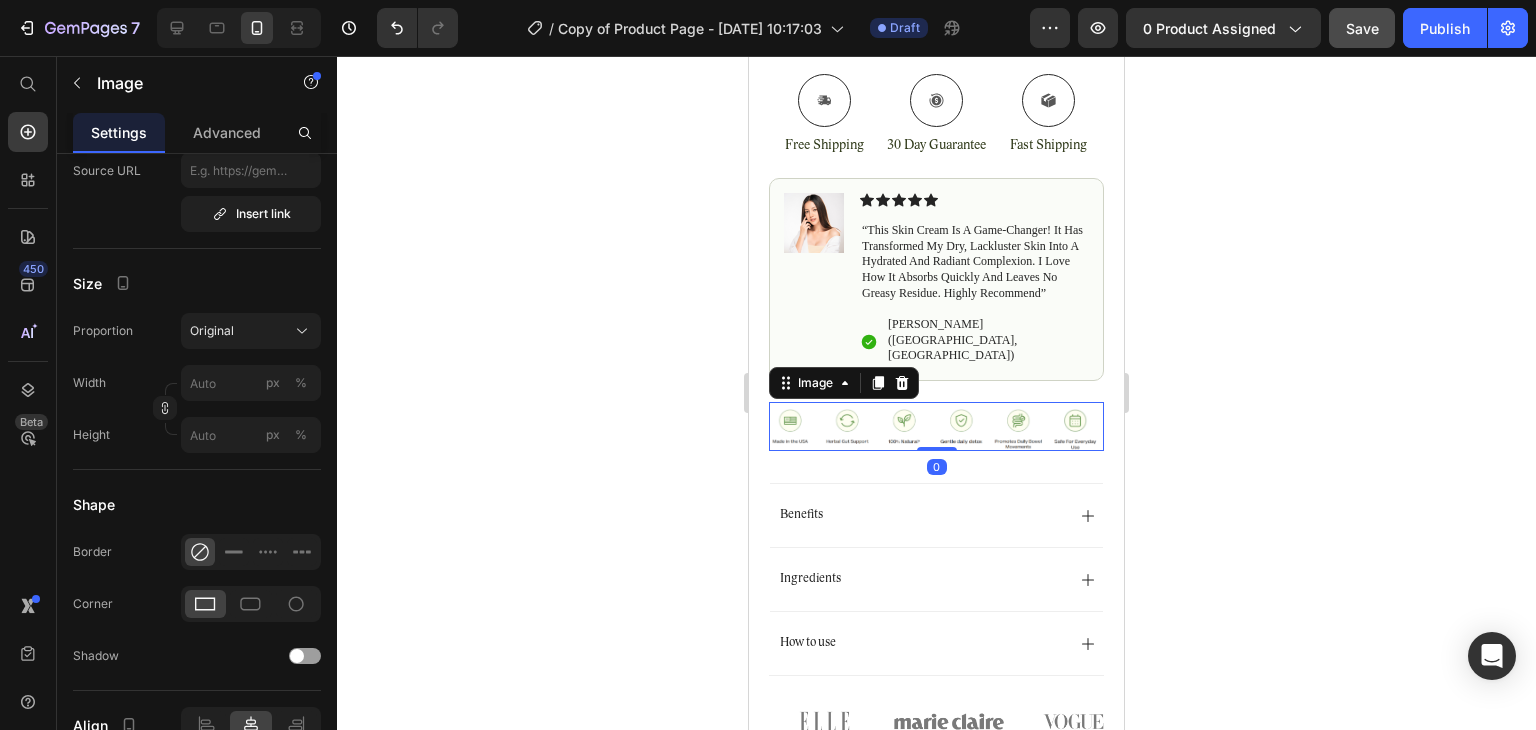 scroll, scrollTop: 0, scrollLeft: 0, axis: both 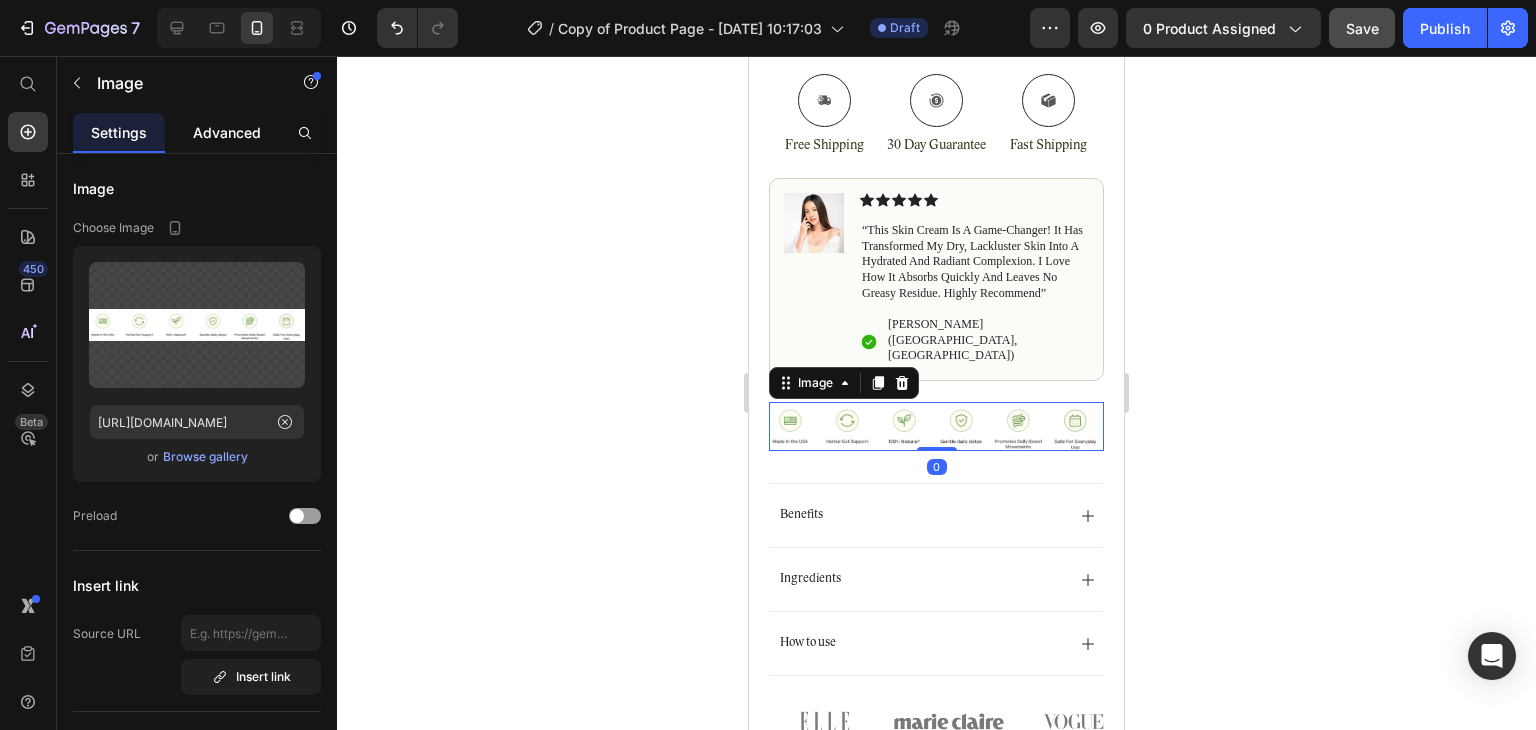 click on "Advanced" at bounding box center [227, 132] 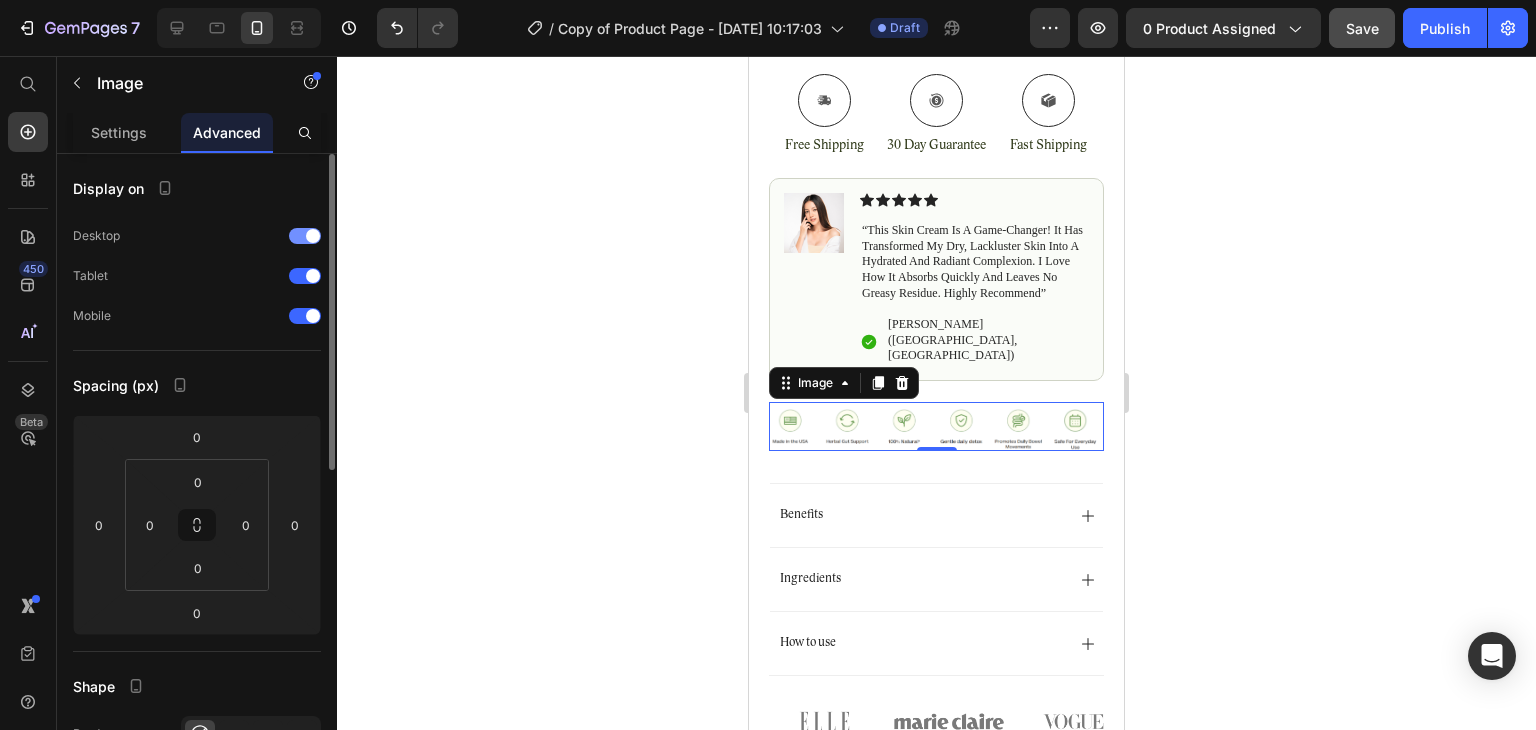 click at bounding box center (305, 236) 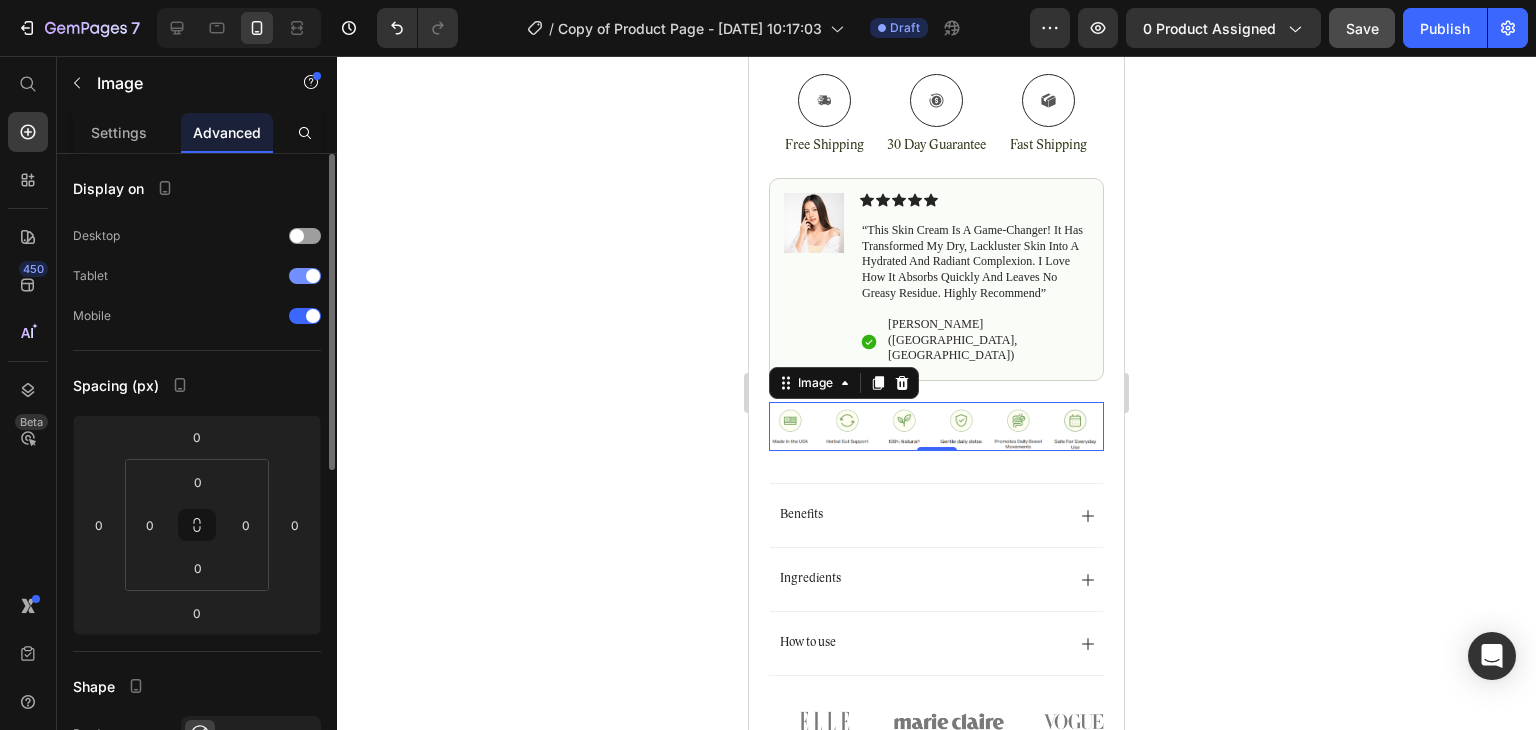 click at bounding box center (305, 276) 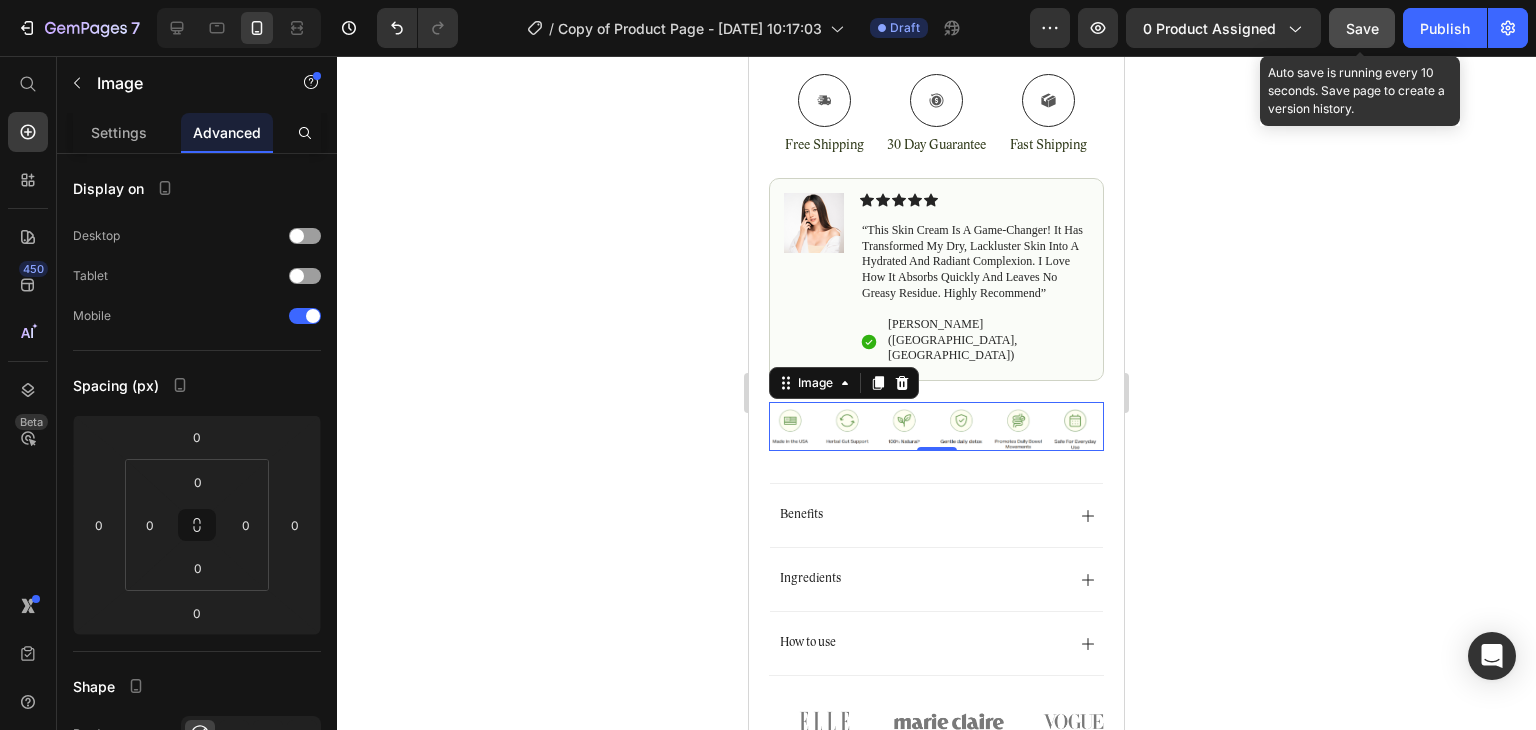 click on "Save" at bounding box center [1362, 28] 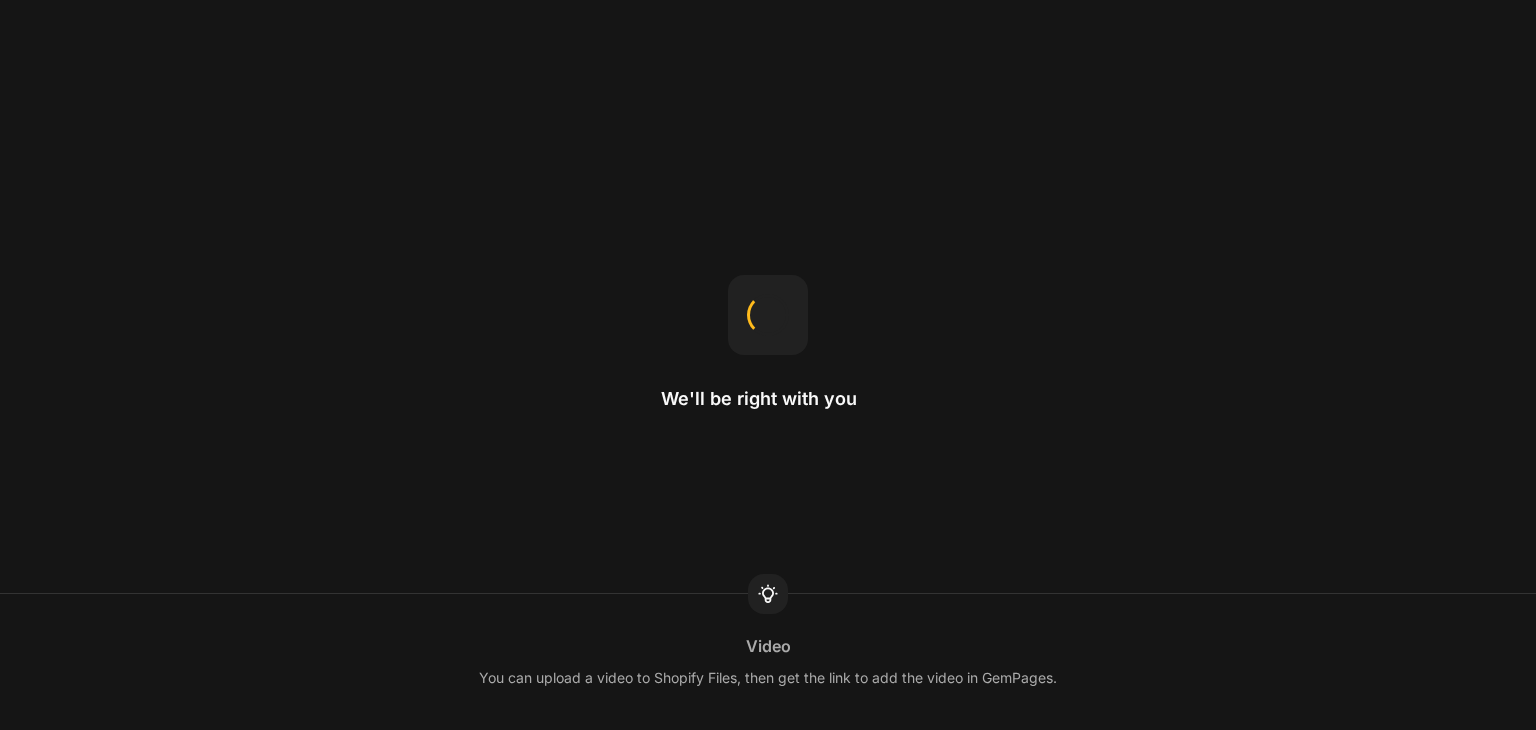 scroll, scrollTop: 0, scrollLeft: 0, axis: both 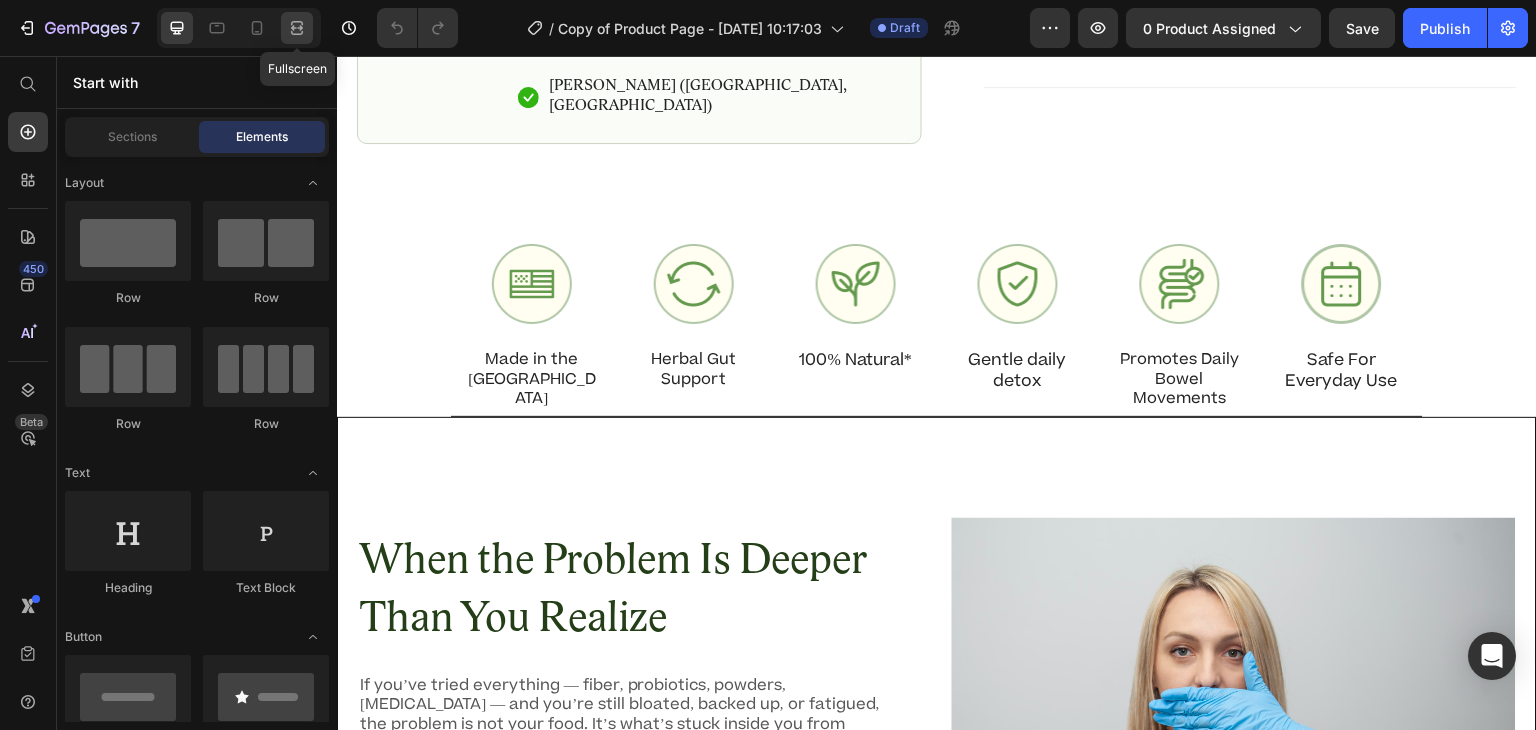 click 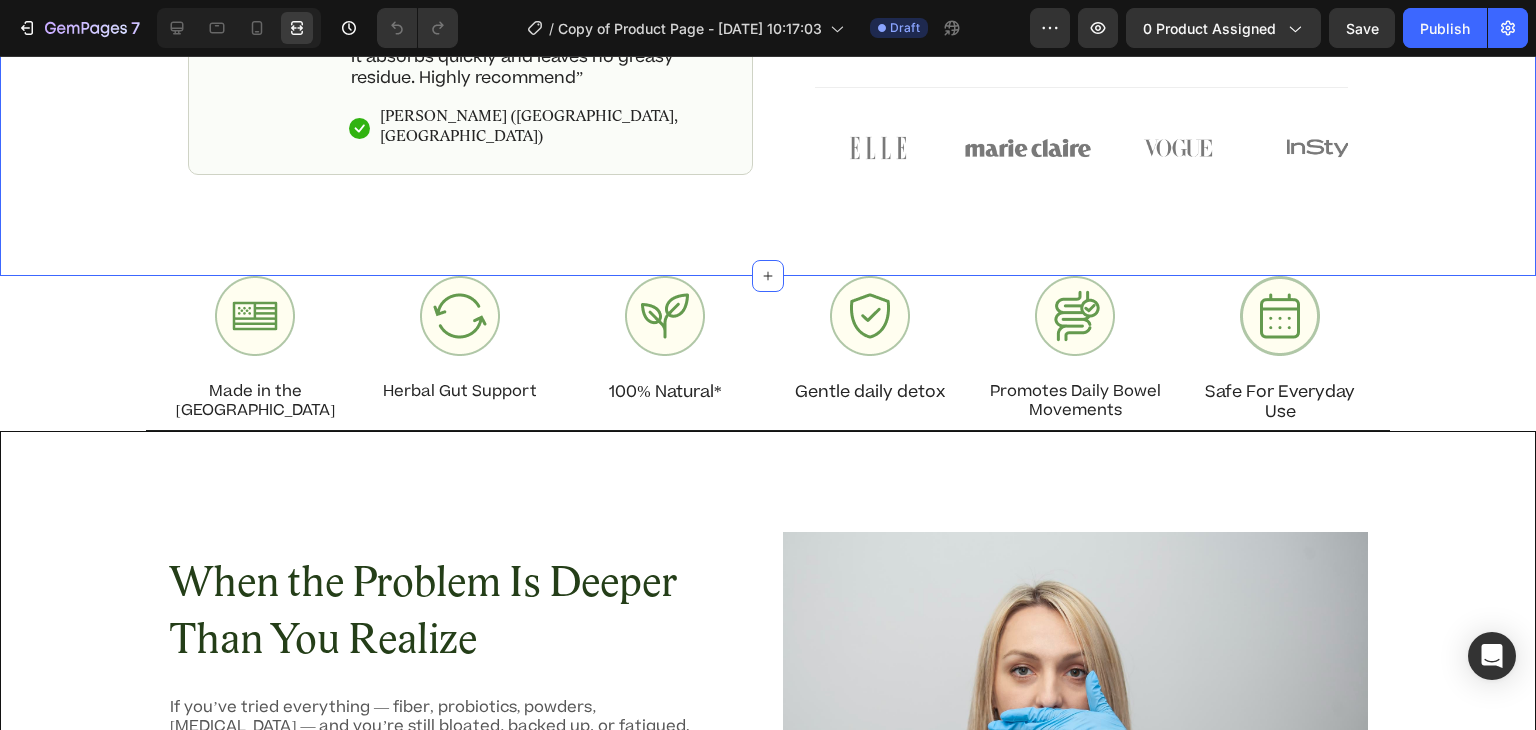 scroll, scrollTop: 1075, scrollLeft: 0, axis: vertical 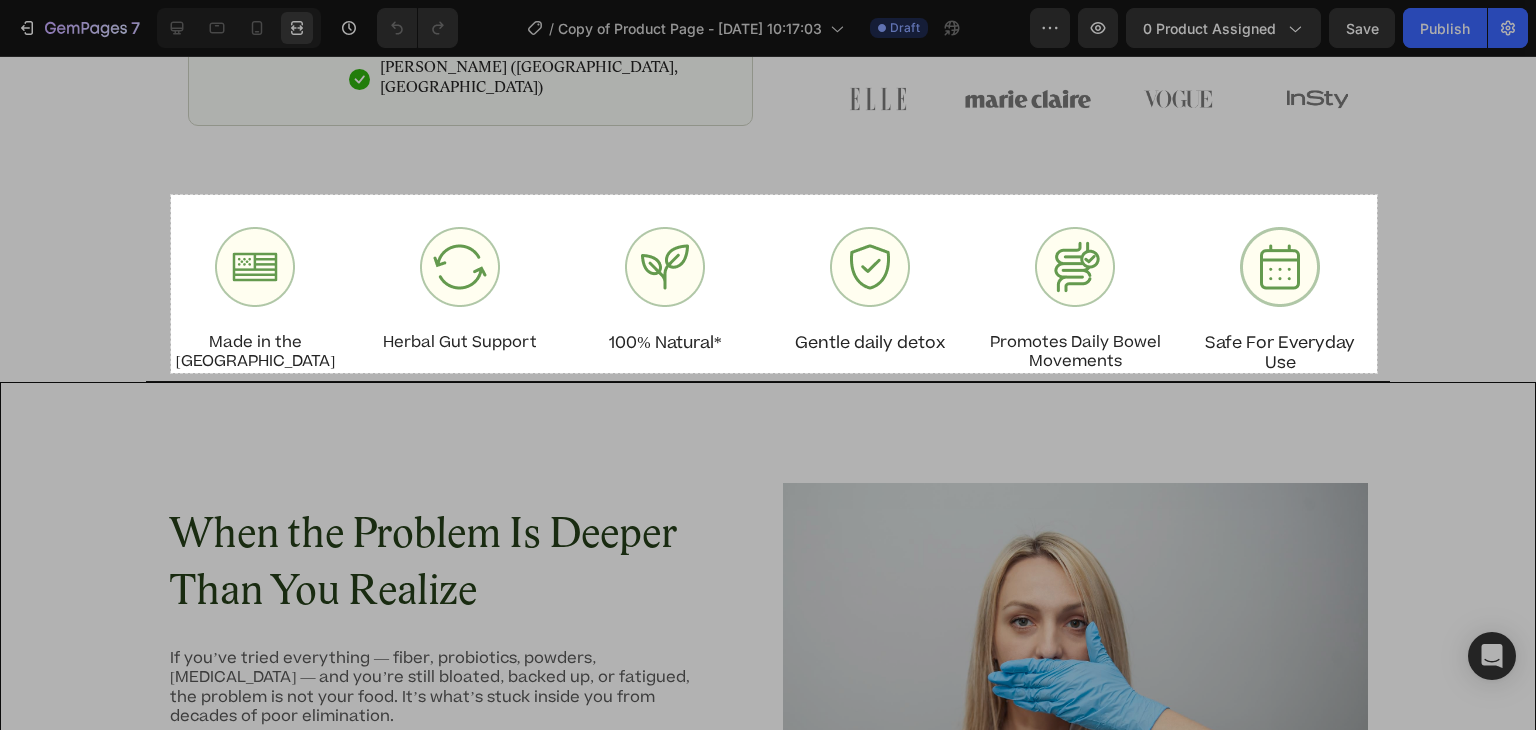 drag, startPoint x: 171, startPoint y: 195, endPoint x: 1377, endPoint y: 373, distance: 1219.0652 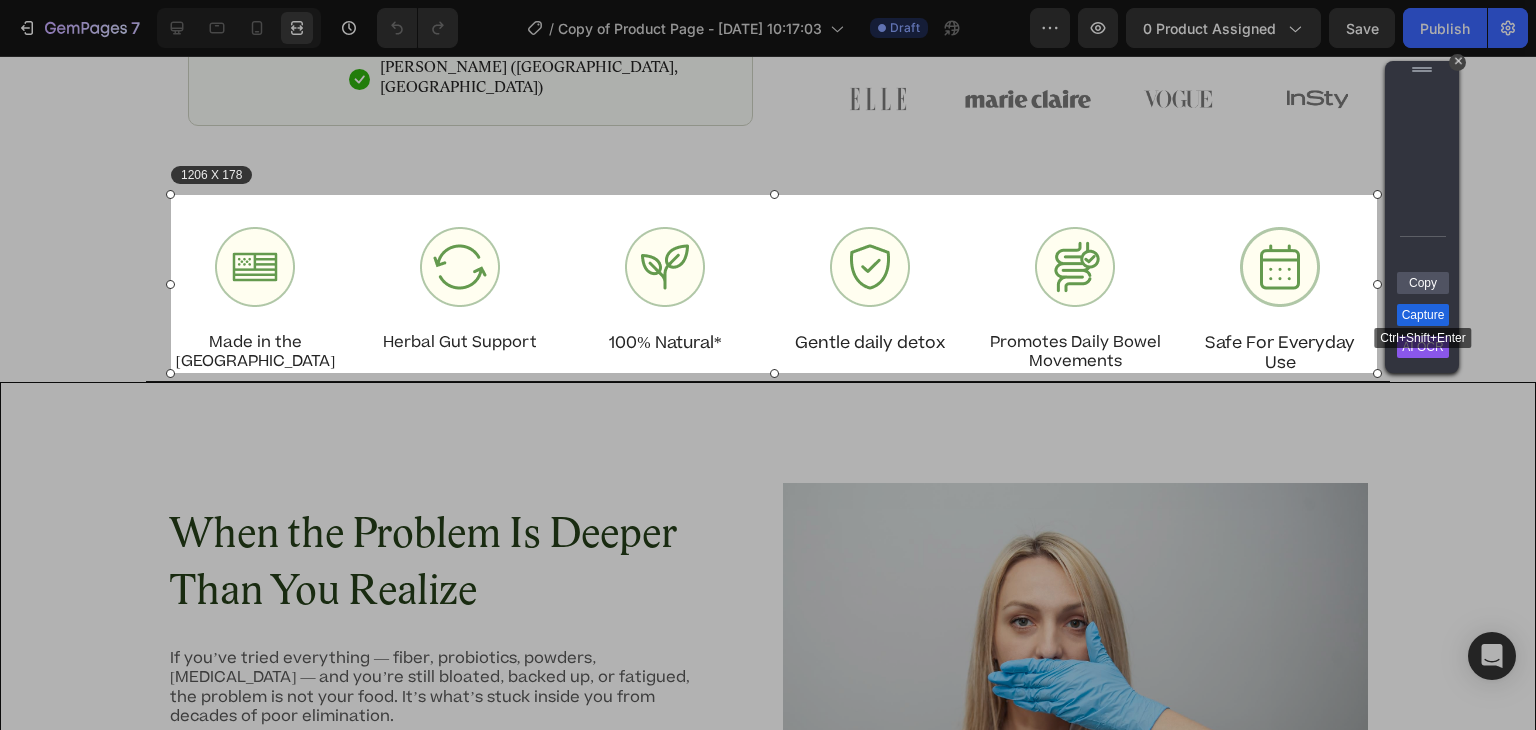 click on "Capture" at bounding box center [1423, 315] 